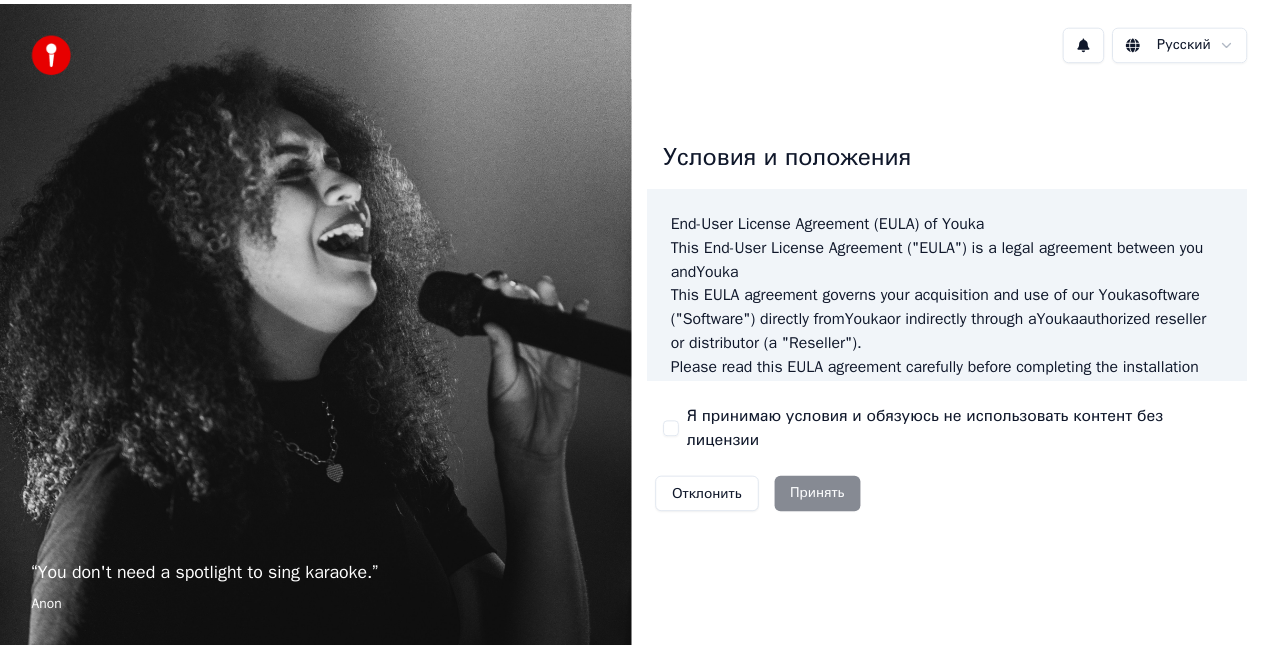 scroll, scrollTop: 0, scrollLeft: 0, axis: both 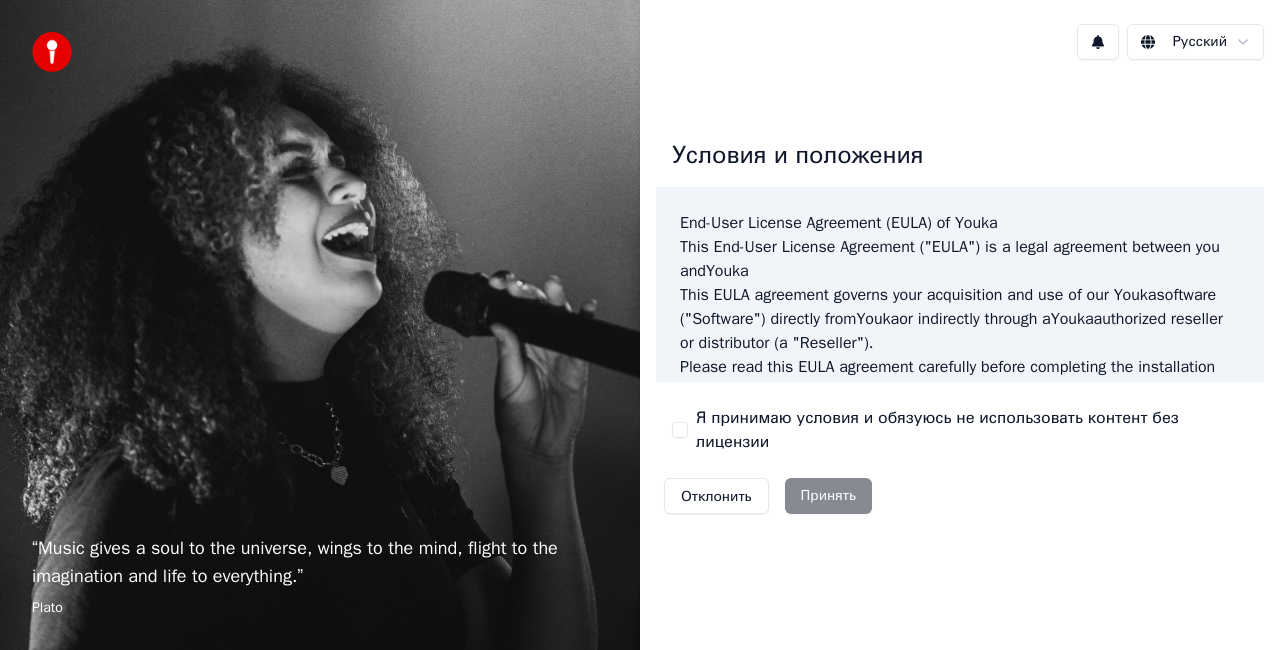 click on "Я принимаю условия и обязуюсь не использовать контент без лицензии" at bounding box center [680, 430] 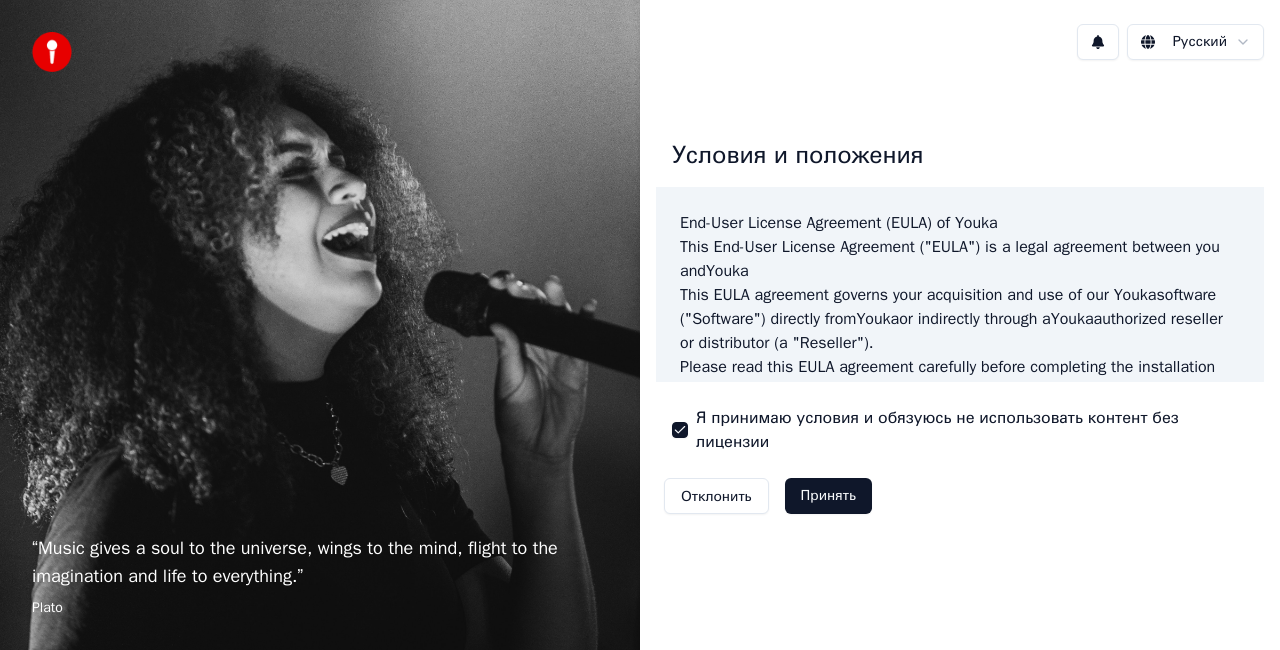 click on "Принять" at bounding box center (828, 496) 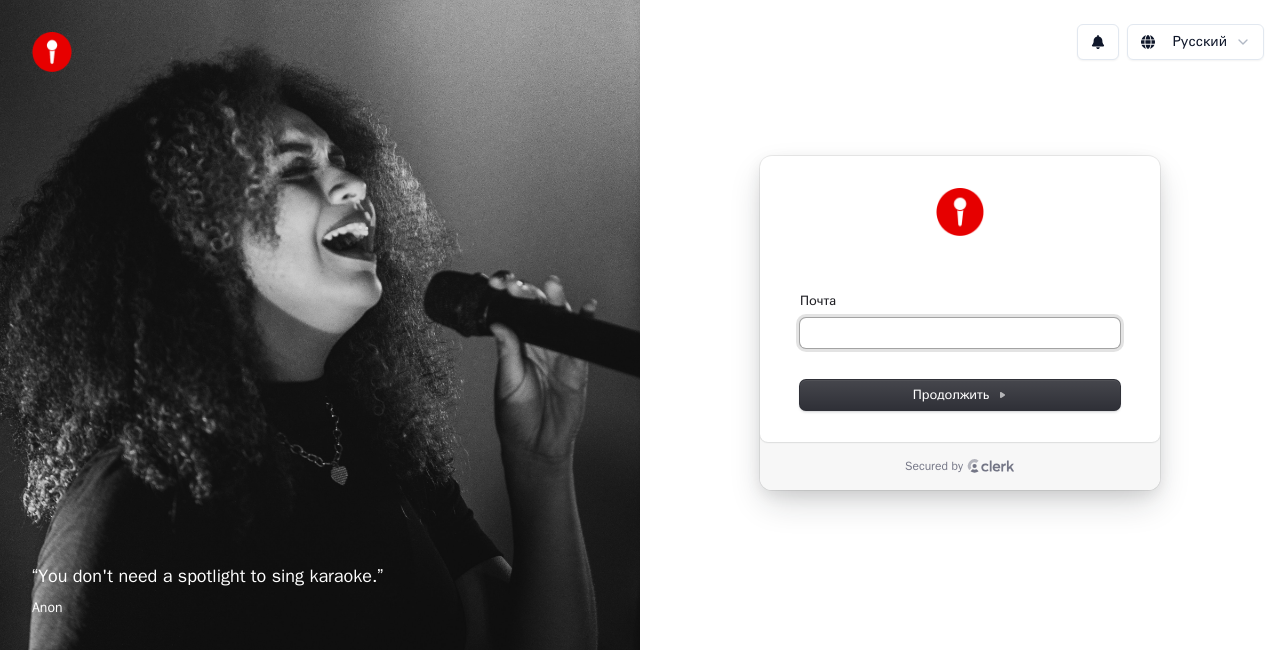 click on "Почта" at bounding box center [960, 333] 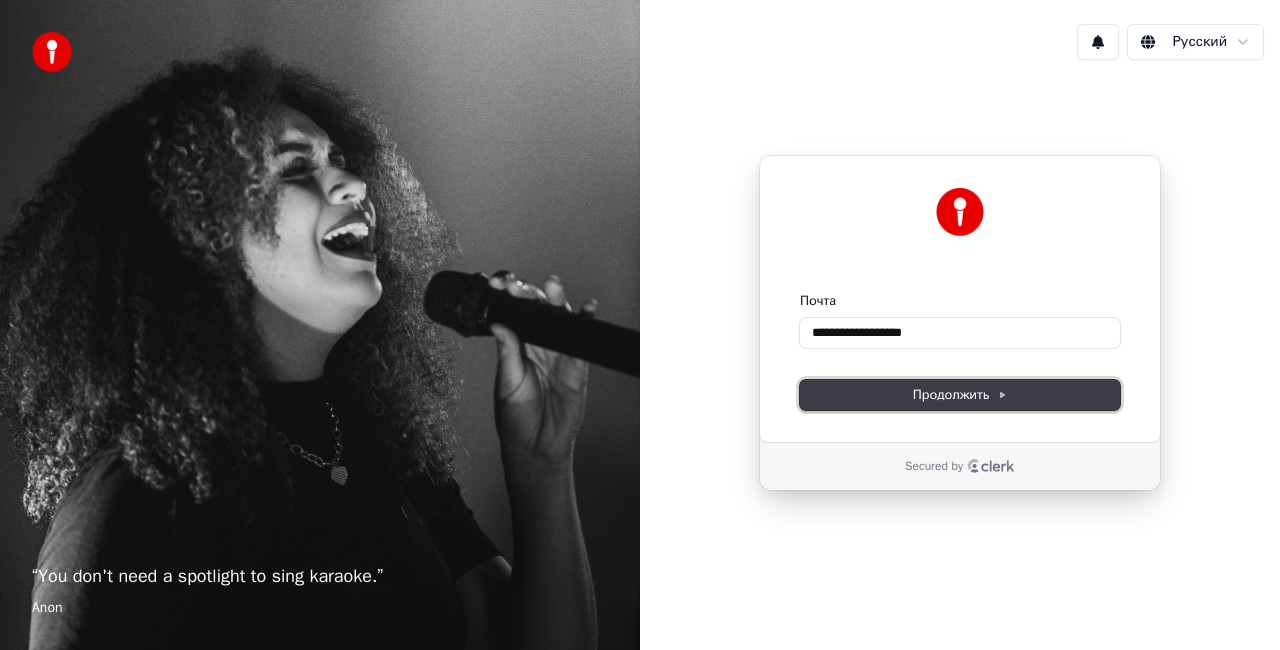 click on "Продолжить" at bounding box center (960, 395) 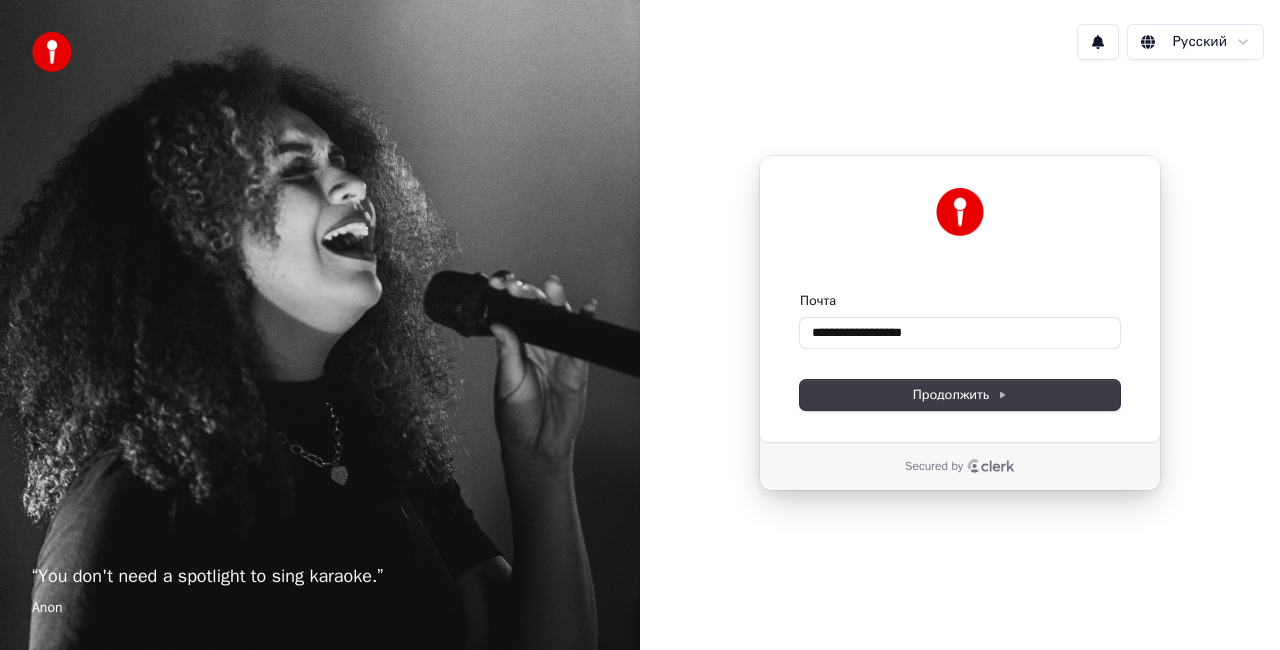 type on "**********" 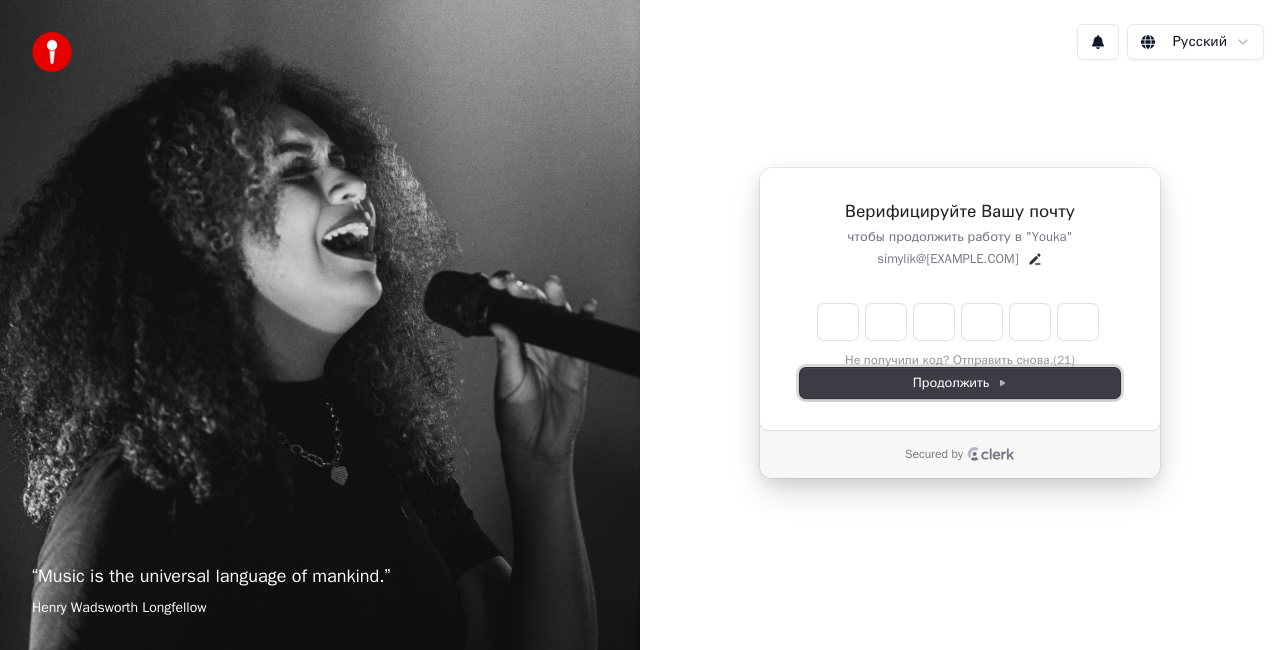 click on "Продолжить" at bounding box center [960, 383] 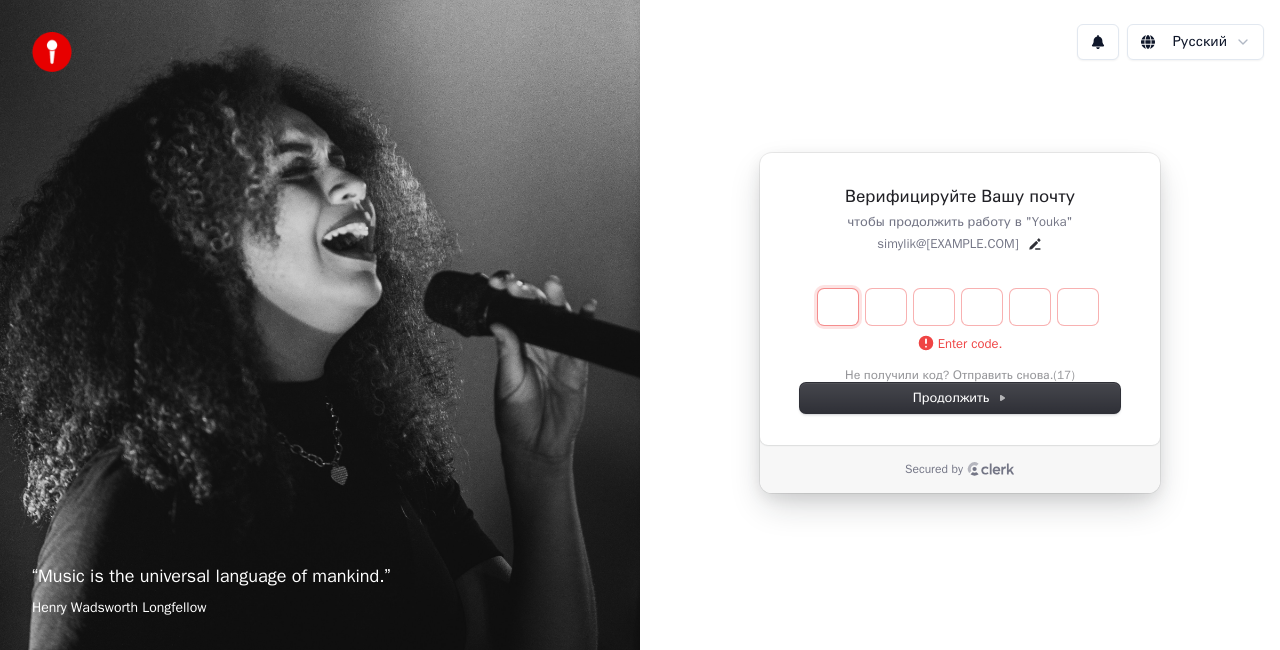 type on "*" 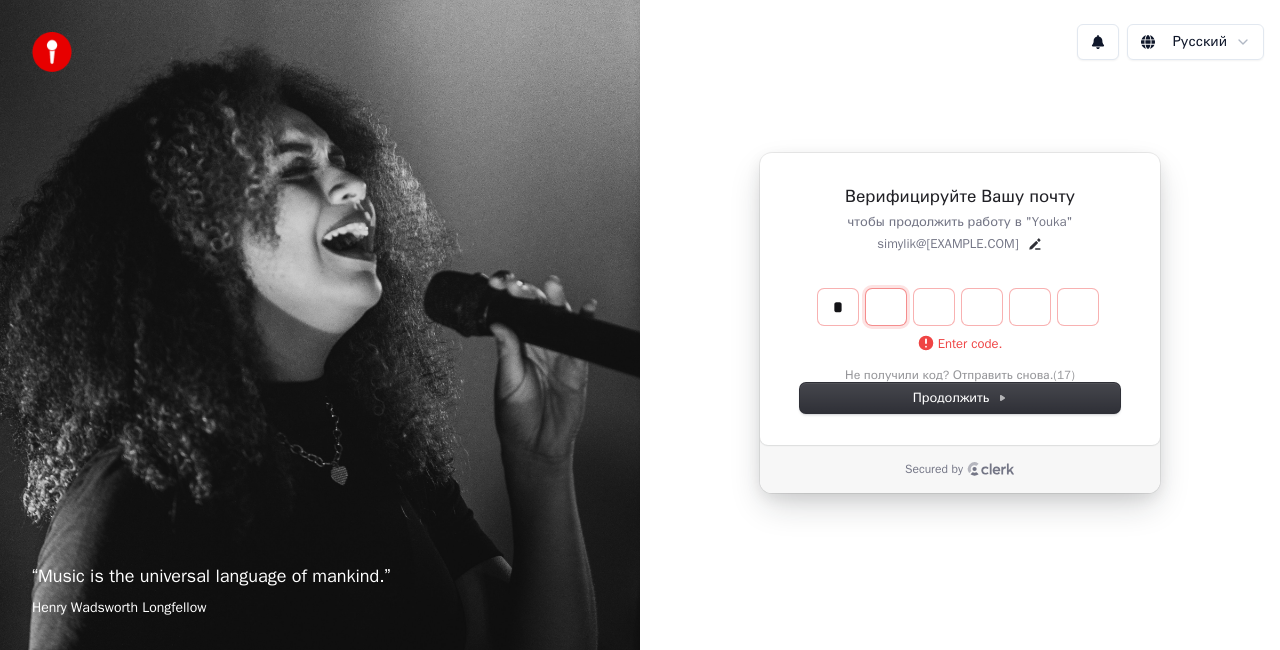 type on "*" 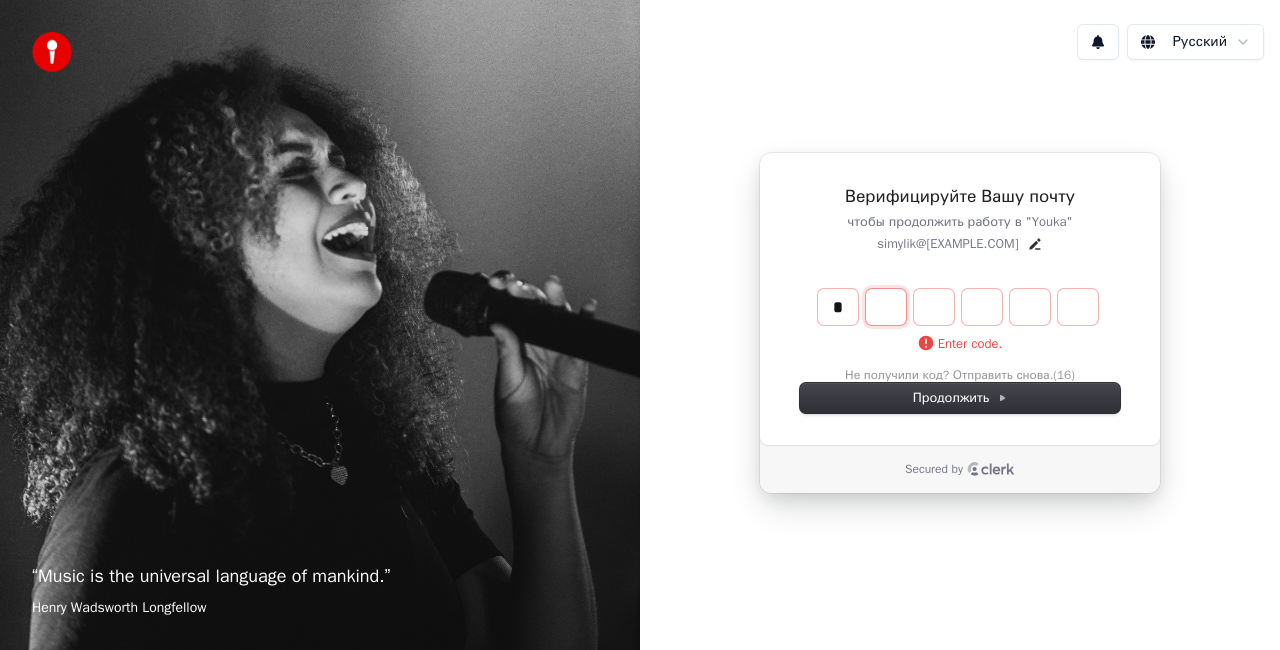 type on "*" 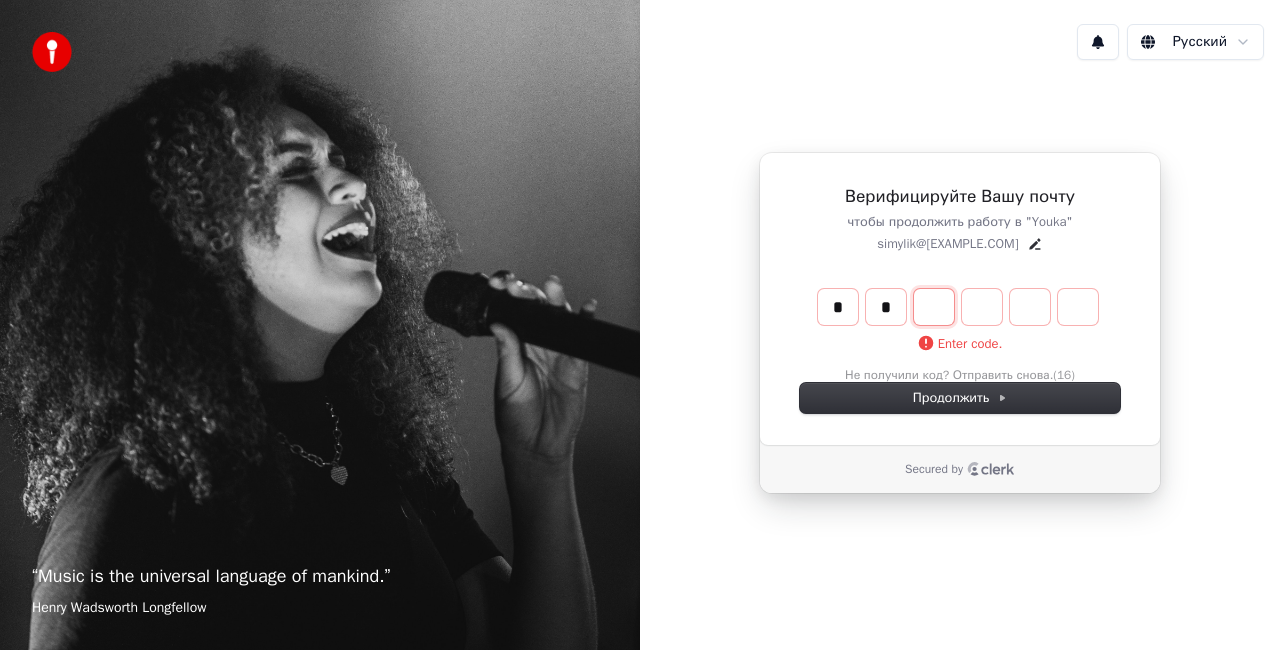 type on "**" 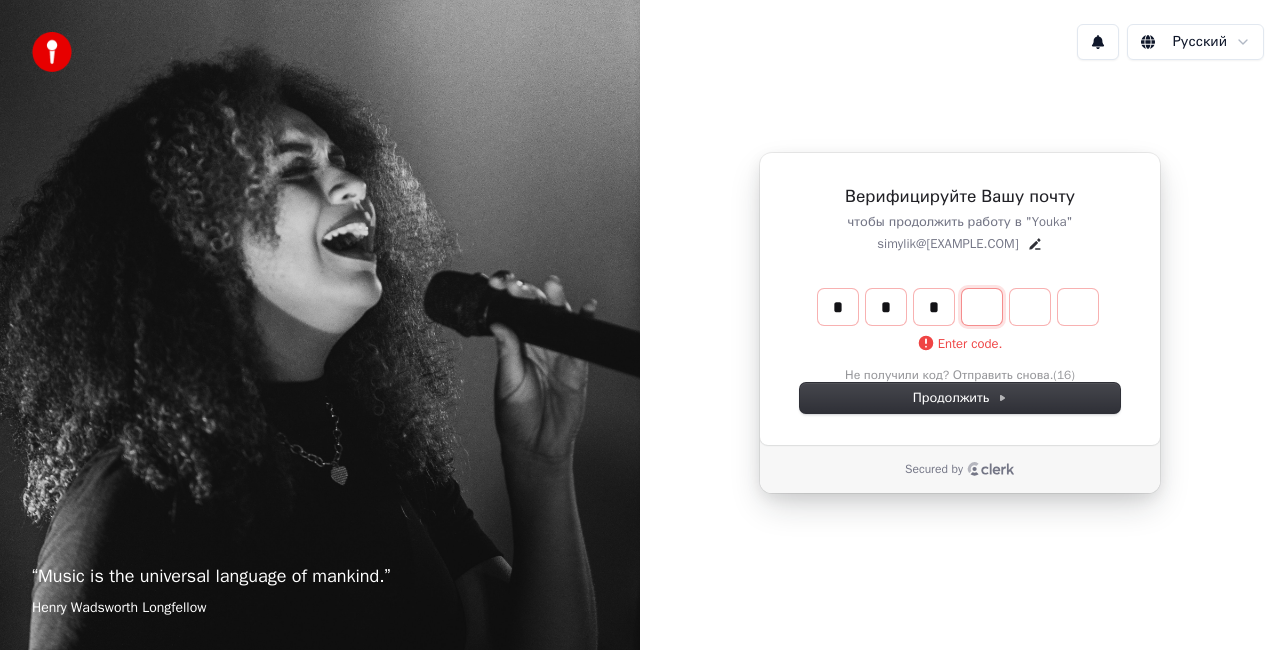 type on "***" 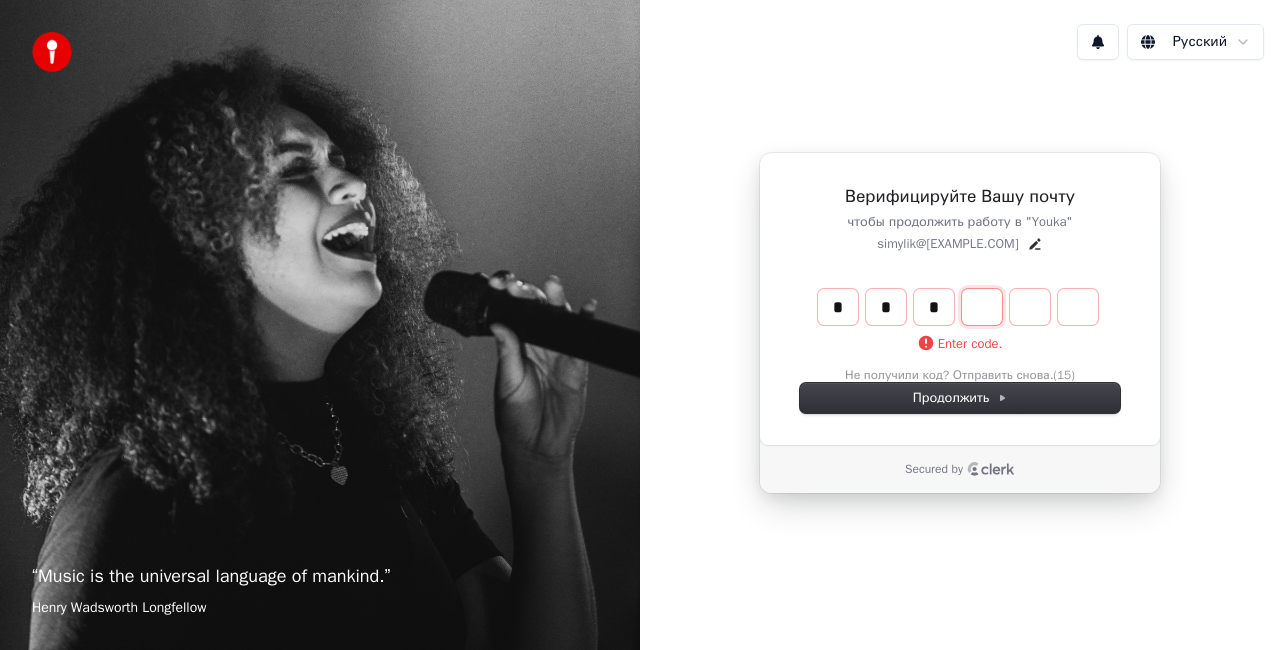 type on "*" 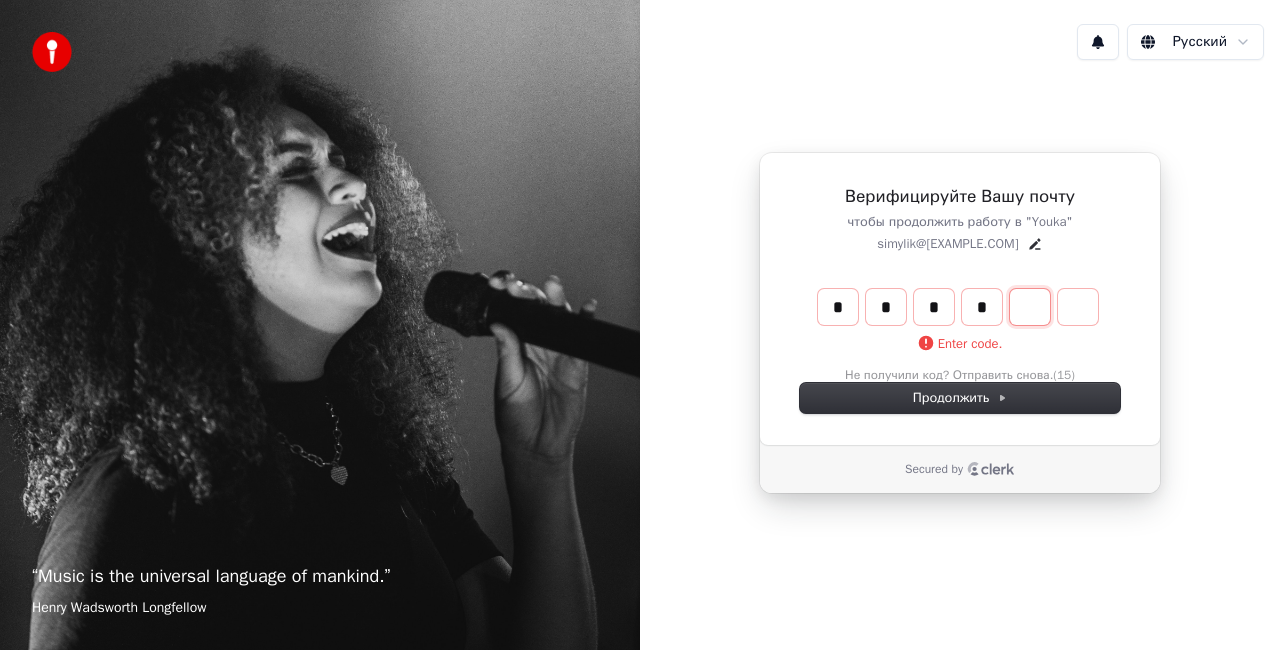 type on "****" 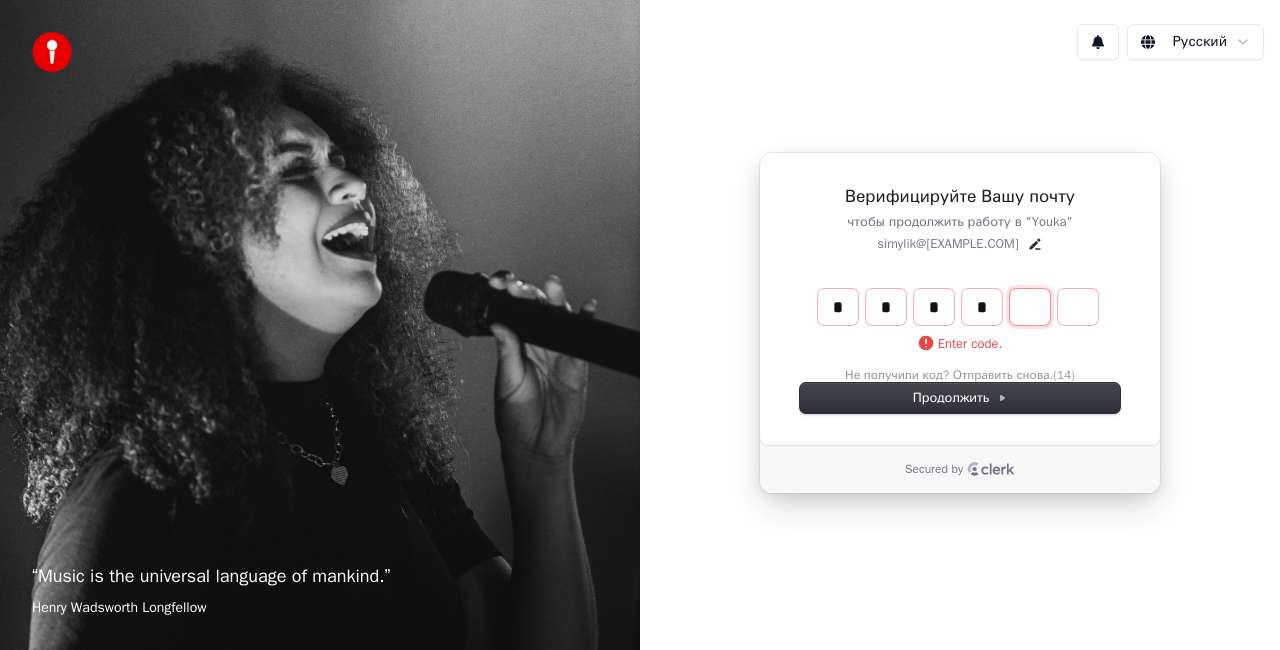 type on "*" 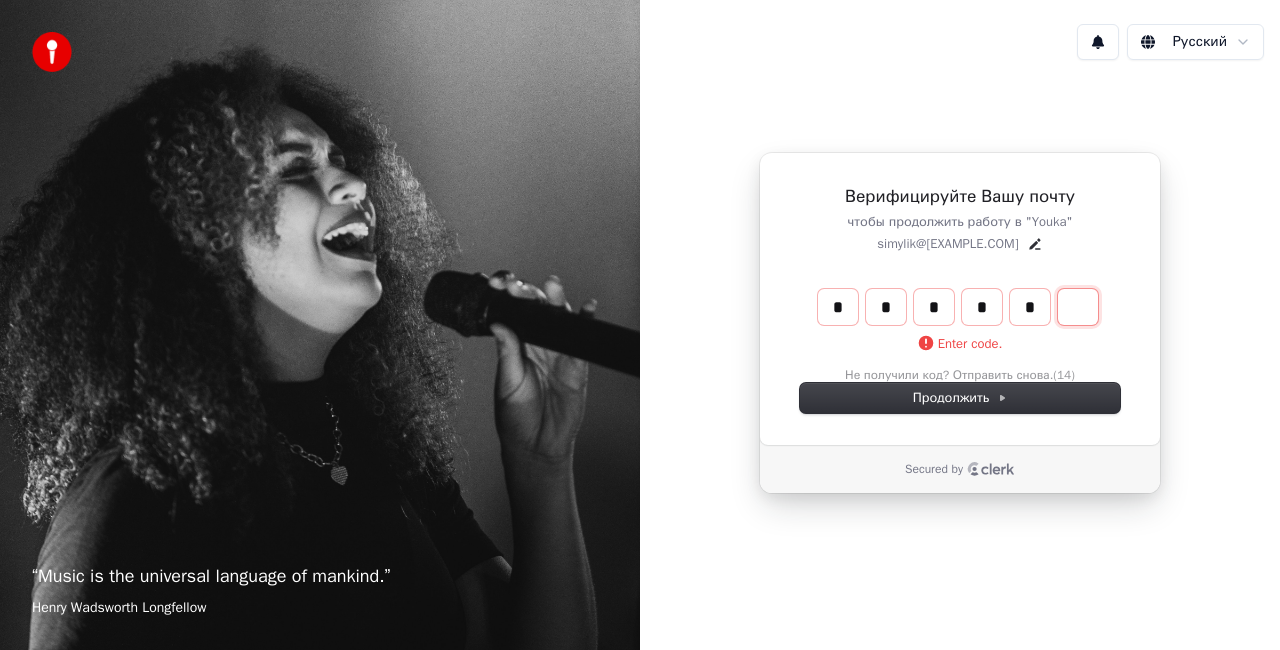 type on "******" 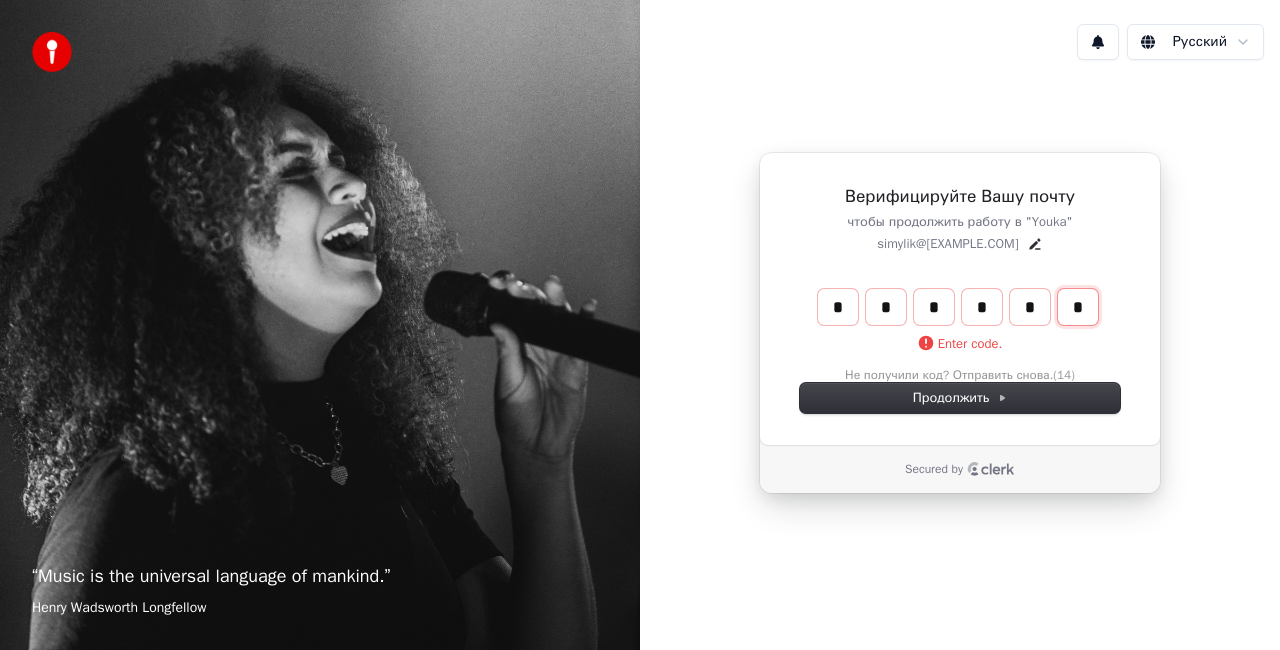 type on "*" 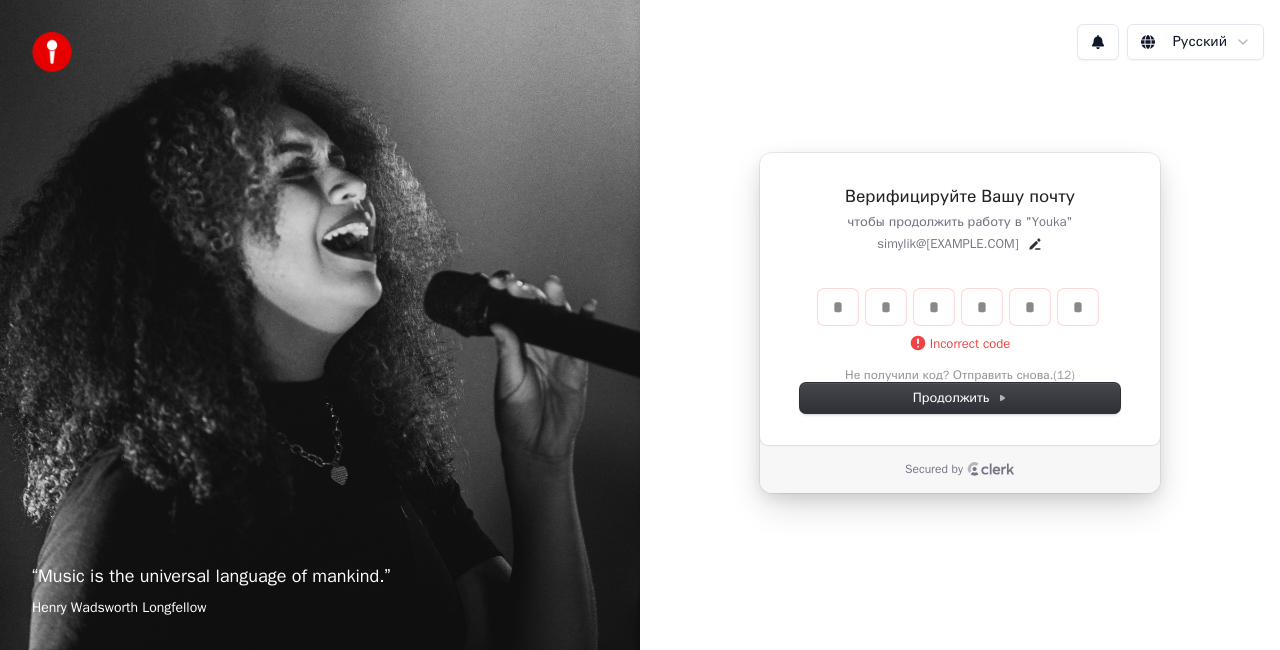type 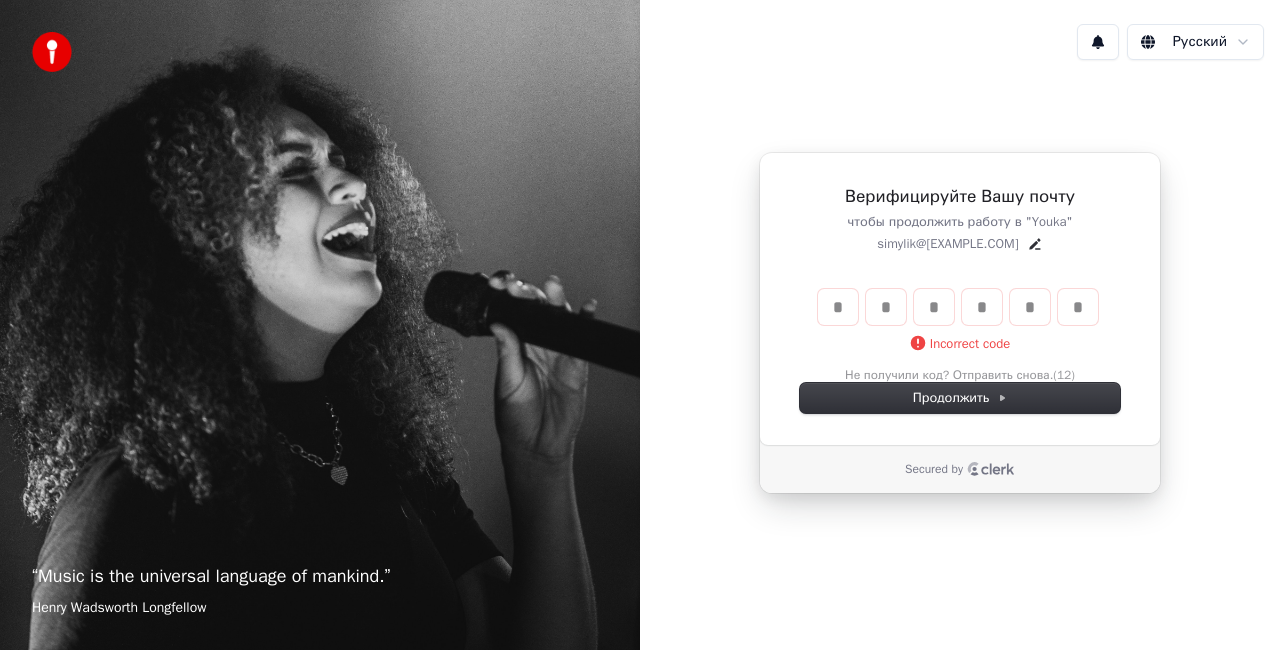 type 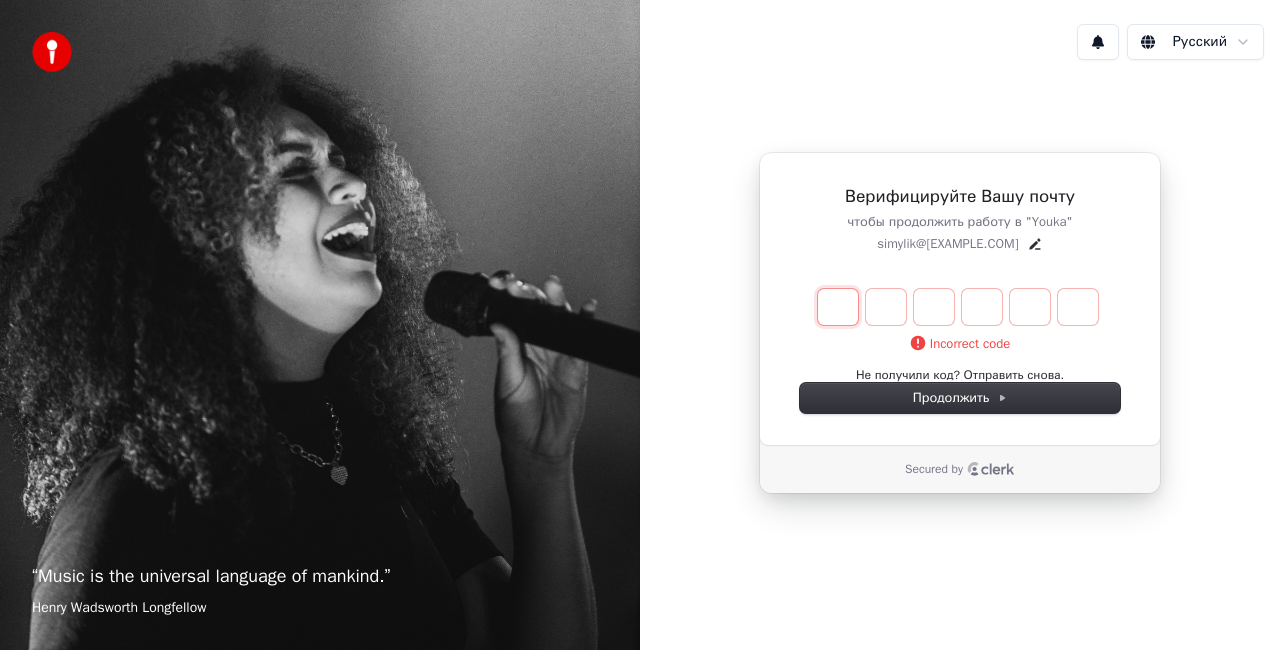 type on "*" 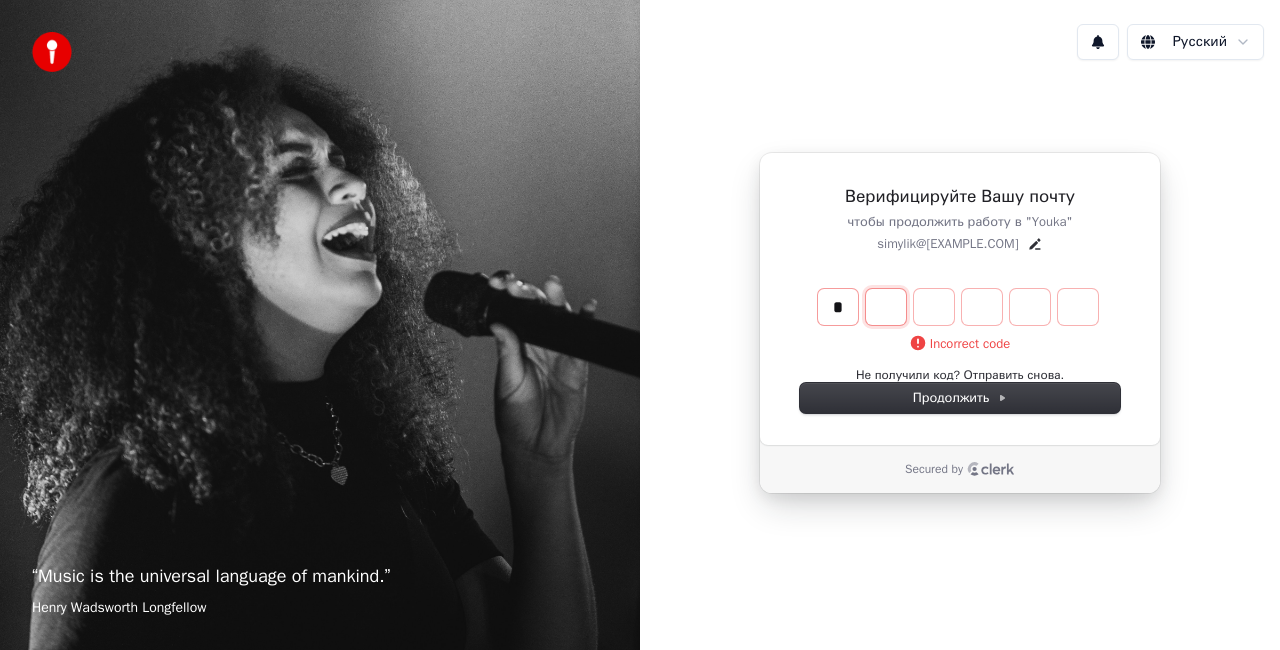 type on "*" 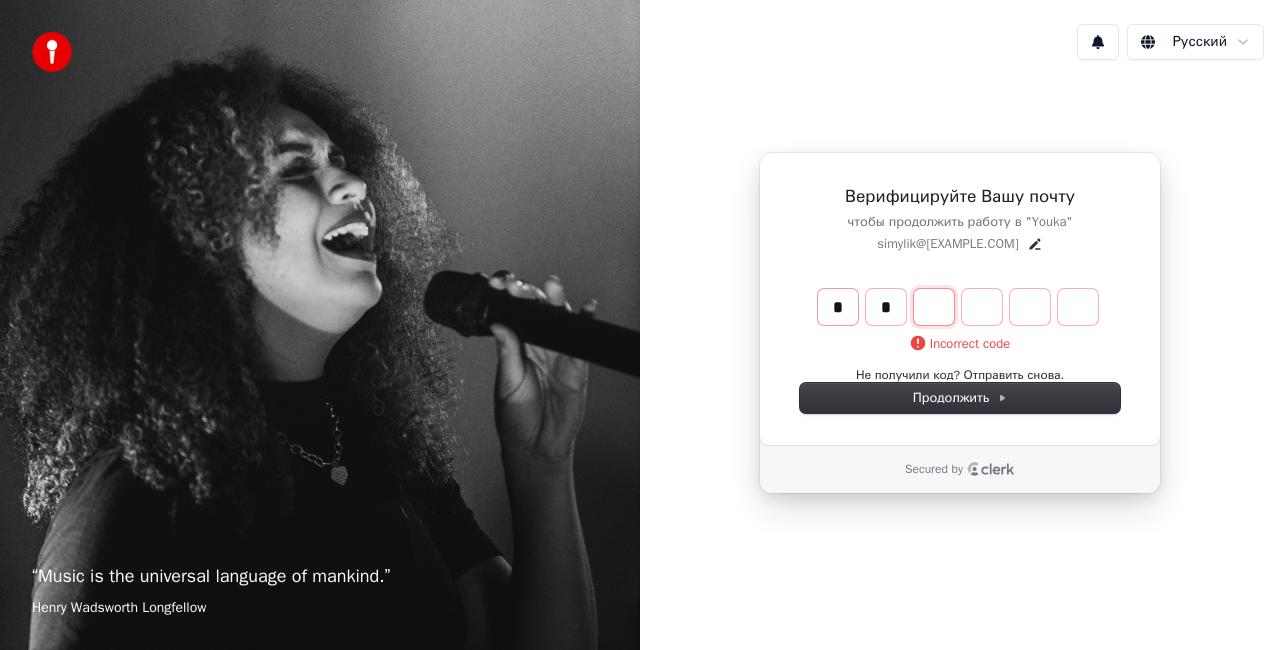 type on "**" 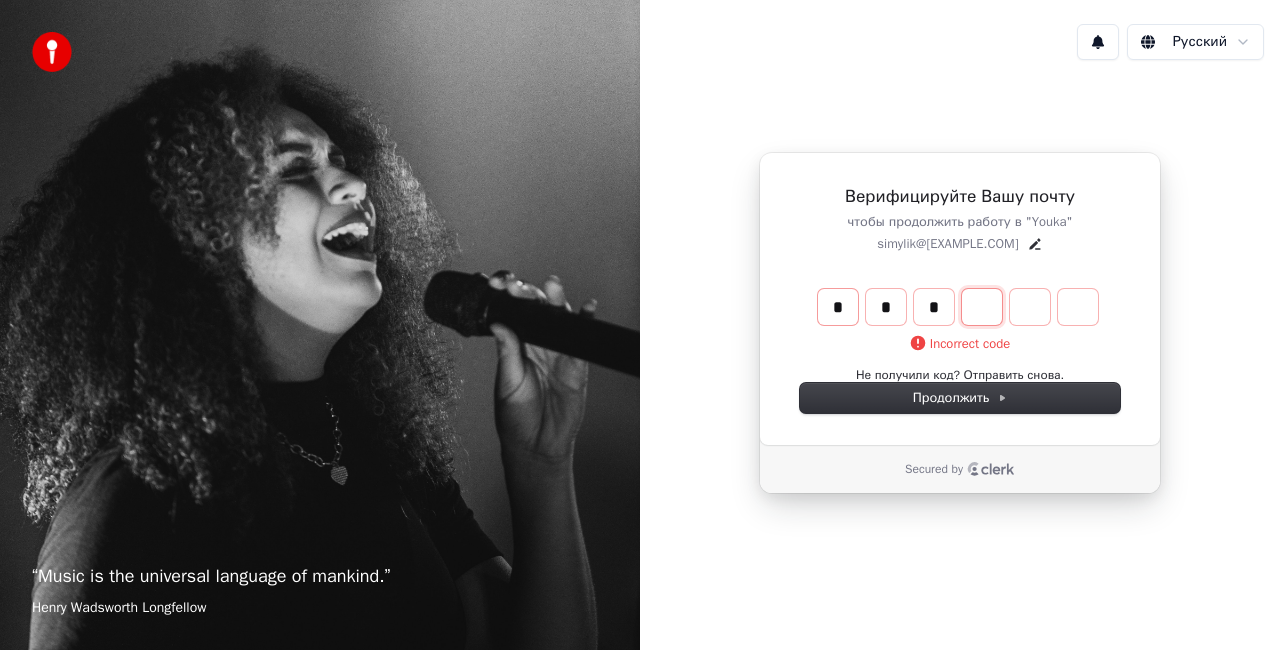 type on "***" 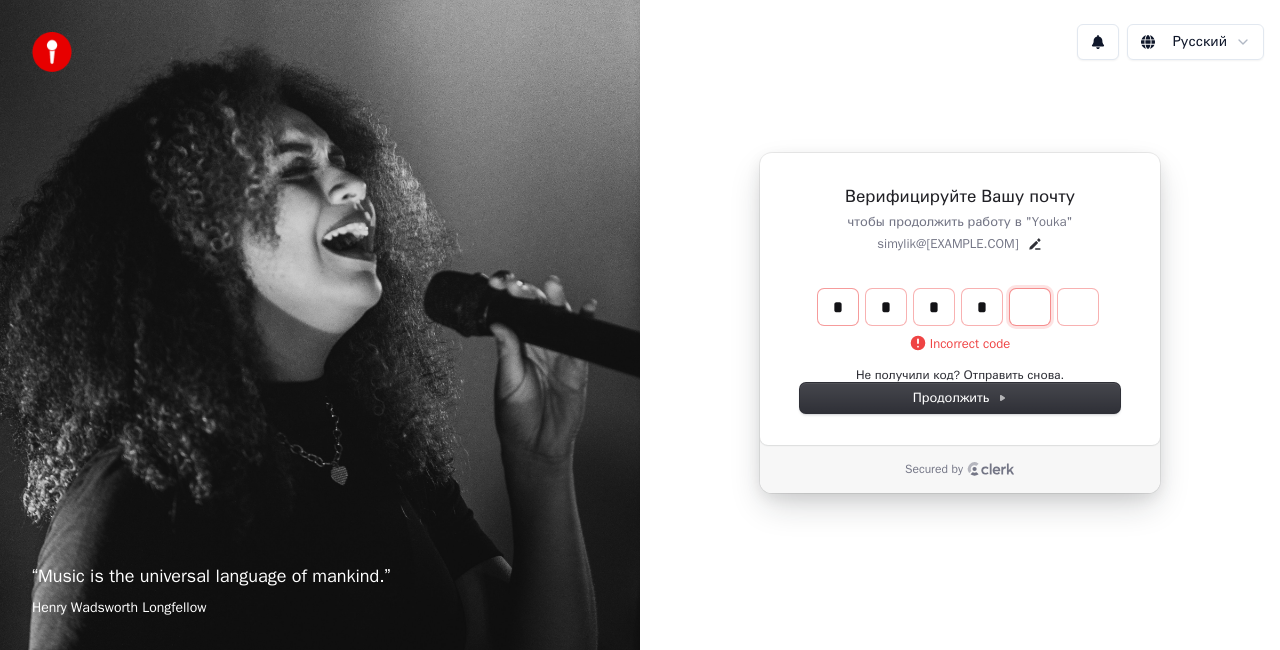 type on "****" 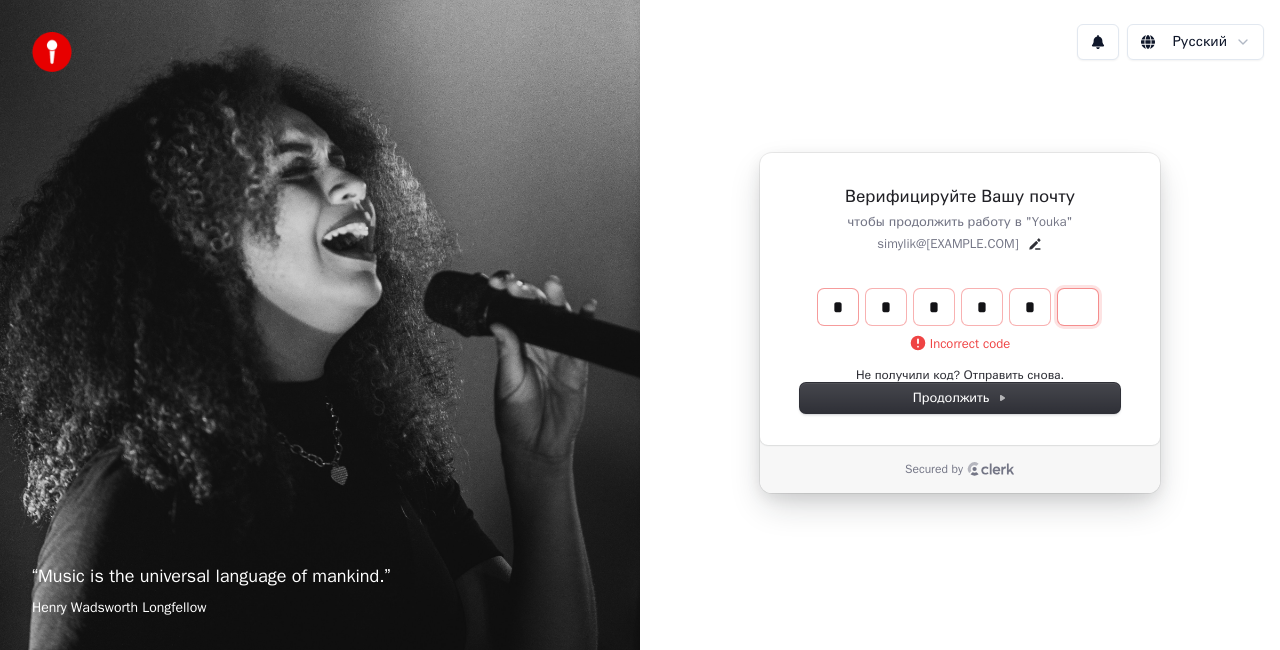 type on "******" 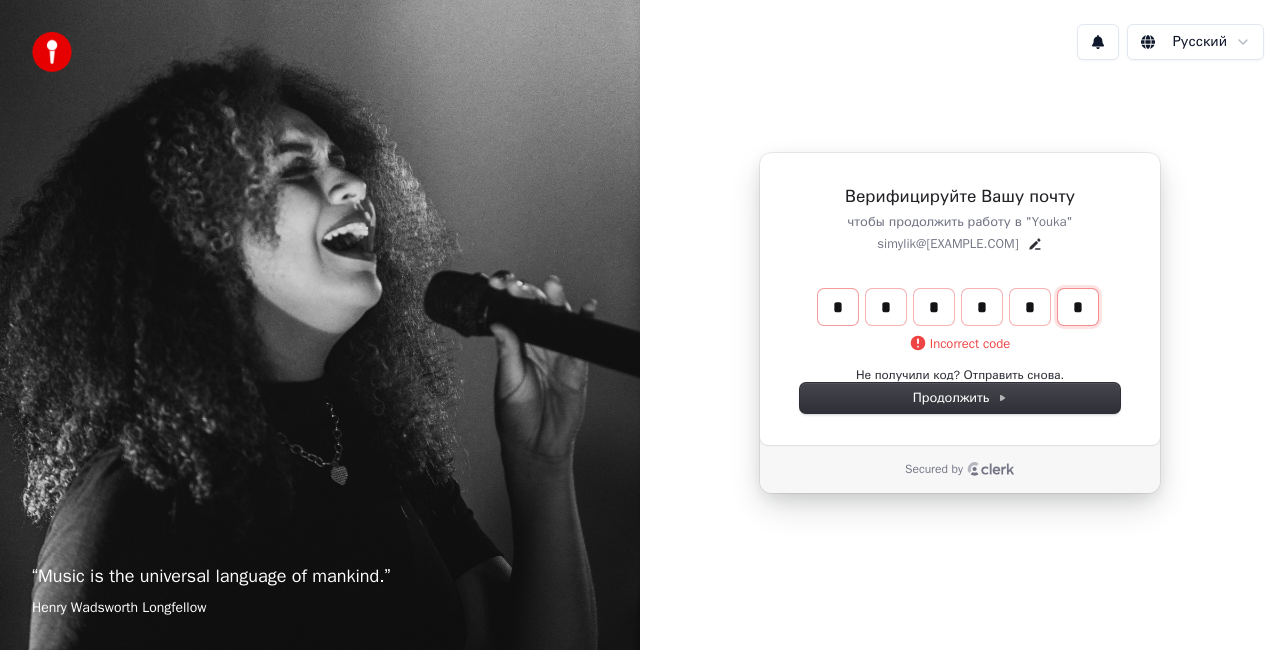 type on "*" 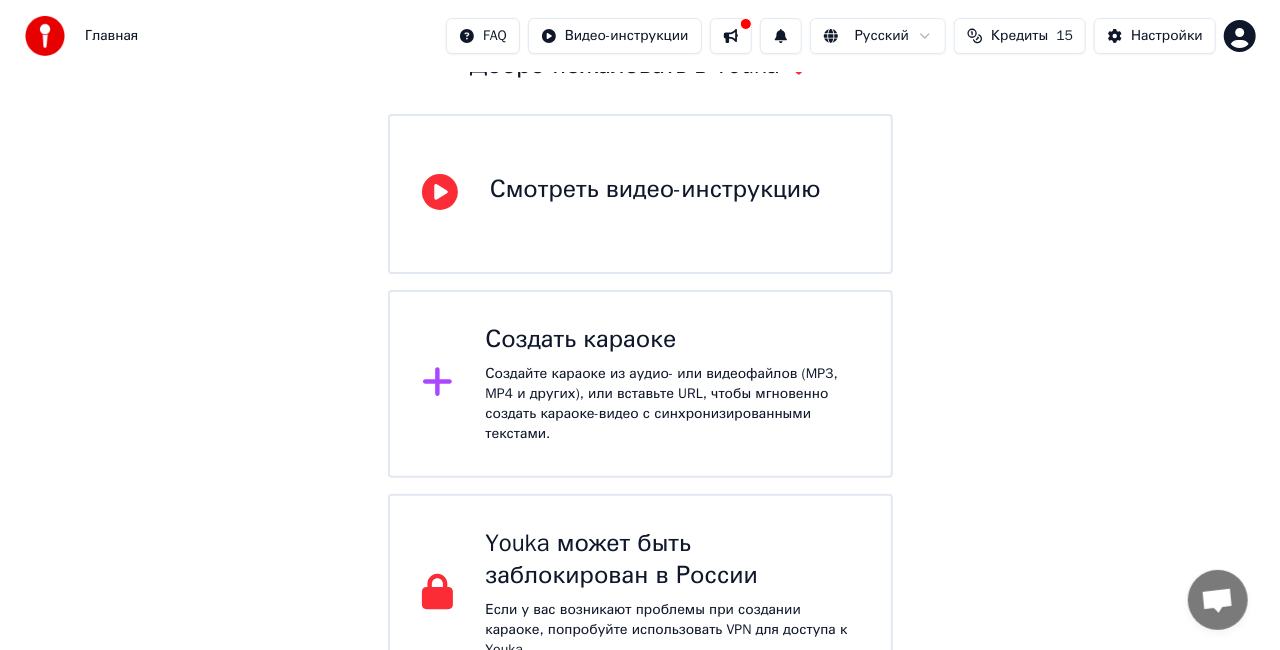 scroll, scrollTop: 146, scrollLeft: 0, axis: vertical 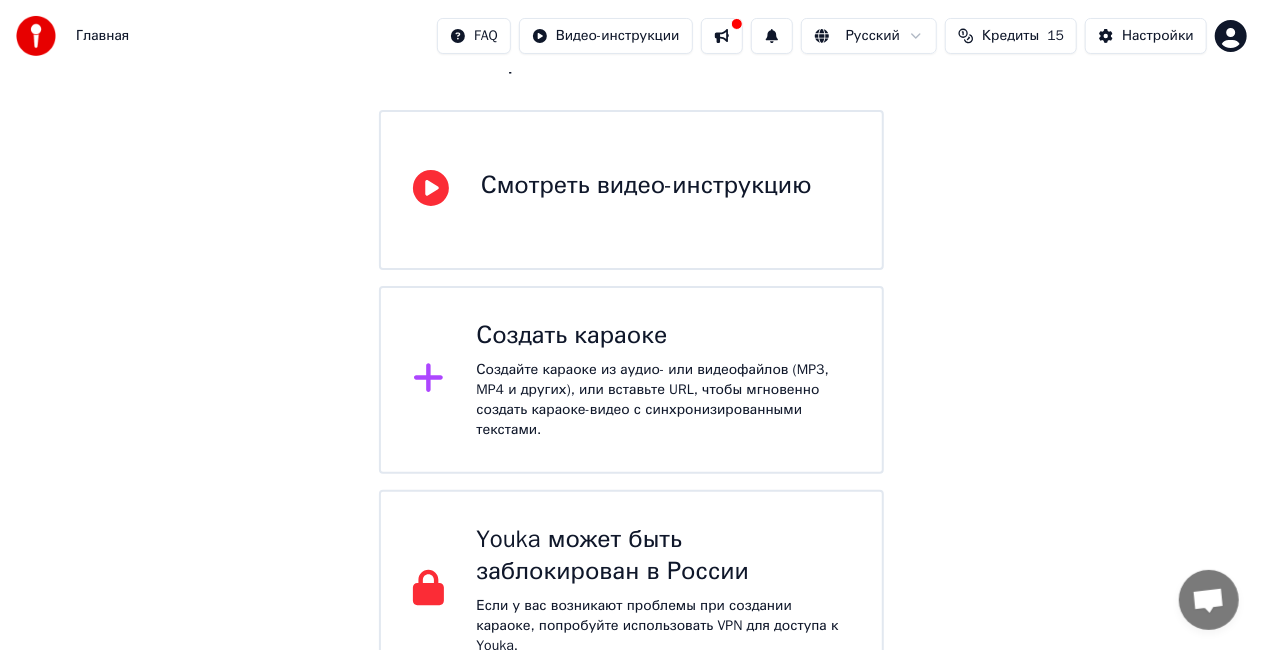click on "Создайте караоке из аудио- или видеофайлов (MP3, MP4 и других), или вставьте URL, чтобы мгновенно создать караоке-видео с синхронизированными текстами." at bounding box center (663, 400) 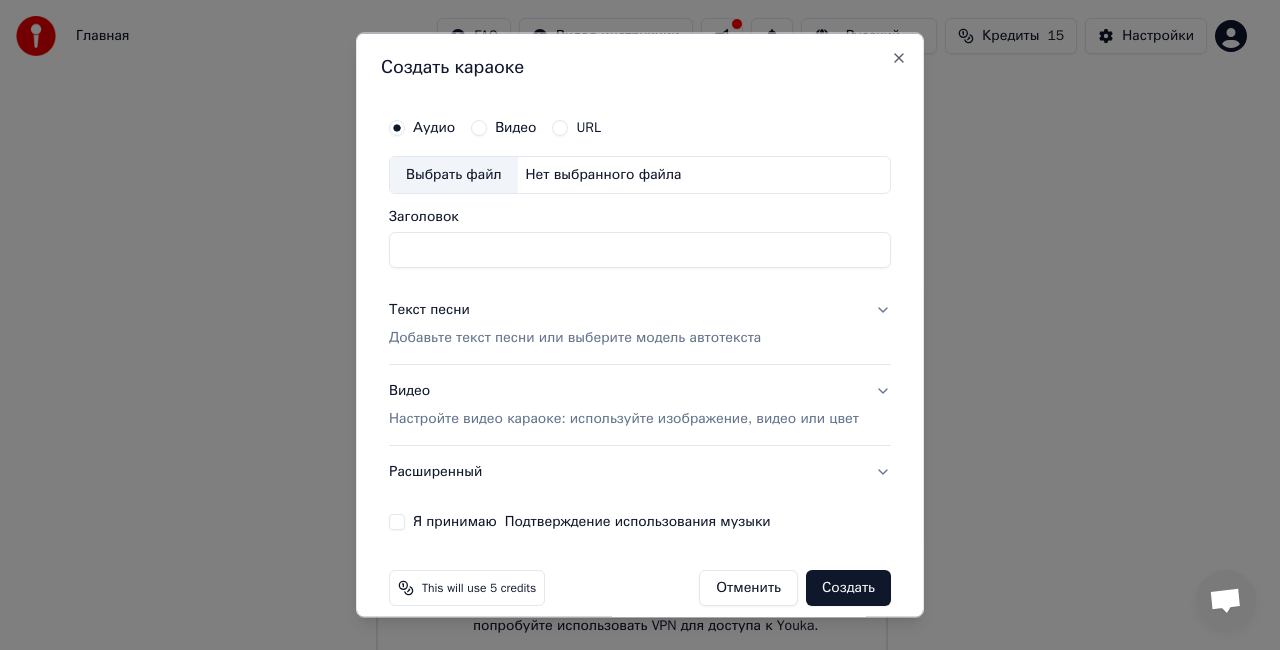 click on "Видео" at bounding box center [479, 128] 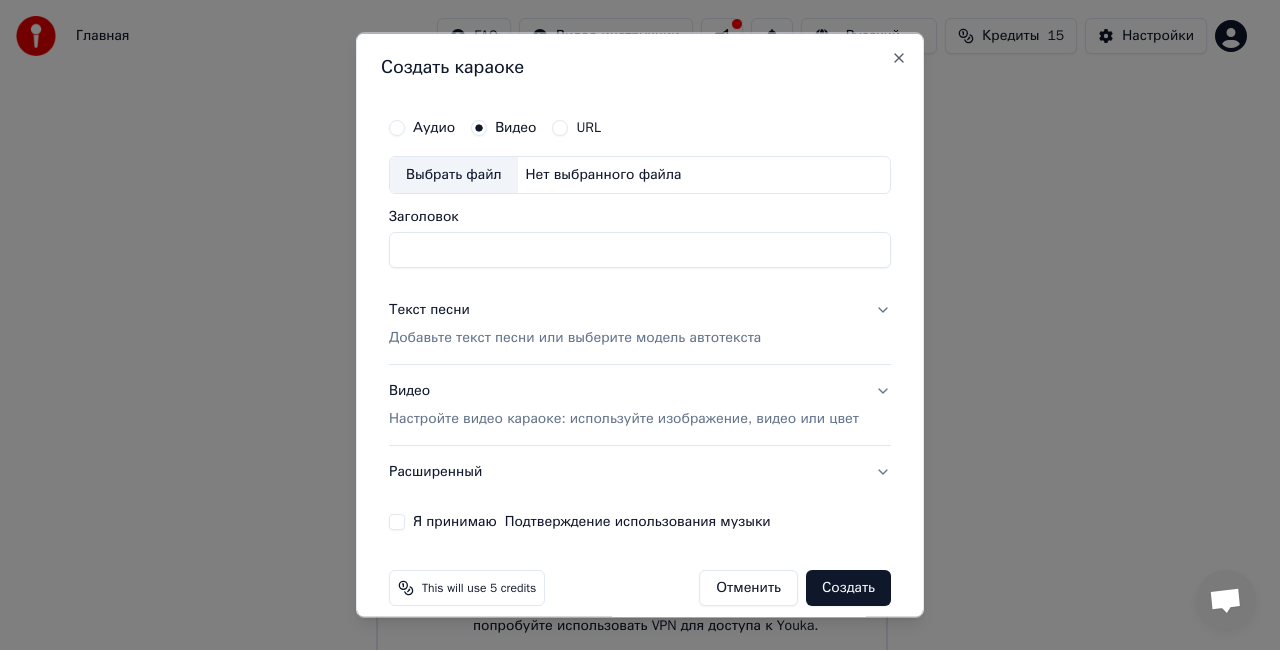 click on "Выбрать файл" at bounding box center (454, 175) 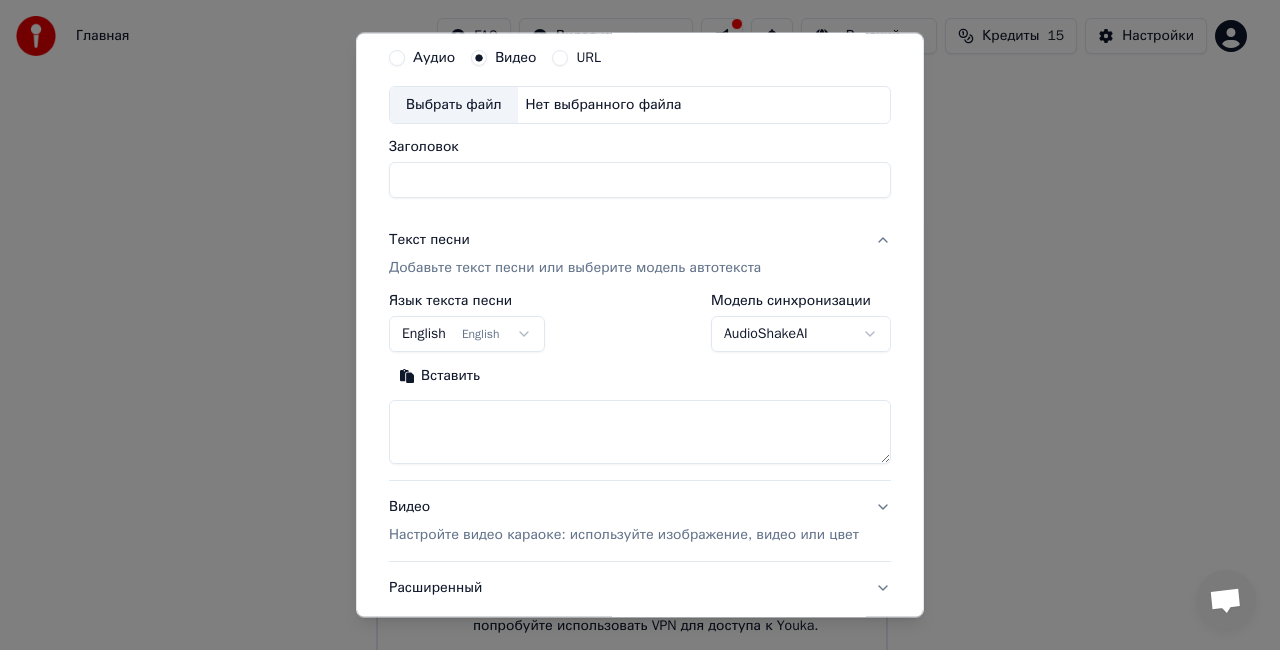 scroll, scrollTop: 100, scrollLeft: 0, axis: vertical 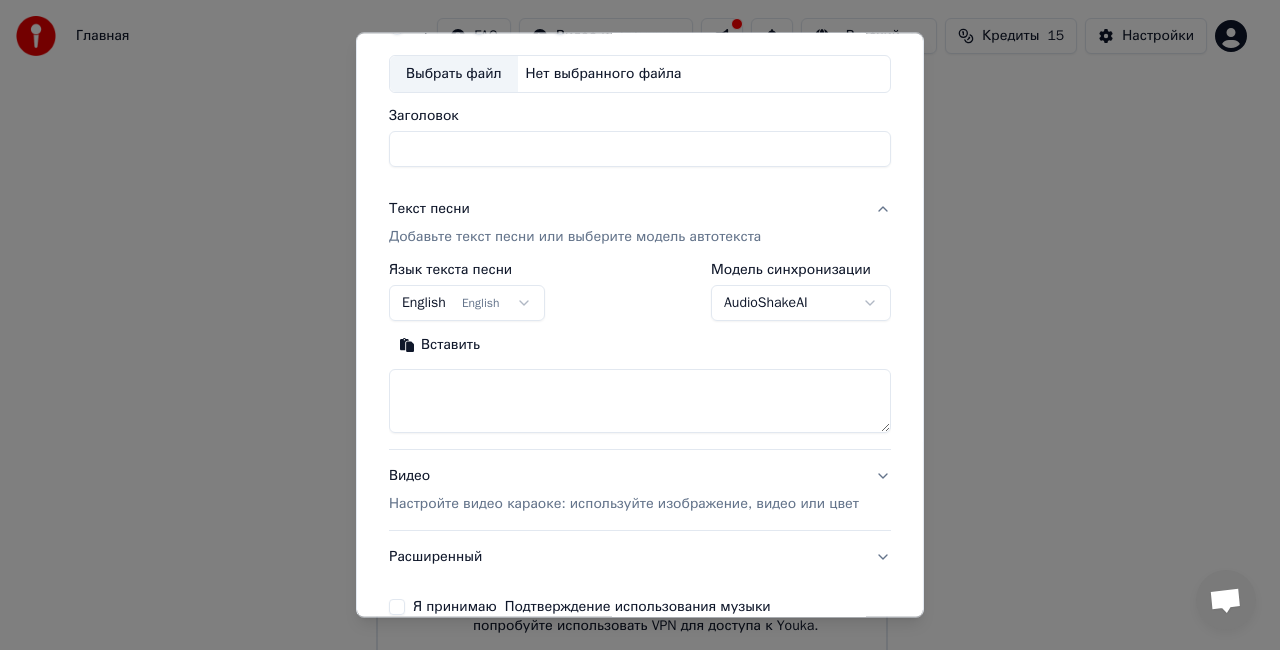 click on "English English" at bounding box center [467, 303] 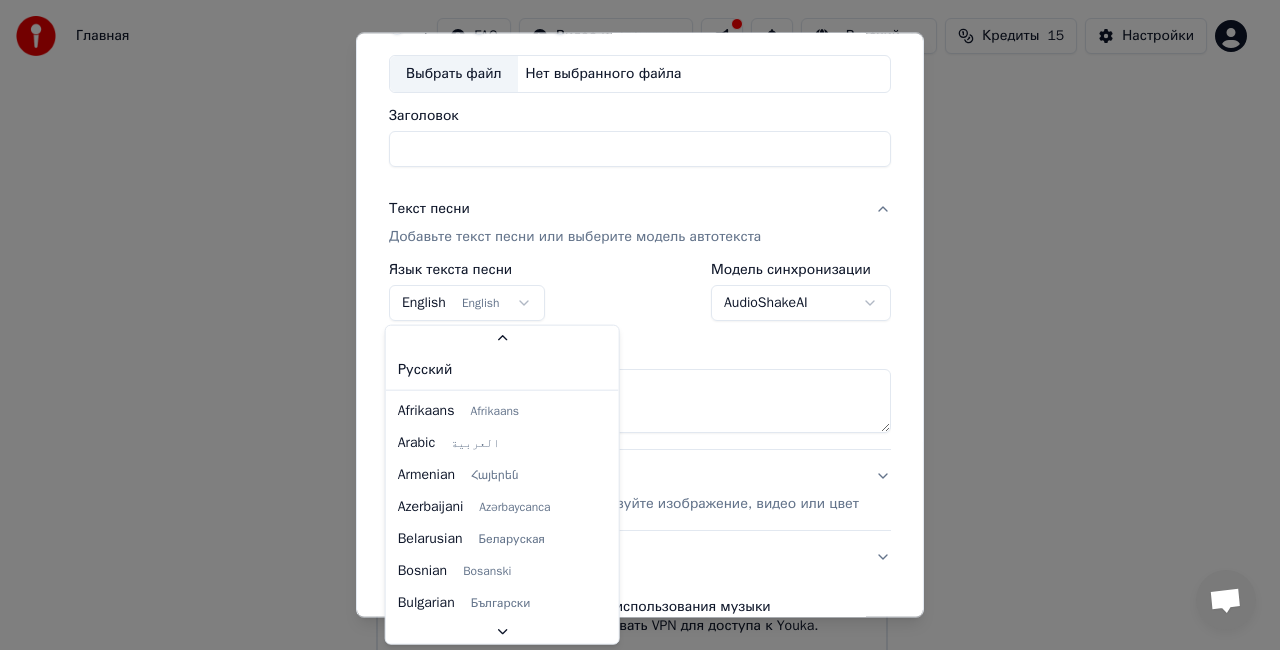 scroll, scrollTop: 62, scrollLeft: 0, axis: vertical 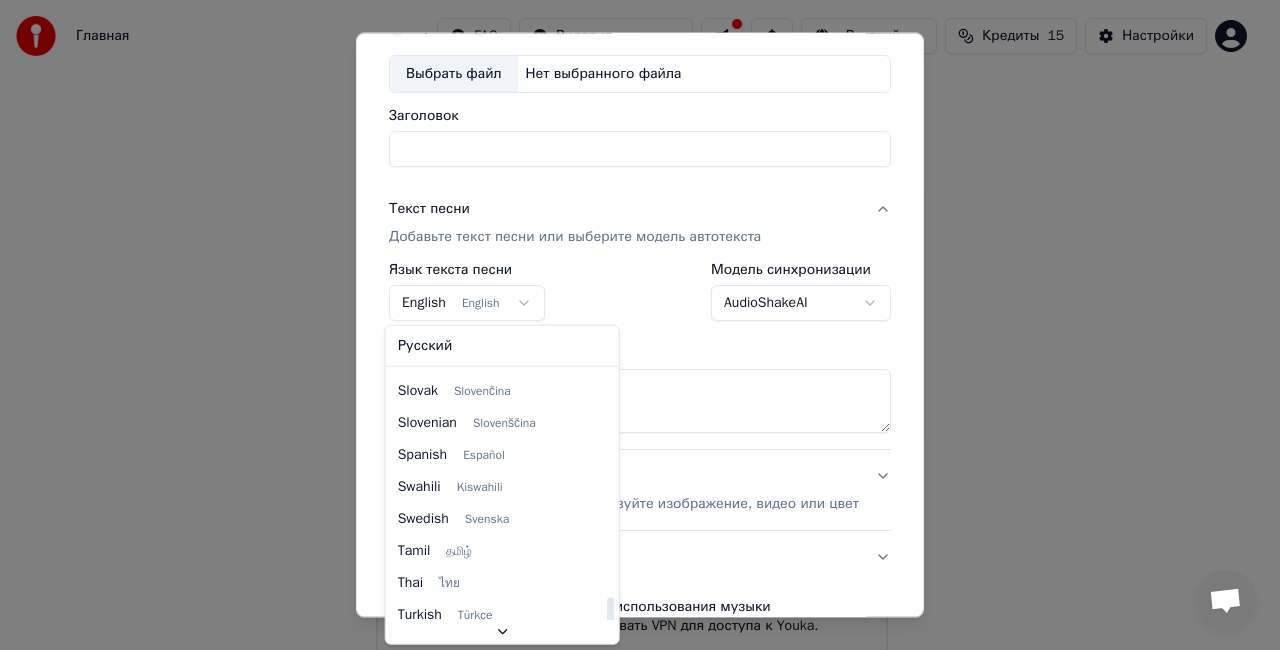 select on "**" 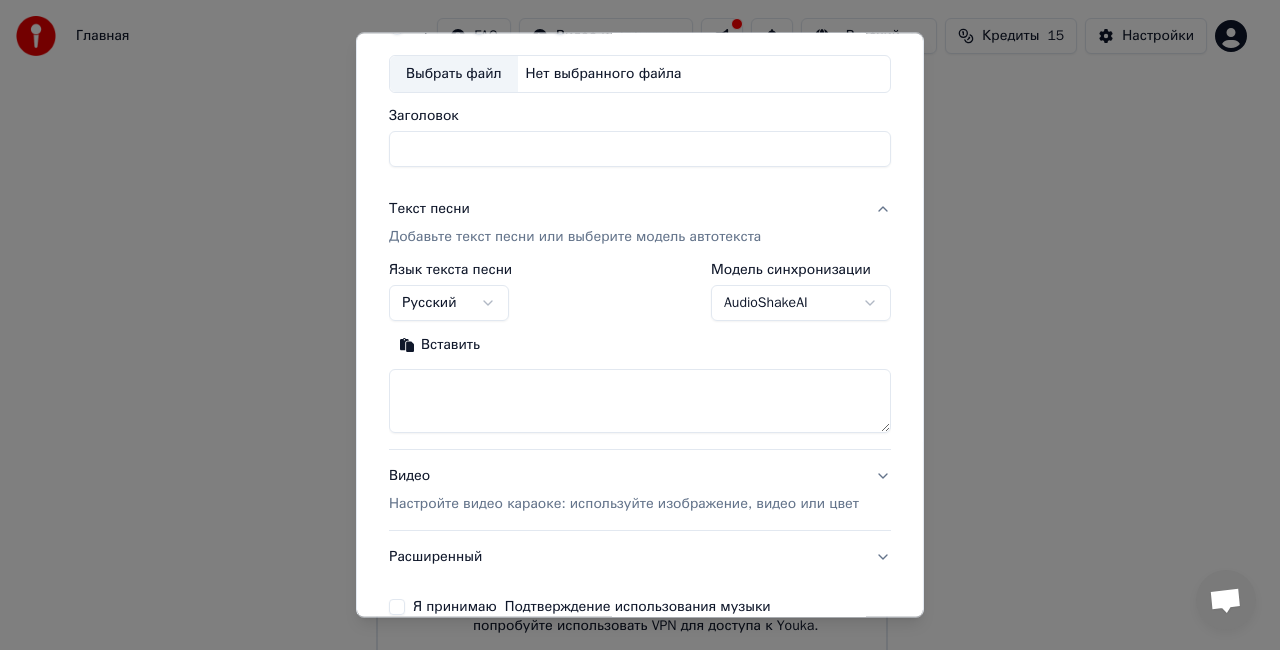 click at bounding box center (640, 401) 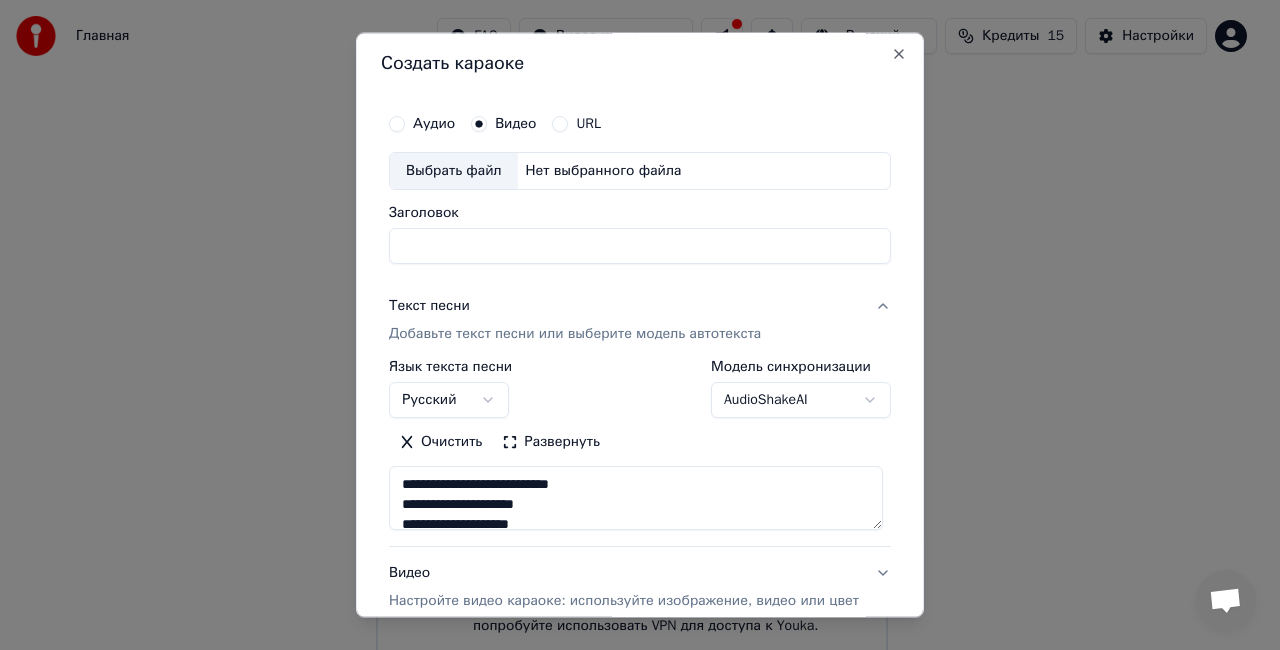 scroll, scrollTop: 0, scrollLeft: 0, axis: both 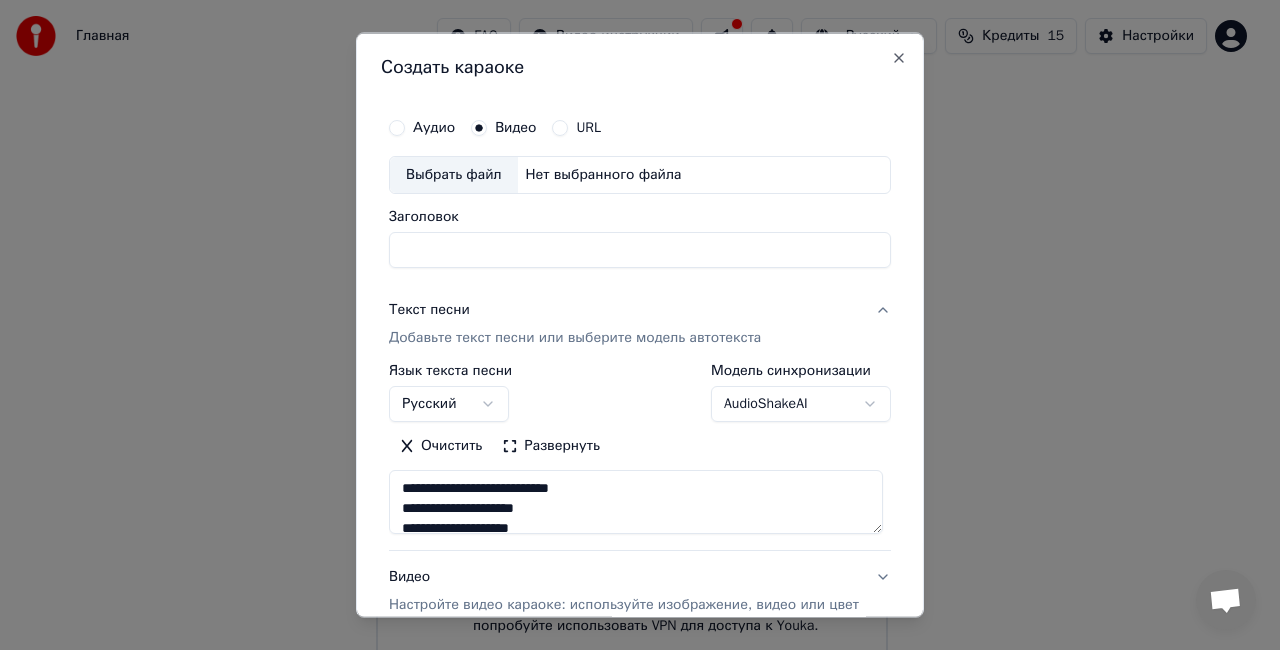 click on "Выбрать файл" at bounding box center (454, 175) 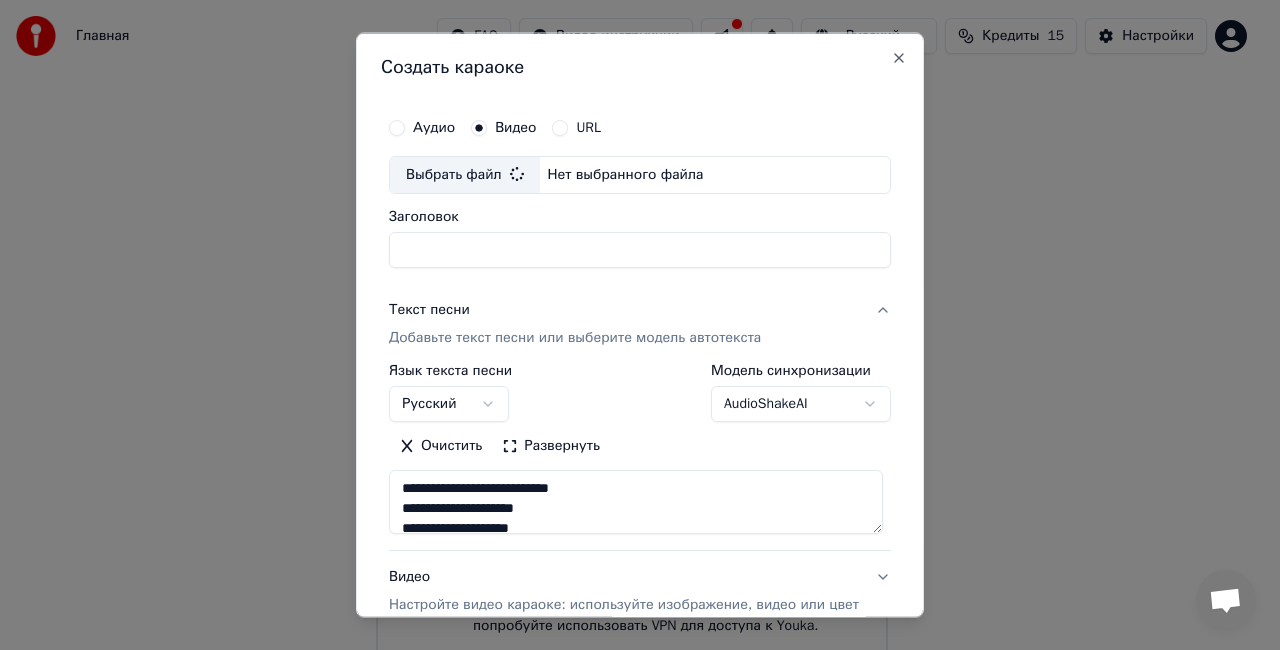 type on "**********" 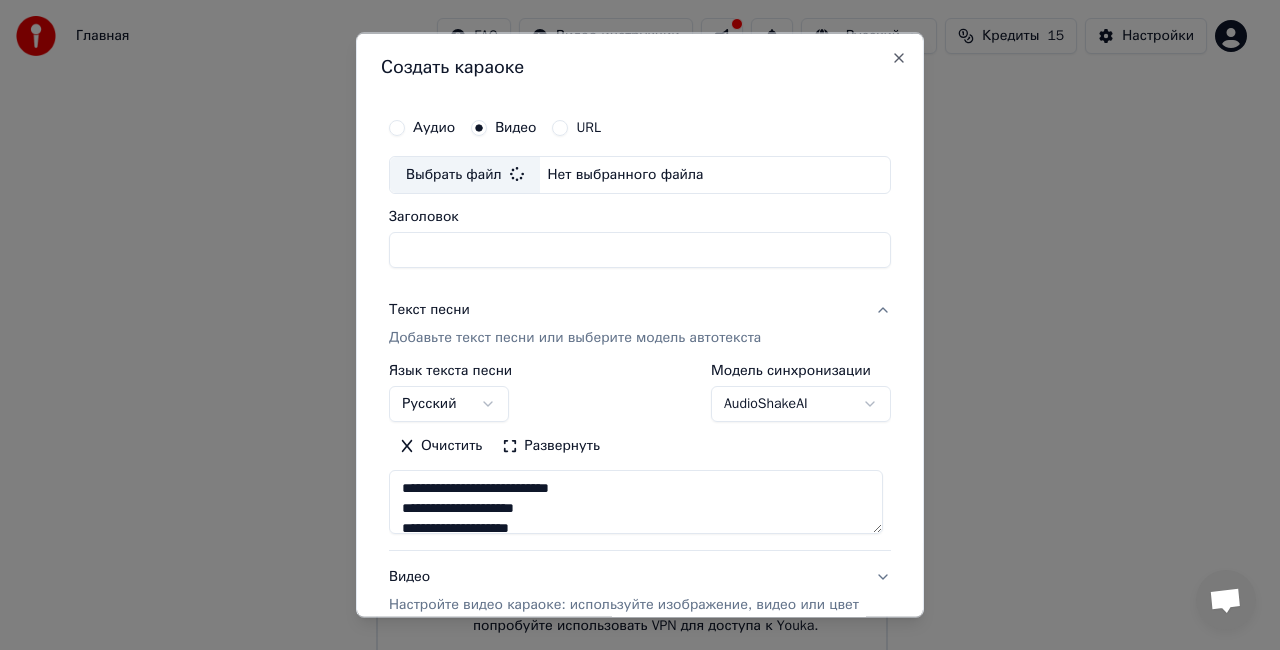 type on "*******" 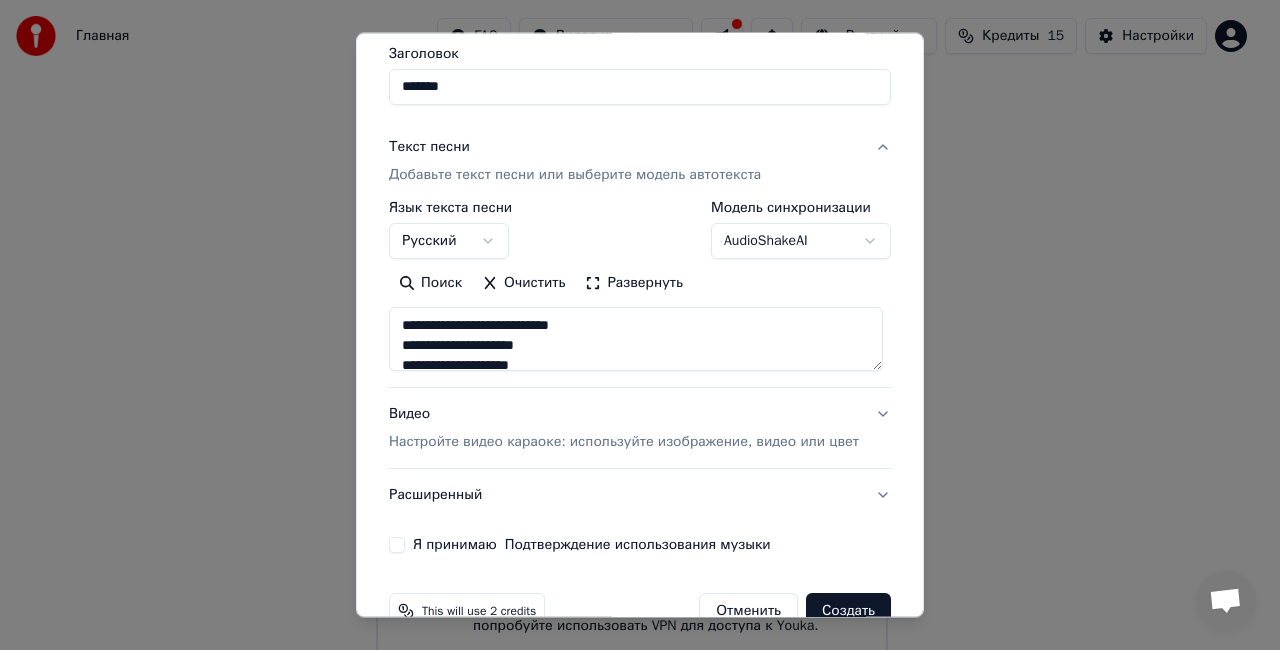 scroll, scrollTop: 204, scrollLeft: 0, axis: vertical 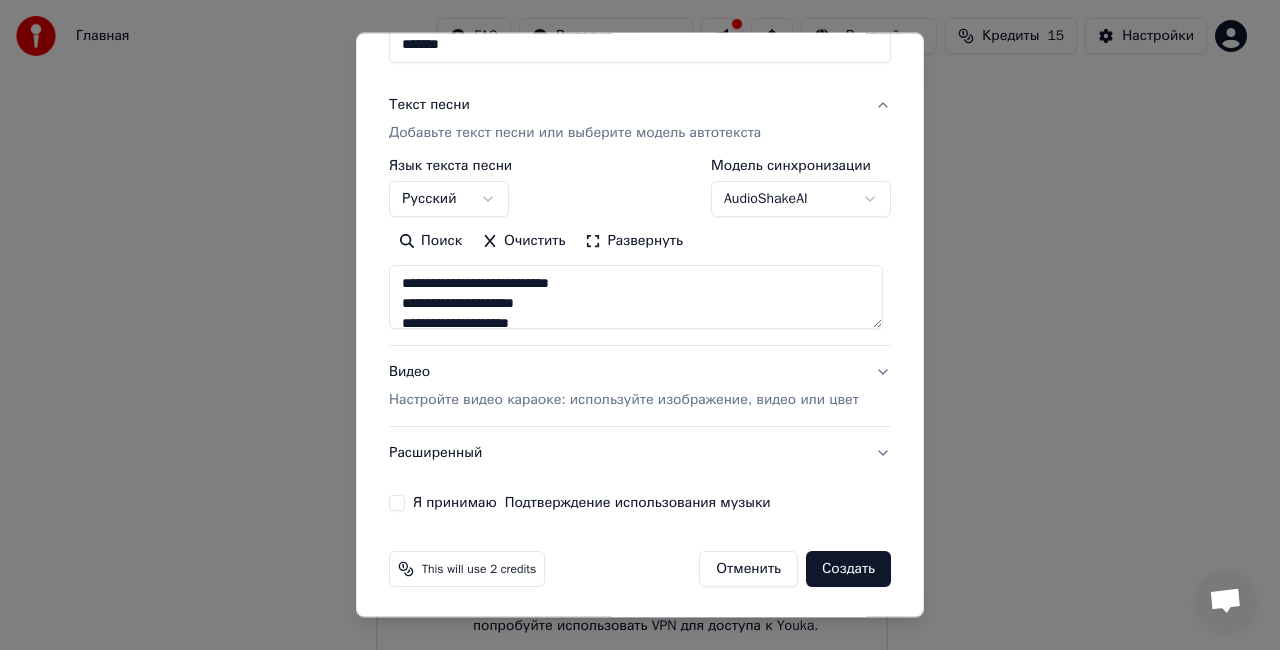 drag, startPoint x: 392, startPoint y: 502, endPoint x: 437, endPoint y: 517, distance: 47.434166 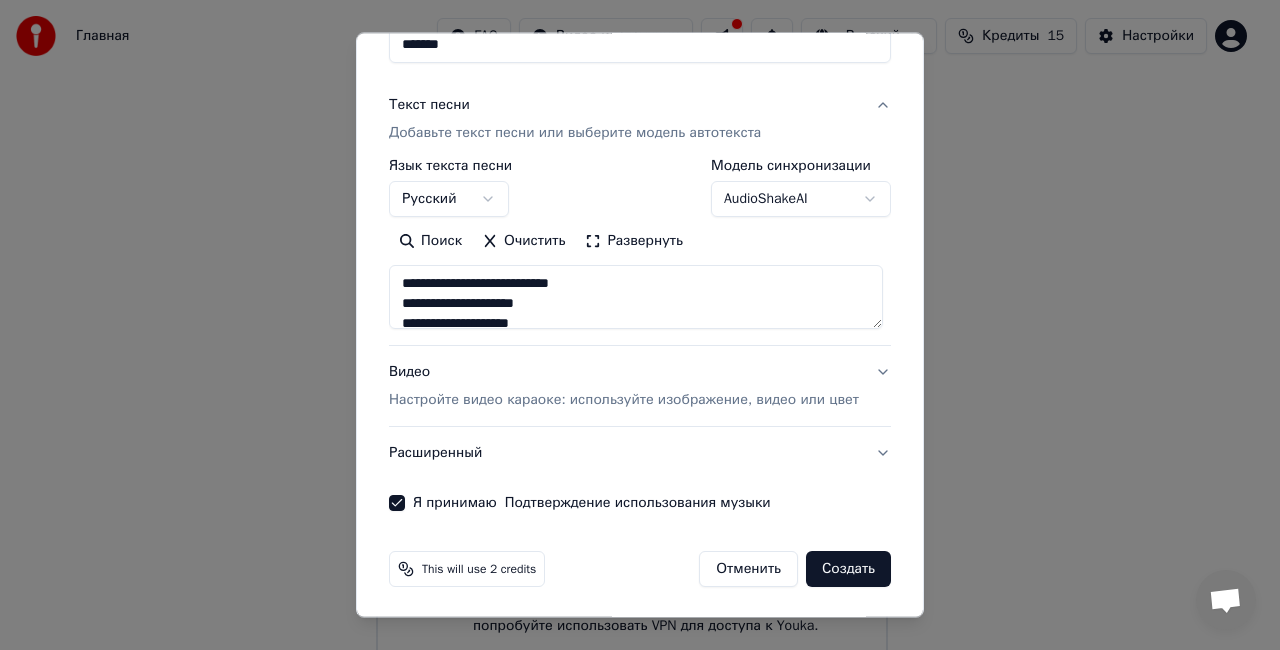 click on "Создать" at bounding box center (848, 569) 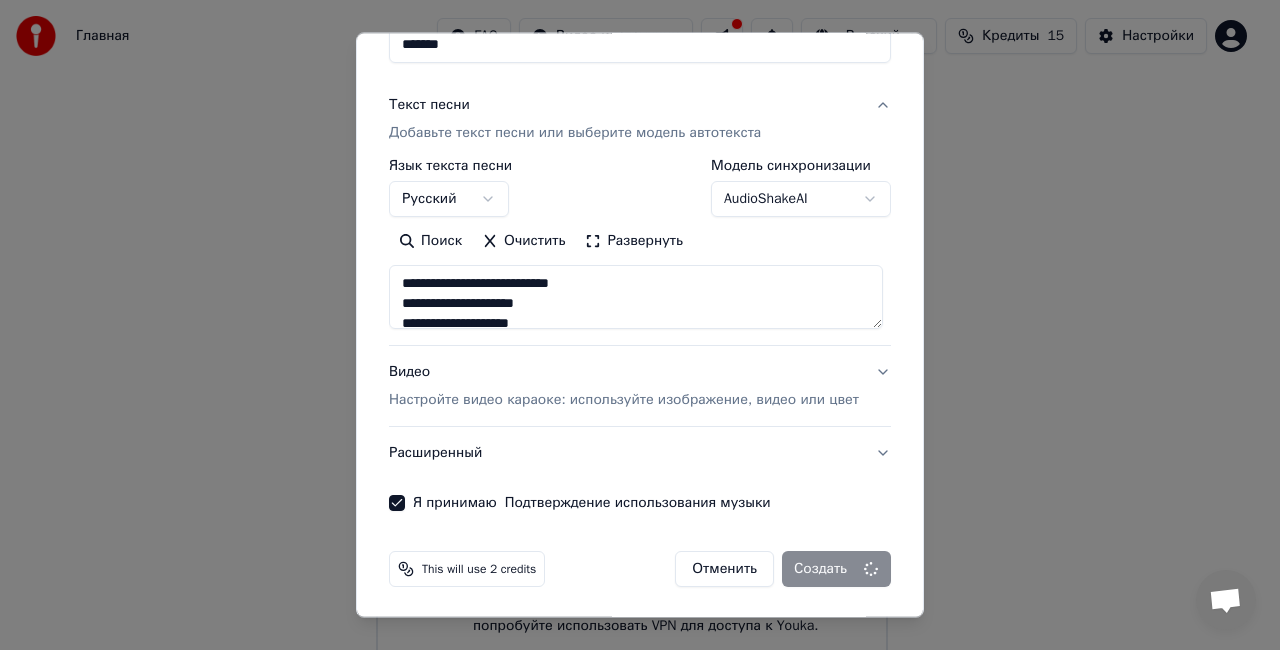 scroll, scrollTop: 22, scrollLeft: 0, axis: vertical 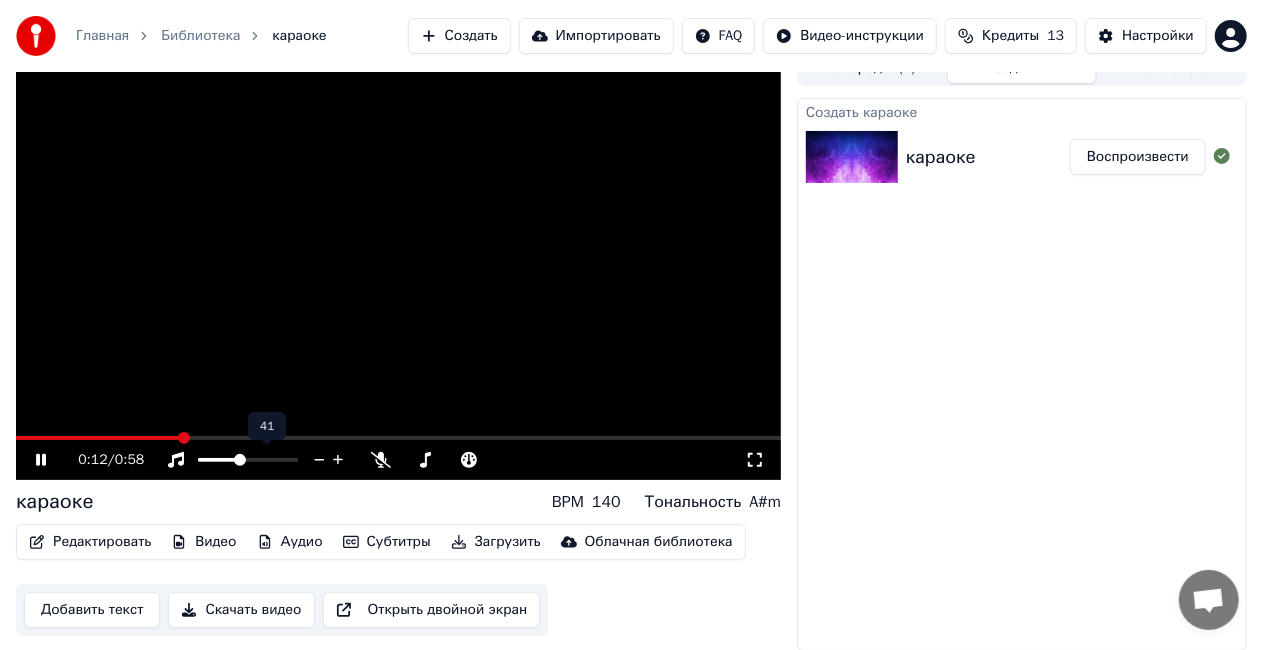 click at bounding box center (240, 460) 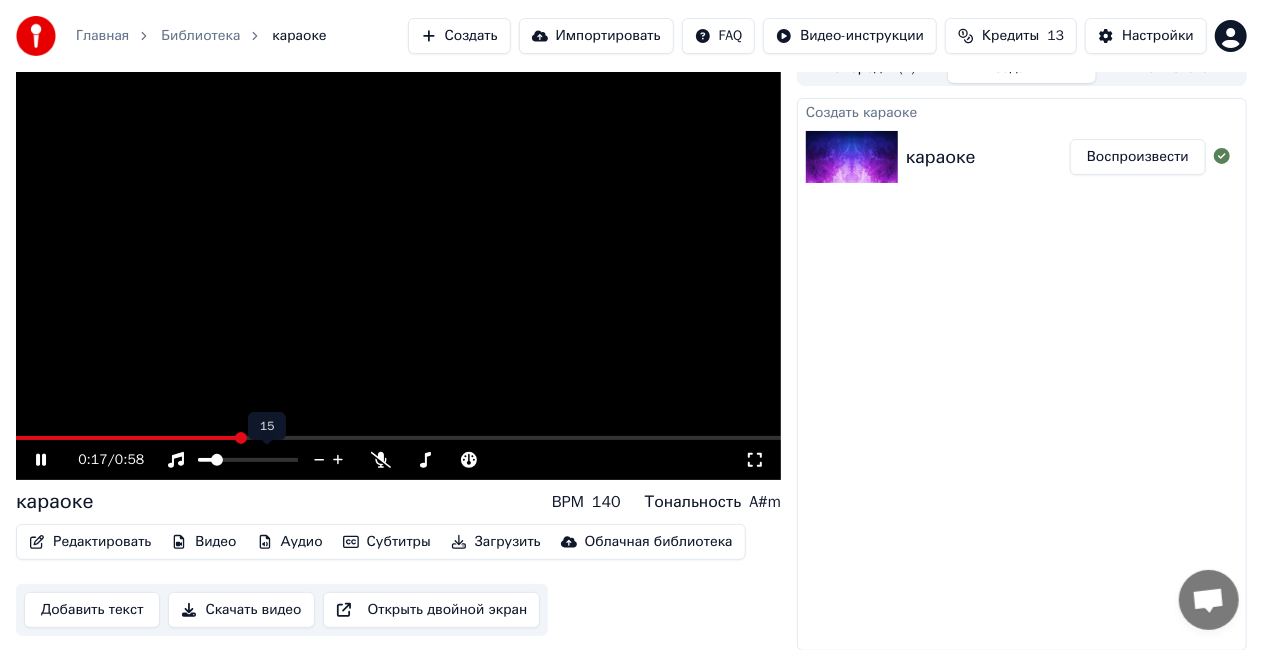 click at bounding box center [217, 460] 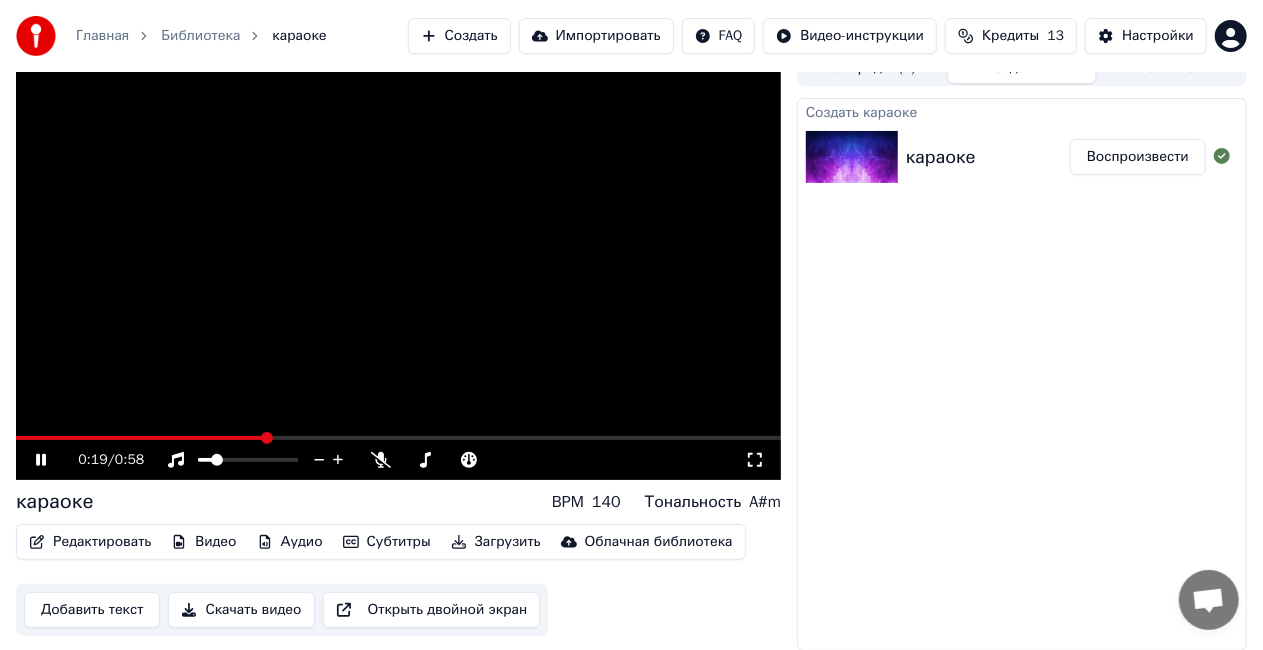 click on "Добавить текст" at bounding box center [92, 610] 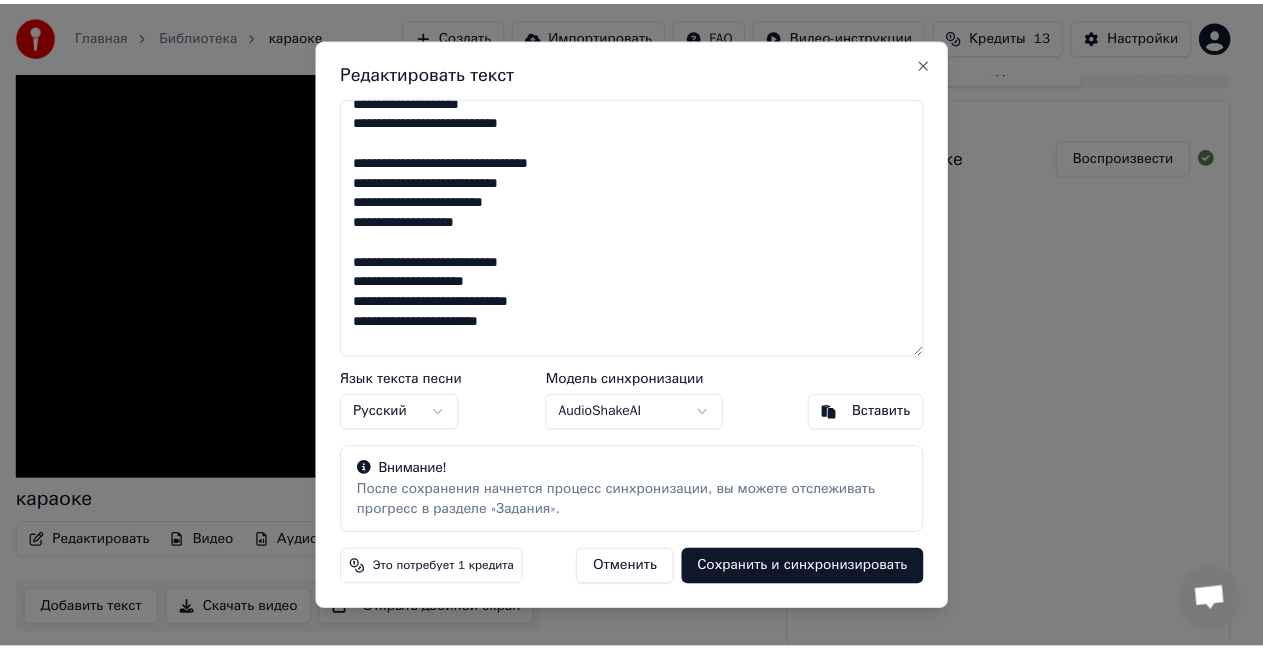scroll, scrollTop: 0, scrollLeft: 0, axis: both 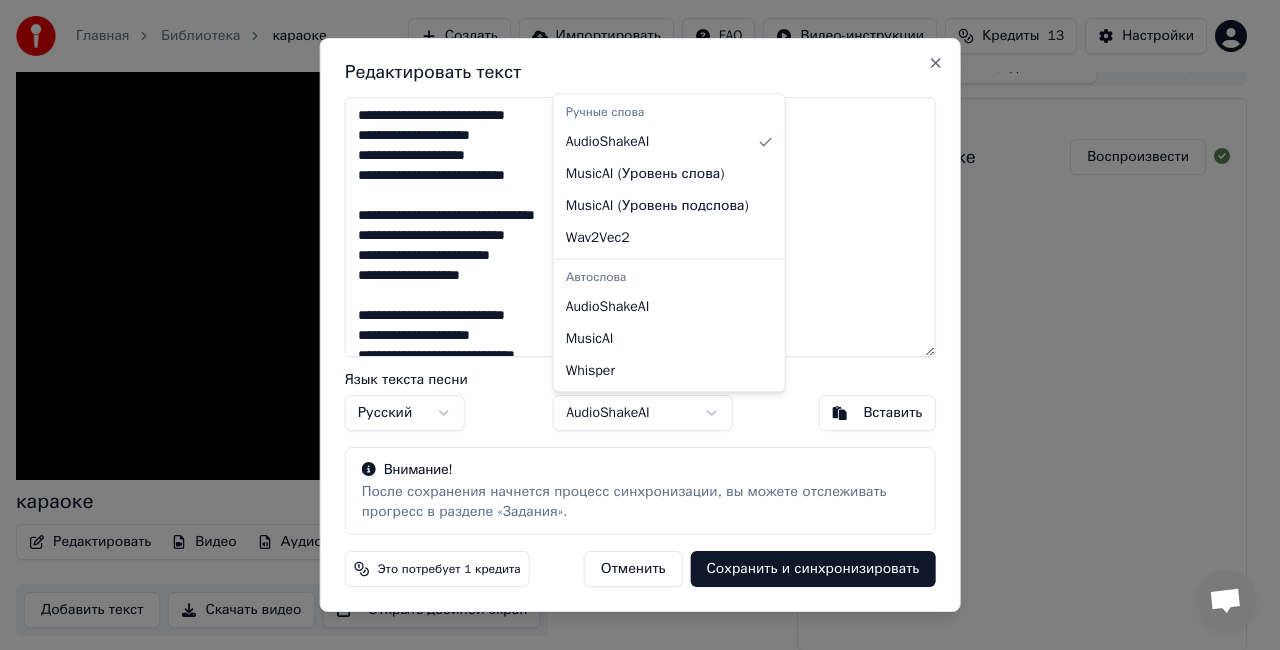 click on "Главная Библиотека караоке Создать Импортировать FAQ Видео-инструкции Кредиты 13 Настройки караоке BPM 140 Тональность A#m Редактировать Видео Аудио Субтитры Загрузить Облачная библиотека Добавить текст Скачать видео Открыть двойной экран Очередь ( 1 ) Задания Библиотека Создать караоке караоке Воспроизвести
Редактировать текст Язык текста песни Русский Модель синхронизации AudioShakeAI Вставить Внимание! После сохранения начнется процесс синхронизации, вы можете отслеживать прогресс в разделе «Задания». Это потребует 1 кредита Отменить Close Ручные слова ) )" at bounding box center [631, 303] 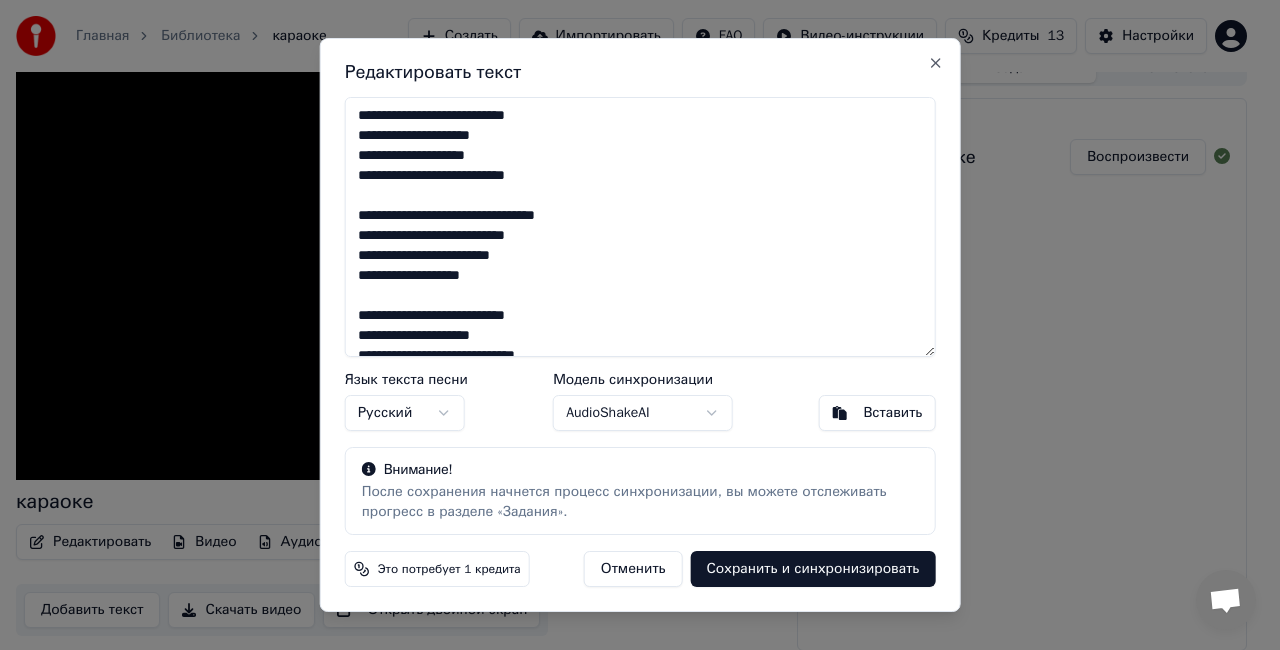 click on "Сохранить и синхронизировать" at bounding box center (813, 569) 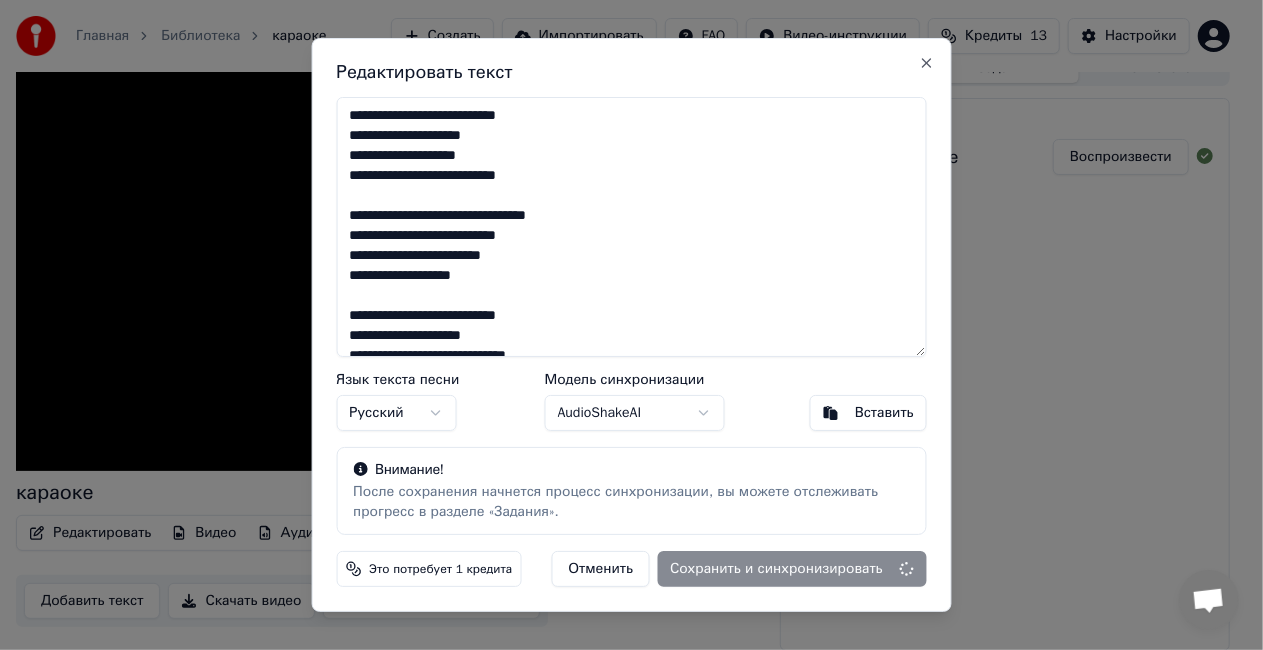 type on "**********" 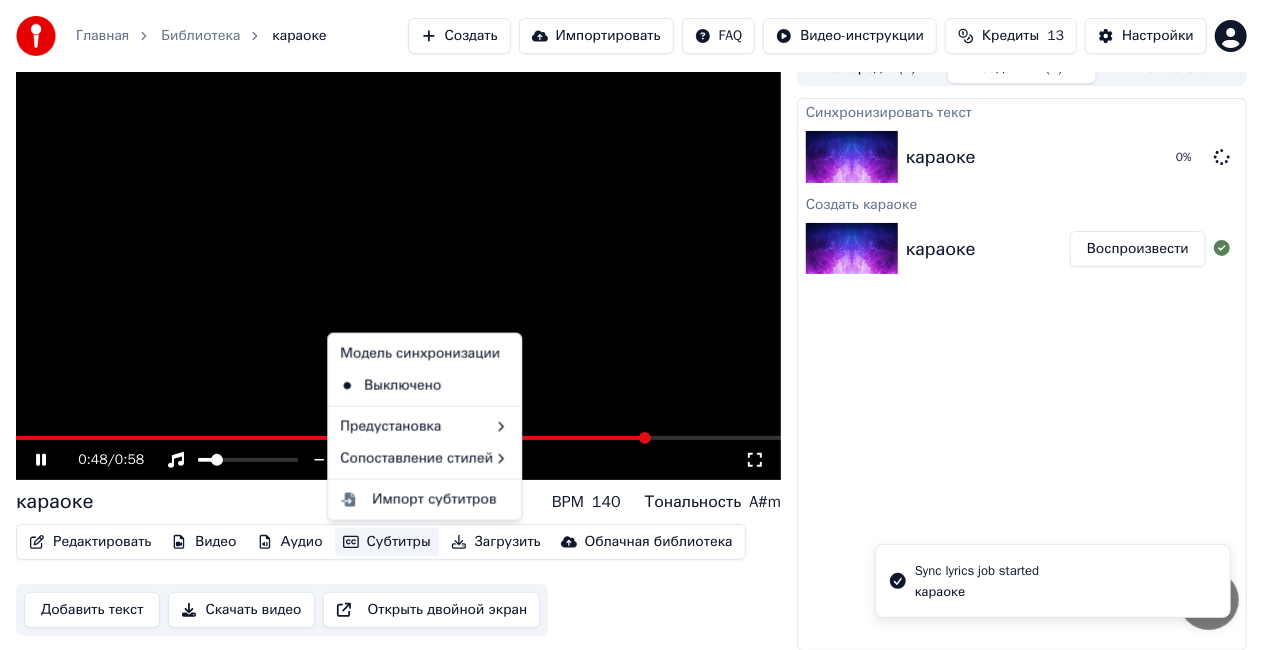 click on "Субтитры" at bounding box center [387, 542] 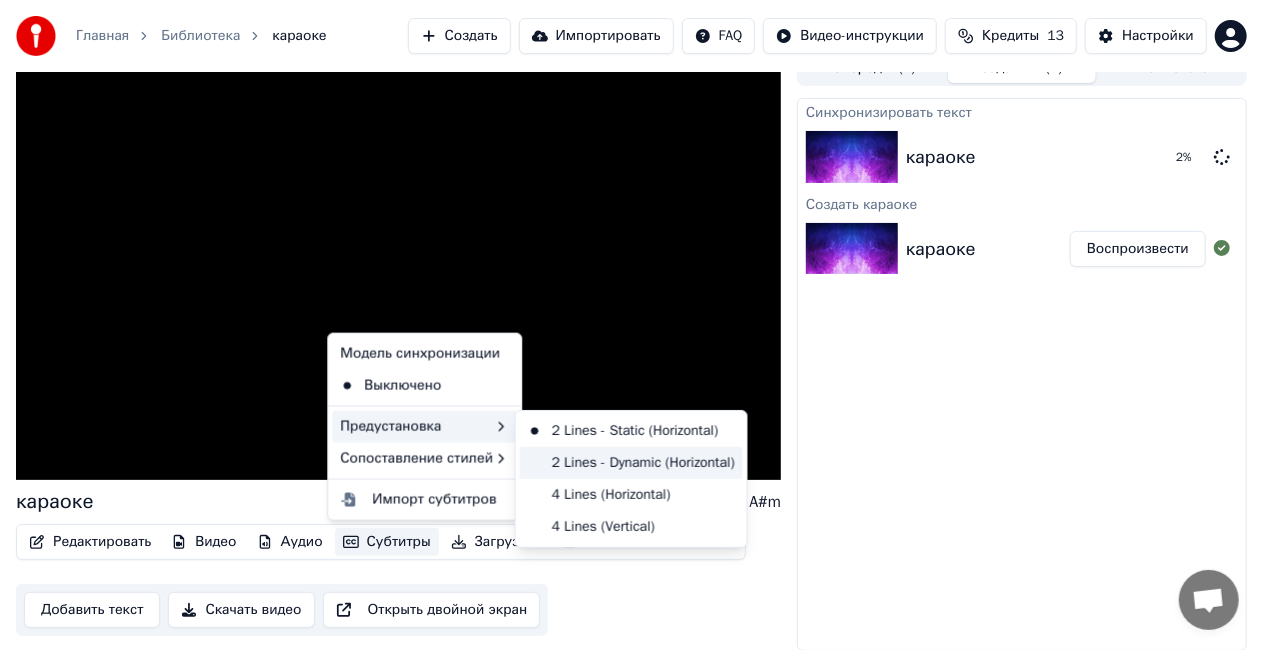 click on "2 Lines - Dynamic (Horizontal)" at bounding box center [631, 463] 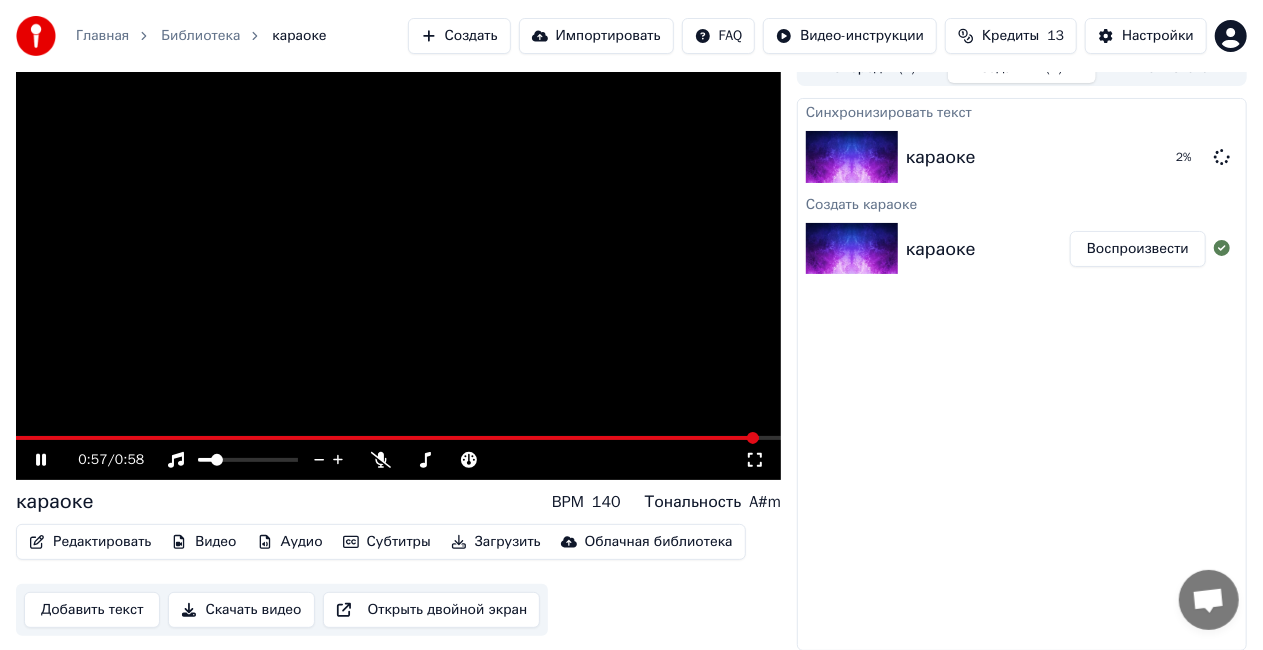 click on "Субтитры" at bounding box center [387, 542] 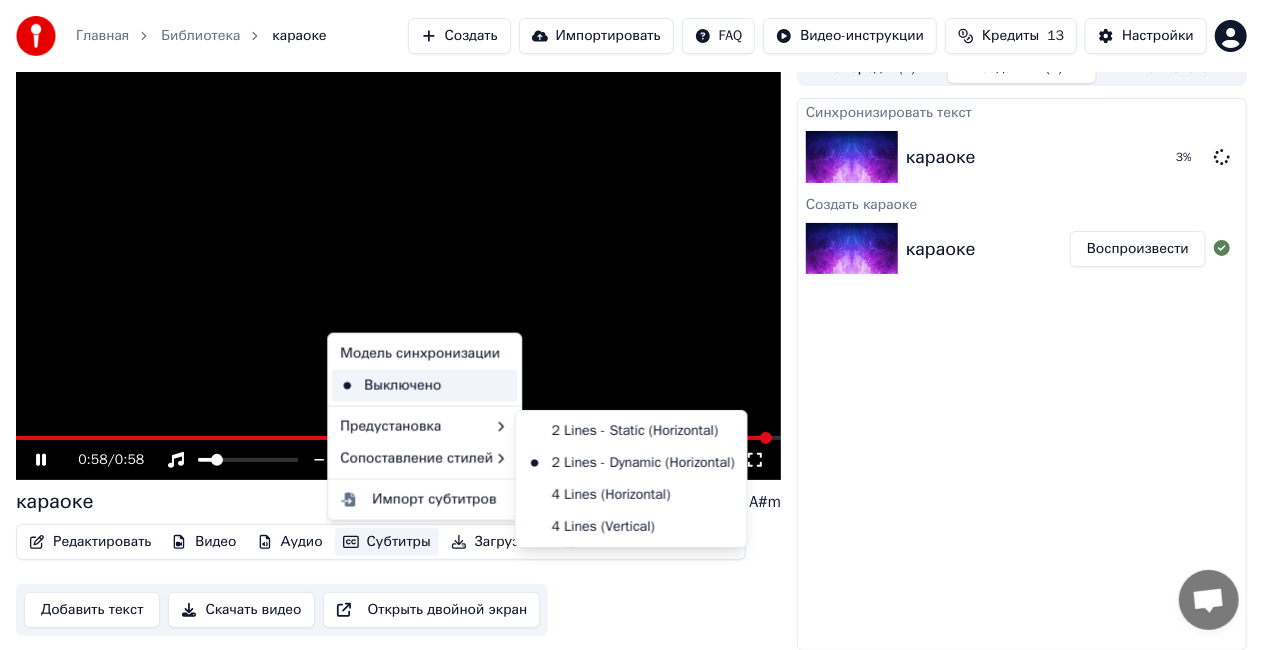 click on "Выключено" at bounding box center (424, 386) 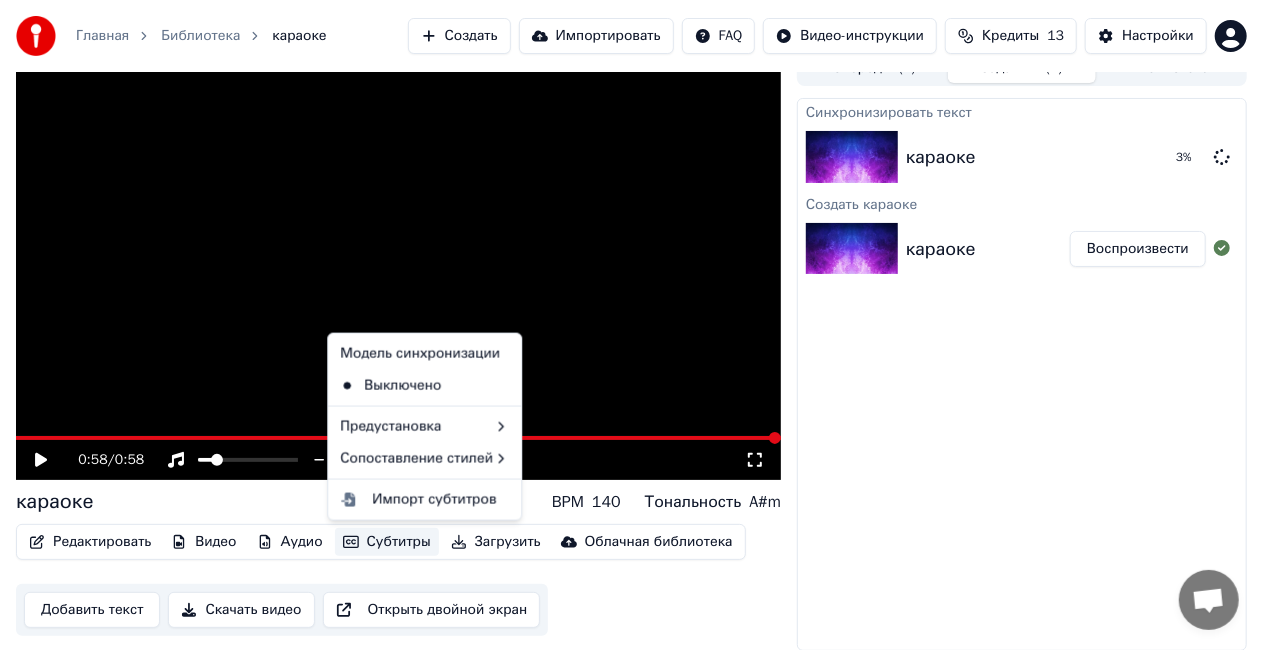 click on "Субтитры" at bounding box center (387, 542) 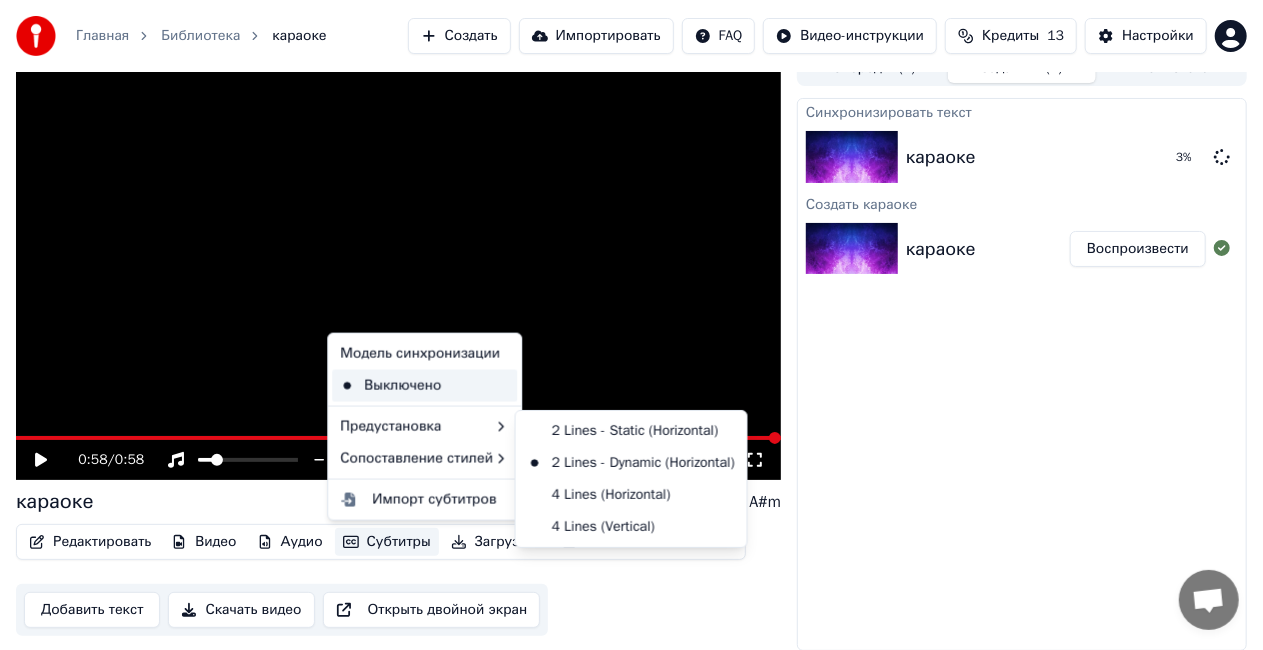 click on "Выключено" at bounding box center [424, 386] 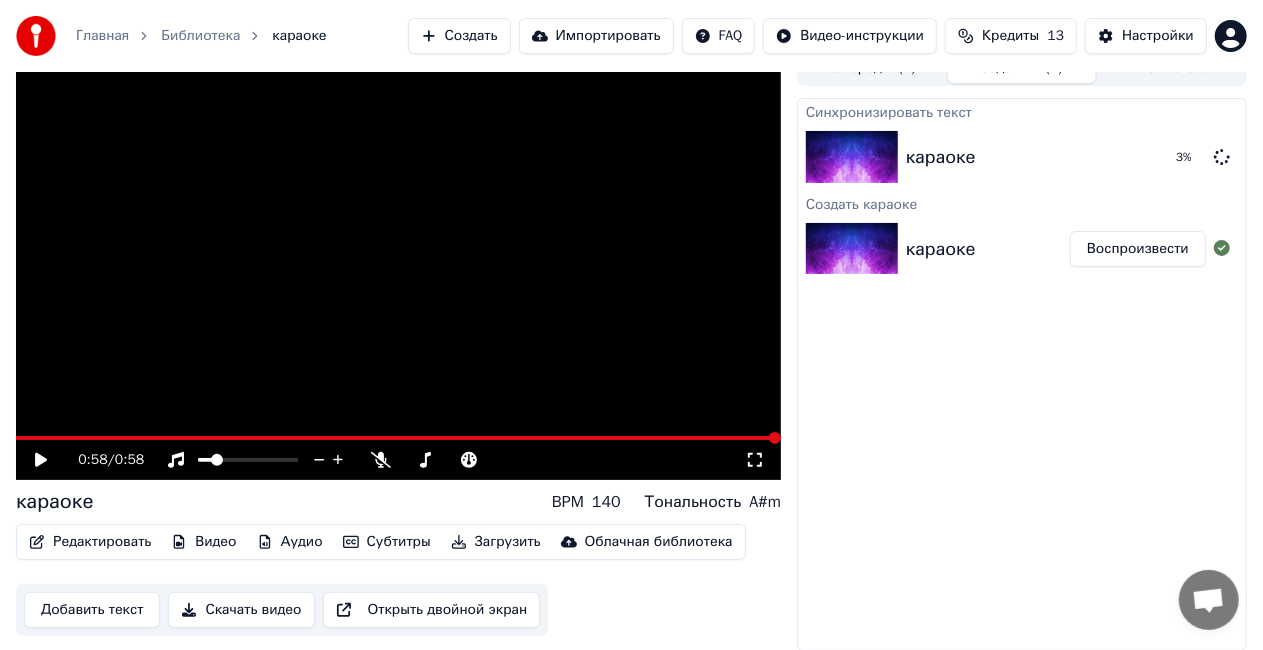 click on "Субтитры" at bounding box center [387, 542] 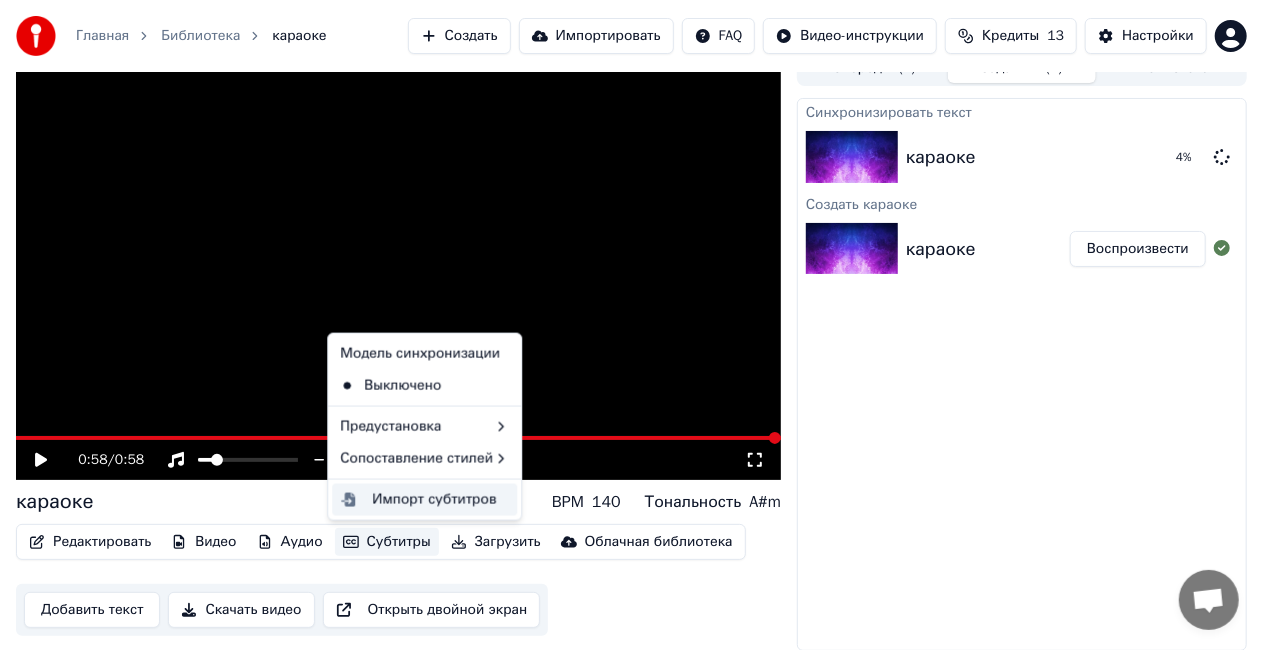 click on "Импорт субтитров" at bounding box center (434, 500) 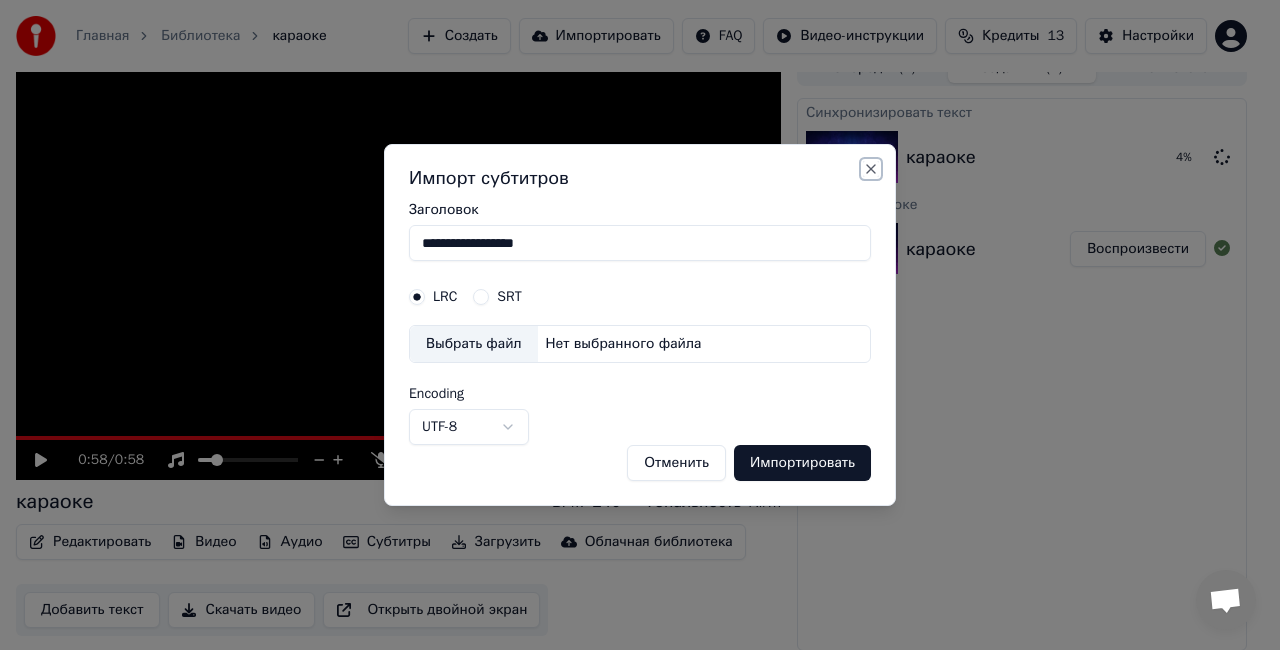 click on "Close" at bounding box center [871, 169] 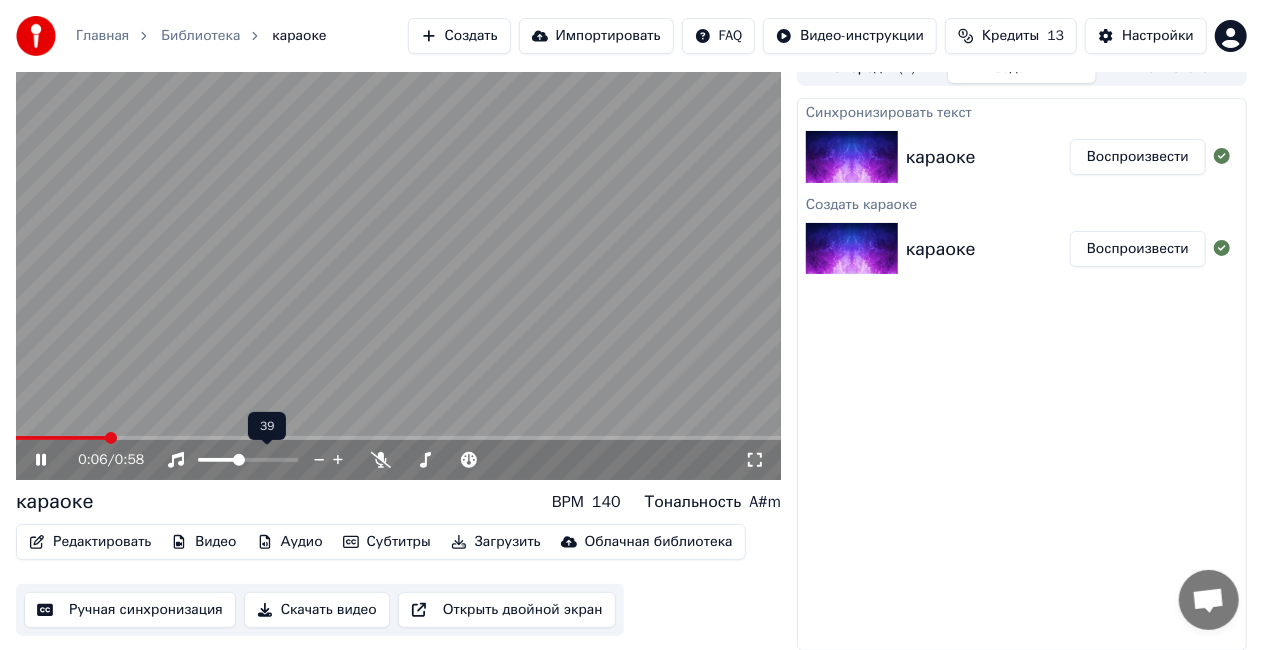 click at bounding box center [239, 460] 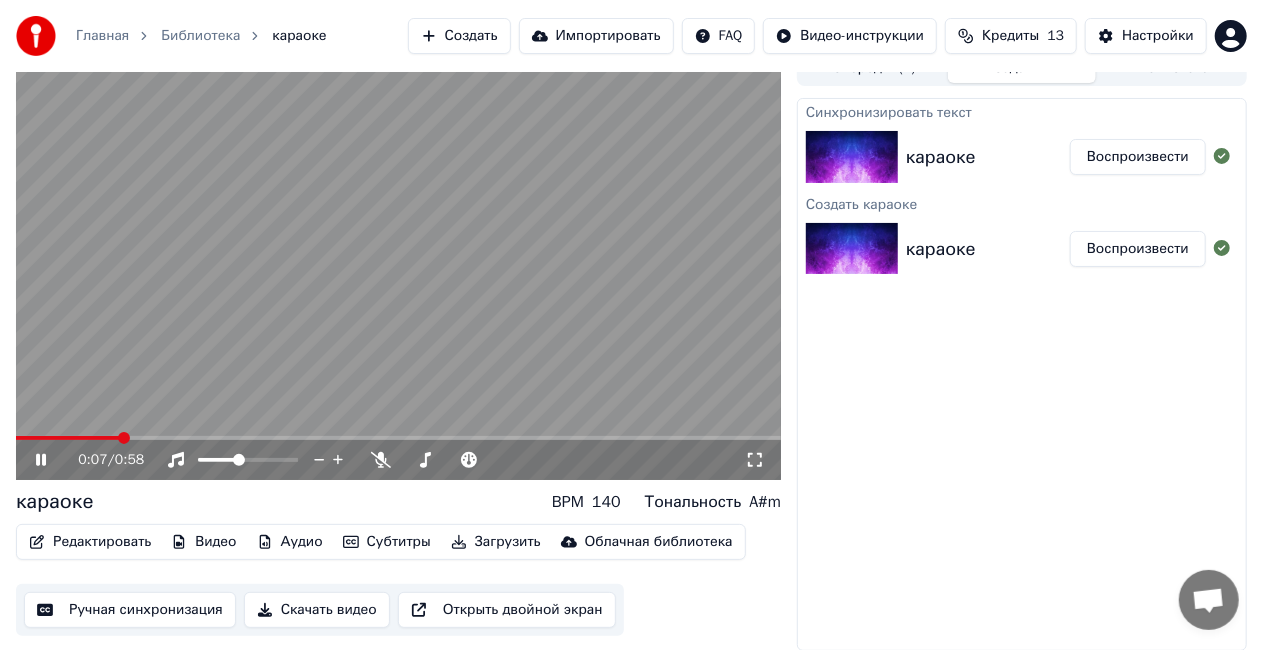 drag, startPoint x: 44, startPoint y: 458, endPoint x: 62, endPoint y: 466, distance: 19.697716 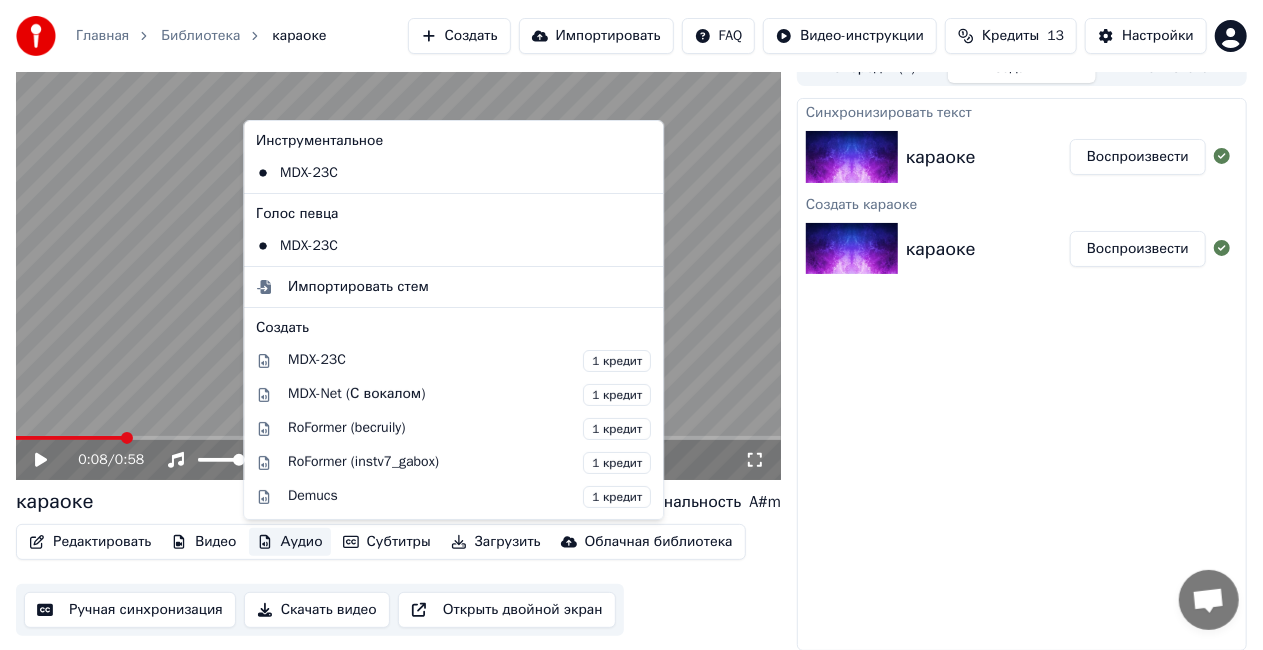 click on "Аудио" at bounding box center (290, 542) 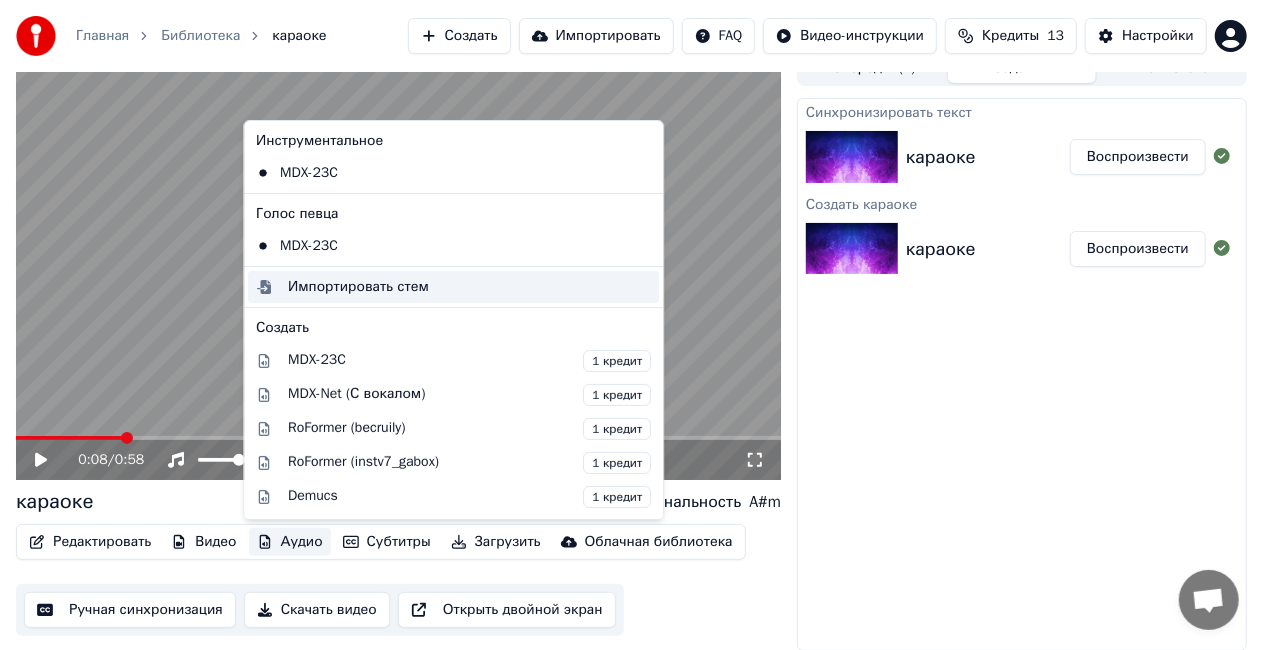 click on "Импортировать стем" at bounding box center [358, 287] 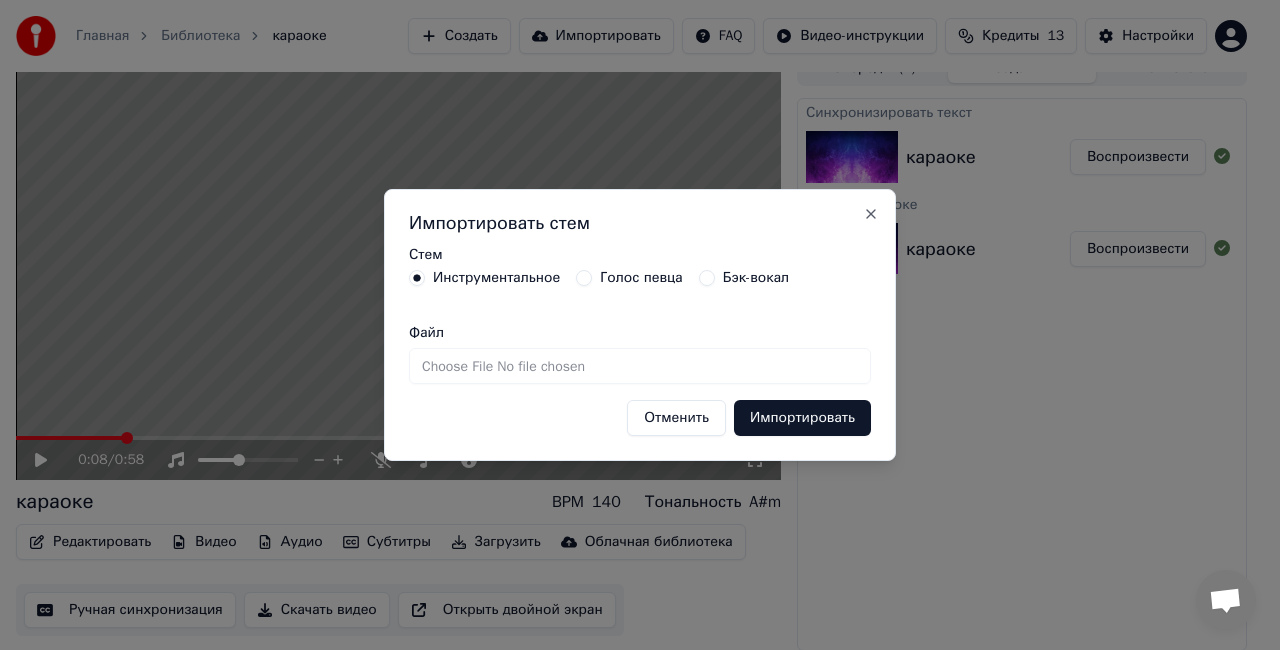 click on "Файл" at bounding box center (640, 366) 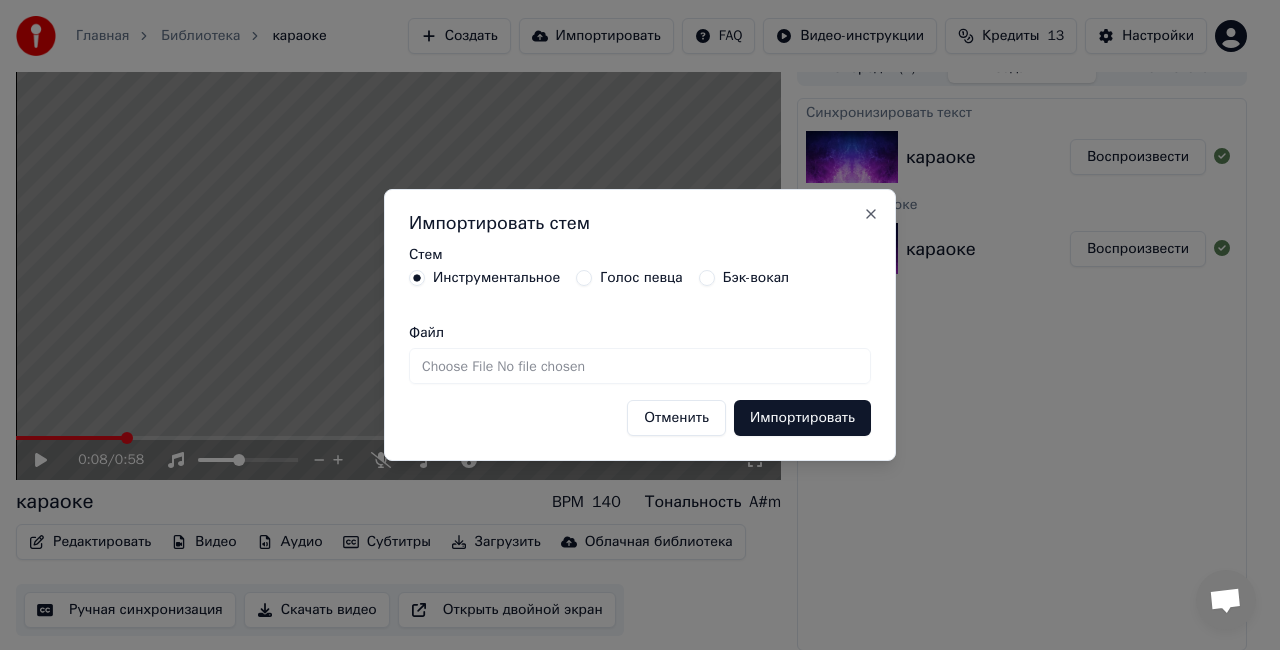 type on "**********" 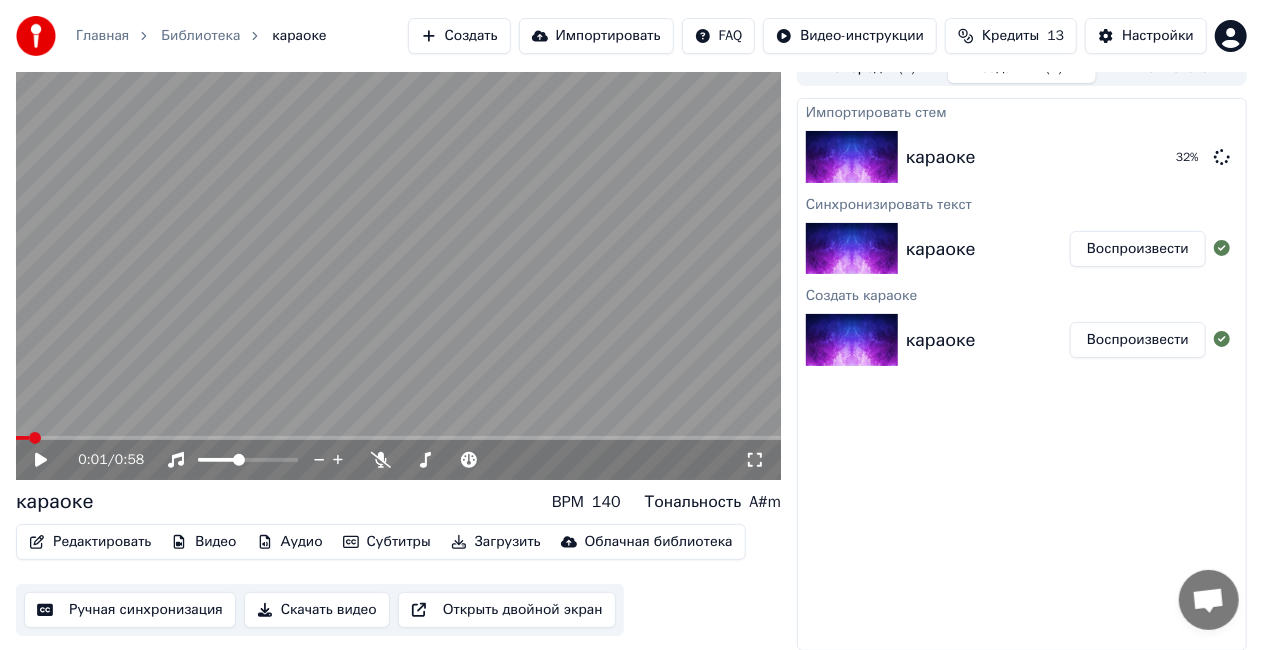 click at bounding box center (35, 438) 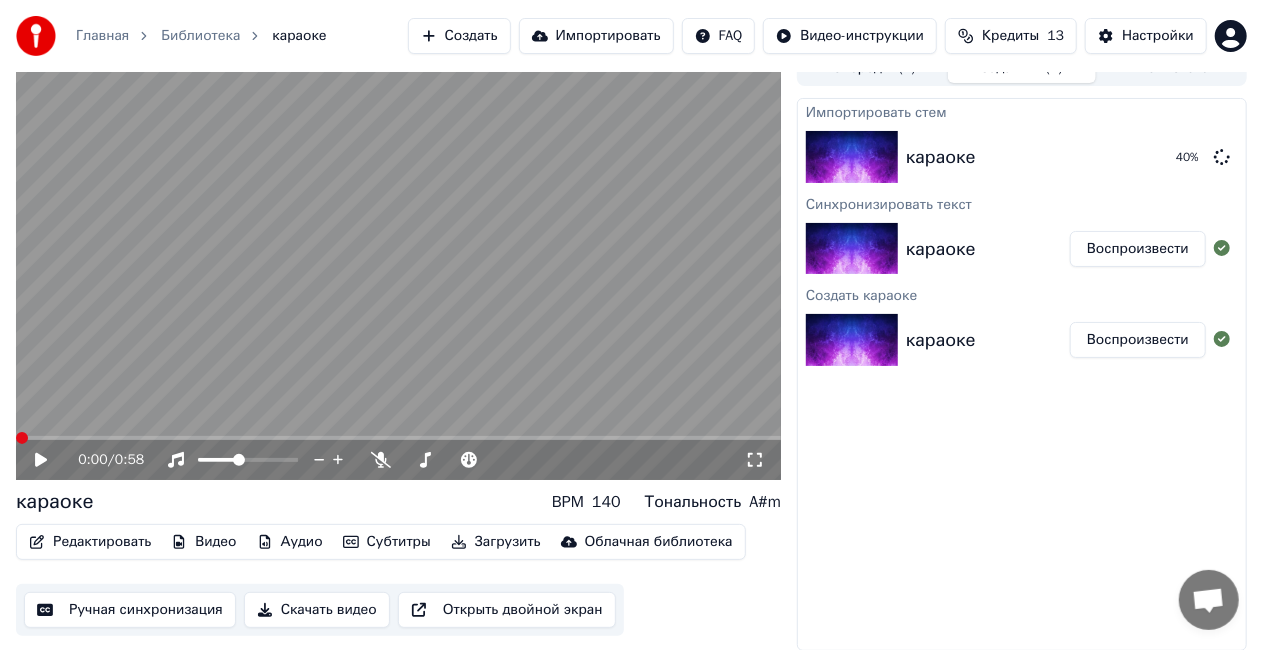 click 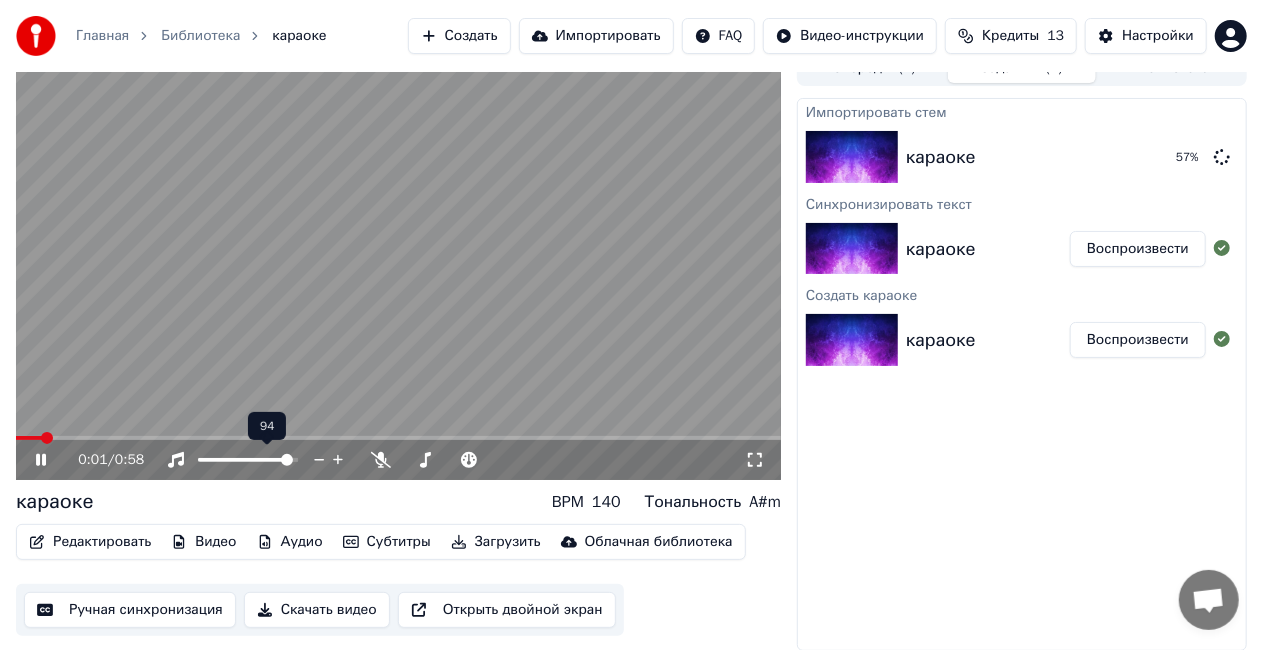 click at bounding box center (287, 460) 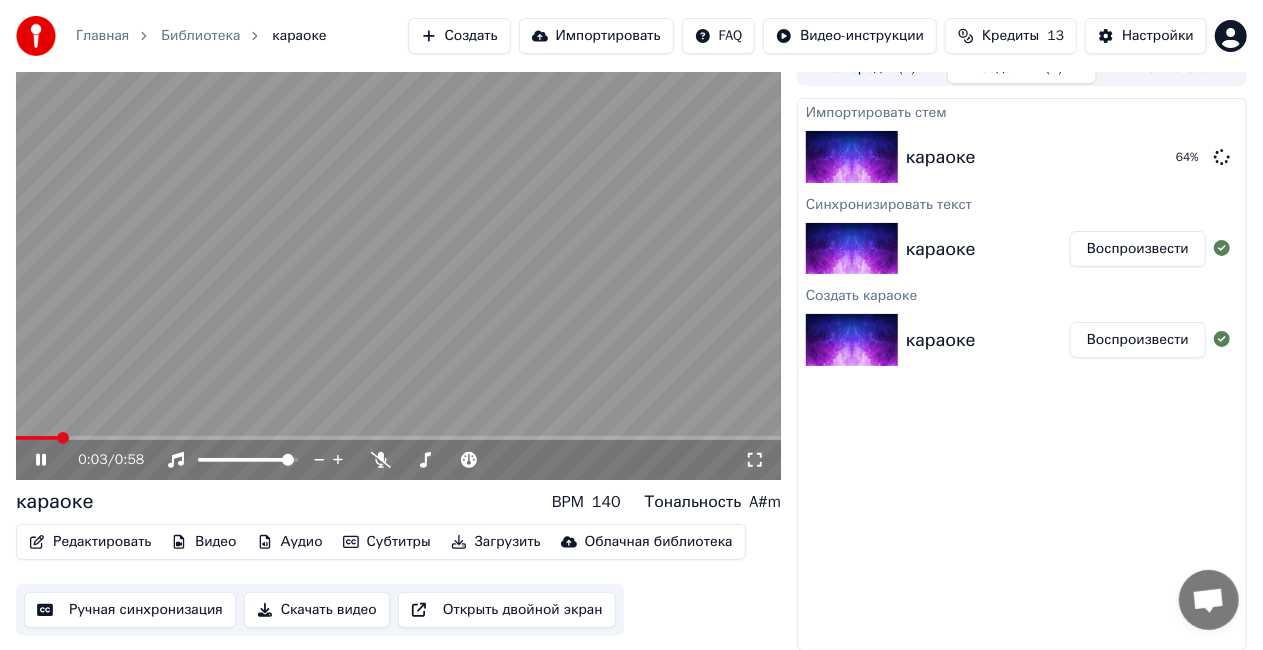 click 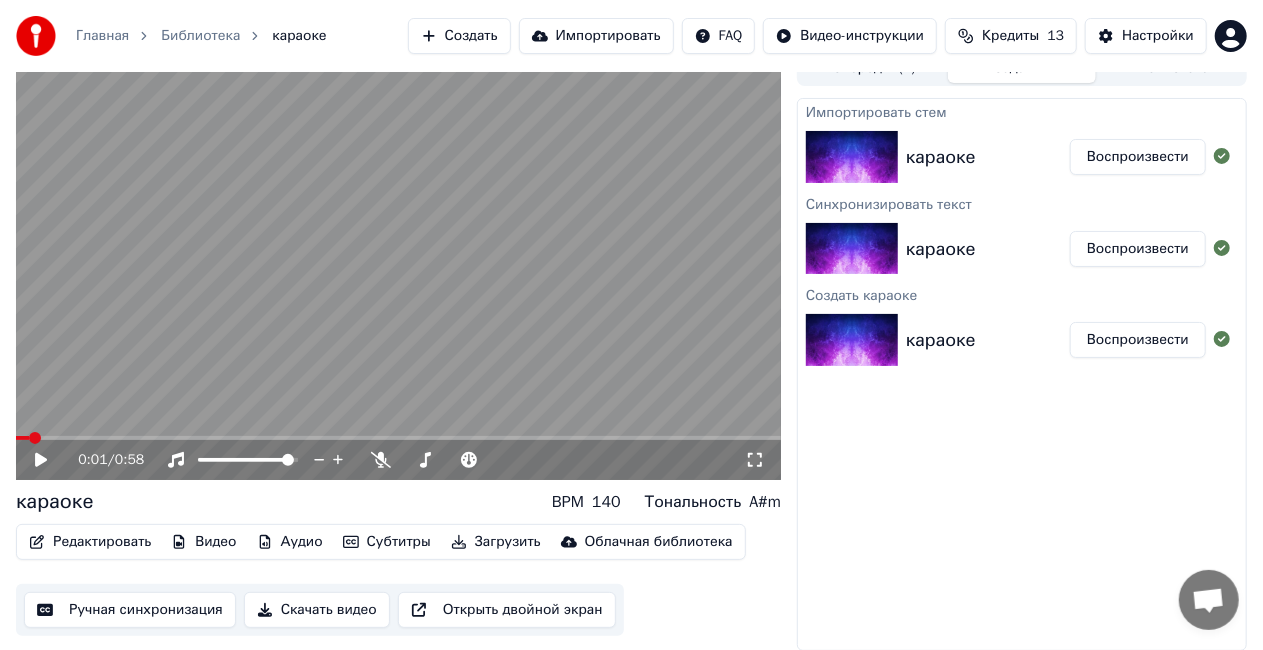 click at bounding box center (35, 438) 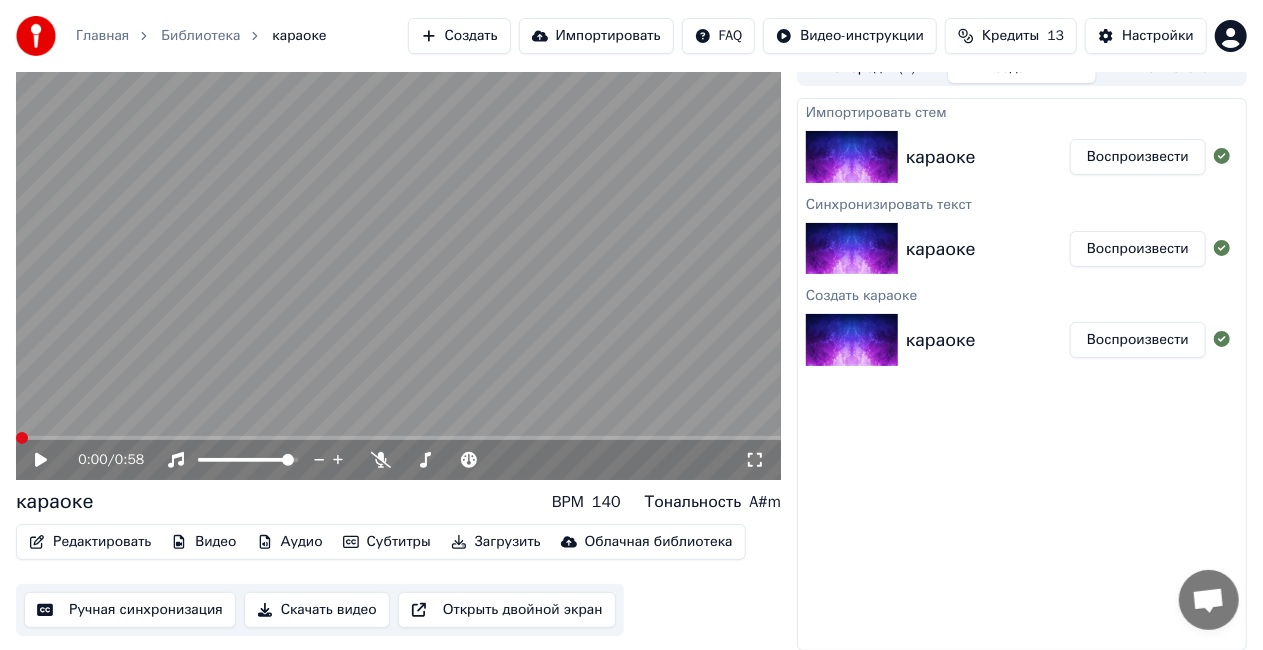 click 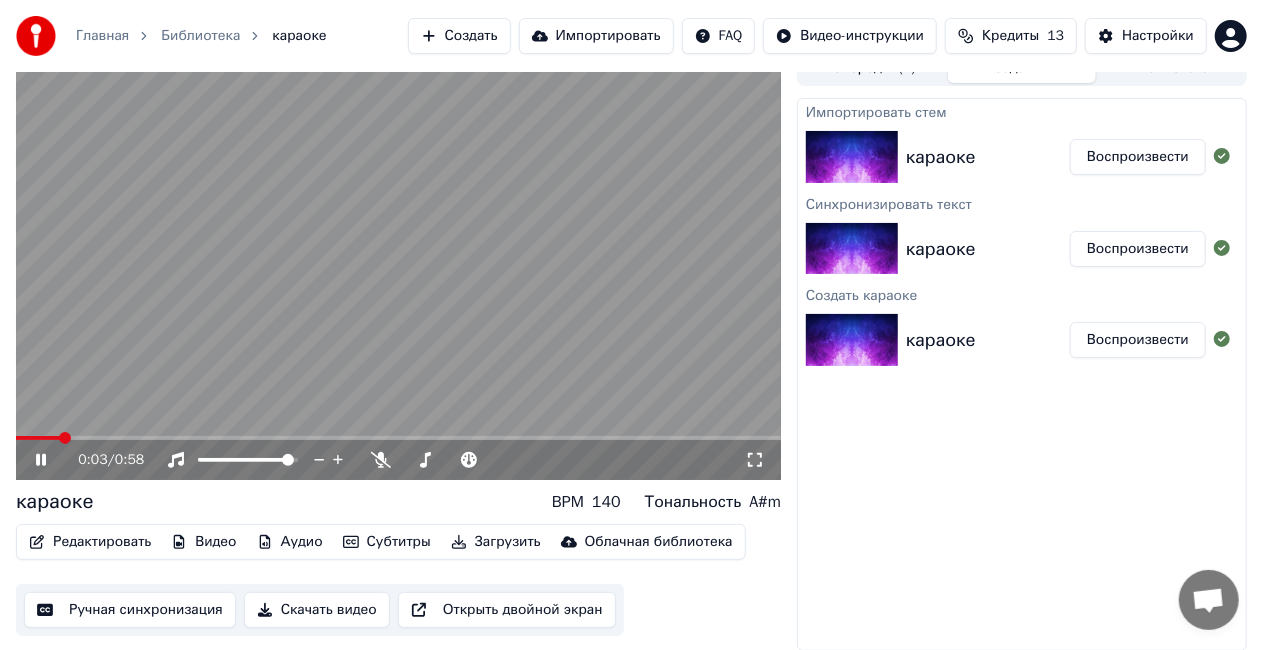 click 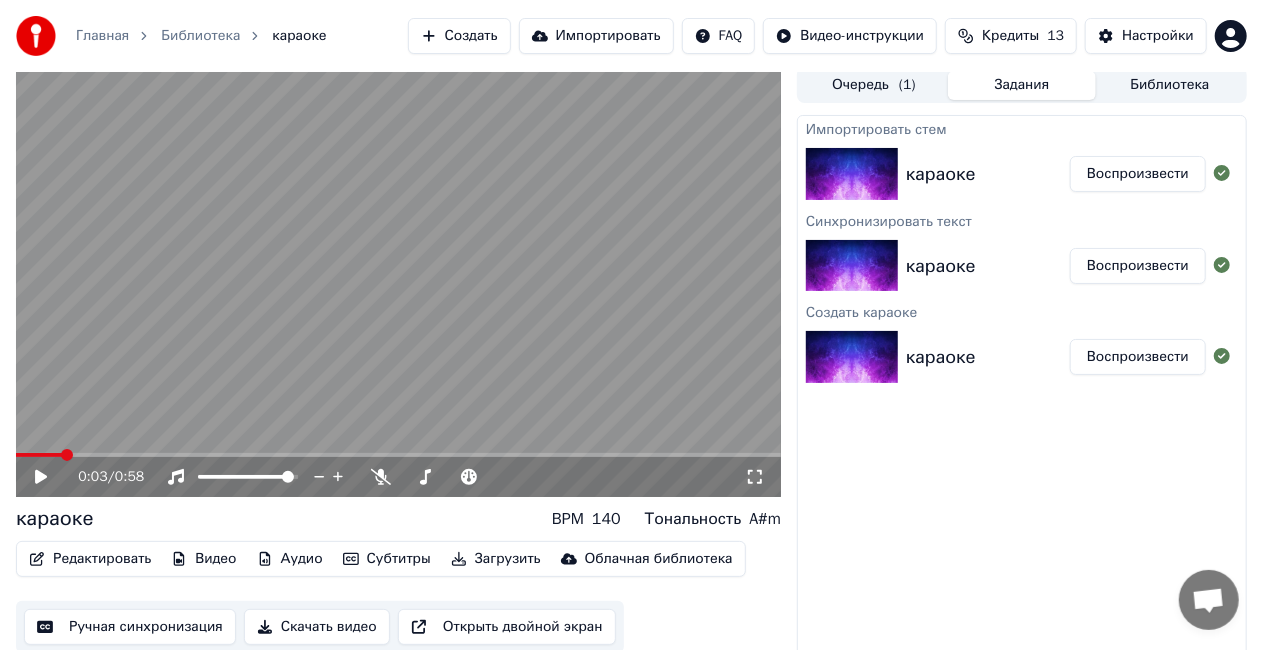 scroll, scrollTop: 0, scrollLeft: 0, axis: both 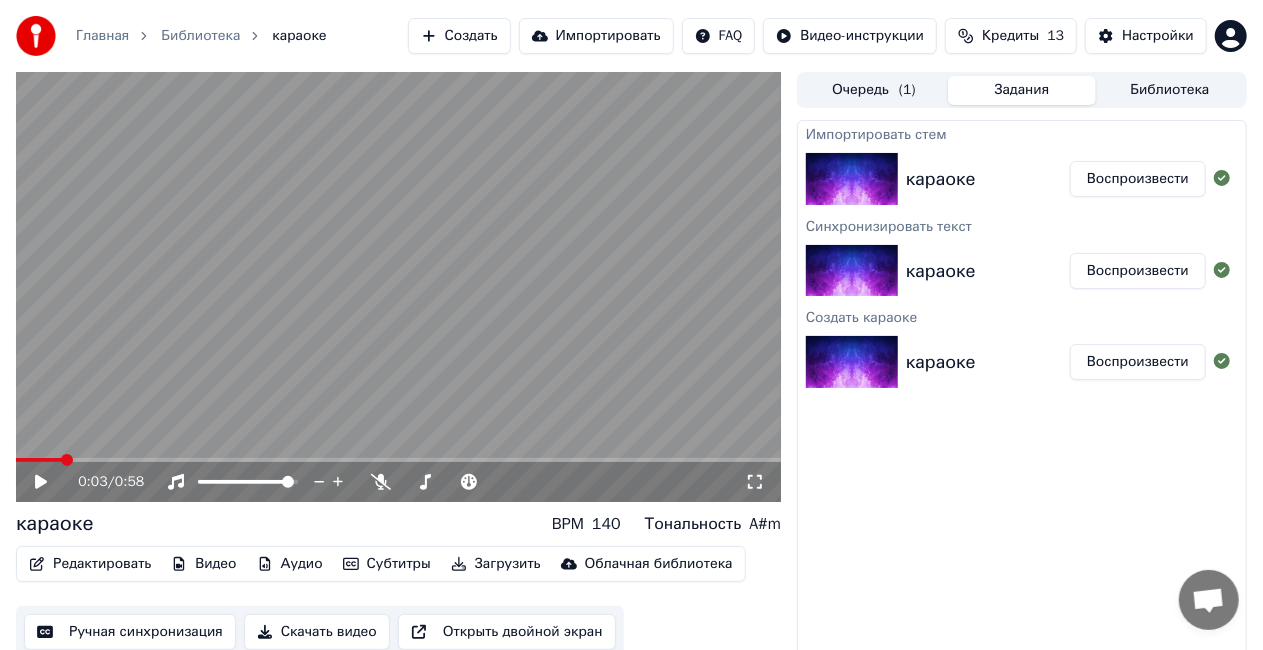 click 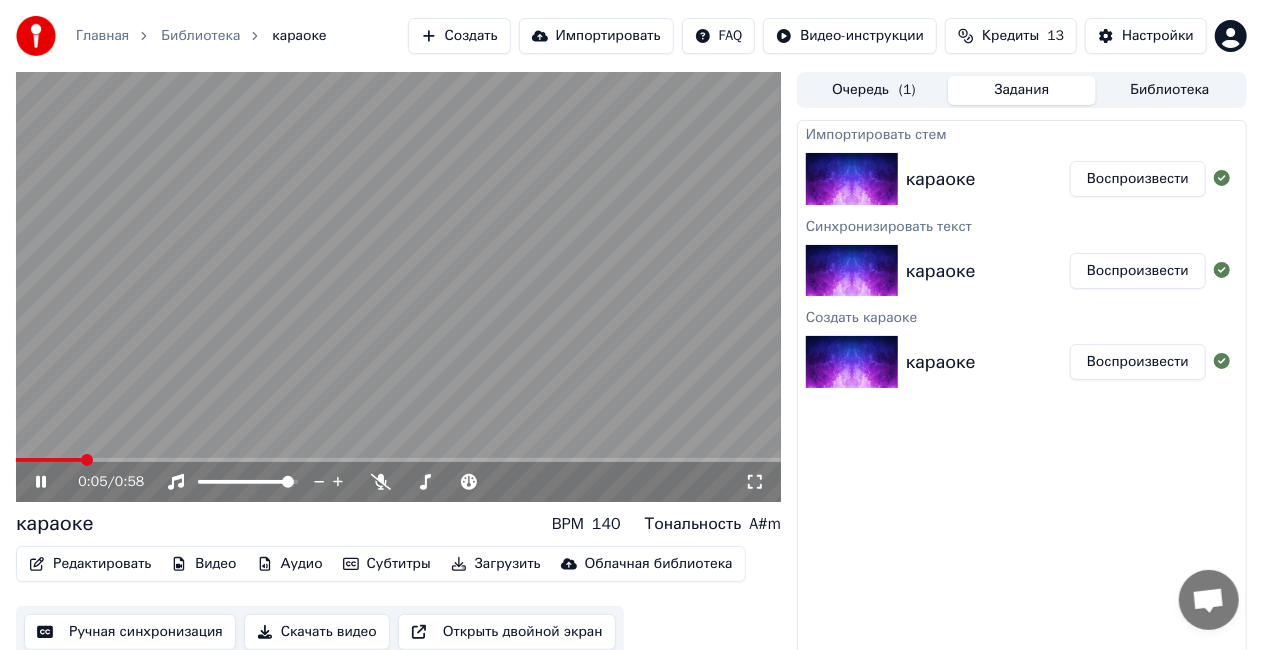 click at bounding box center [398, 460] 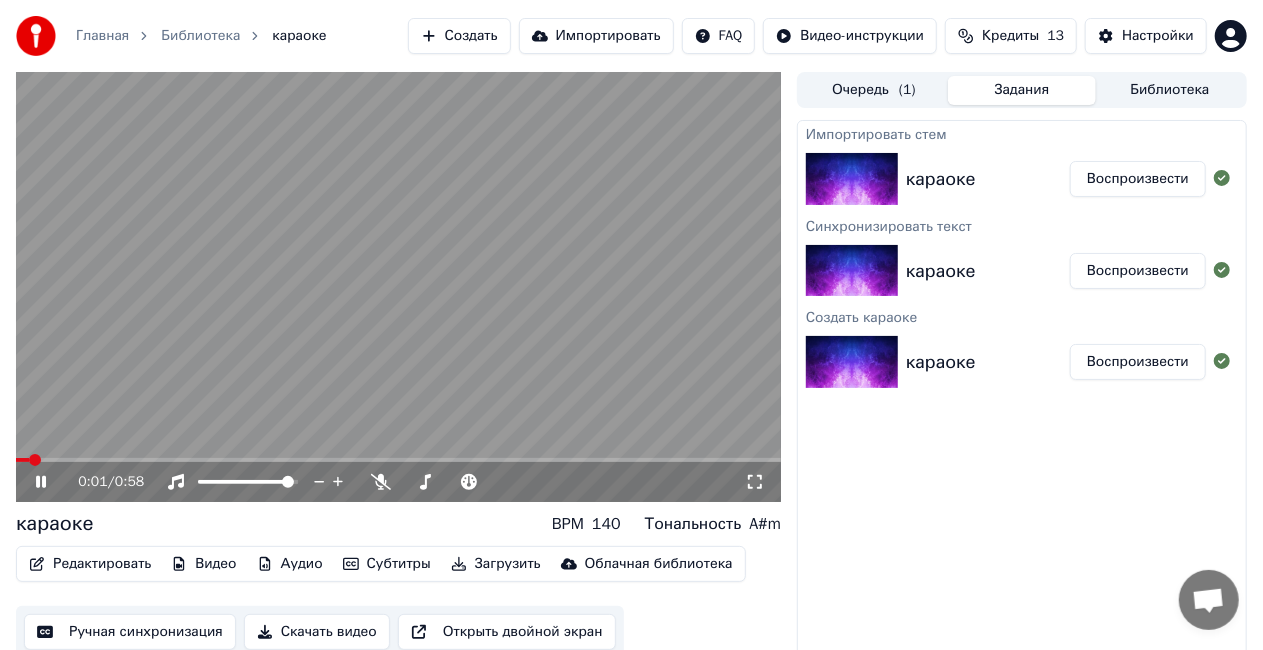 click at bounding box center [22, 460] 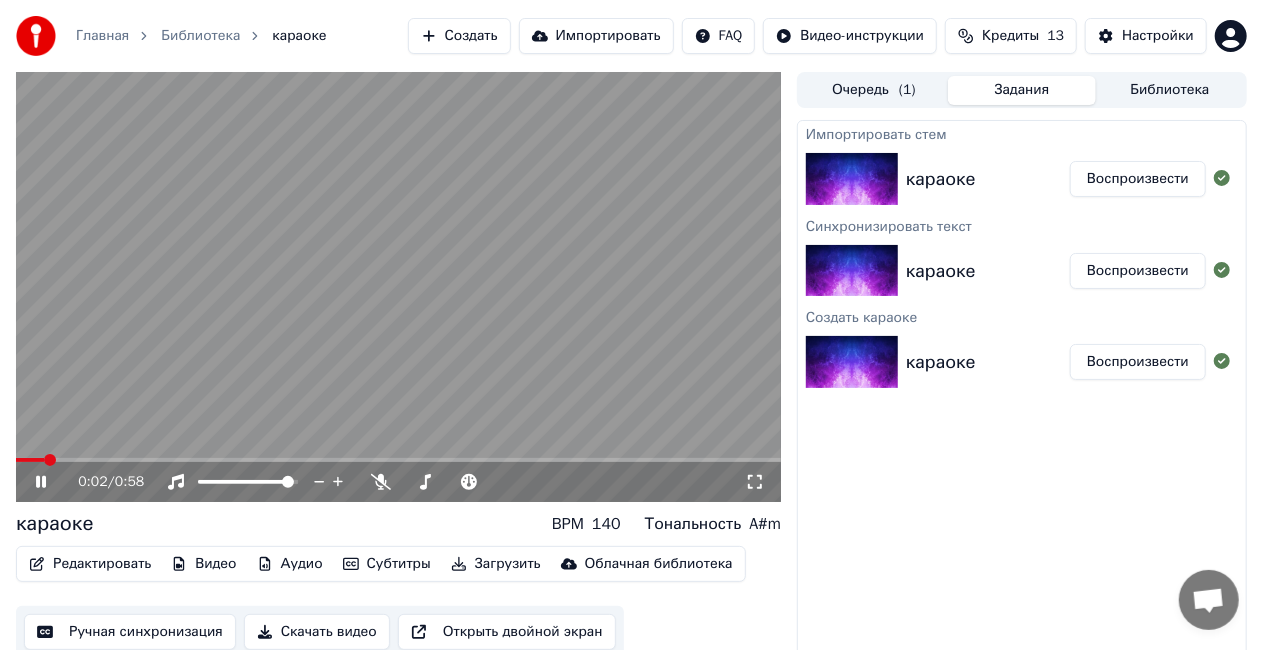 click 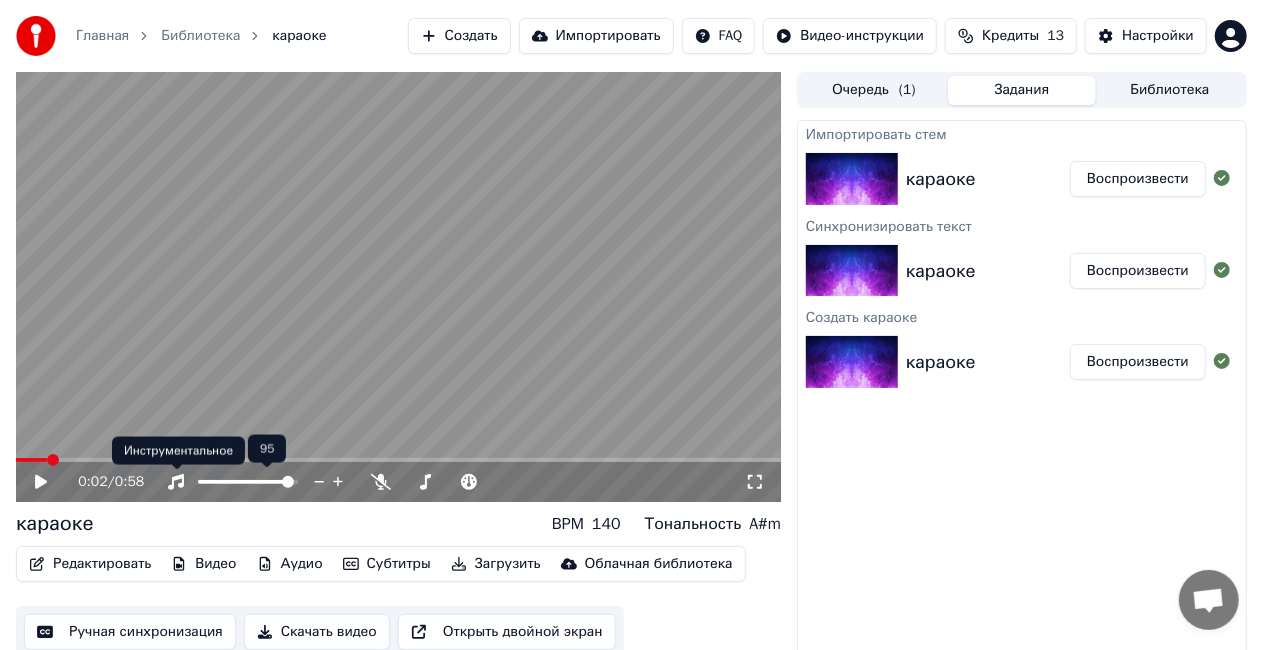 click 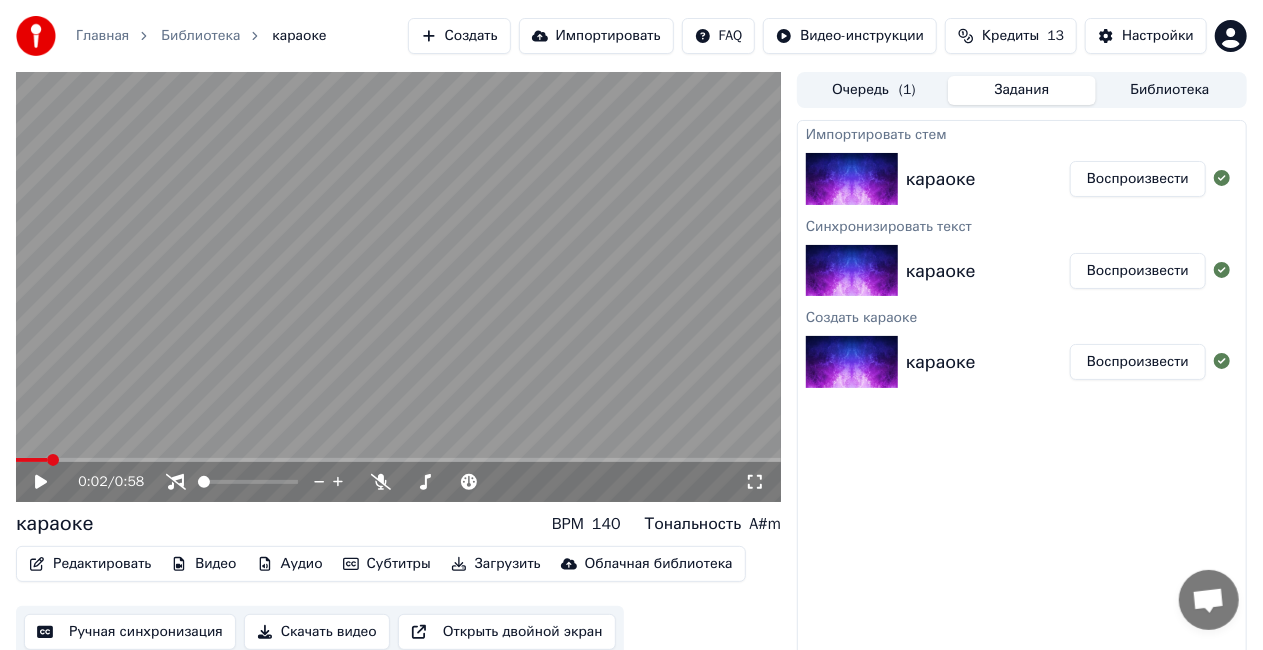 click 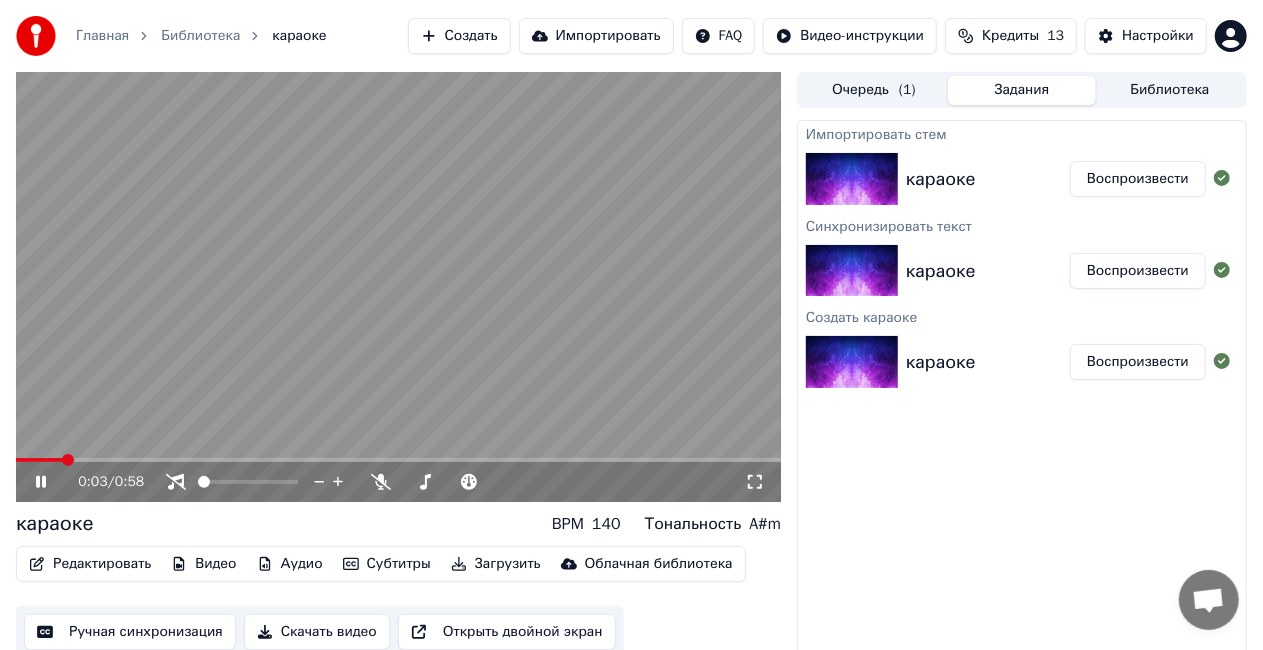 click 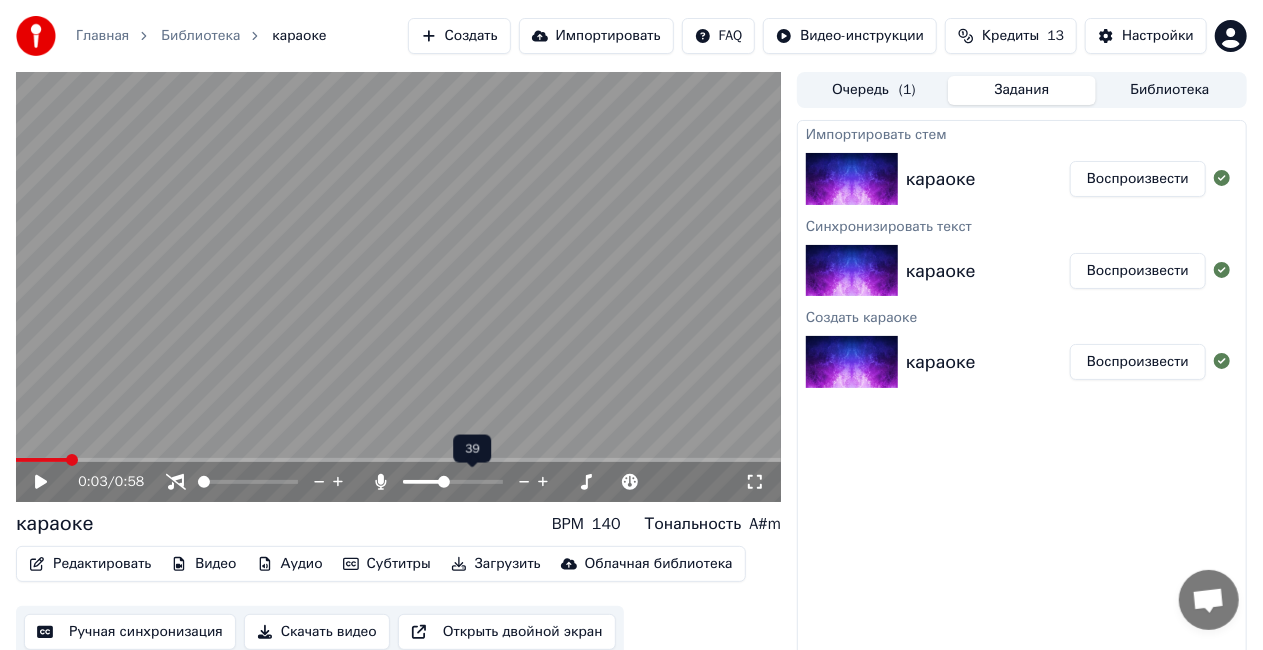 click at bounding box center (444, 482) 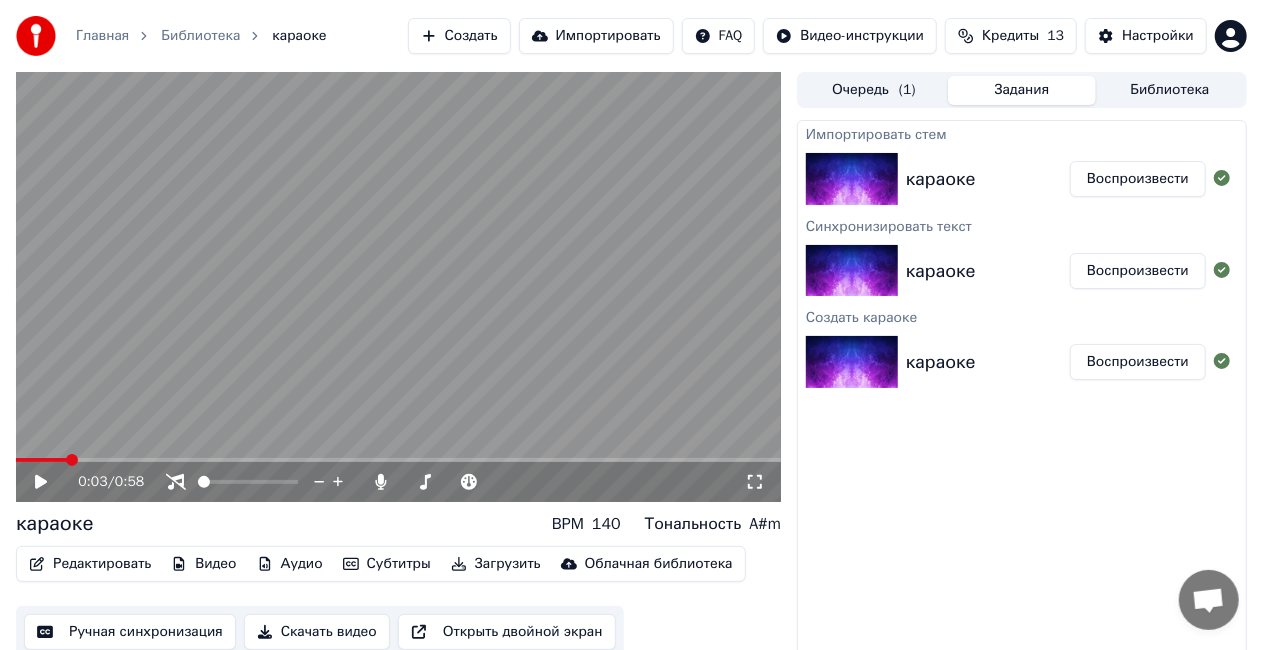 click 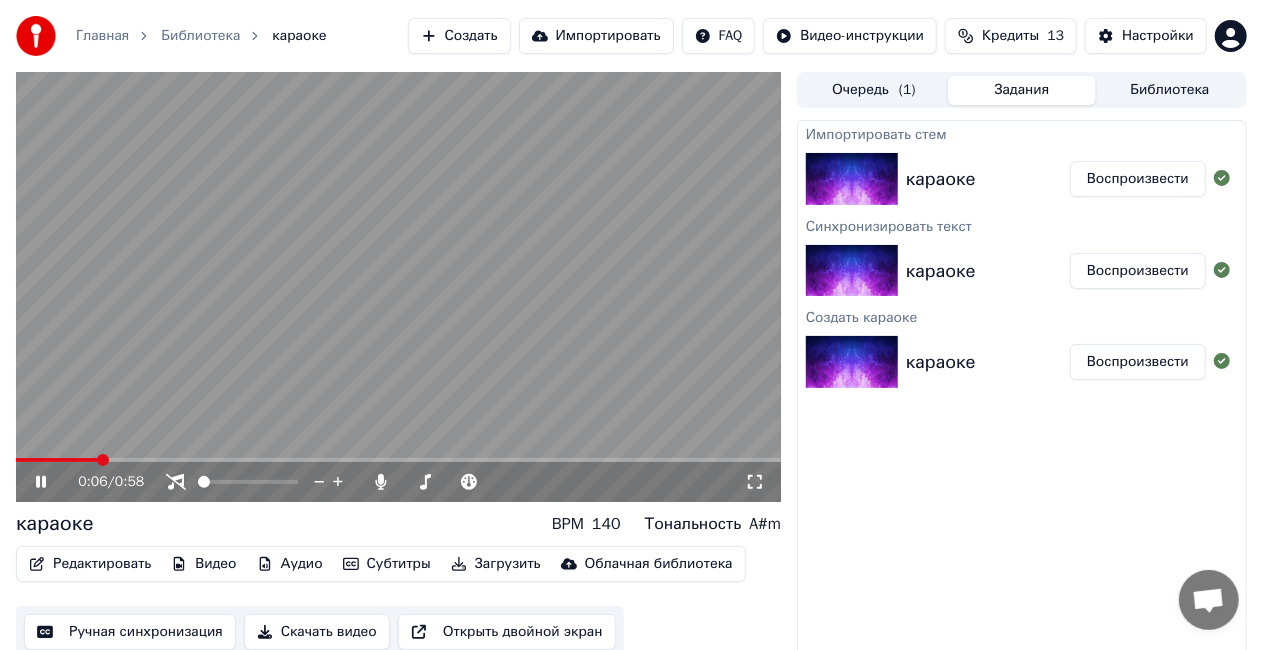 click 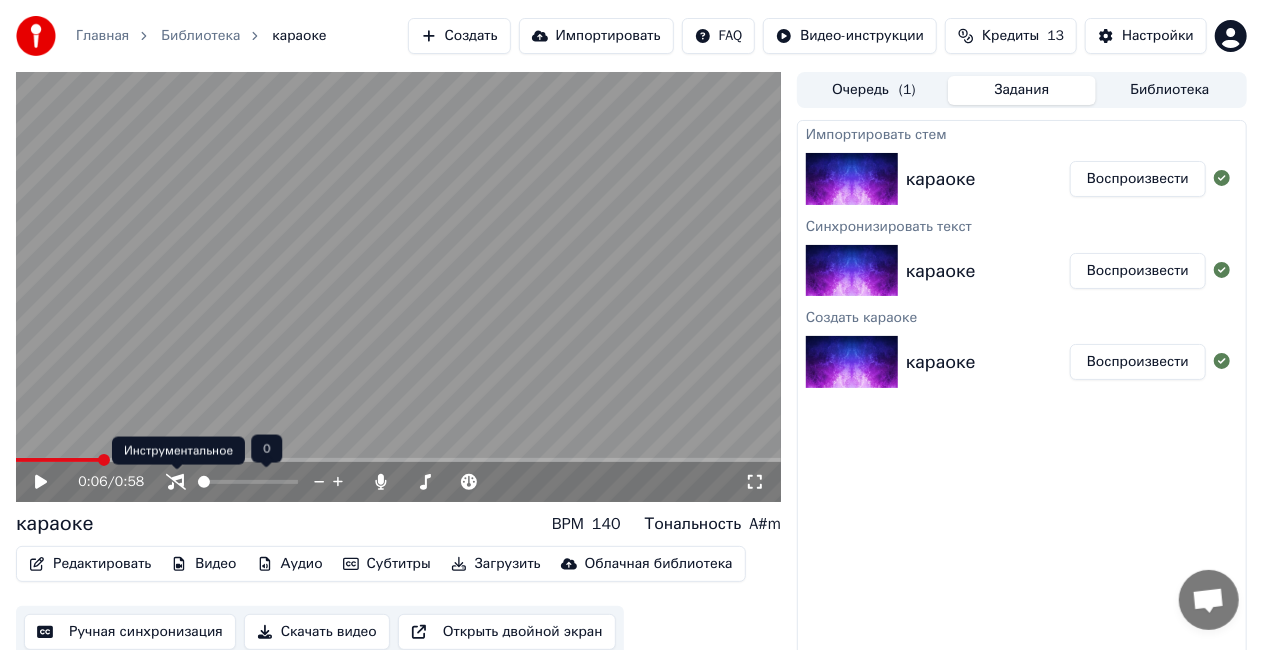 click 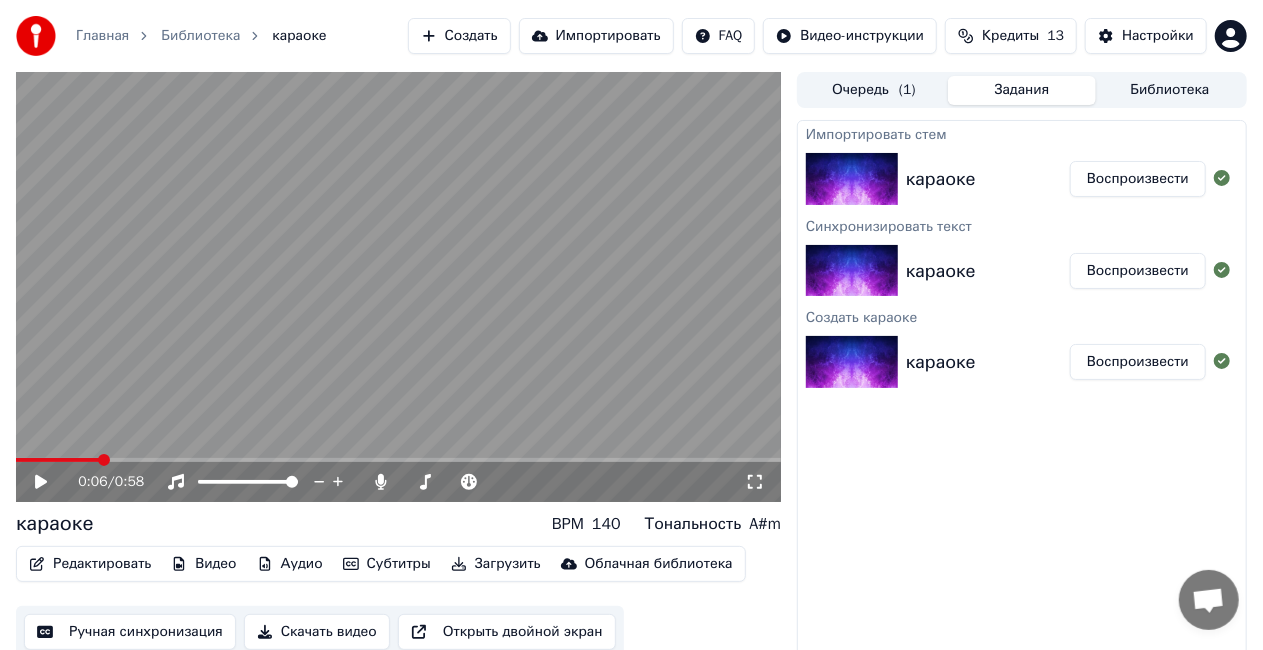 click 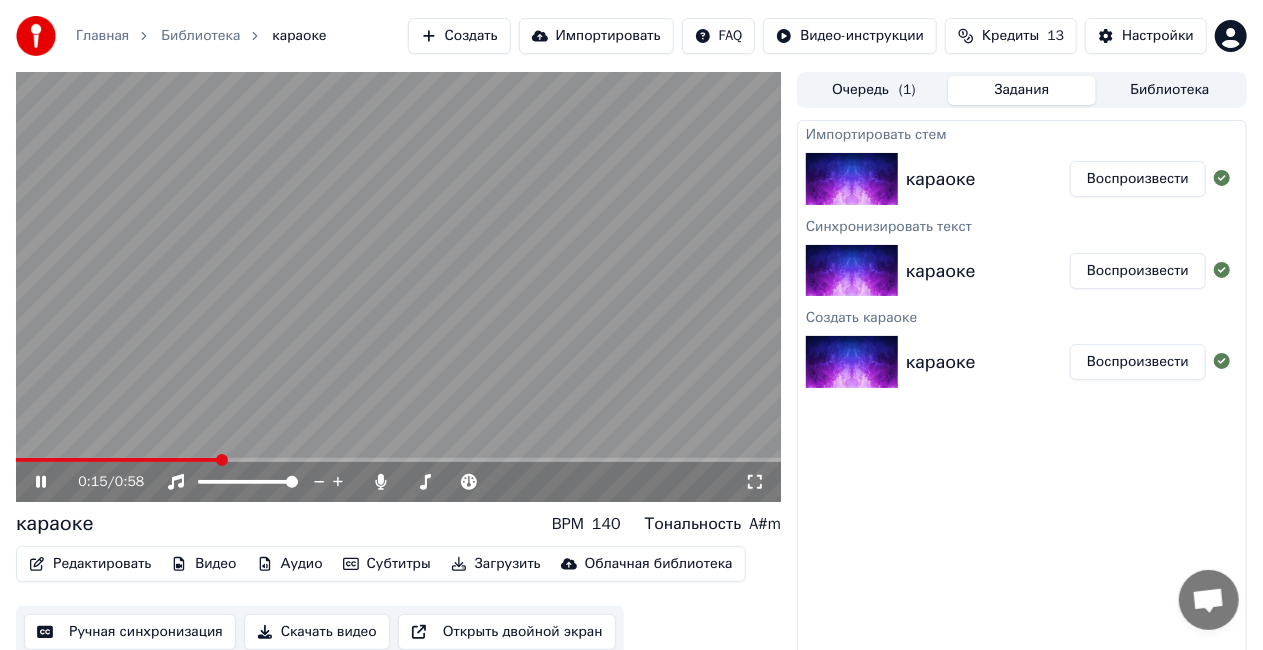 click 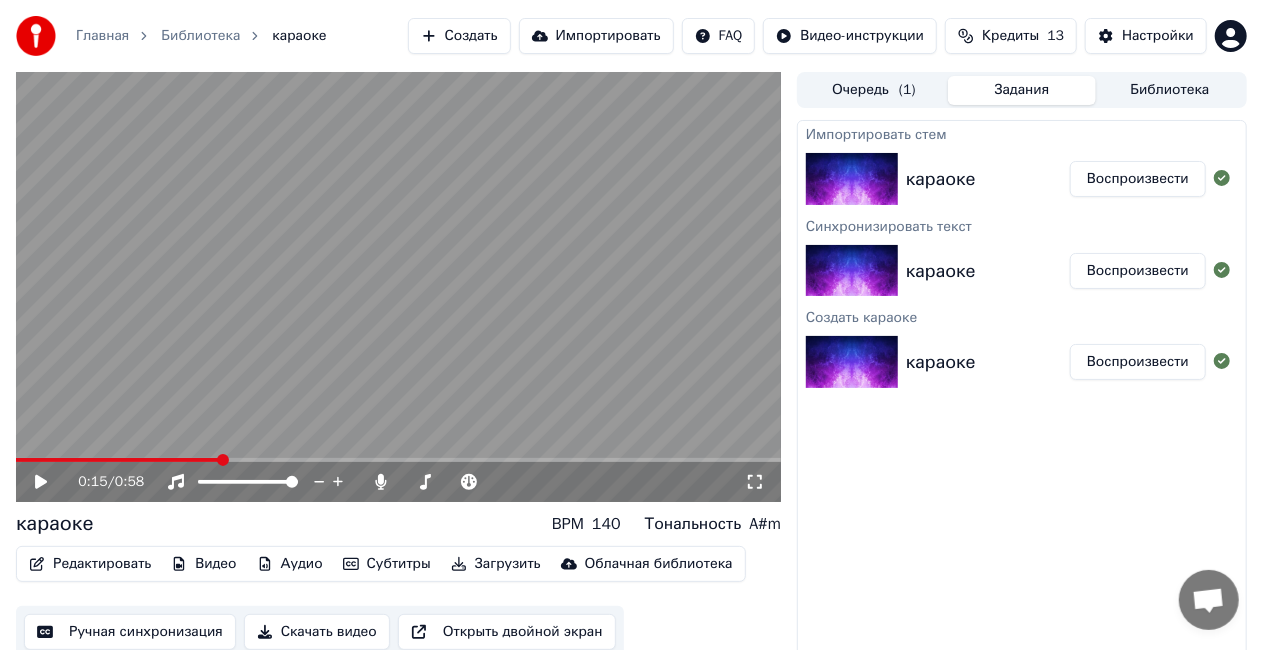 click at bounding box center [852, 179] 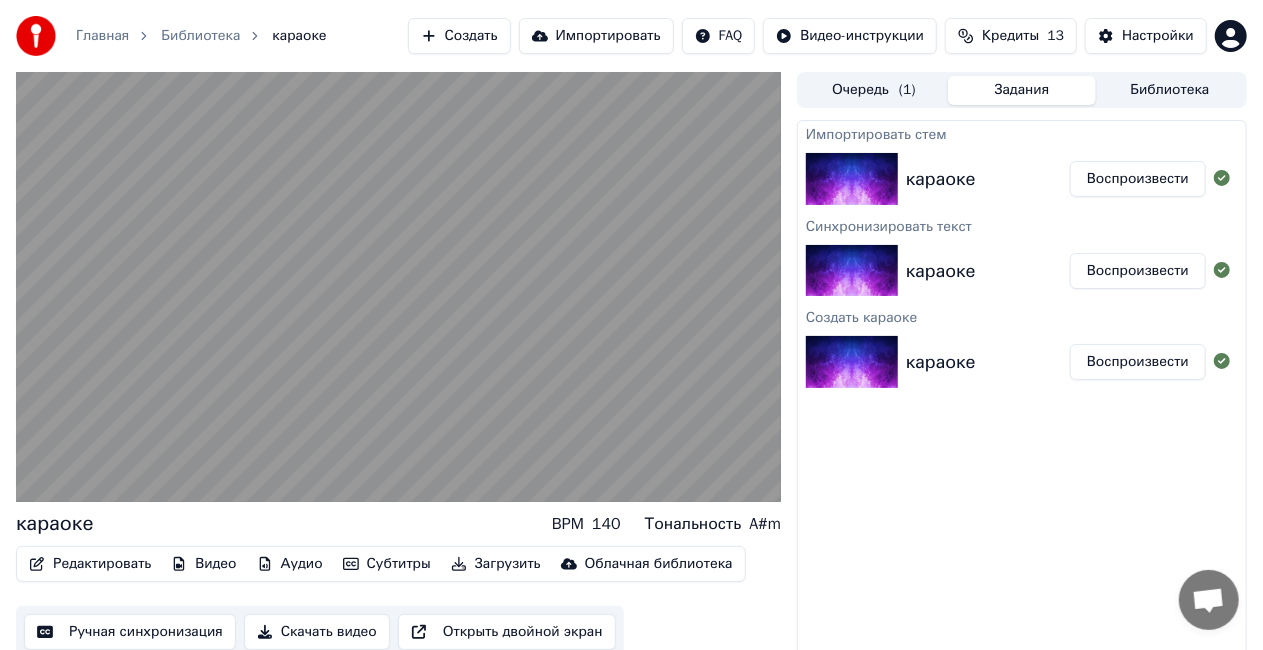 click at bounding box center (852, 362) 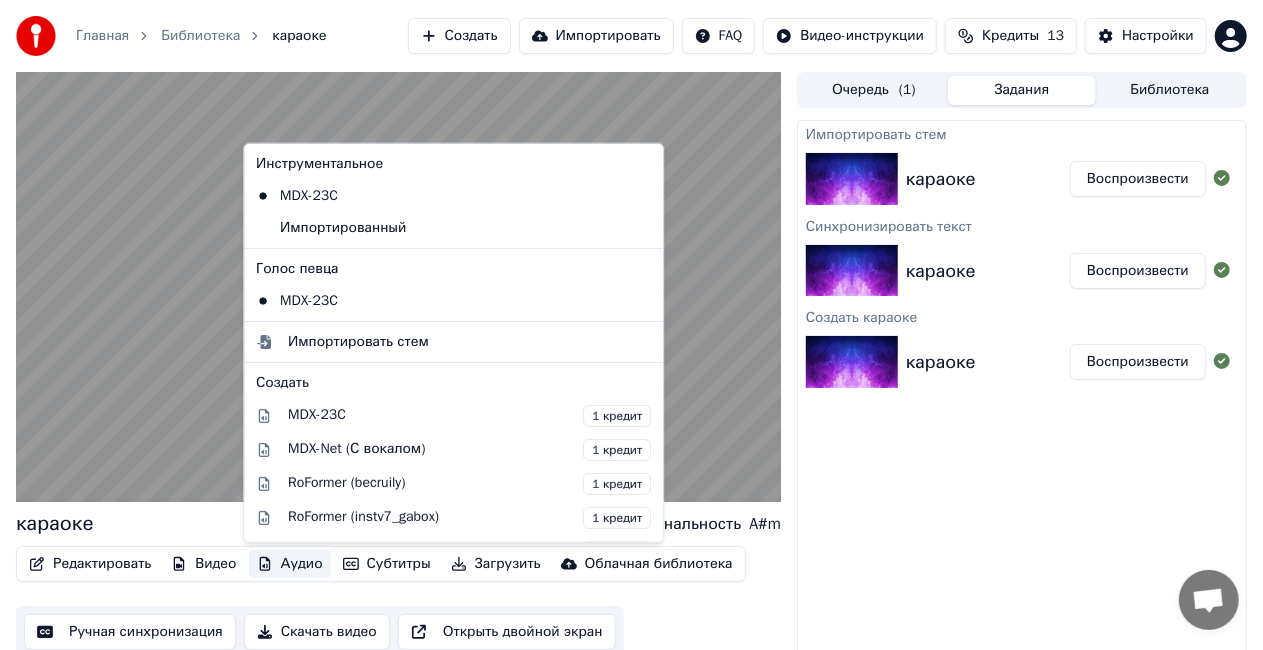 click on "Аудио" at bounding box center (290, 564) 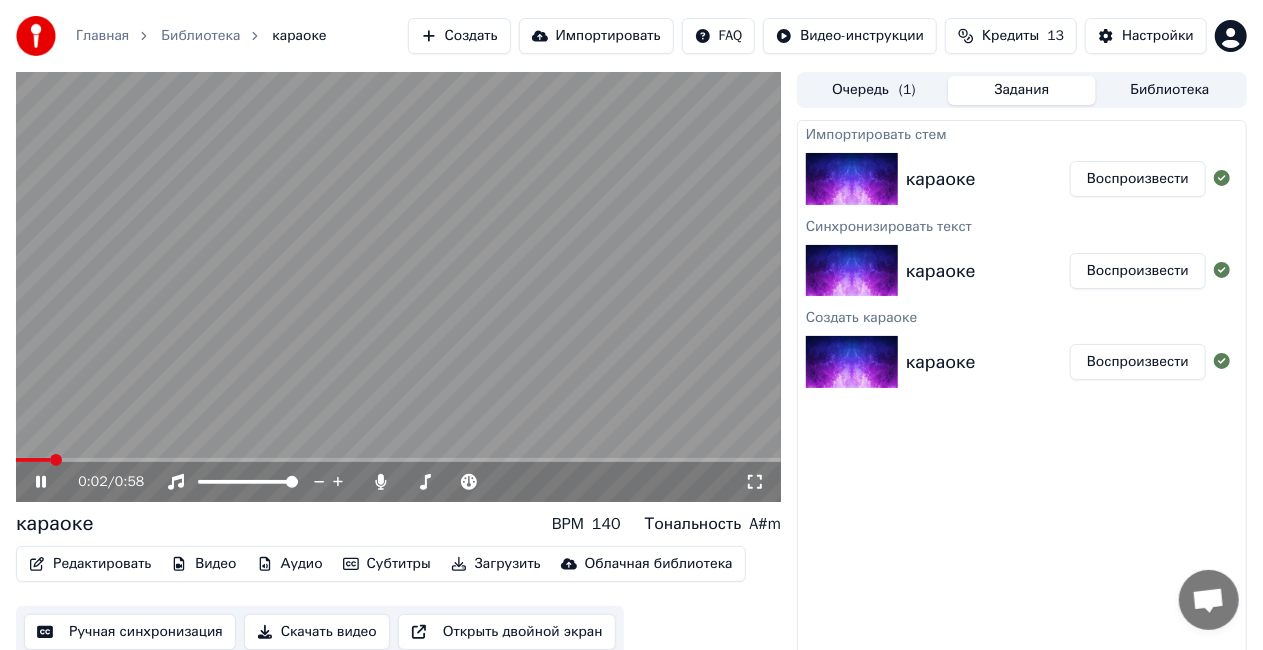 click 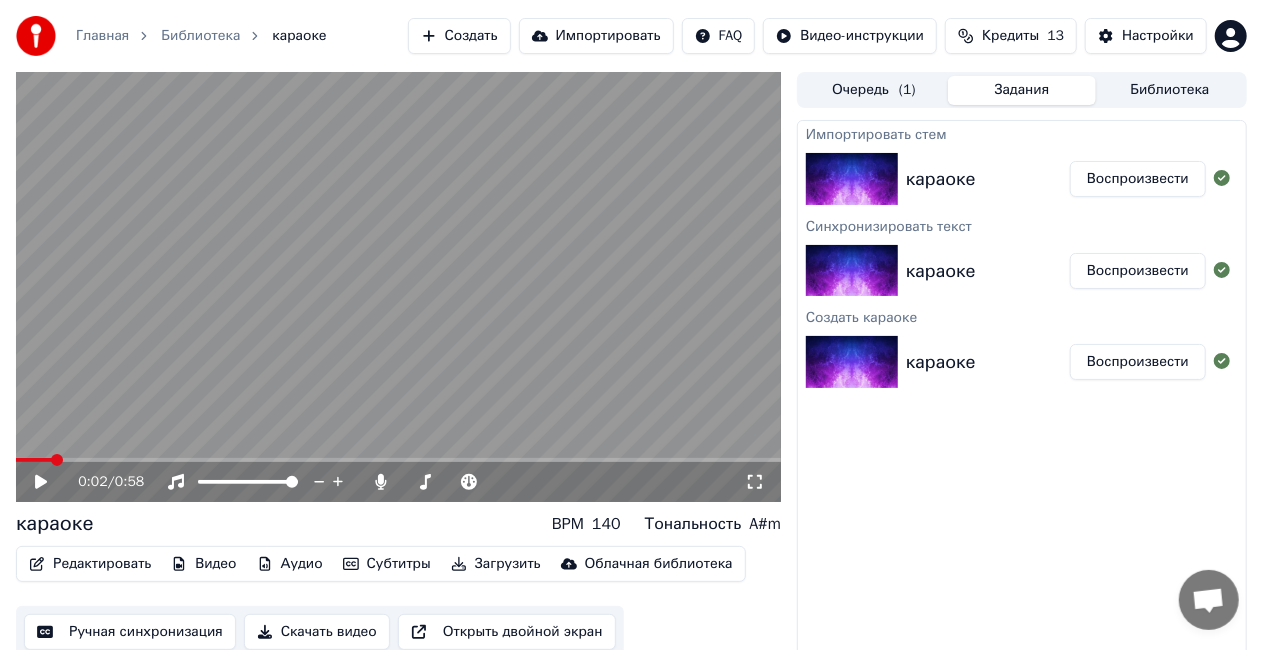 click on "Аудио" at bounding box center (290, 564) 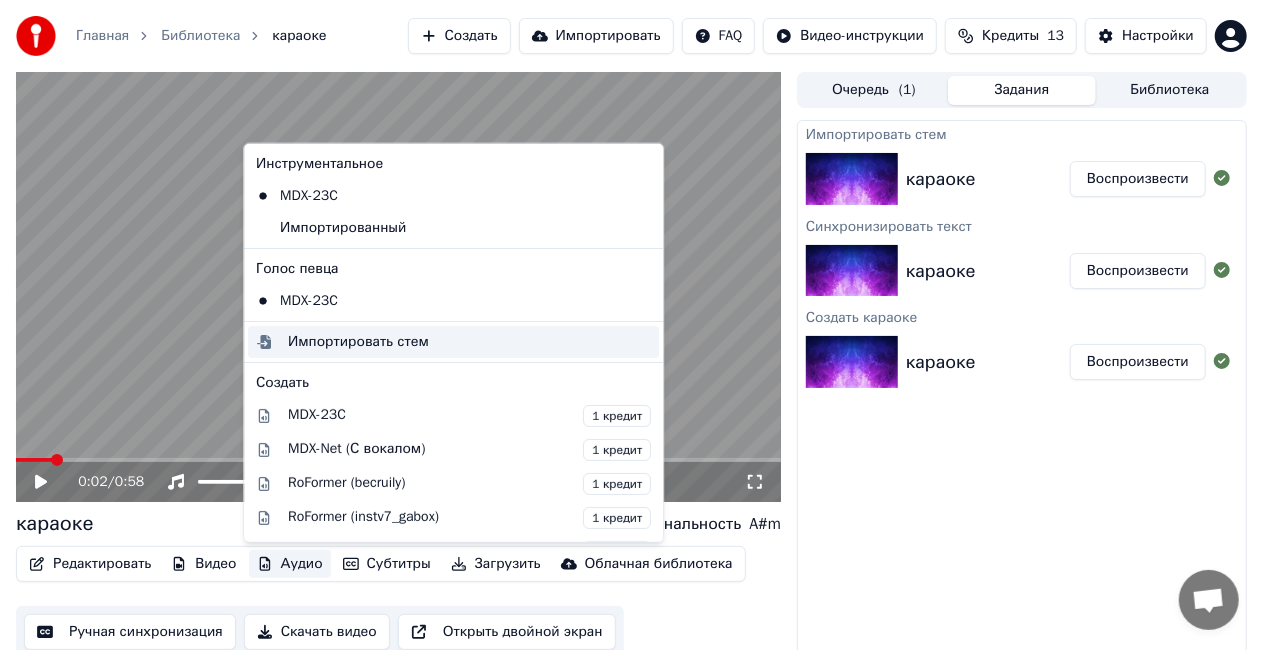click on "Импортировать стем" at bounding box center (358, 342) 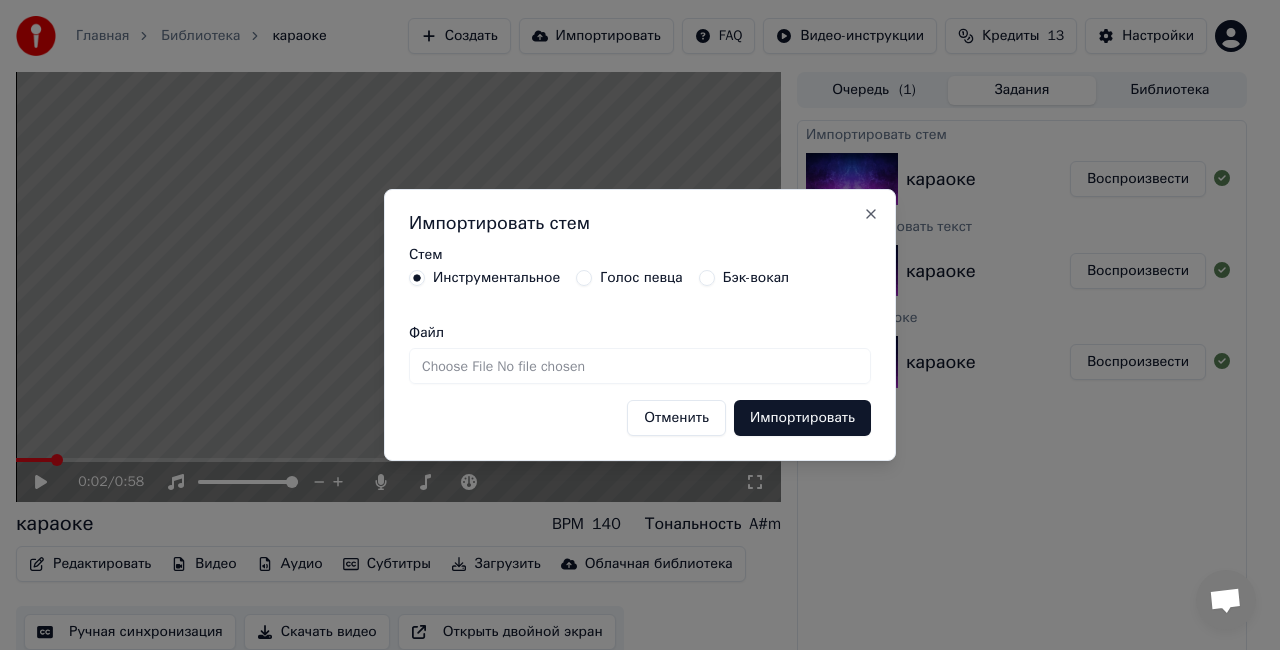 click on "Файл" at bounding box center [640, 366] 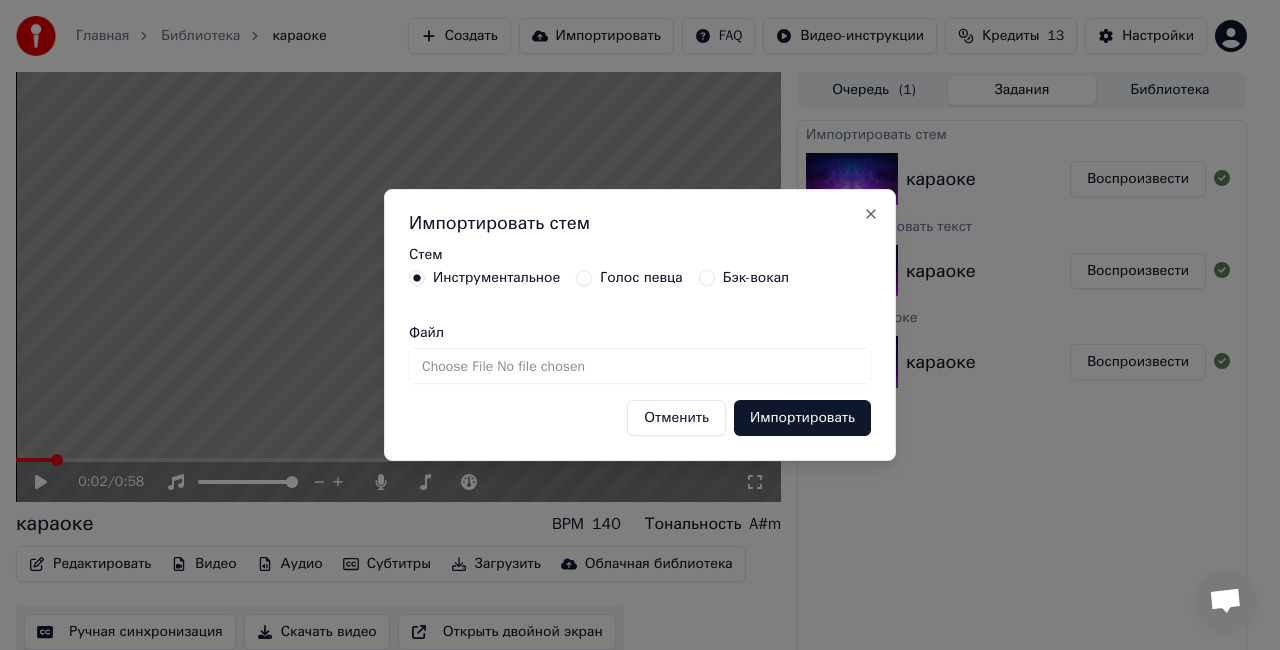 type on "**********" 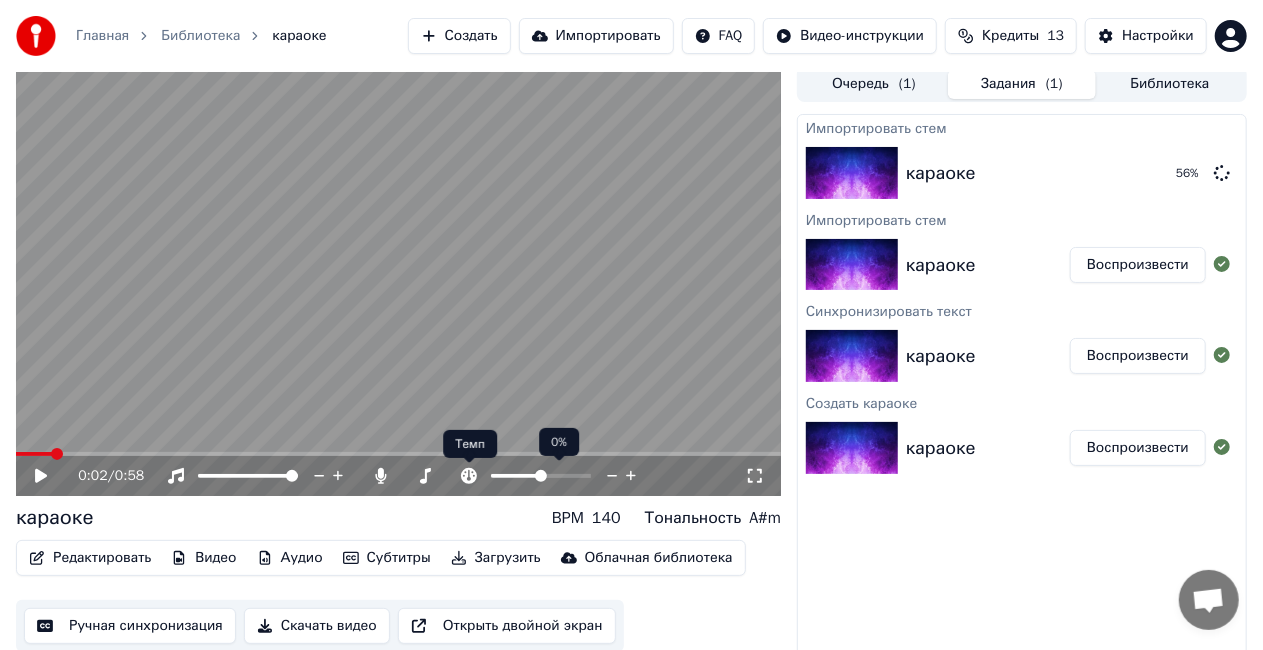 scroll, scrollTop: 0, scrollLeft: 0, axis: both 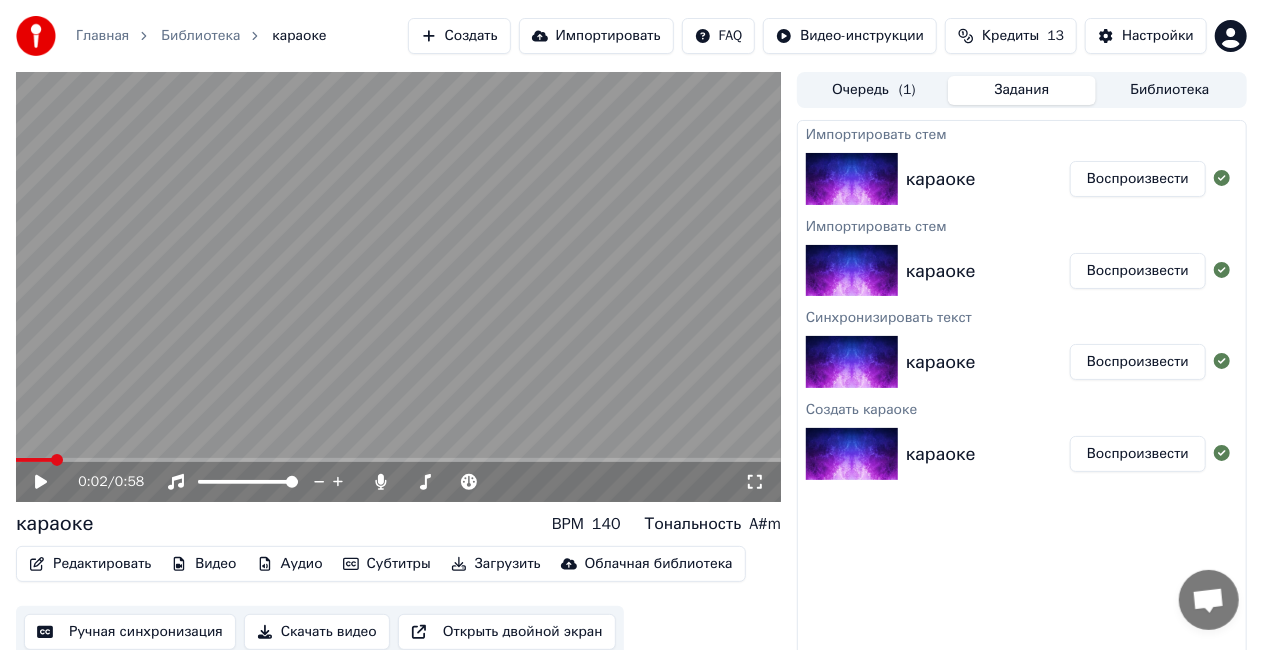 click on "Воспроизвести" at bounding box center (1138, 179) 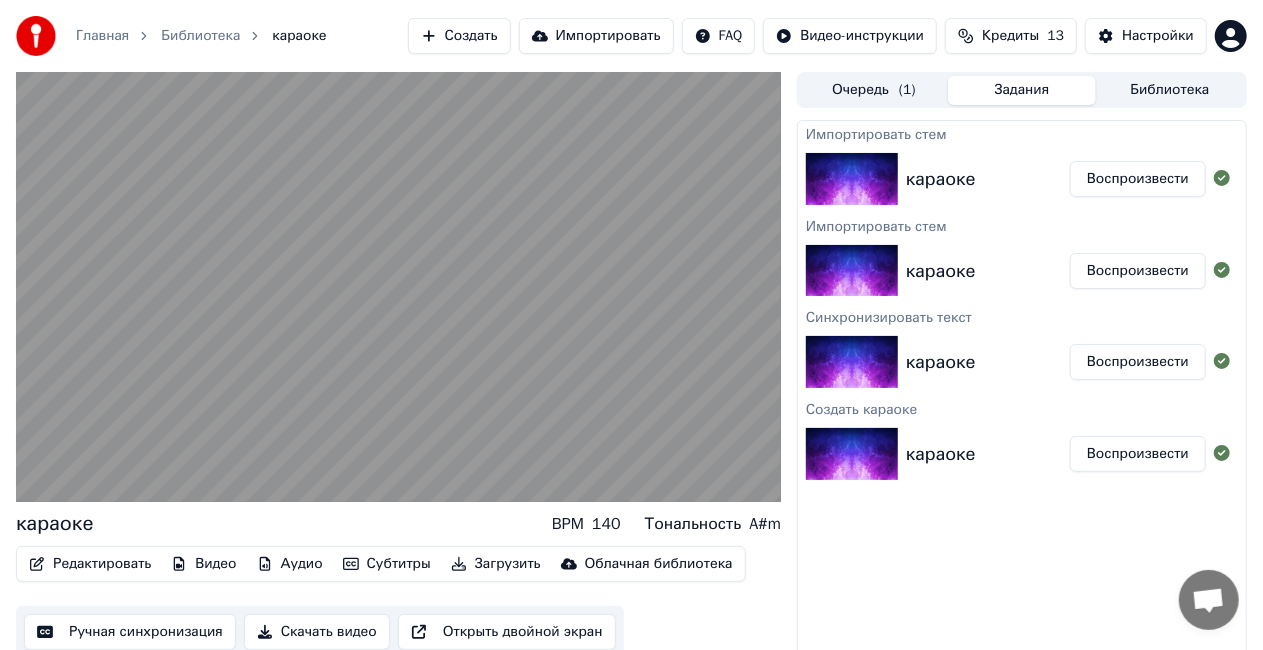 click on "Очередь ( 1 )" at bounding box center (874, 90) 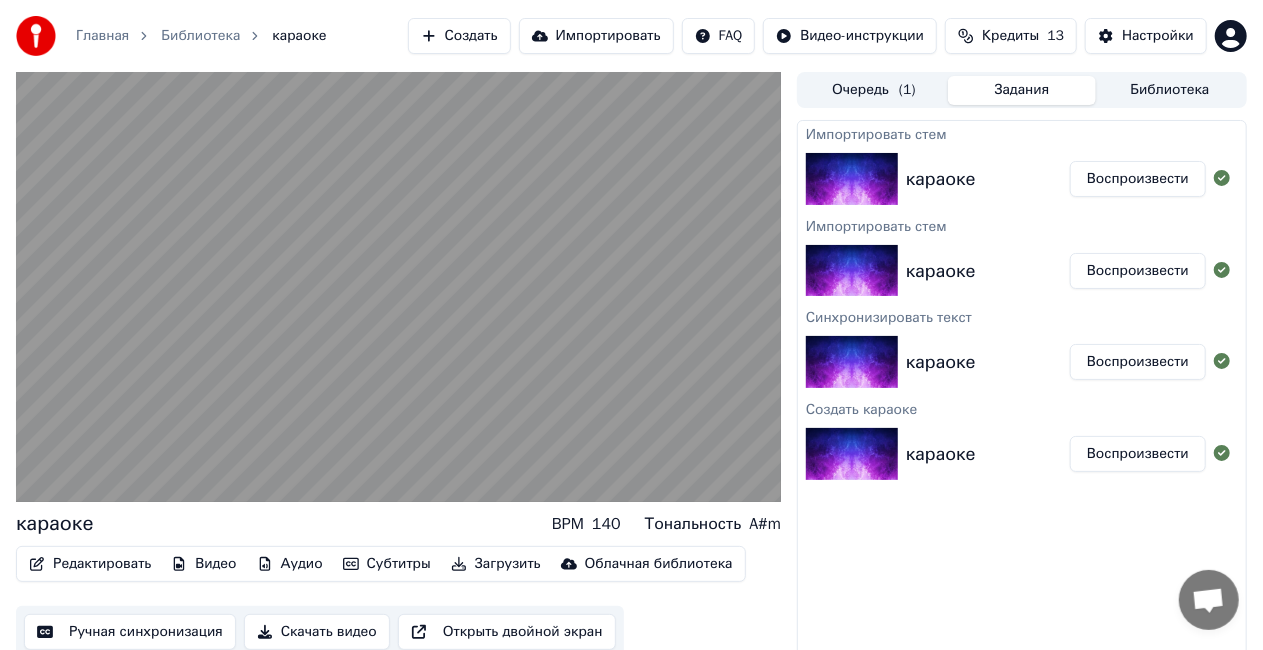 click on "Задания" at bounding box center [1022, 90] 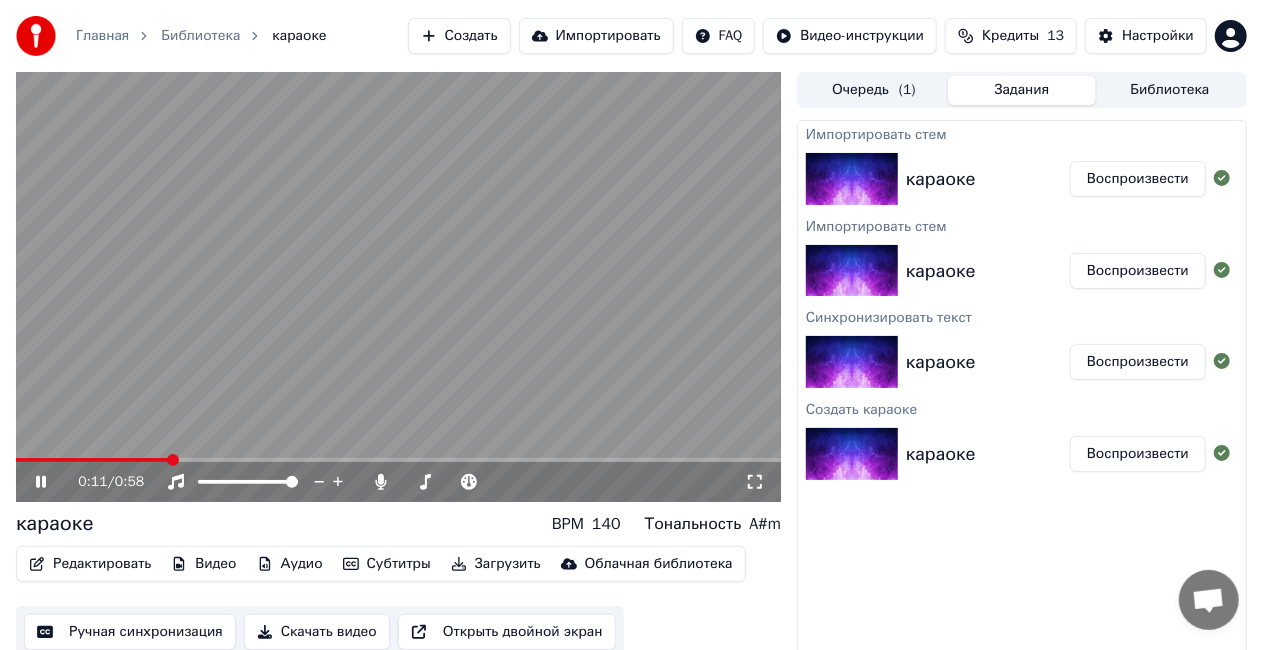 click 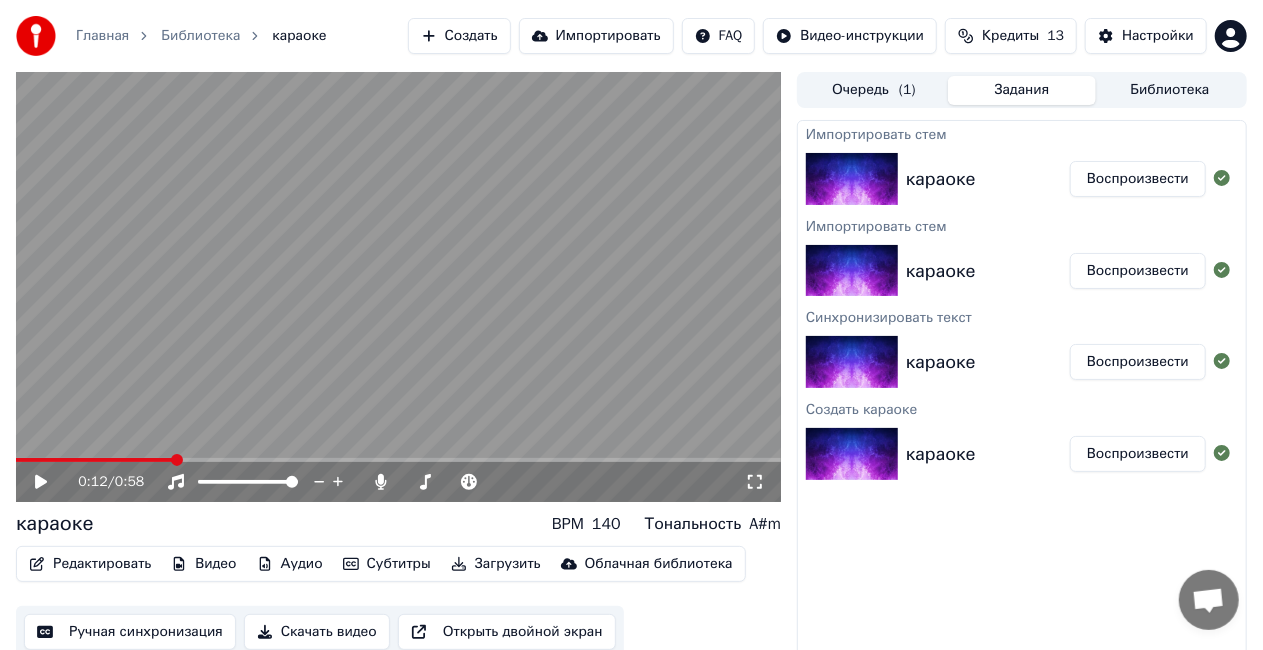 click on "Редактировать" at bounding box center (90, 564) 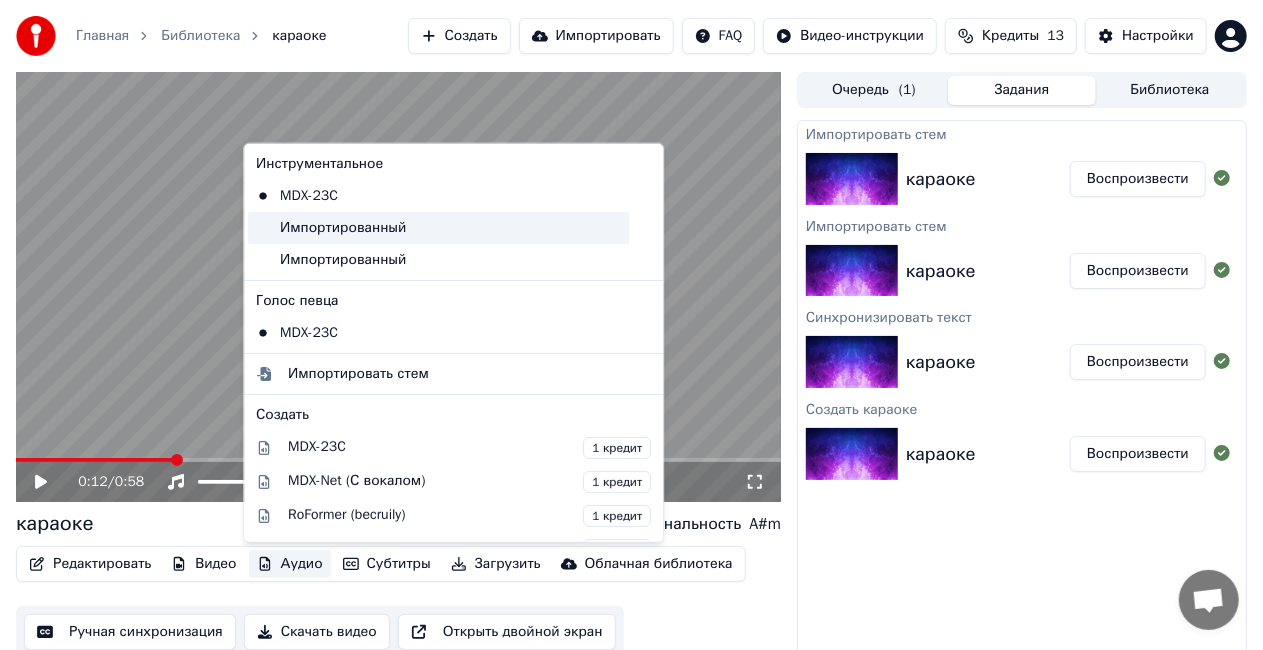 click on "Импортированный" at bounding box center (438, 228) 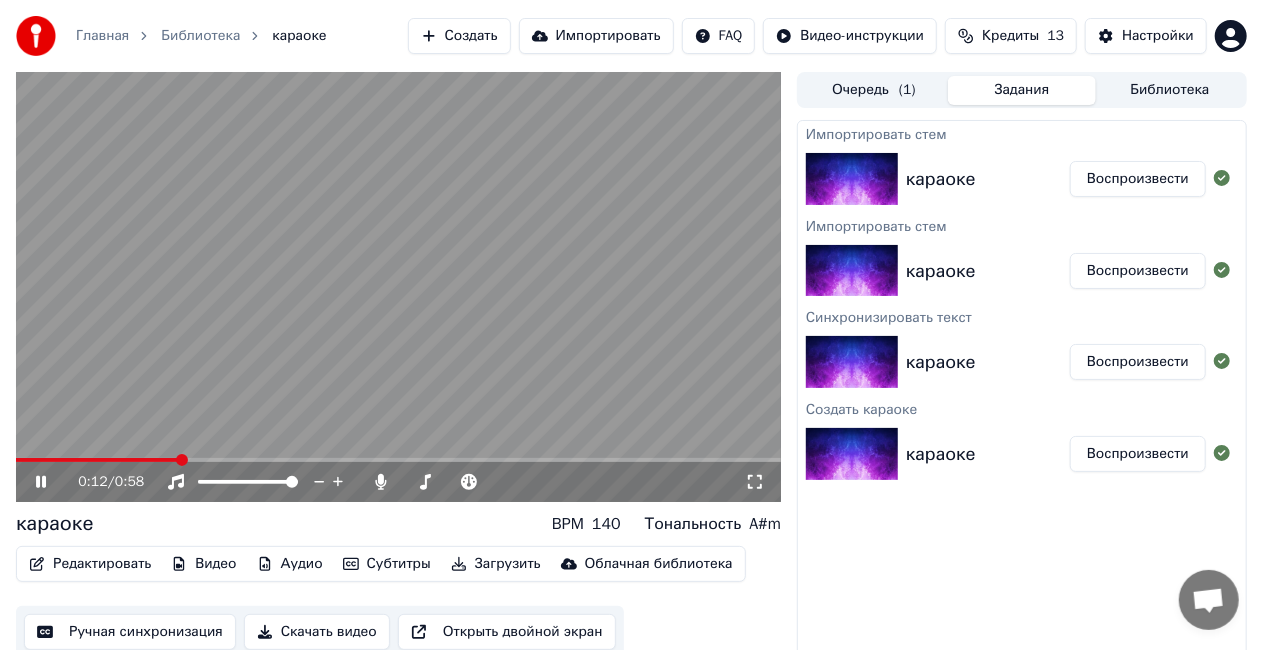 click 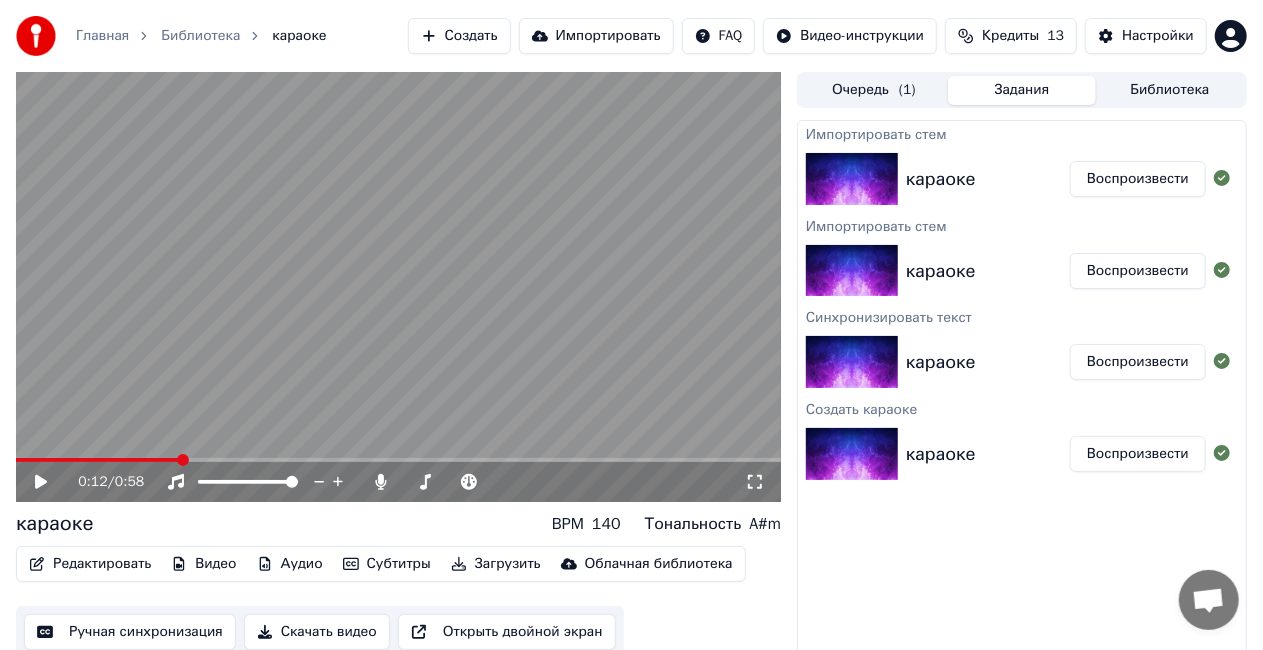 click 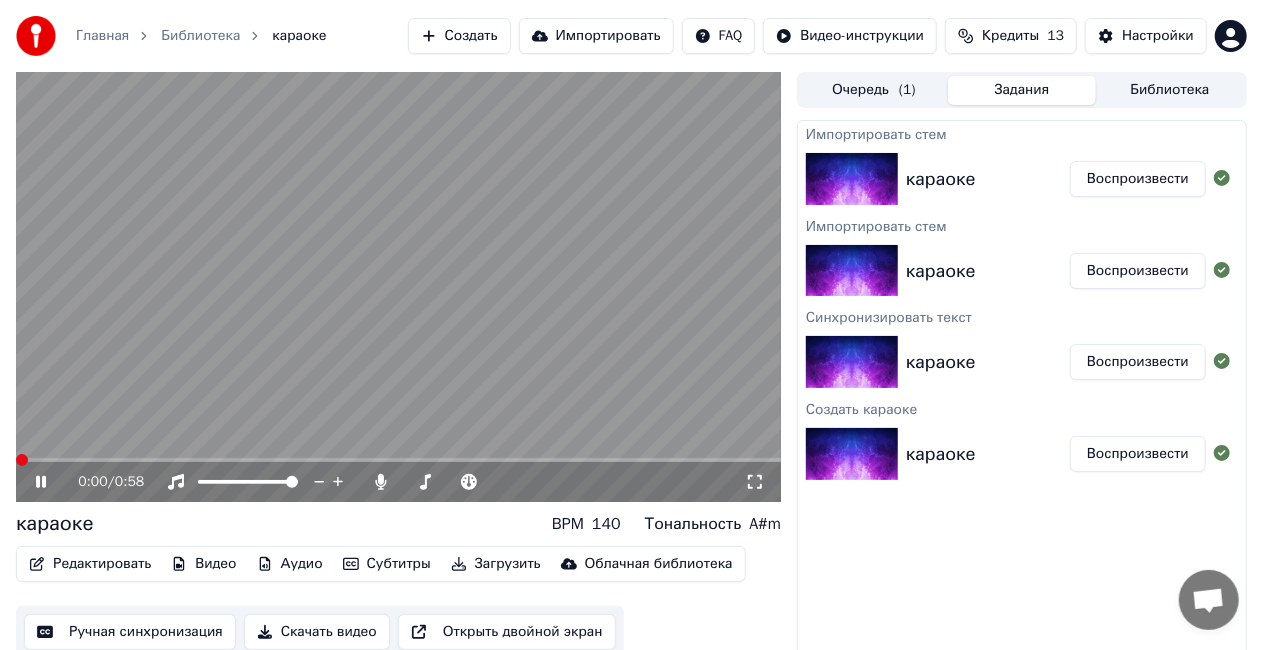 click at bounding box center (22, 460) 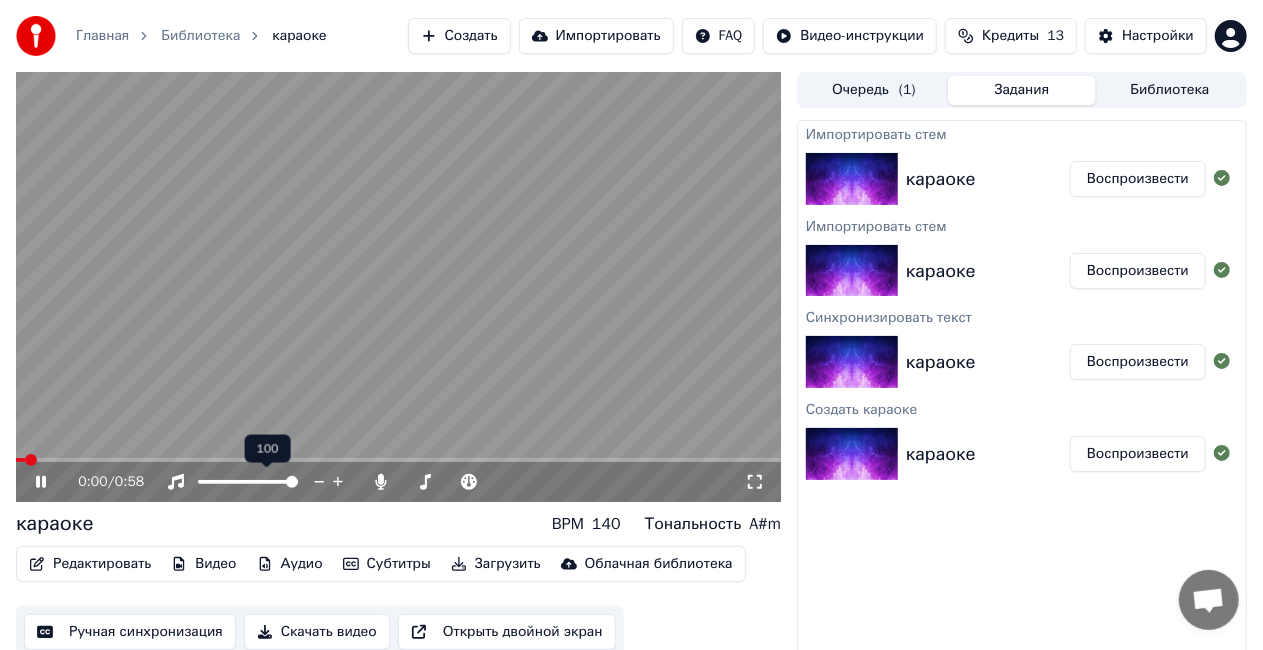 click 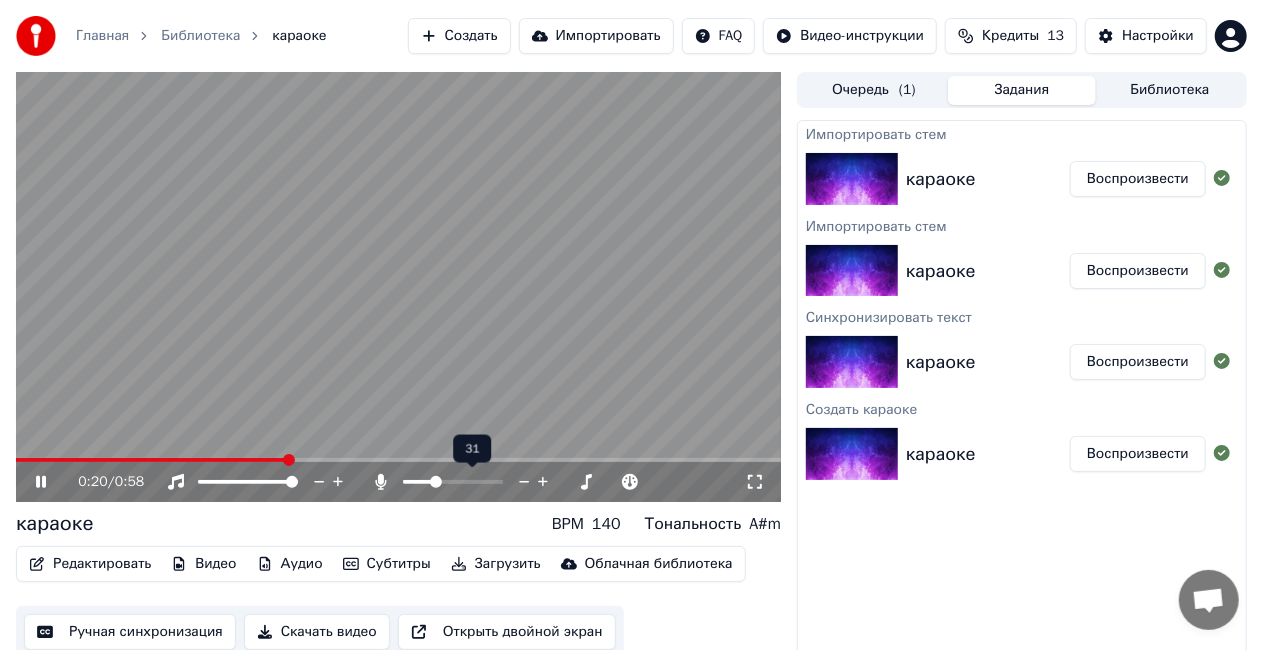 click at bounding box center [436, 482] 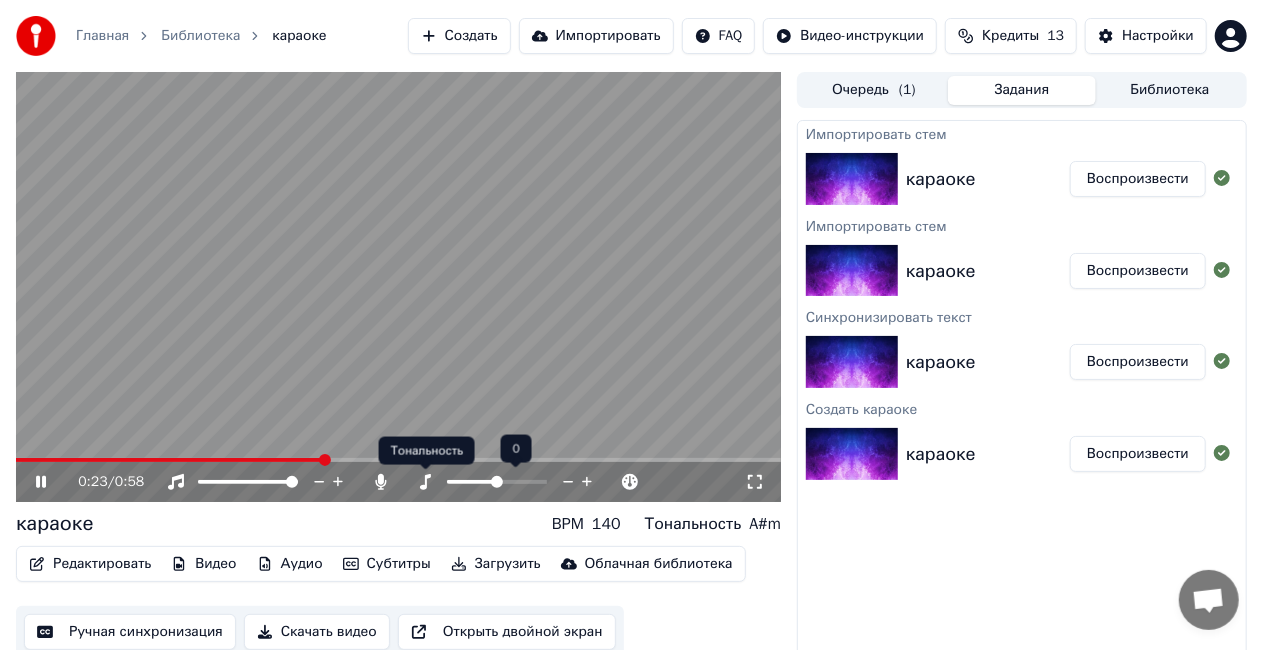 click 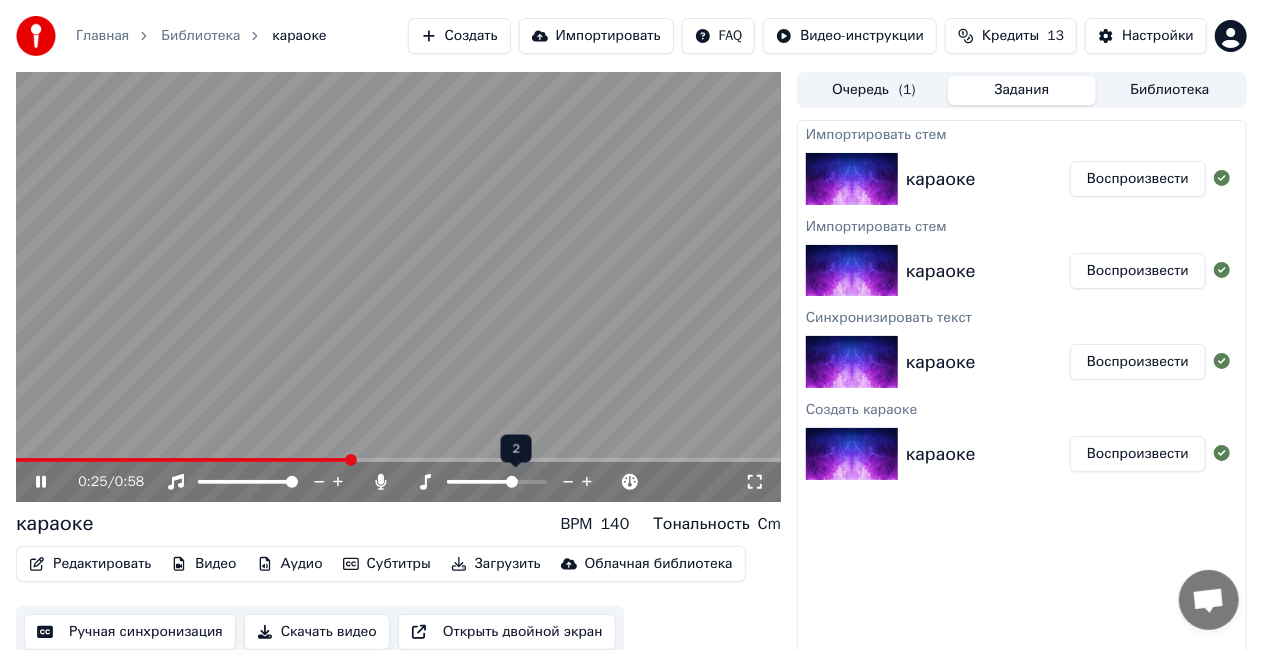 click at bounding box center (512, 482) 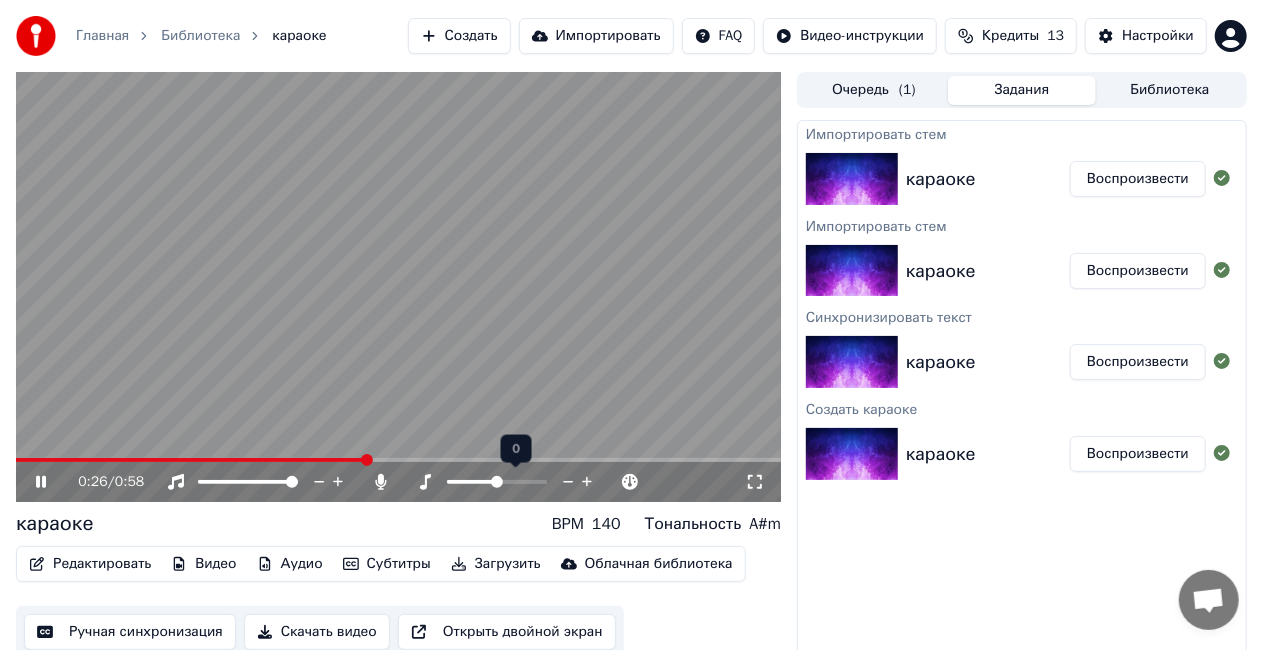 click at bounding box center (497, 482) 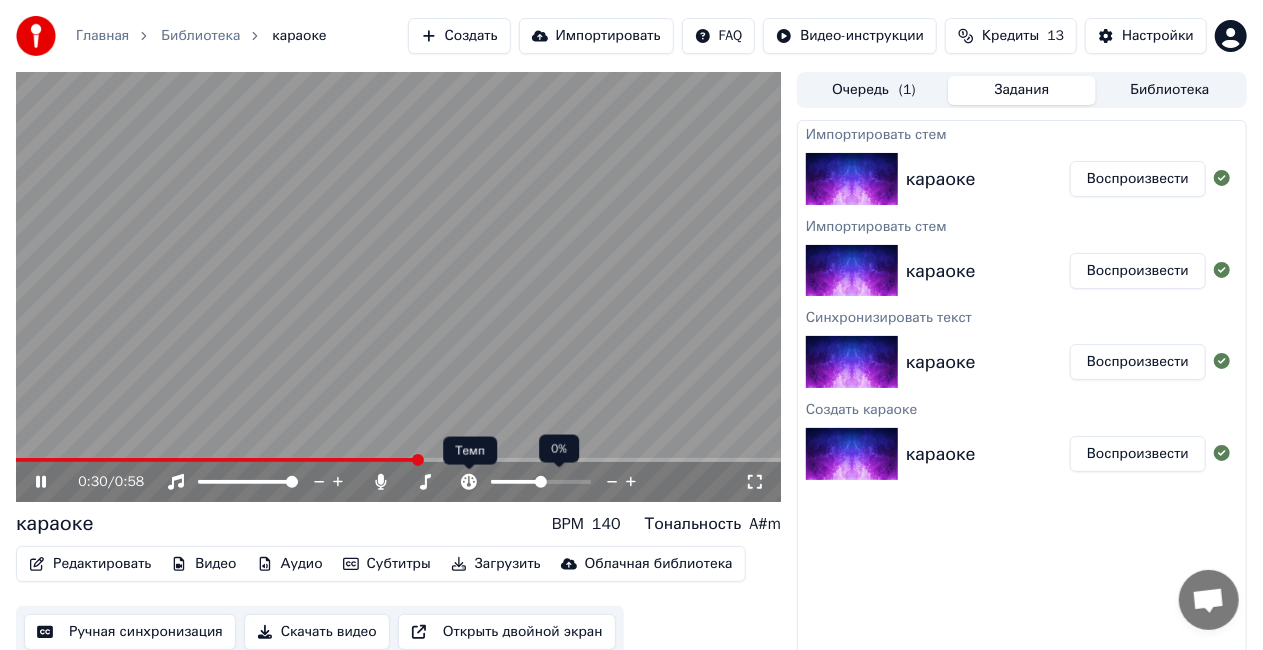 click 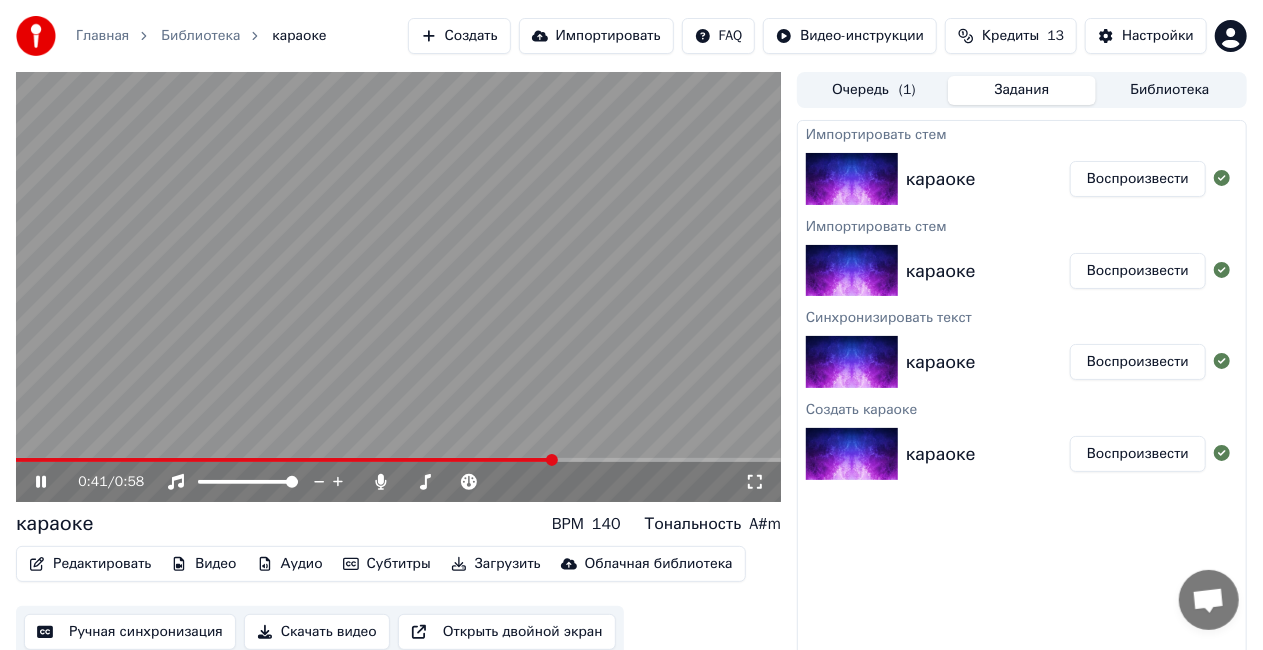 click 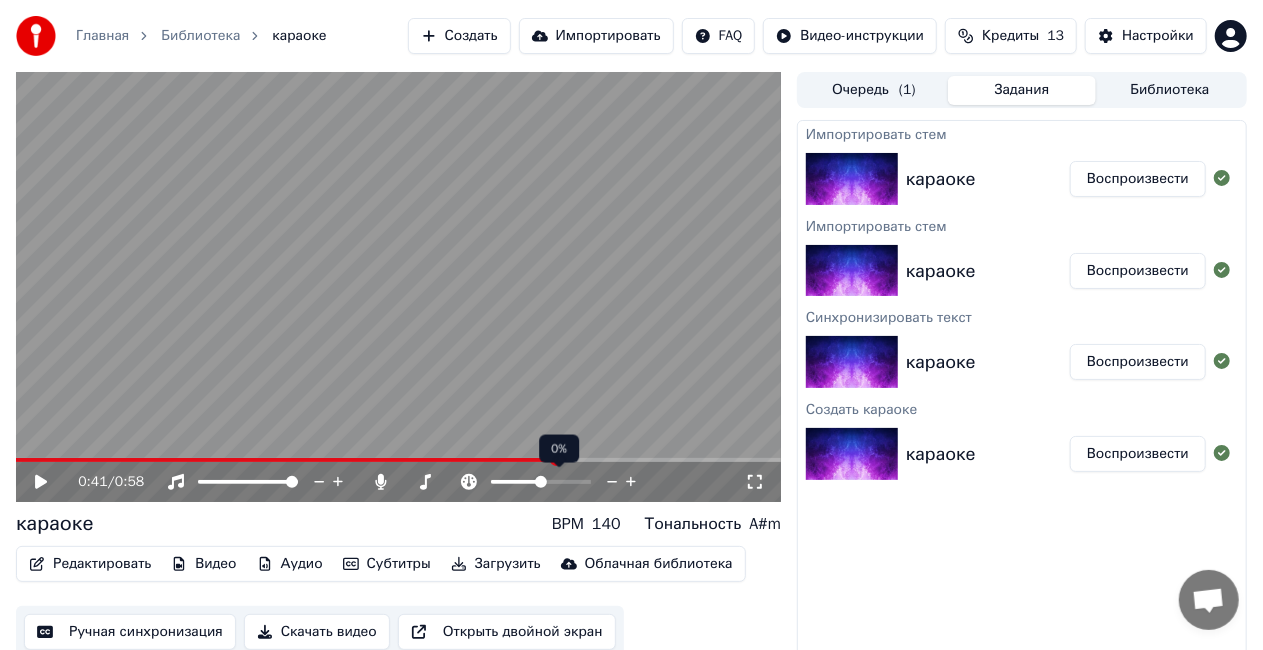 click 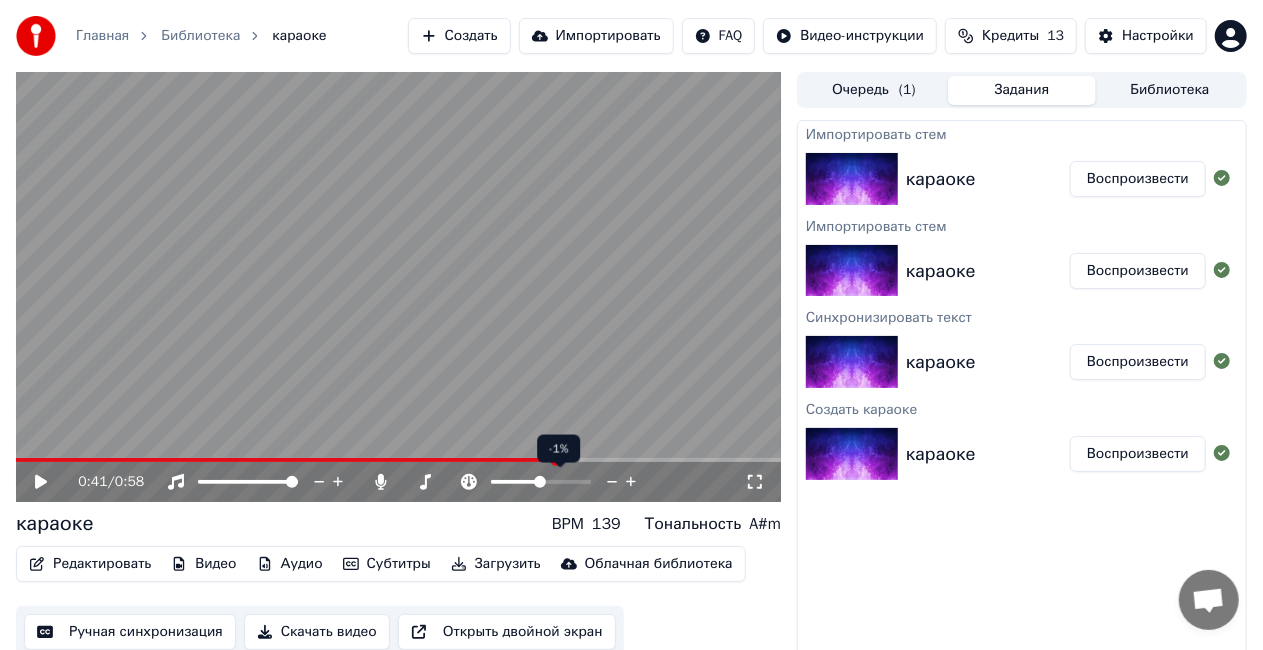 click 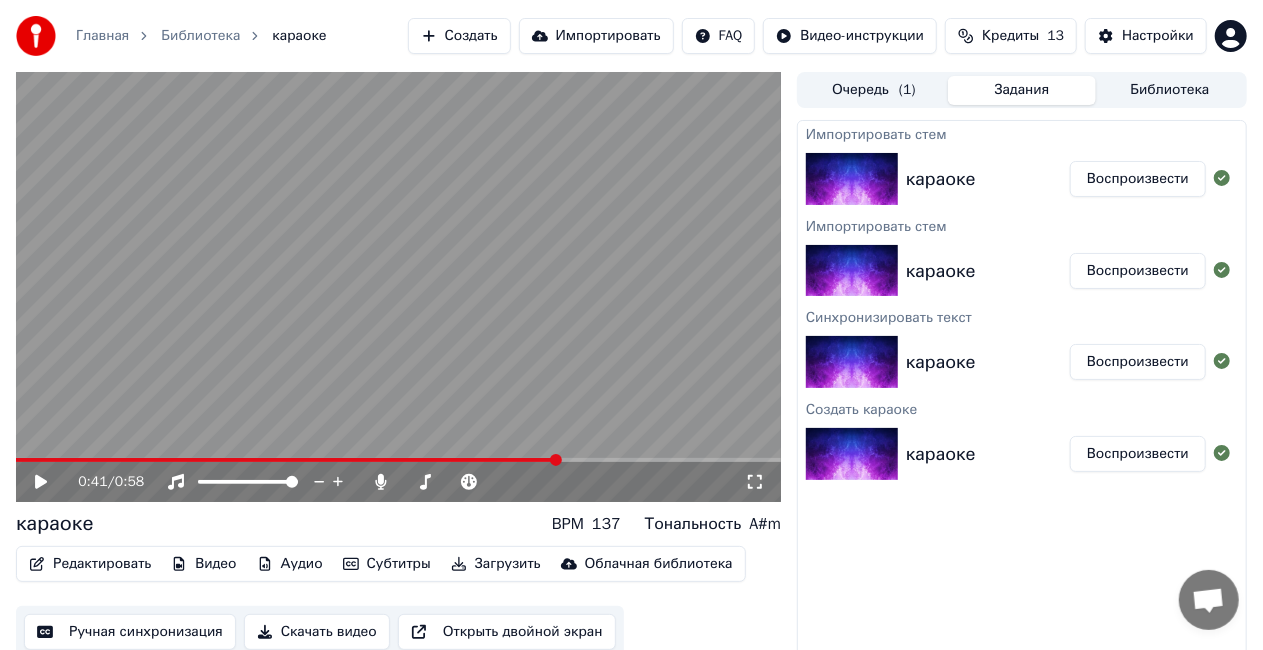 click 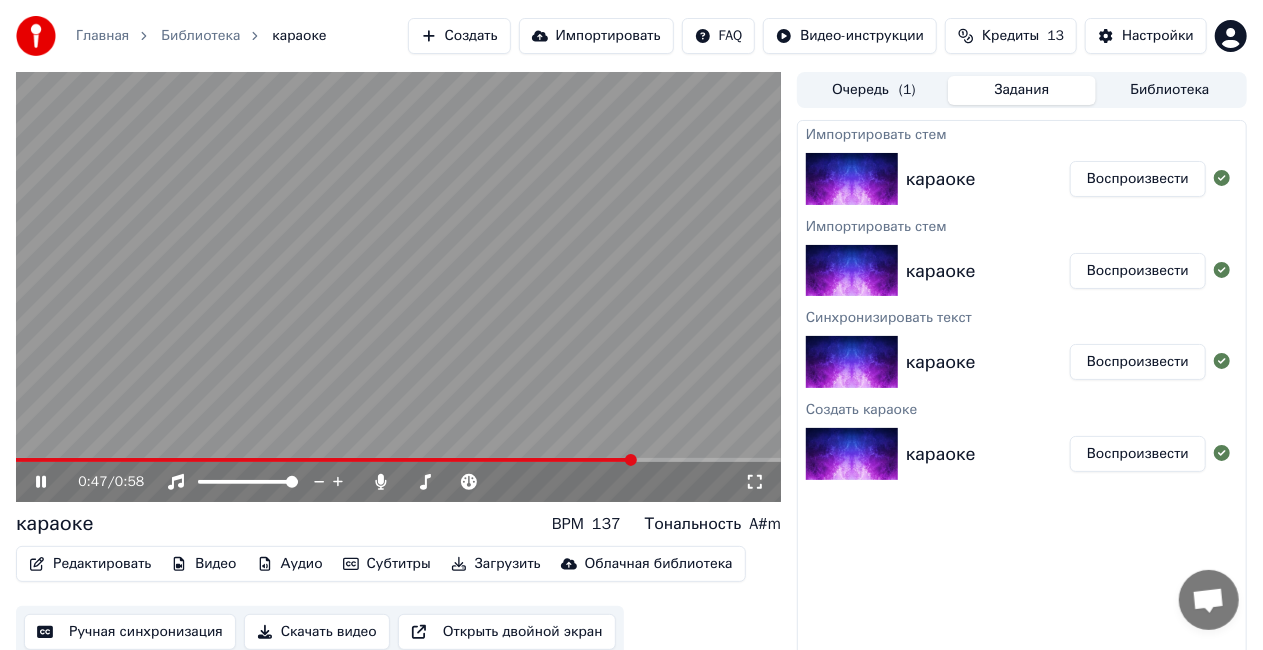 click 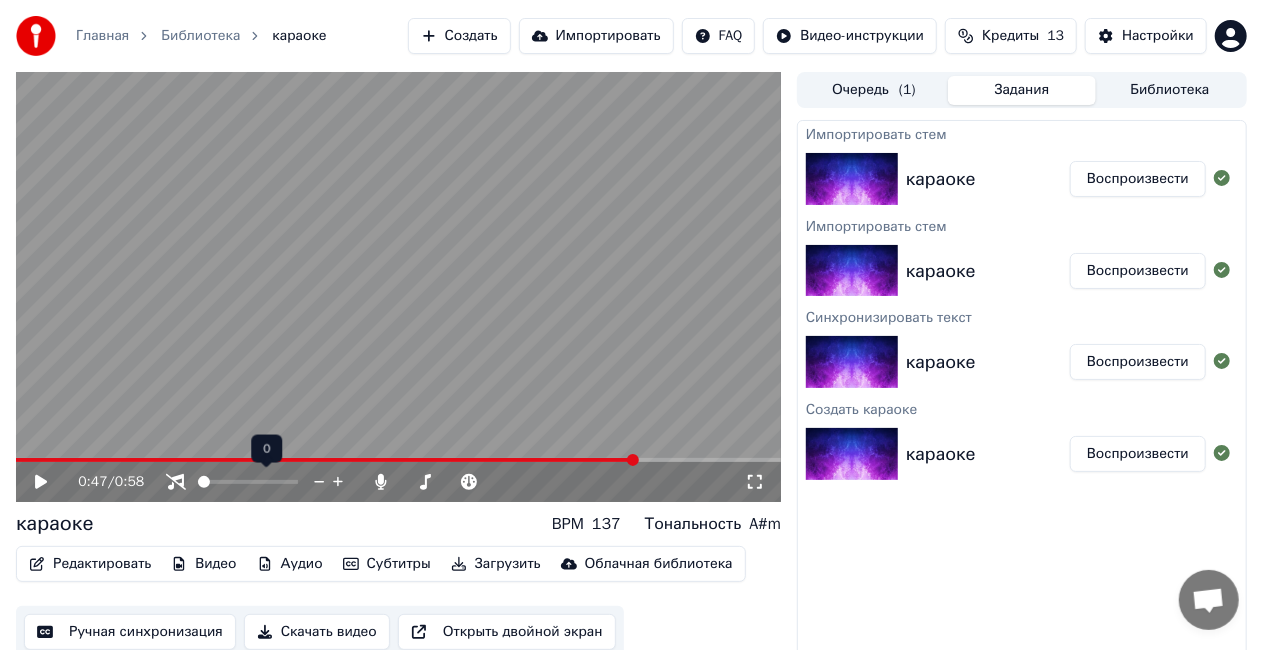 click at bounding box center [204, 482] 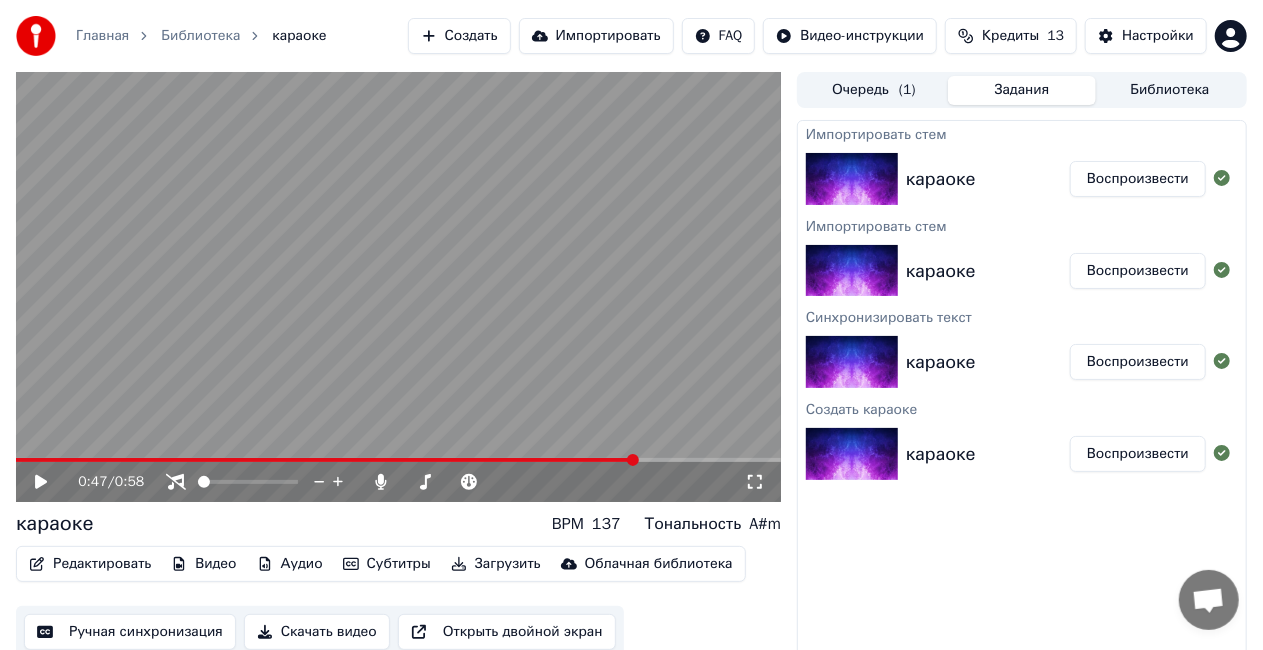 click 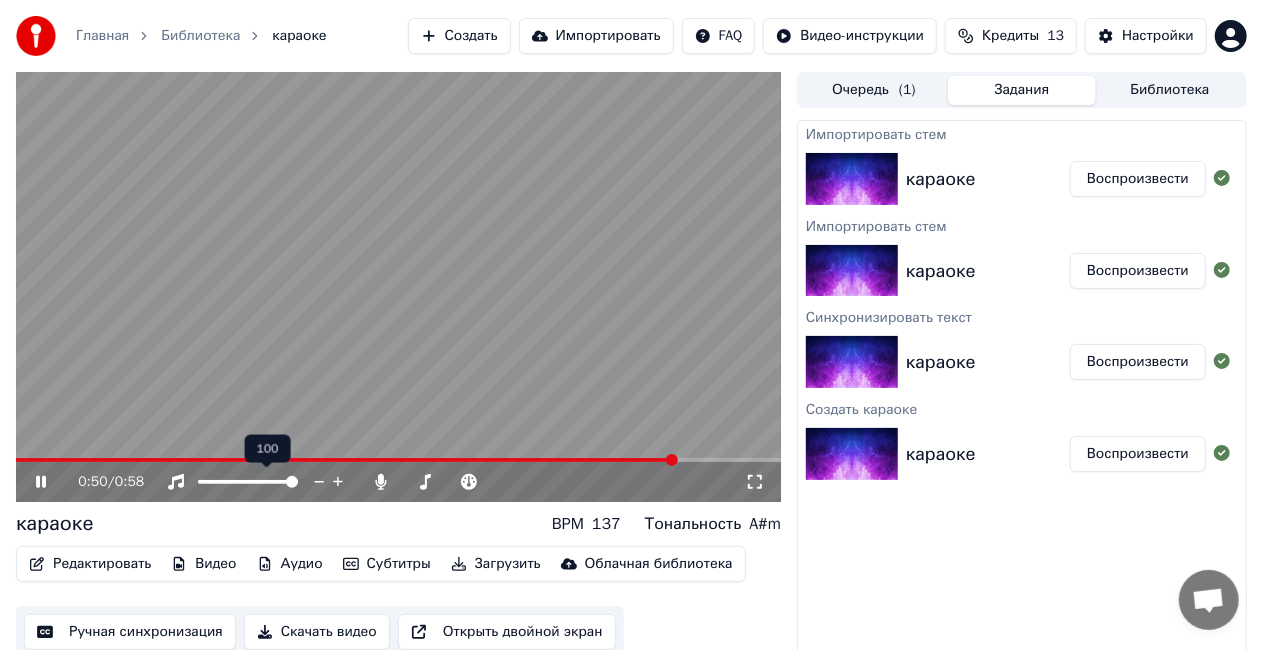 click at bounding box center [292, 482] 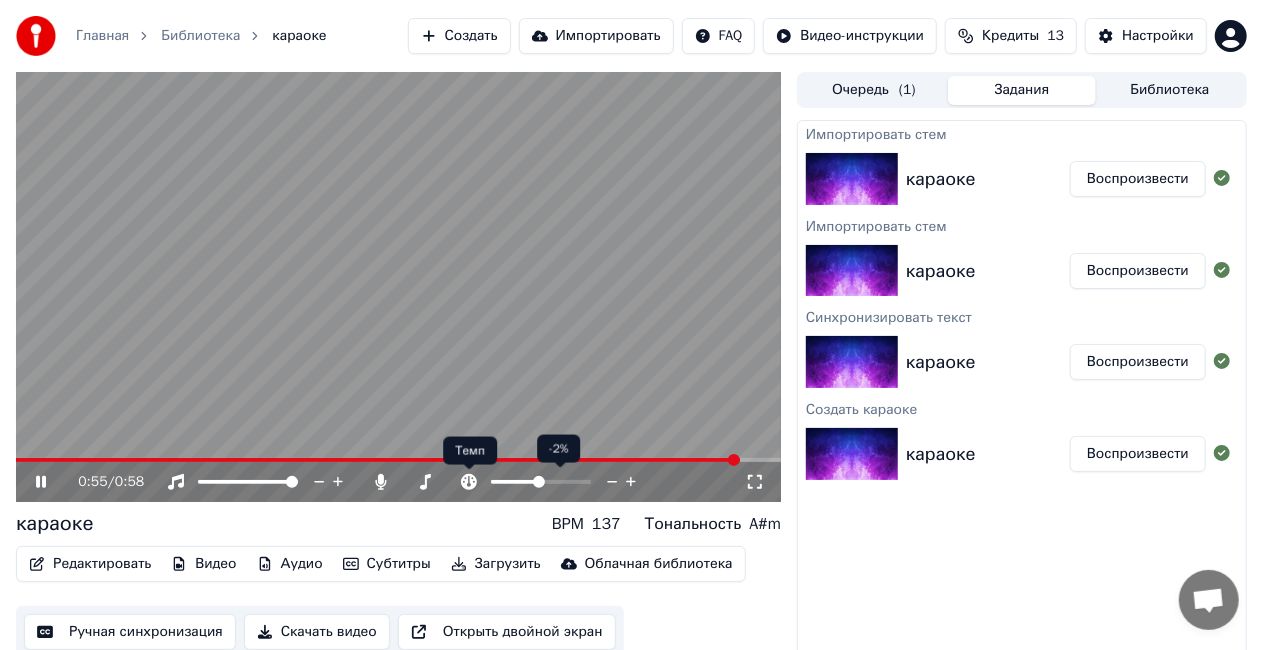 click 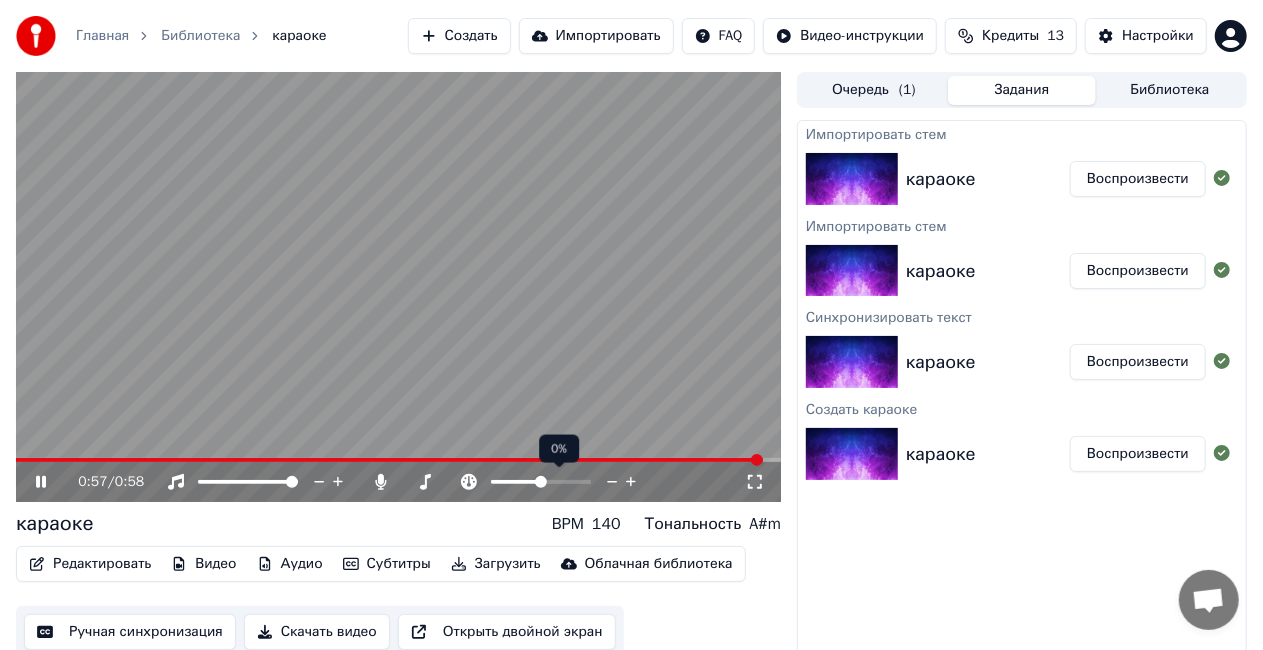 click at bounding box center [559, 482] 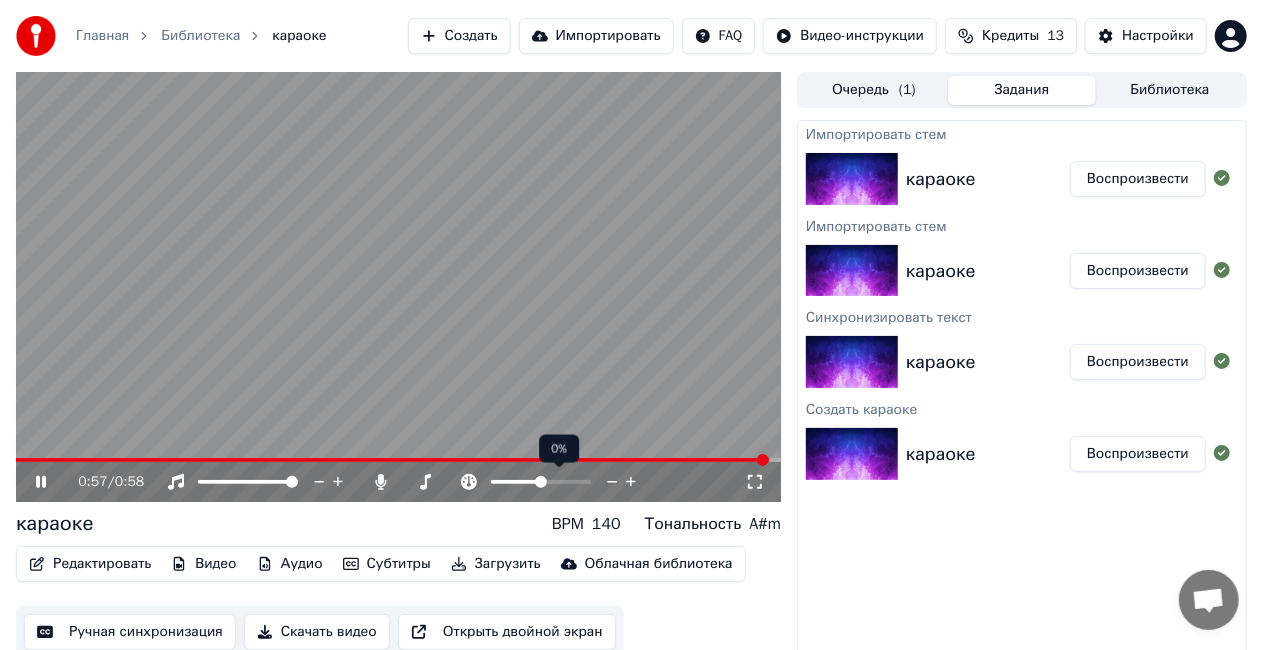click at bounding box center [516, 482] 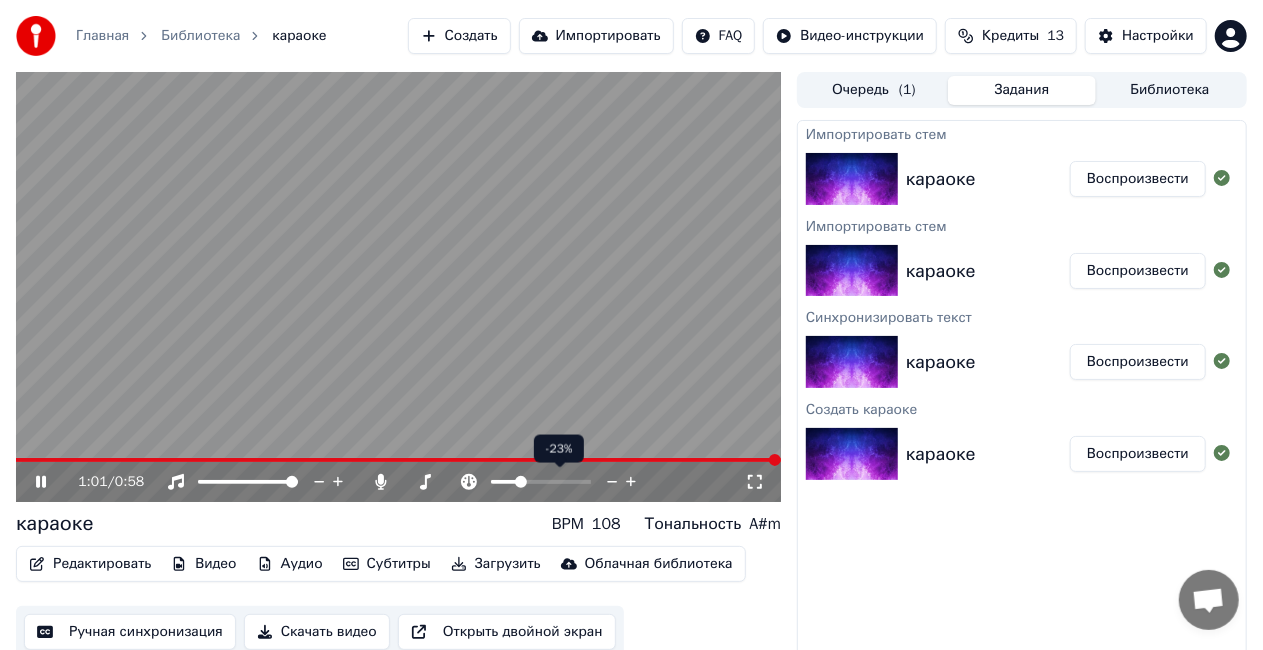 click at bounding box center (541, 482) 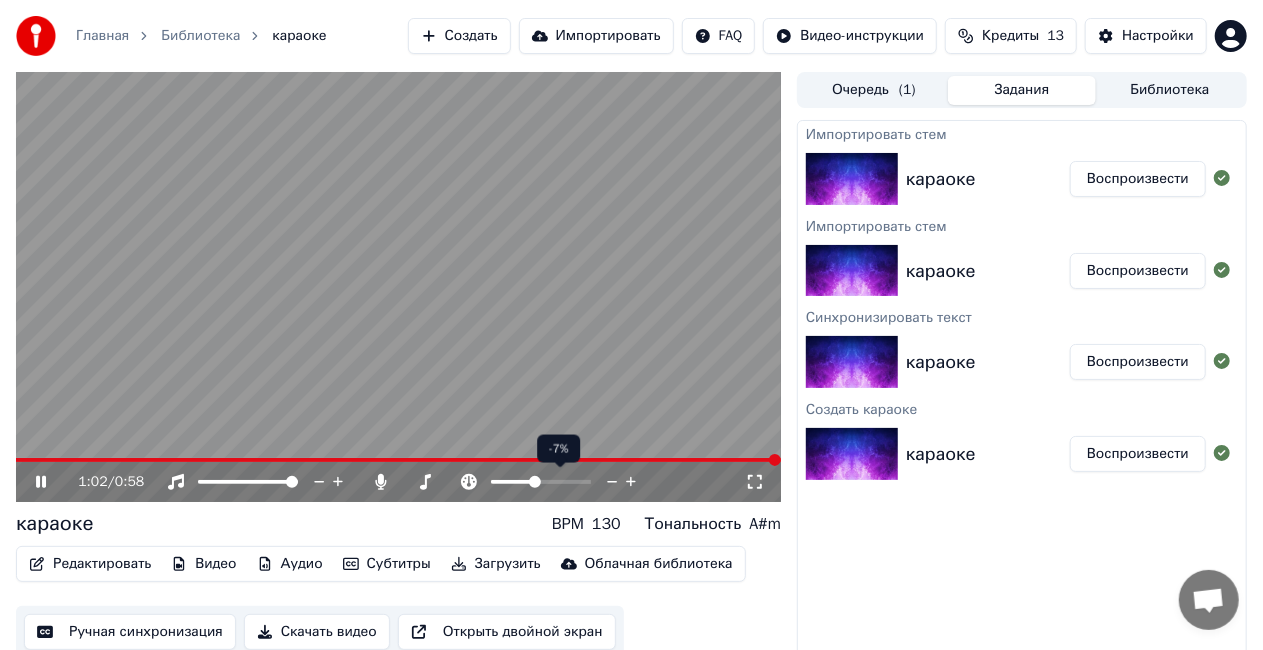 click at bounding box center [541, 482] 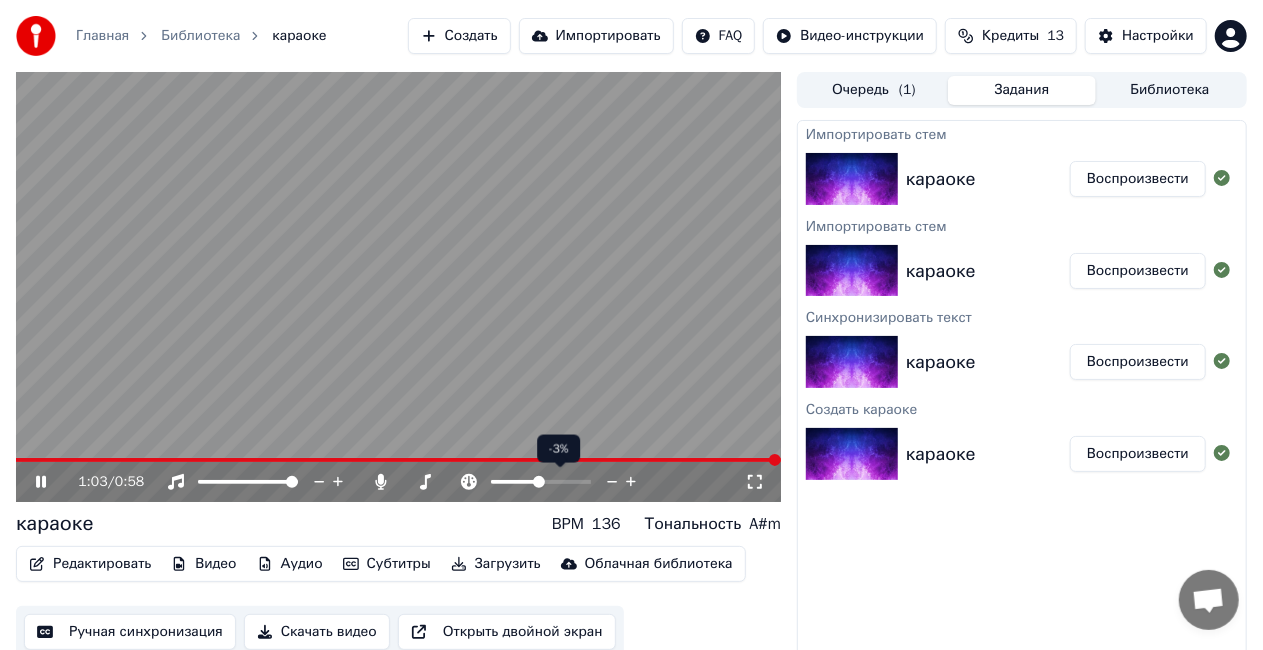click at bounding box center [539, 482] 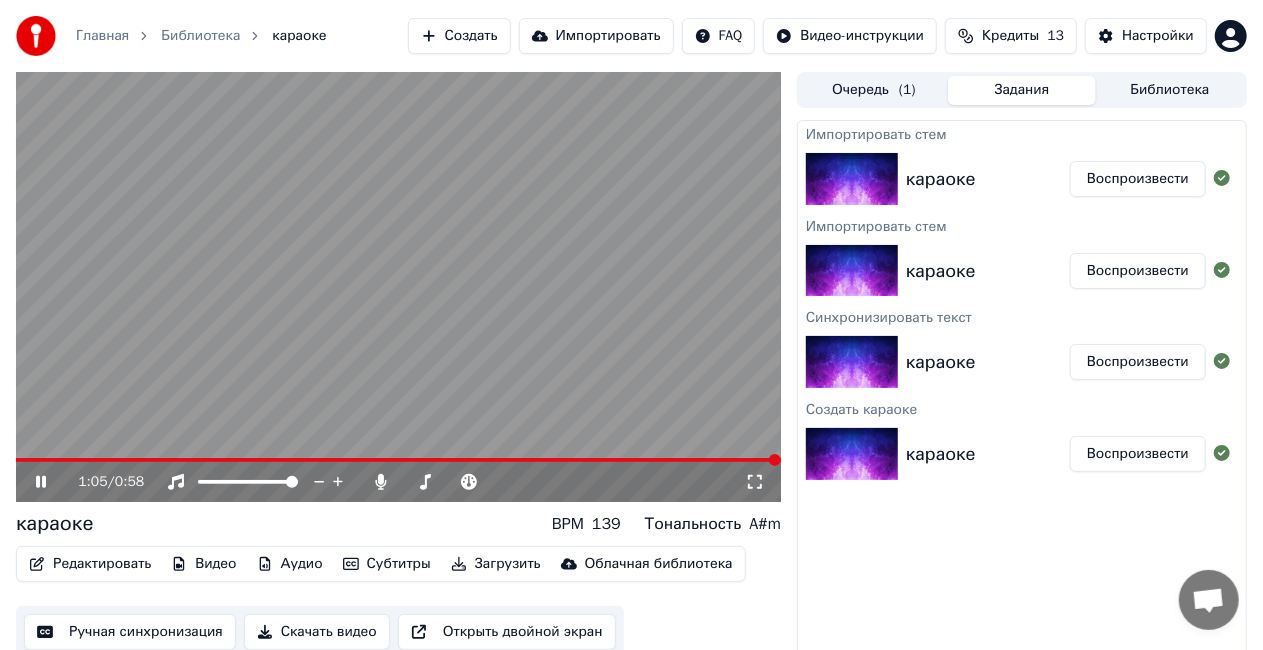 click on "1:05  /  0:58" at bounding box center [411, 482] 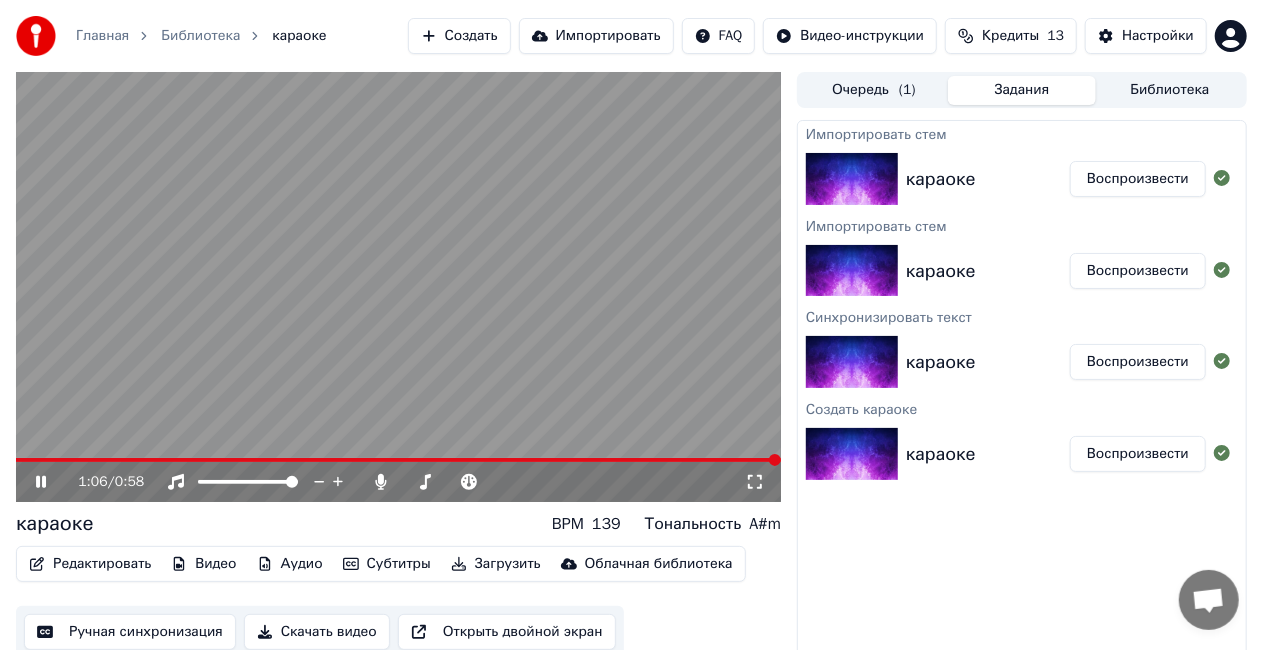 drag, startPoint x: 590, startPoint y: 481, endPoint x: 610, endPoint y: 491, distance: 22.36068 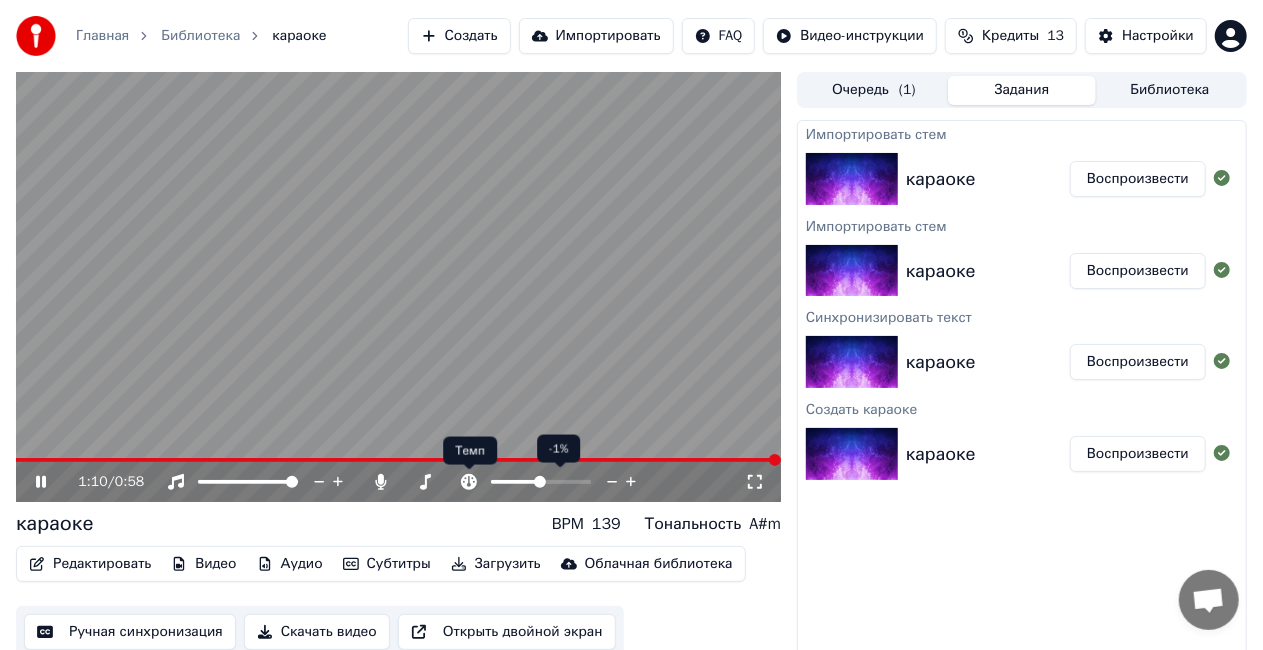 click 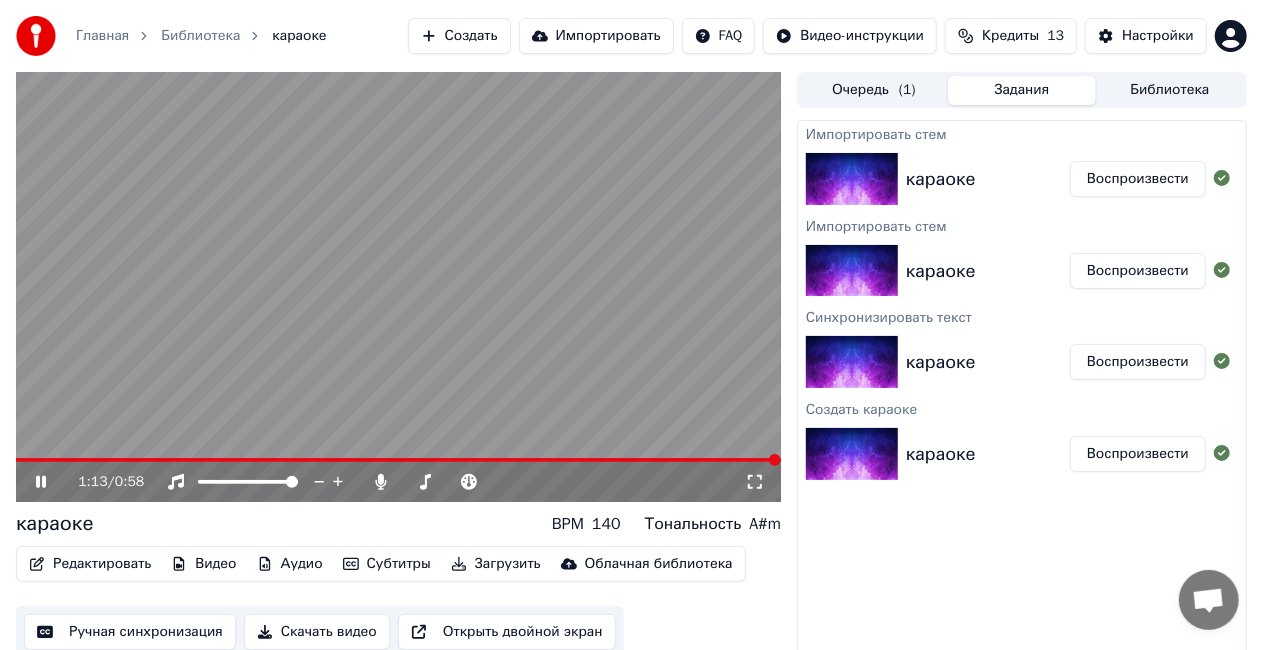 click 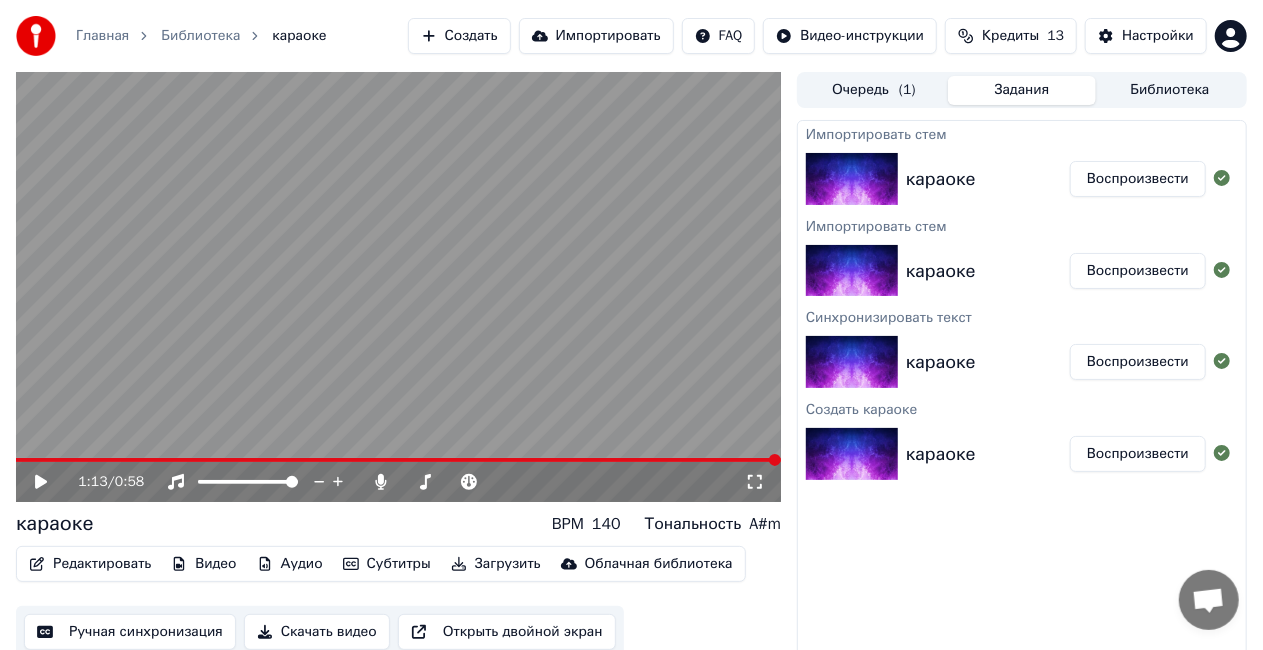 scroll, scrollTop: 22, scrollLeft: 0, axis: vertical 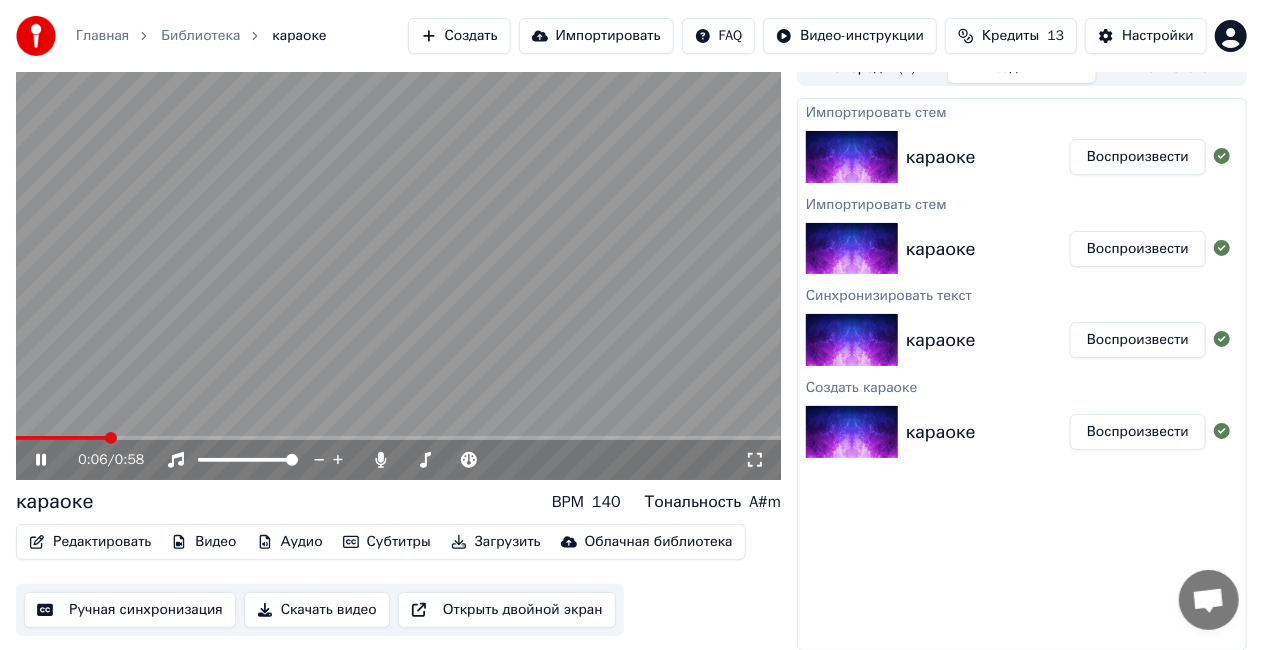 click 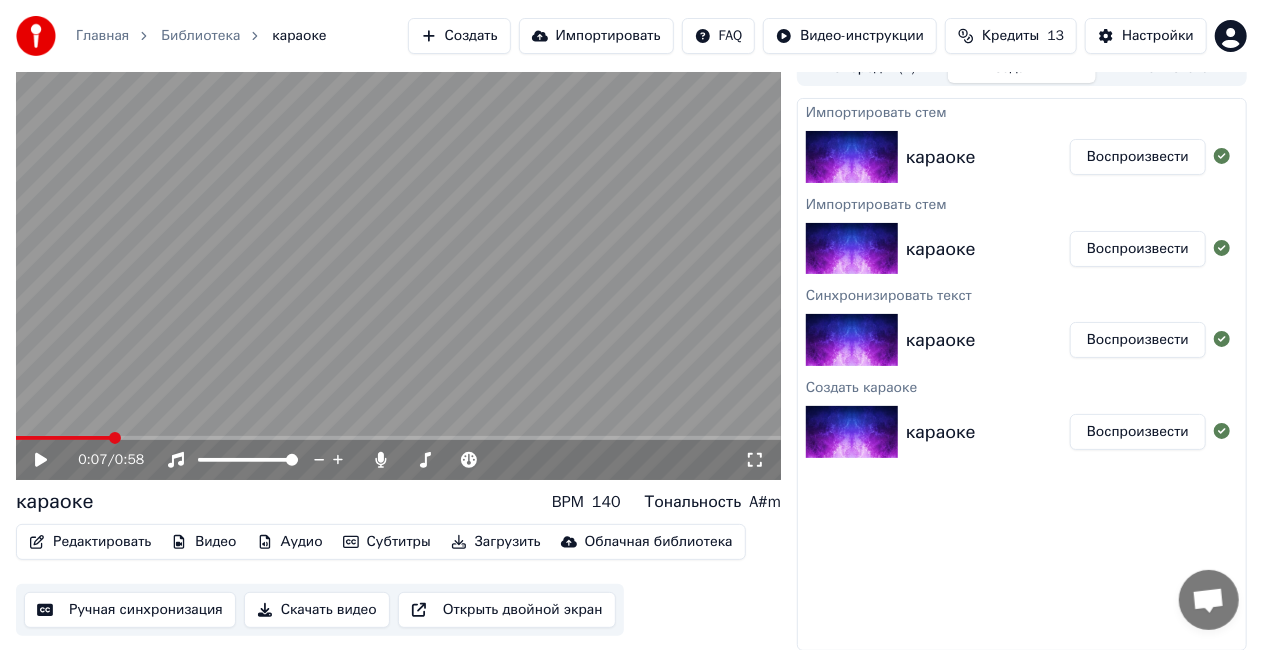 click on "Субтитры" at bounding box center (387, 542) 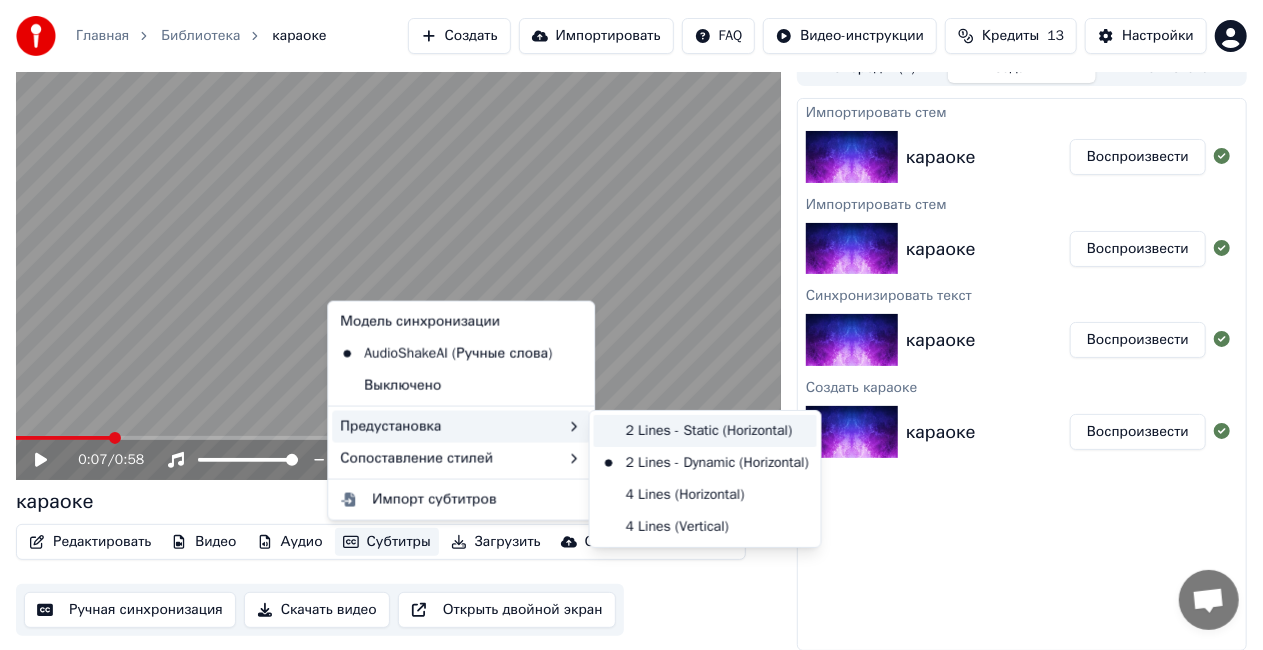 click on "2 Lines - Static (Horizontal)" at bounding box center [705, 431] 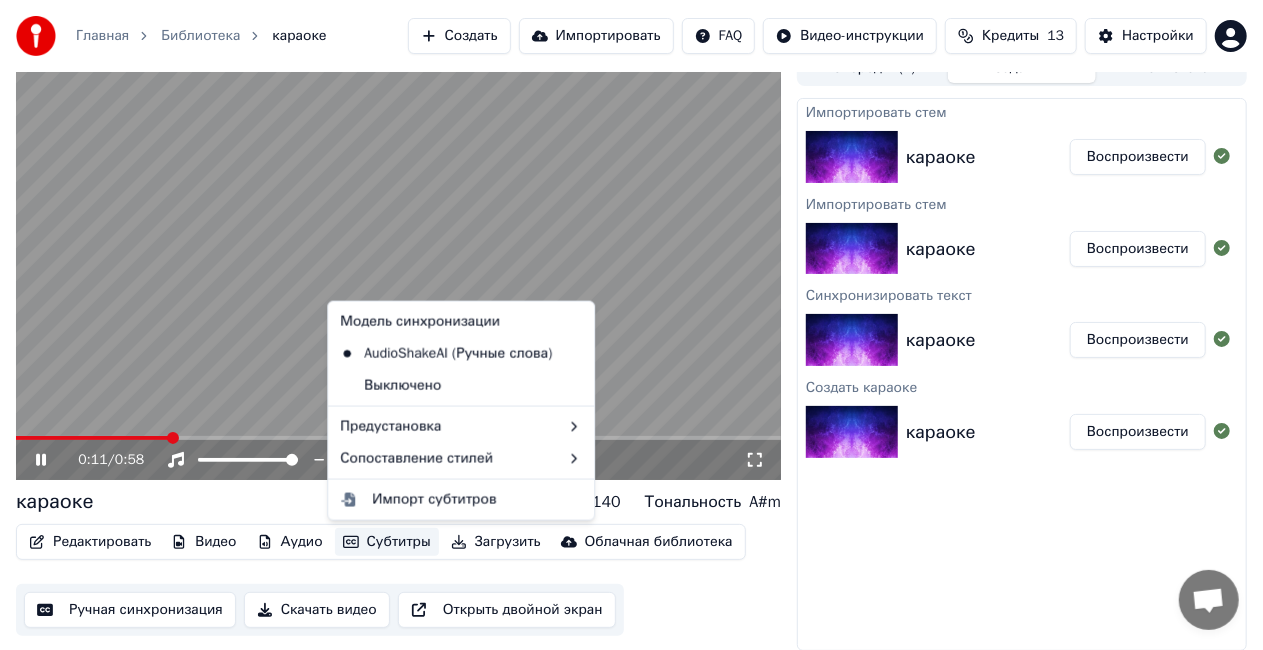 click on "Субтитры" at bounding box center [387, 542] 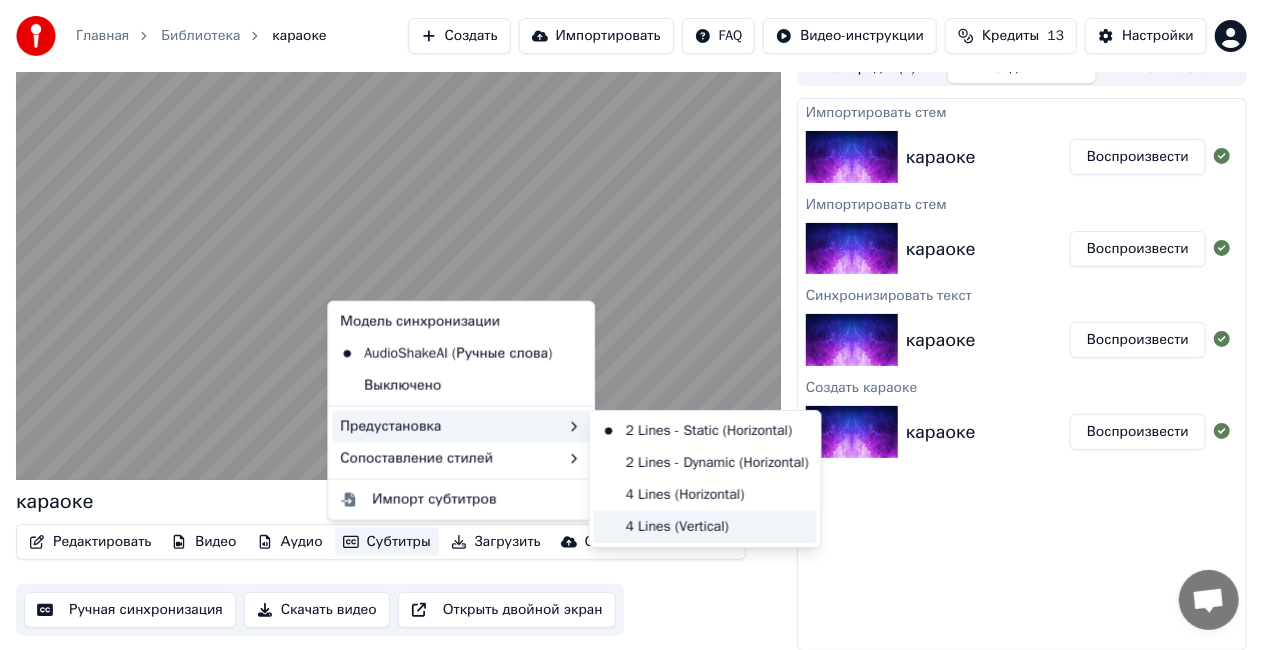 click on "4 Lines (Vertical)" at bounding box center [705, 527] 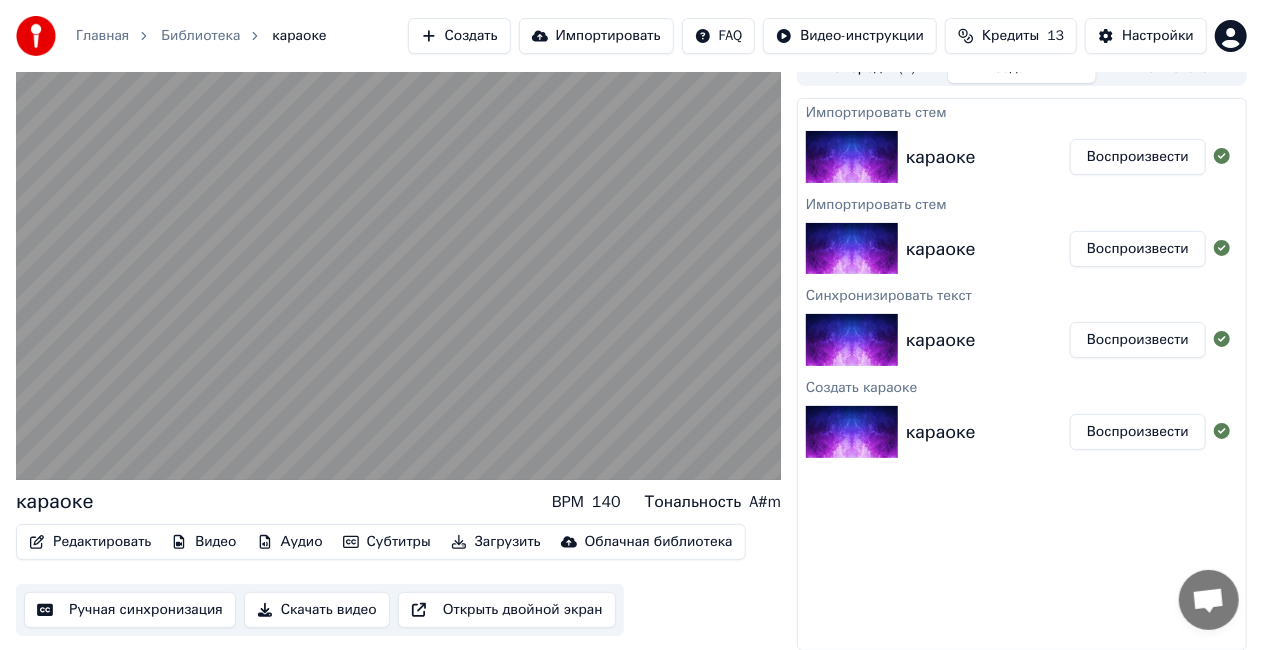 click on "Субтитры" at bounding box center [387, 542] 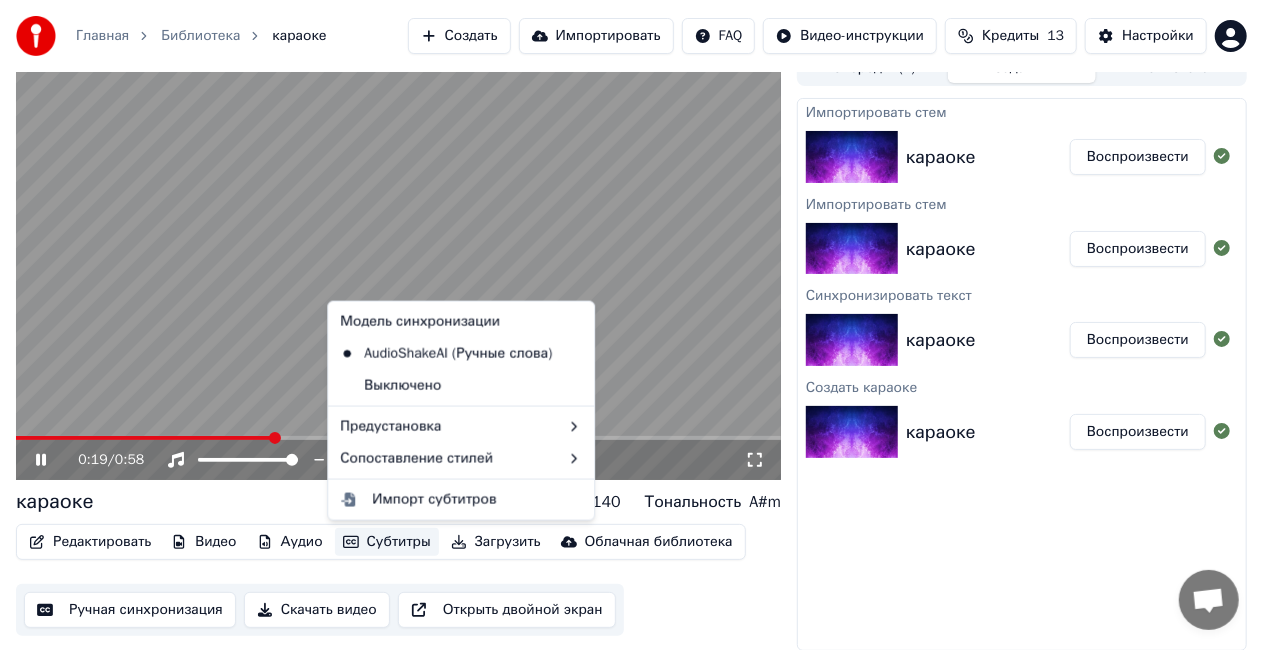 click on "Субтитры" at bounding box center [387, 542] 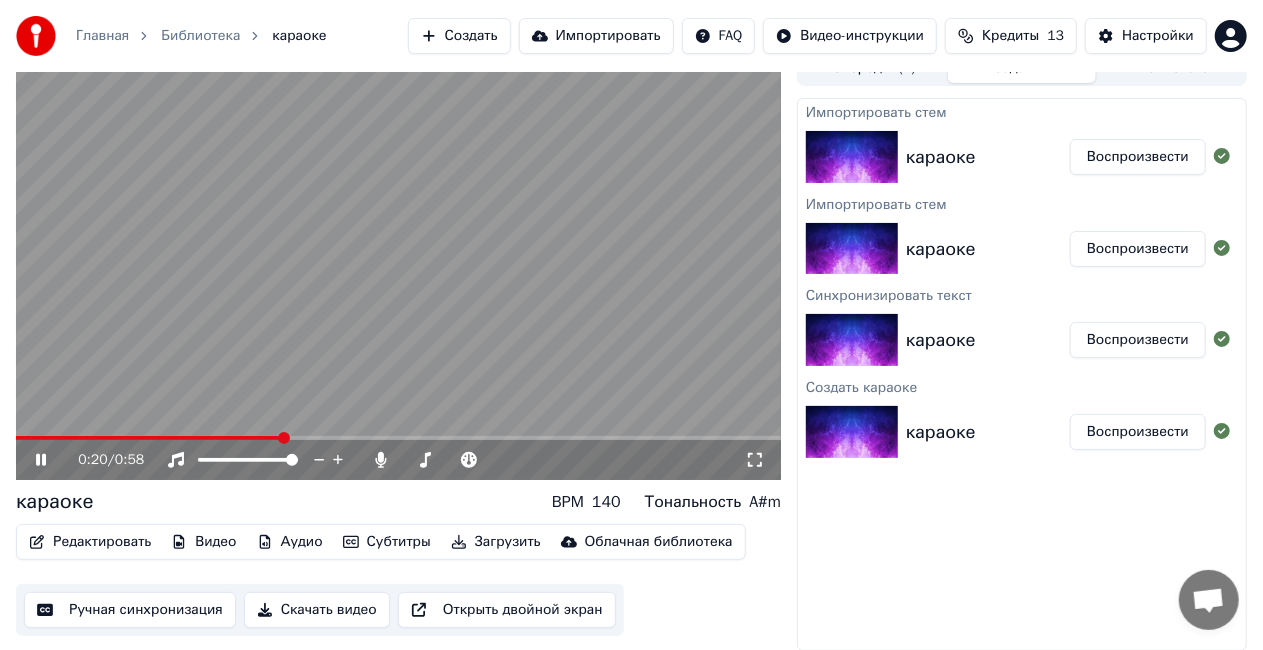 click on "Субтитры" at bounding box center (387, 542) 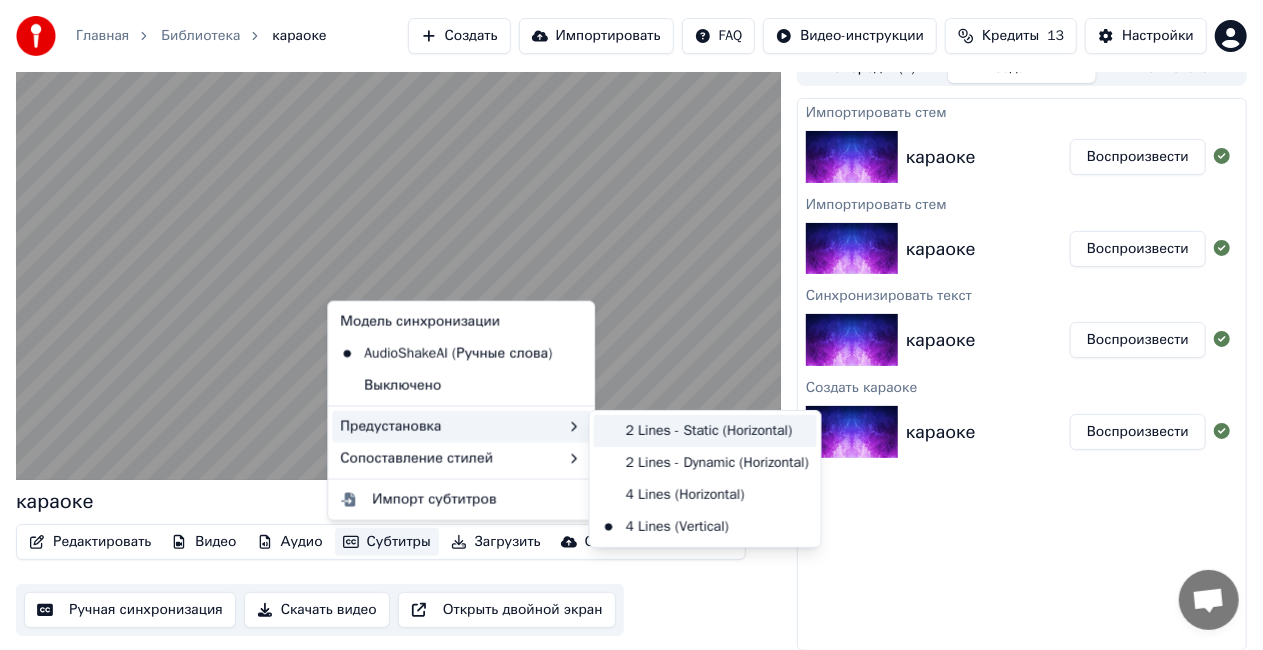click on "2 Lines - Static (Horizontal)" at bounding box center [705, 431] 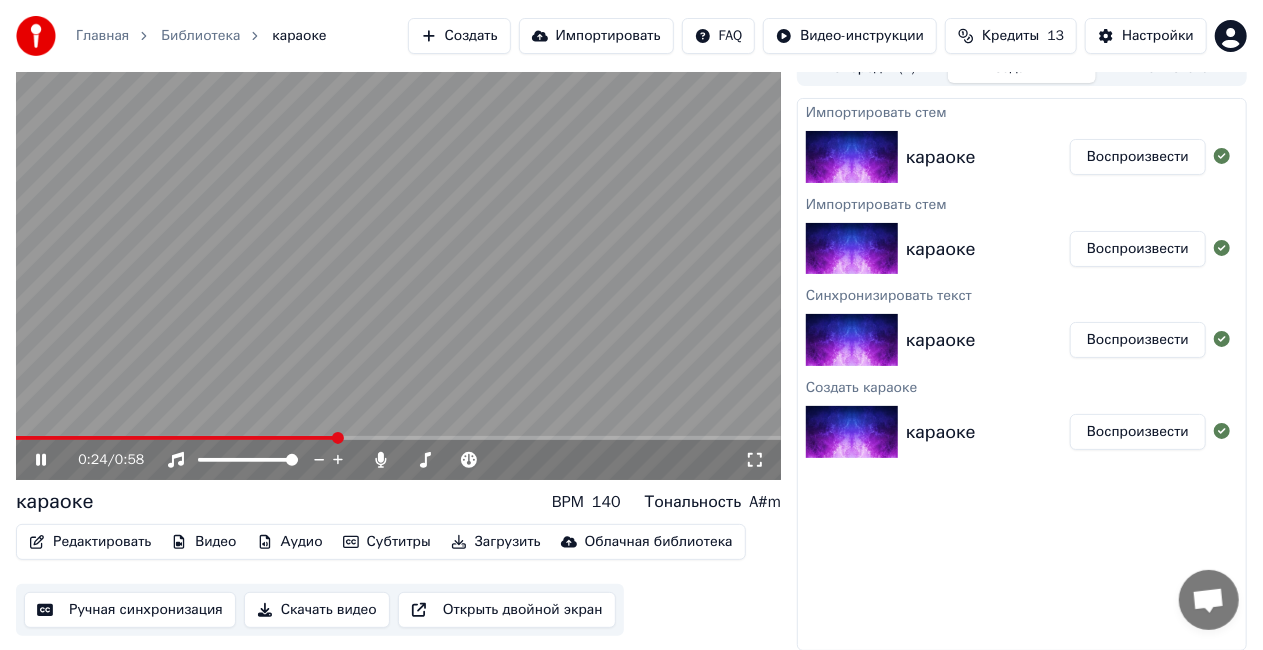 click 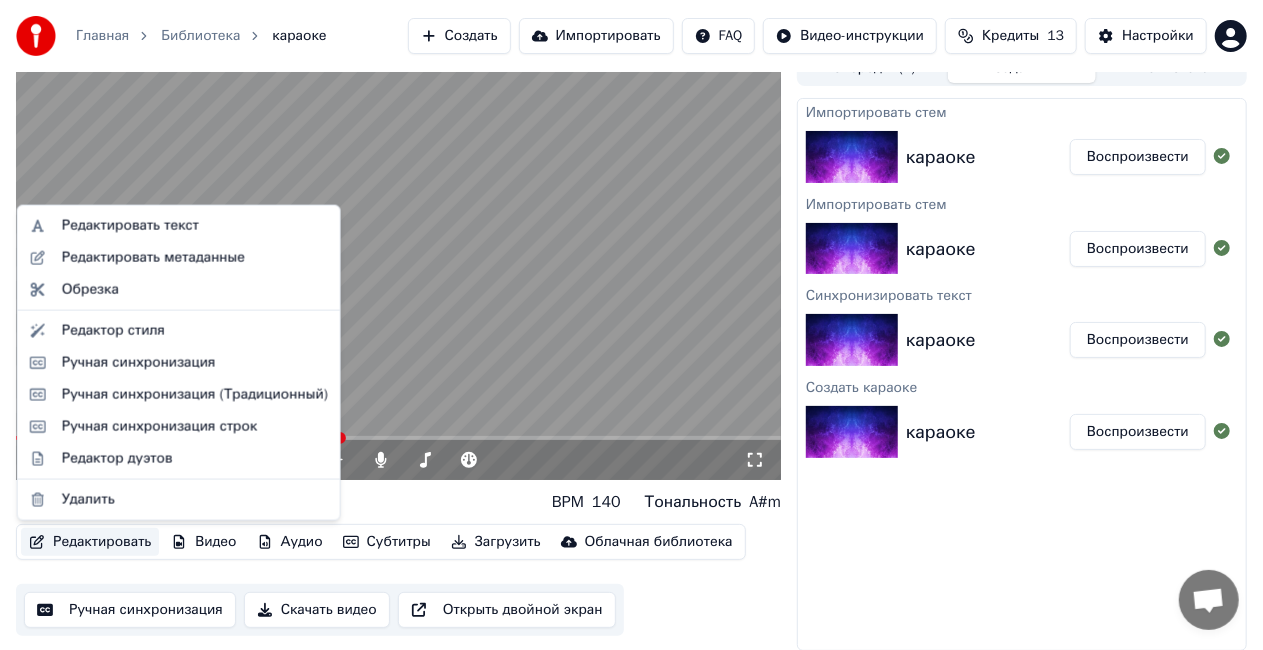 click on "Редактировать" at bounding box center (90, 542) 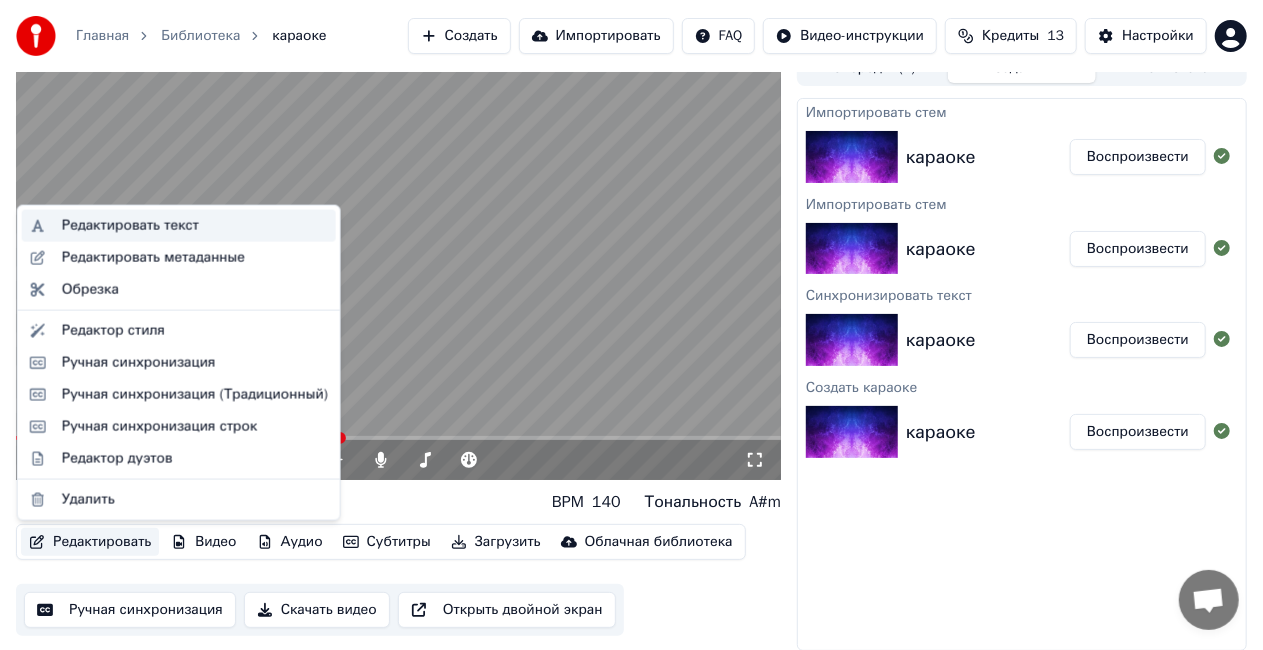 click on "Редактировать текст" at bounding box center [130, 226] 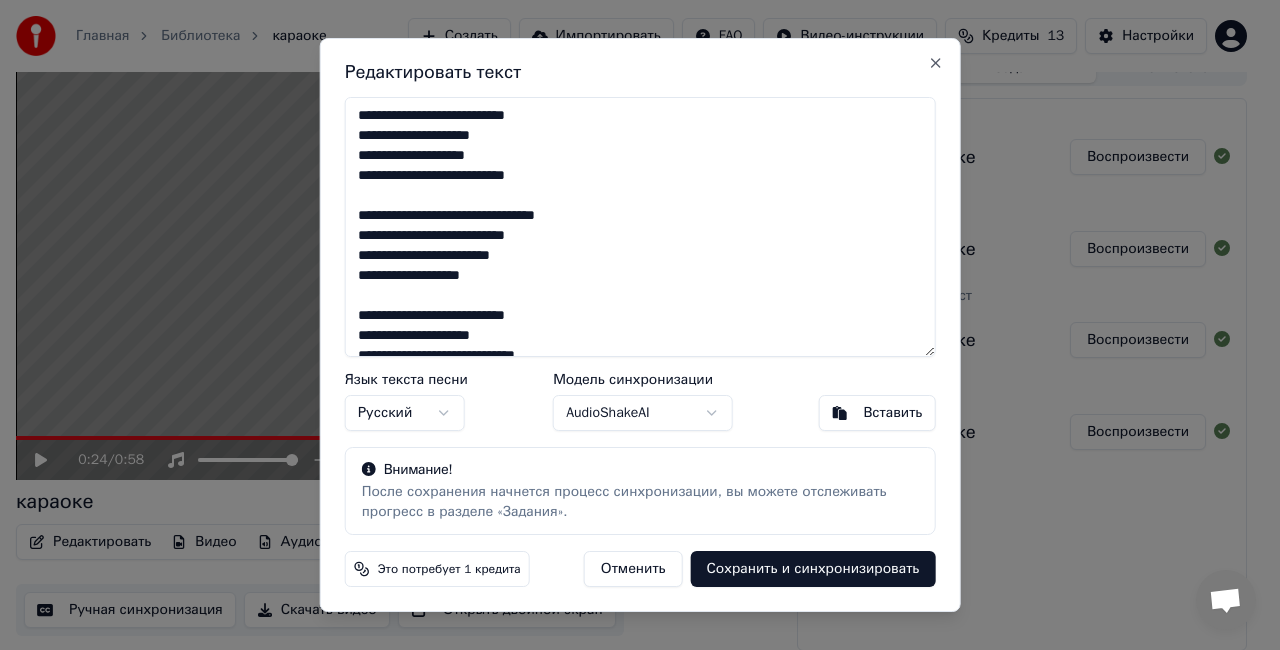 click on "Отменить" at bounding box center [633, 569] 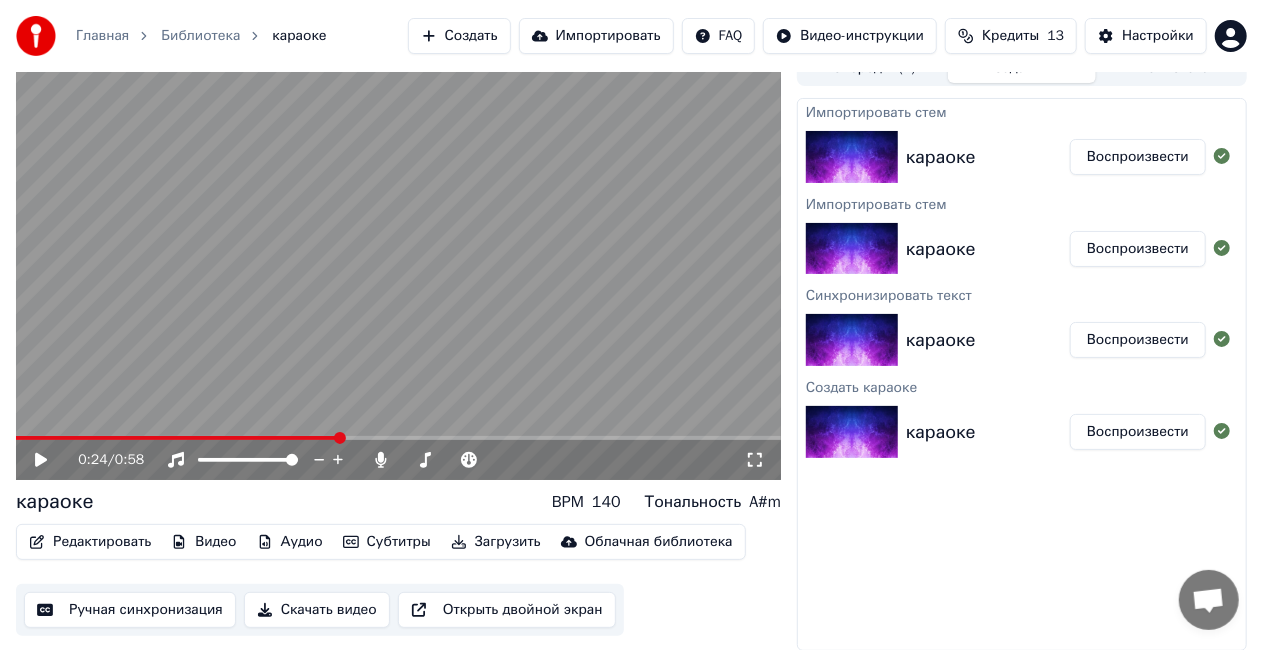 click on "Редактировать" at bounding box center (90, 542) 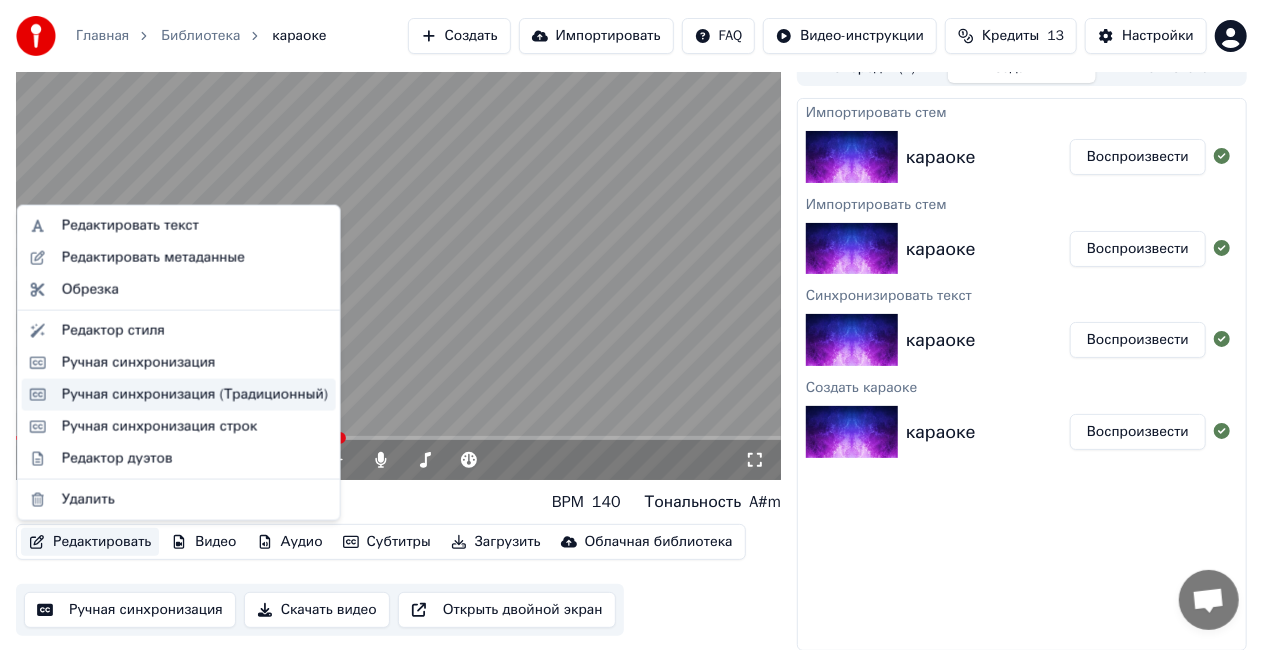click on "Ручная синхронизация (Традиционный)" at bounding box center (195, 395) 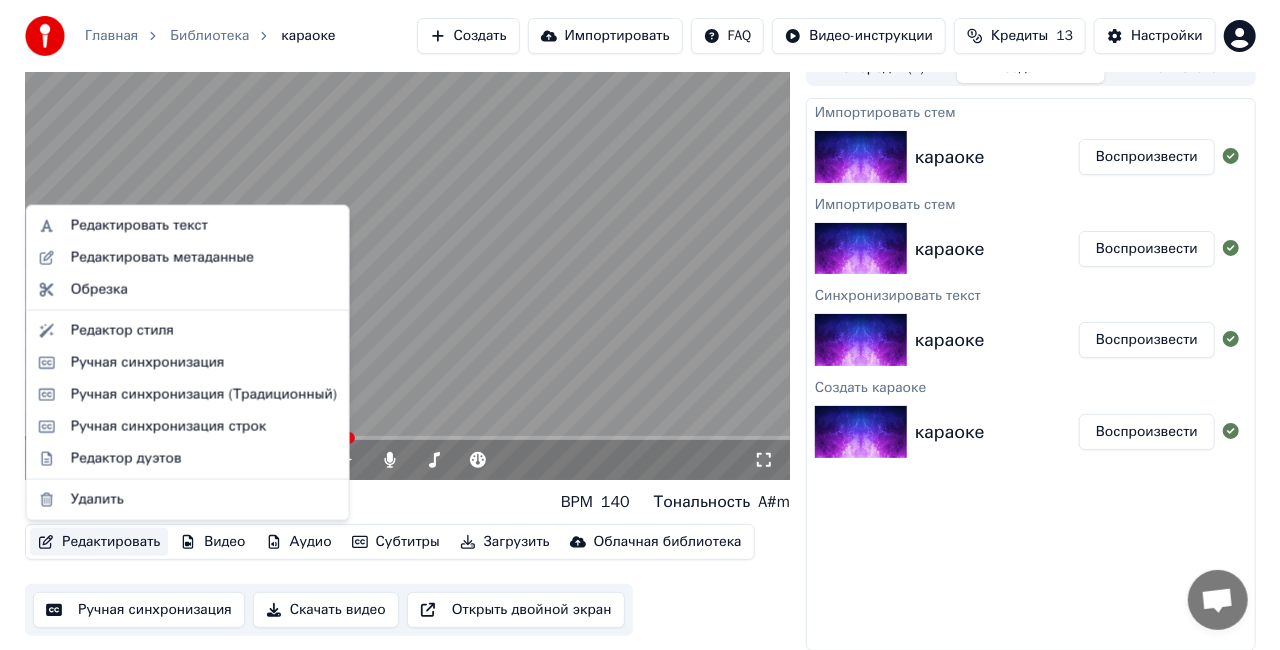 scroll, scrollTop: 0, scrollLeft: 0, axis: both 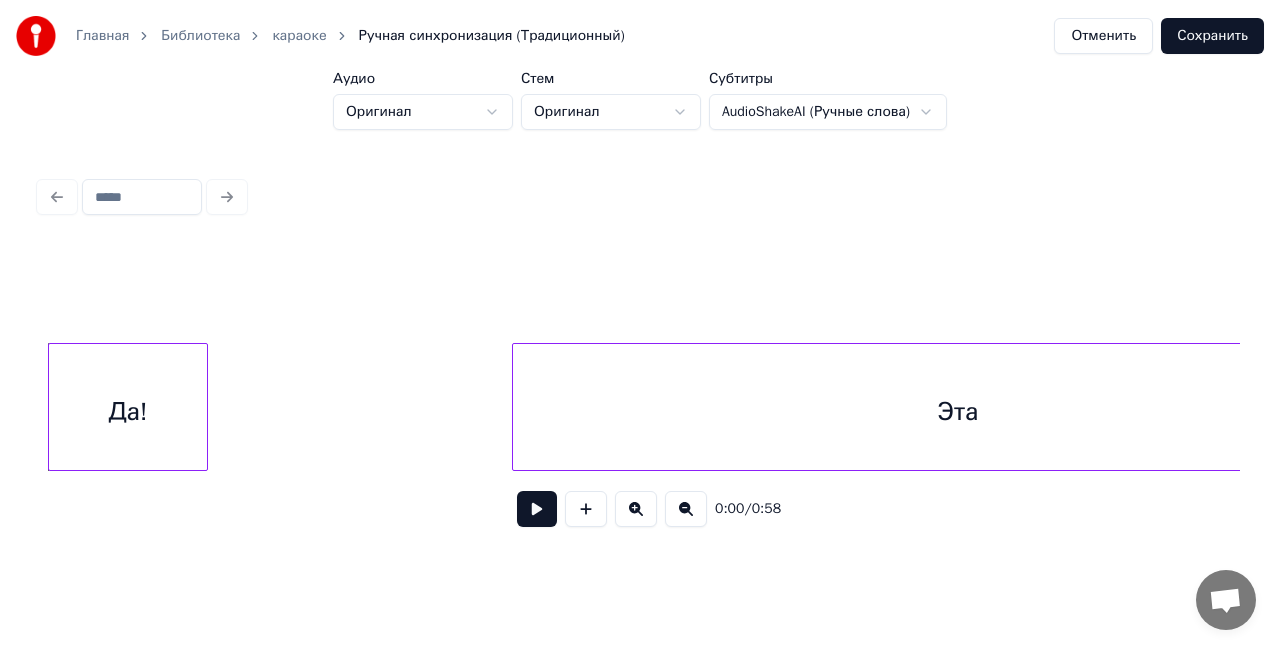click at bounding box center [537, 509] 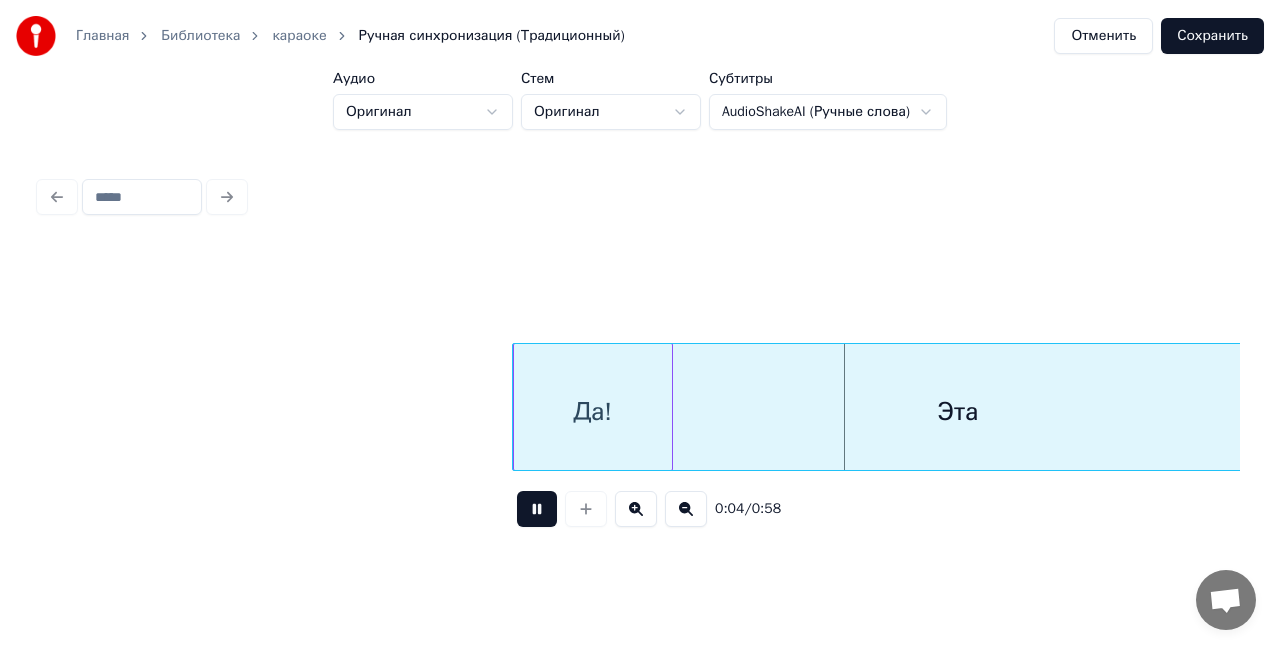 click on "Да! Эта" at bounding box center (5926, 407) 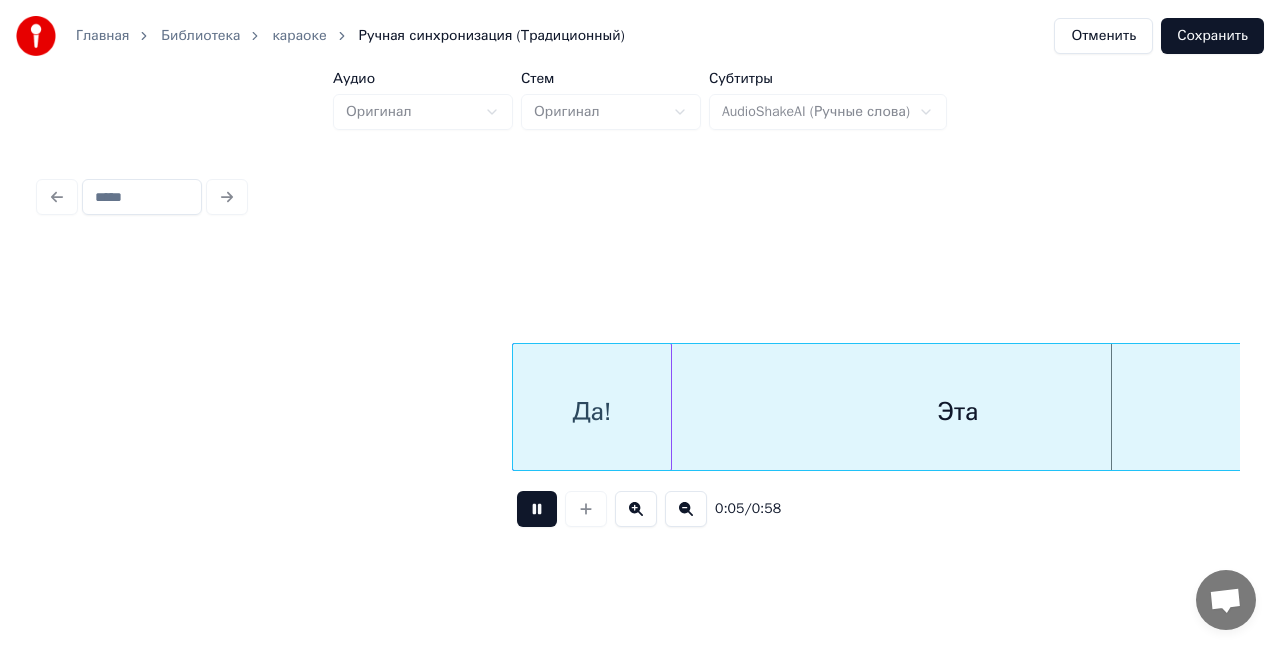 click at bounding box center [537, 509] 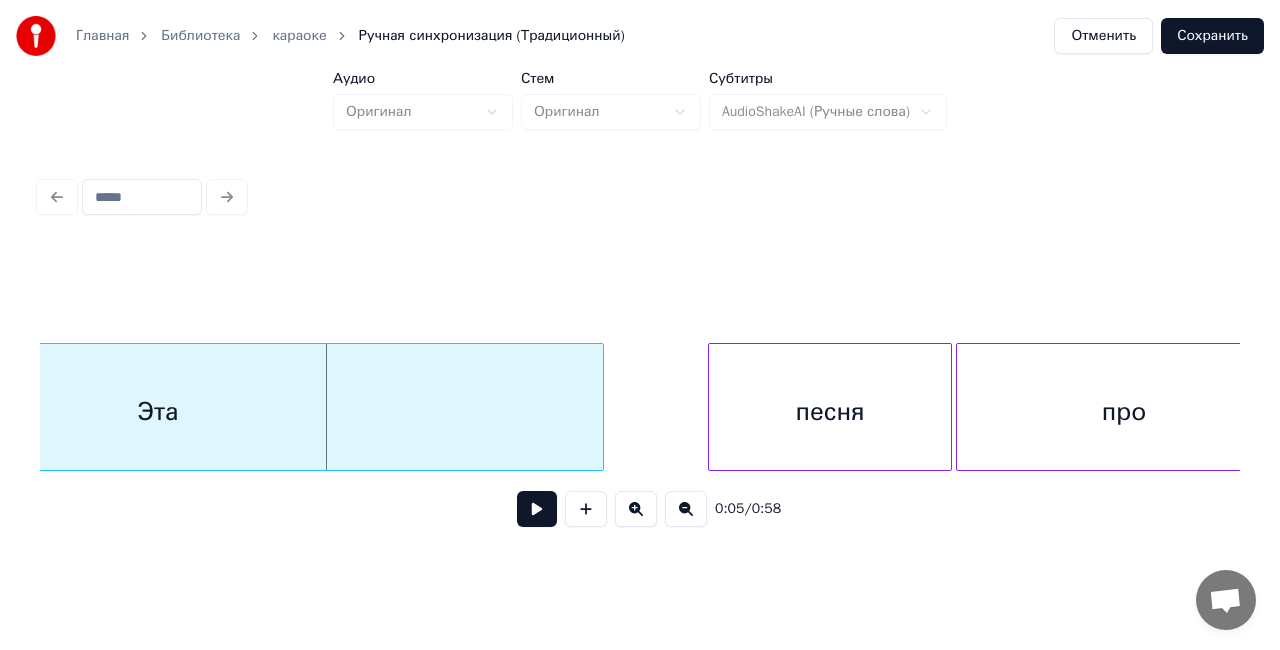 scroll, scrollTop: 0, scrollLeft: 807, axis: horizontal 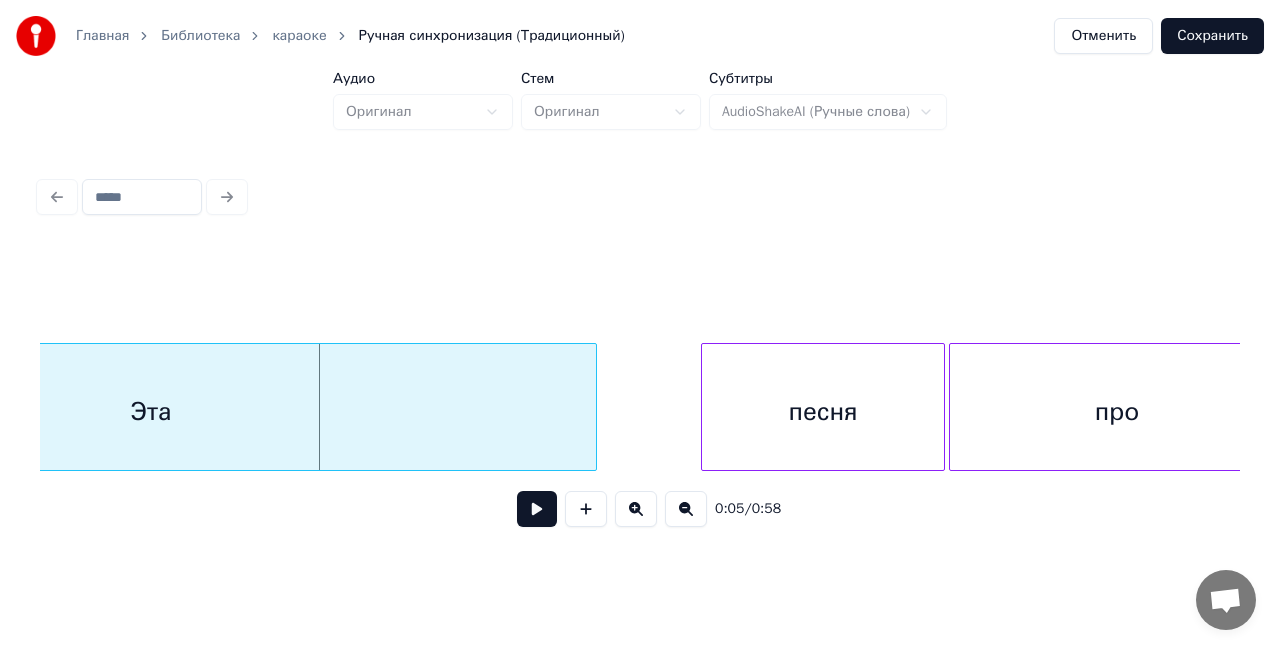 click at bounding box center (537, 509) 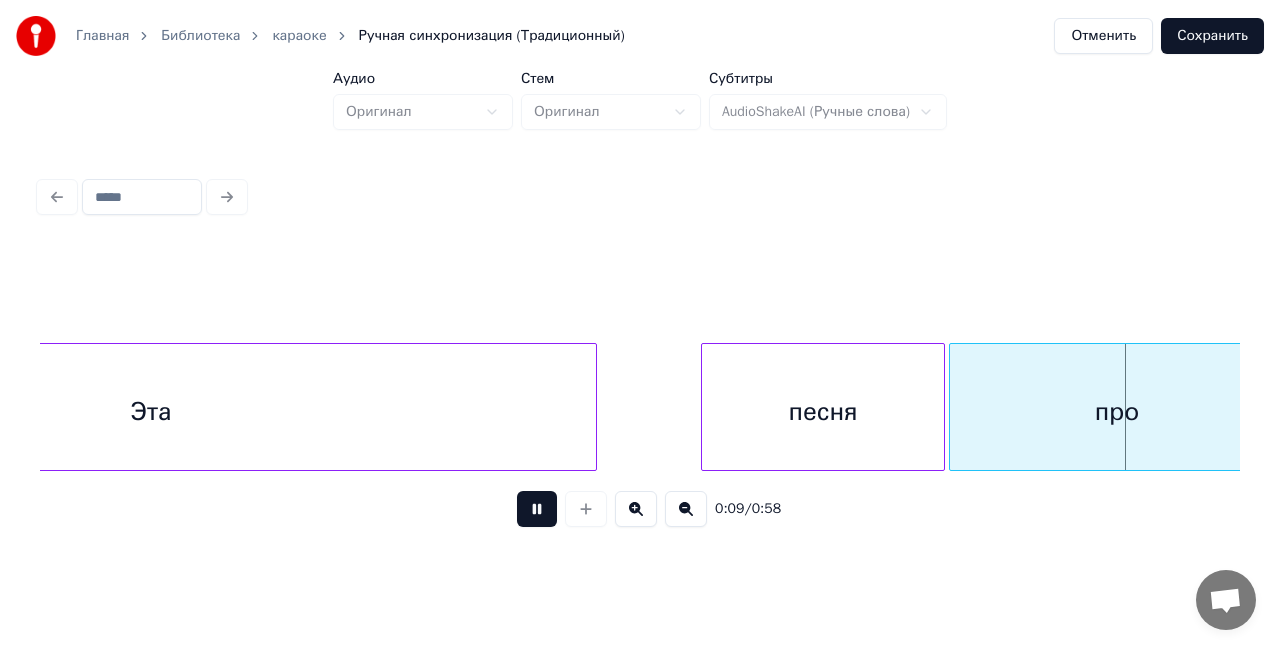 click at bounding box center [686, 509] 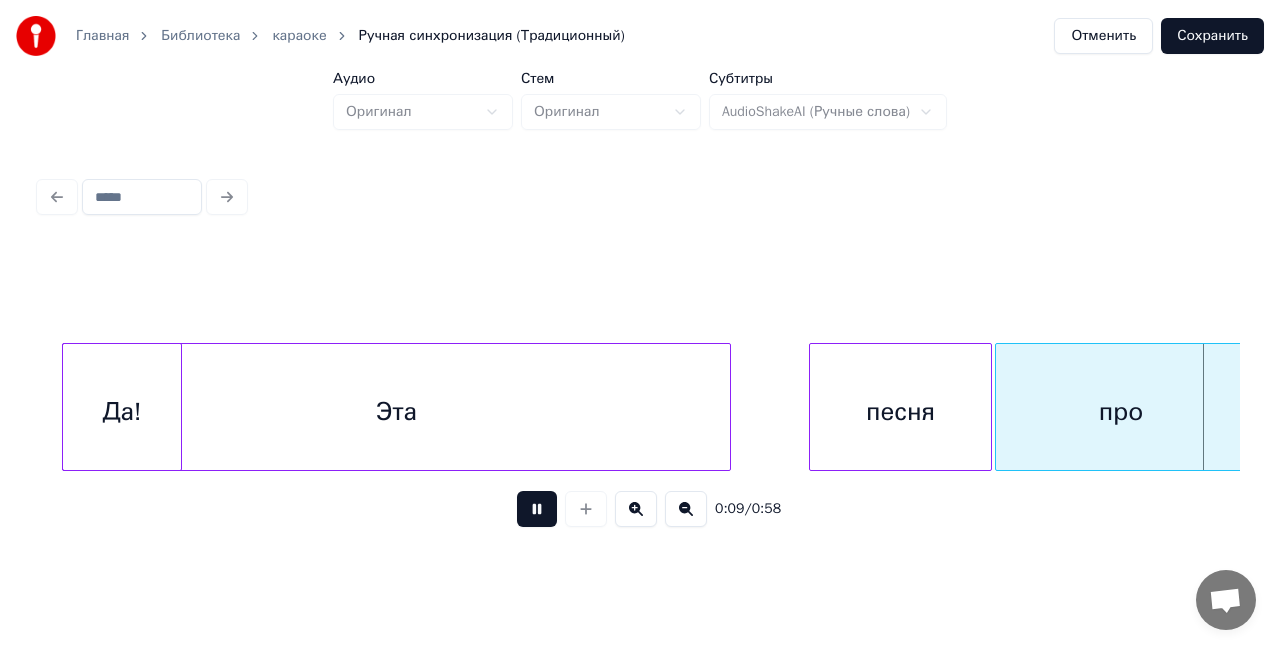 click at bounding box center [686, 509] 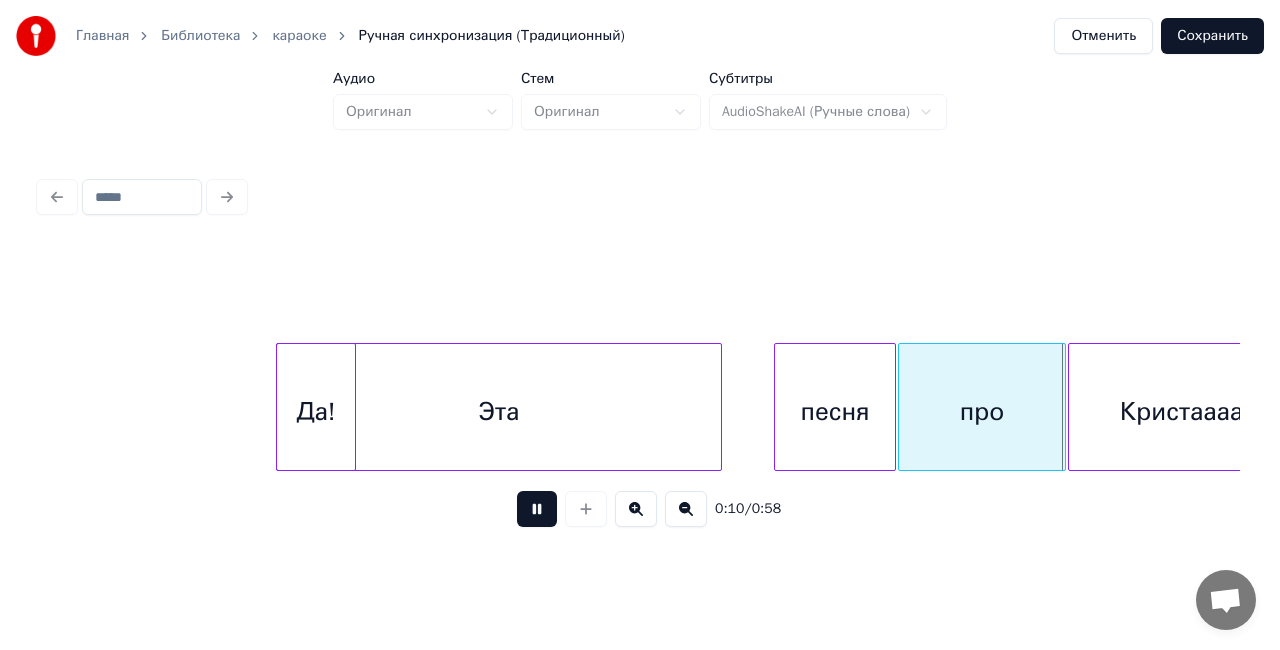 click at bounding box center [686, 509] 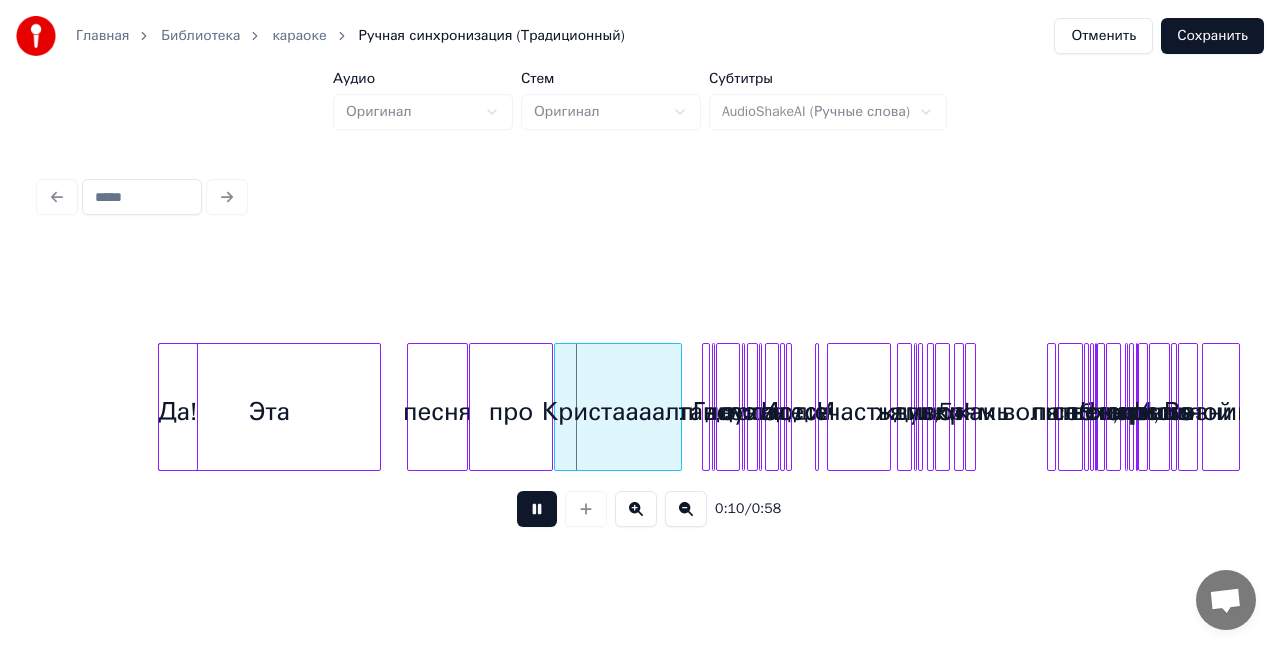 click at bounding box center [686, 509] 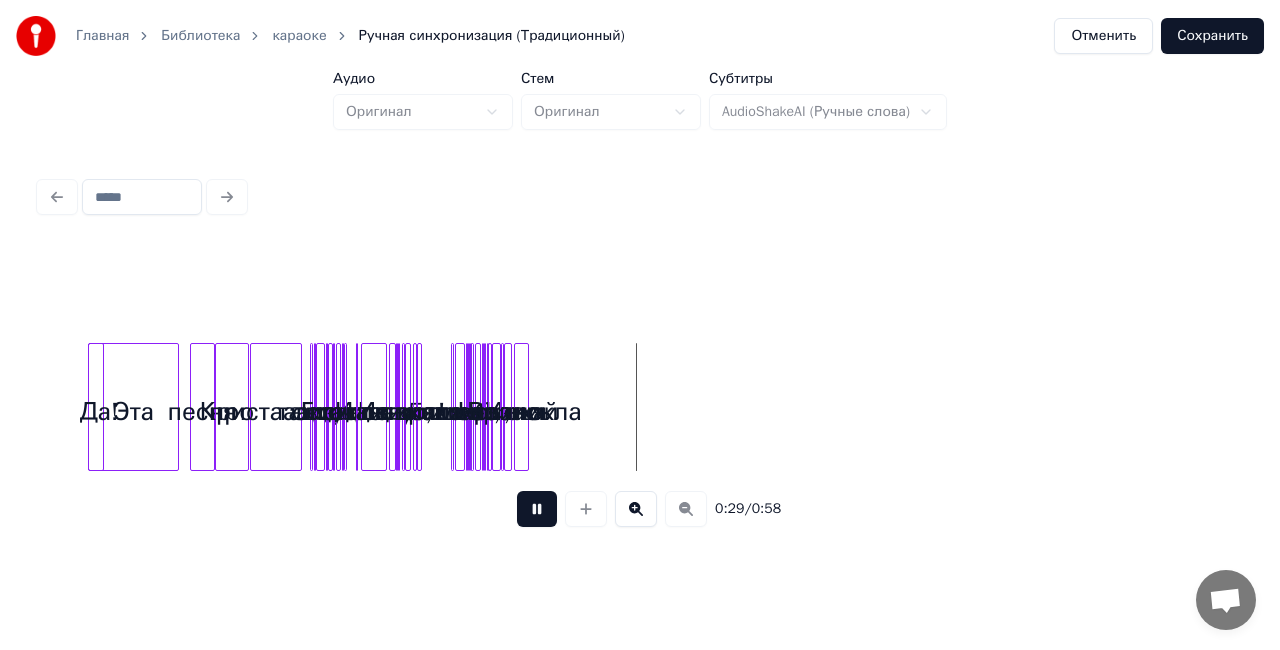 click at bounding box center (537, 509) 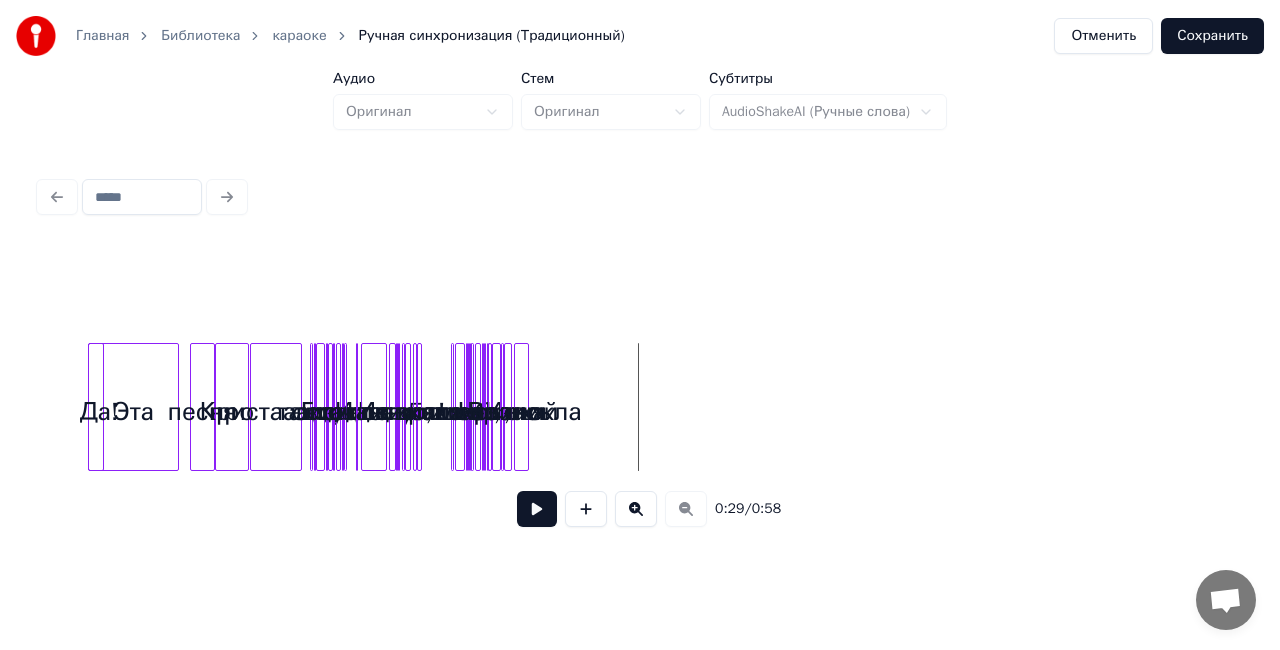 click on "Отменить" at bounding box center (1103, 36) 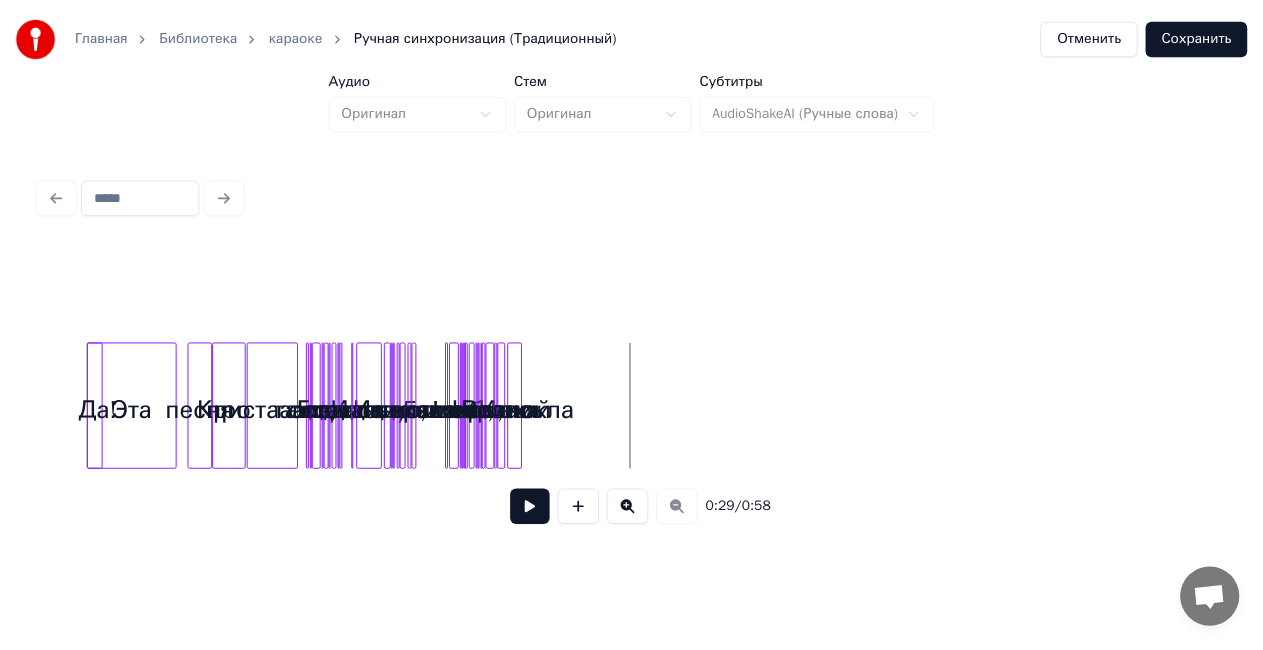 scroll, scrollTop: 22, scrollLeft: 0, axis: vertical 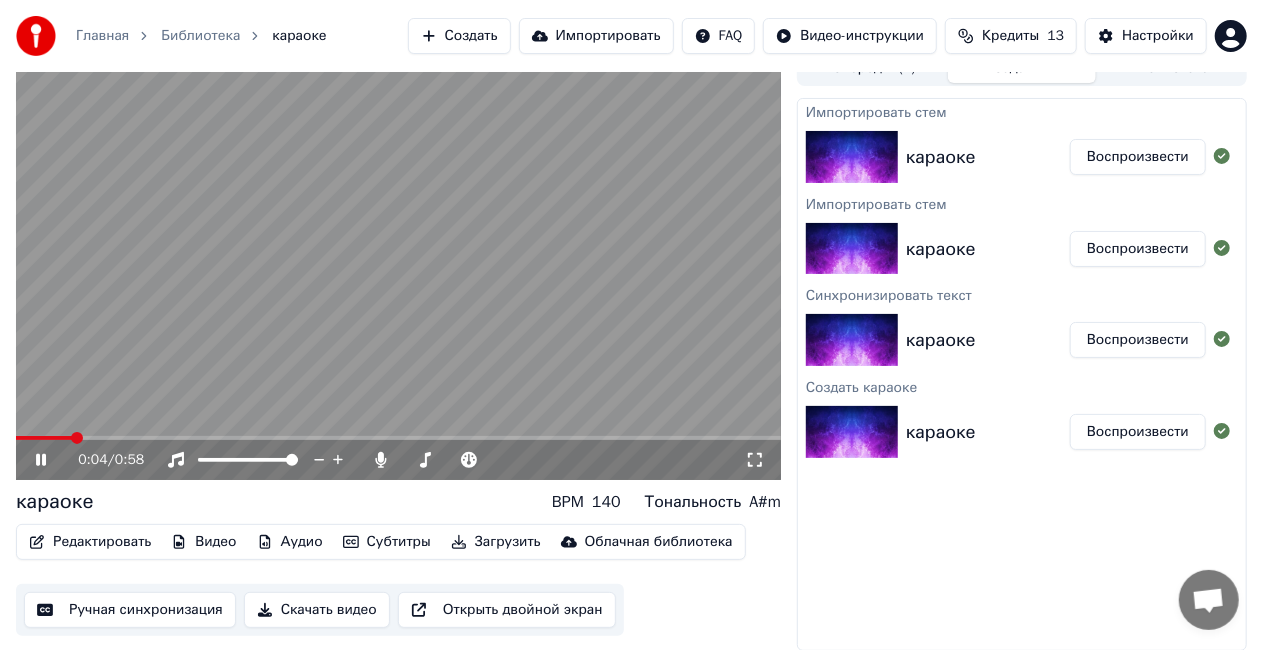 click 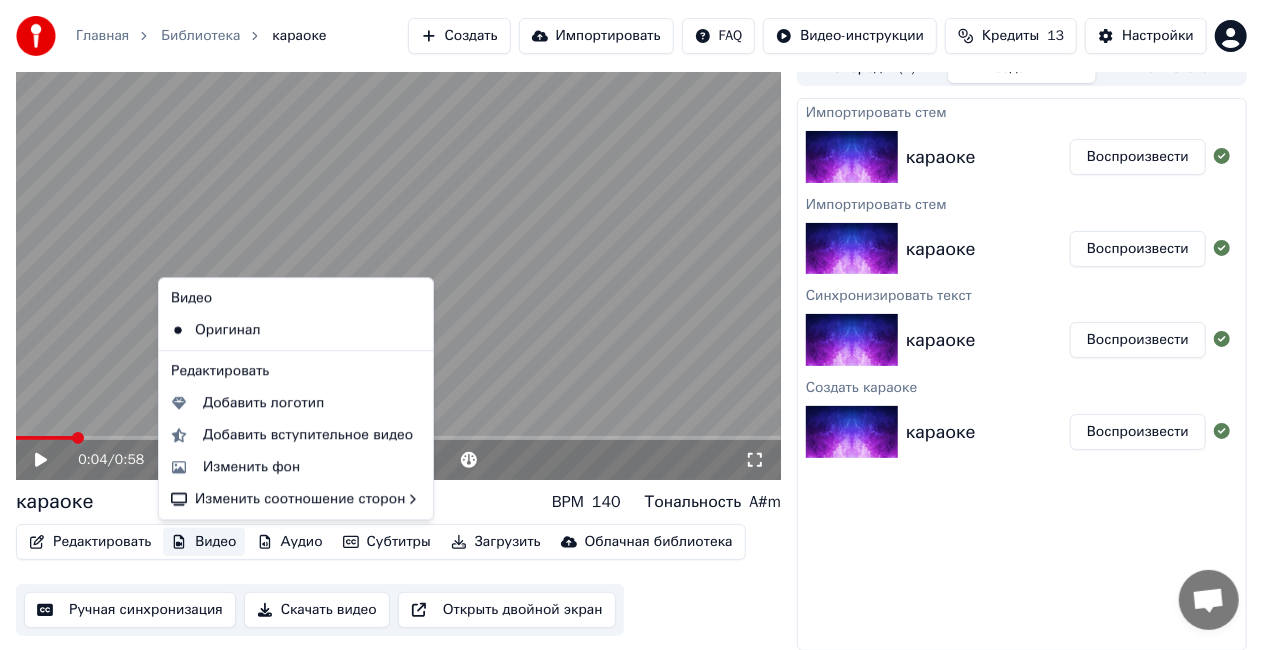 click on "Видео" at bounding box center [203, 542] 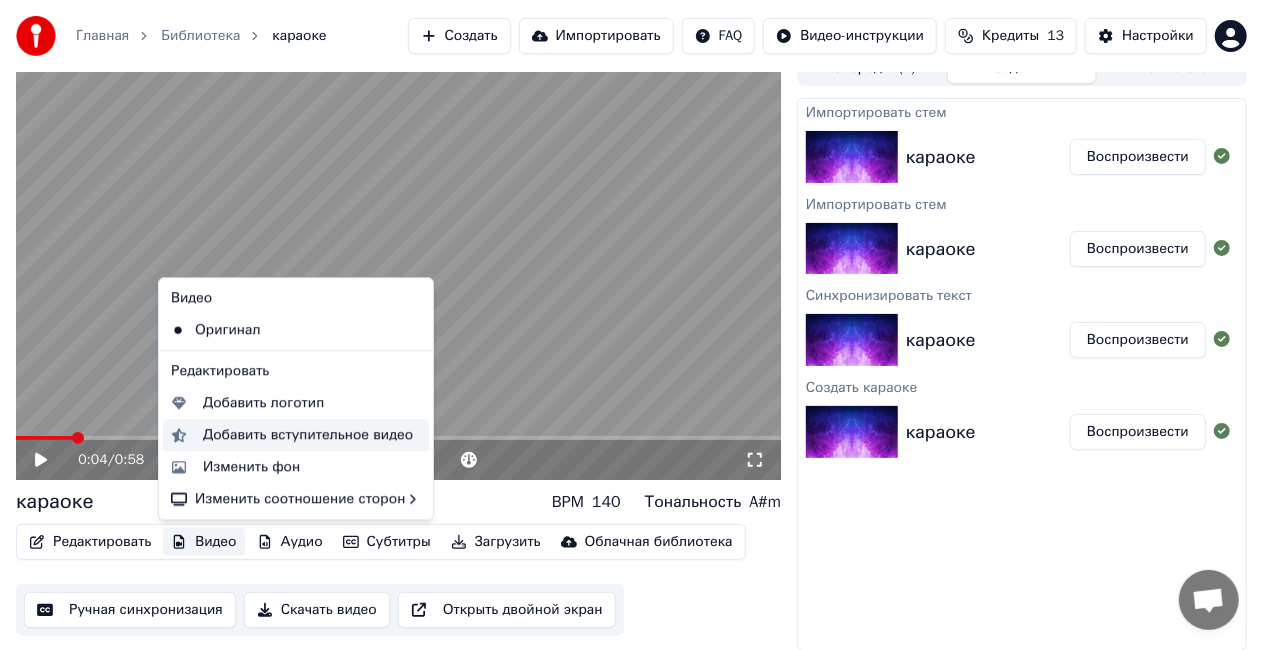 click on "Добавить вступительное видео" at bounding box center (308, 435) 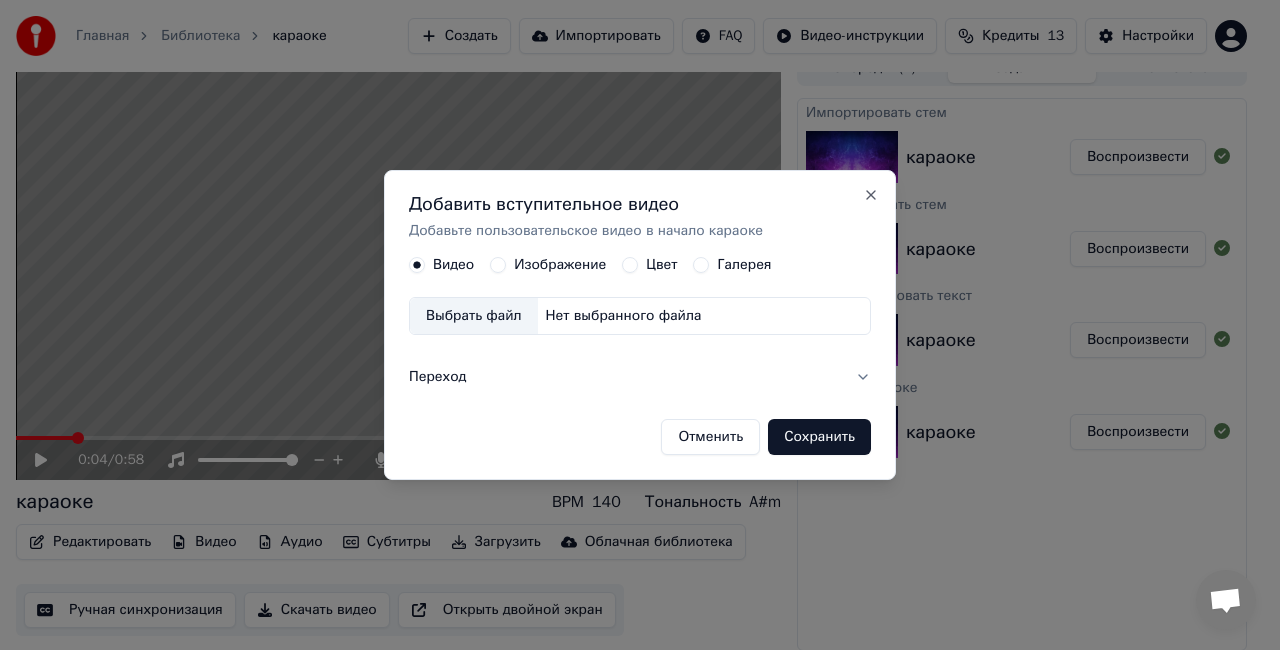 click on "Отменить" at bounding box center (710, 437) 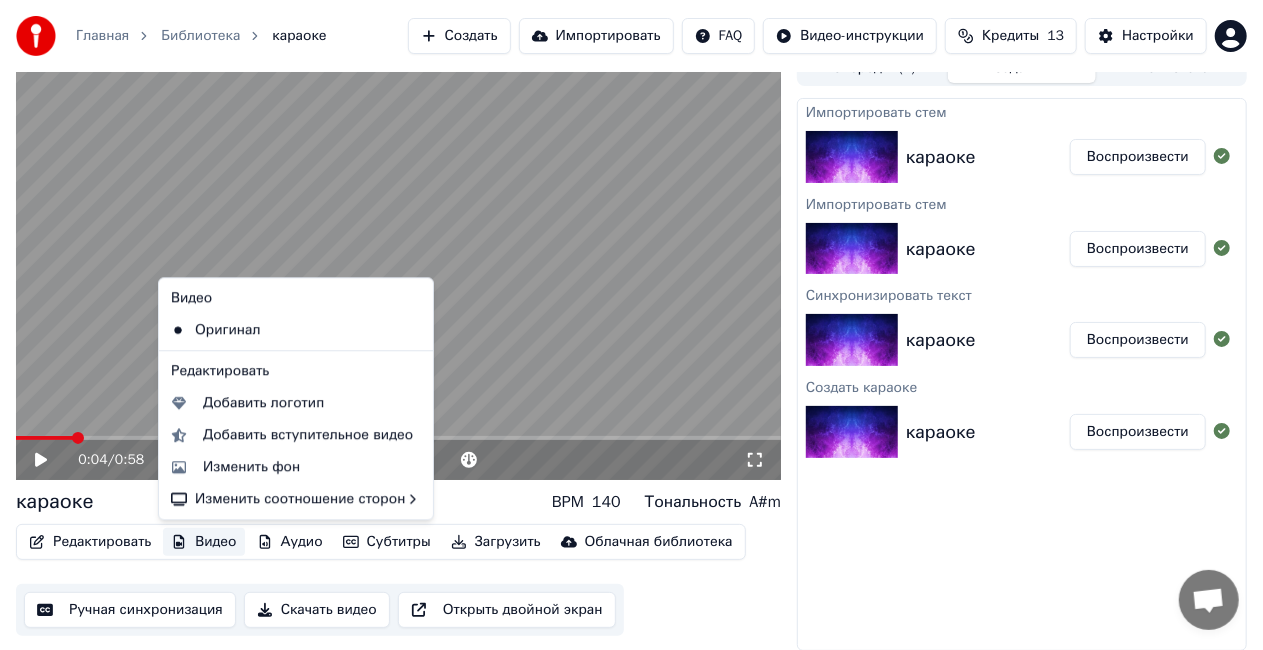 click on "Видео" at bounding box center [203, 542] 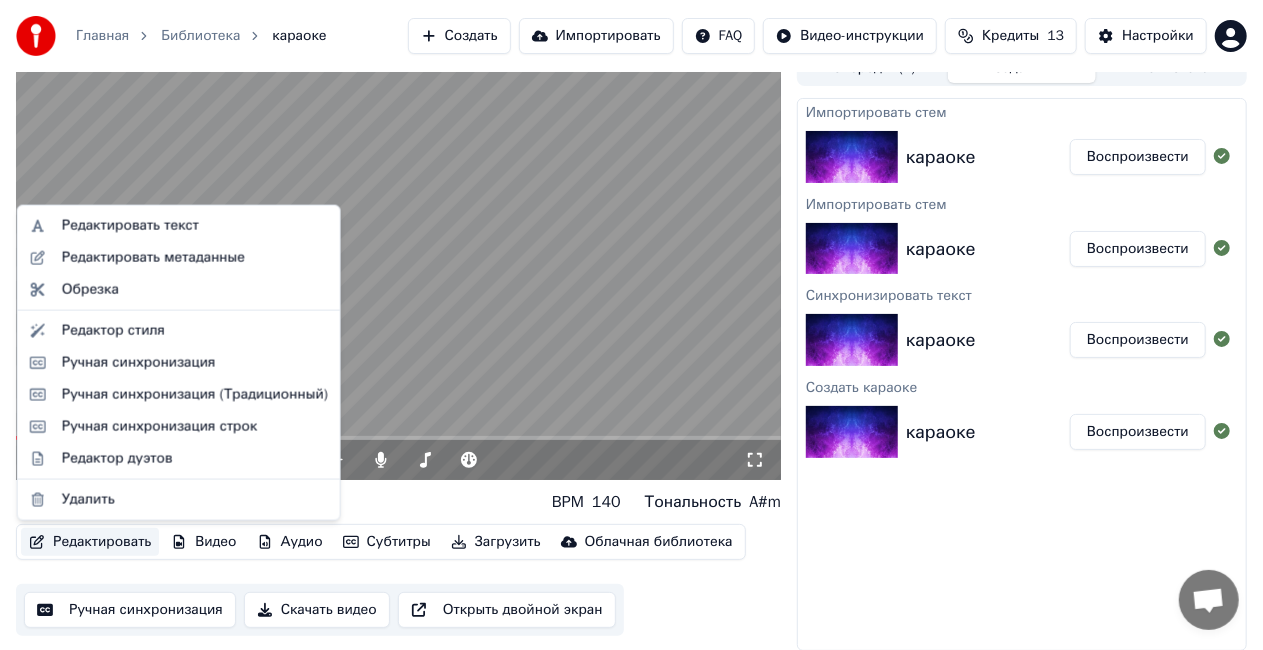 click on "Редактировать" at bounding box center (90, 542) 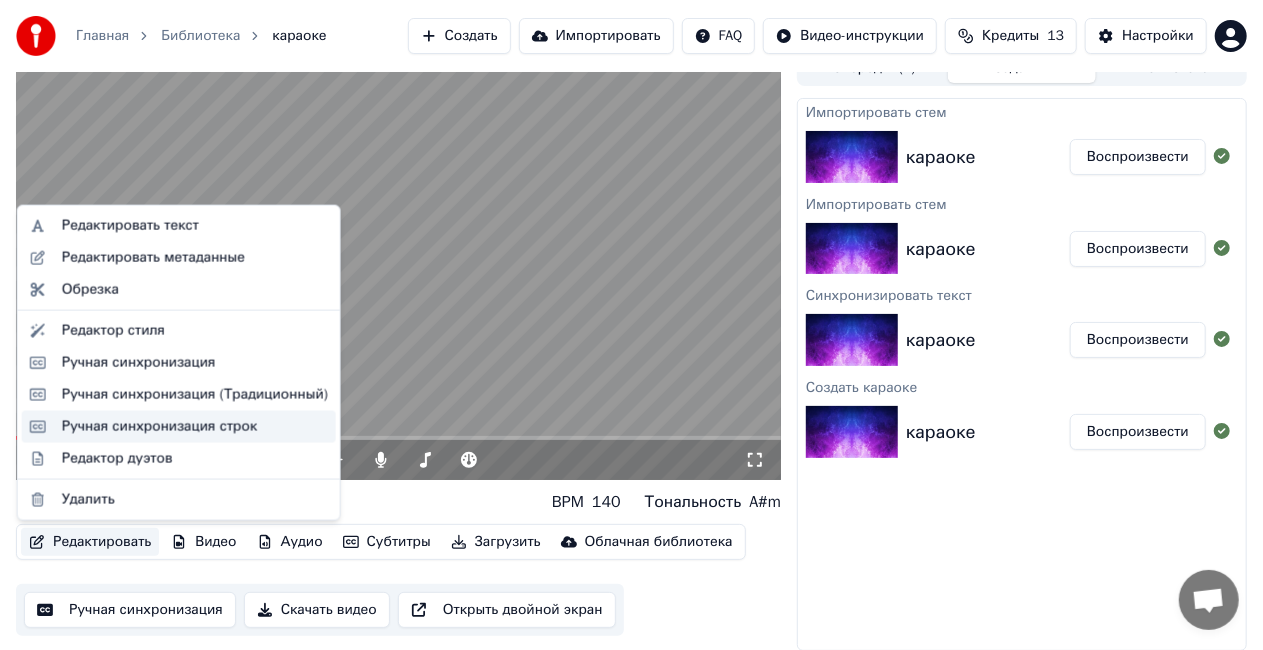 click on "Ручная синхронизация строк" at bounding box center [160, 427] 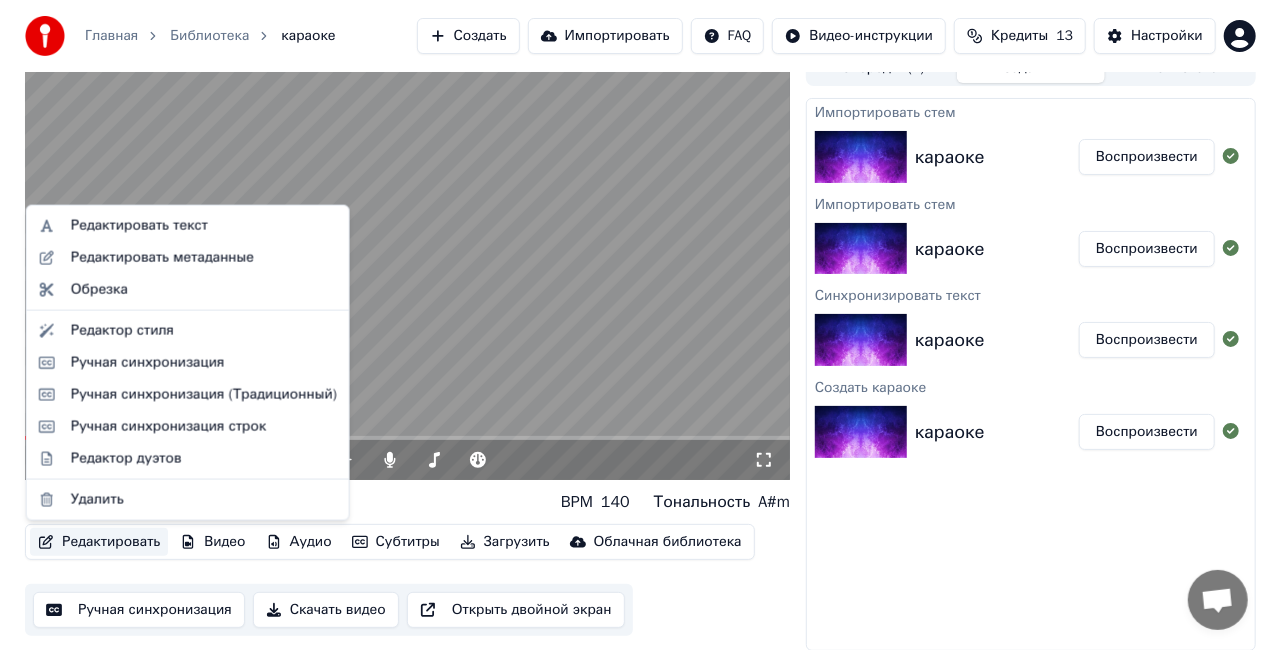 scroll, scrollTop: 0, scrollLeft: 0, axis: both 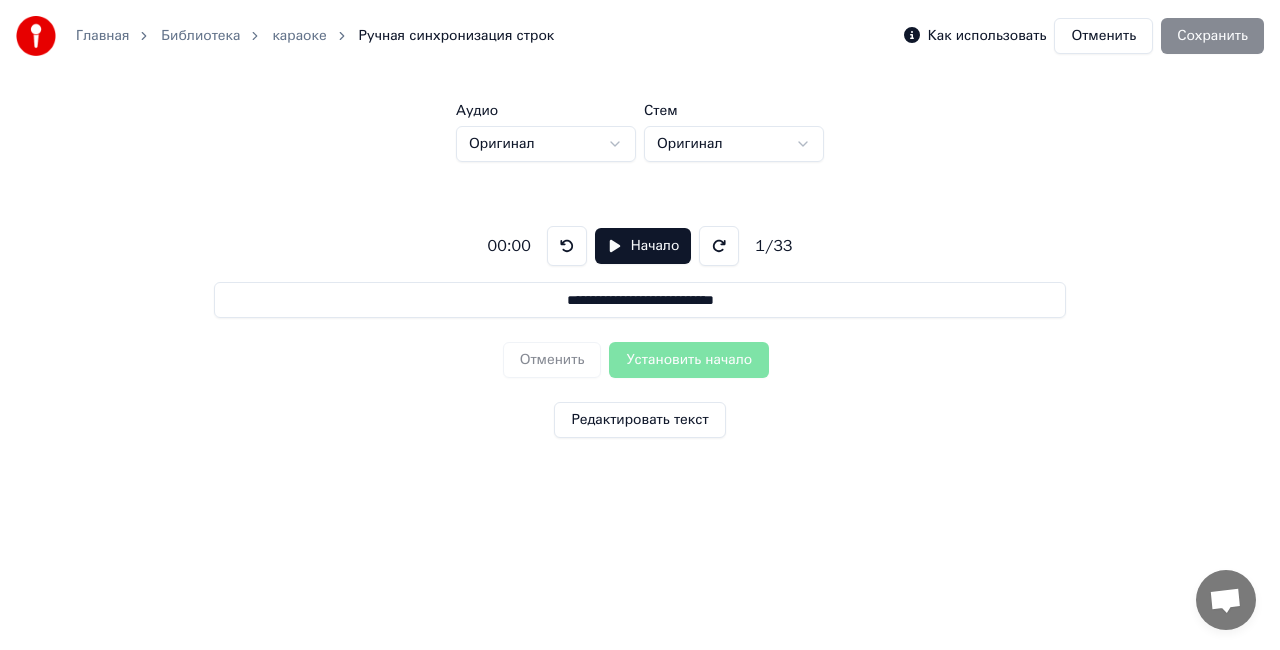 click on "Начало" at bounding box center (643, 246) 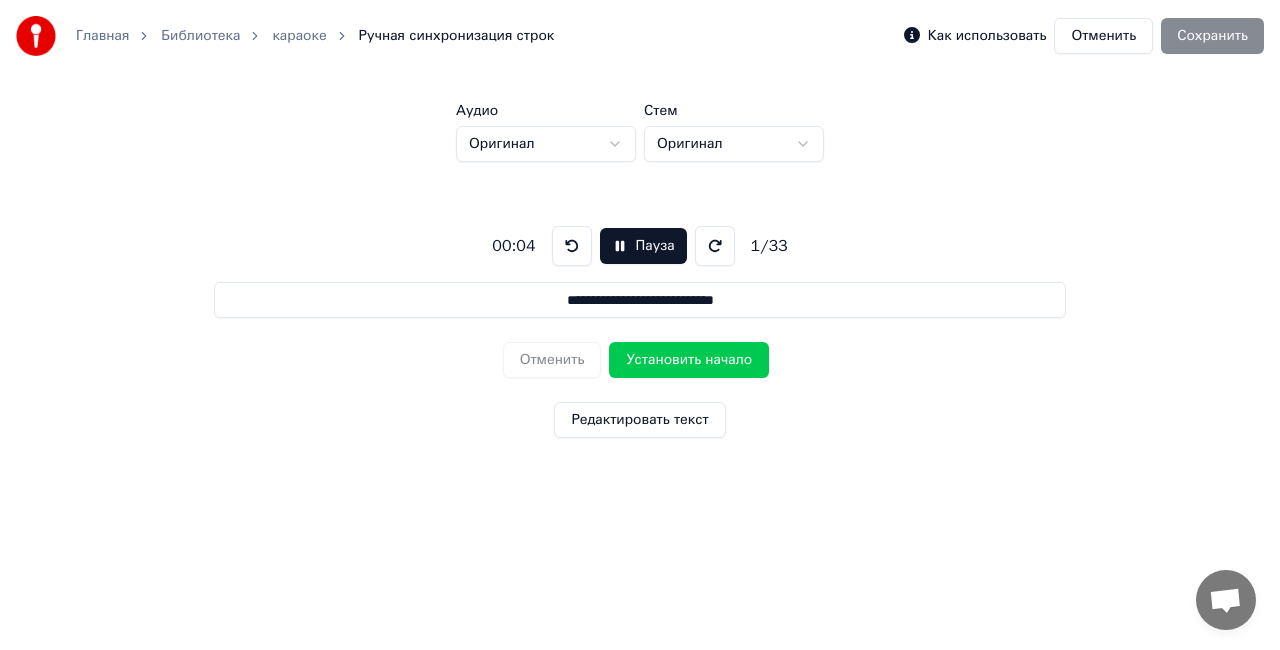drag, startPoint x: 650, startPoint y: 249, endPoint x: 678, endPoint y: 225, distance: 36.878178 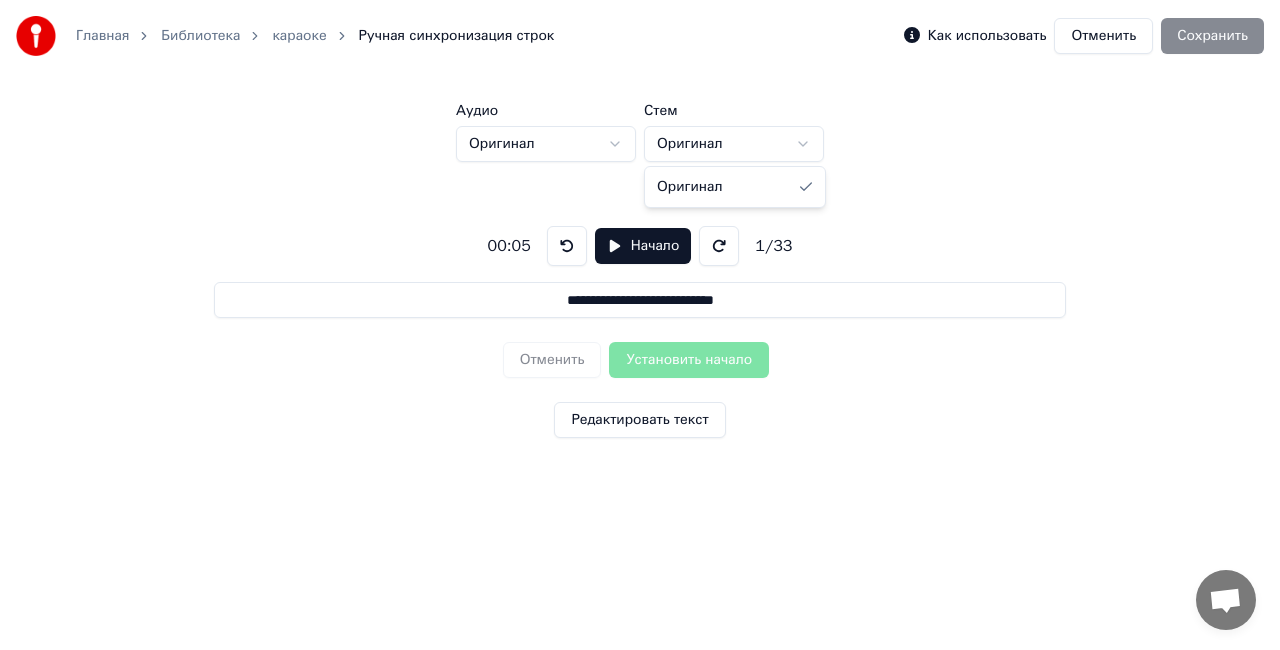click on "**********" at bounding box center (640, 263) 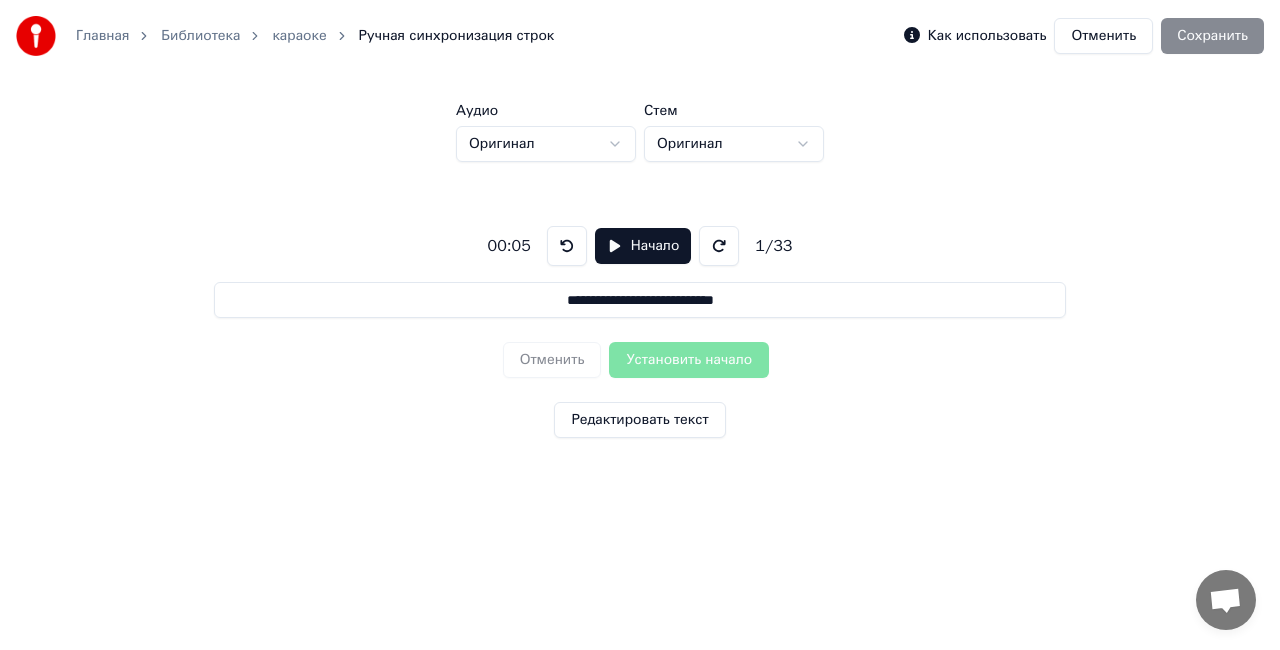 click on "**********" at bounding box center [640, 263] 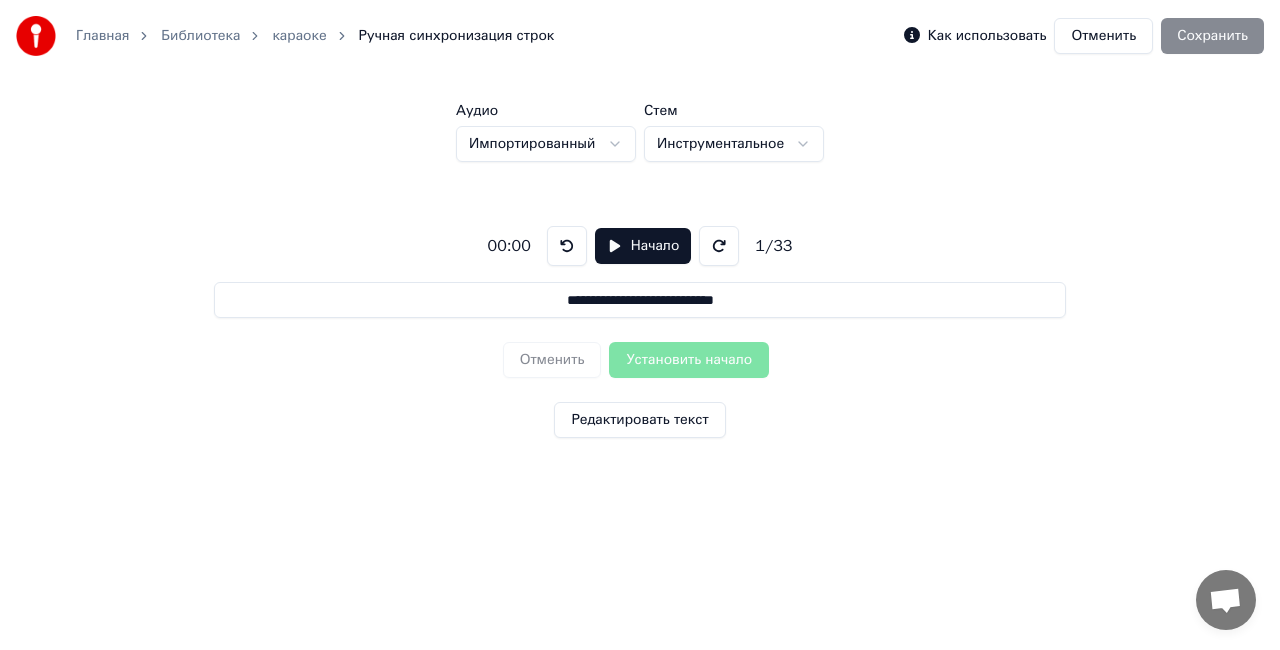 click on "Начало" at bounding box center [643, 246] 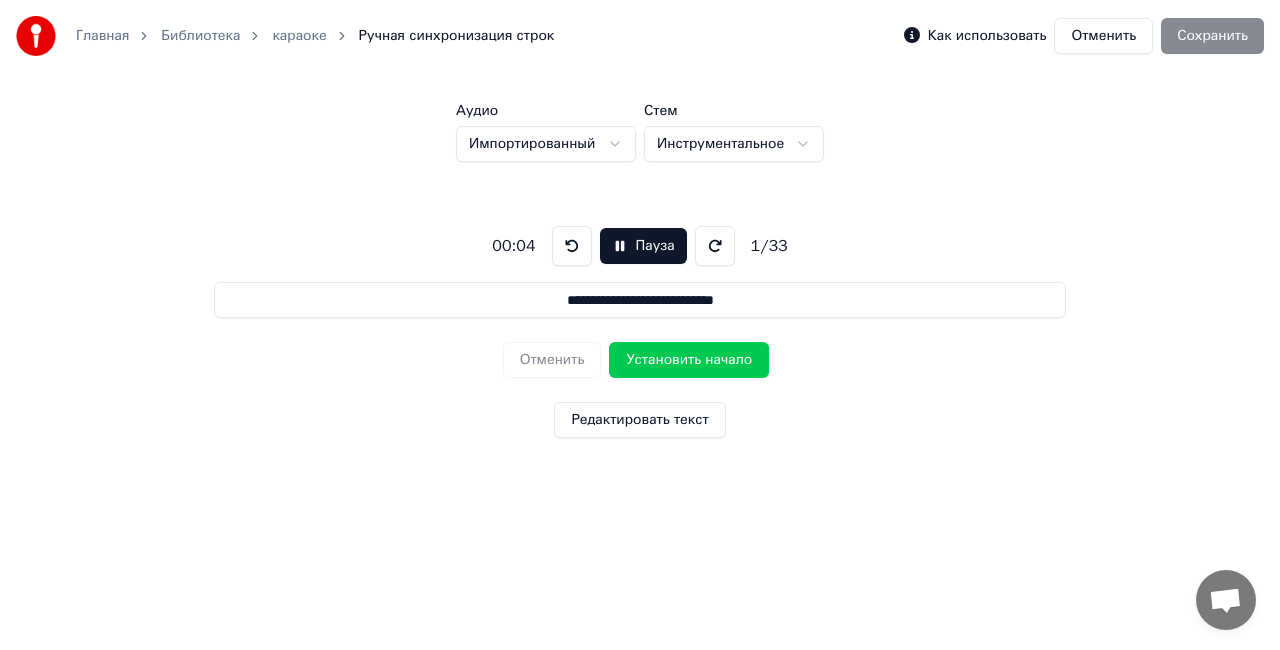 click on "Установить начало" at bounding box center (689, 360) 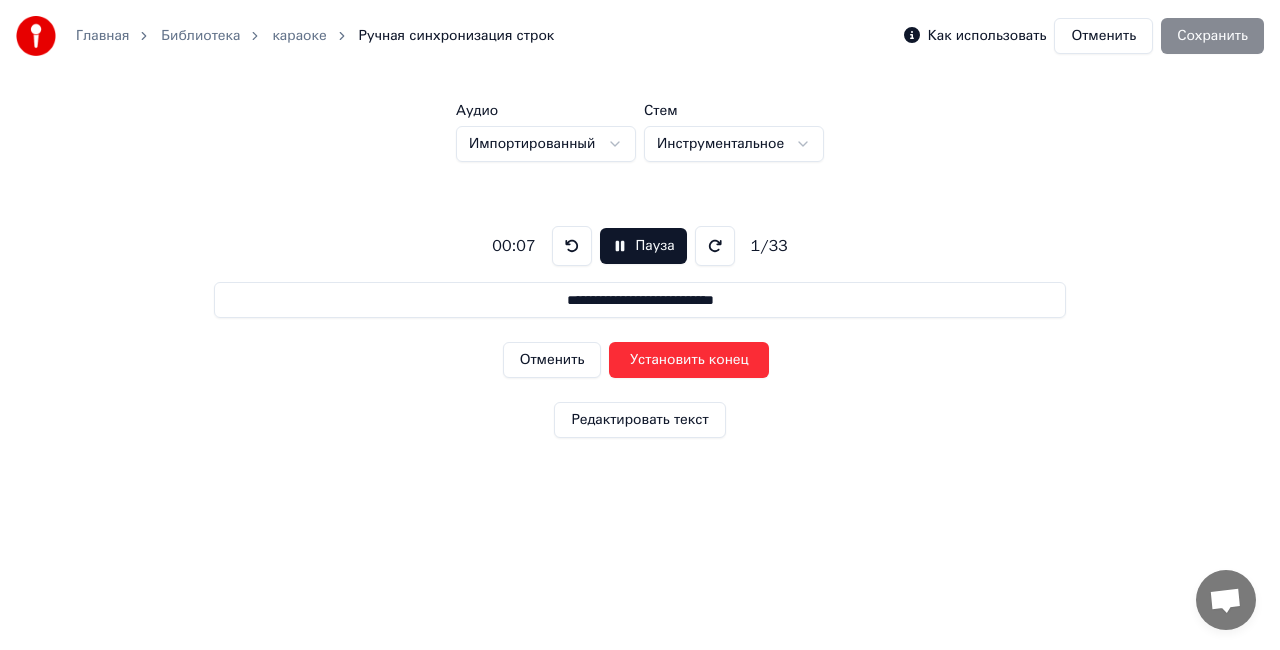 drag, startPoint x: 584, startPoint y: 360, endPoint x: 598, endPoint y: 364, distance: 14.56022 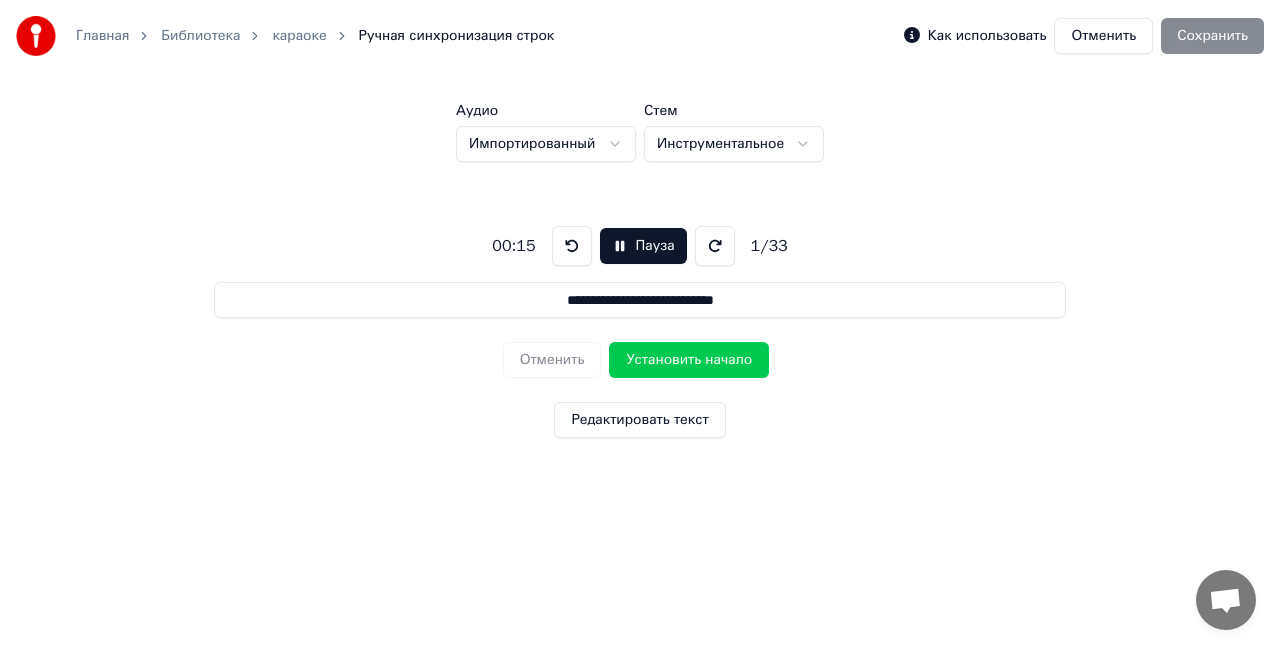 click on "Установить начало" at bounding box center (689, 360) 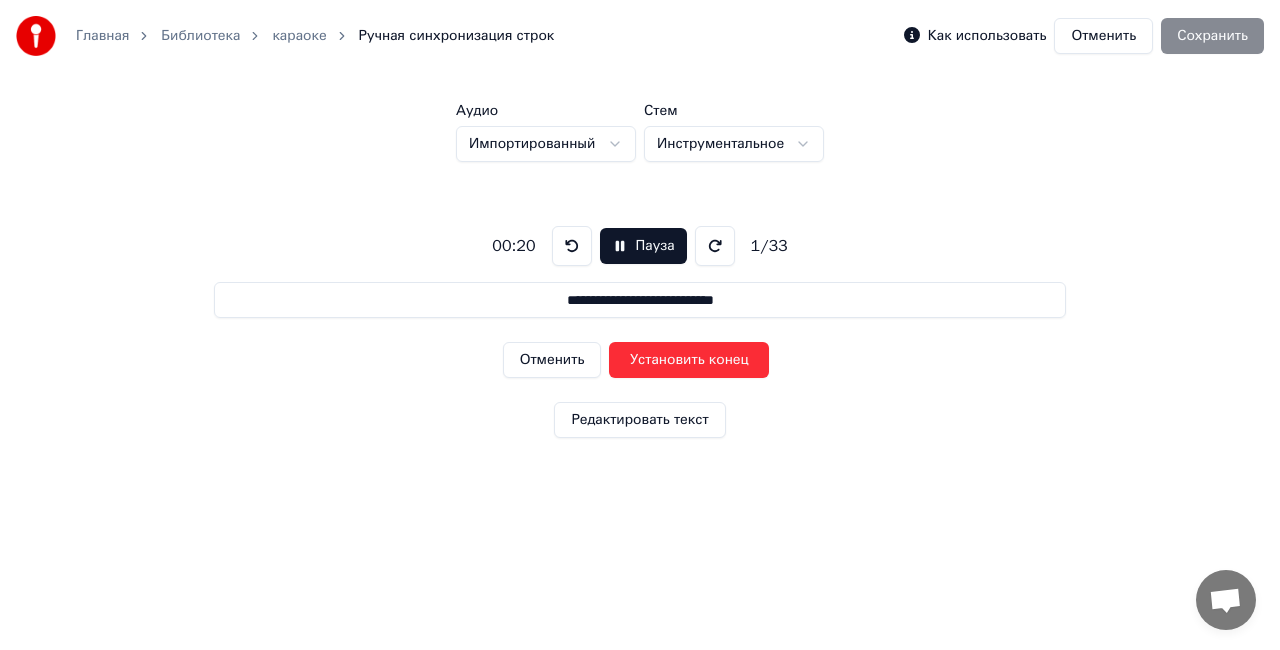 click at bounding box center (572, 246) 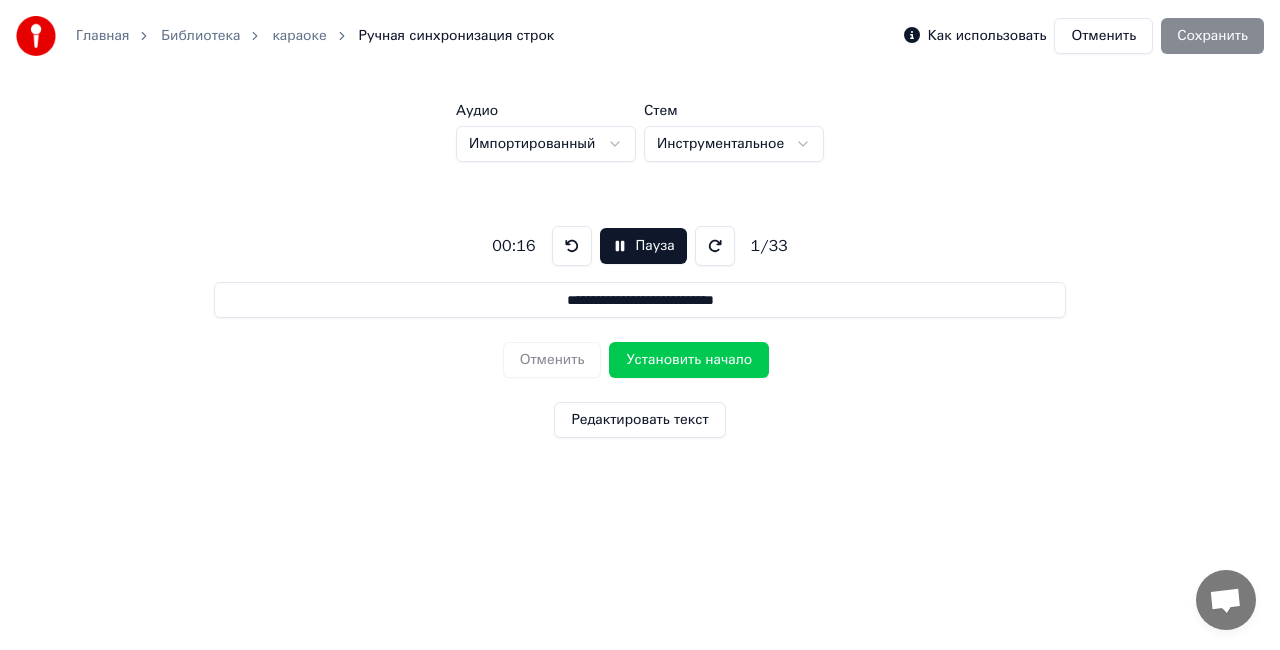 click at bounding box center (572, 246) 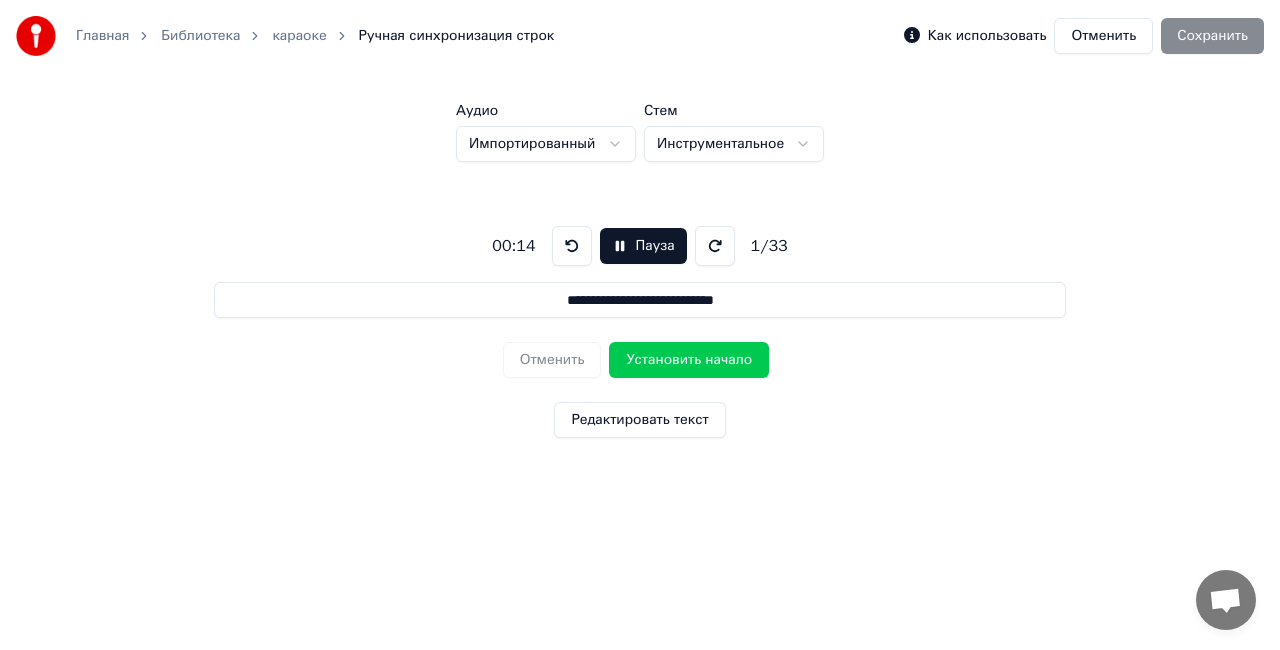 click on "Установить начало" at bounding box center [689, 360] 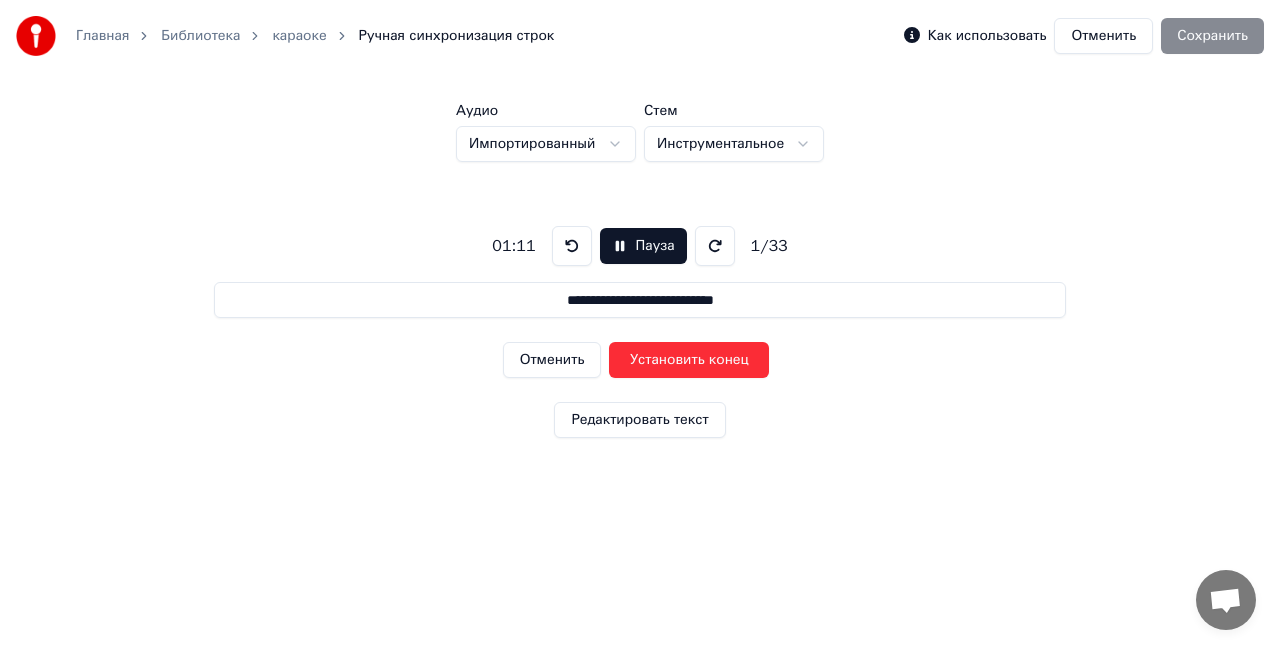 click on "Установить конец" at bounding box center (689, 360) 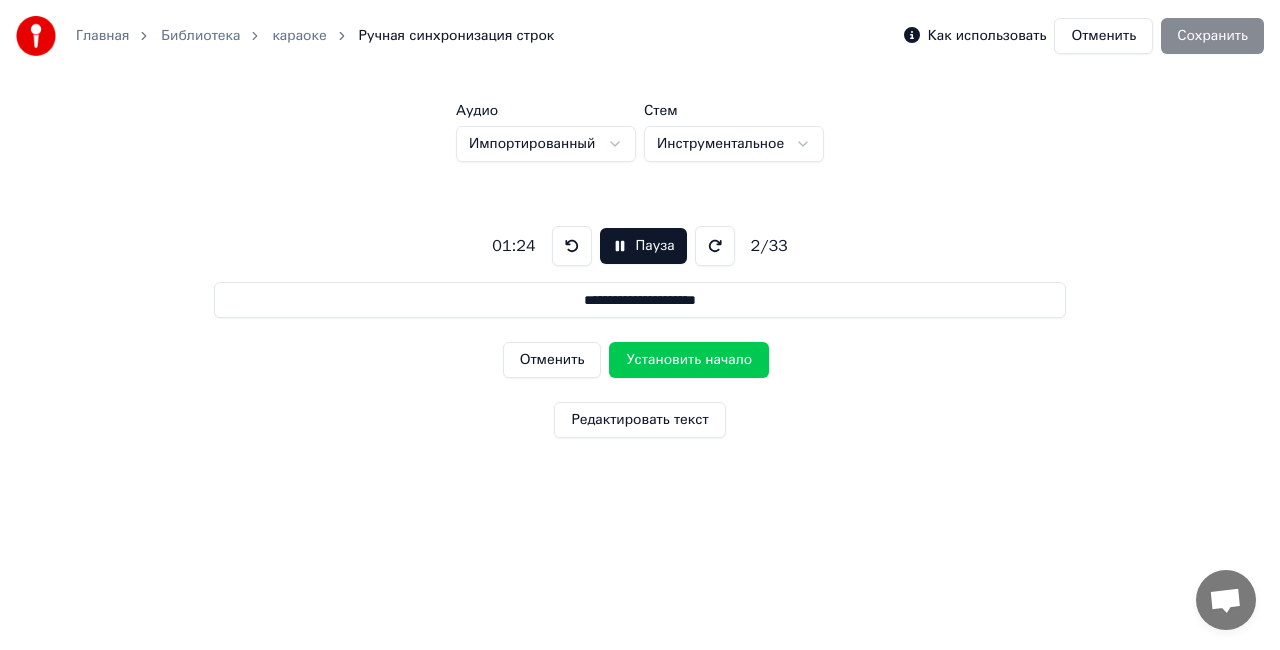 type on "**********" 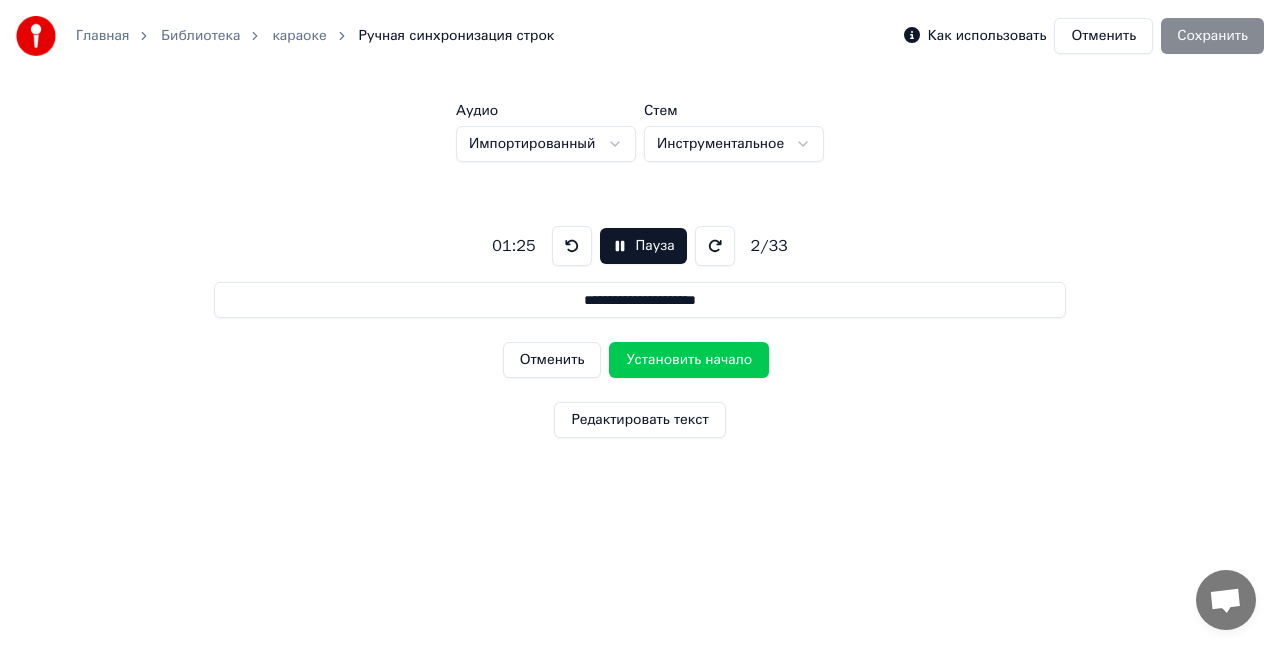 click on "Отменить" at bounding box center [1103, 36] 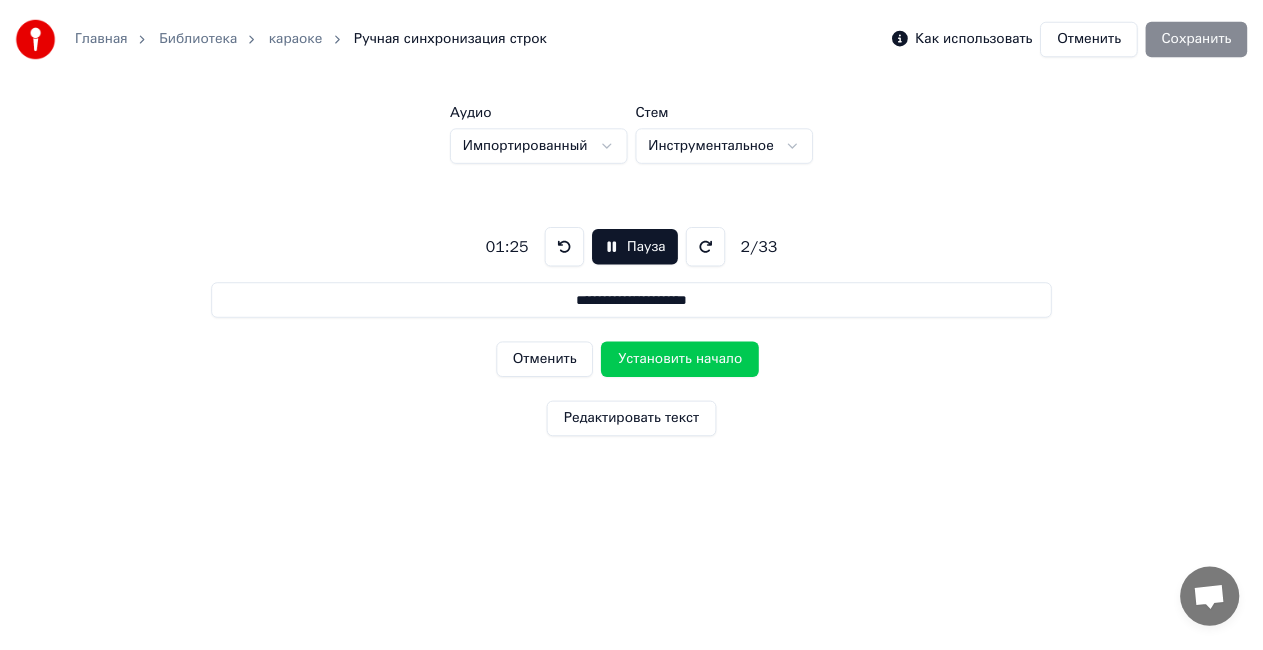 scroll, scrollTop: 22, scrollLeft: 0, axis: vertical 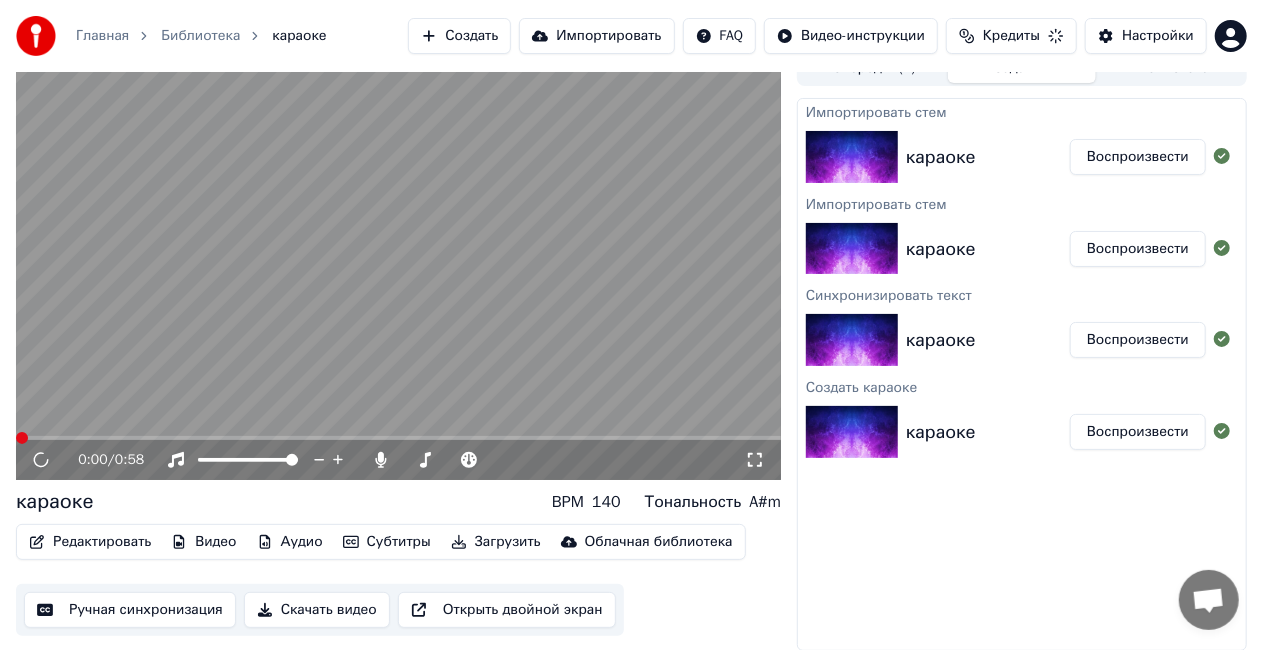 click on "Редактировать" at bounding box center [90, 542] 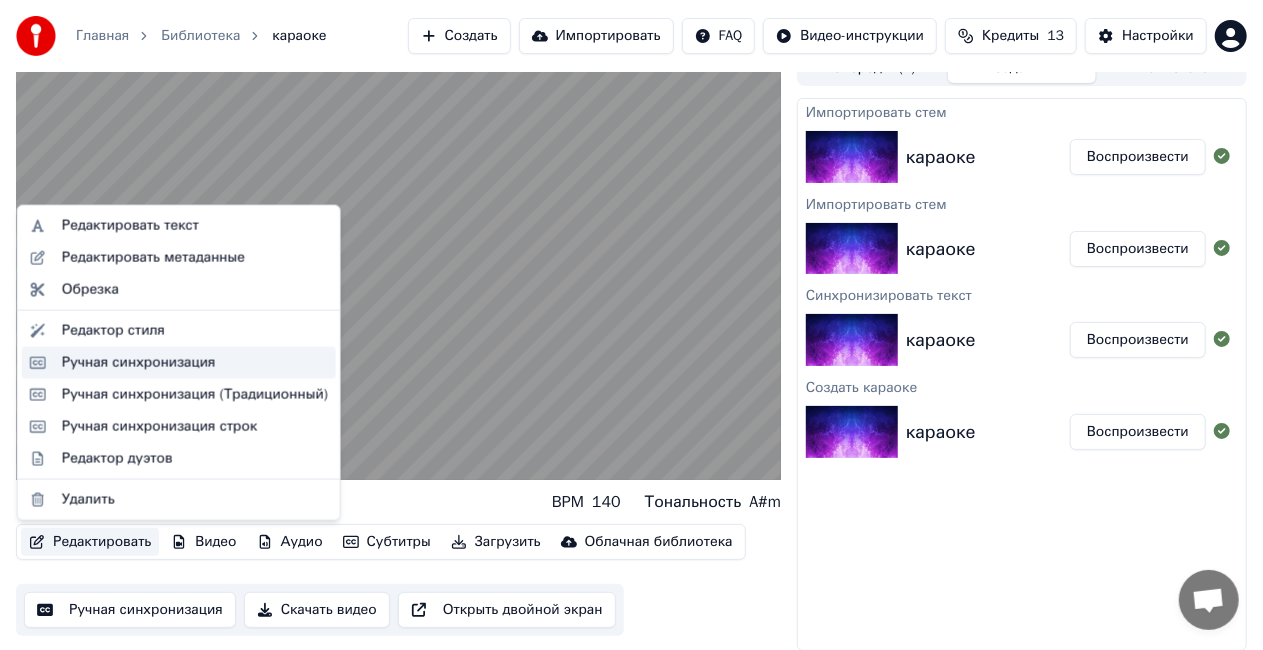 click on "Ручная синхронизация" at bounding box center [139, 363] 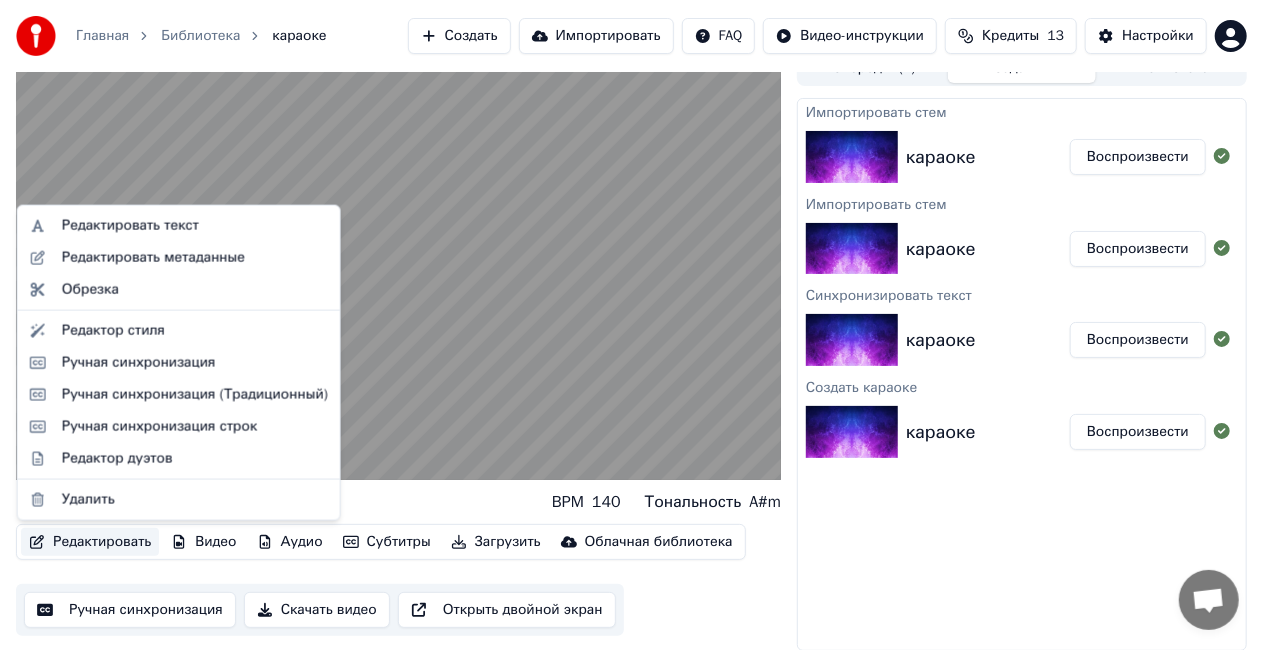 scroll, scrollTop: 0, scrollLeft: 0, axis: both 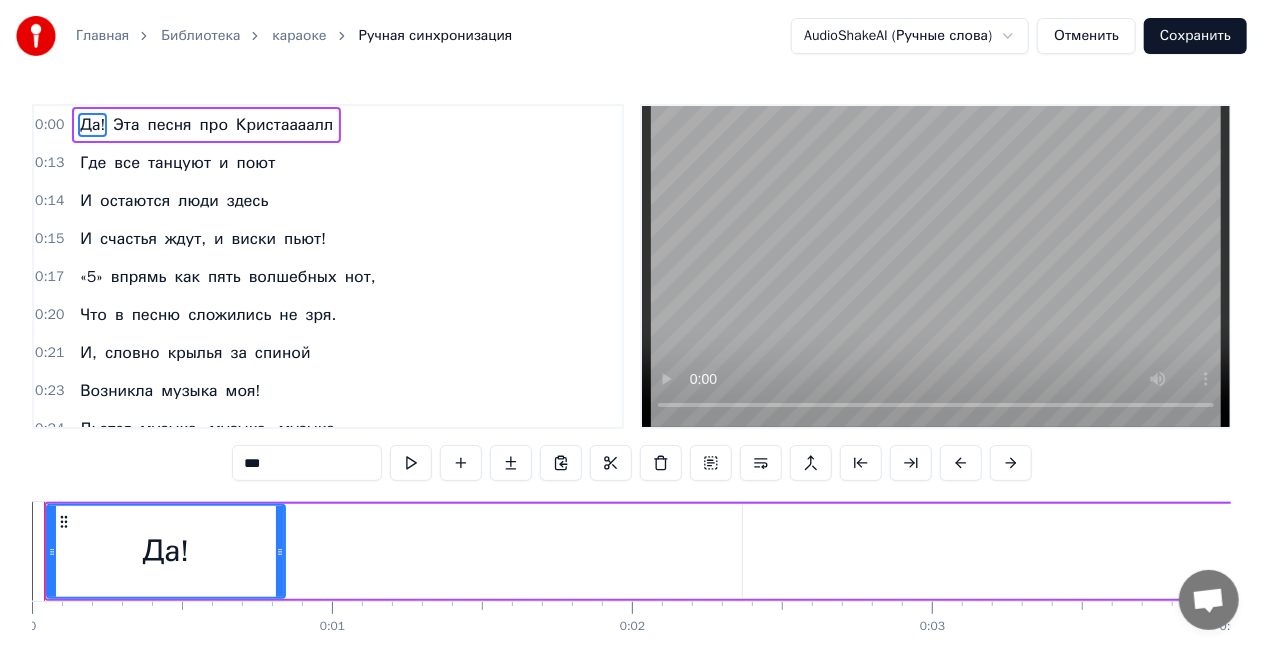 click at bounding box center [411, 463] 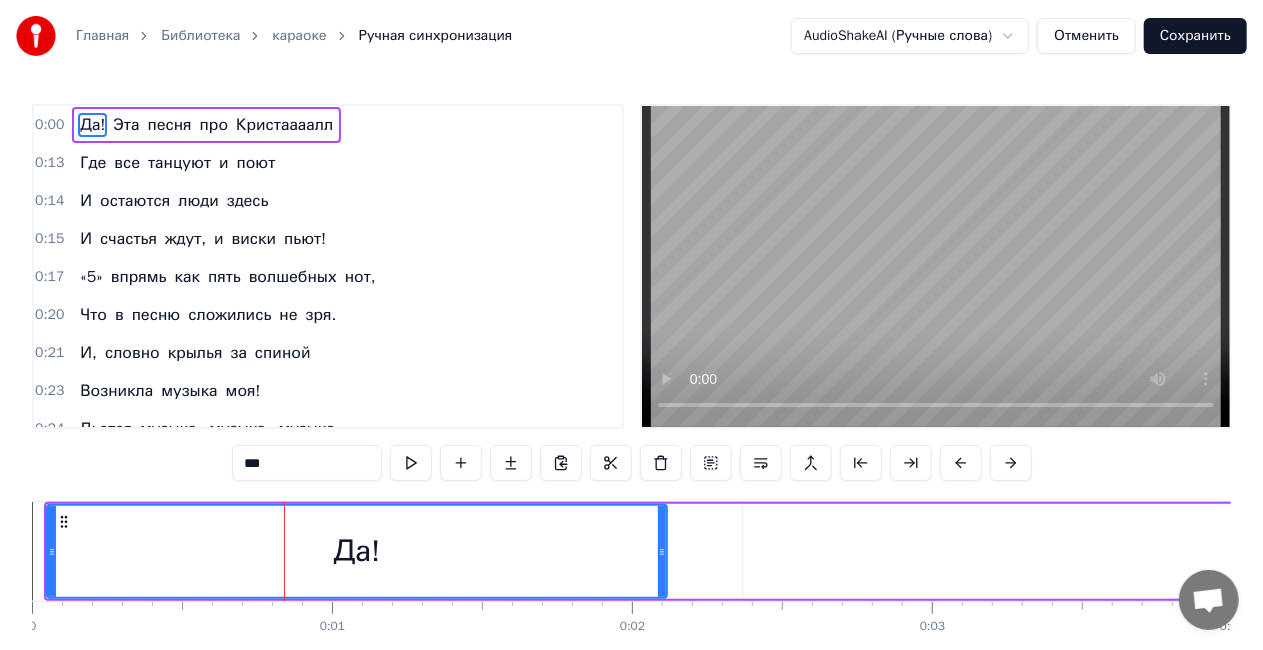 drag, startPoint x: 280, startPoint y: 550, endPoint x: 662, endPoint y: 561, distance: 382.15836 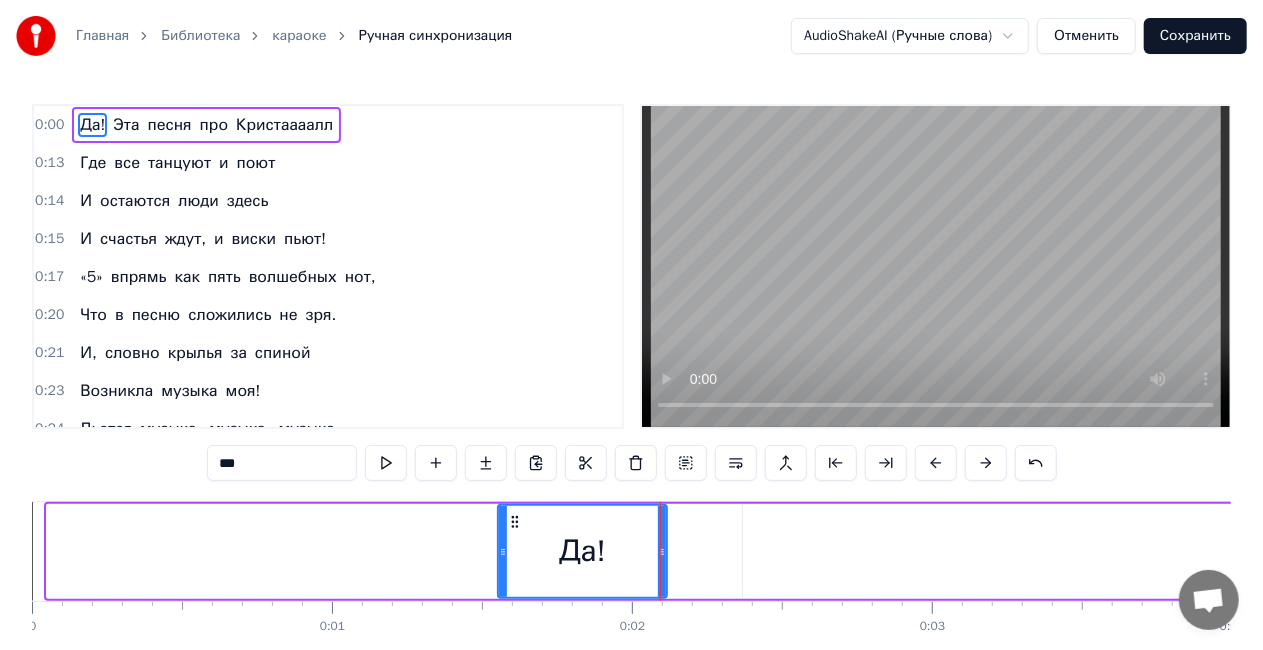 drag, startPoint x: 48, startPoint y: 547, endPoint x: 532, endPoint y: 552, distance: 484.02582 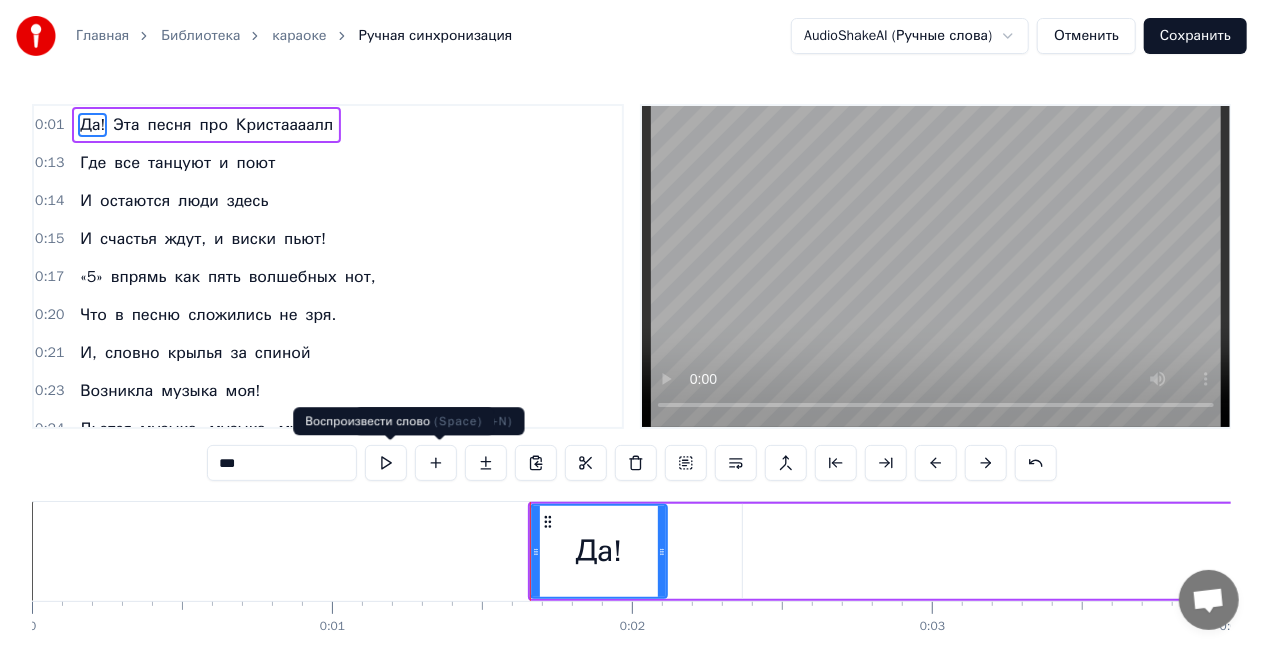click at bounding box center [386, 463] 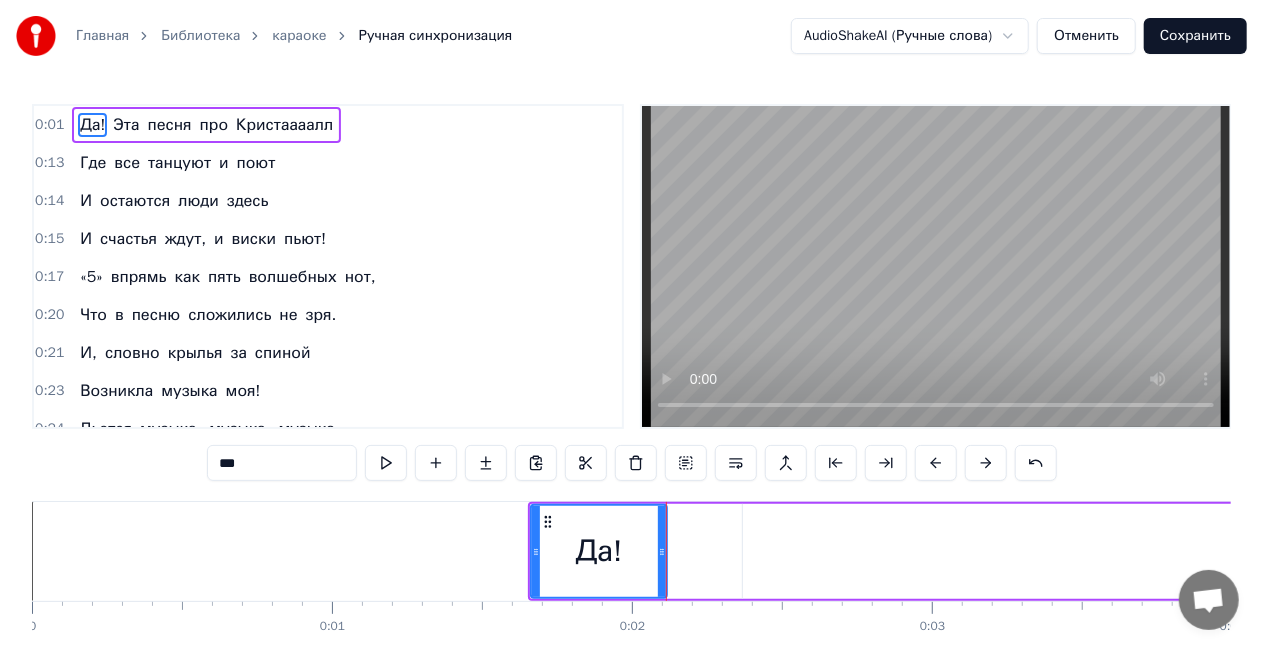 click on "Главная Библиотека караоке Ручная синхронизация AudioShakeAI (Ручные слова) Отменить Сохранить 0:01 Да! Эта песня про Кристаааалл 0:13 Где все танцуют и поют 0:14 И остаются люди здесь 0:15 И счастья ждут, и виски пьют! 0:17 «5» впрямь как пять волшебных нот, 0:20 Что в песню сложились не зря. 0:21 И, словно крылья за спиной 0:23 Возникла музыка моя! 0:24 Льется музыка, музыка, музыка 0:25 То печаля, а то веселя 0:26 Кто- то песню поет в микрофоон, 0:27 Под которую кружит Земля! 0:28 Льется музыка, музыка, музыка 0:29 И вовек не устанем дружить 0:30 Вы любимые, лучшие, щедрые, 0:31 Мы хотим вам всем 0:32 не" at bounding box center [631, 367] 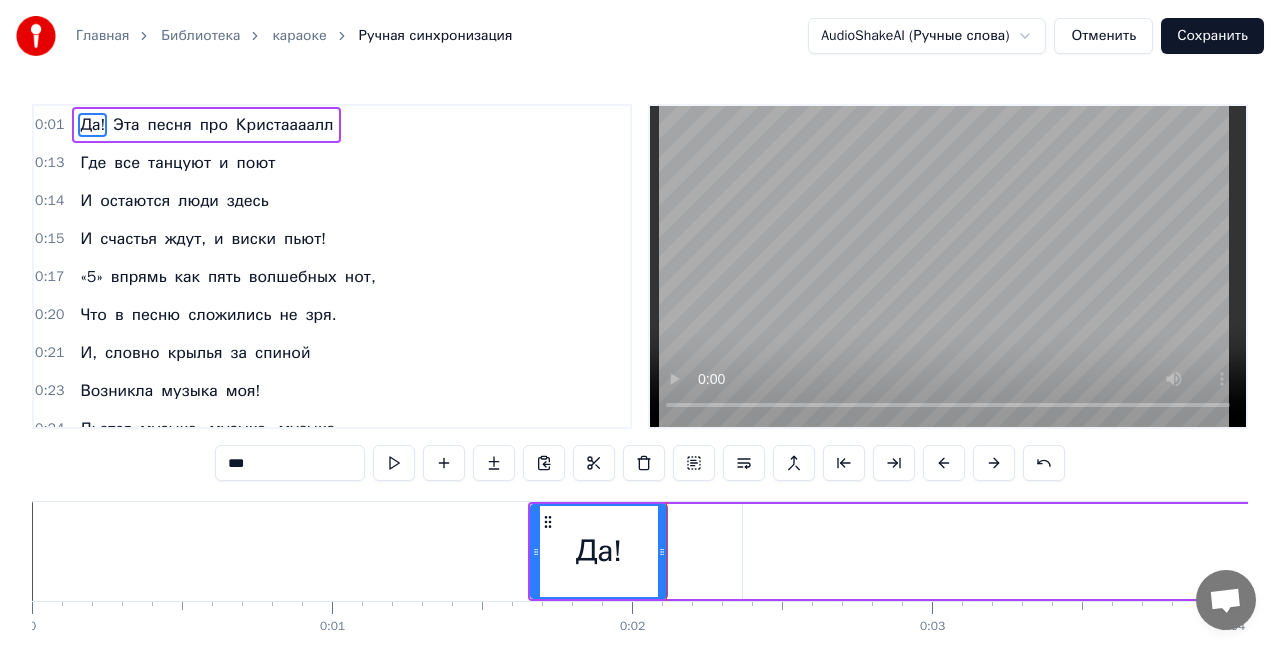 click on "Главная Библиотека караоке Ручная синхронизация AudioShakeAI (Ручные слова) Отменить Сохранить 0:01 Да! Эта песня про Кристаааалл 0:13 Где все танцуют и поют 0:14 И остаются люди здесь 0:15 И счастья ждут, и виски пьют! 0:17 «5» впрямь как пять волшебных нот, 0:20 Что в песню сложились не зря. 0:21 И, словно крылья за спиной 0:23 Возникла музыка моя! 0:24 Льется музыка, музыка, музыка 0:25 То печаля, а то веселя 0:26 Кто- то песню поет в микрофоон, 0:27 Под которую кружит Земля! 0:28 Льется музыка, музыка, музыка 0:29 И вовек не устанем дружить 0:30 Вы любимые, лучшие, щедрые, 0:31 Мы хотим вам всем 0:32 не" at bounding box center (640, 367) 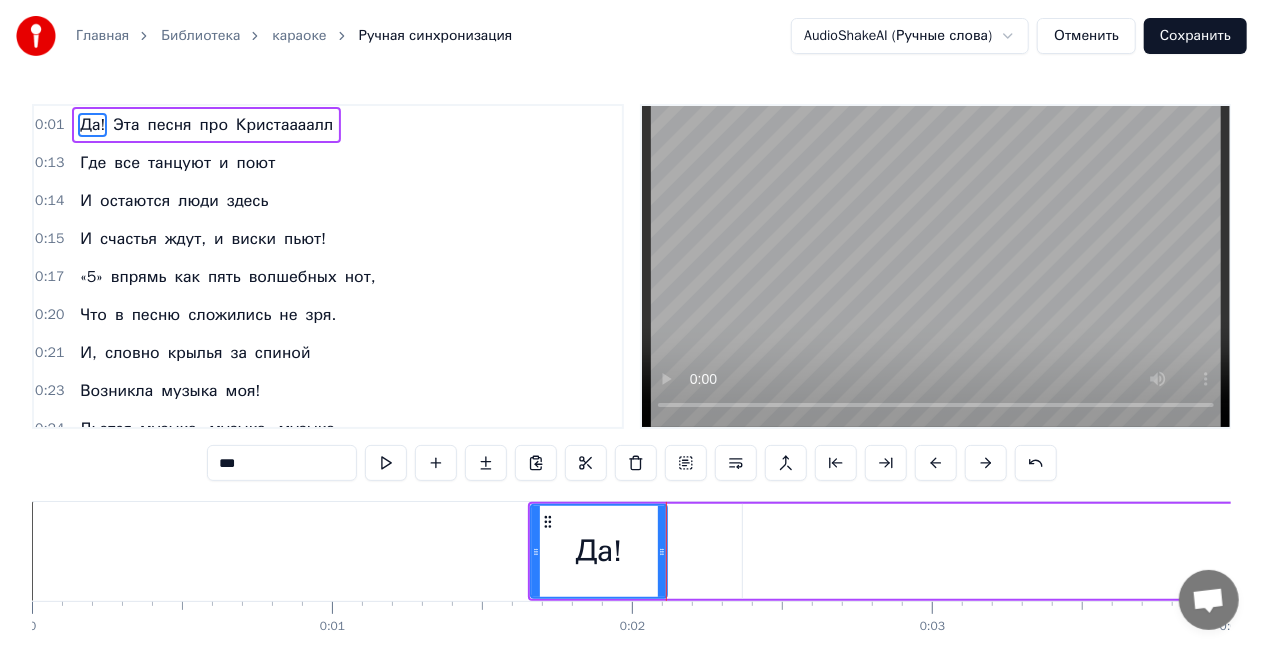 drag, startPoint x: 944, startPoint y: 545, endPoint x: 702, endPoint y: 543, distance: 242.00827 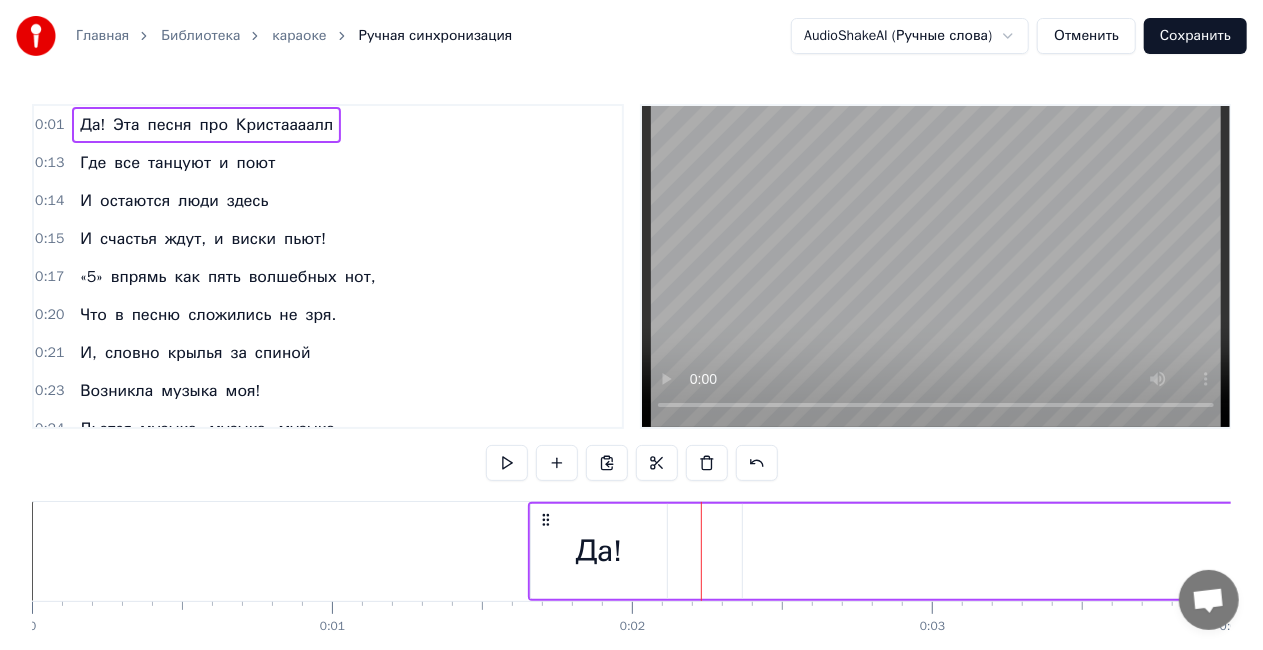 drag, startPoint x: 963, startPoint y: 530, endPoint x: 986, endPoint y: 530, distance: 23 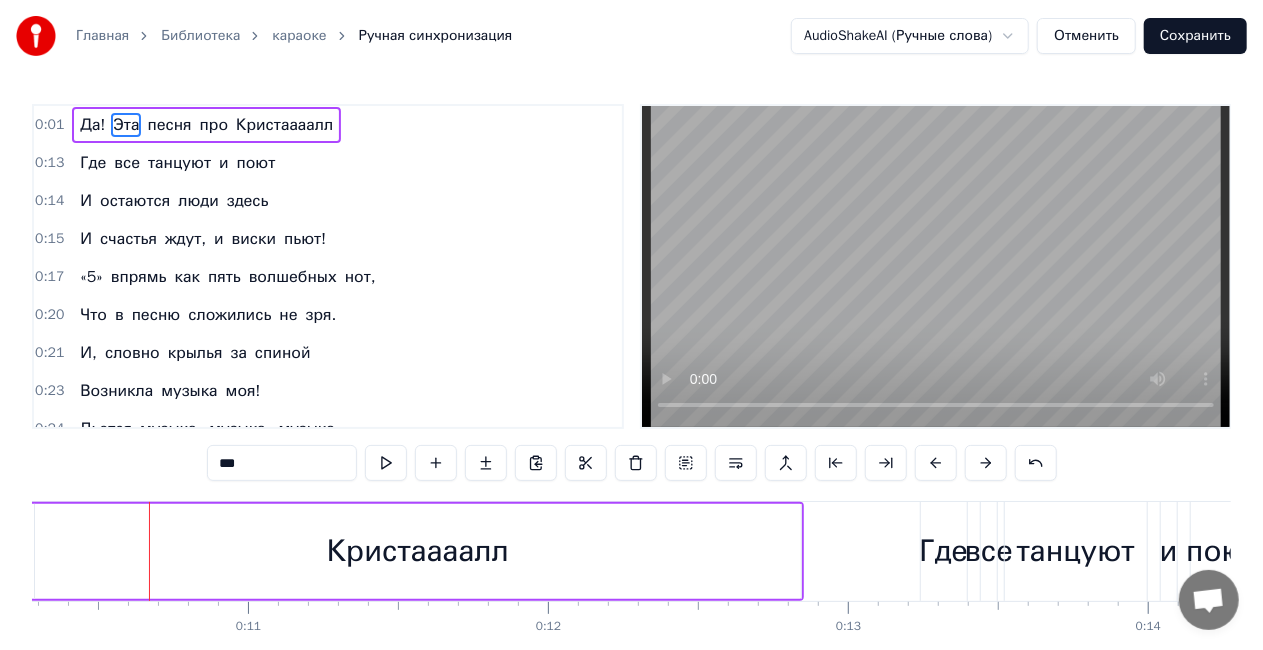 scroll, scrollTop: 0, scrollLeft: 3101, axis: horizontal 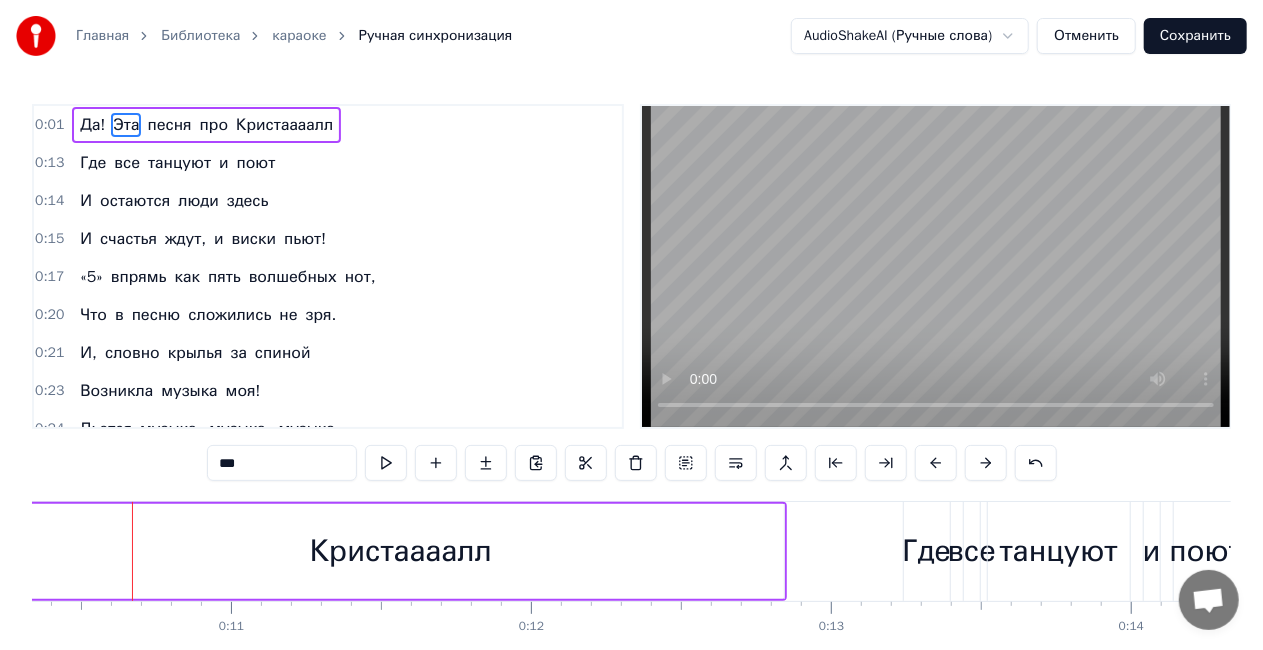 click on "Отменить" at bounding box center (1086, 36) 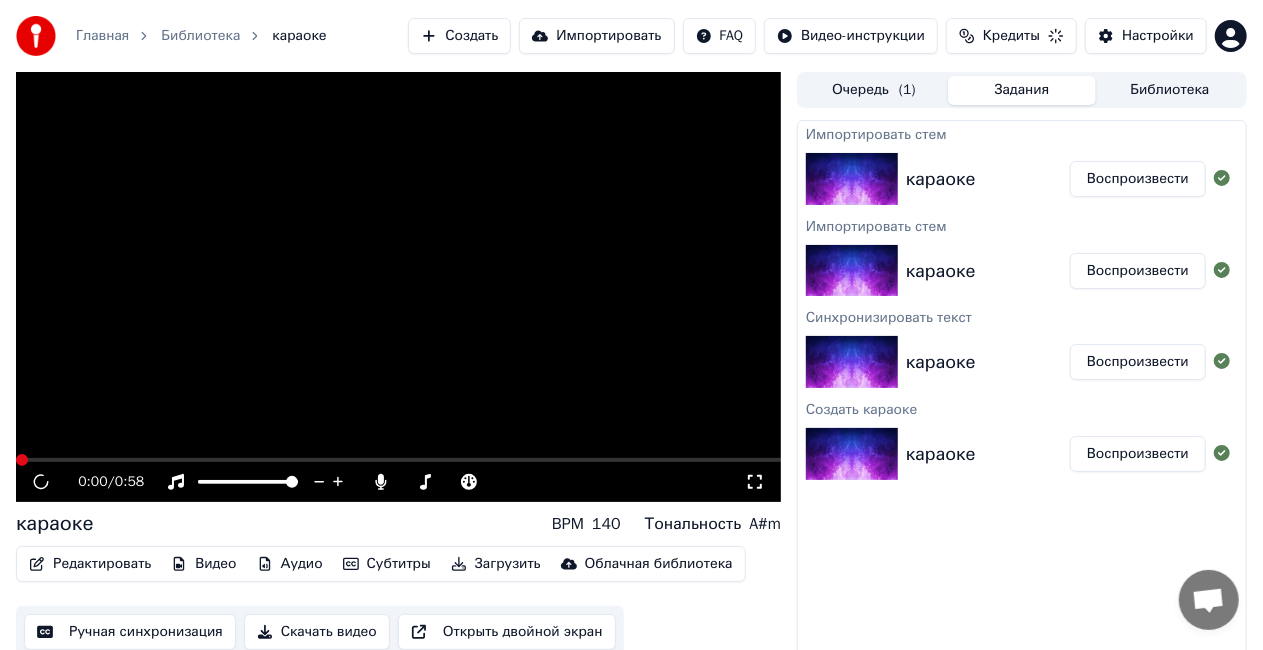 scroll, scrollTop: 22, scrollLeft: 0, axis: vertical 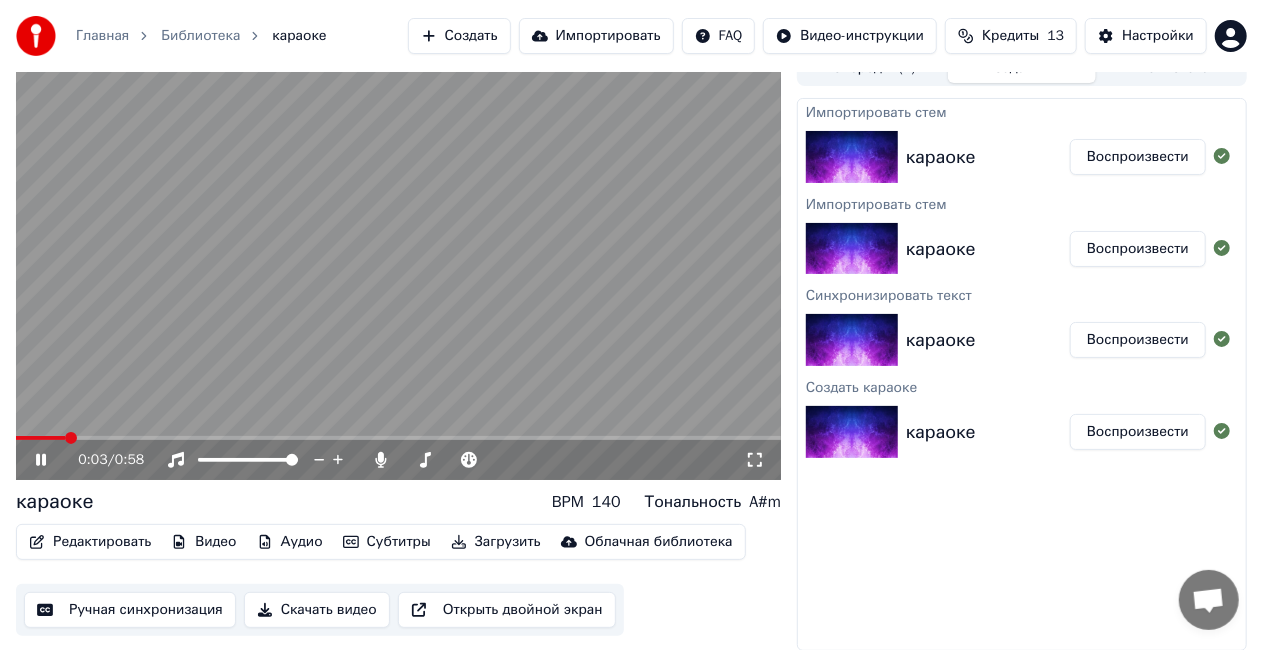 click on "Аудио" at bounding box center [290, 542] 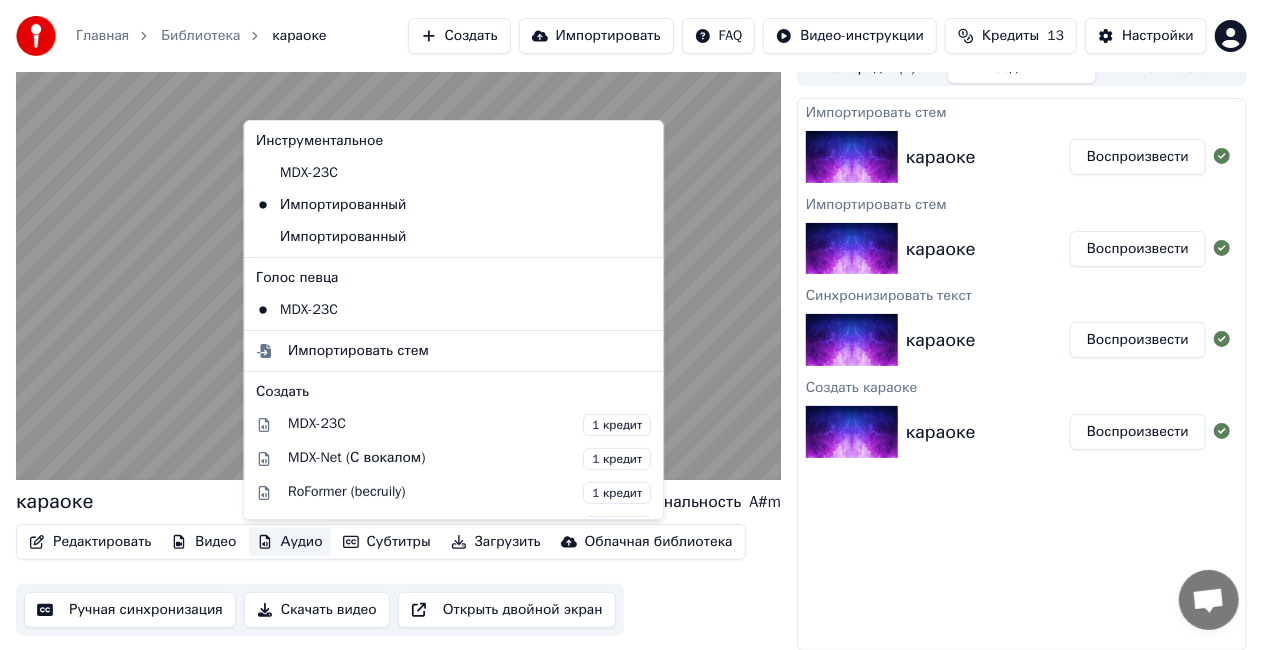 click 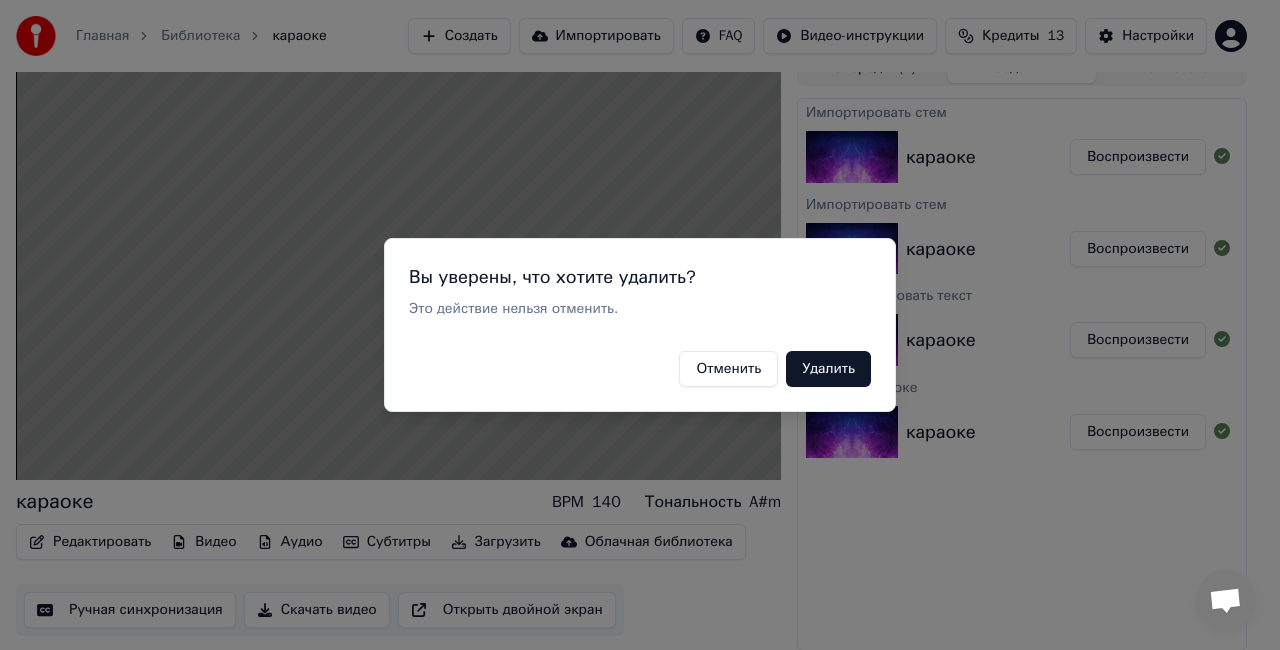 click on "Удалить" at bounding box center [828, 369] 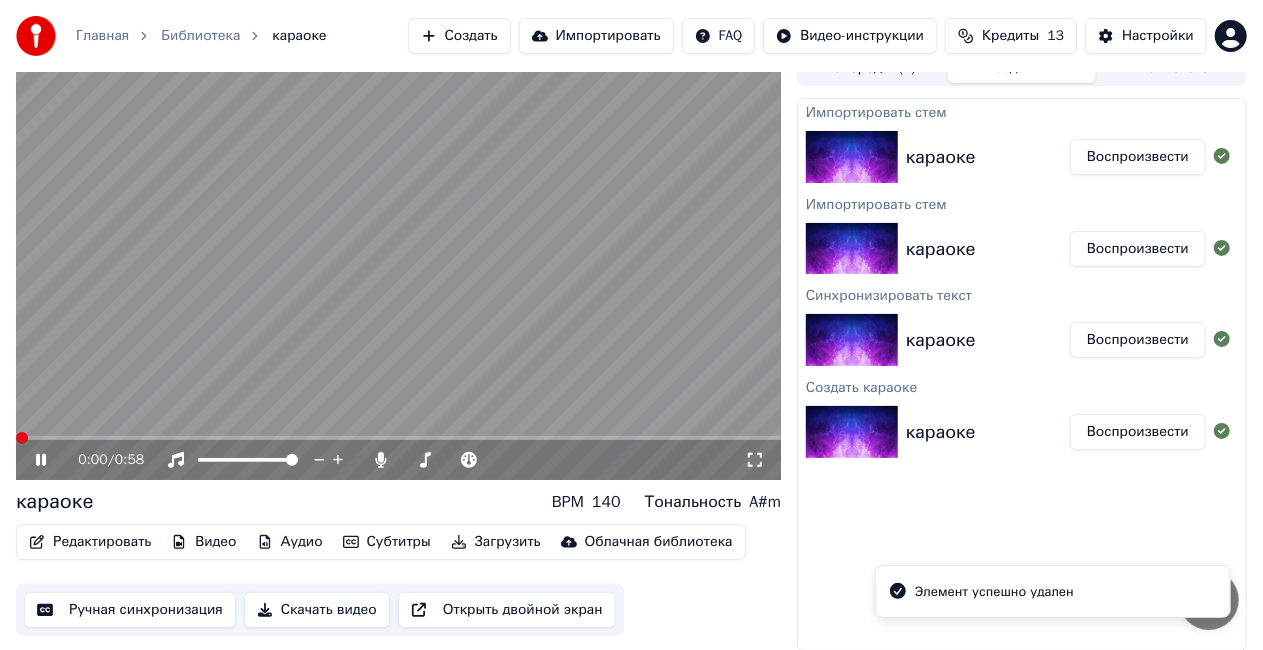 click at bounding box center [22, 438] 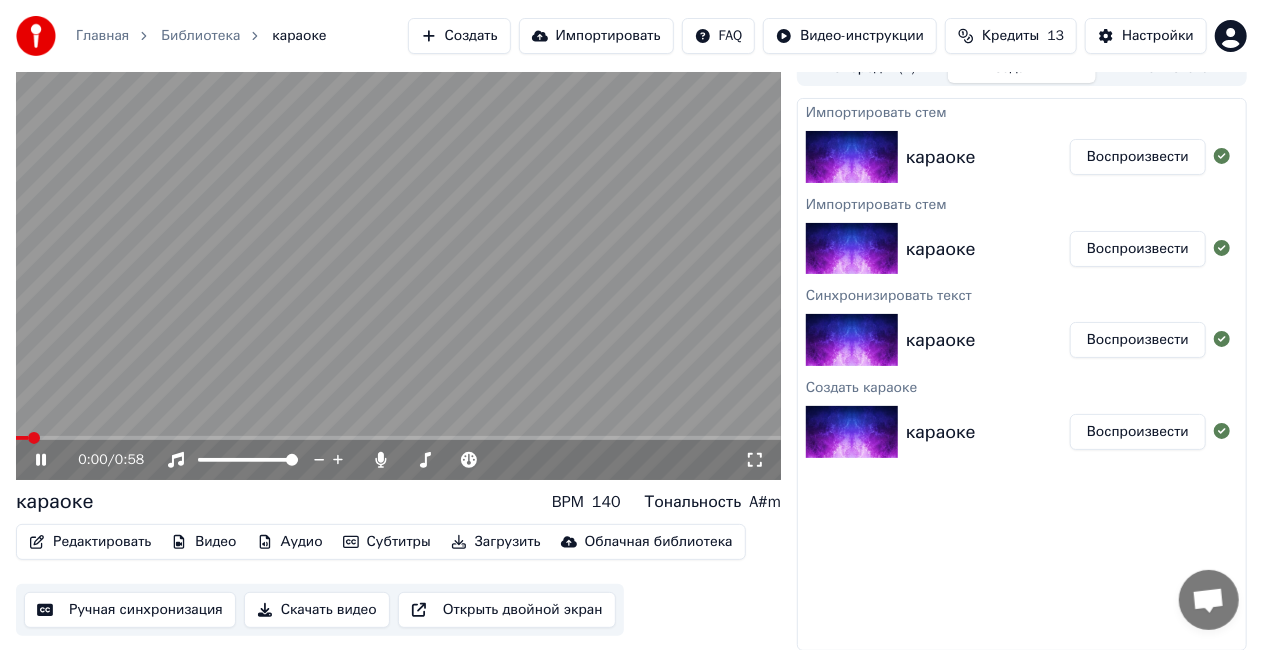 click on "Аудио" at bounding box center (290, 542) 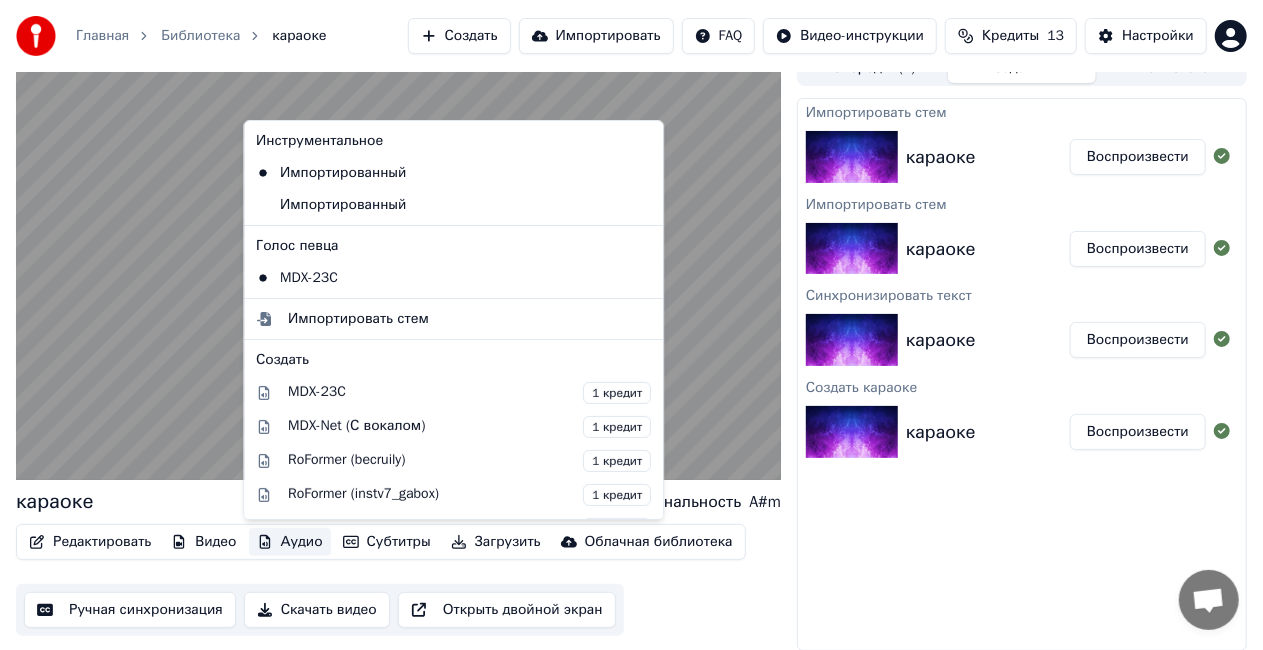 click 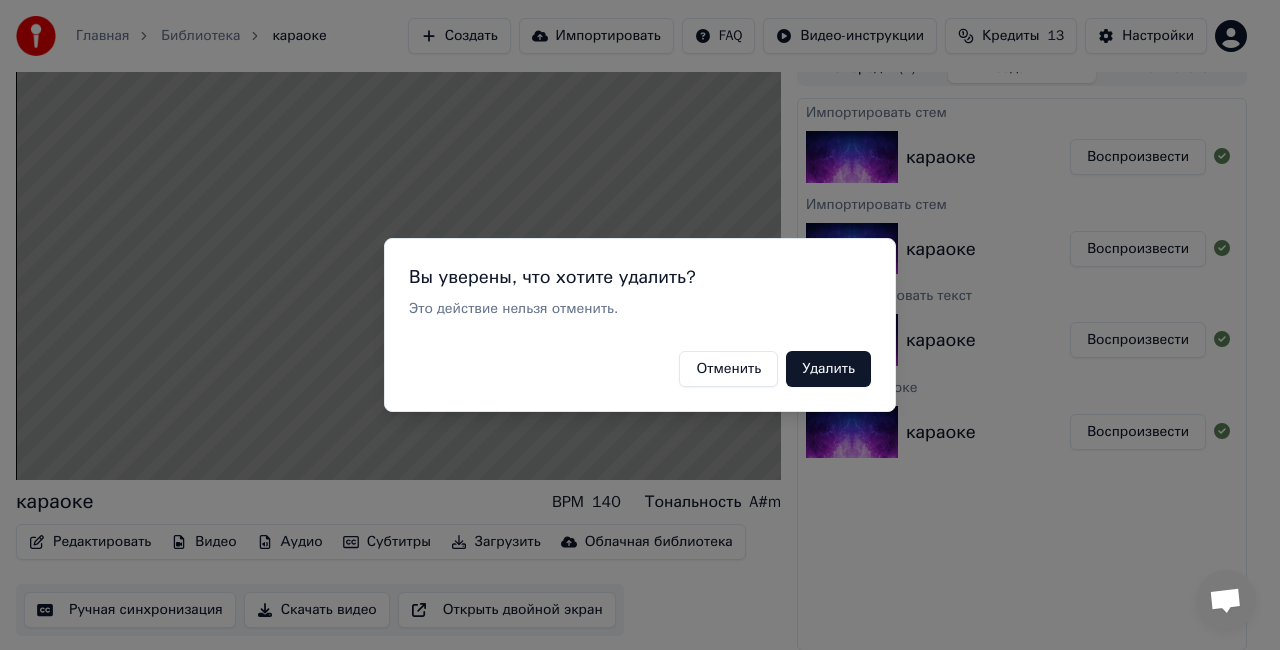 click on "Удалить" at bounding box center [828, 369] 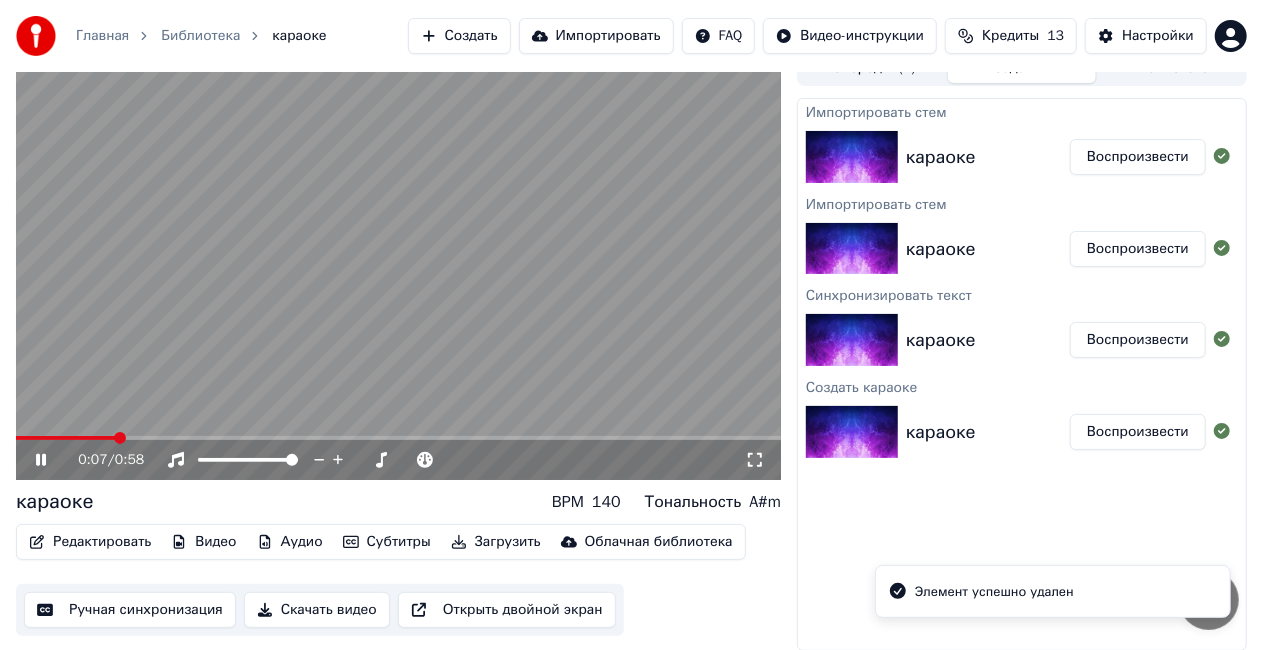 click on "Аудио" at bounding box center (290, 542) 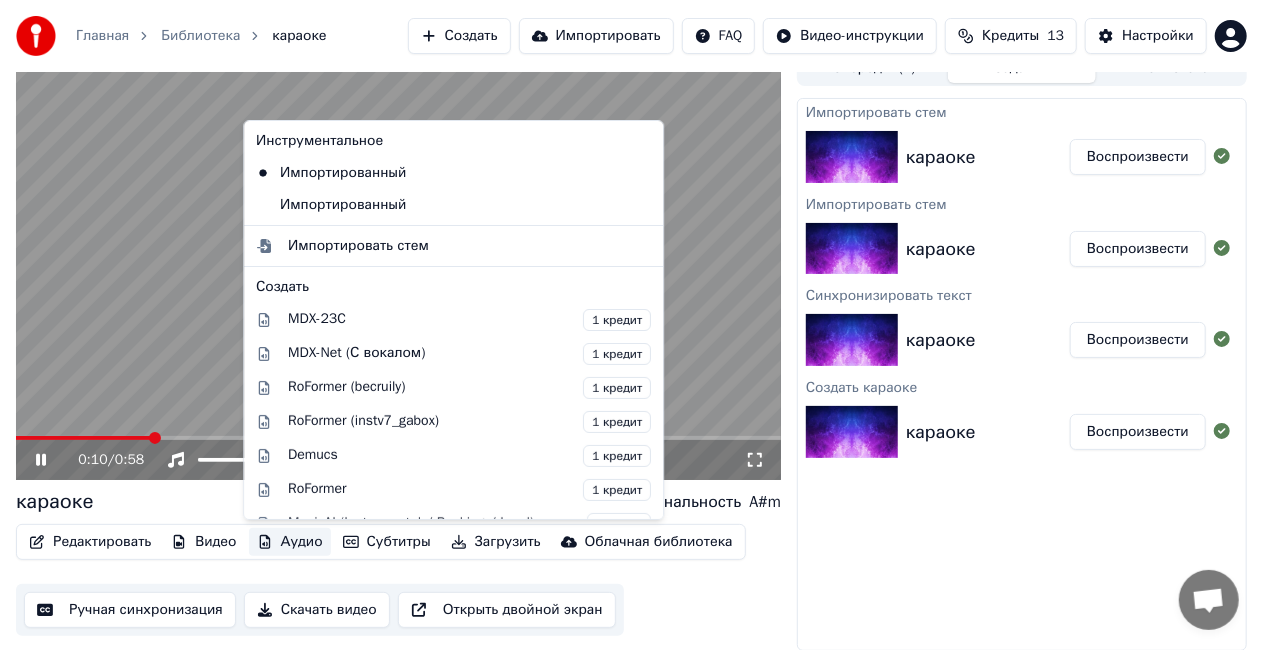 click 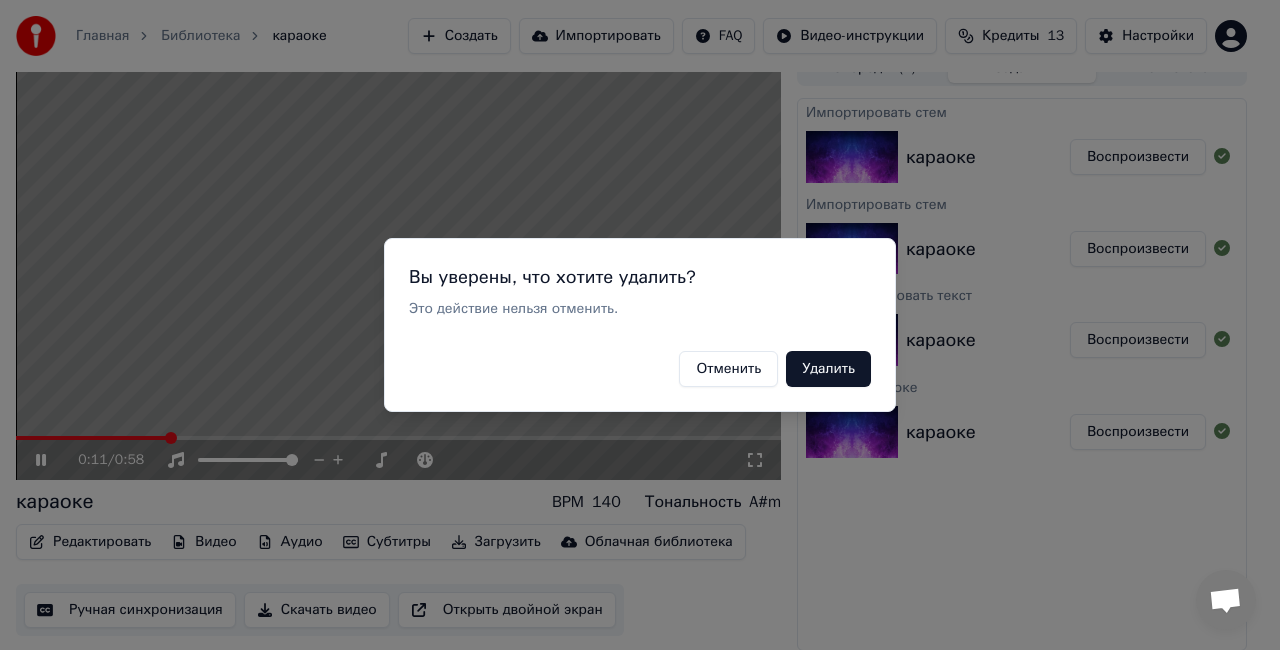 click on "Удалить" at bounding box center [828, 369] 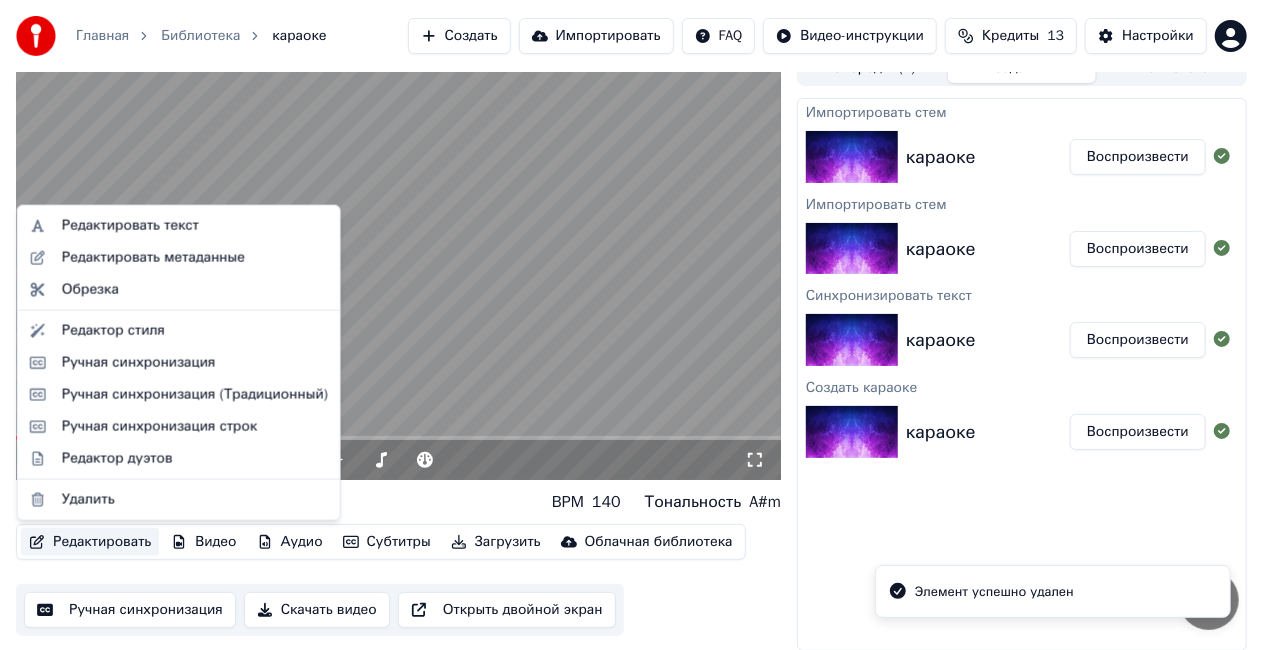 click on "Редактировать" at bounding box center [90, 542] 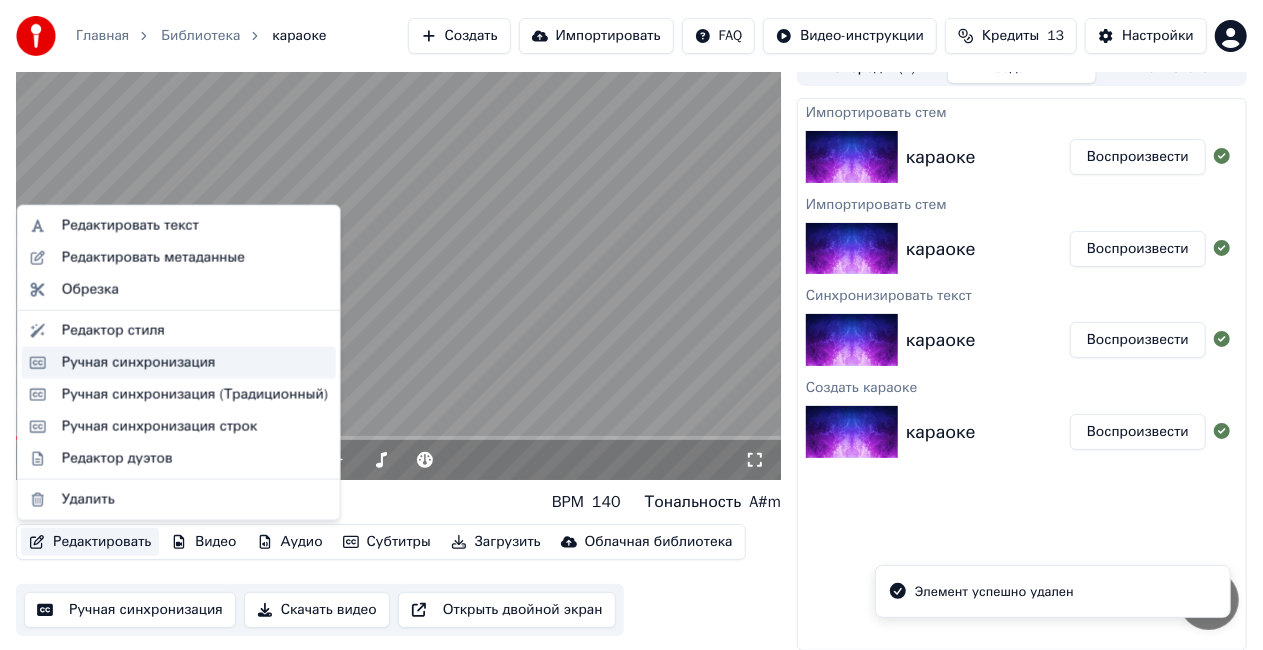 click on "Ручная синхронизация" at bounding box center (139, 363) 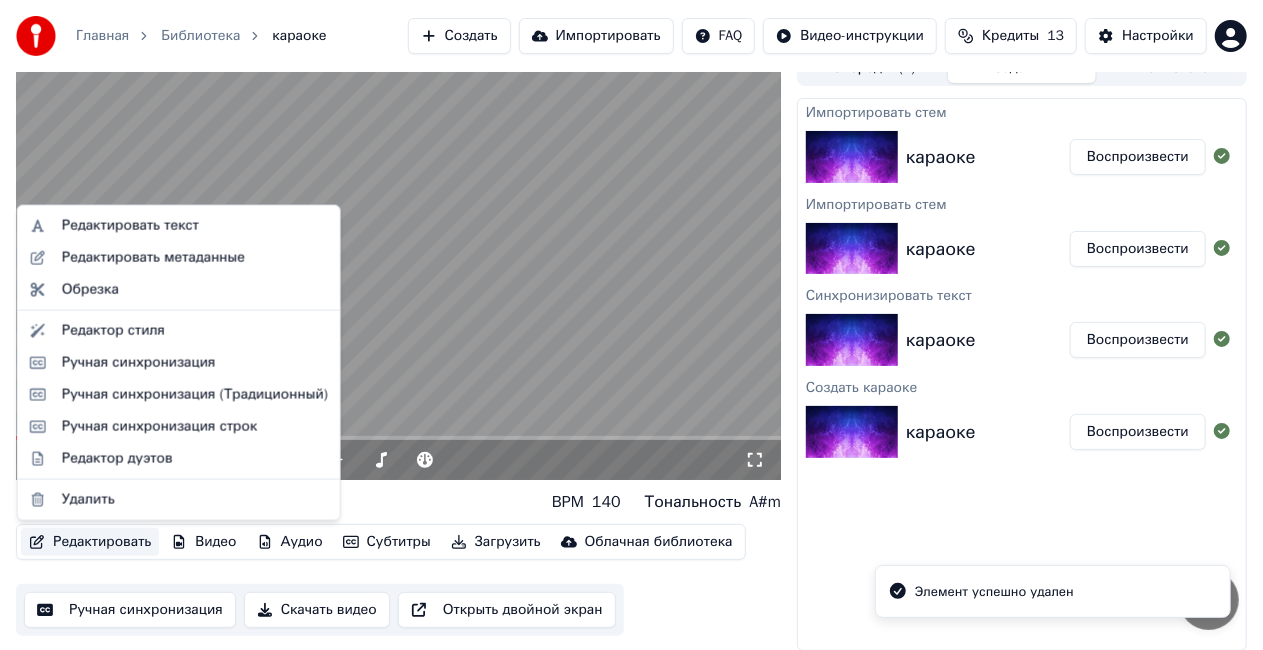 scroll, scrollTop: 0, scrollLeft: 0, axis: both 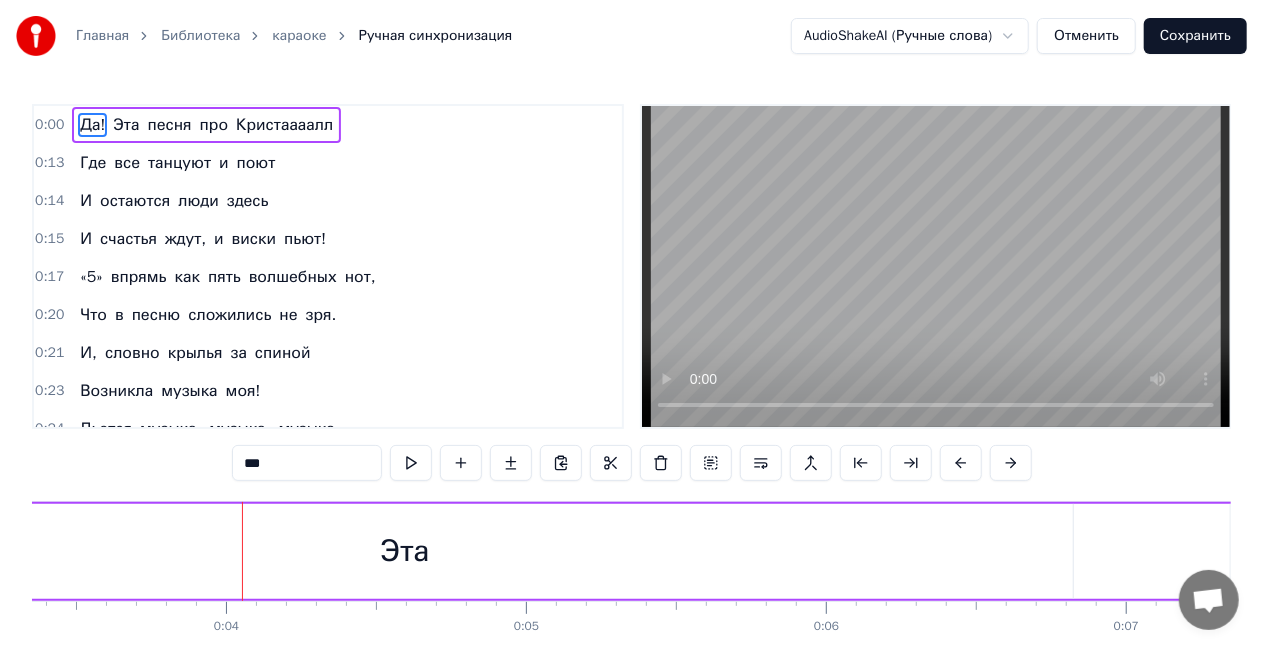 click on "Отменить" at bounding box center [1086, 36] 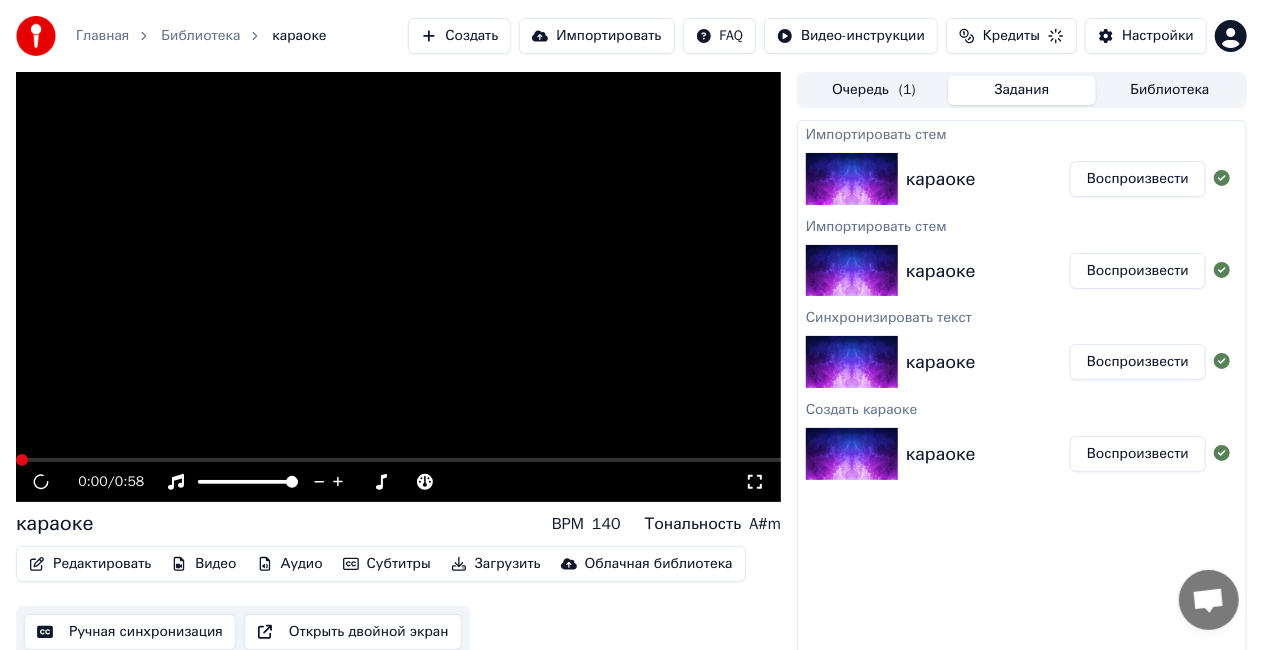 scroll, scrollTop: 22, scrollLeft: 0, axis: vertical 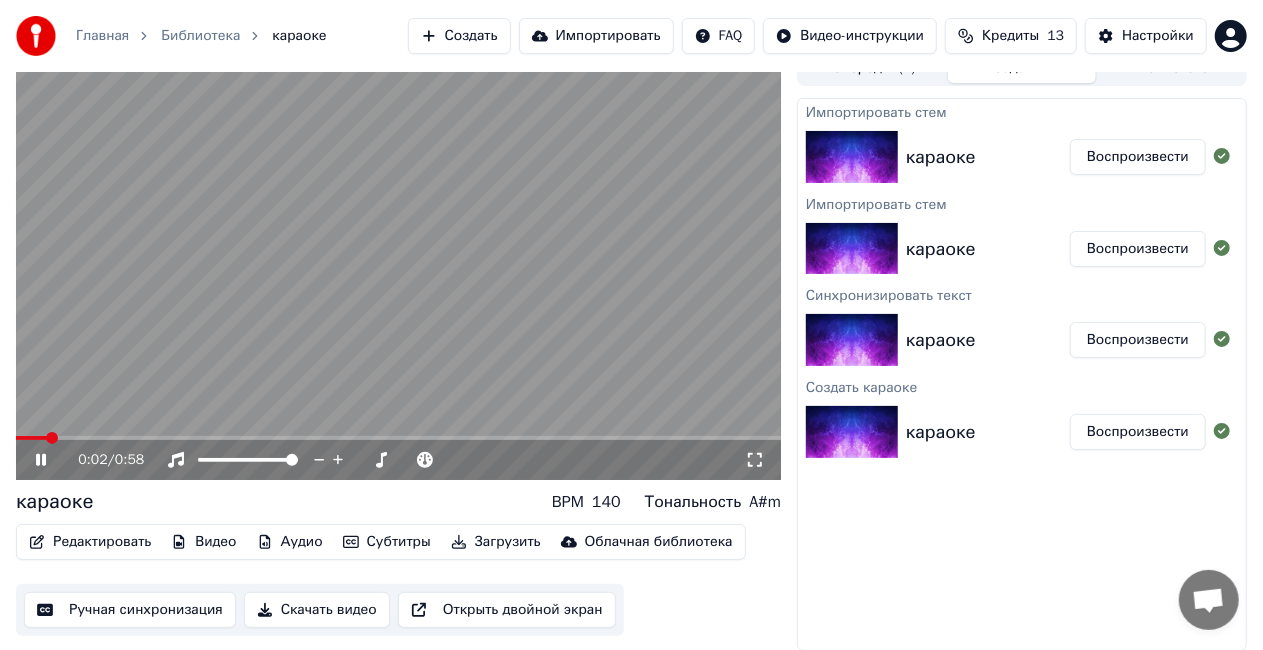 click on "Видео" at bounding box center (203, 542) 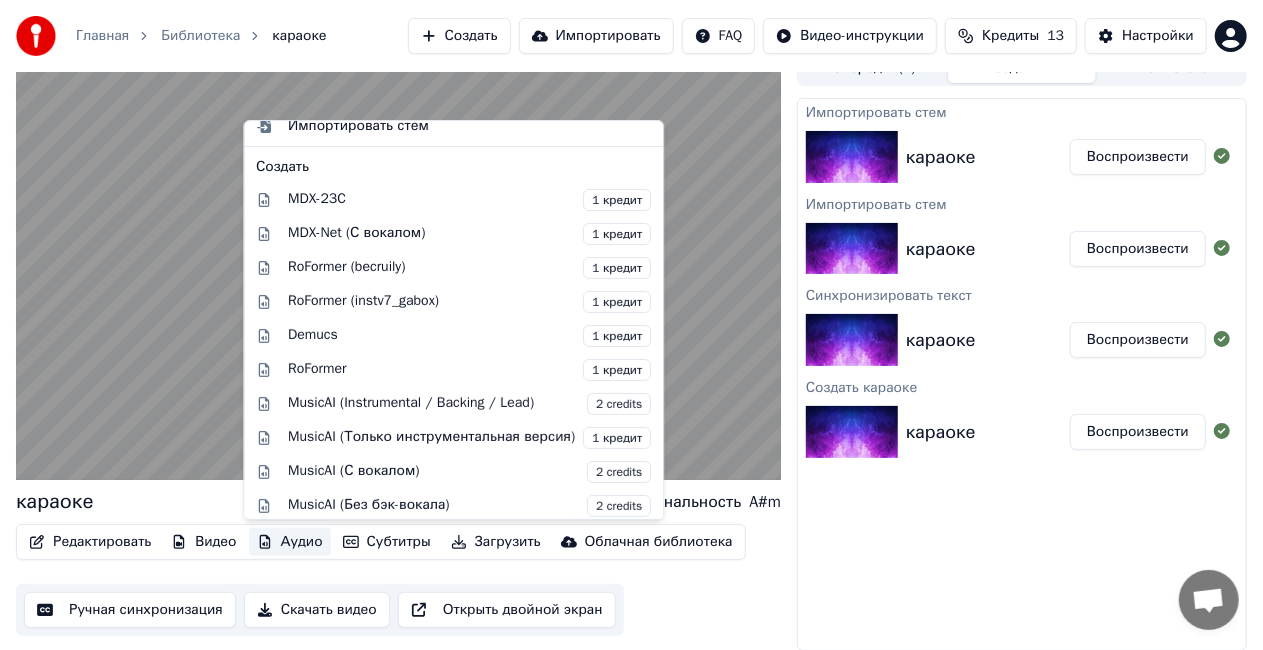 scroll, scrollTop: 0, scrollLeft: 0, axis: both 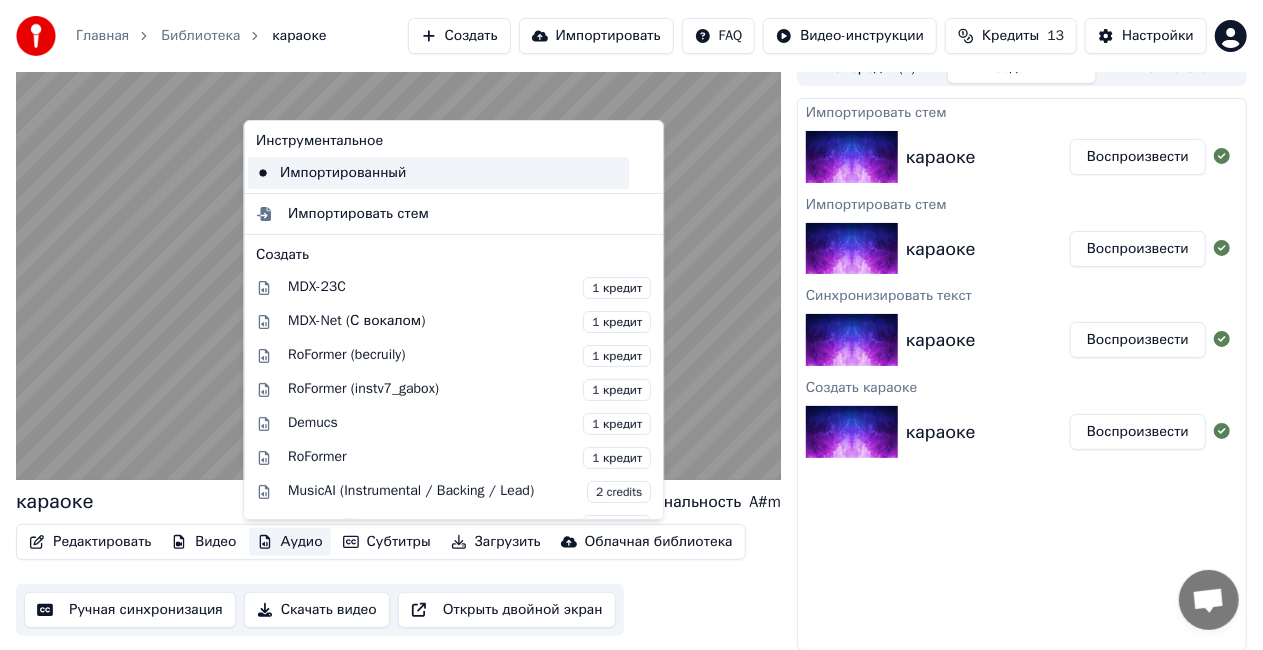 click on "Импортированный" at bounding box center (438, 173) 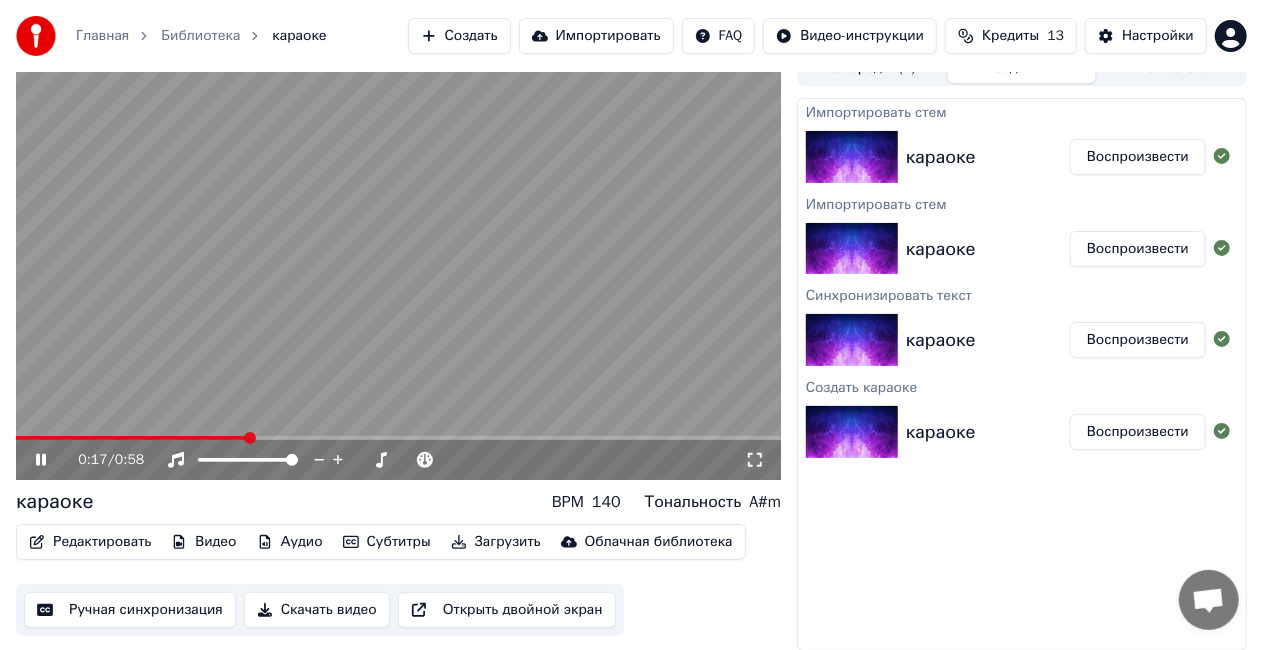 click on "Редактировать" at bounding box center (90, 542) 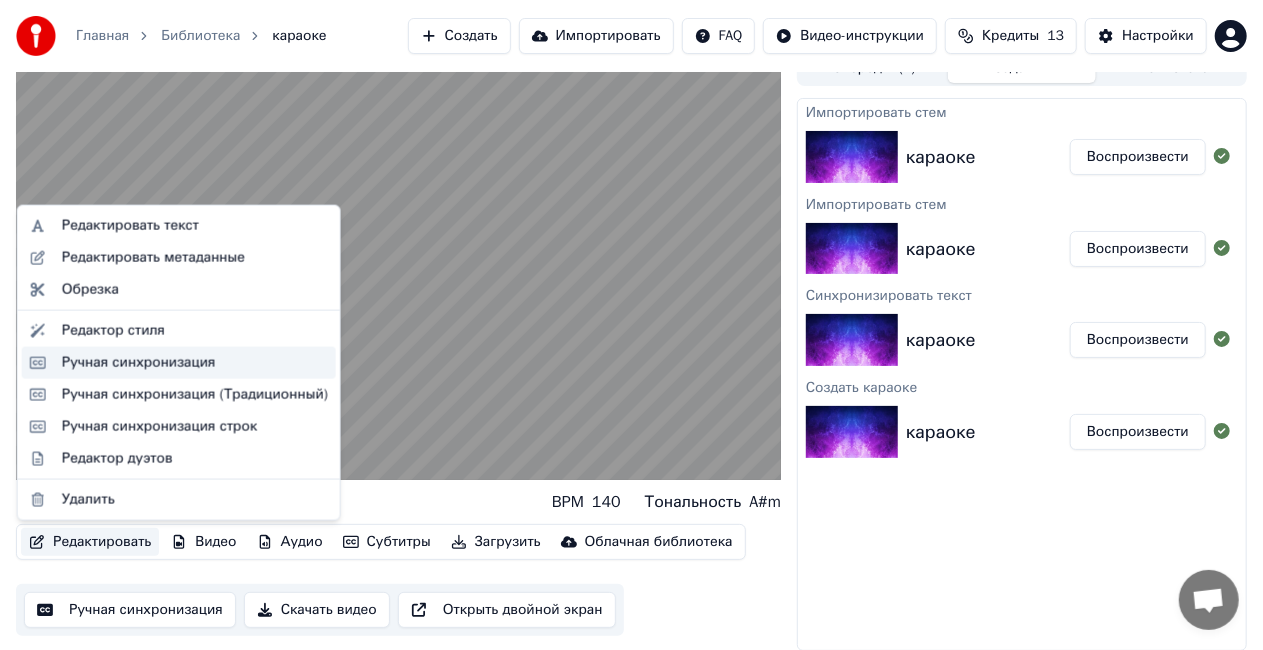 click on "Ручная синхронизация" at bounding box center (139, 363) 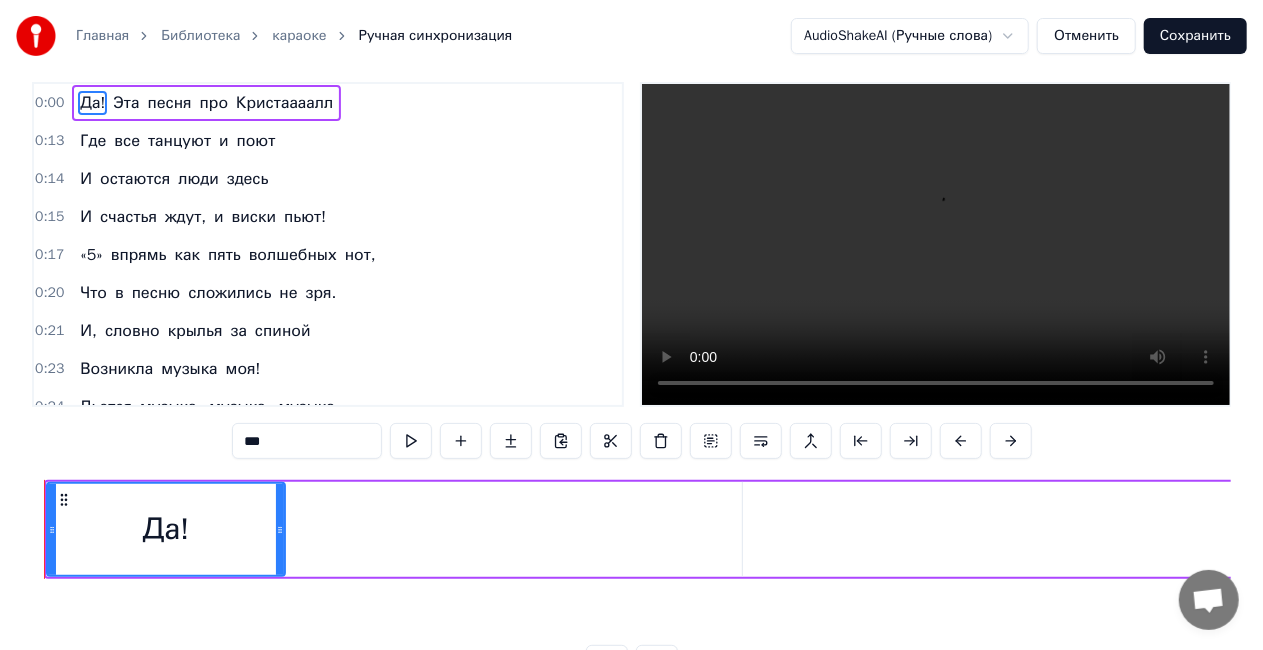 scroll, scrollTop: 0, scrollLeft: 0, axis: both 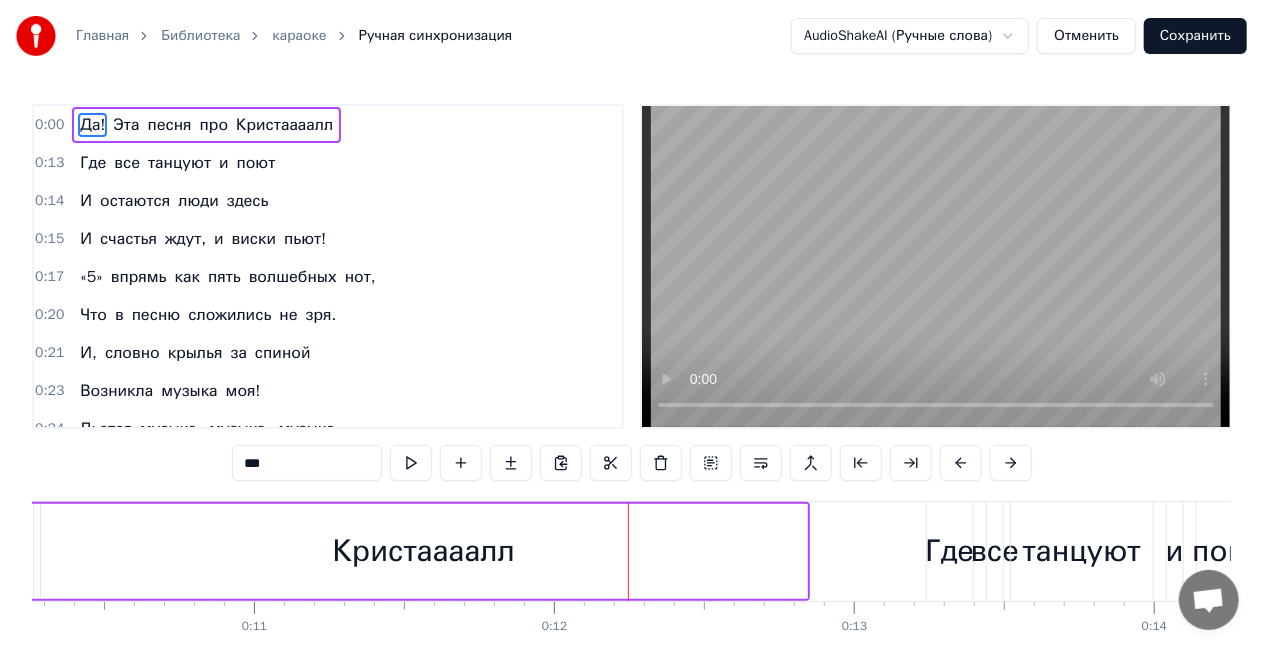 click on "Отменить" at bounding box center [1086, 36] 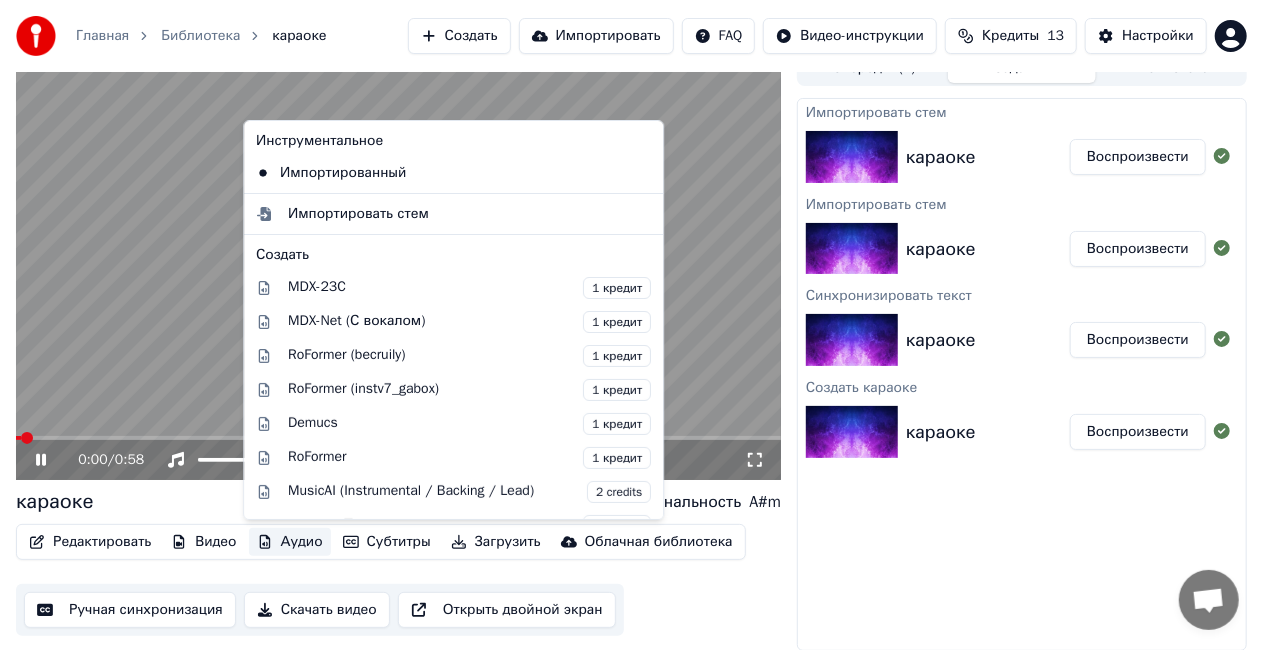 click on "Аудио" at bounding box center [290, 542] 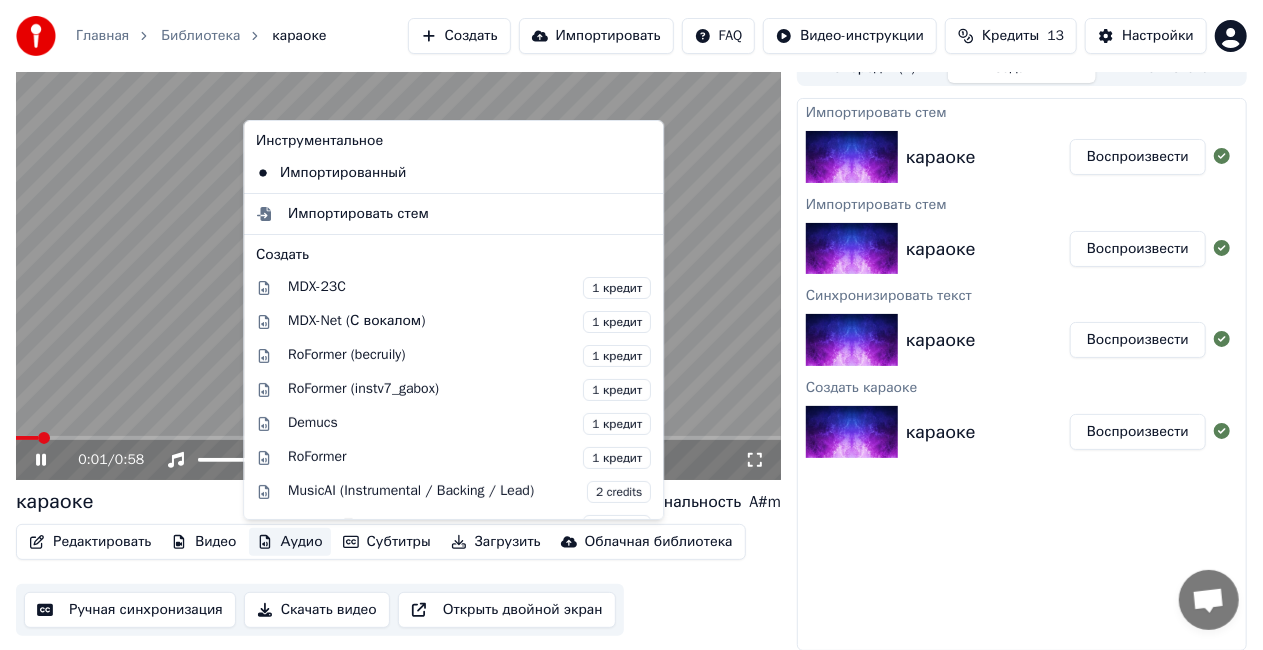 click on "Аудио" at bounding box center (290, 542) 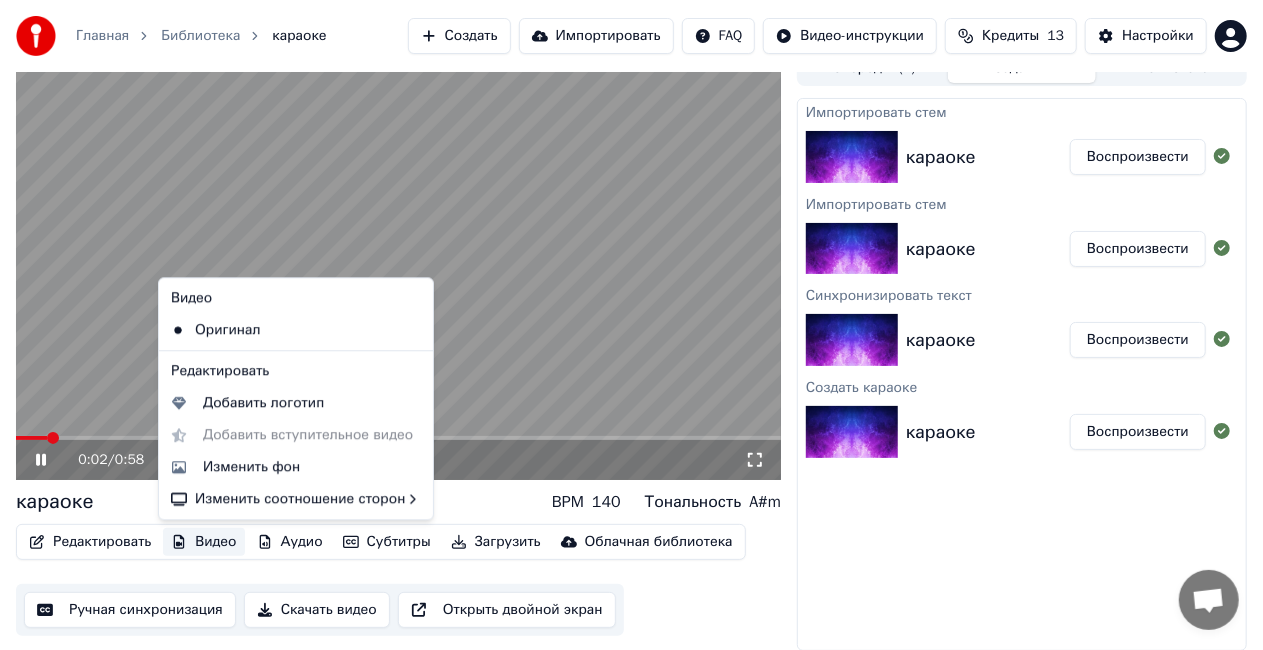 click on "Видео" at bounding box center [203, 542] 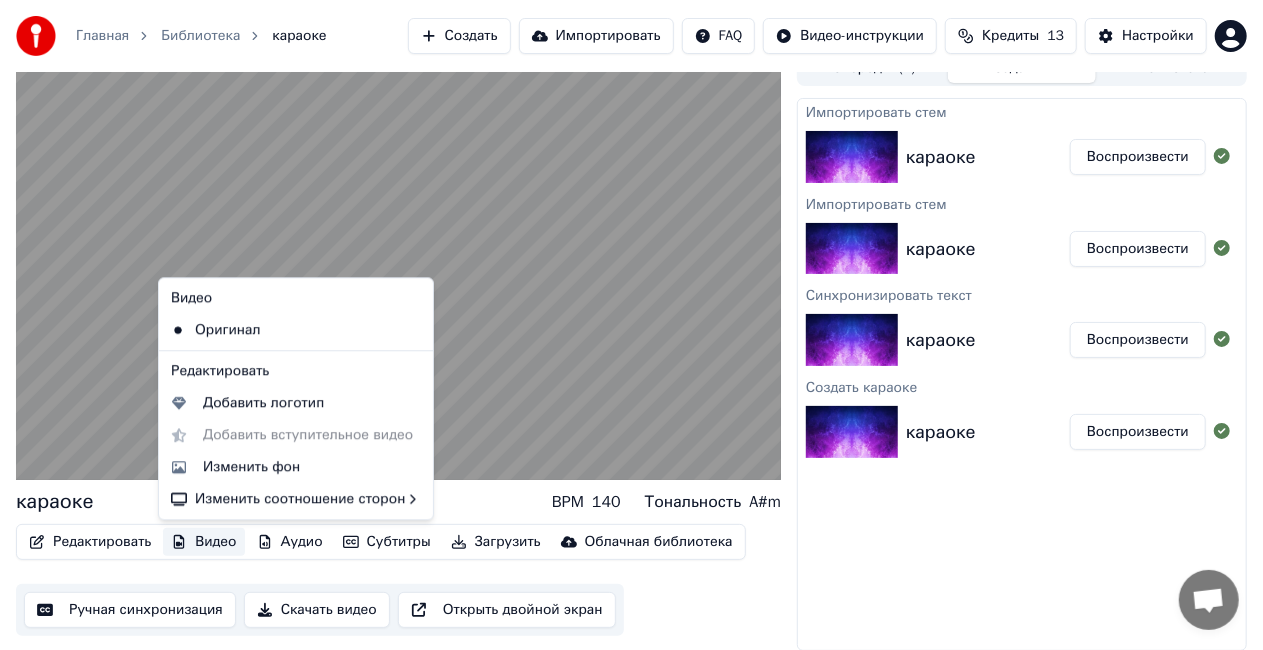 click on "Видео" at bounding box center (203, 542) 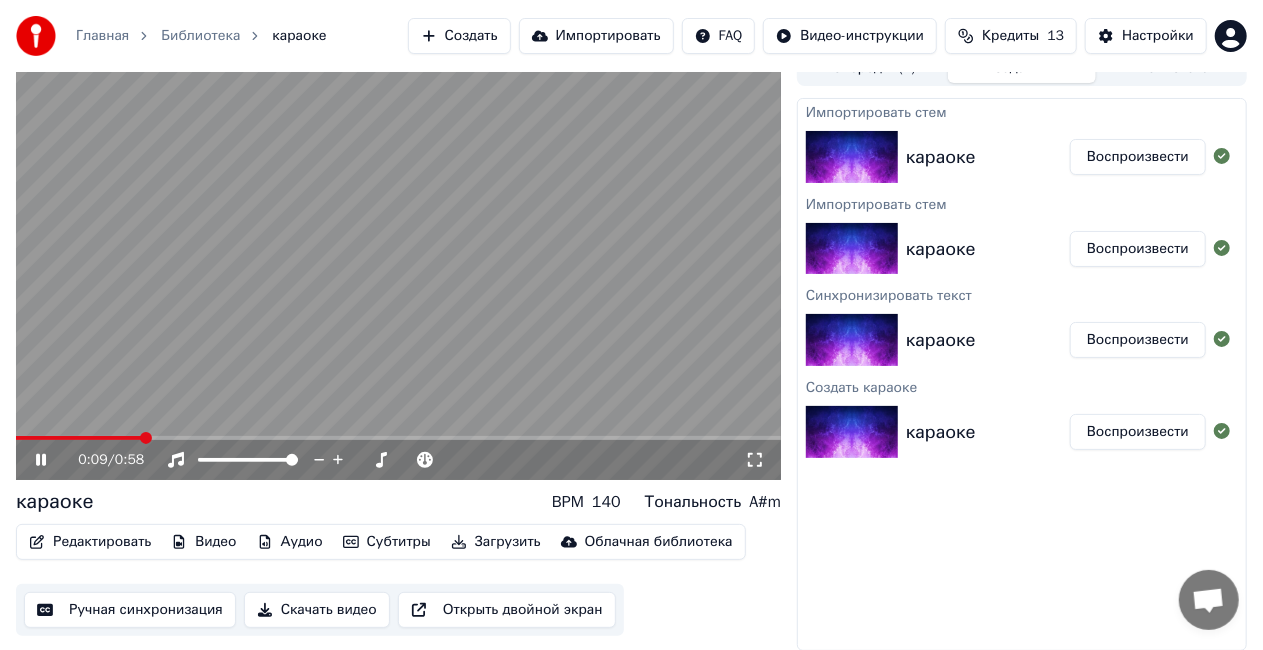 click on "Кредиты" at bounding box center (1010, 36) 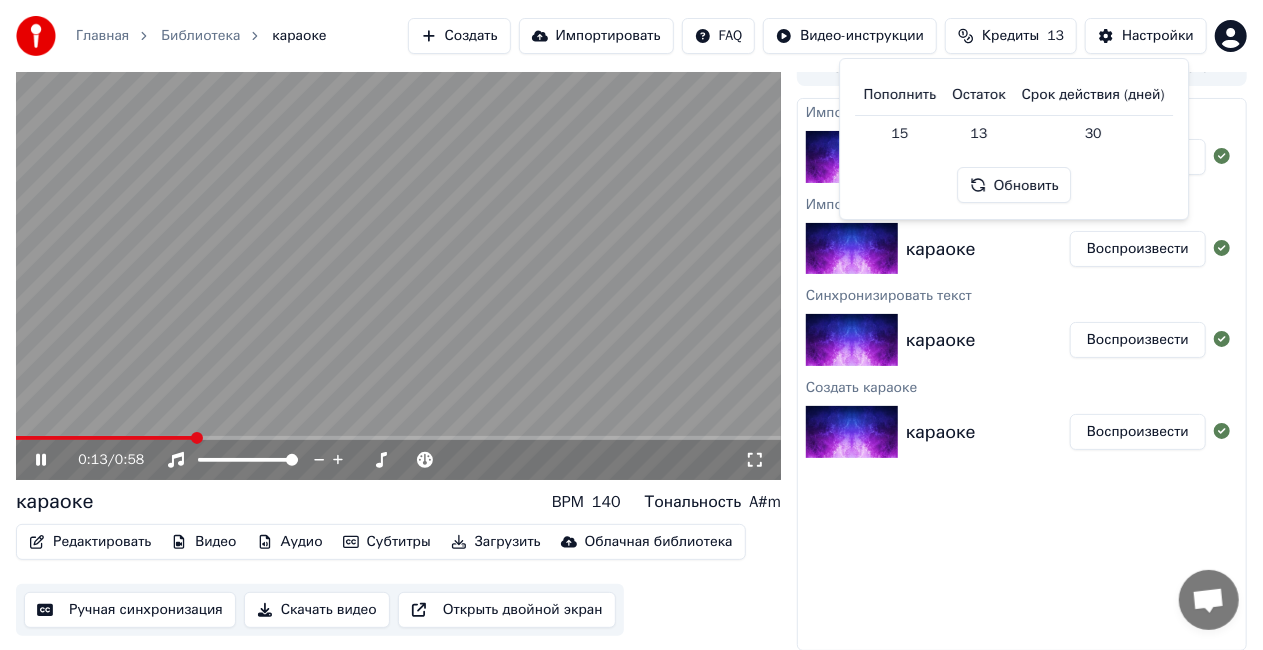 click on "Создать" at bounding box center (459, 36) 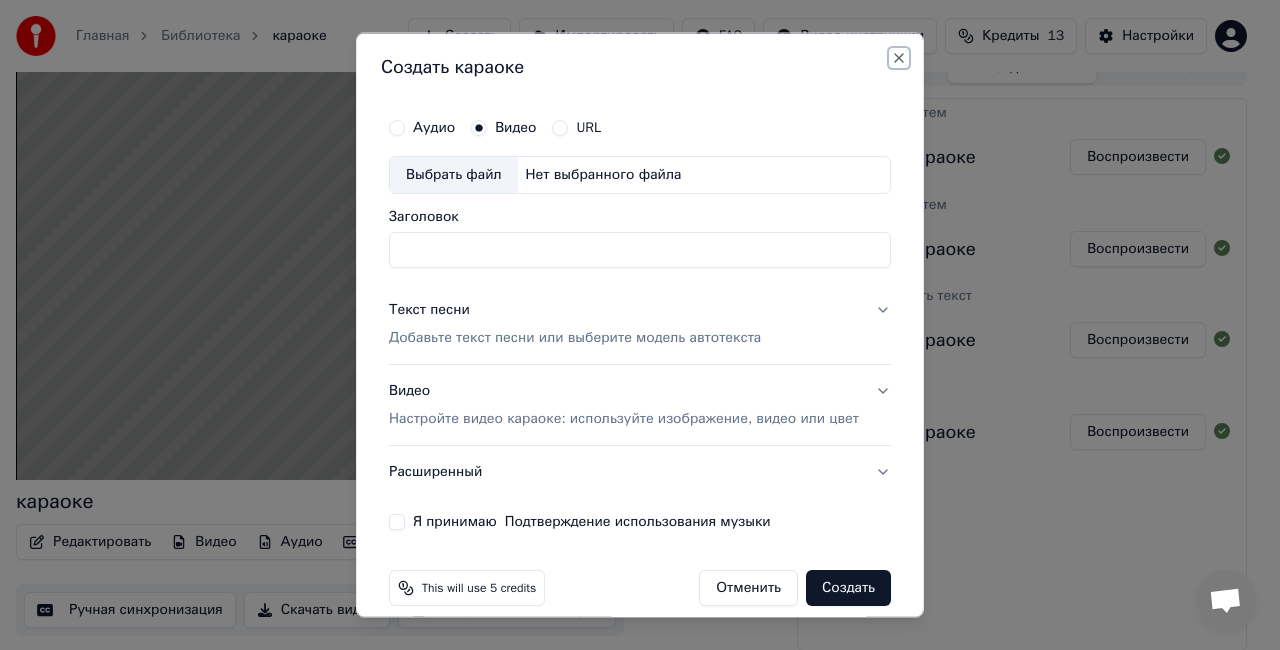 click on "Close" at bounding box center [899, 58] 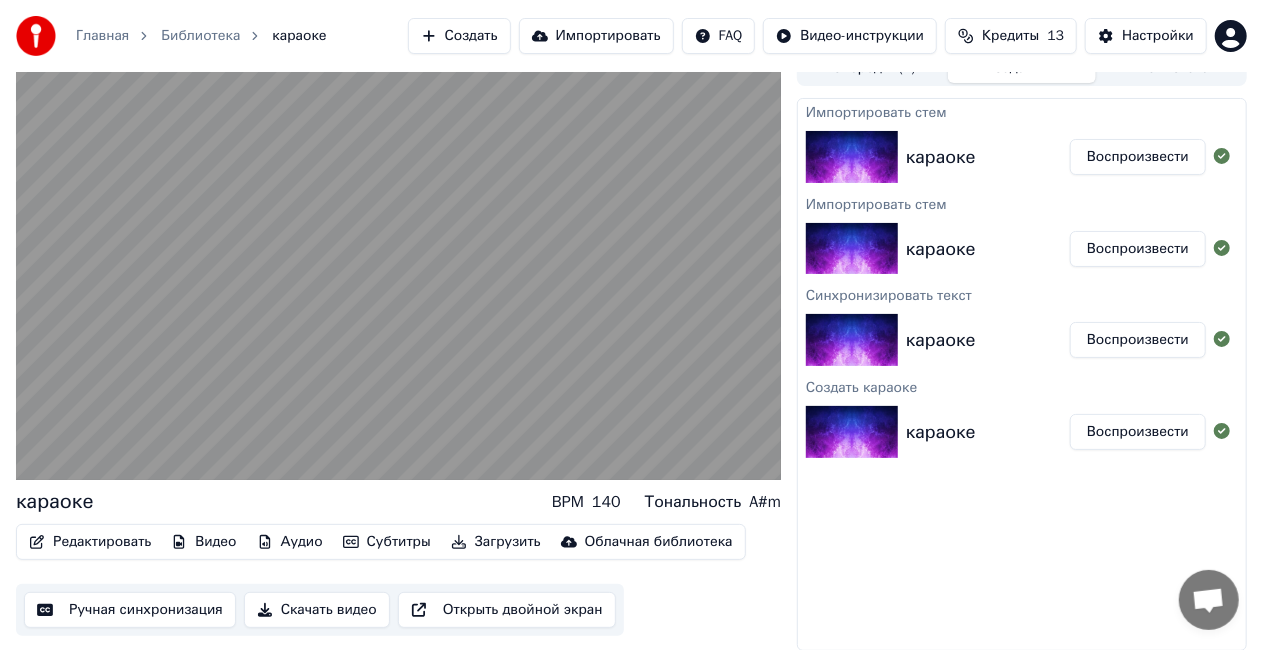 click 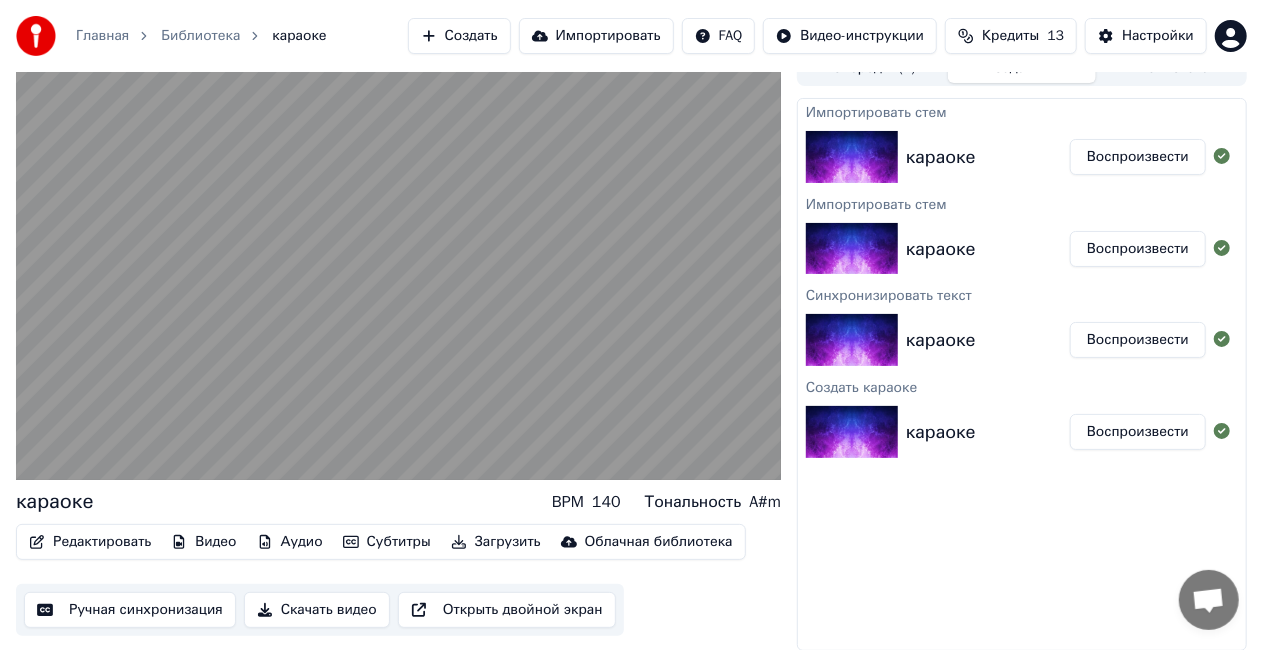 click on "караоке Воспроизвести" at bounding box center [1022, 249] 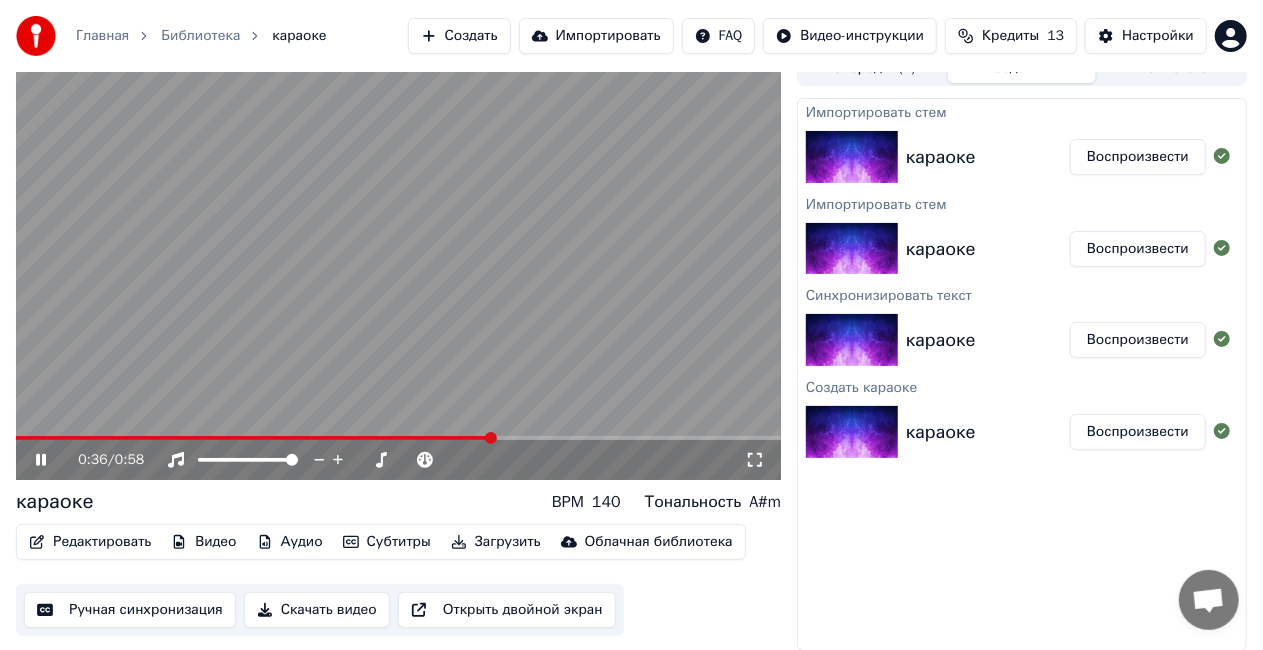 click at bounding box center [398, 265] 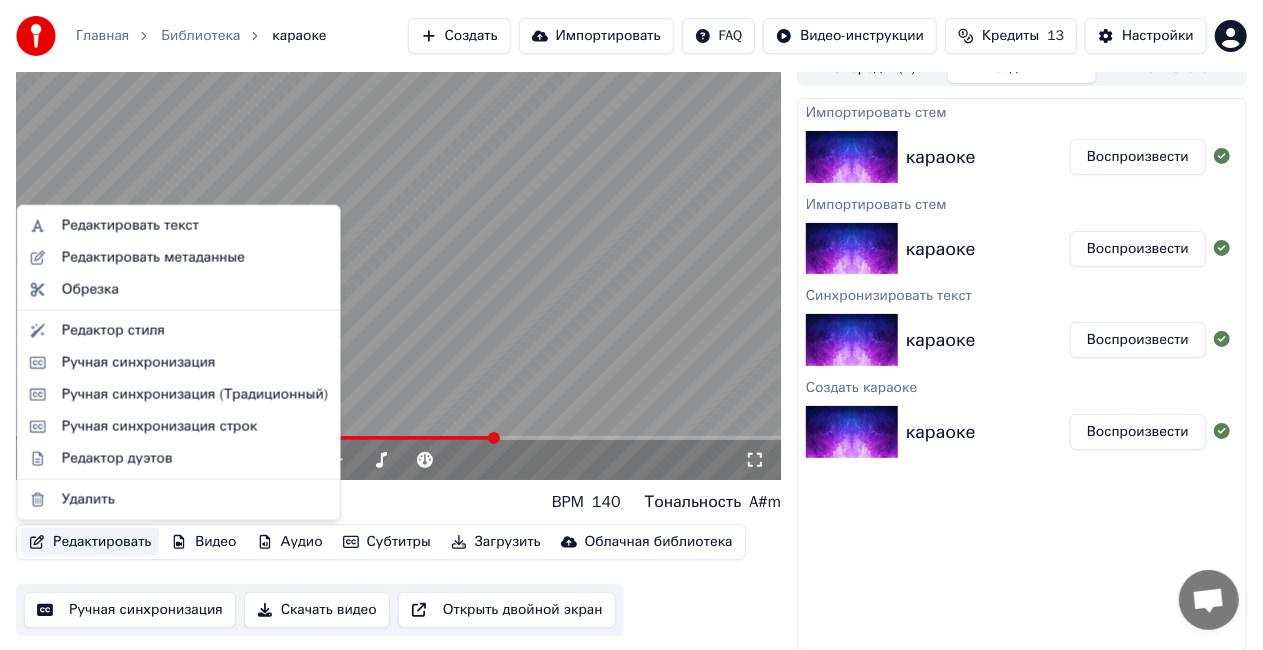 click on "Редактировать" at bounding box center [90, 542] 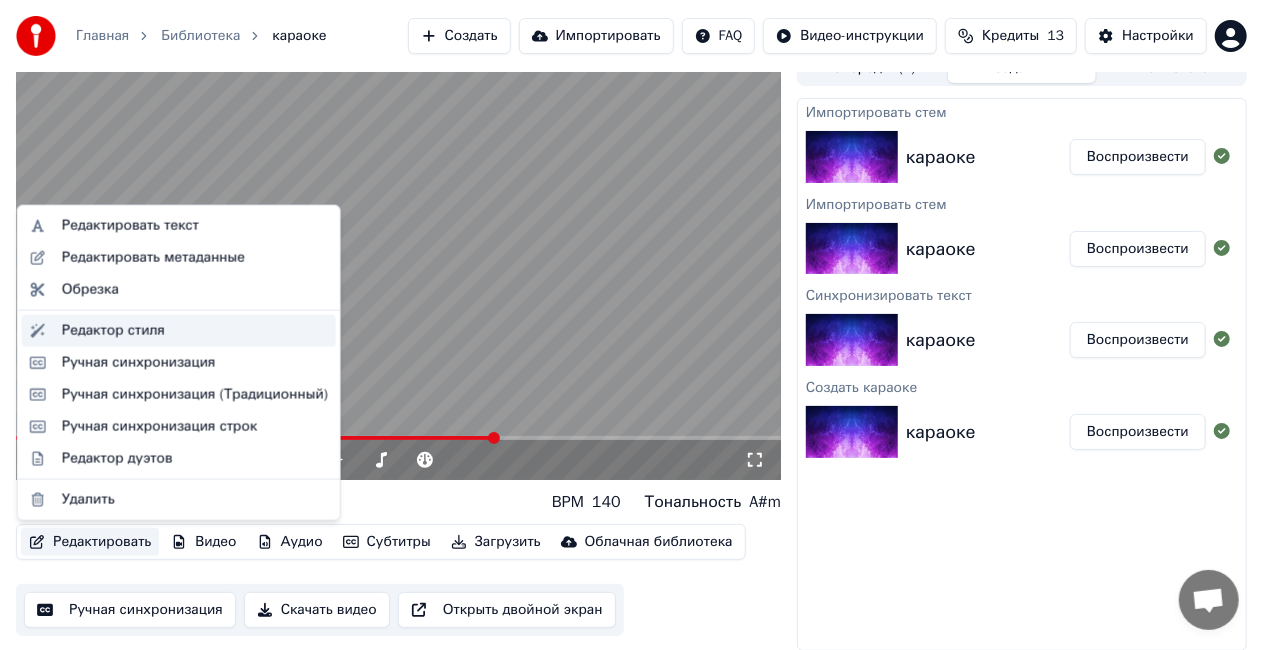 click on "Редактор стиля" at bounding box center [195, 331] 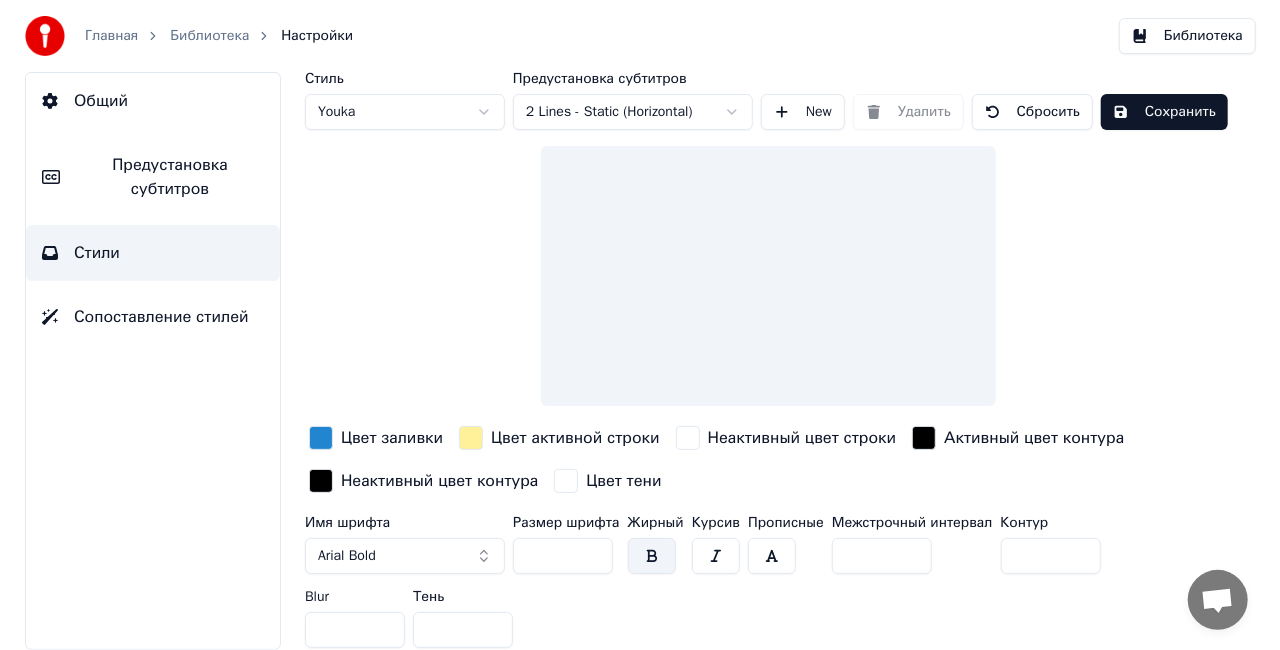 scroll, scrollTop: 0, scrollLeft: 0, axis: both 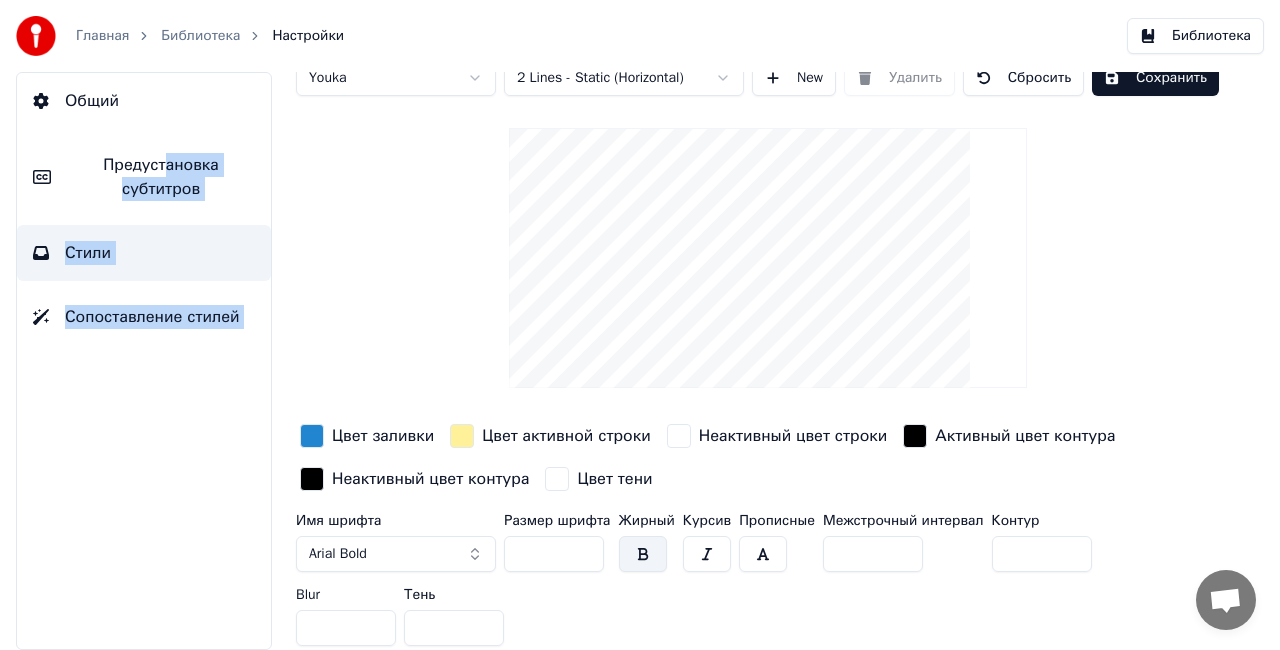 drag, startPoint x: 296, startPoint y: 110, endPoint x: 166, endPoint y: 158, distance: 138.57849 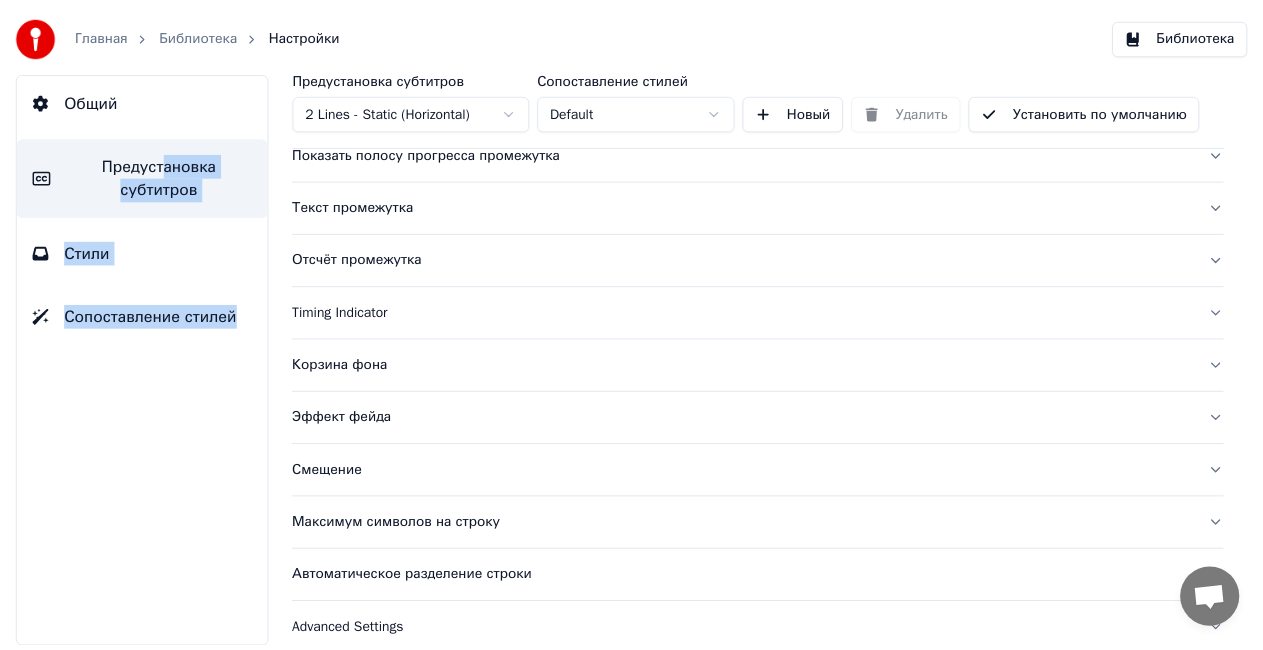 scroll, scrollTop: 236, scrollLeft: 0, axis: vertical 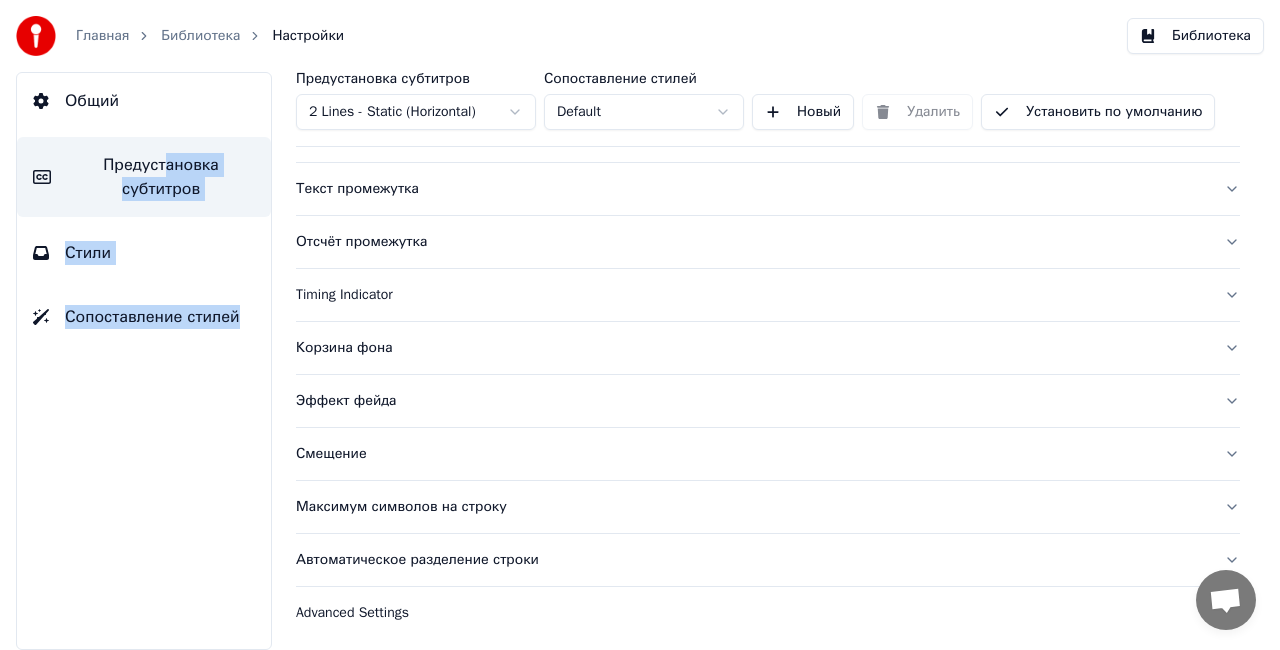 click on "Библиотека" at bounding box center [200, 36] 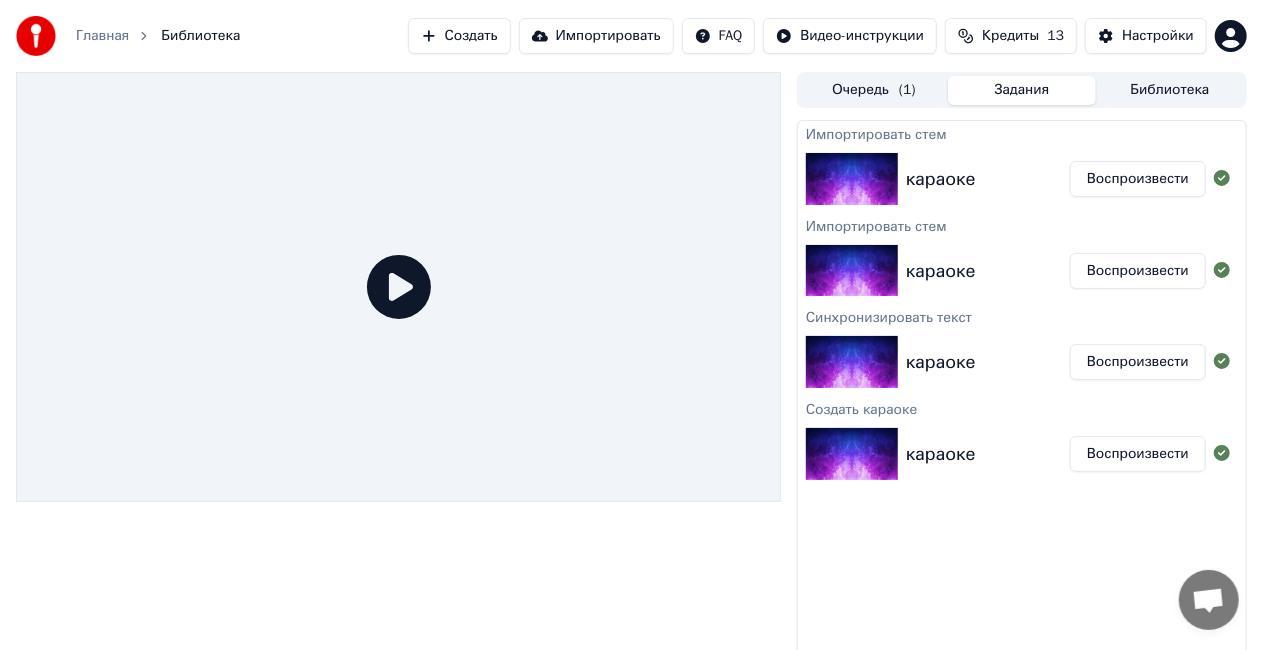 click 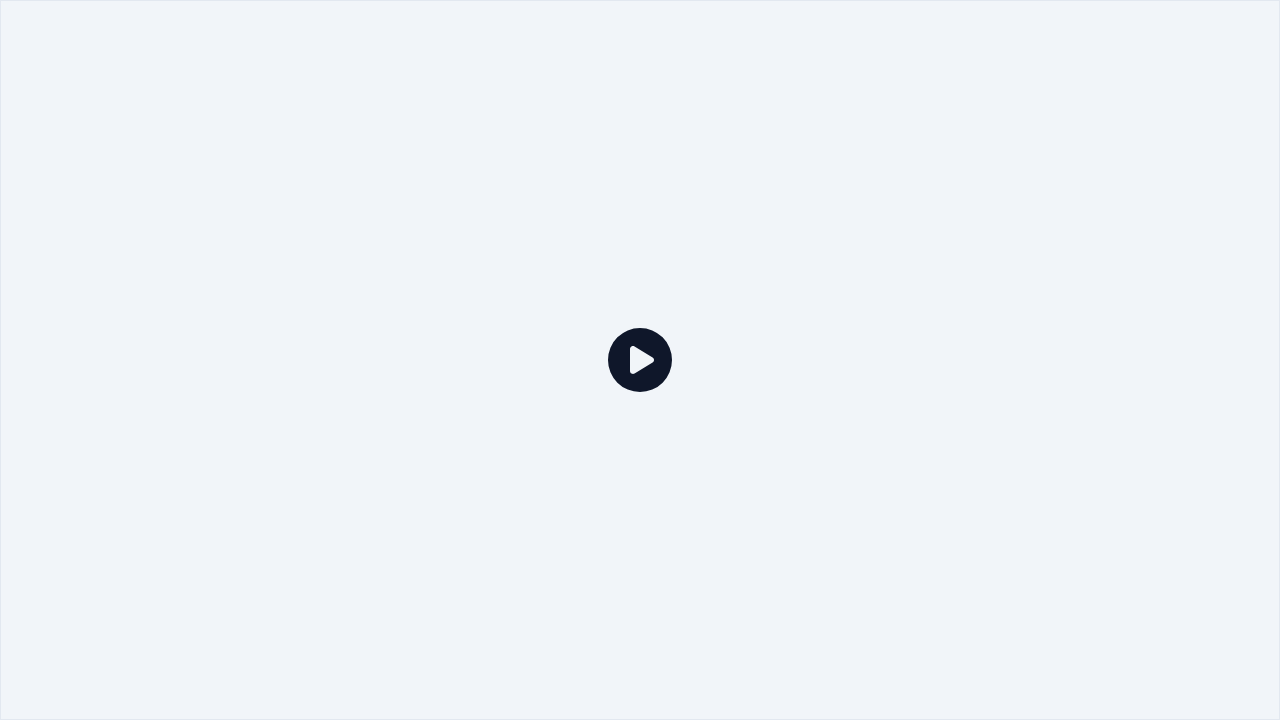 click at bounding box center (640, 360) 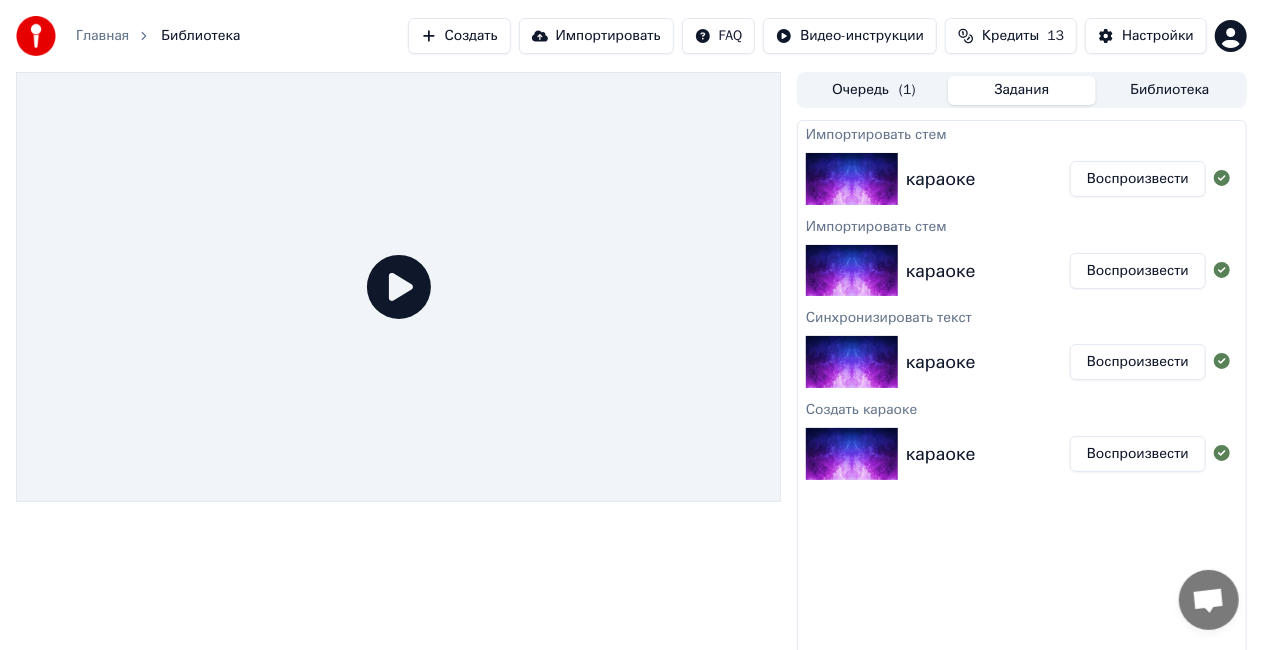 click on "Воспроизвести" at bounding box center [1138, 179] 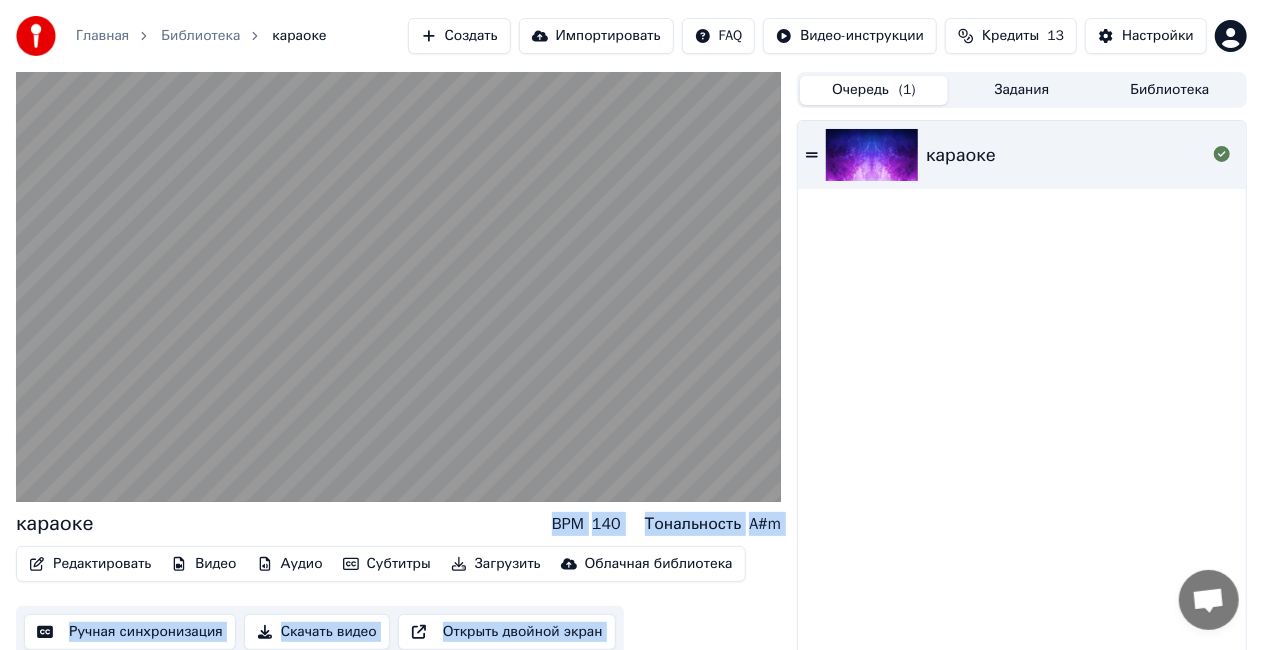 click on "Очередь ( 1 )" at bounding box center (874, 90) 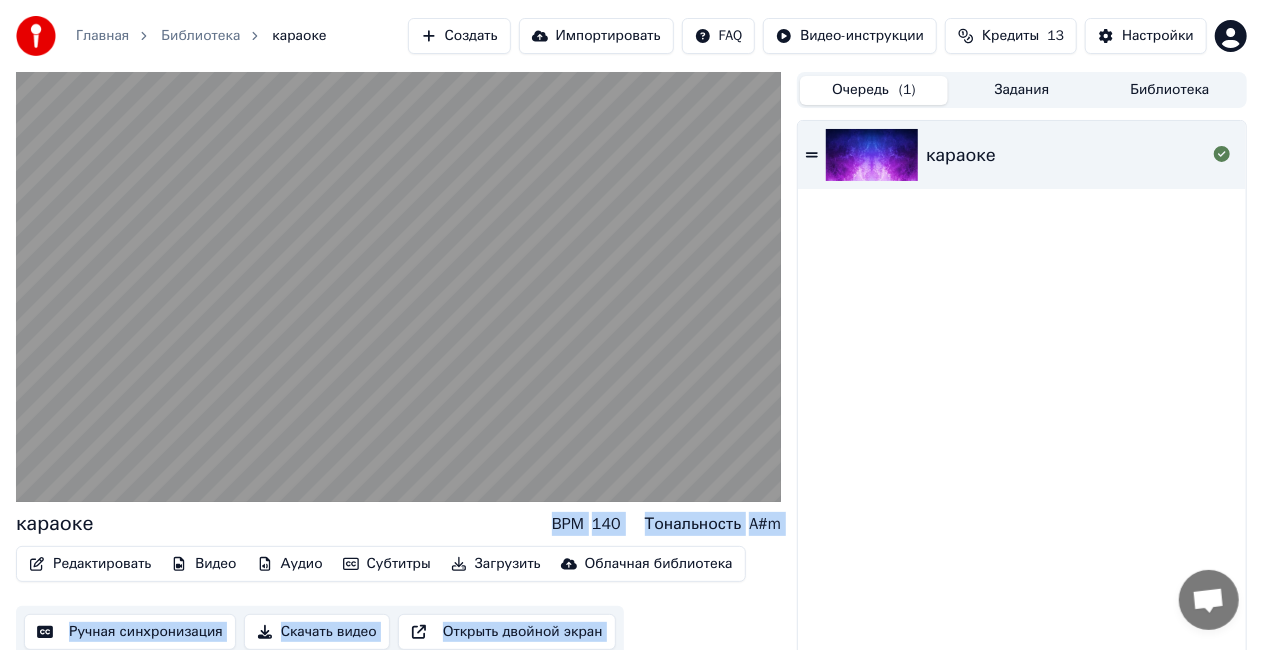 click on "караоке" at bounding box center (1022, 155) 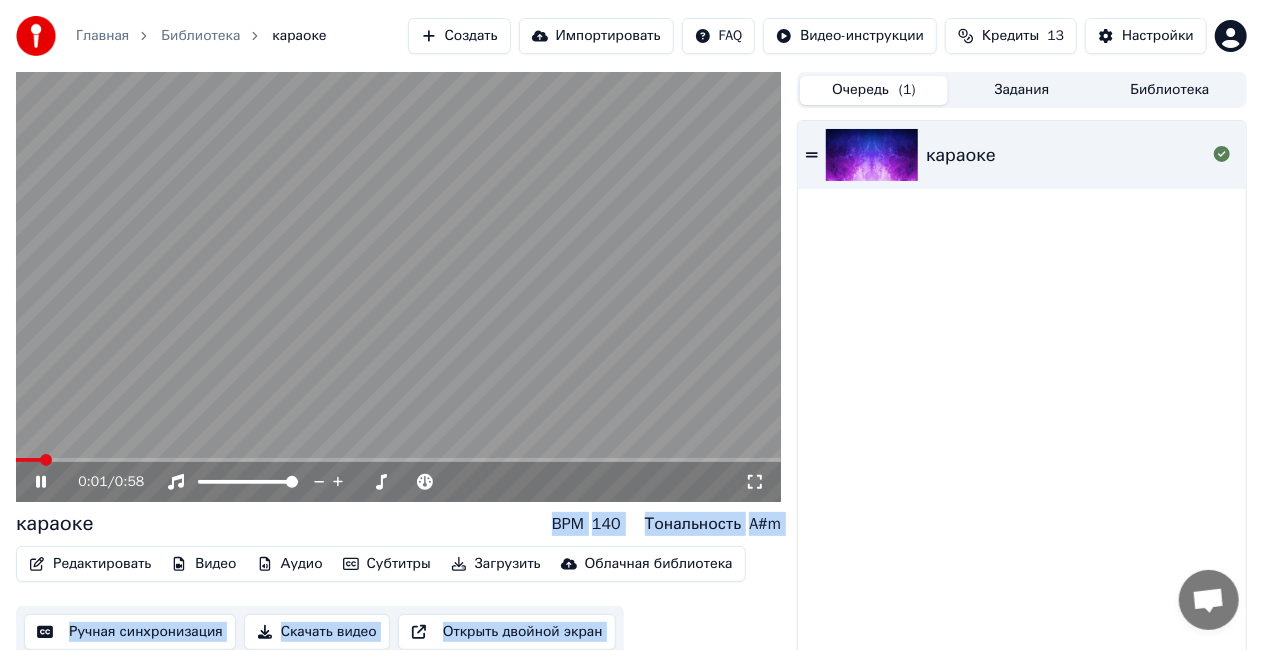 click at bounding box center (398, 287) 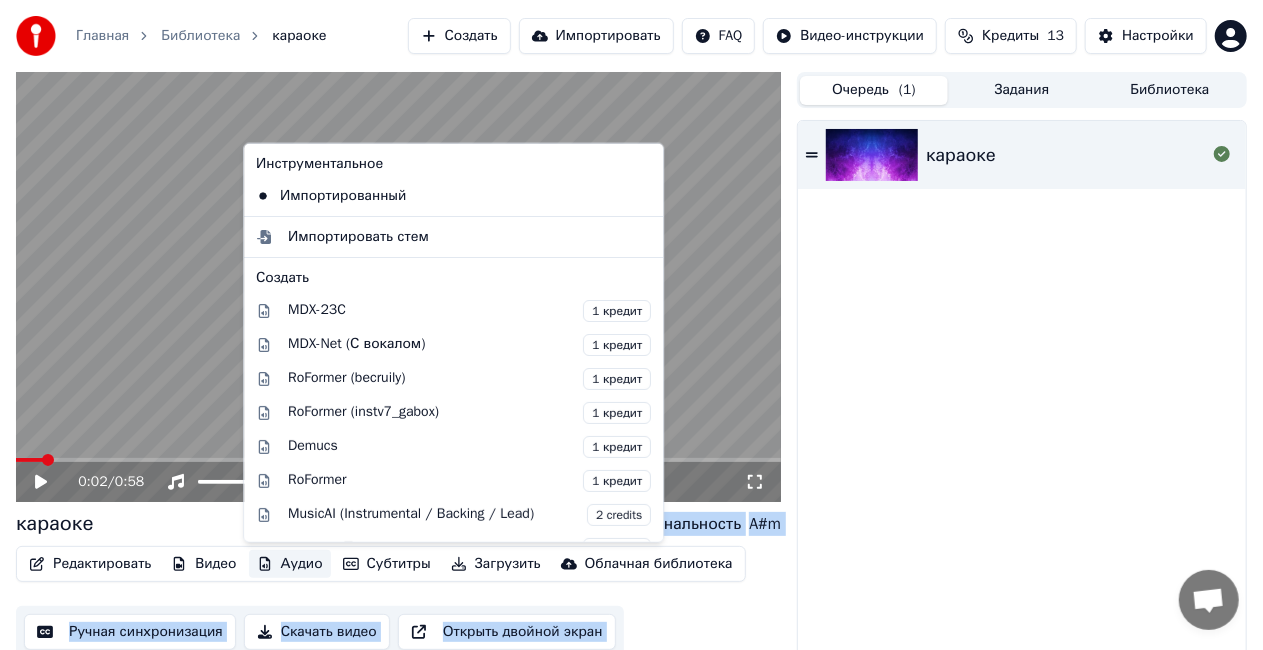 click on "Аудио" at bounding box center (290, 564) 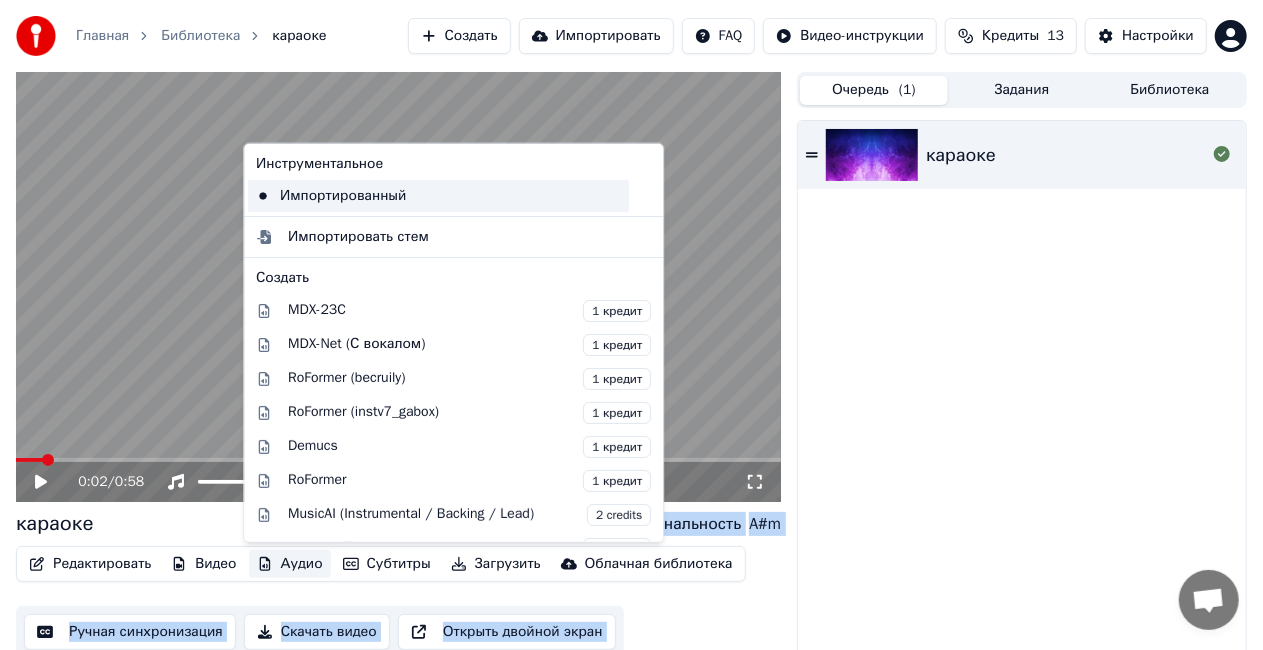 click on "Импортированный" at bounding box center [438, 196] 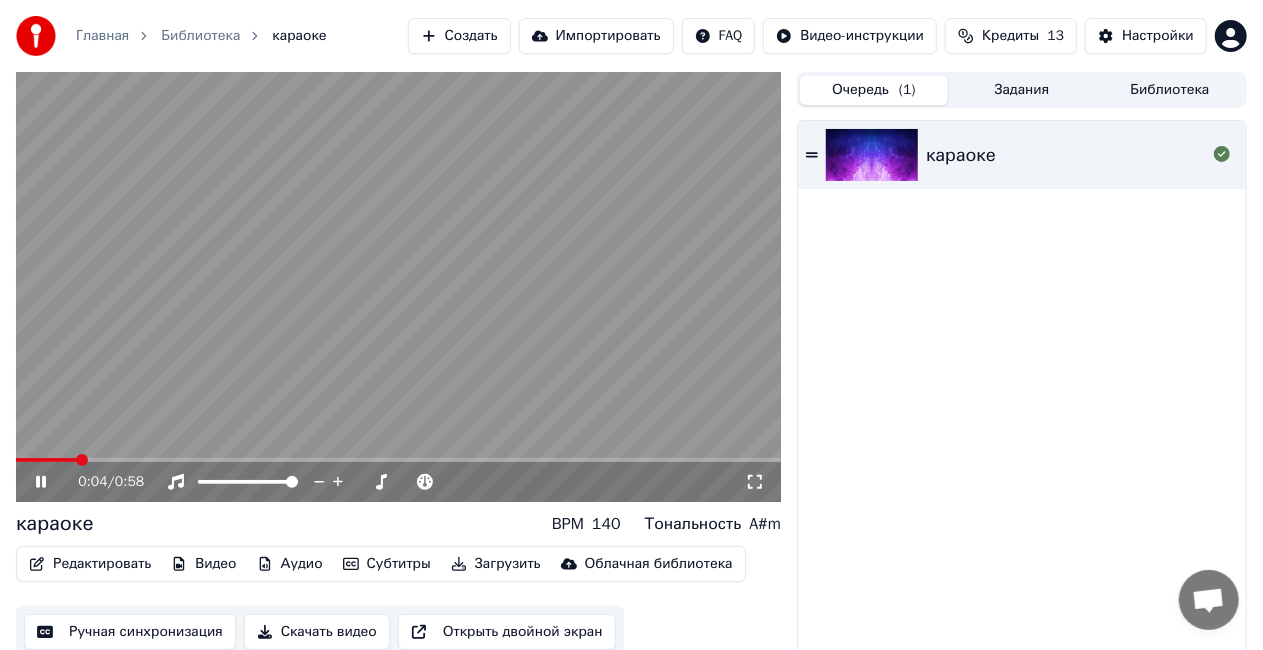 click 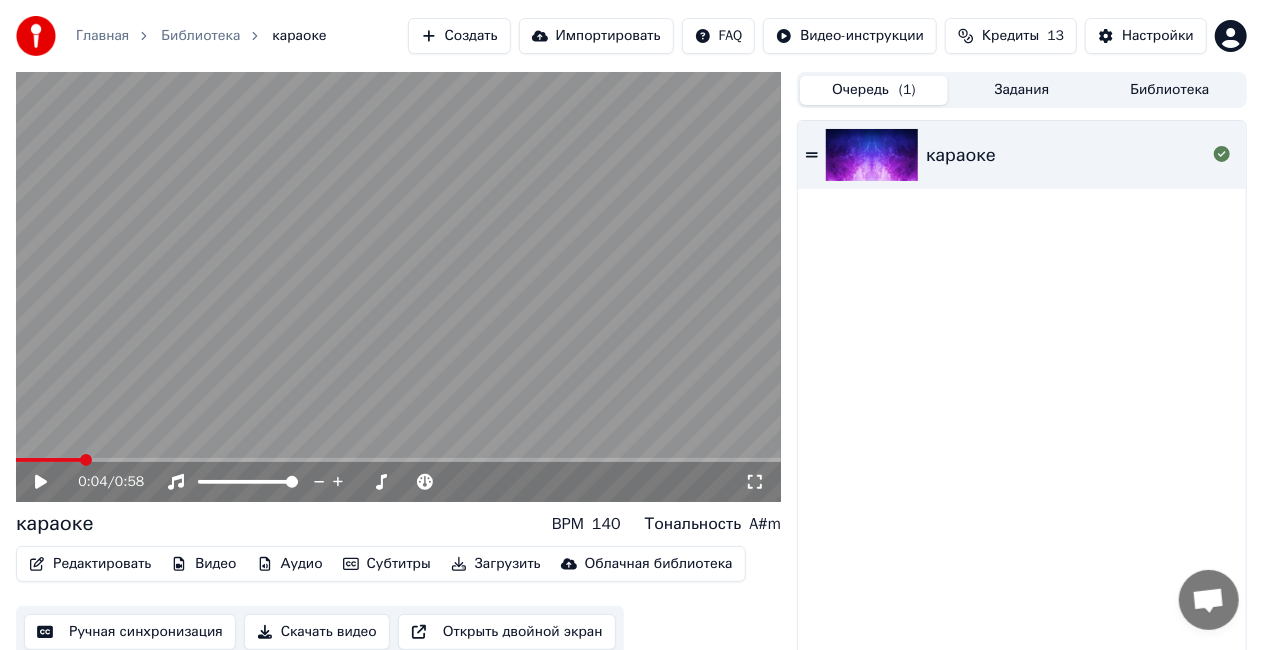 click on "Ручная синхронизация" at bounding box center (130, 632) 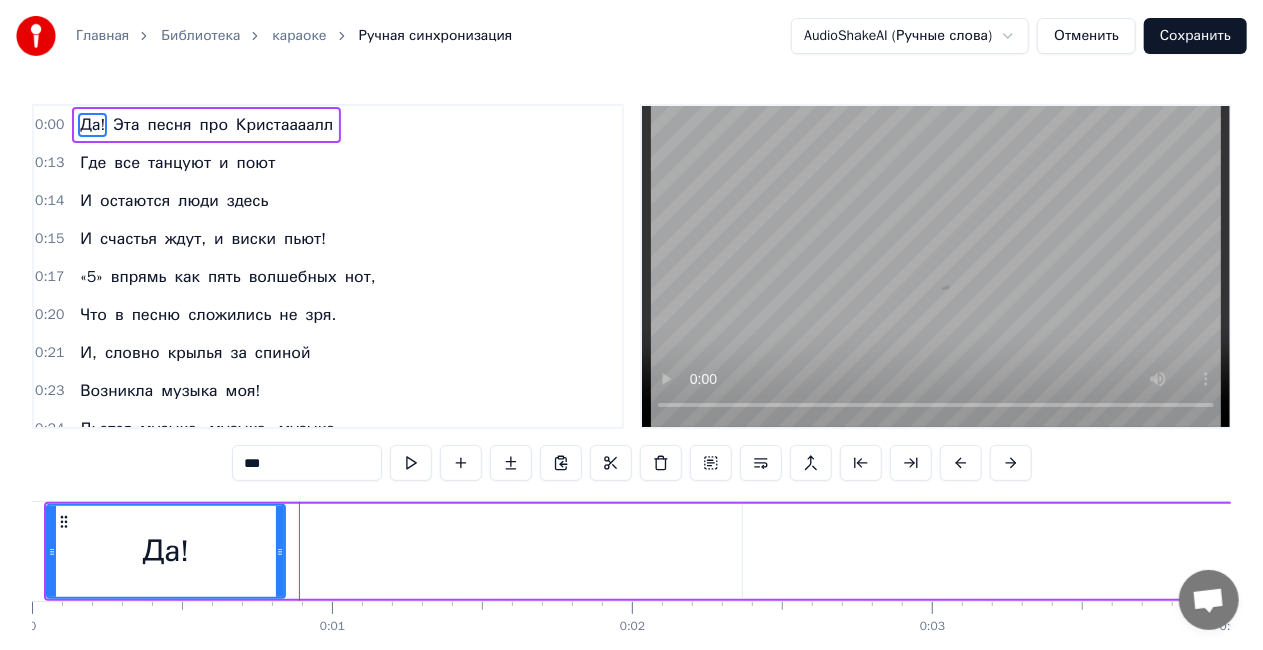 click on "Главная Библиотека караоке Ручная синхронизация AudioShakeAI (Ручные слова) Отменить Сохранить 0:00 Да! Эта песня про Кристаааалл 0:13 Где все танцуют и поют 0:14 И остаются люди здесь 0:15 И счастья ждут, и виски пьют! 0:17 «5» впрямь как пять волшебных нот, 0:20 Что в песню сложились не зря. 0:21 И, словно крылья за спиной 0:23 Возникла музыка моя! 0:24 Льется музыка, музыка, музыка 0:25 То печаля, а то веселя 0:26 Кто- то песню поет в микрофоон, 0:27 Под которую кружит Земля! 0:28 Льется музыка, музыка, музыка 0:29 И вовек не устанем дружить 0:30 Вы любимые, лучшие, щедрые, 0:31 Мы хотим вам всем 0:32 не" at bounding box center (631, 367) 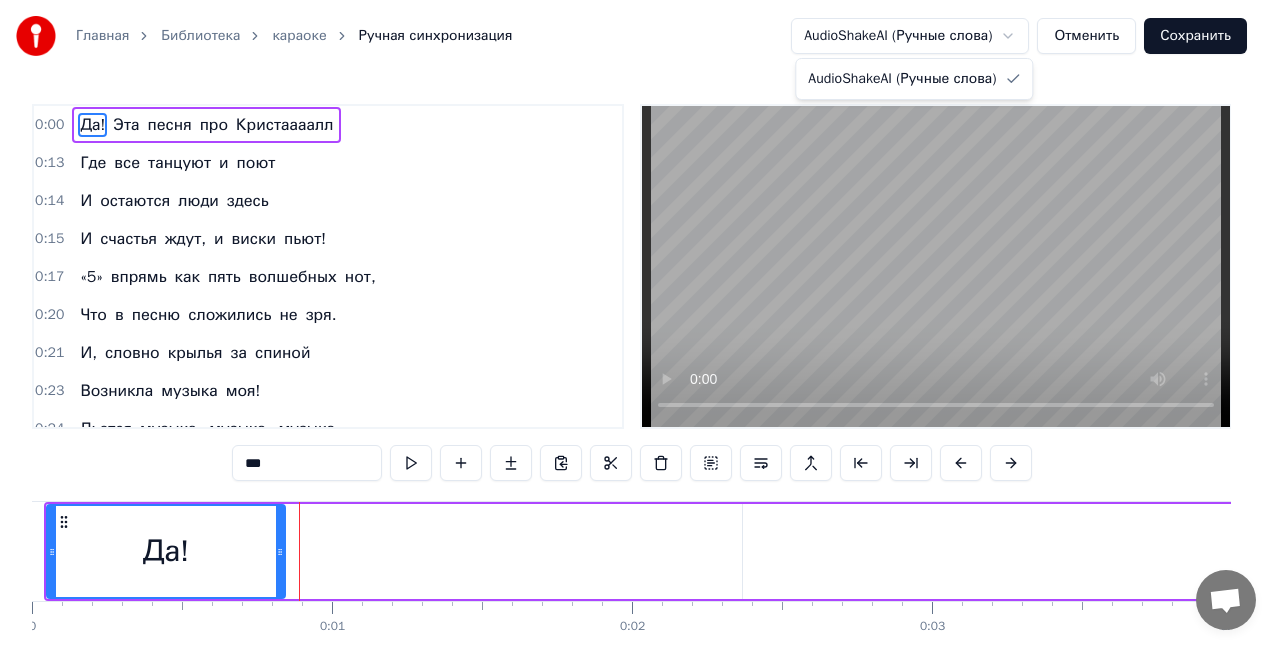 click on "Главная Библиотека караоке Ручная синхронизация AudioShakeAI (Ручные слова) Отменить Сохранить 0:00 Да! Эта песня про Кристаааалл 0:13 Где все танцуют и поют 0:14 И остаются люди здесь 0:15 И счастья ждут, и виски пьют! 0:17 «5» впрямь как пять волшебных нот, 0:20 Что в песню сложились не зря. 0:21 И, словно крылья за спиной 0:23 Возникла музыка моя! 0:24 Льется музыка, музыка, музыка 0:25 То печаля, а то веселя 0:26 Кто- то песню поет в микрофоон, 0:27 Под которую кружит Земля! 0:28 Льется музыка, музыка, музыка 0:29 И вовек не устанем дружить 0:30 Вы любимые, лучшие, щедрые, 0:31 Мы хотим вам всем 0:32 не" at bounding box center (640, 367) 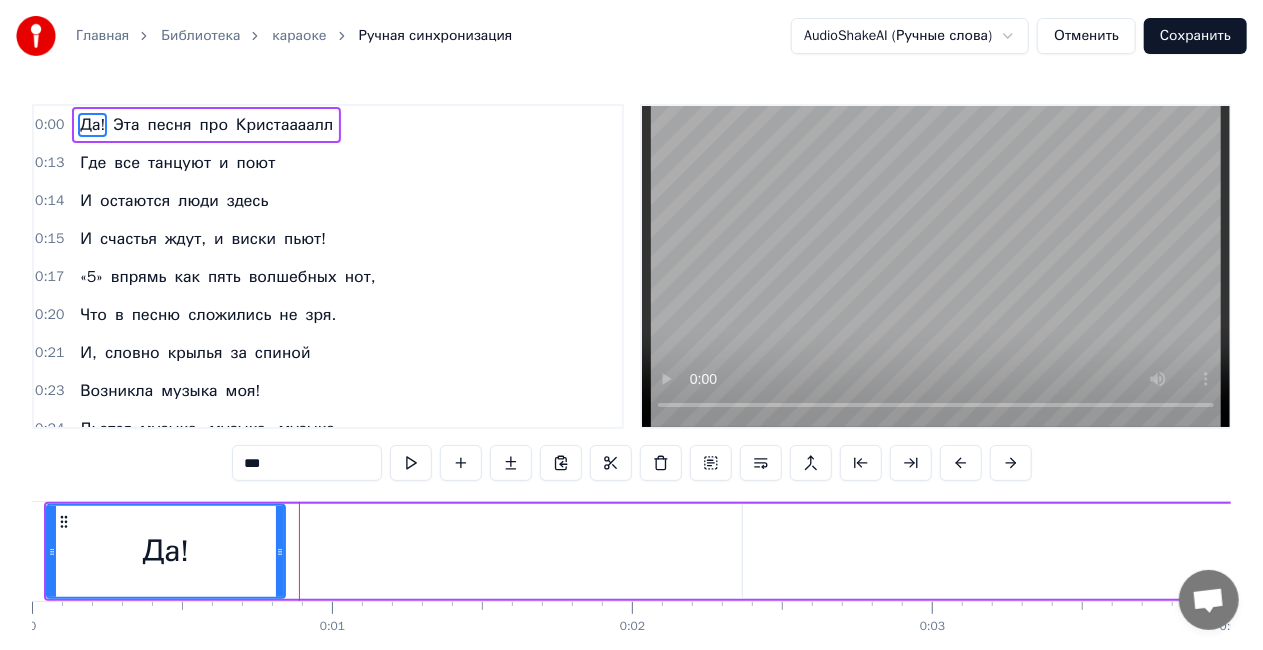 click 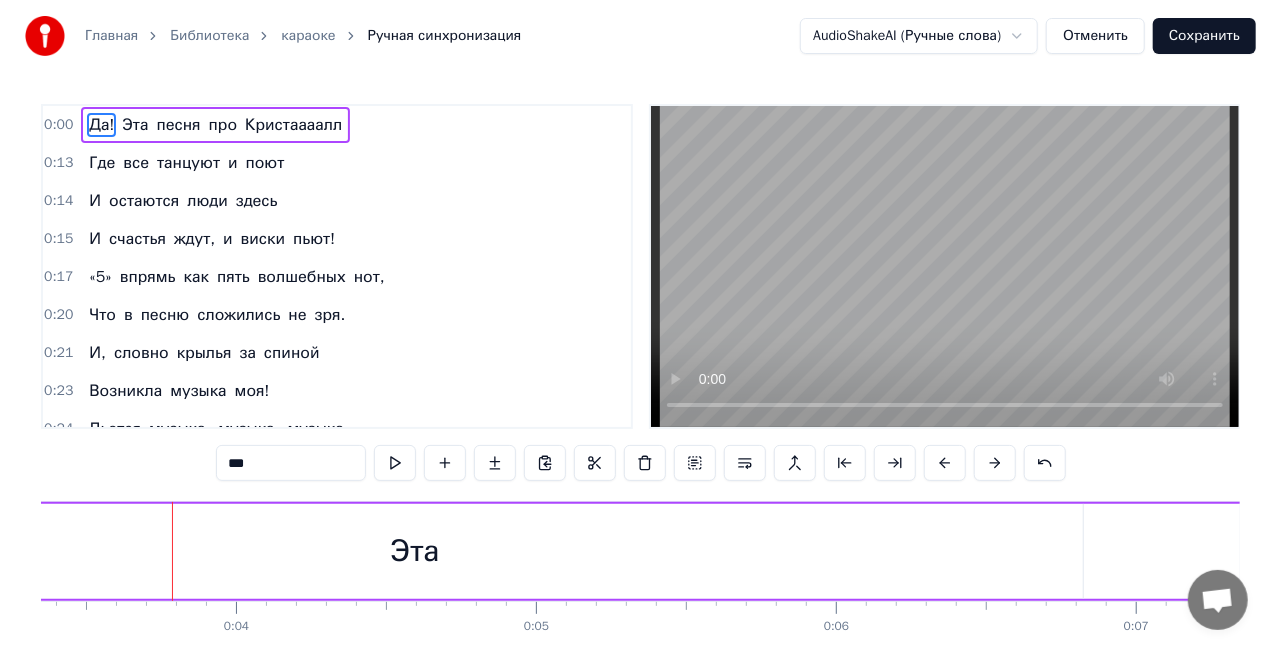 scroll, scrollTop: 0, scrollLeft: 1036, axis: horizontal 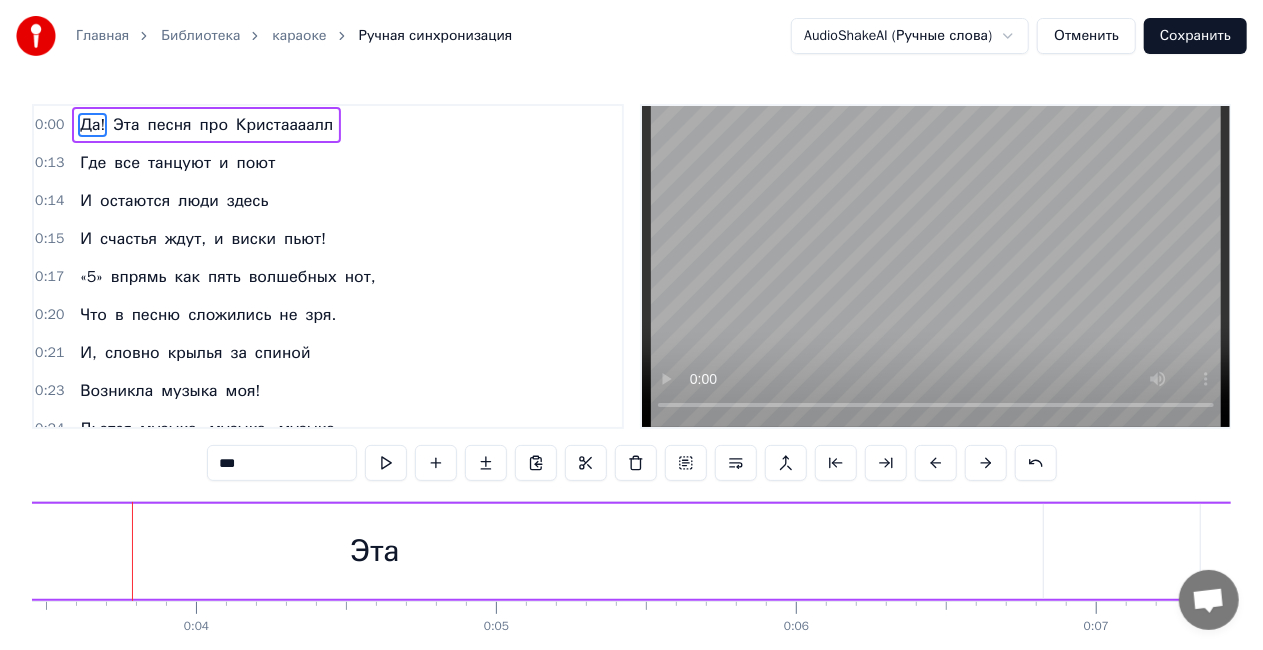click on "Отменить" at bounding box center [1086, 36] 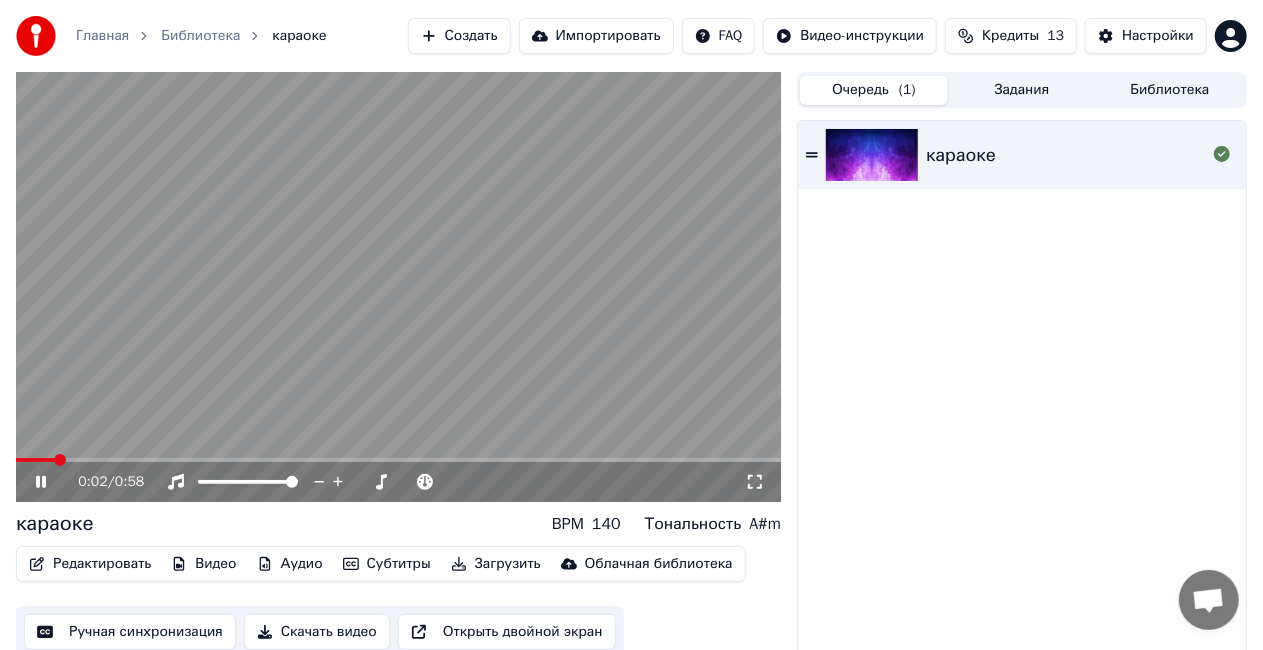 click 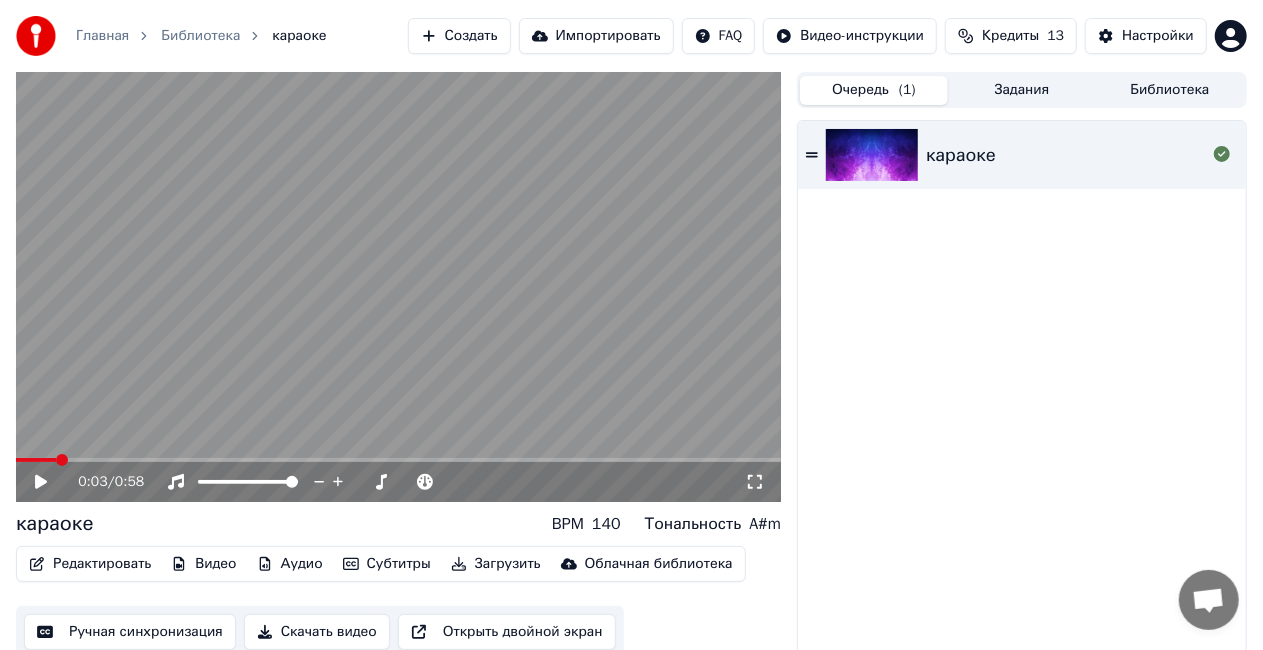 click on "Создать" at bounding box center [459, 36] 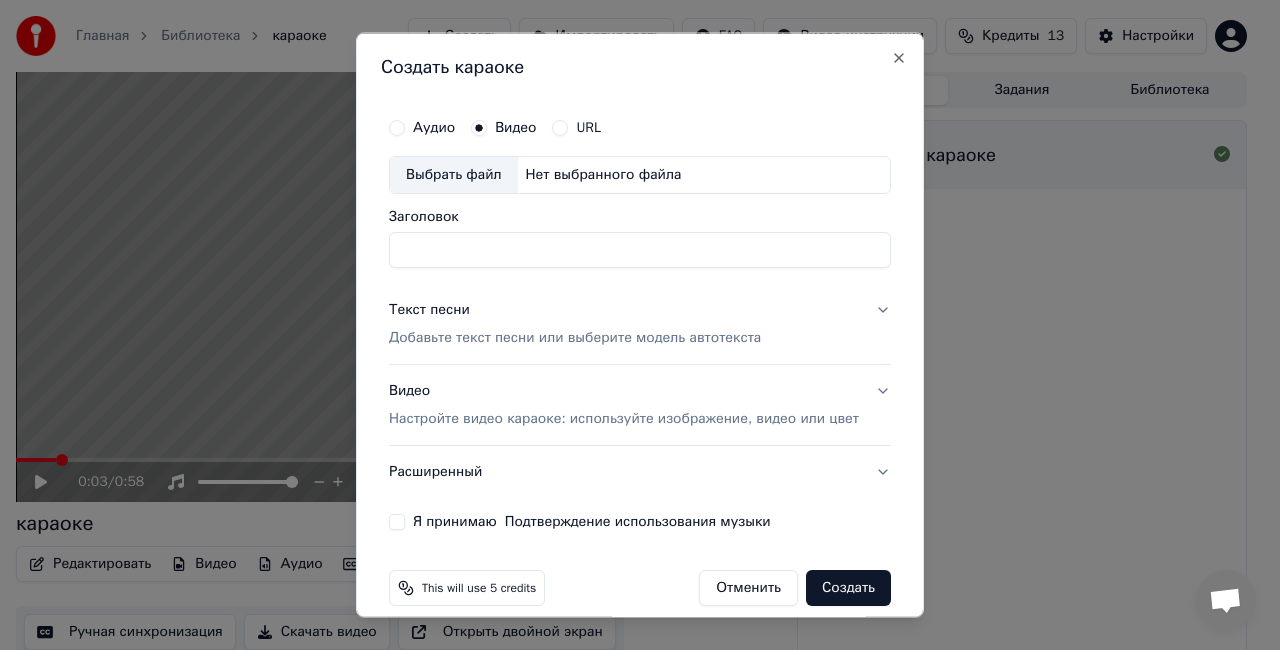 click on "Настройте видео караоке: используйте изображение, видео или цвет" at bounding box center [624, 418] 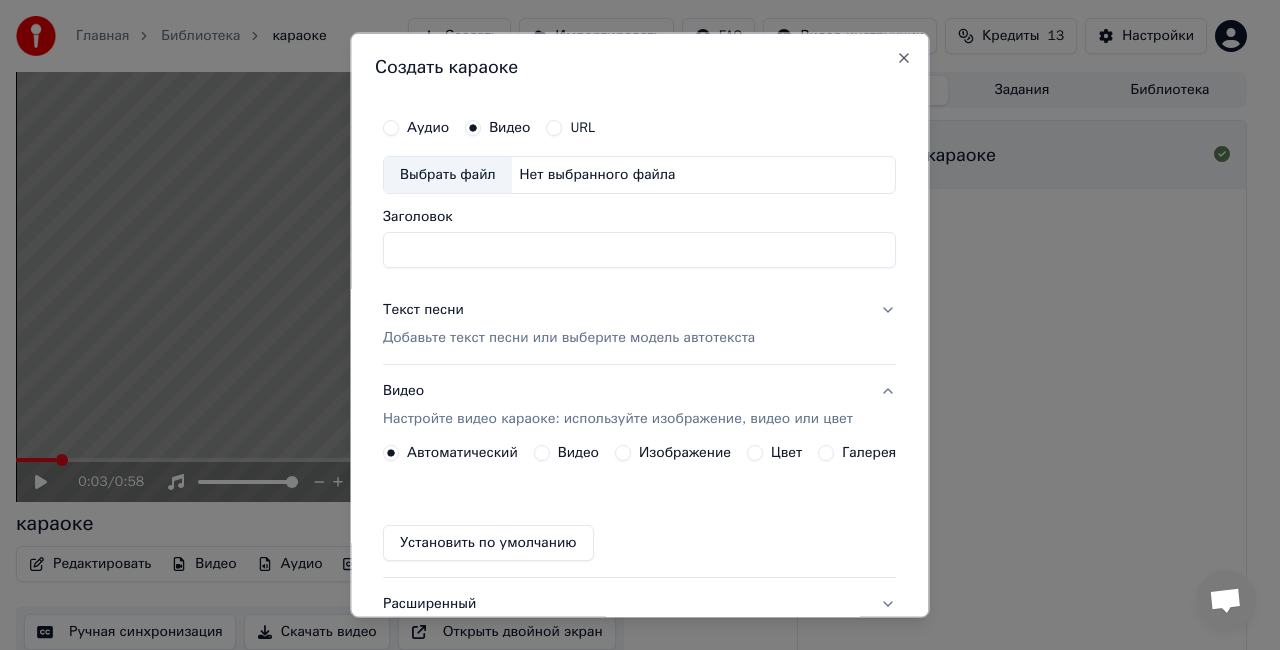scroll, scrollTop: 0, scrollLeft: 0, axis: both 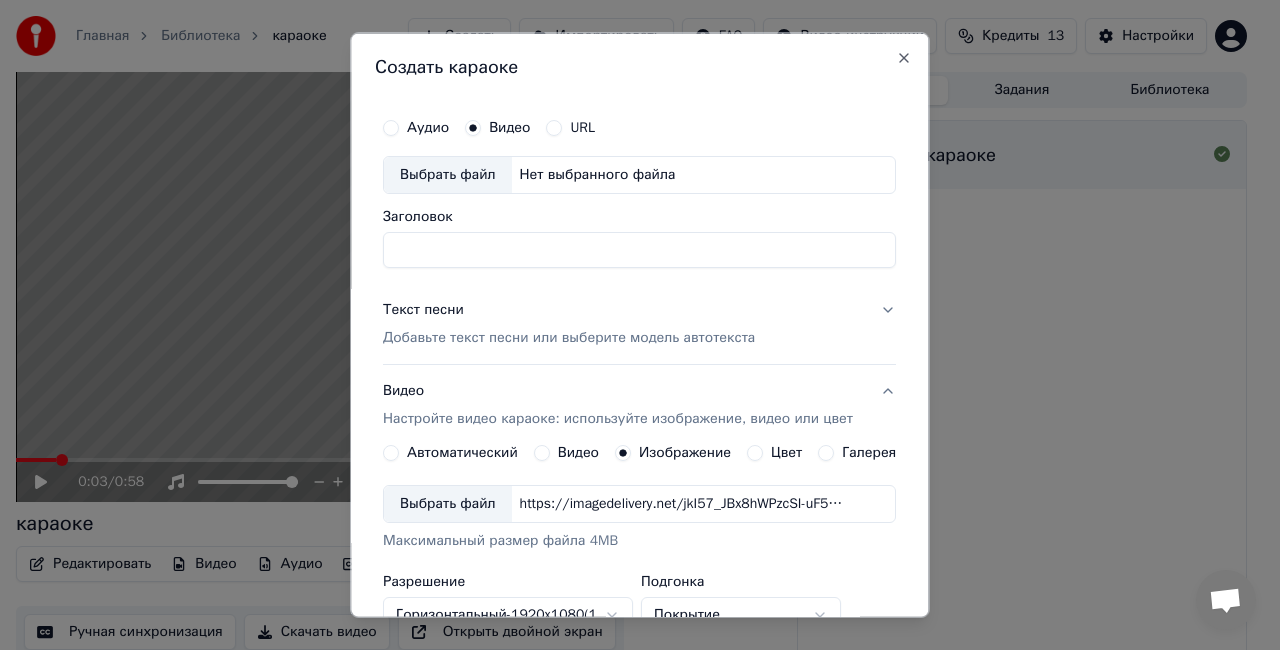 click on "Нет выбранного файла" at bounding box center (598, 175) 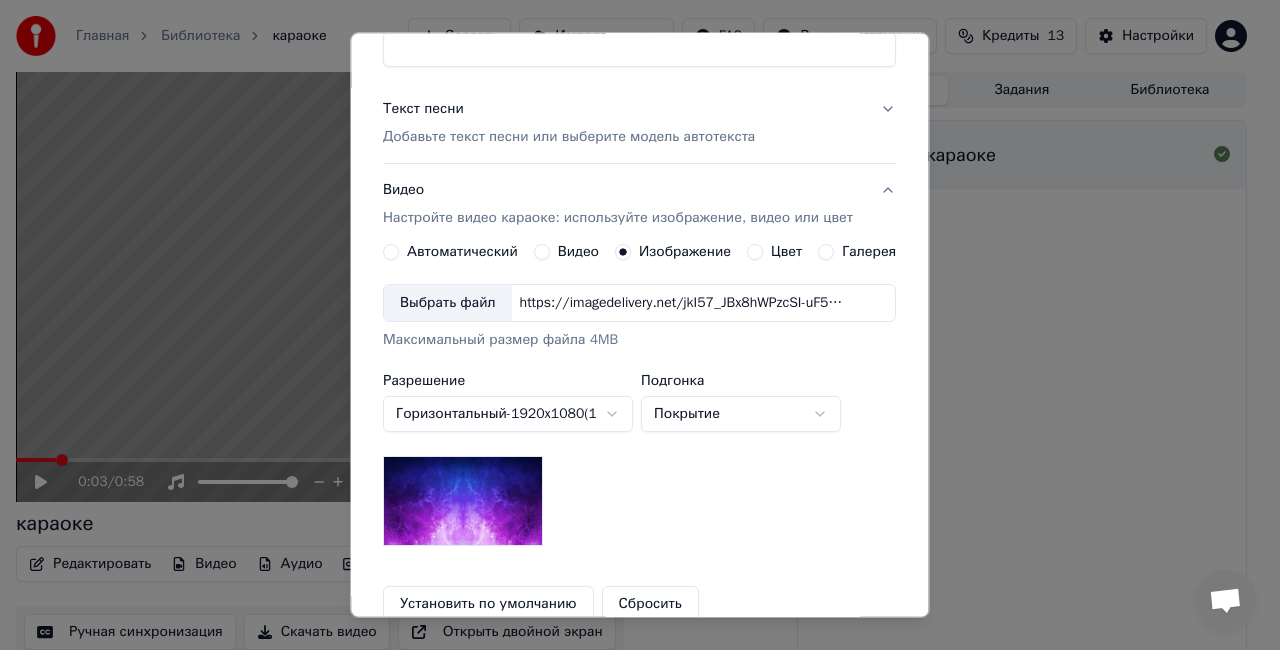 scroll, scrollTop: 0, scrollLeft: 0, axis: both 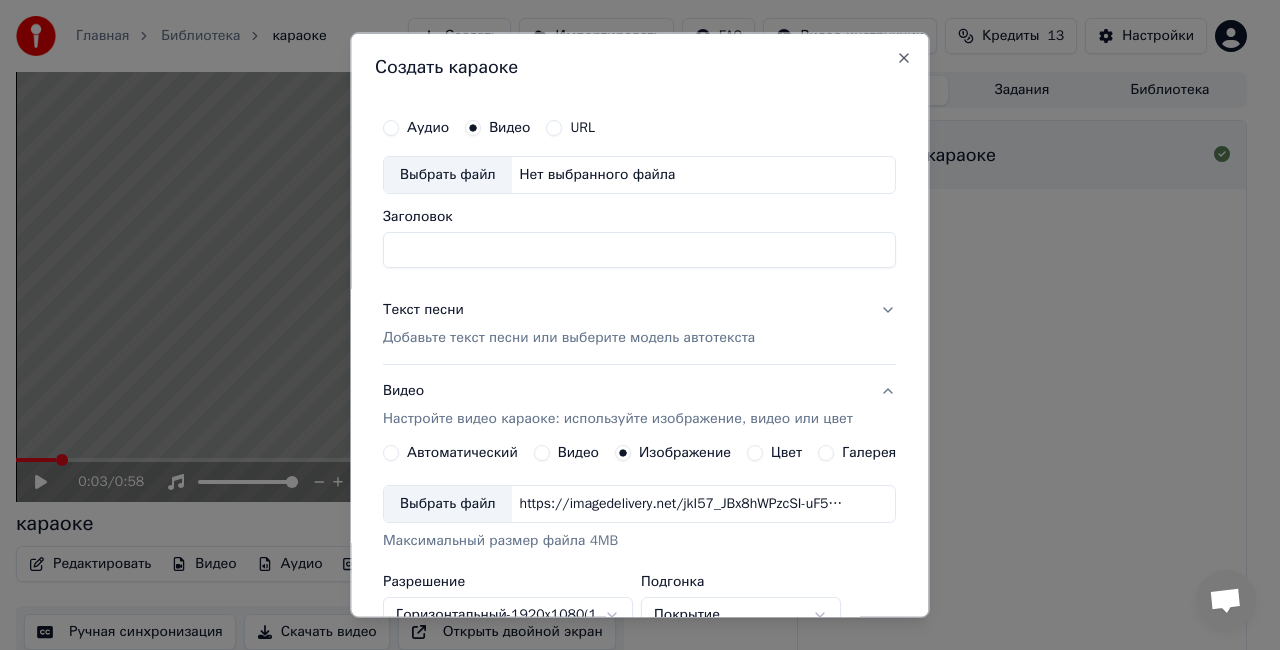 click on "Нет выбранного файла" at bounding box center (598, 175) 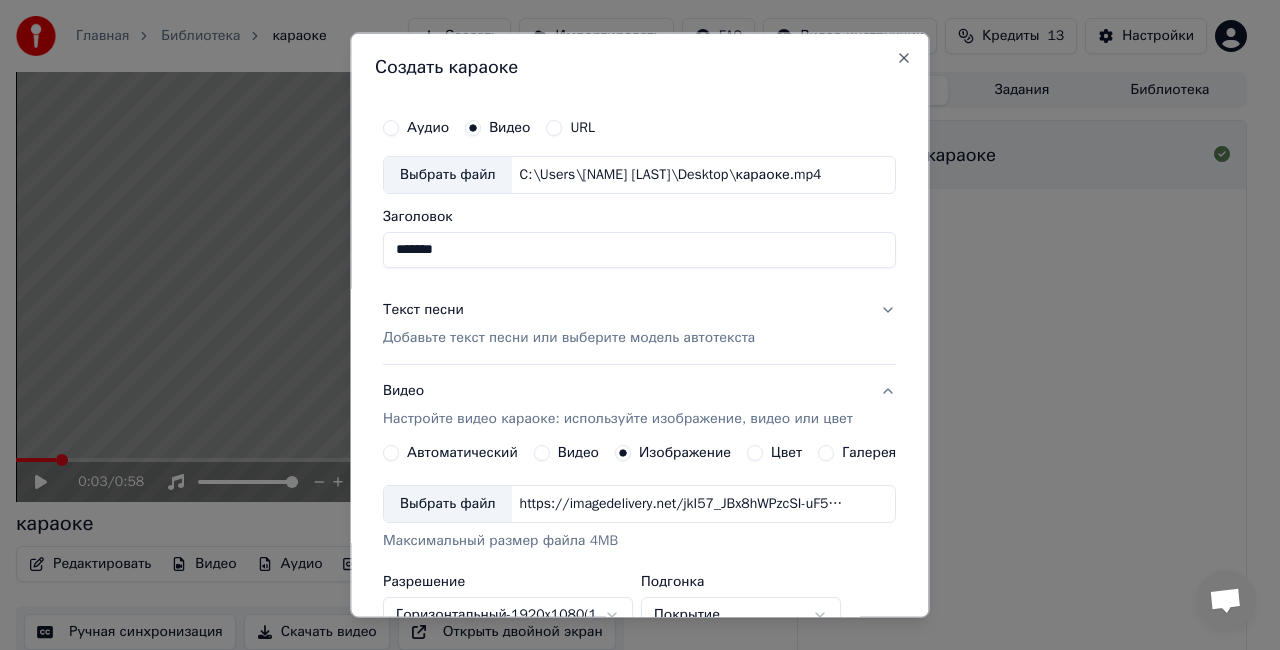 click on "*******" at bounding box center [639, 249] 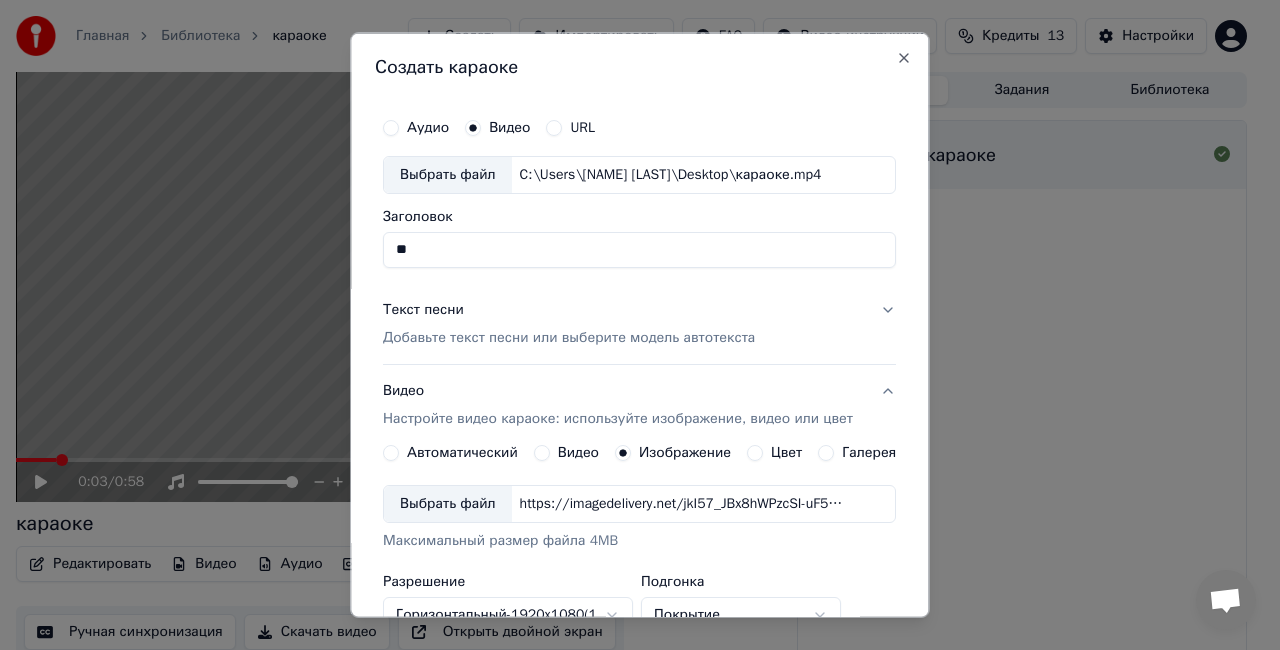 type on "*" 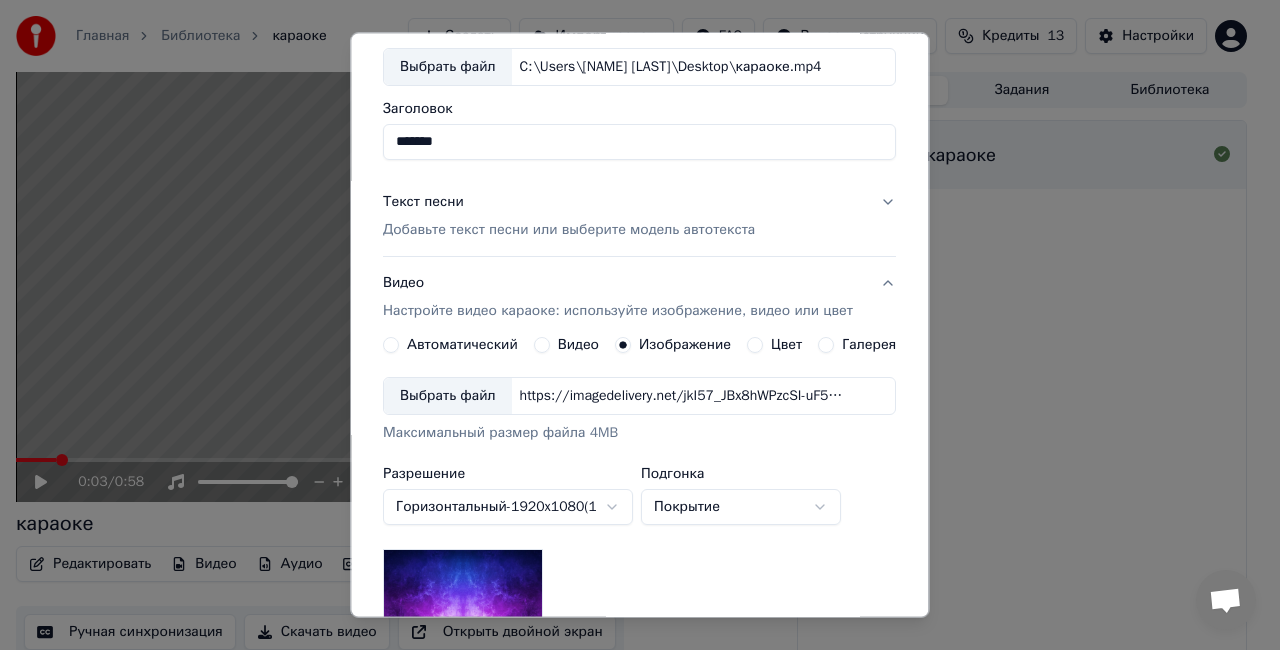 scroll, scrollTop: 200, scrollLeft: 0, axis: vertical 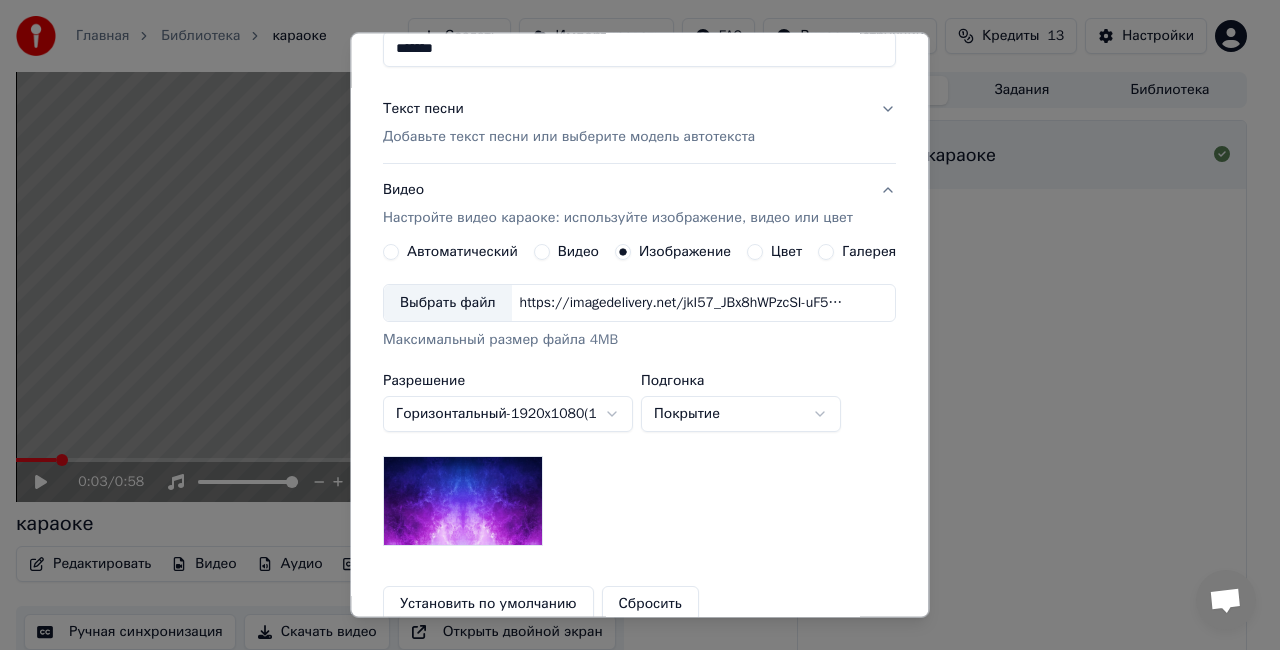 type on "*******" 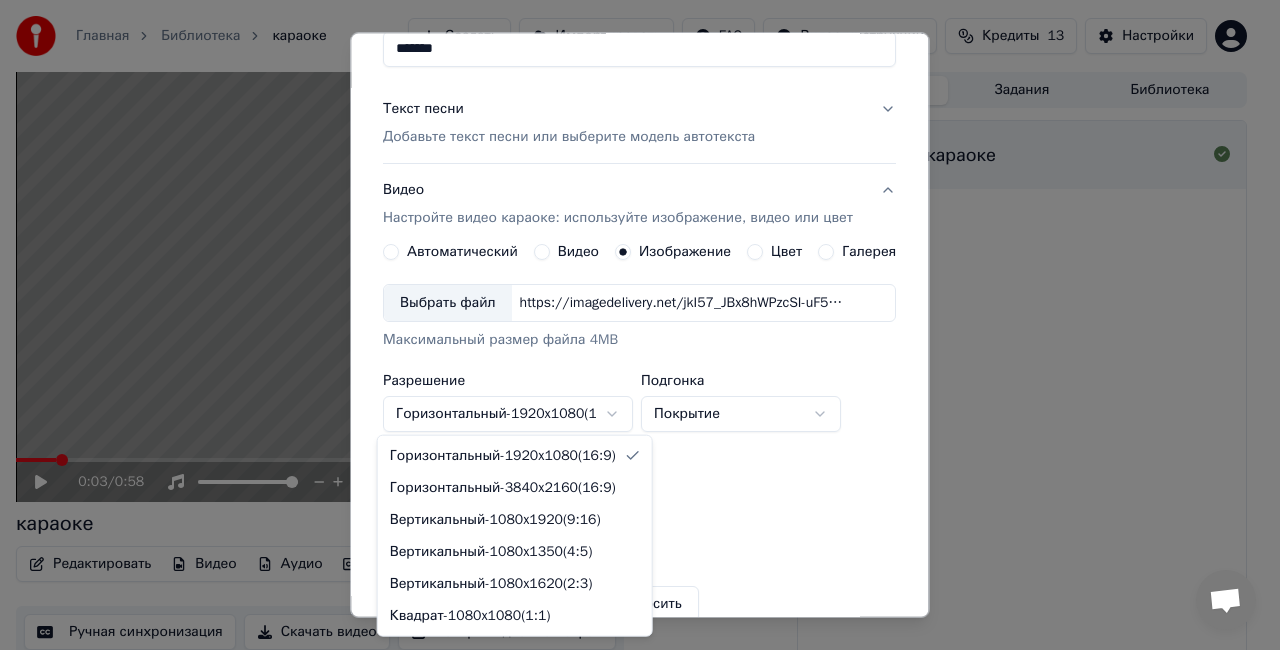 click at bounding box center [640, 325] 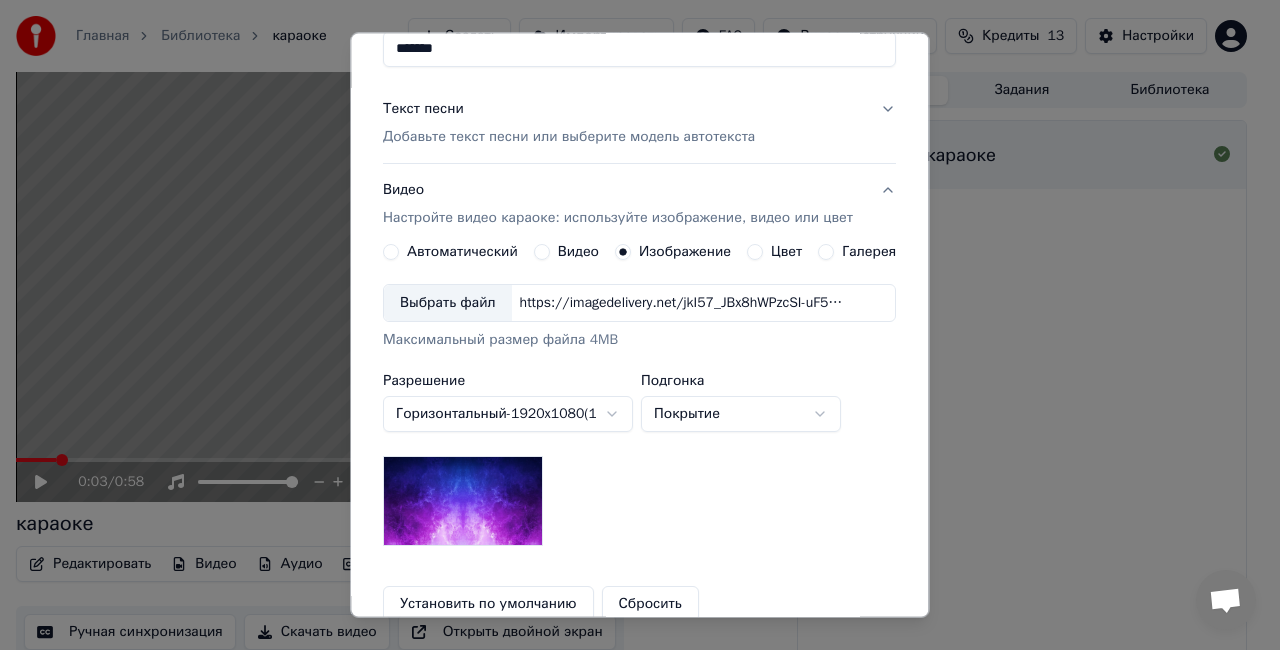 scroll, scrollTop: 400, scrollLeft: 0, axis: vertical 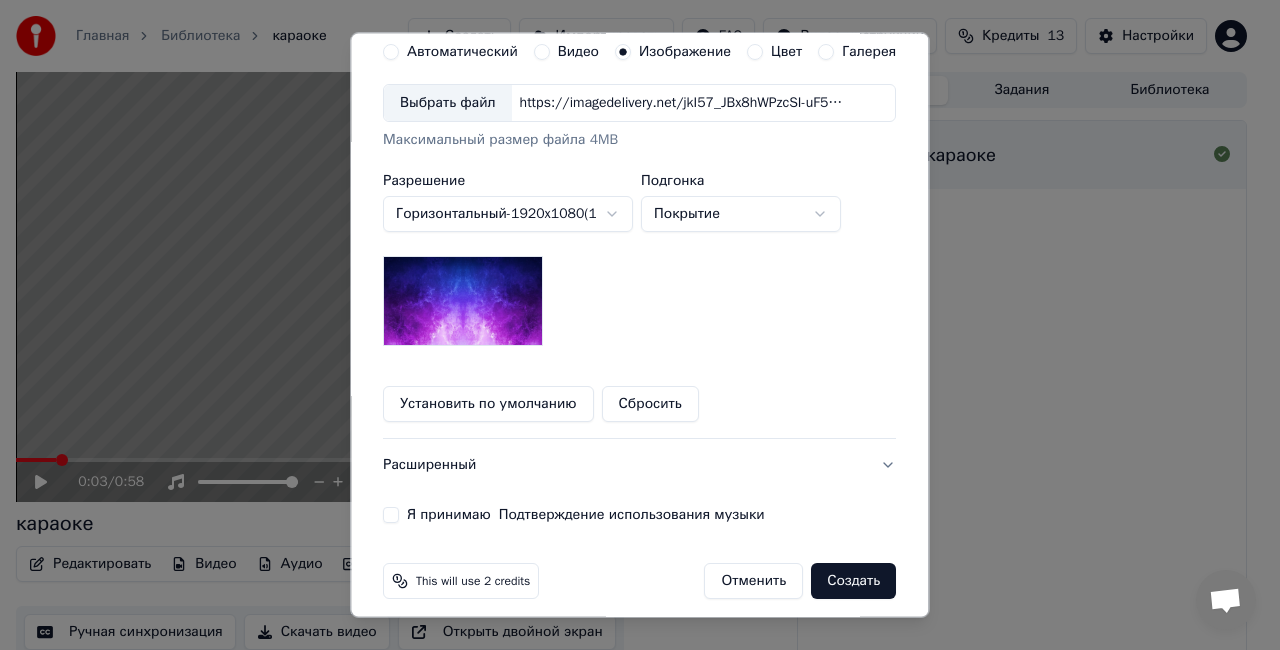 click on "Я принимаю   Подтверждение использования музыки" at bounding box center [391, 515] 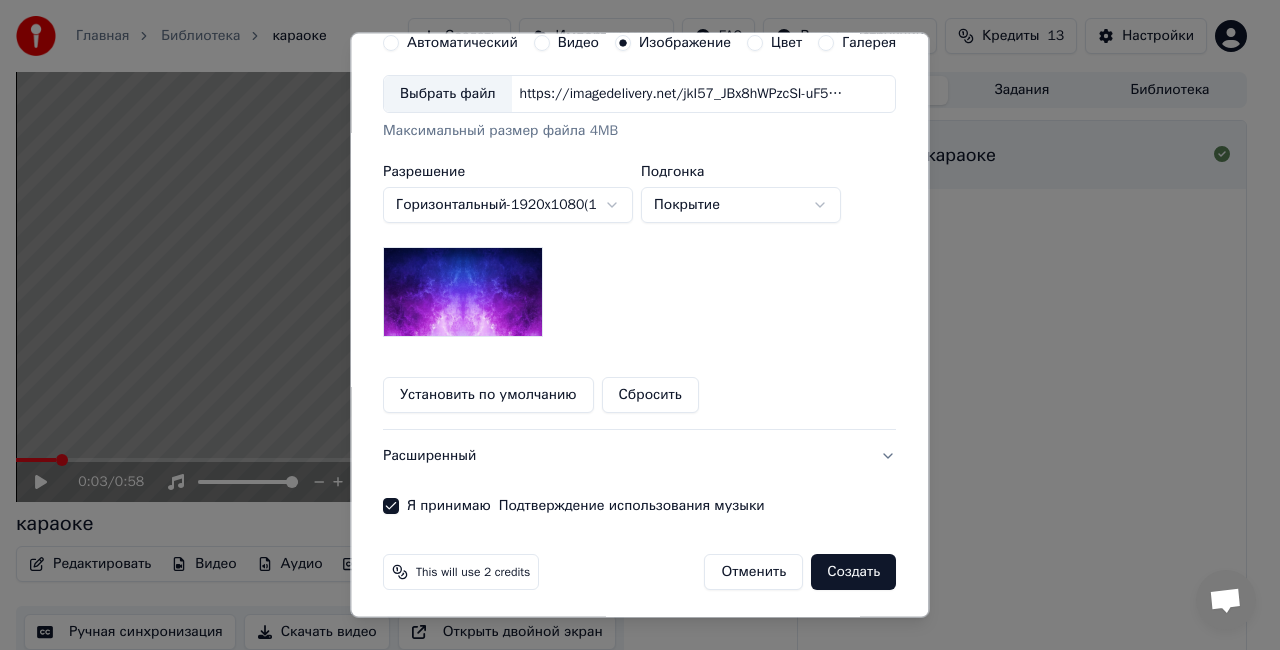 scroll, scrollTop: 412, scrollLeft: 0, axis: vertical 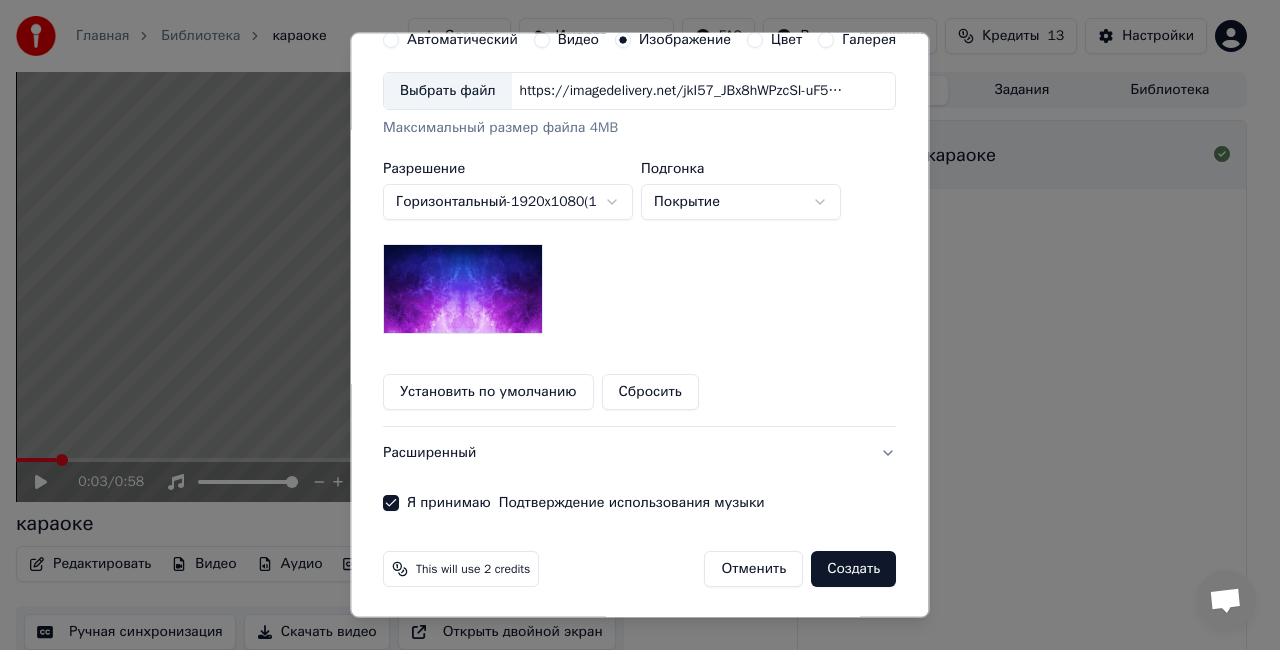 click on "Создать" at bounding box center [854, 569] 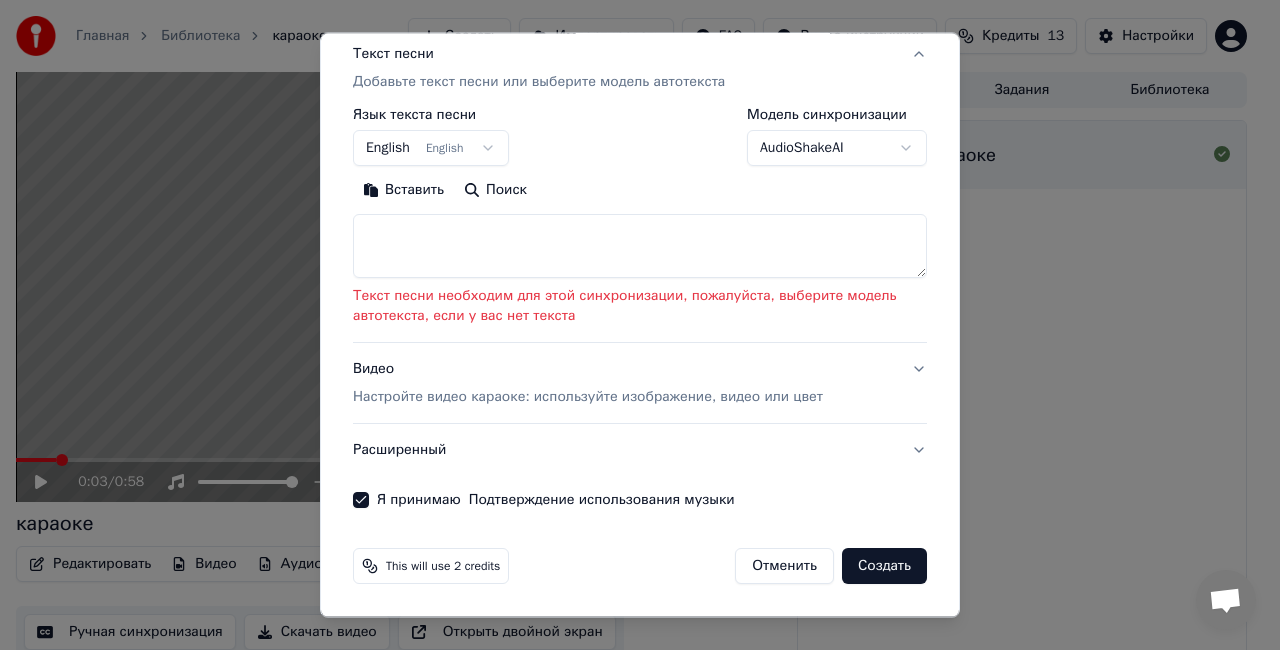 scroll, scrollTop: 252, scrollLeft: 0, axis: vertical 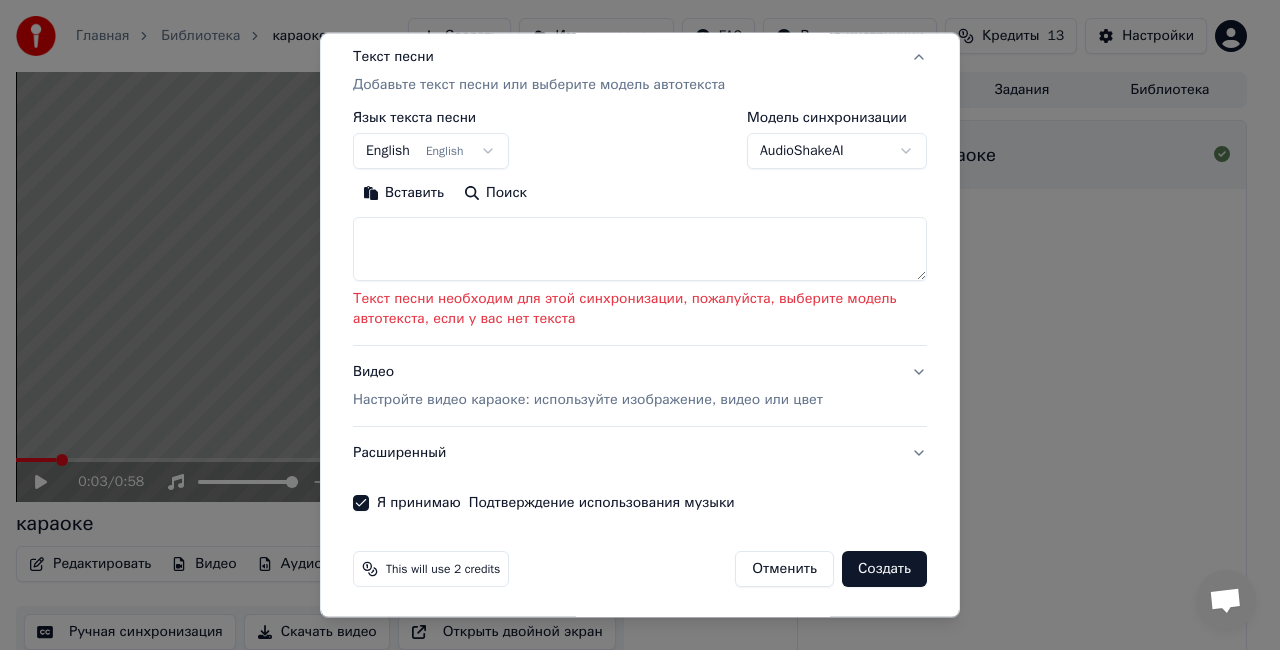 click at bounding box center (640, 249) 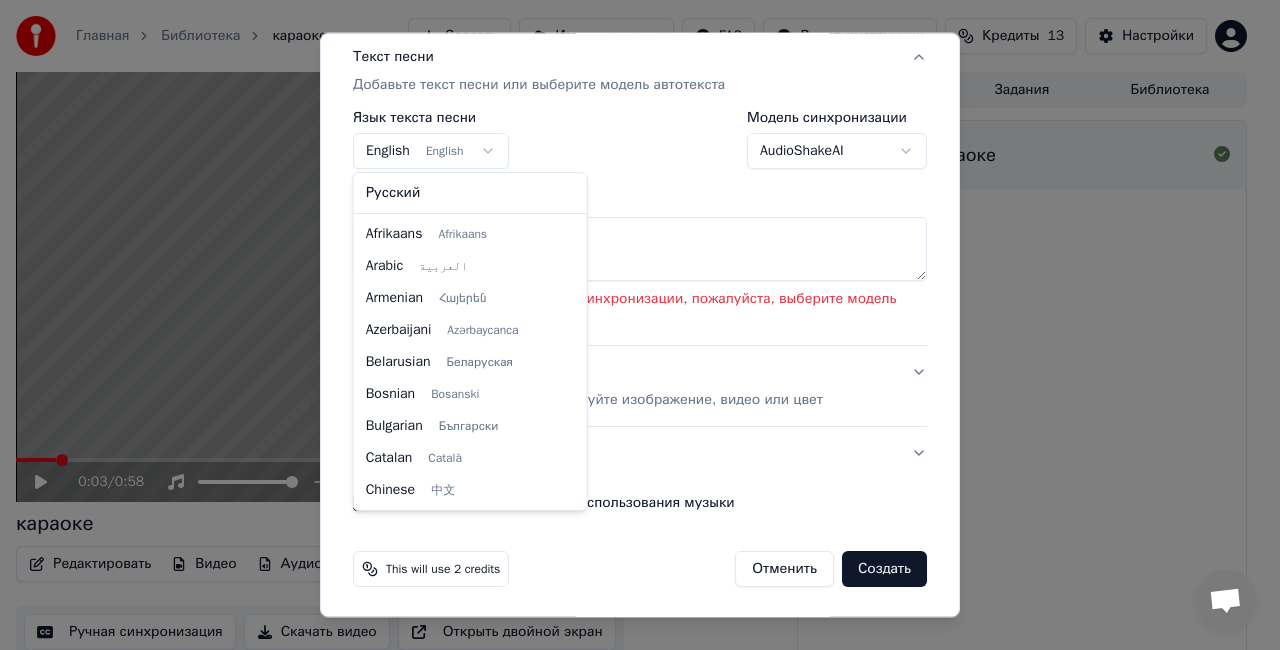 scroll, scrollTop: 160, scrollLeft: 0, axis: vertical 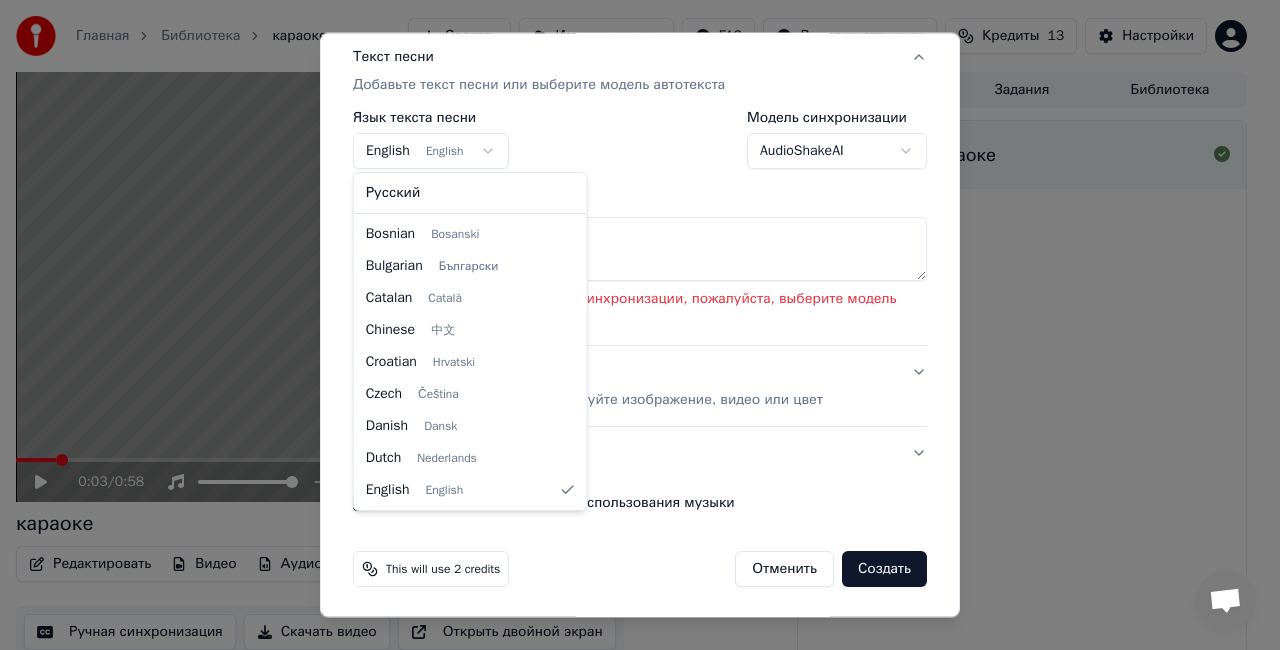 select on "**" 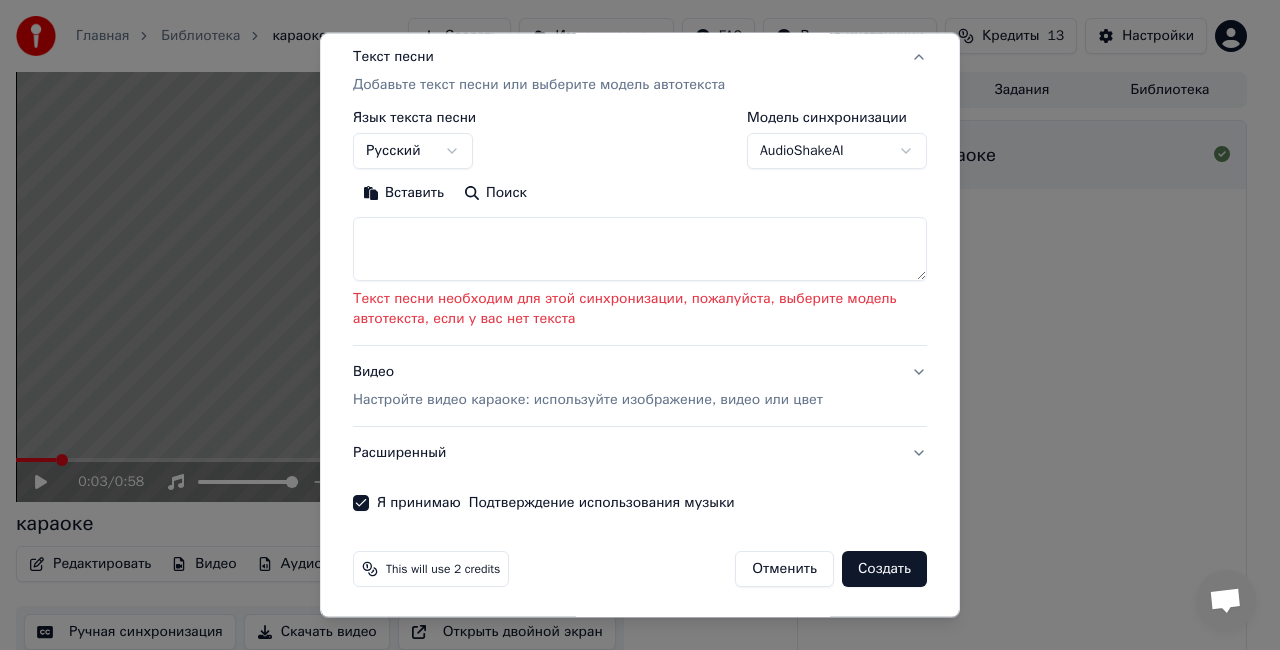 click at bounding box center [640, 249] 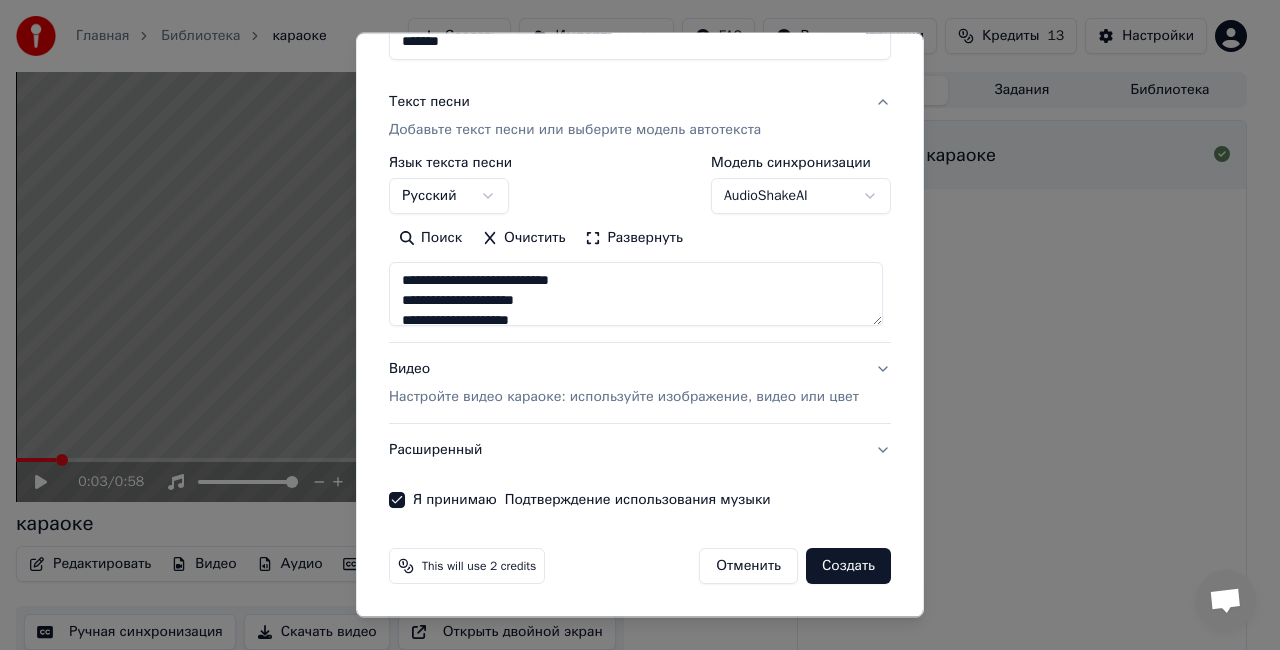 scroll, scrollTop: 204, scrollLeft: 0, axis: vertical 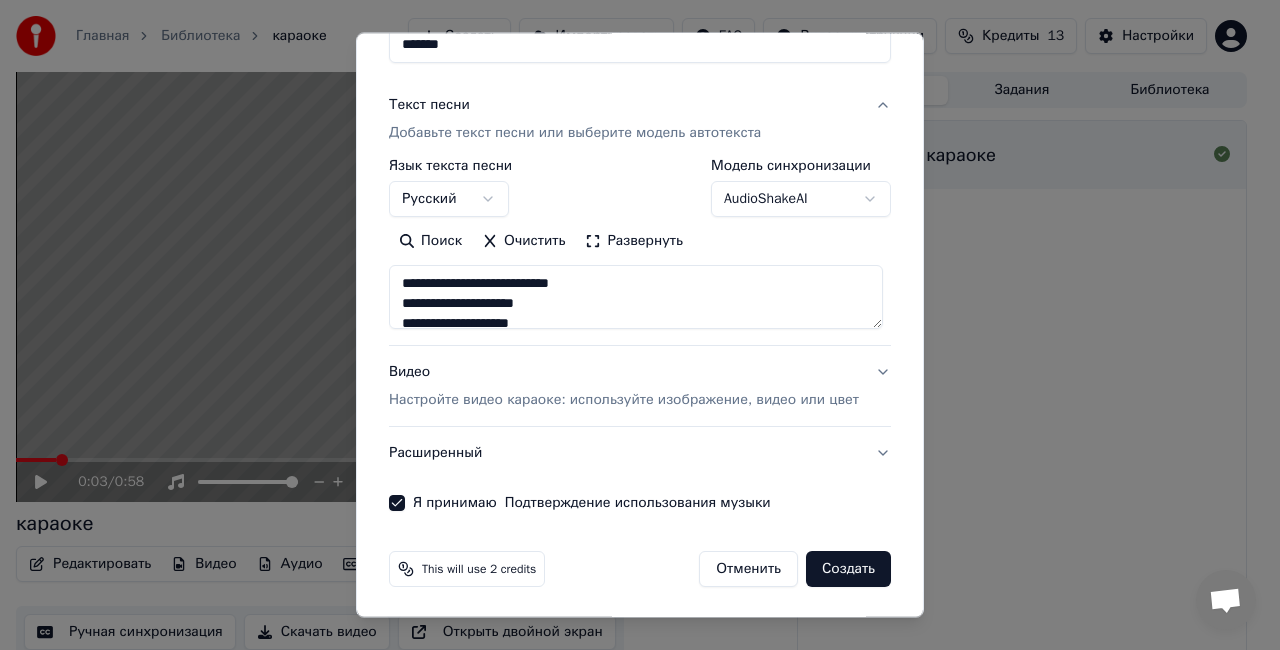 click on "Создать" at bounding box center [848, 569] 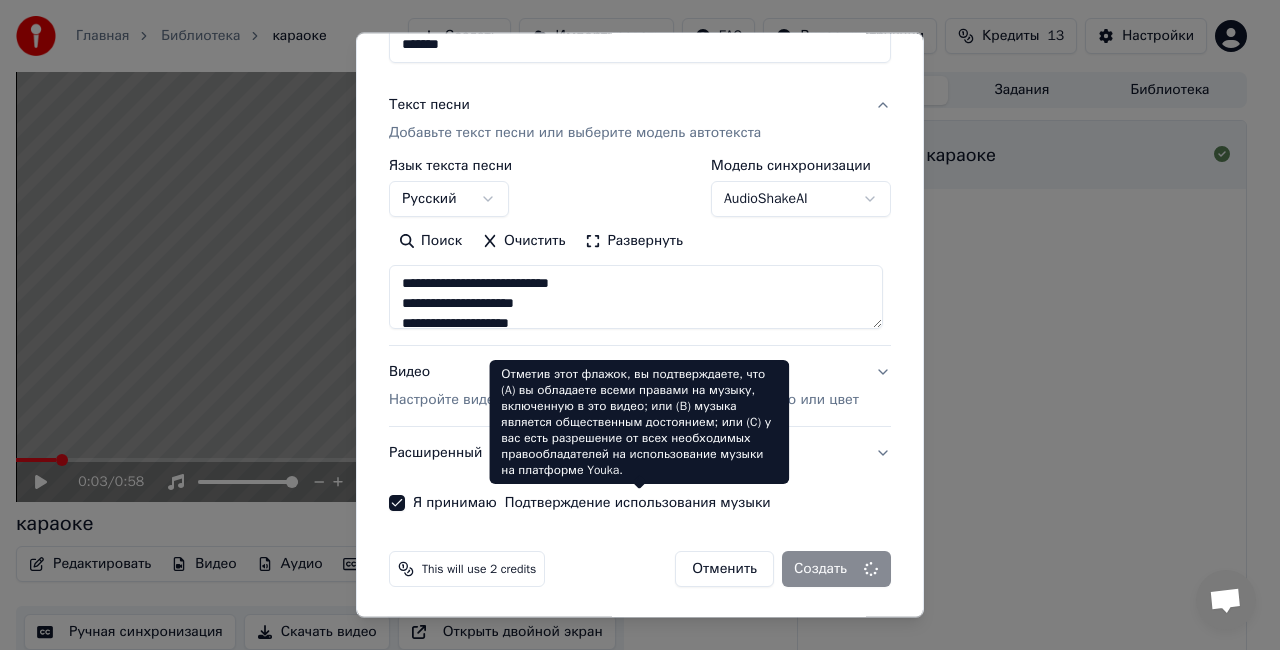 type on "**********" 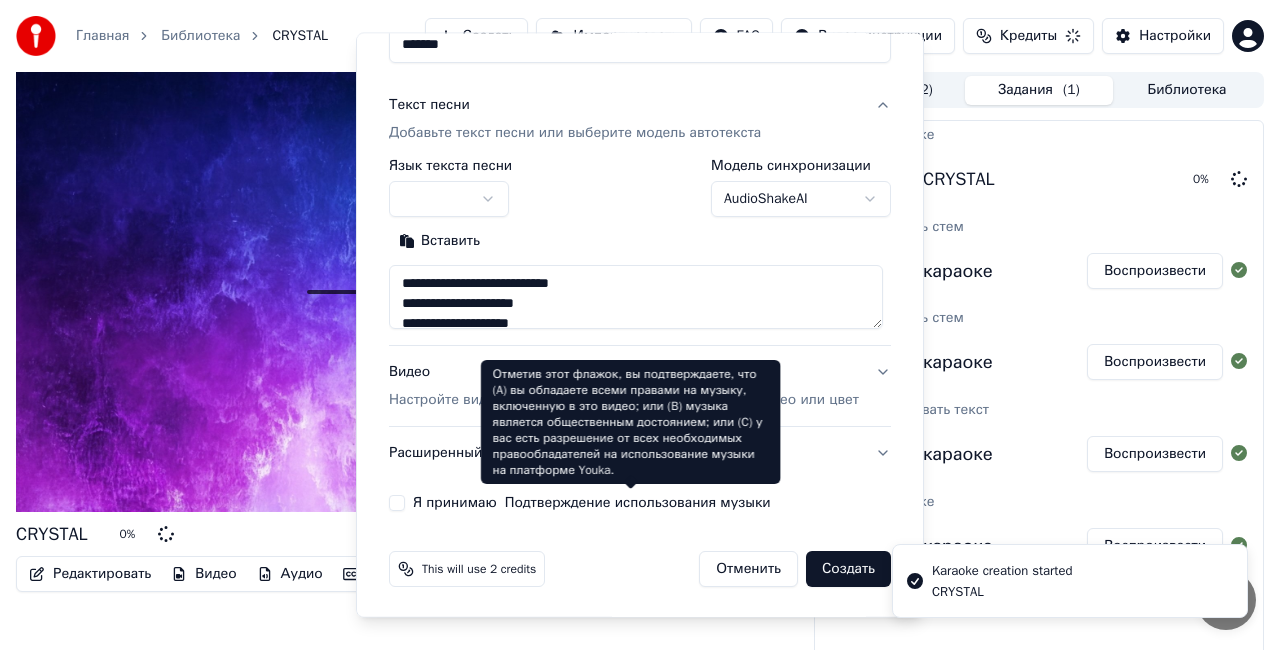 type 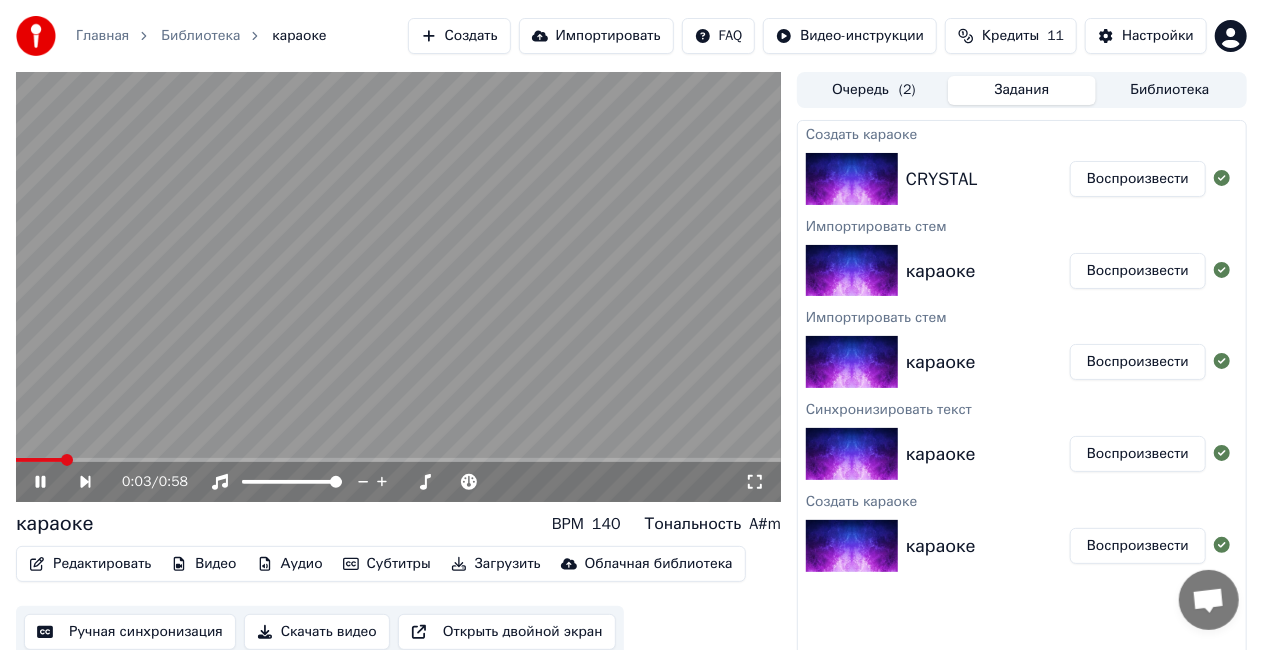click 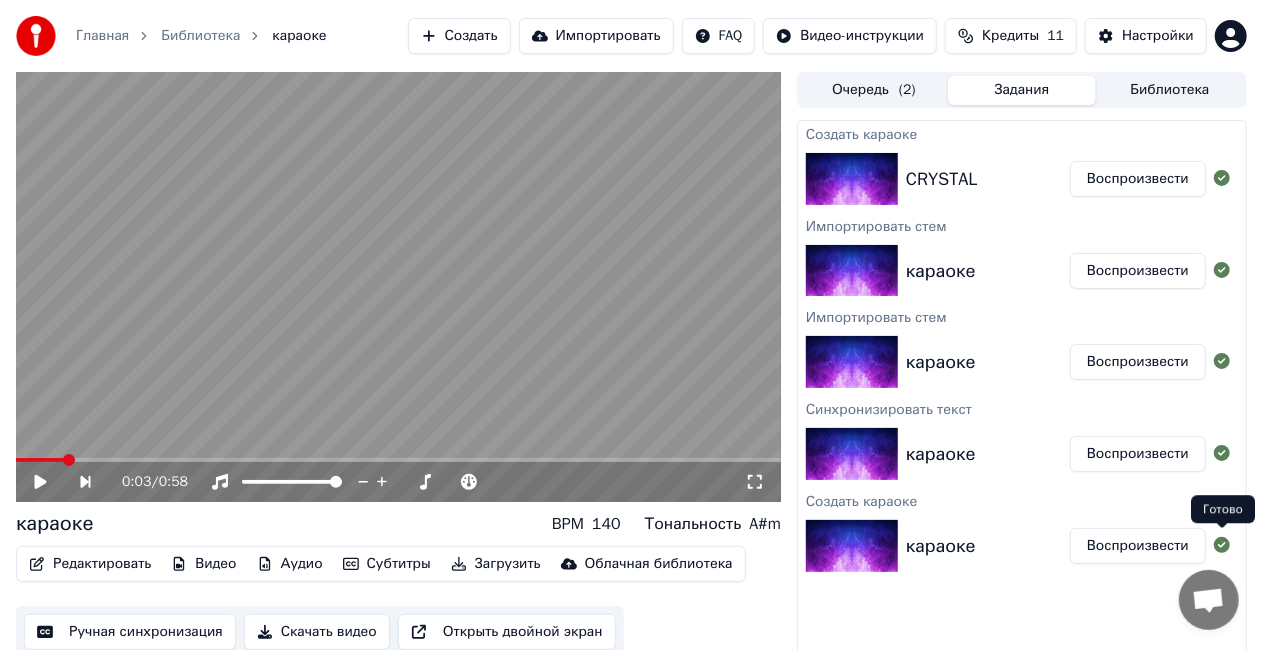 click 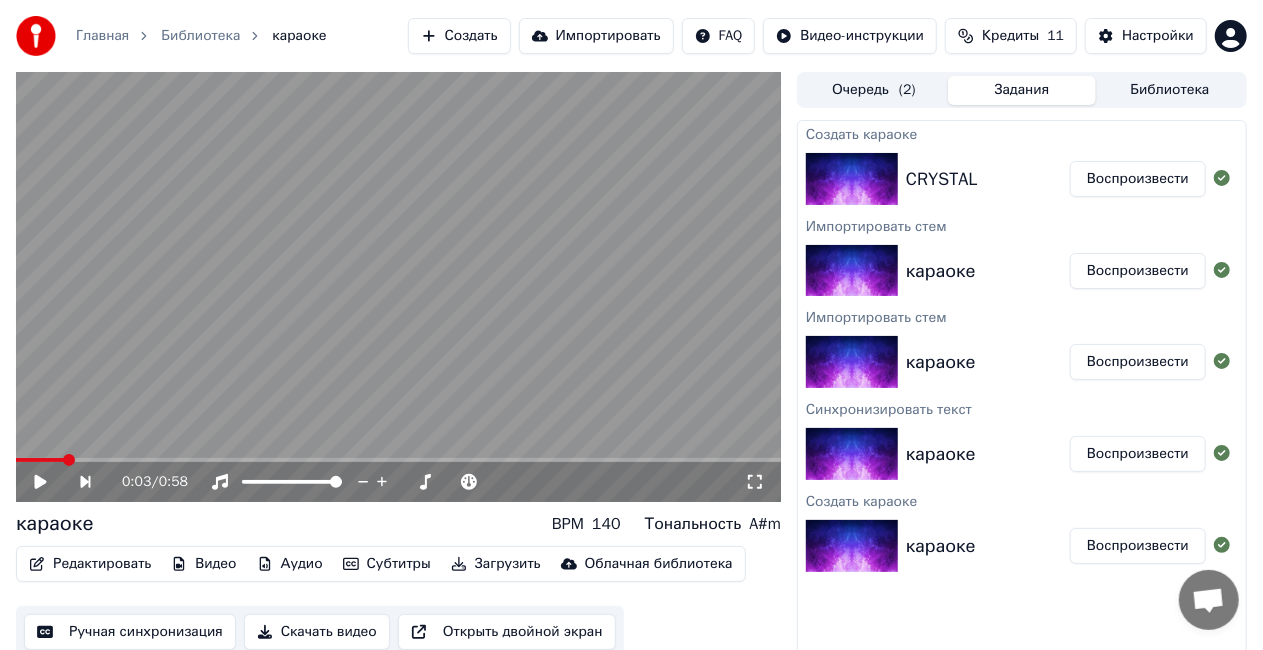 click on "Воспроизвести" at bounding box center [1138, 546] 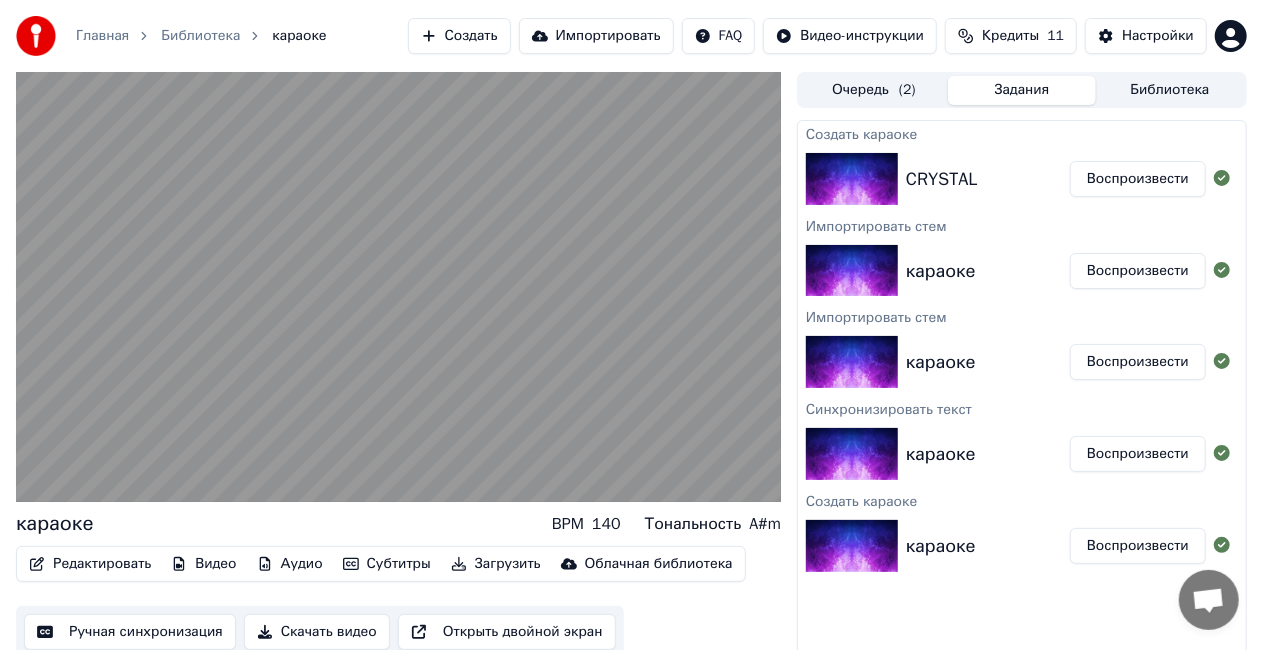 click on "Воспроизвести" at bounding box center [1138, 179] 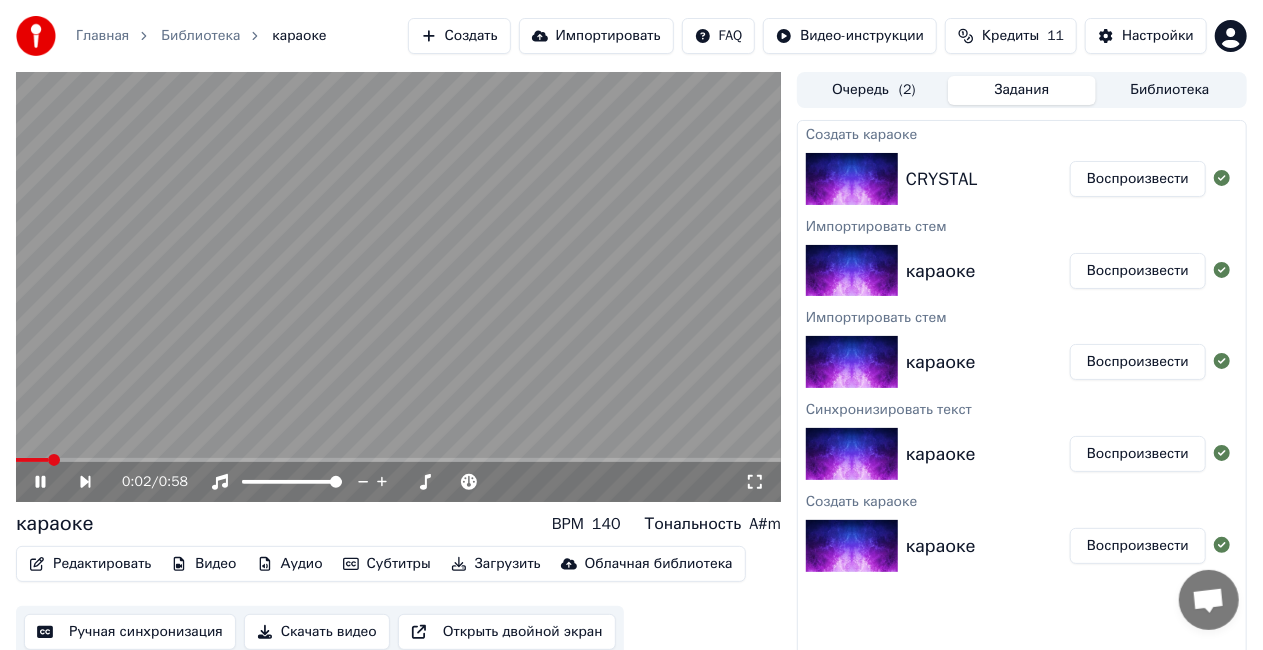 click 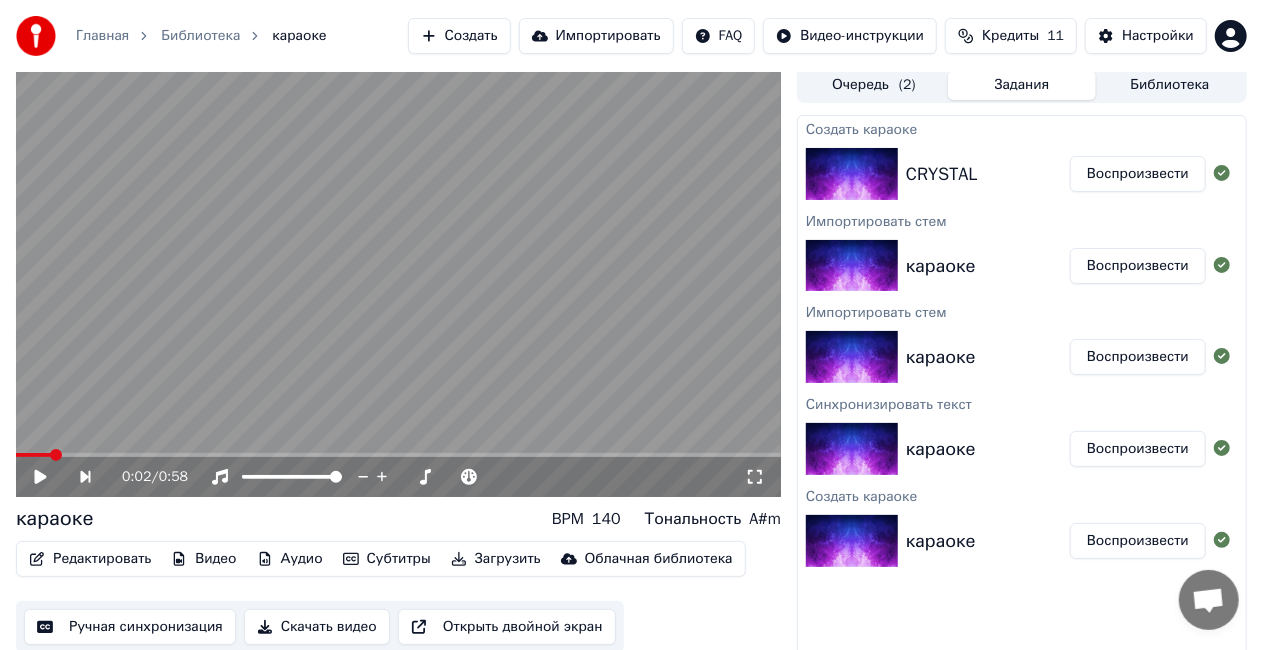 scroll, scrollTop: 0, scrollLeft: 0, axis: both 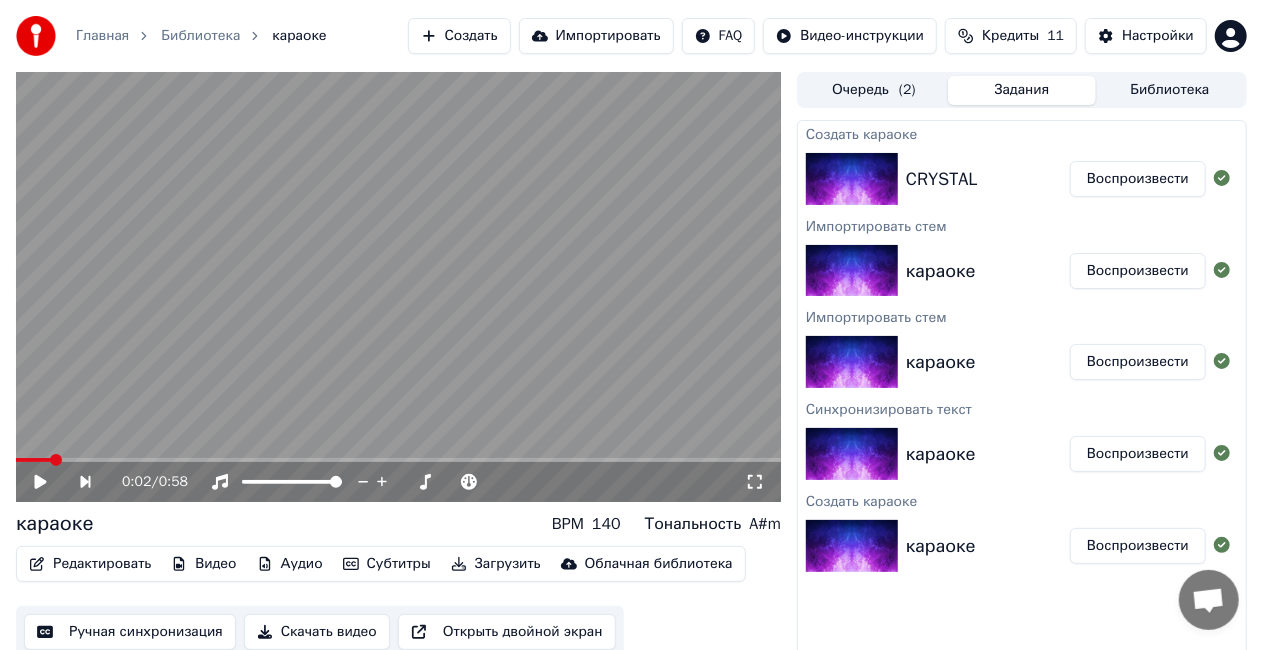 click on "Библиотека" at bounding box center (1170, 90) 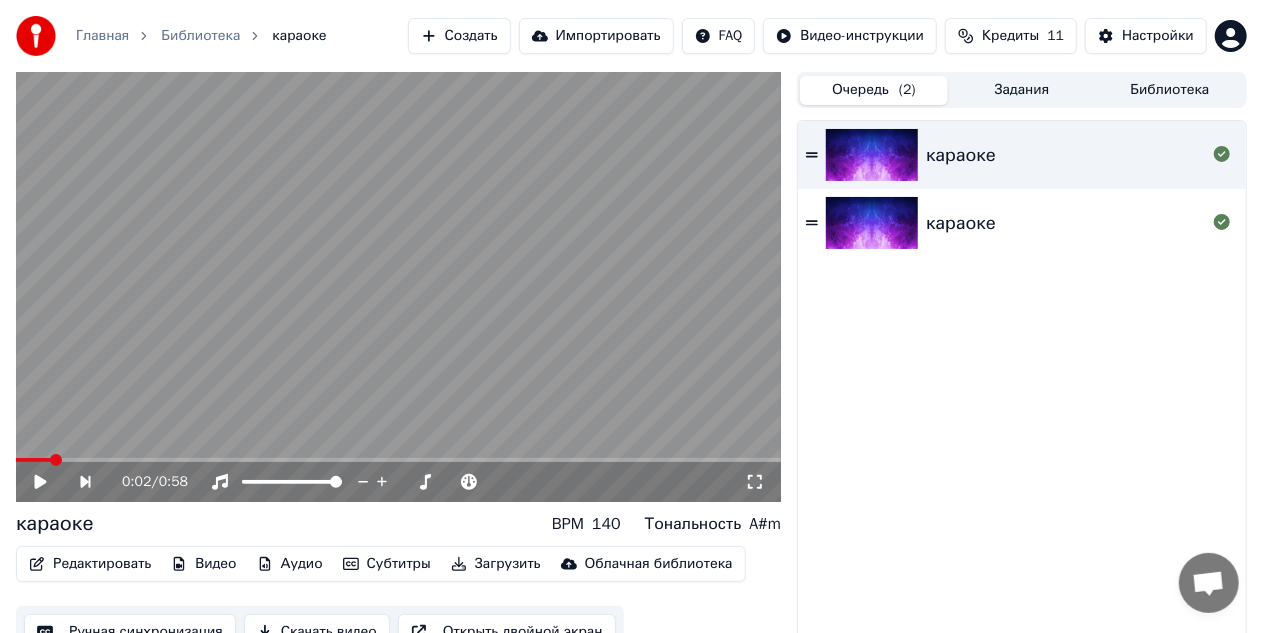 click on "Очередь ( 2 )" at bounding box center [874, 90] 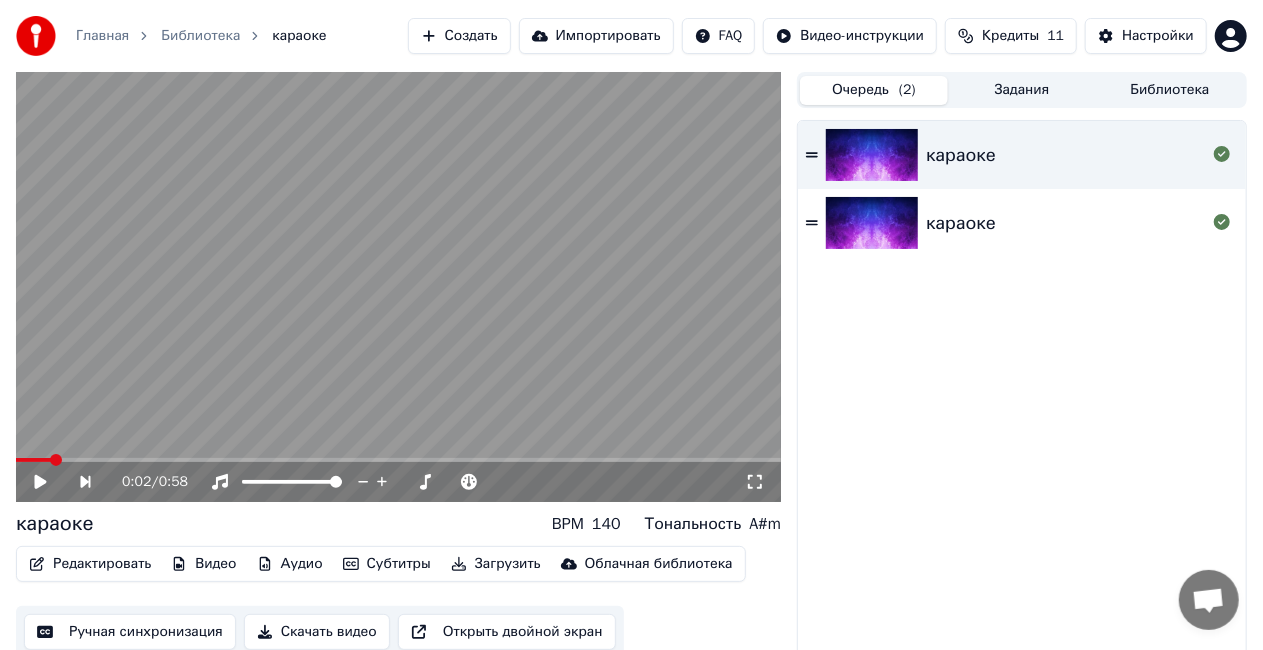 click 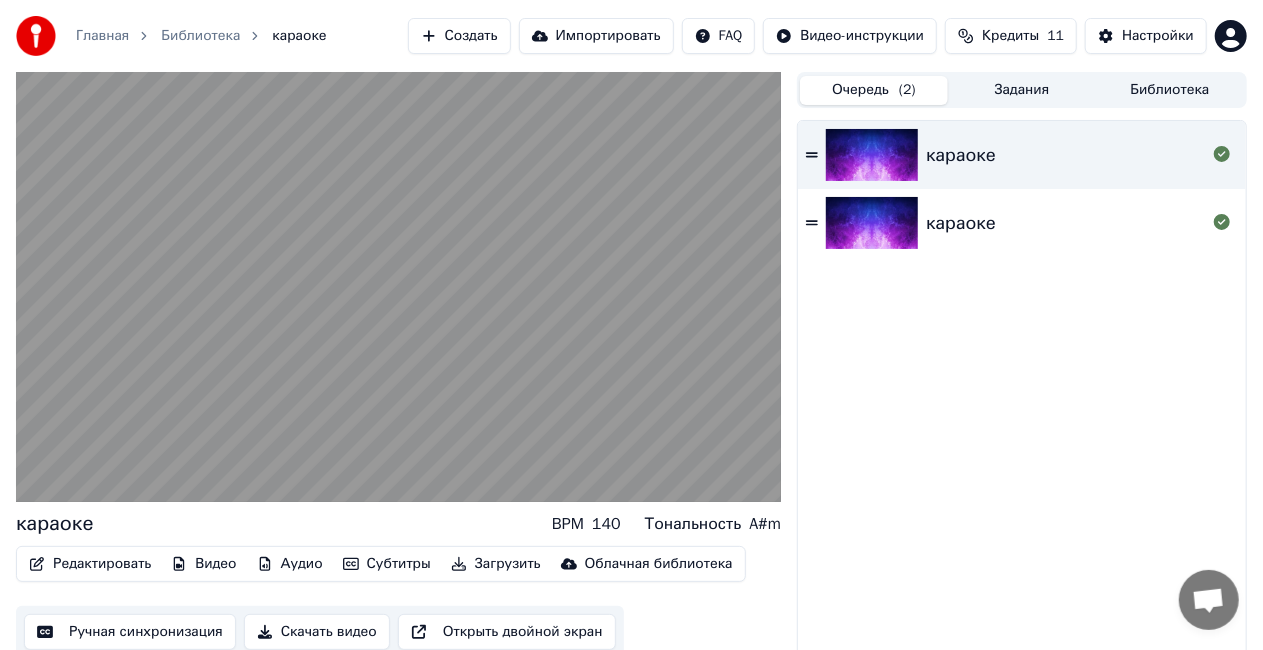 click 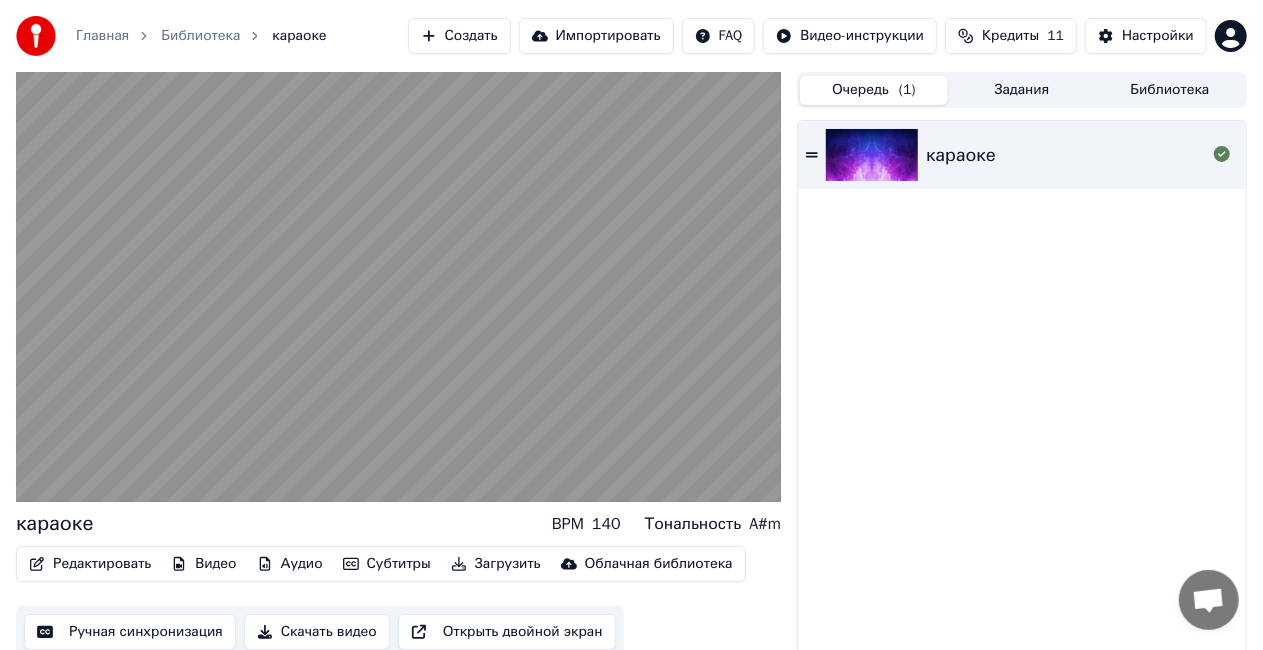 click 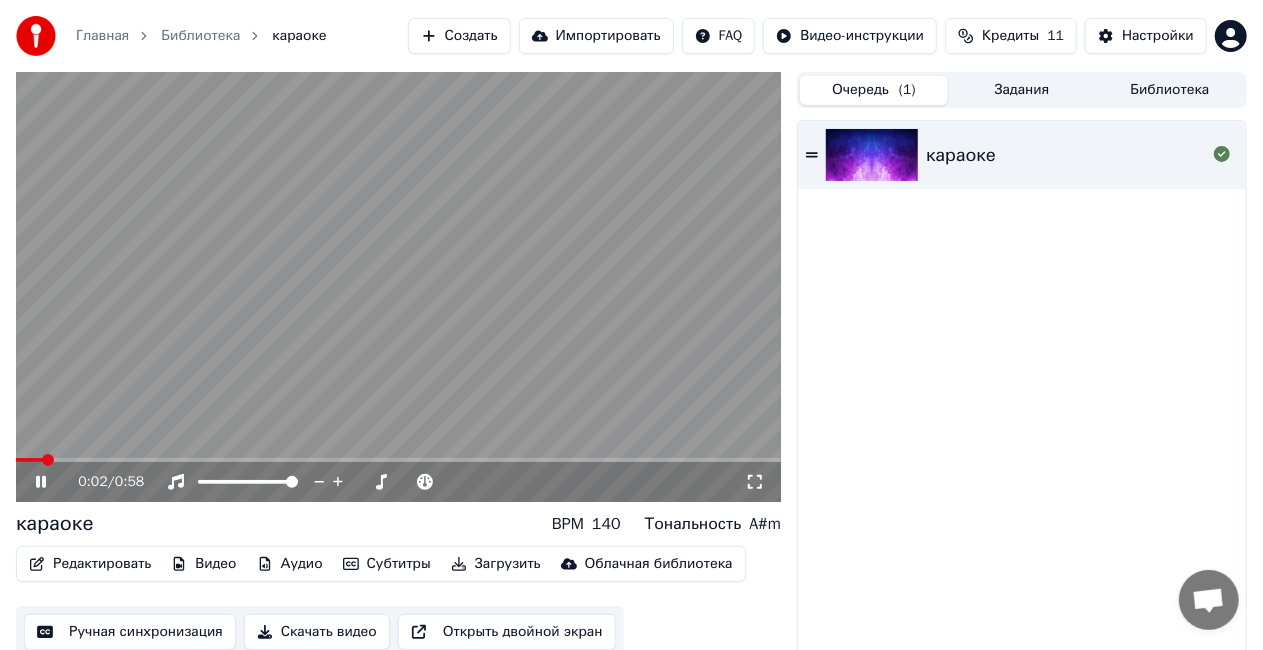 click 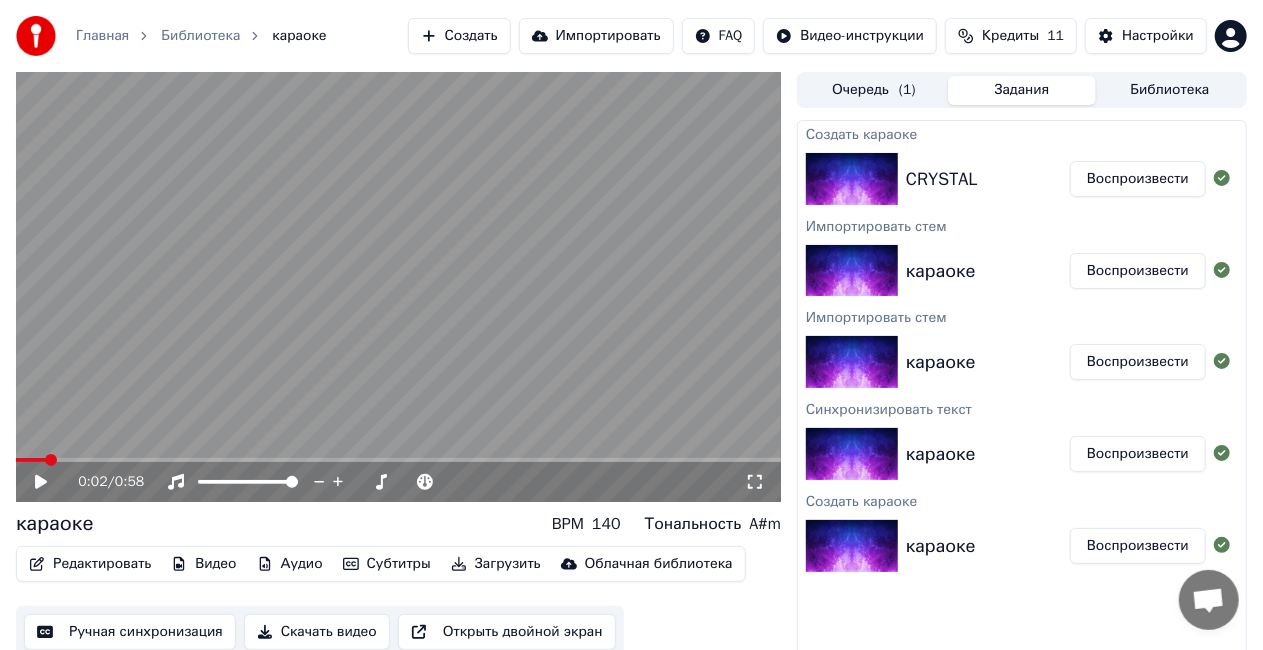click on "Задания" at bounding box center [1022, 90] 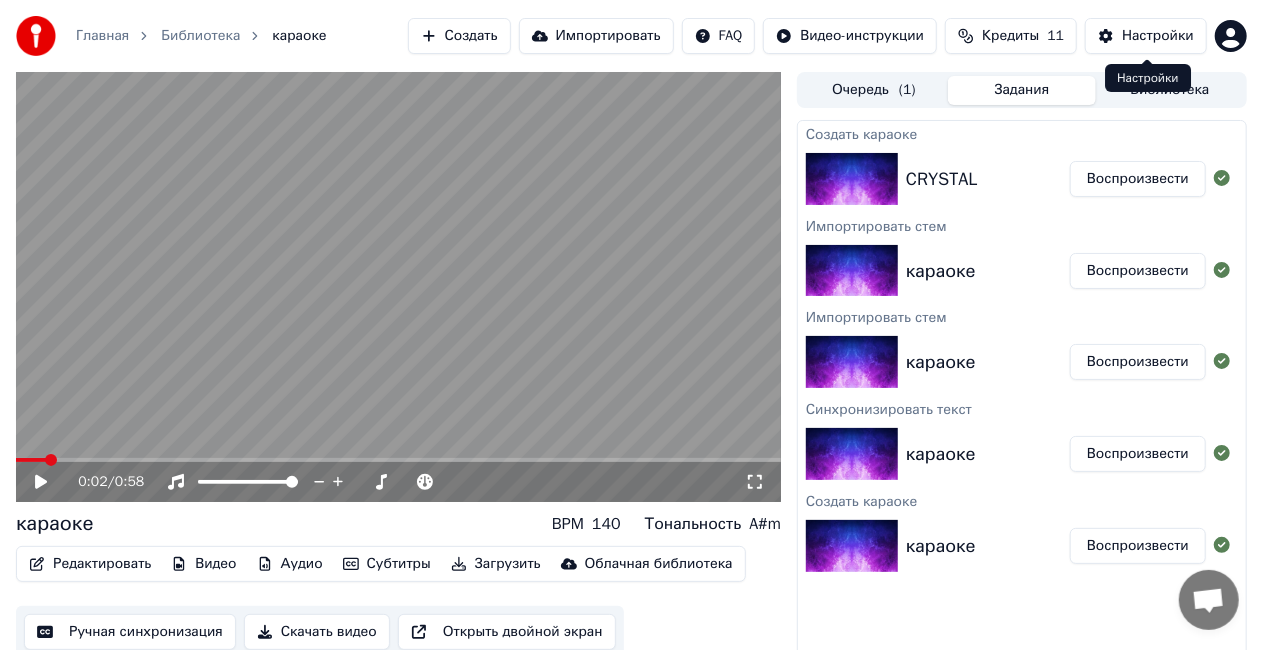 click on "Настройки" at bounding box center (1158, 36) 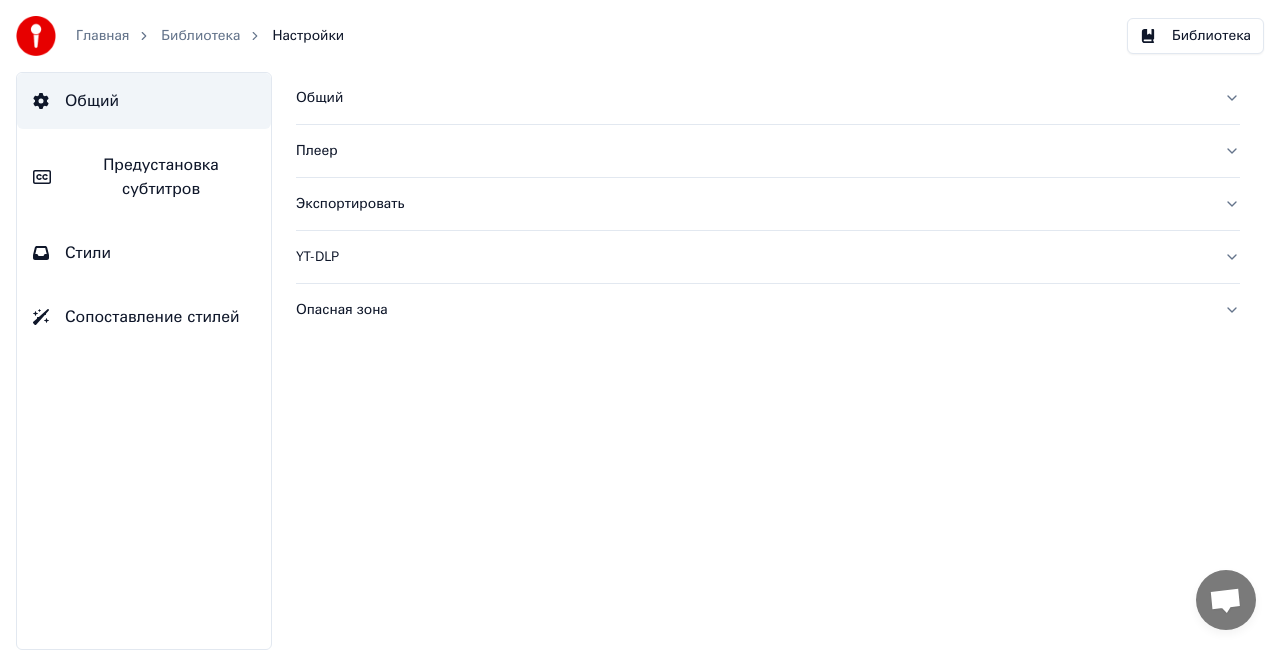click on "Библиотека" at bounding box center (1195, 36) 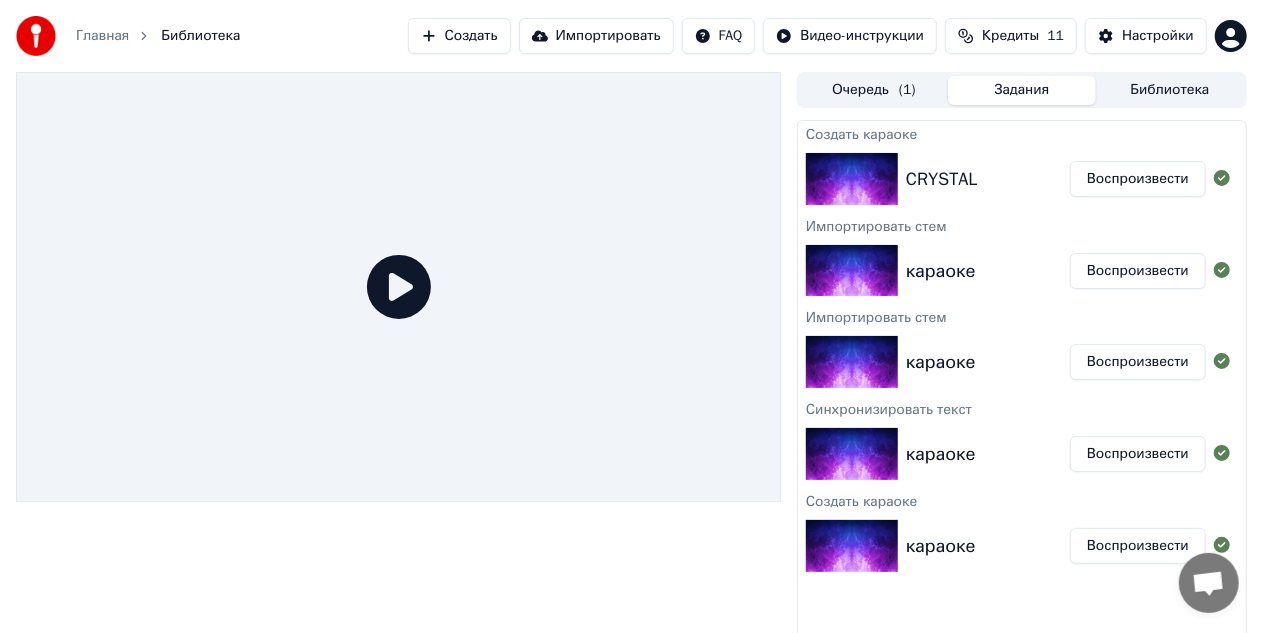 click on "Задания" at bounding box center [1022, 90] 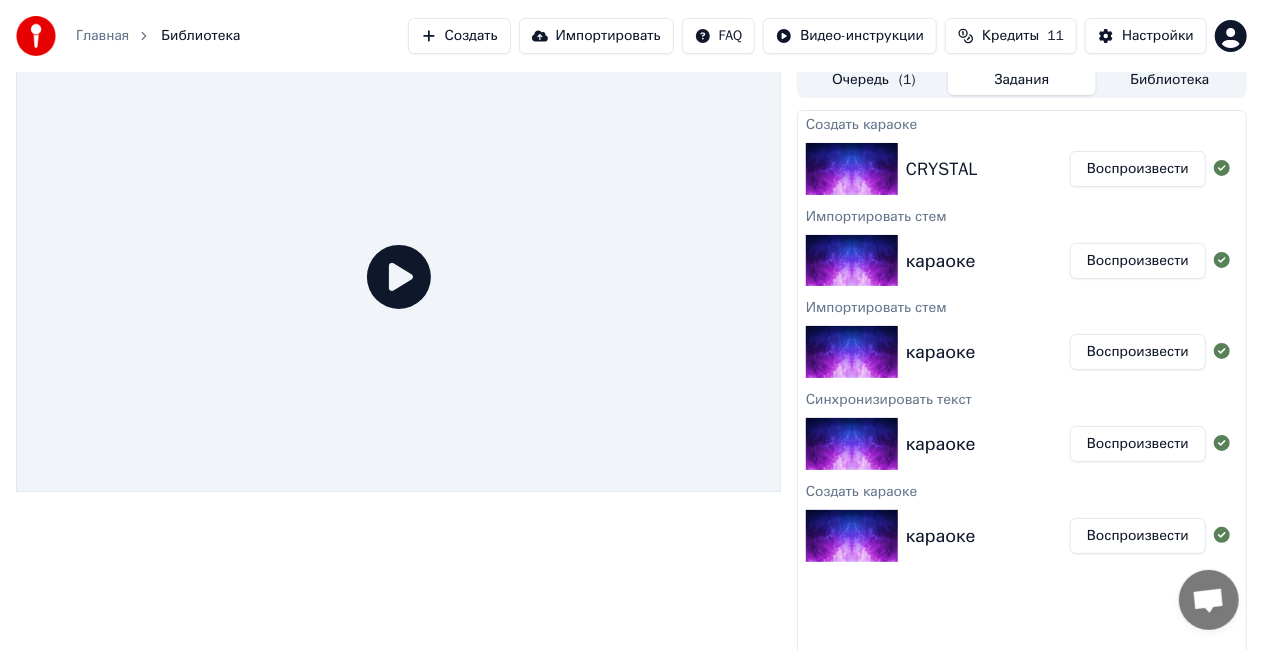 scroll, scrollTop: 0, scrollLeft: 0, axis: both 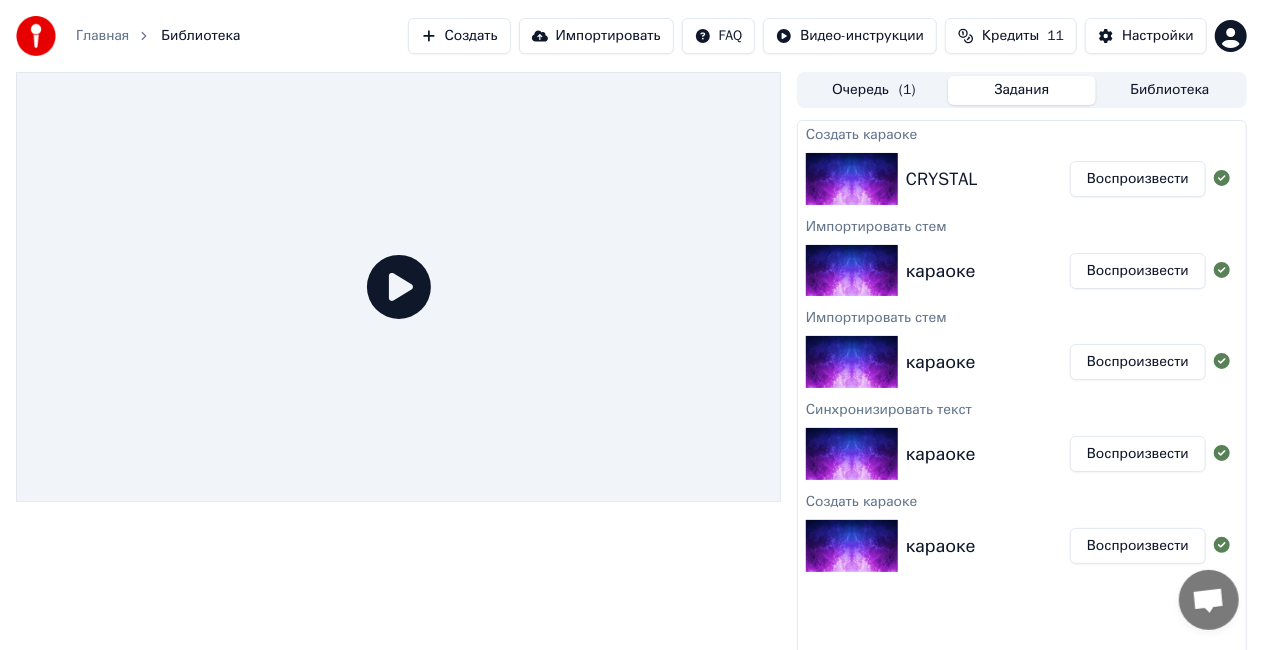 click on "караоке" at bounding box center [941, 271] 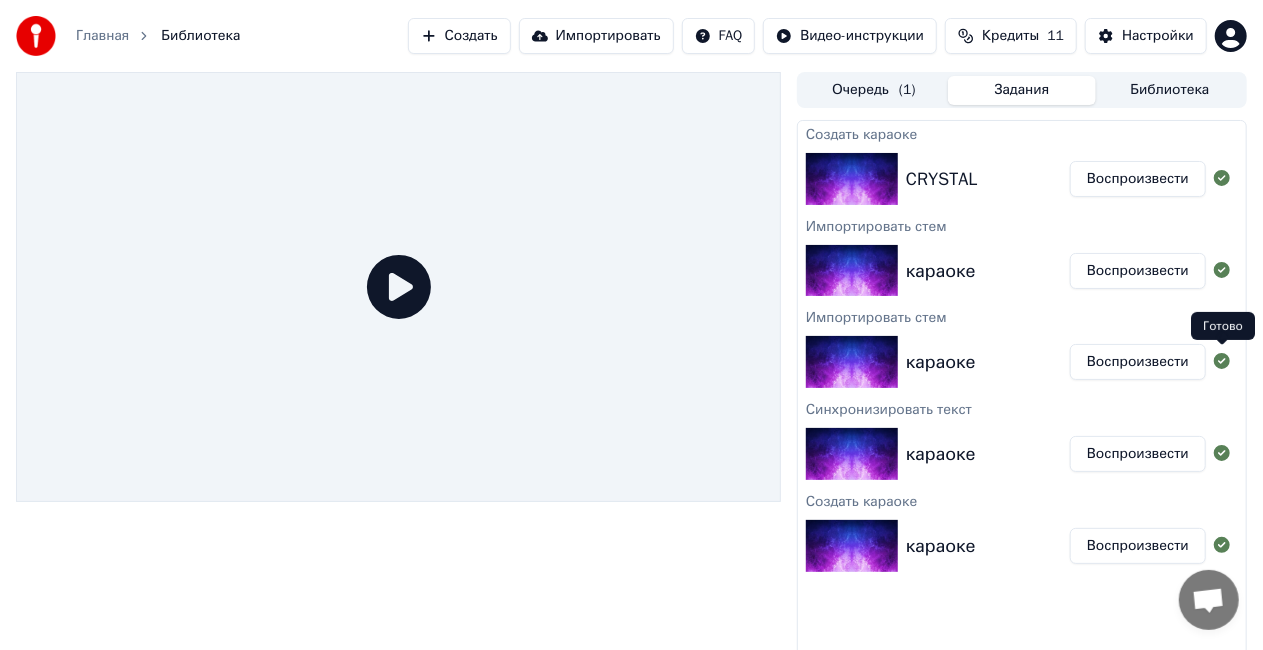 click 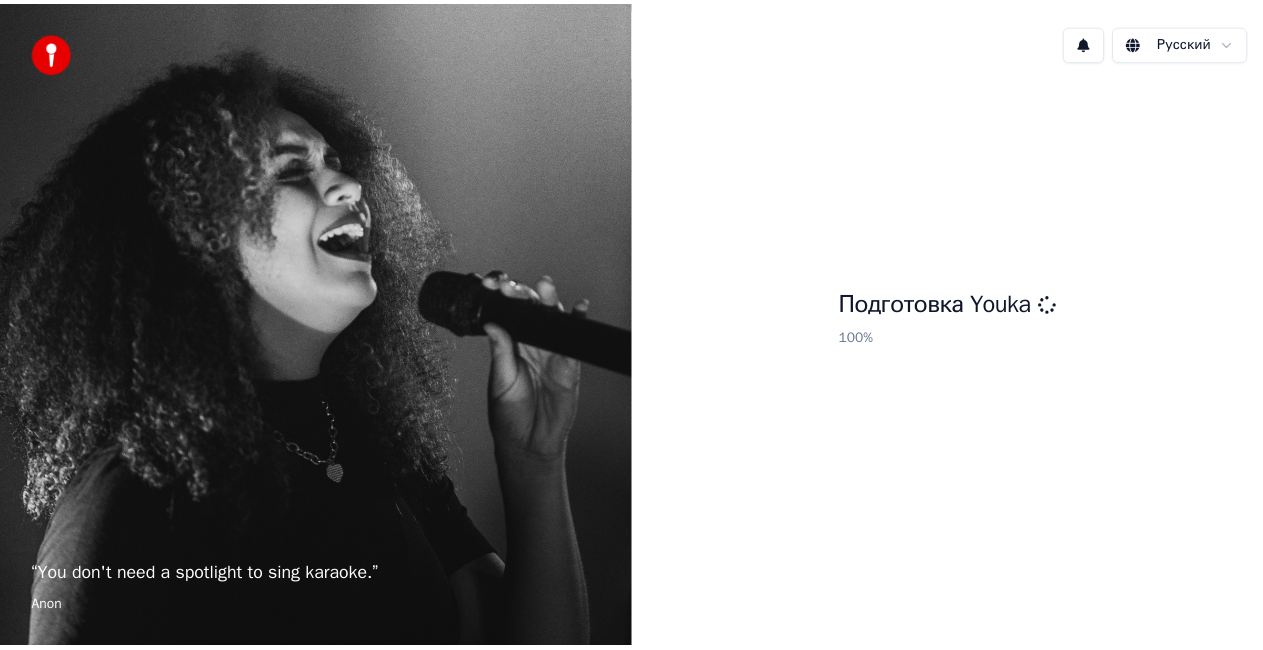 scroll, scrollTop: 0, scrollLeft: 0, axis: both 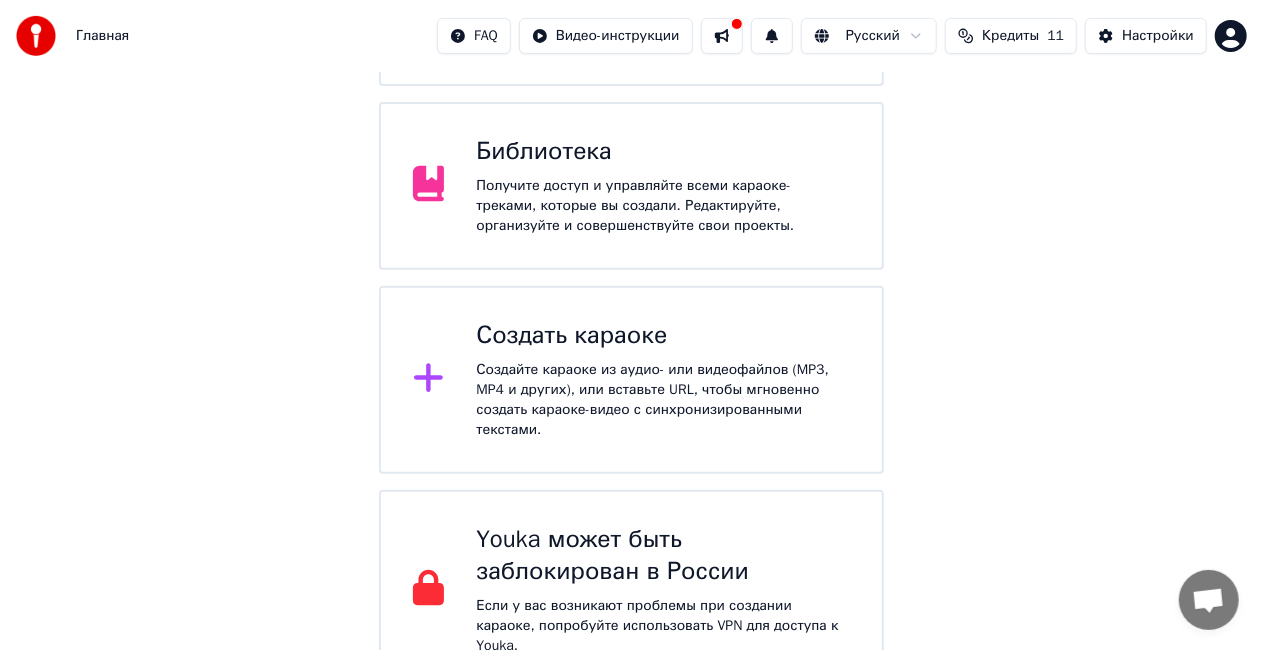 click on "Создайте караоке из аудио- или видеофайлов (MP3, MP4 и других), или вставьте URL, чтобы мгновенно создать караоке-видео с синхронизированными текстами." at bounding box center [663, 400] 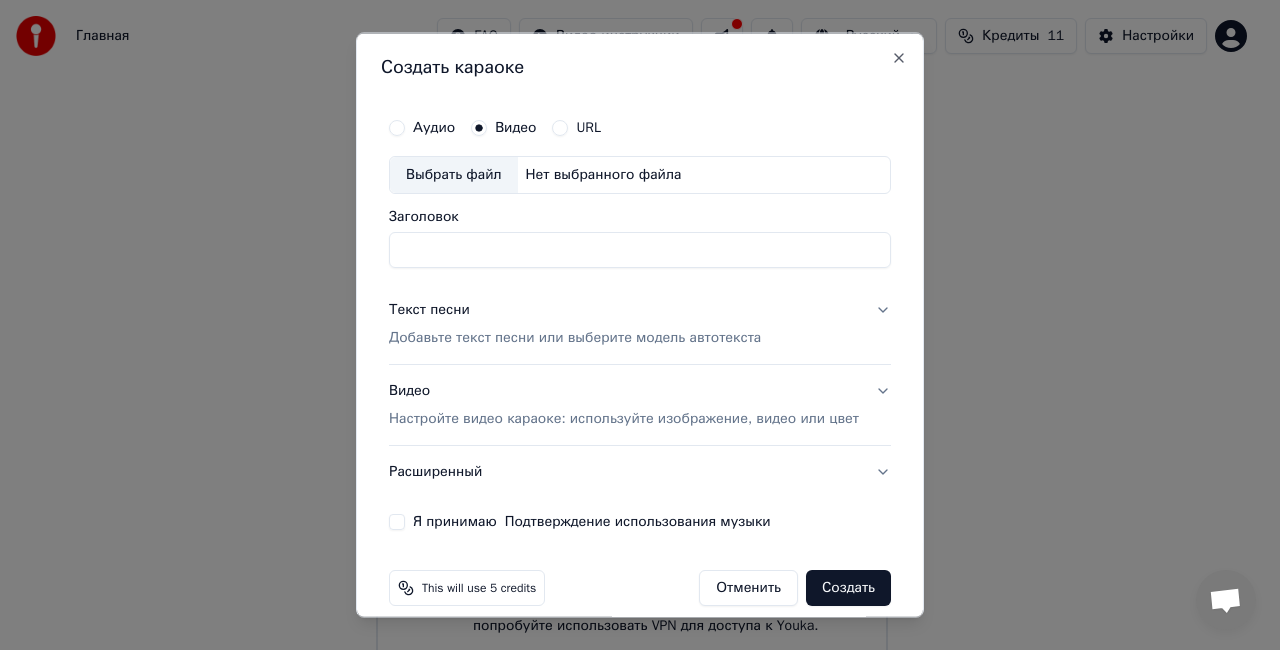 click on "Нет выбранного файла" at bounding box center (604, 175) 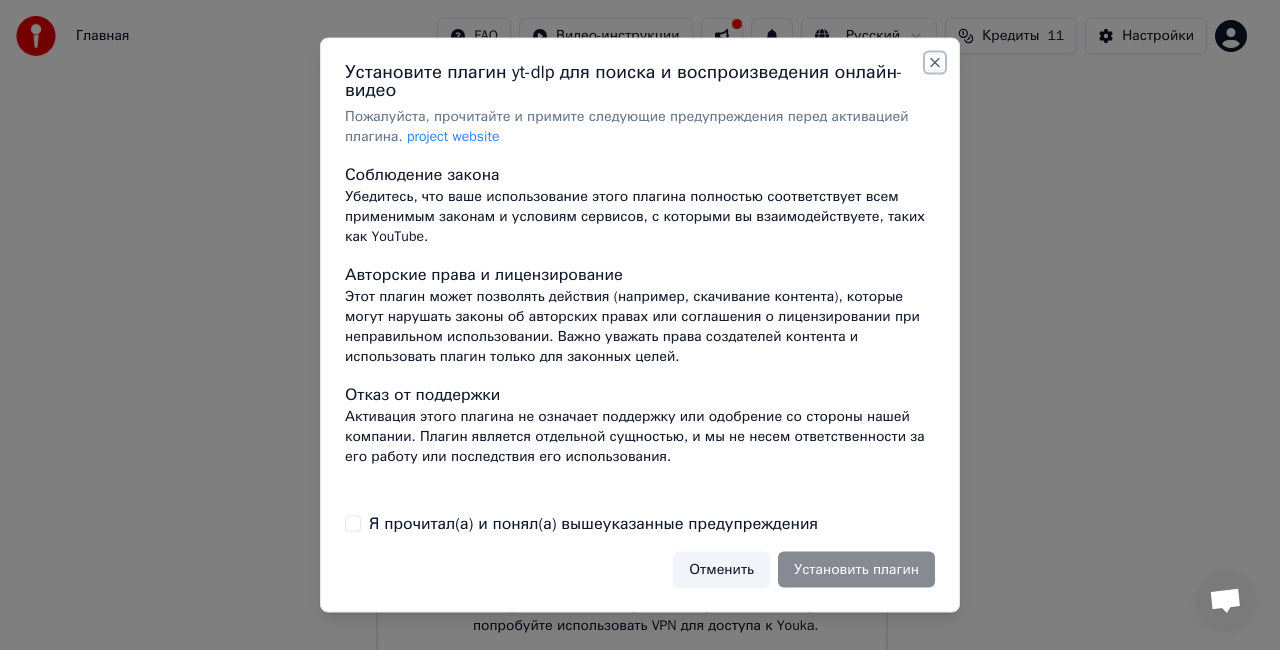 click on "Close" at bounding box center [935, 63] 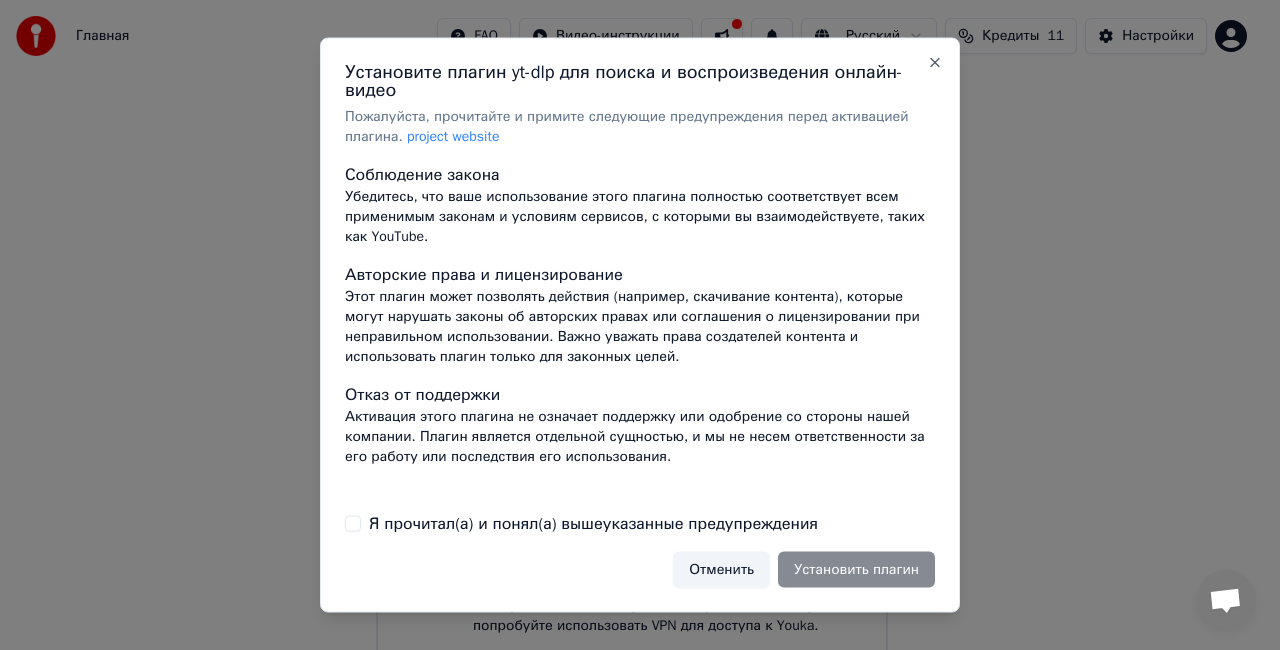 click on "Отменить" at bounding box center [721, 569] 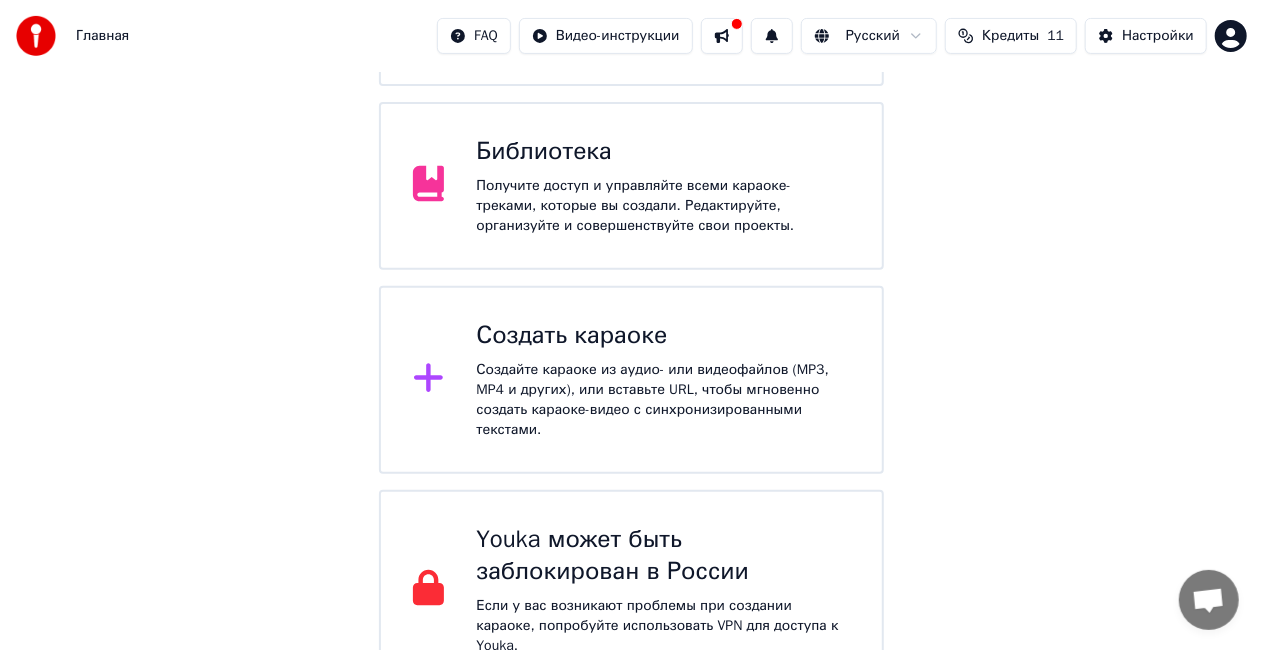 click on "Создайте караоке из аудио- или видеофайлов (MP3, MP4 и других), или вставьте URL, чтобы мгновенно создать караоке-видео с синхронизированными текстами." at bounding box center (663, 400) 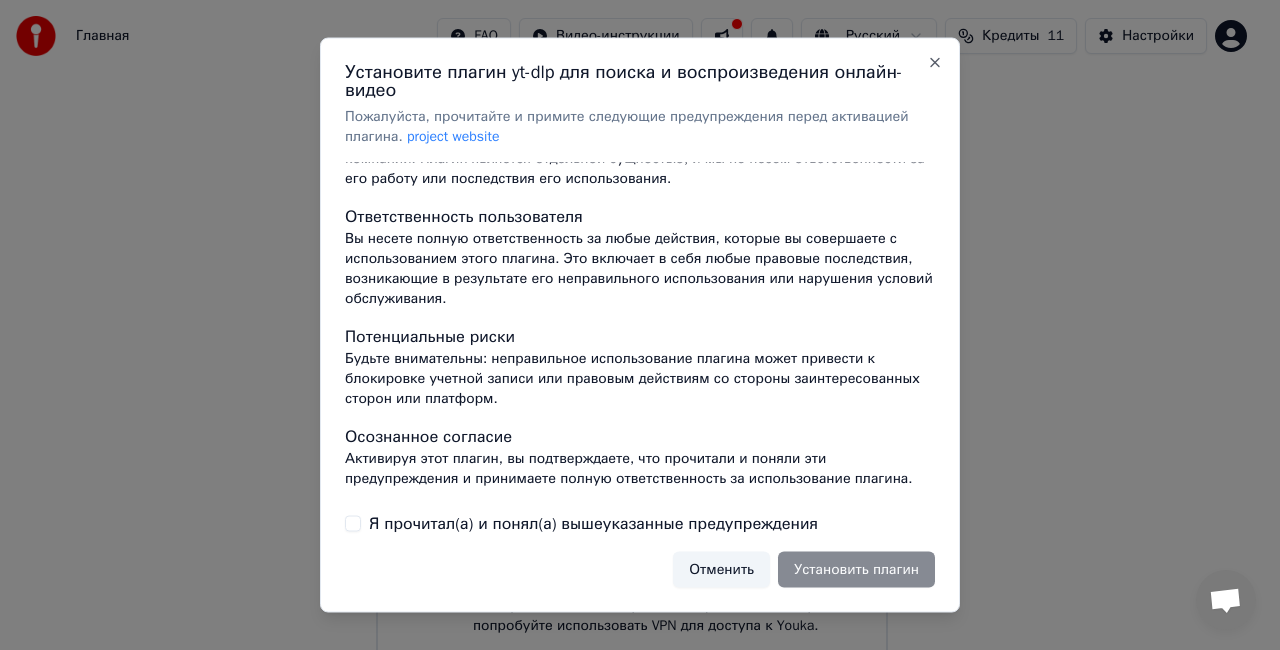 scroll, scrollTop: 0, scrollLeft: 0, axis: both 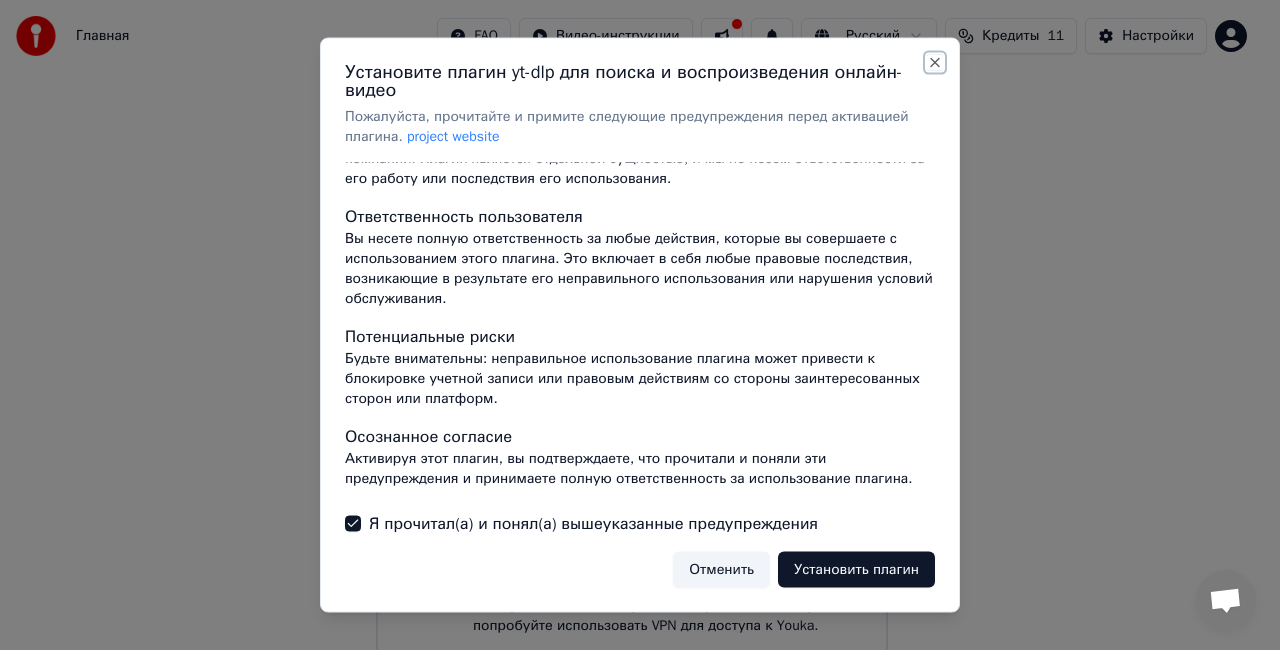 click on "Close" at bounding box center [935, 63] 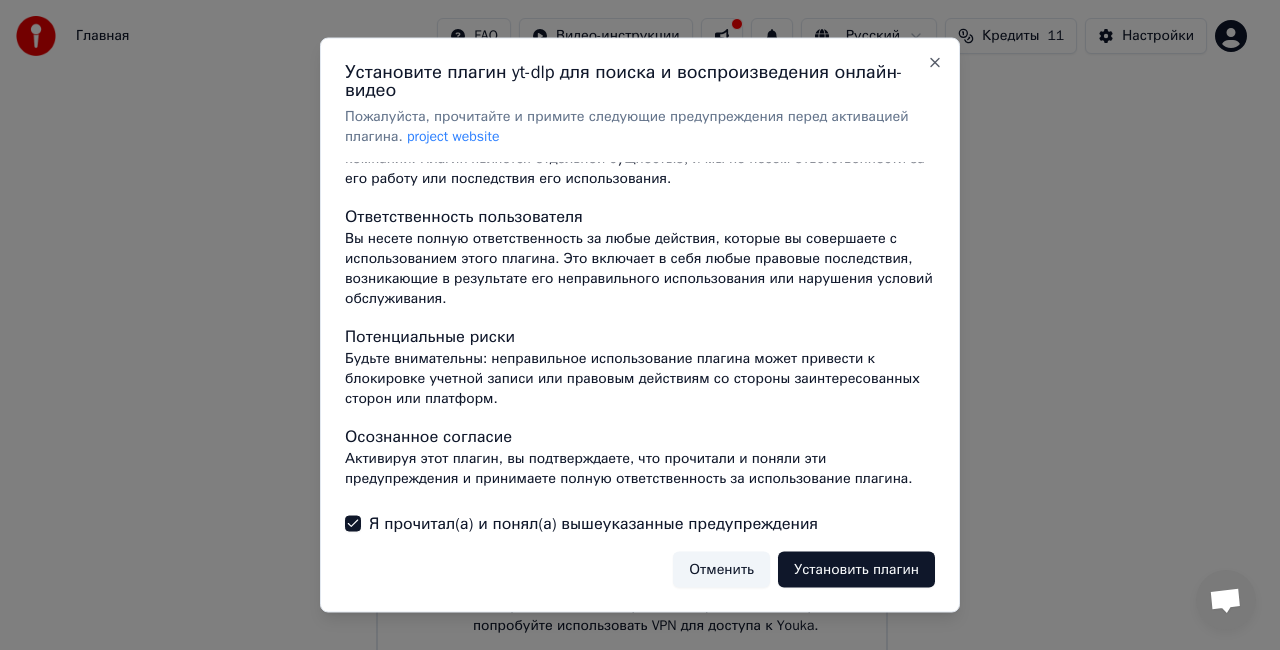 click on "Отменить" at bounding box center [721, 569] 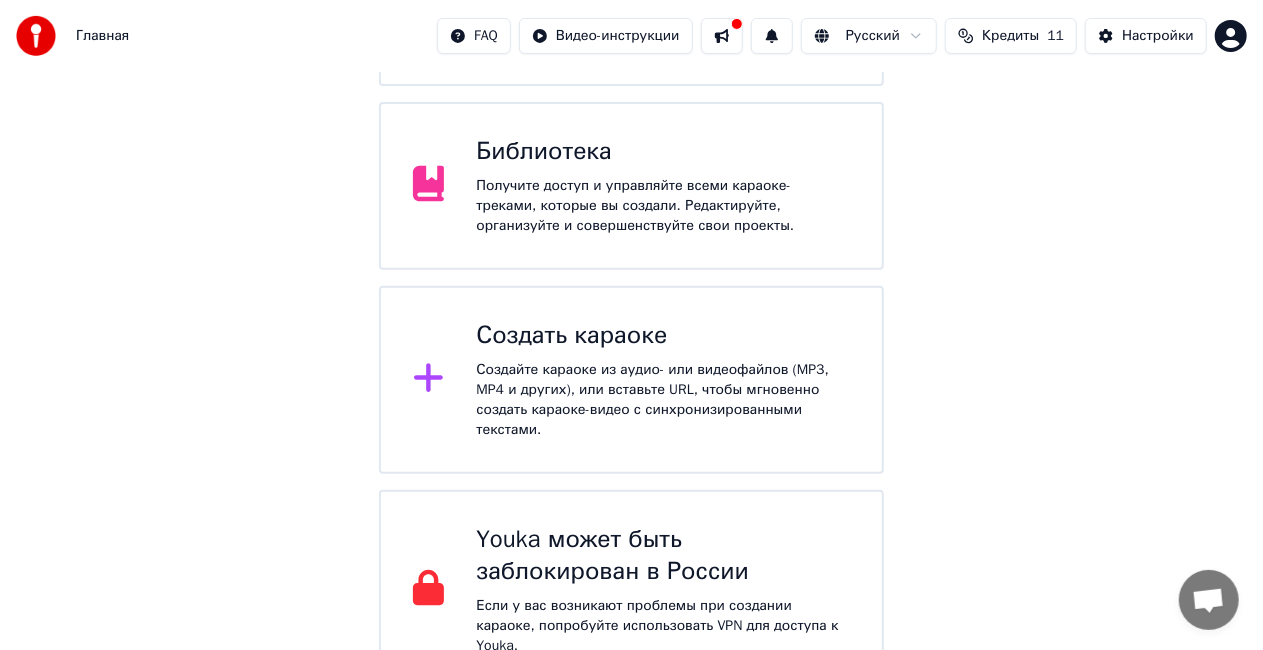 click on "Создайте караоке из аудио- или видеофайлов (MP3, MP4 и других), или вставьте URL, чтобы мгновенно создать караоке-видео с синхронизированными текстами." at bounding box center [663, 400] 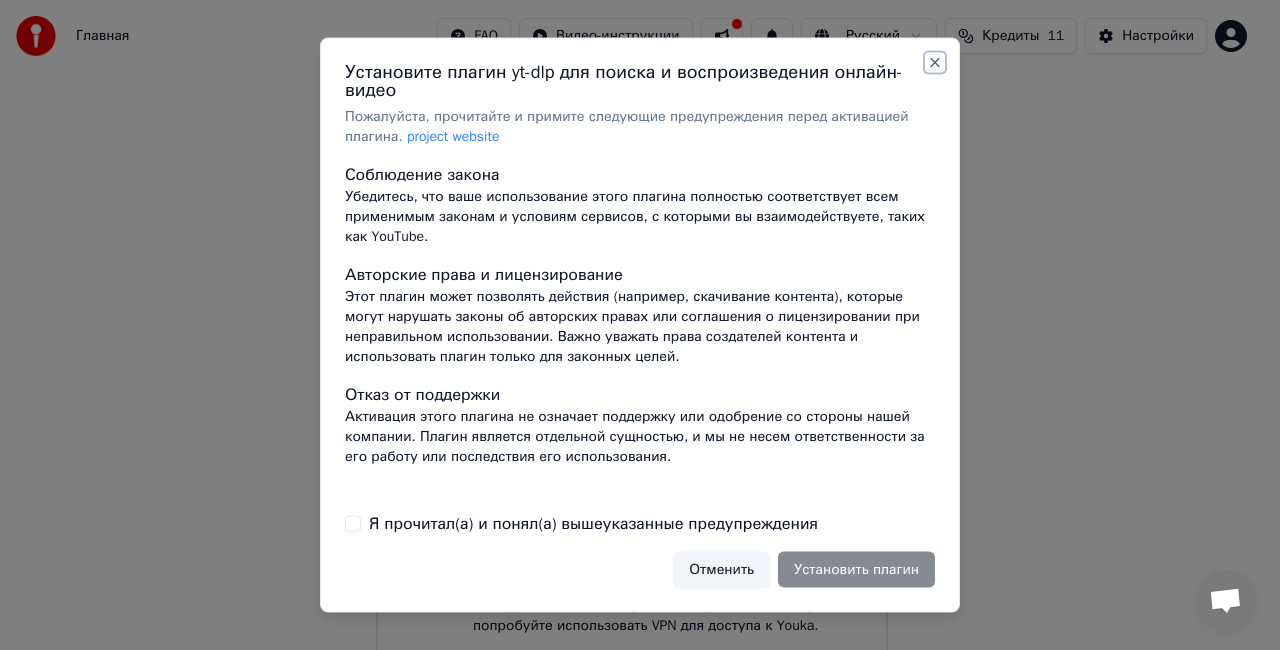 click on "Close" at bounding box center (935, 63) 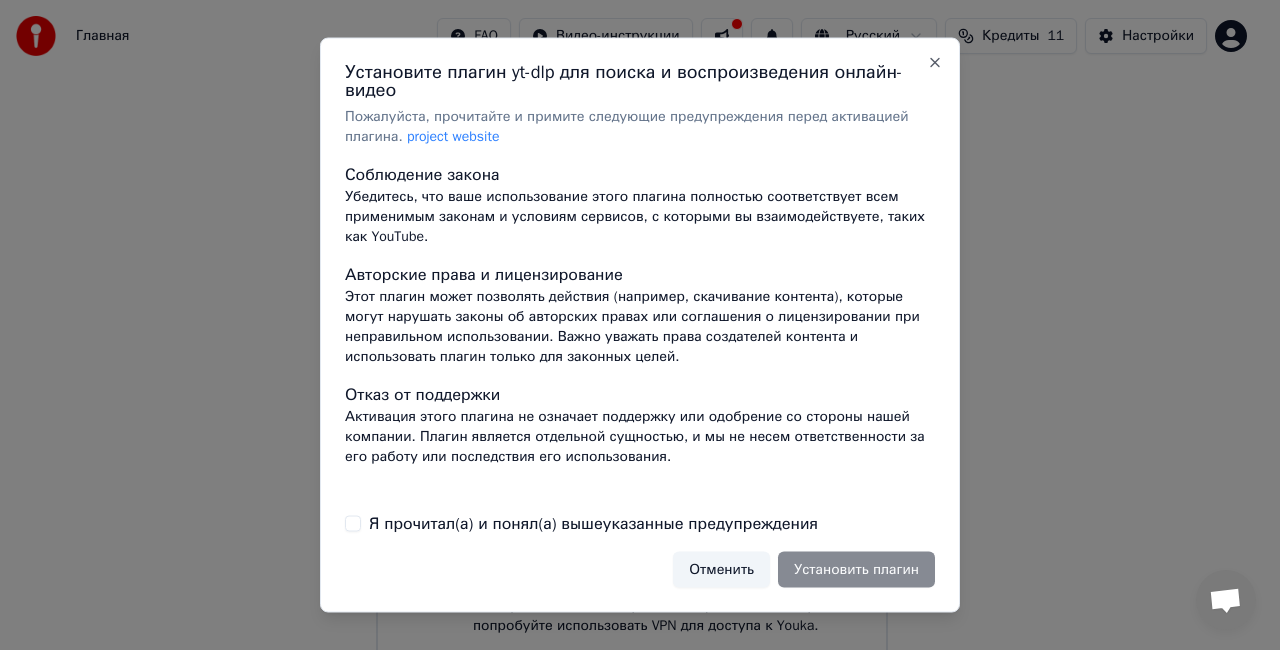 click on "Установите плагин yt-dlp для поиска и воспроизведения онлайн-видео Пожалуйста, прочитайте и примите следующие предупреждения перед активацией плагина.   project website Соблюдение закона Убедитесь, что ваше использование этого плагина полностью соответствует всем применимым законам и условиям сервисов, с которыми вы взаимодействуете, таких как YouTube. Авторские права и лицензирование Отказ от поддержки Ответственность пользователя Потенциальные риски Осознанное согласие Я прочитал(а) и понял(а) вышеуказанные предупреждения Отменить Установить плагин Close" at bounding box center [640, 325] 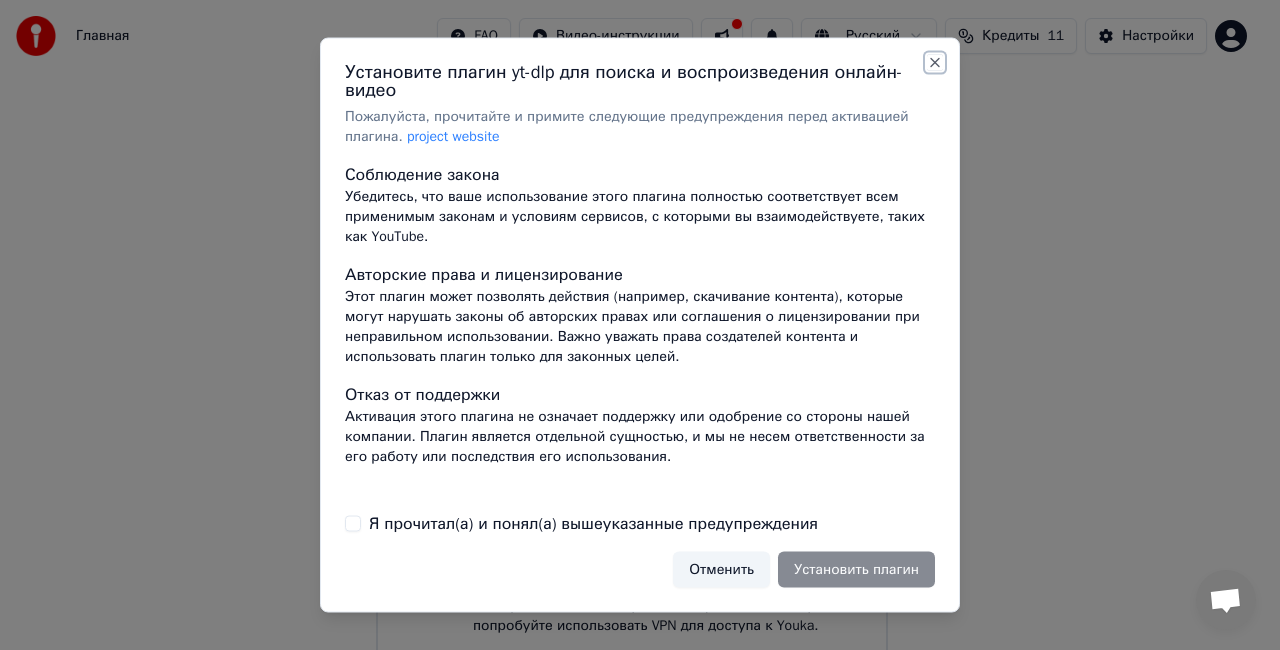 click on "Close" at bounding box center [935, 63] 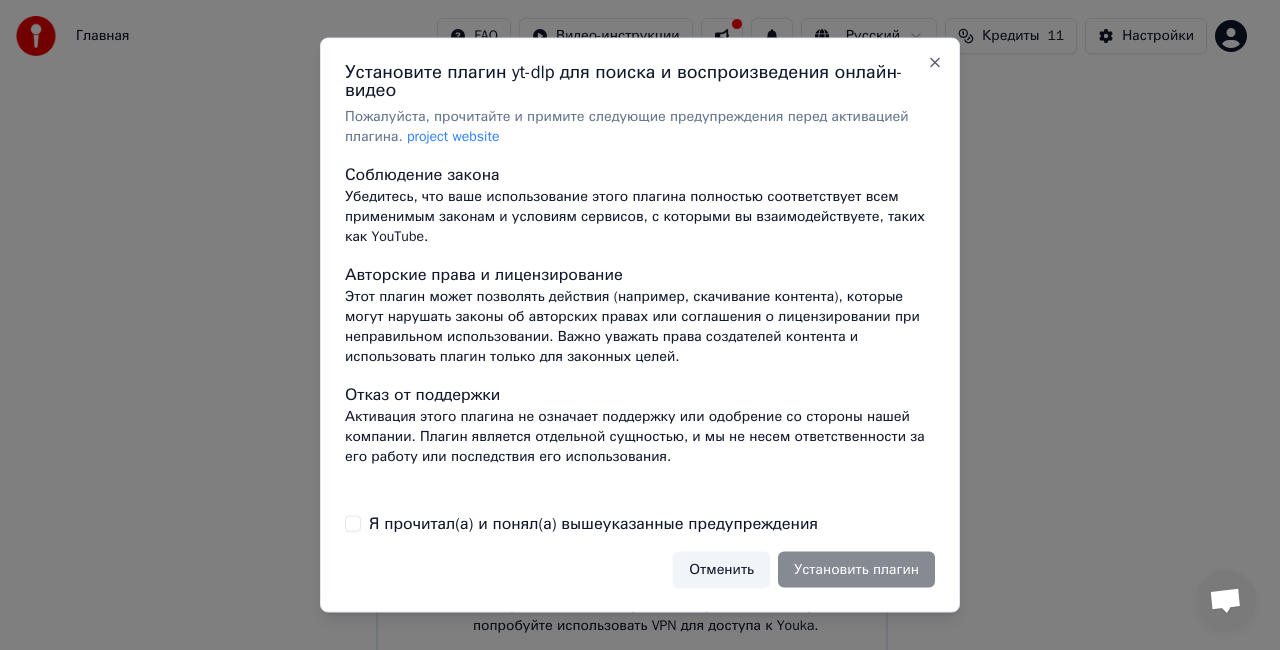 click on "Установите плагин yt-dlp для поиска и воспроизведения онлайн-видео" at bounding box center [640, 81] 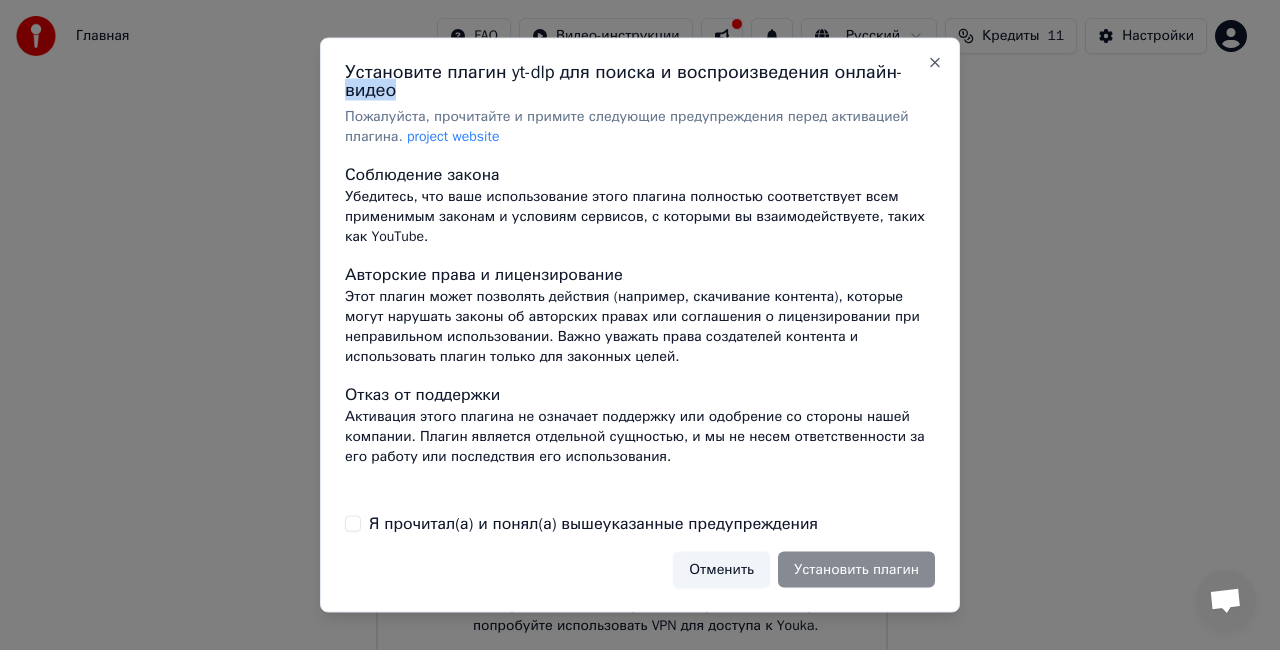 click on "Установите плагин yt-dlp для поиска и воспроизведения онлайн-видео" at bounding box center [640, 81] 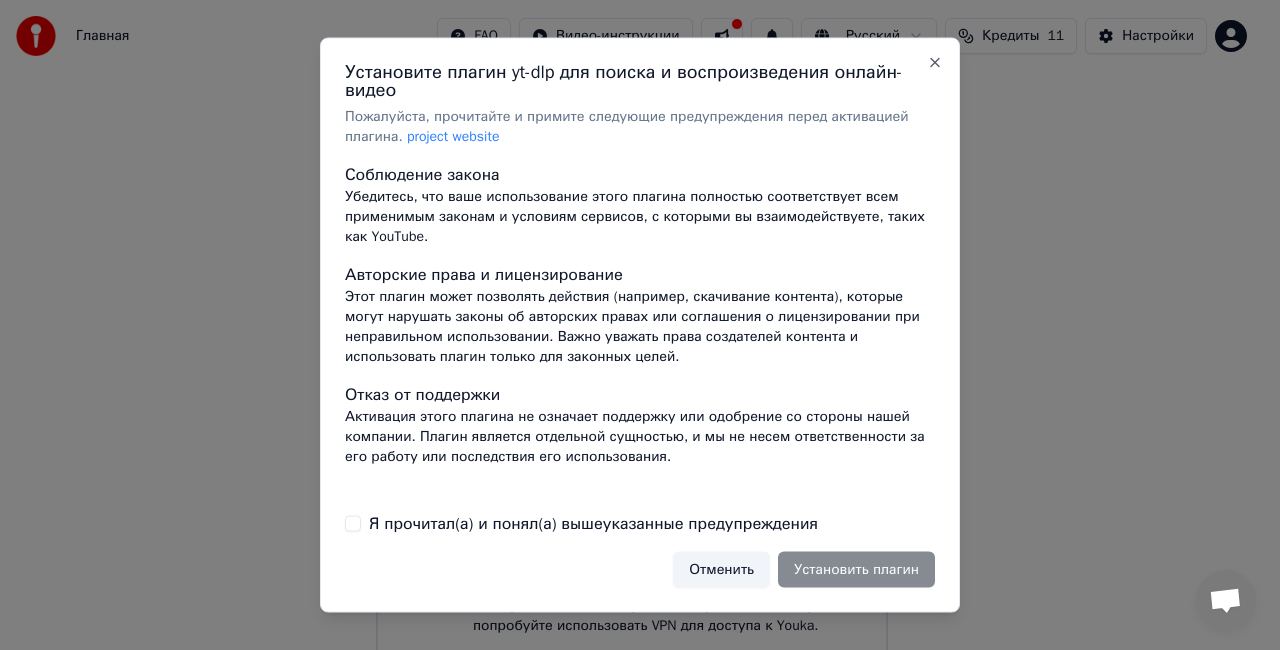 click on "Установите плагин yt-dlp для поиска и воспроизведения онлайн-видео" at bounding box center (640, 81) 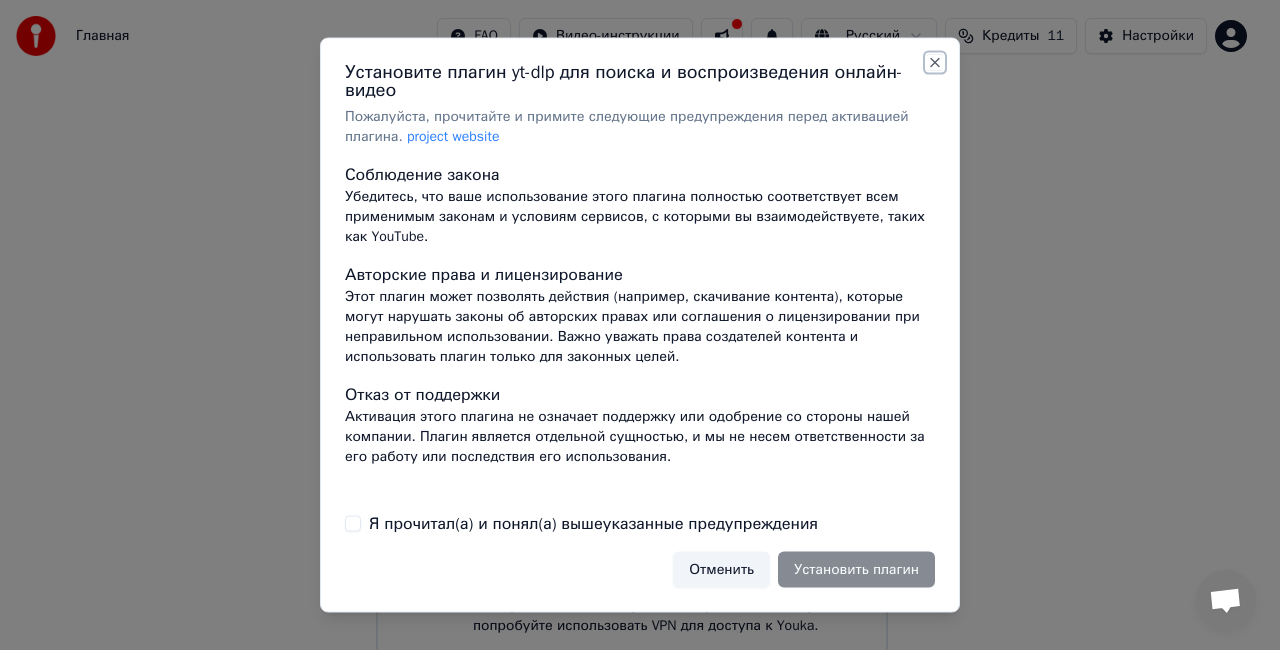 click on "Close" at bounding box center [935, 63] 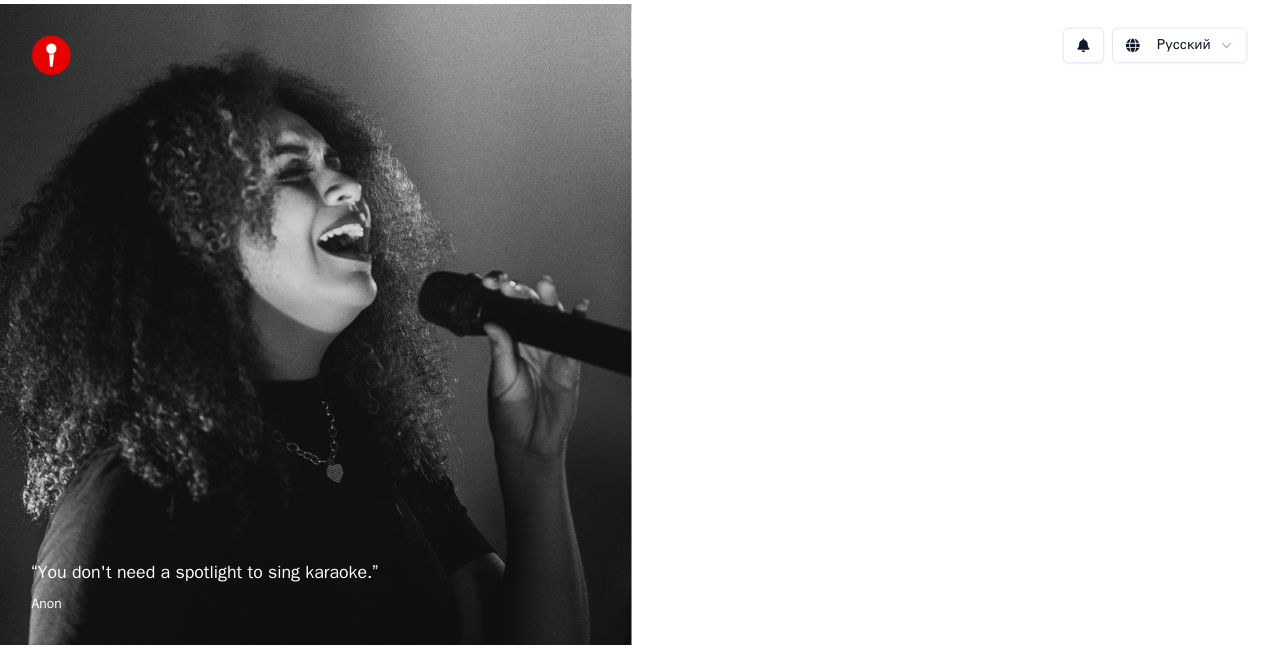 scroll, scrollTop: 0, scrollLeft: 0, axis: both 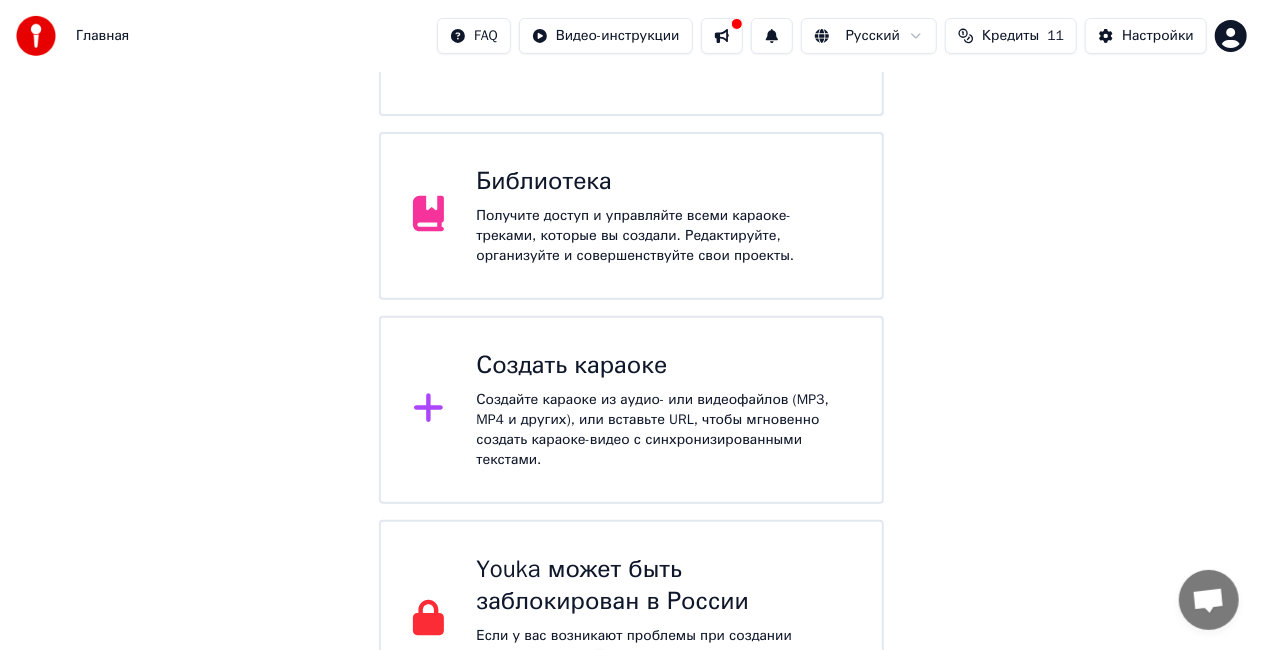 click on "Создайте караоке из аудио- или видеофайлов (MP3, MP4 и других), или вставьте URL, чтобы мгновенно создать караоке-видео с синхронизированными текстами." at bounding box center (663, 430) 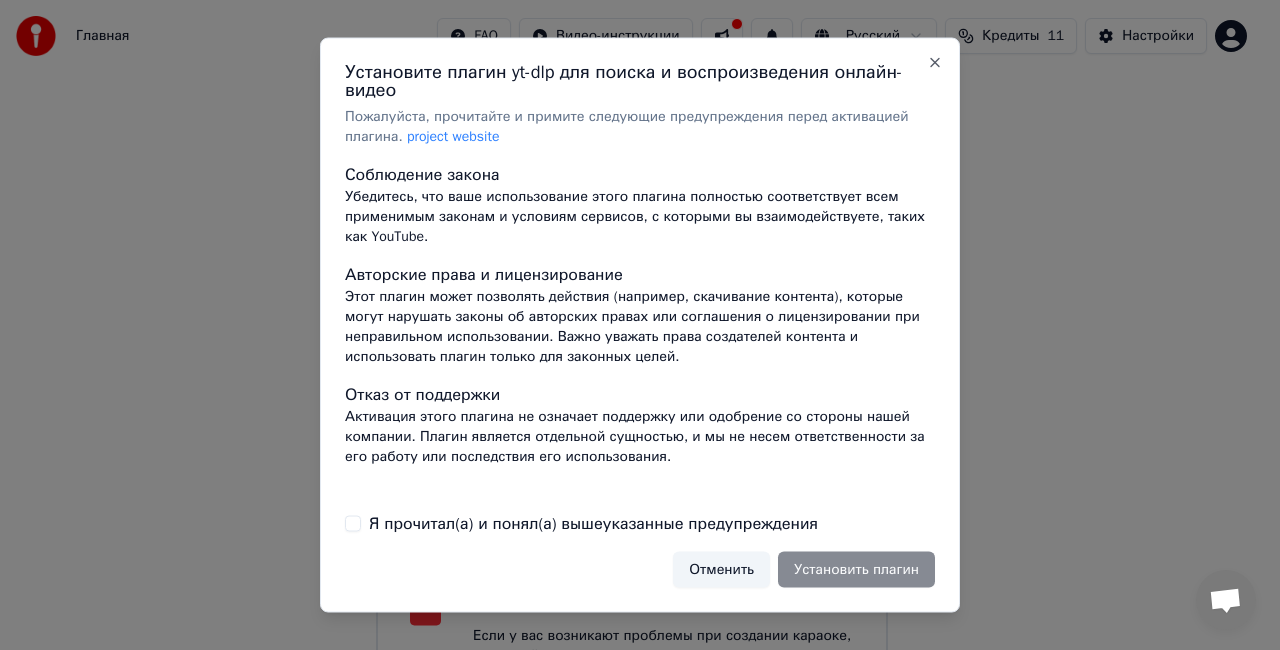 click on "Я прочитал(а) и понял(а) вышеуказанные предупреждения" at bounding box center (353, 523) 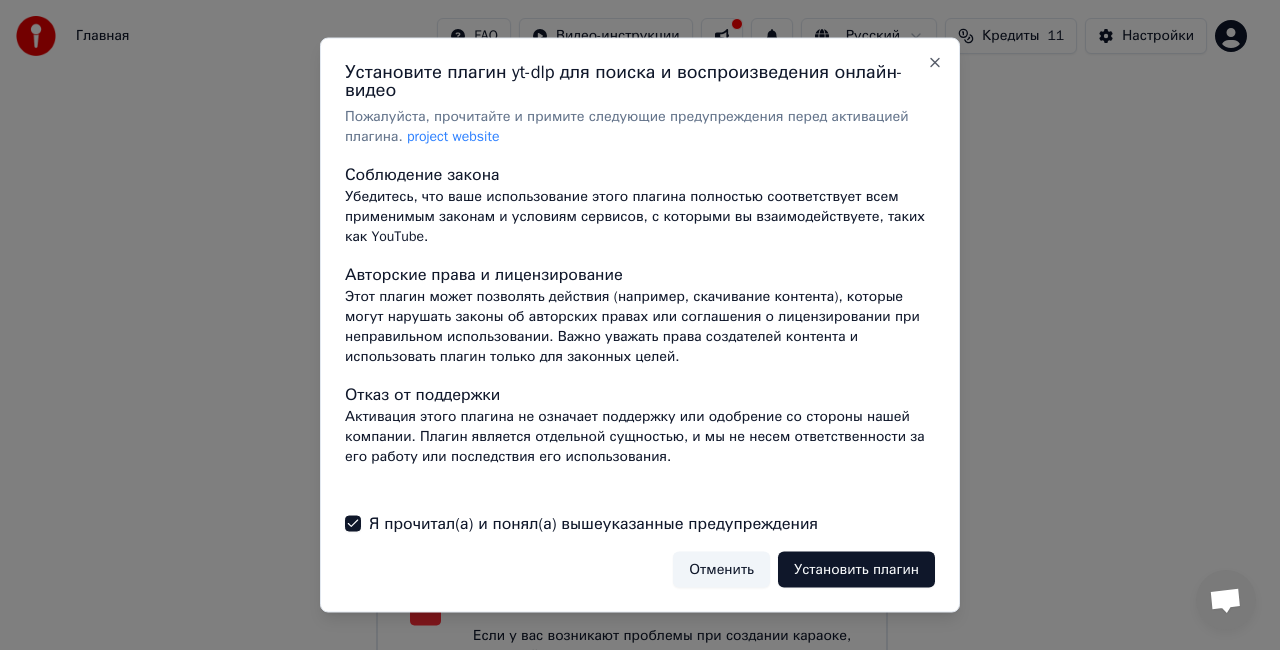 click on "Установить плагин" at bounding box center (856, 569) 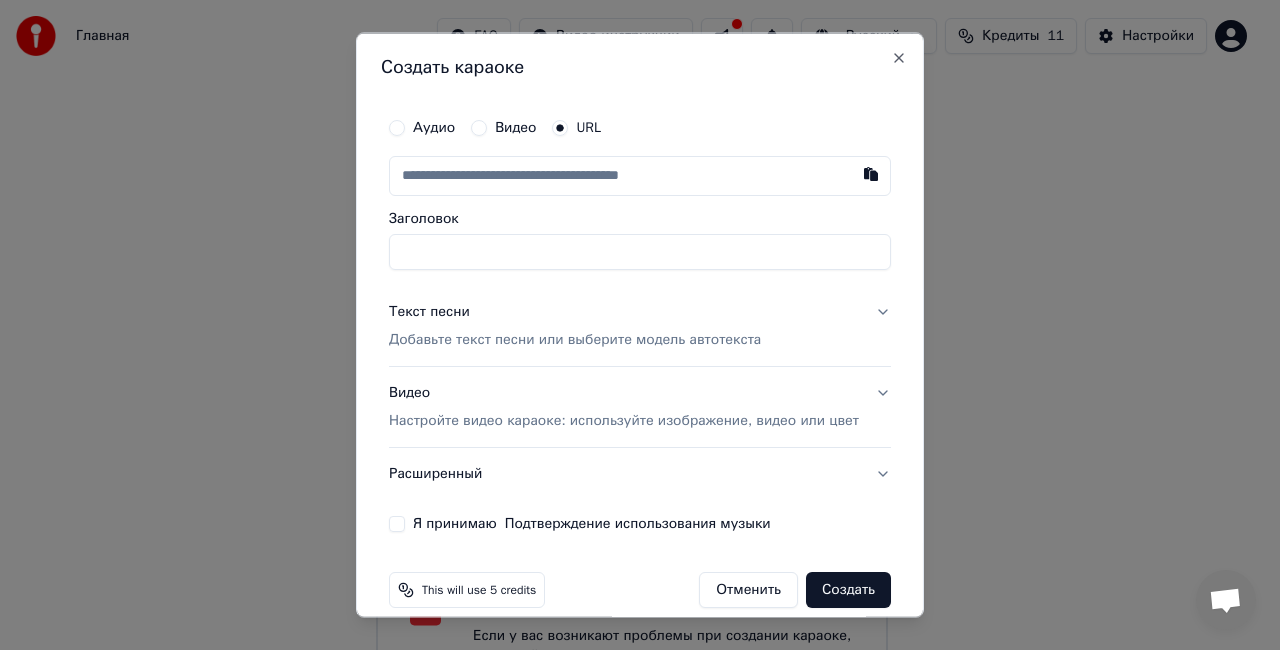 click on "Видео" at bounding box center (479, 128) 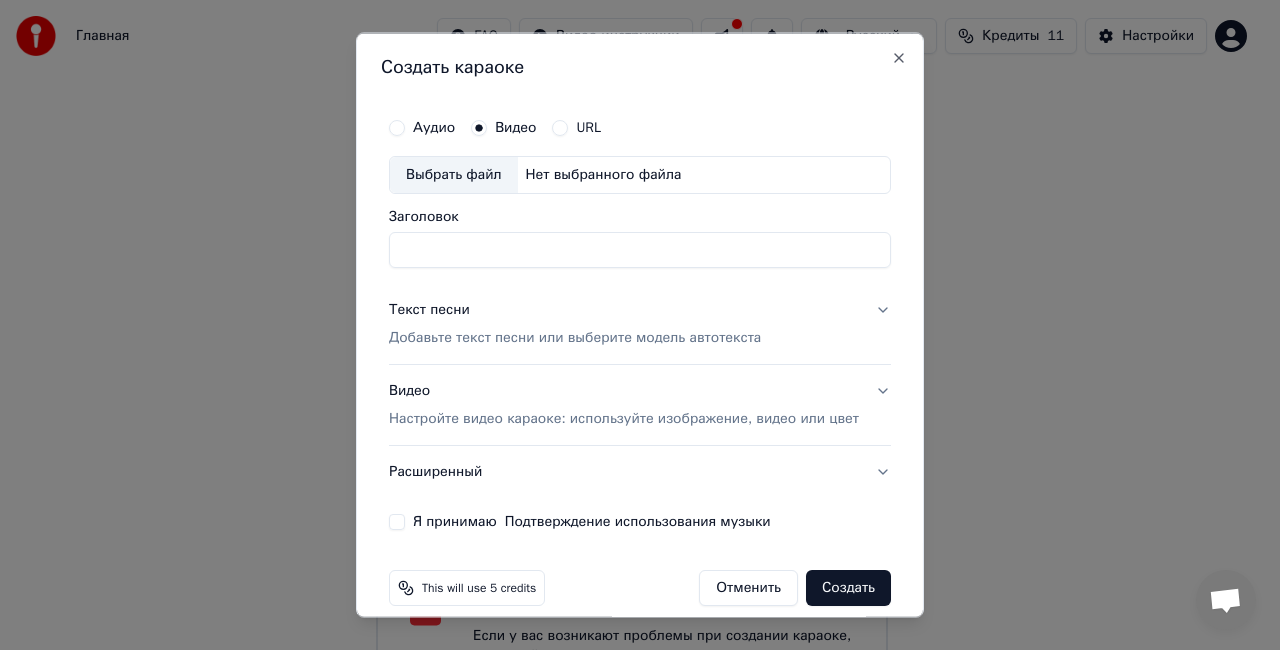 click on "Нет выбранного файла" at bounding box center (604, 175) 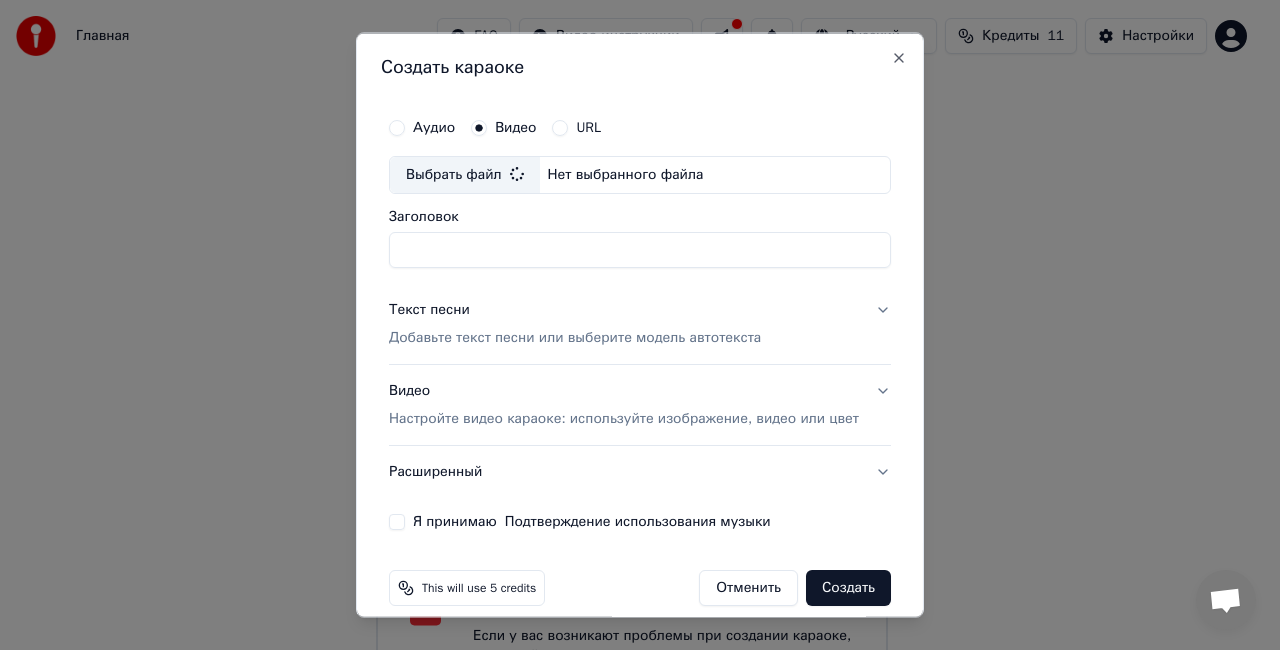 type on "**********" 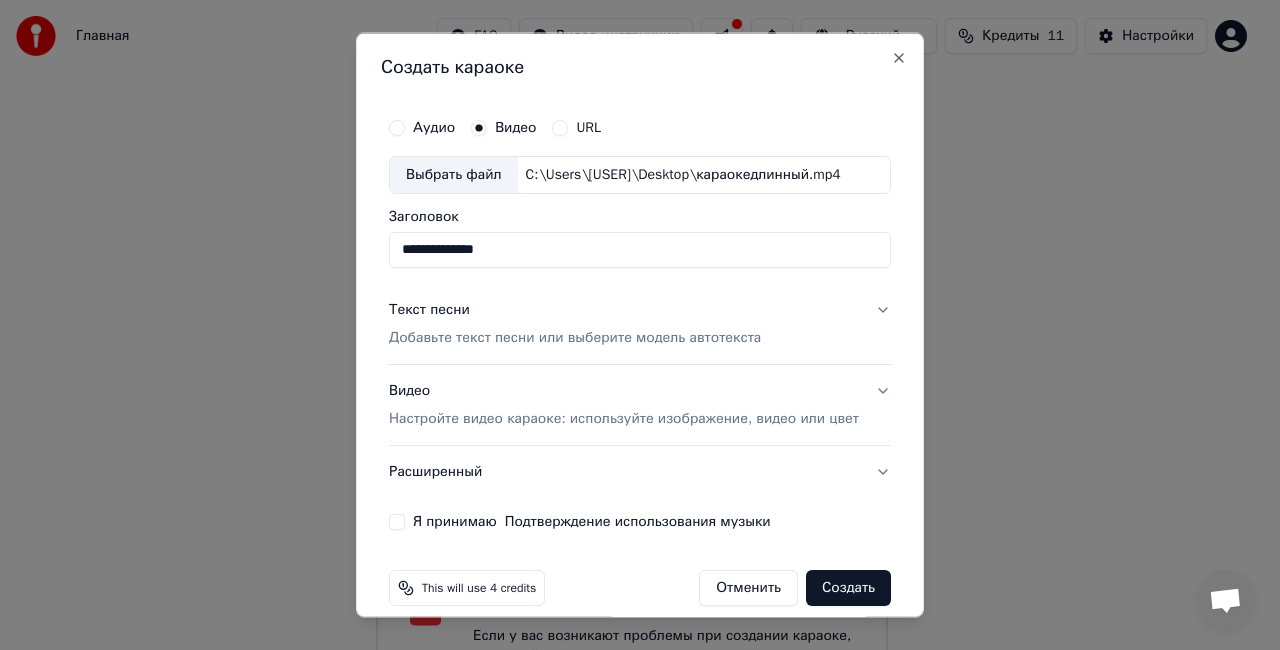 drag, startPoint x: 517, startPoint y: 245, endPoint x: 210, endPoint y: 207, distance: 309.34286 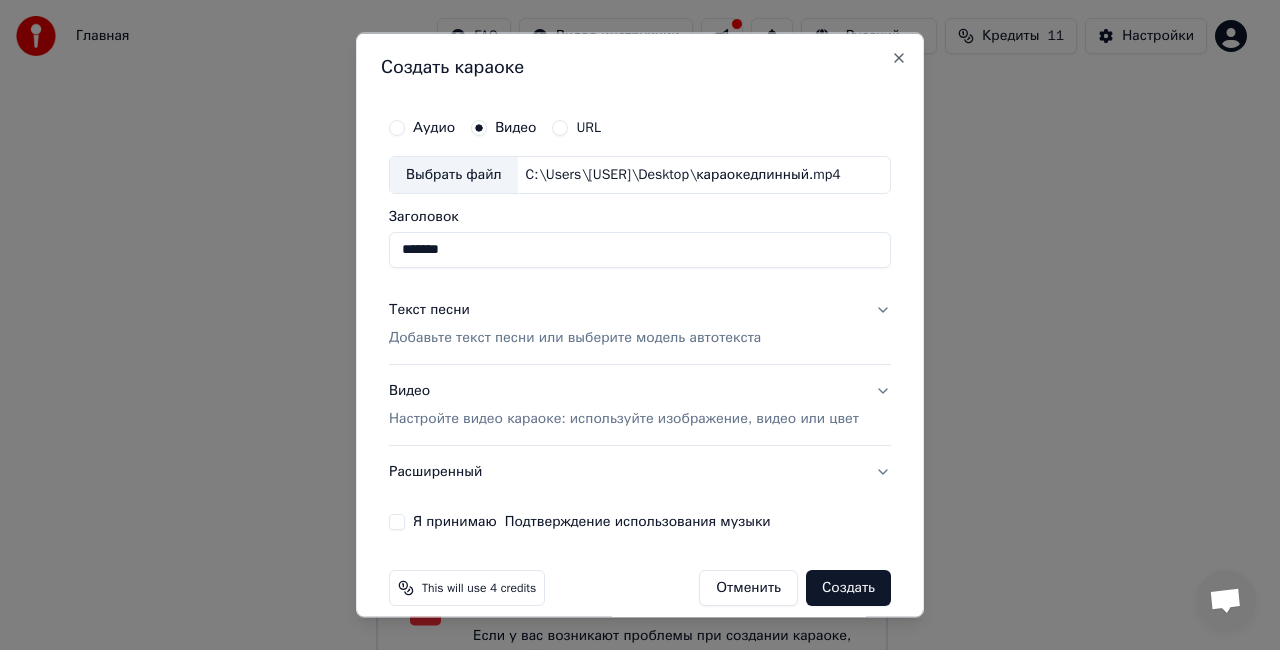 type on "*******" 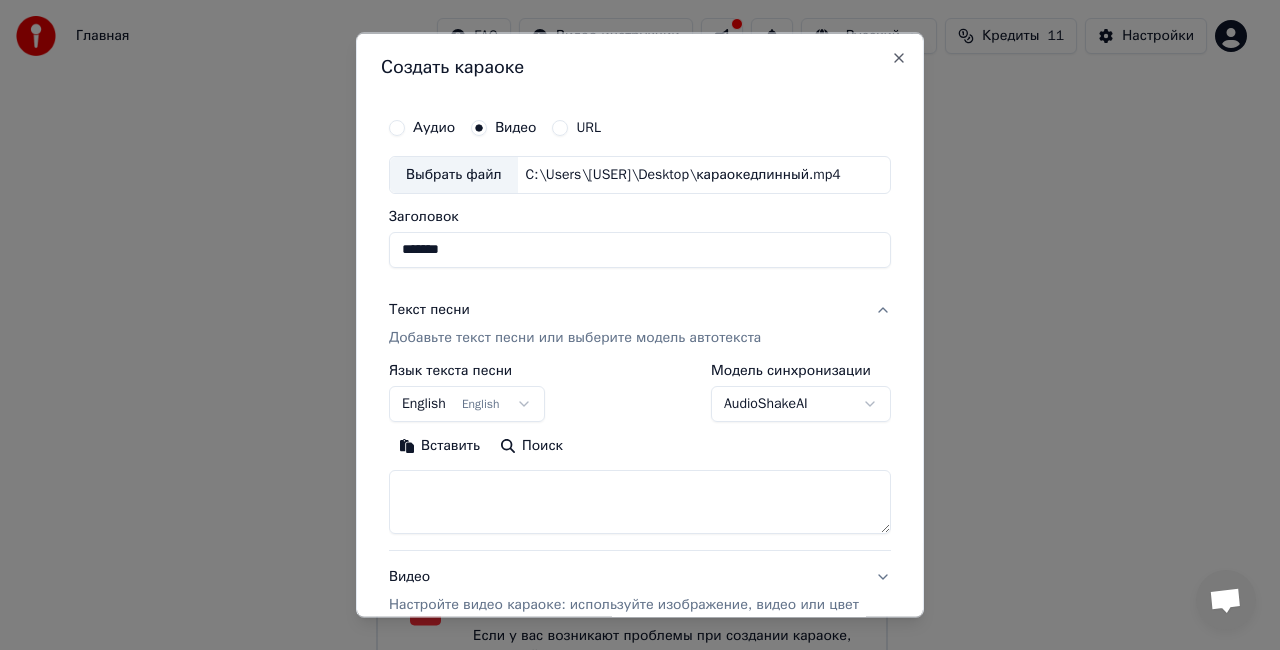 click on "English English" at bounding box center (467, 403) 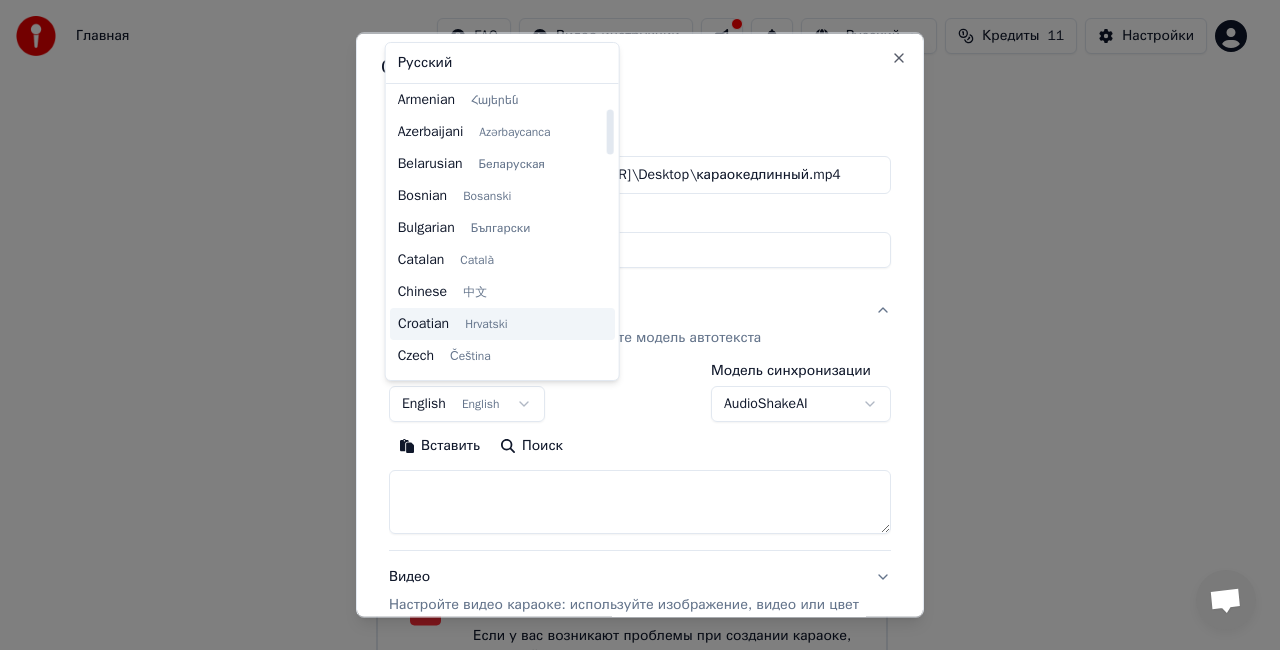 scroll, scrollTop: 0, scrollLeft: 0, axis: both 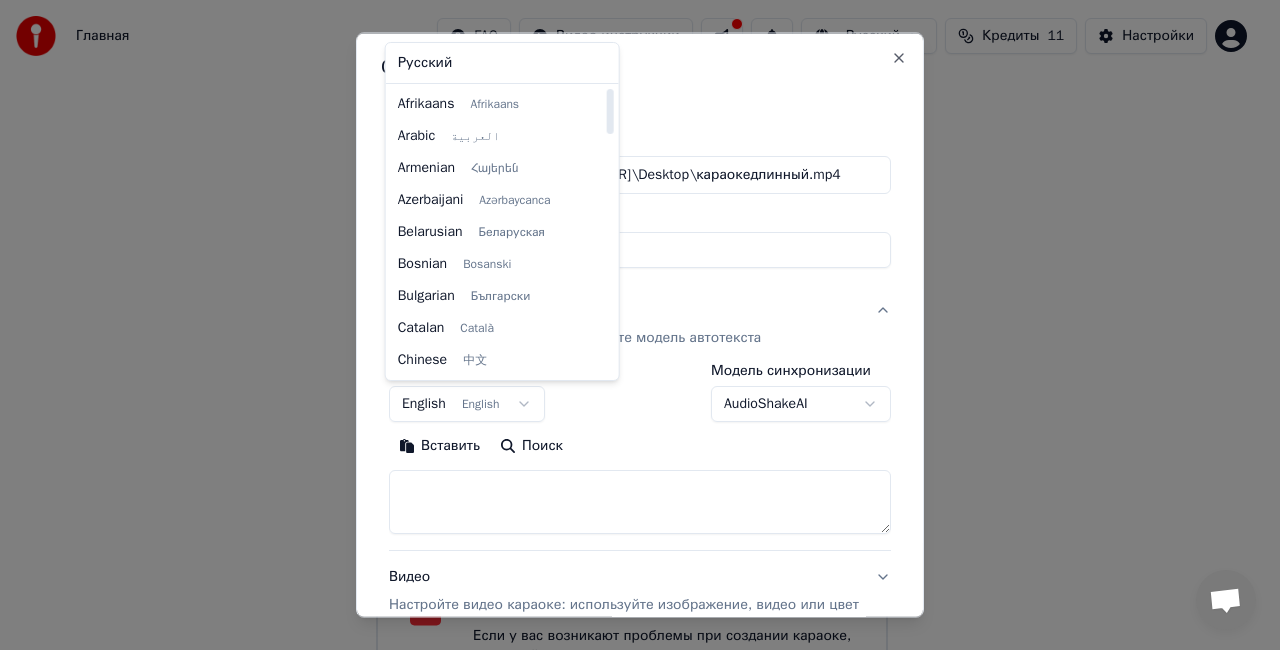 select on "**" 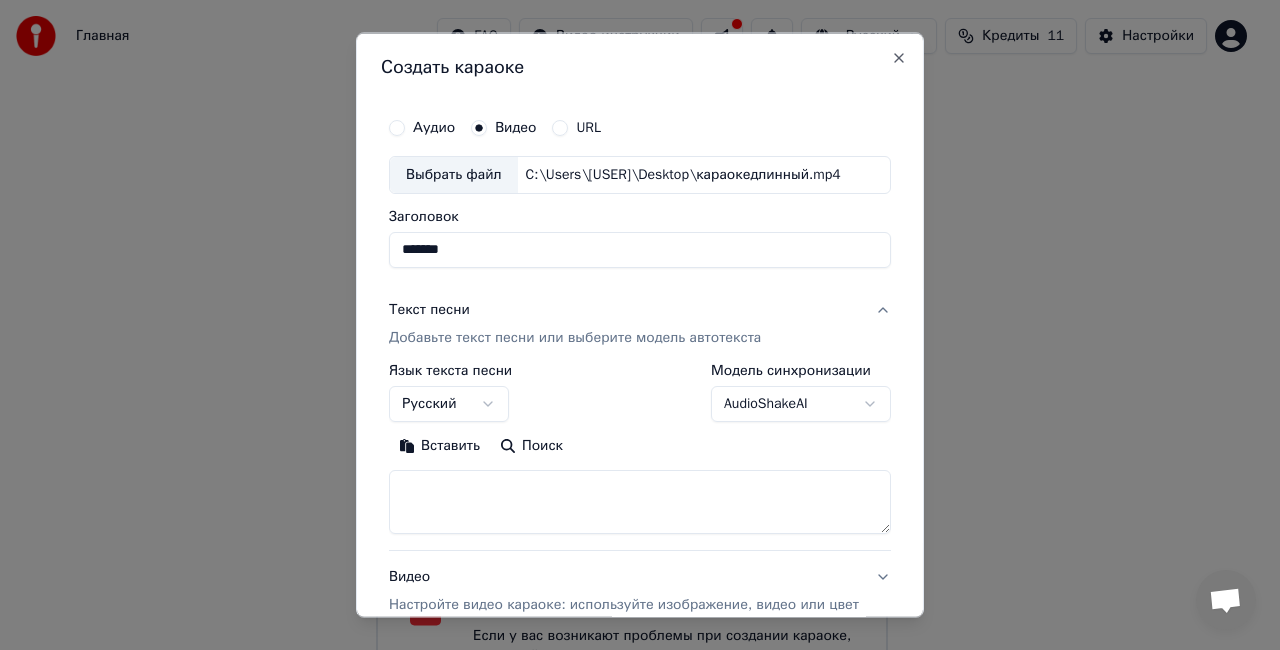 click on "Вставить" at bounding box center (439, 445) 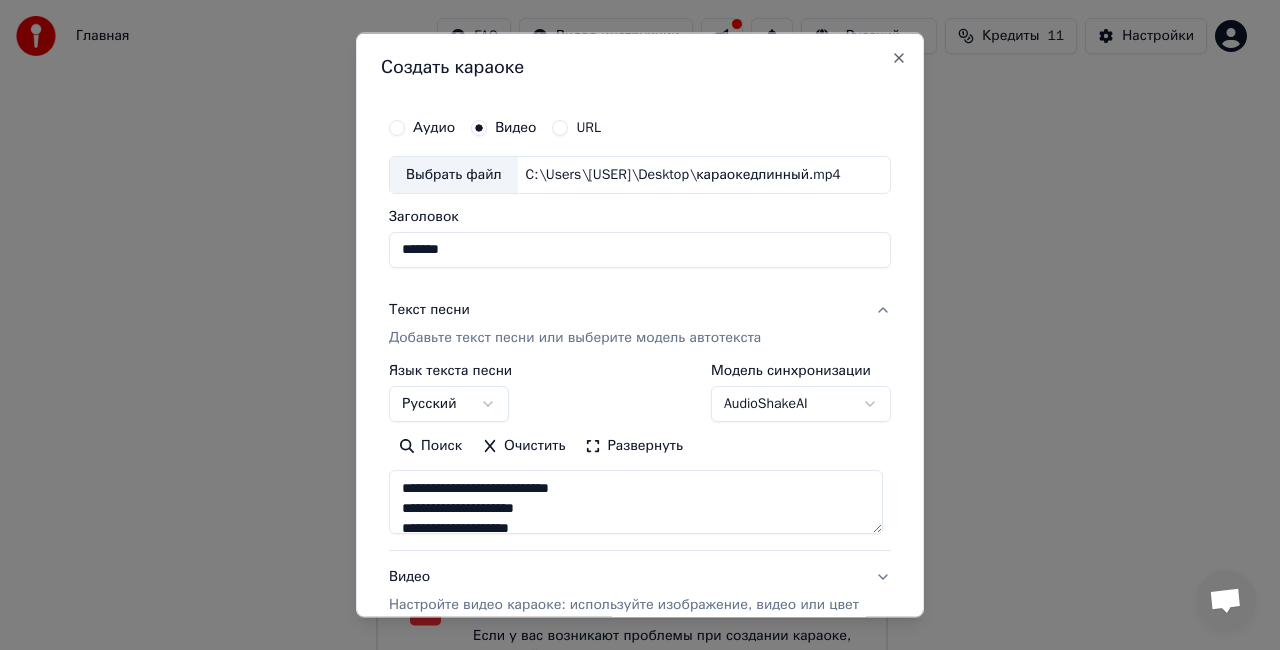 click on "**********" at bounding box center [636, 501] 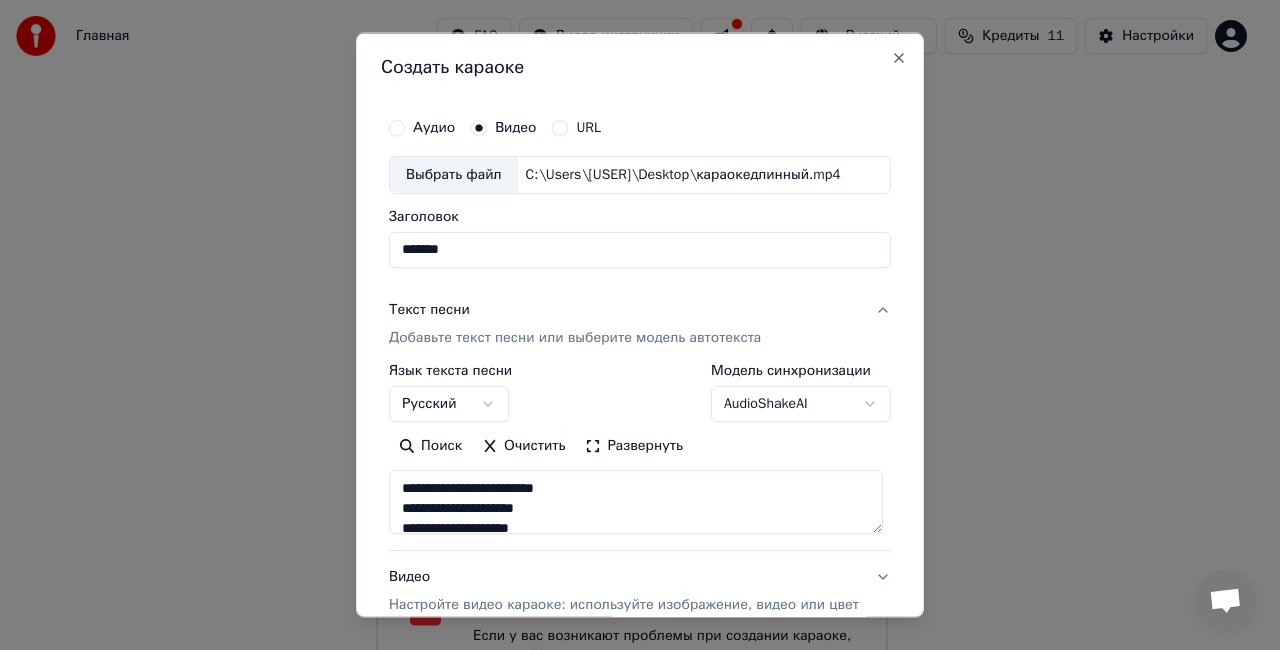 click on "**********" at bounding box center [636, 501] 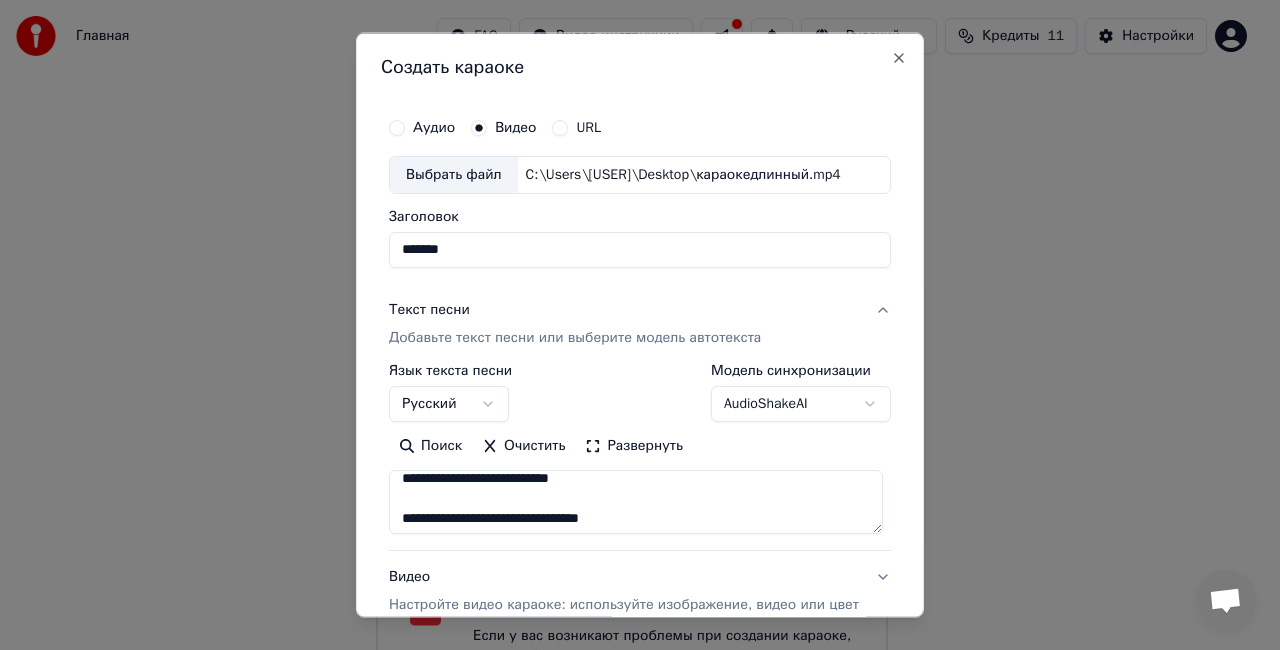 scroll, scrollTop: 100, scrollLeft: 0, axis: vertical 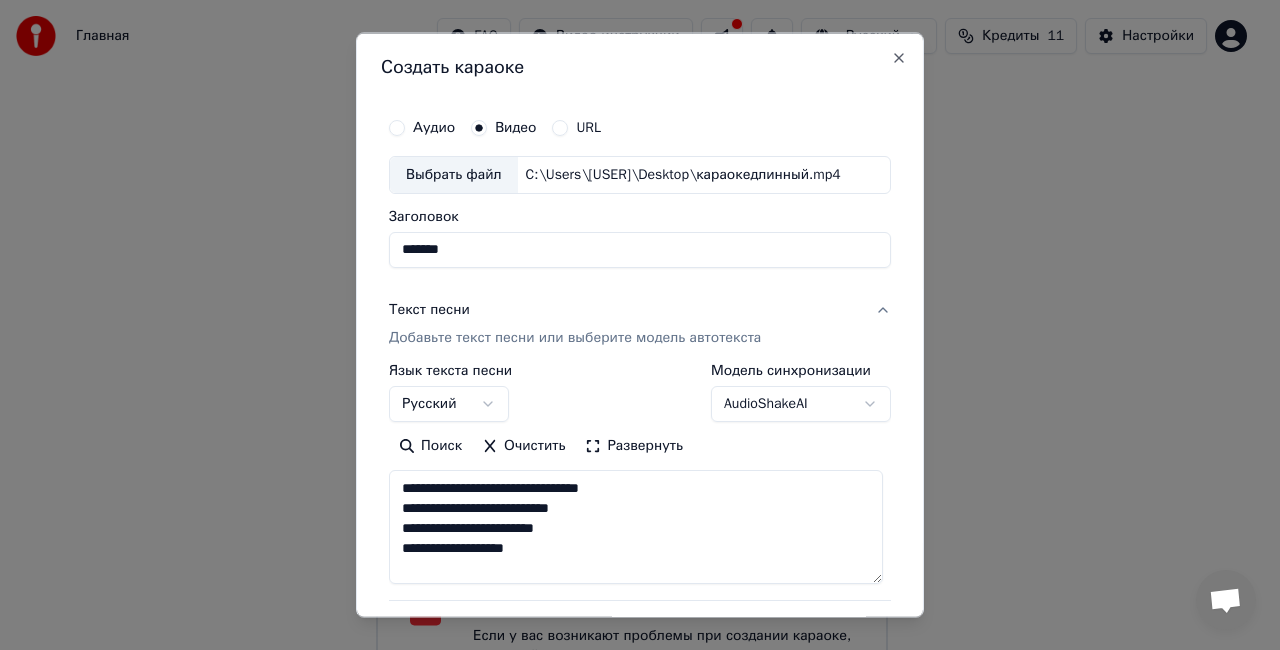 drag, startPoint x: 876, startPoint y: 530, endPoint x: 871, endPoint y: 580, distance: 50.24938 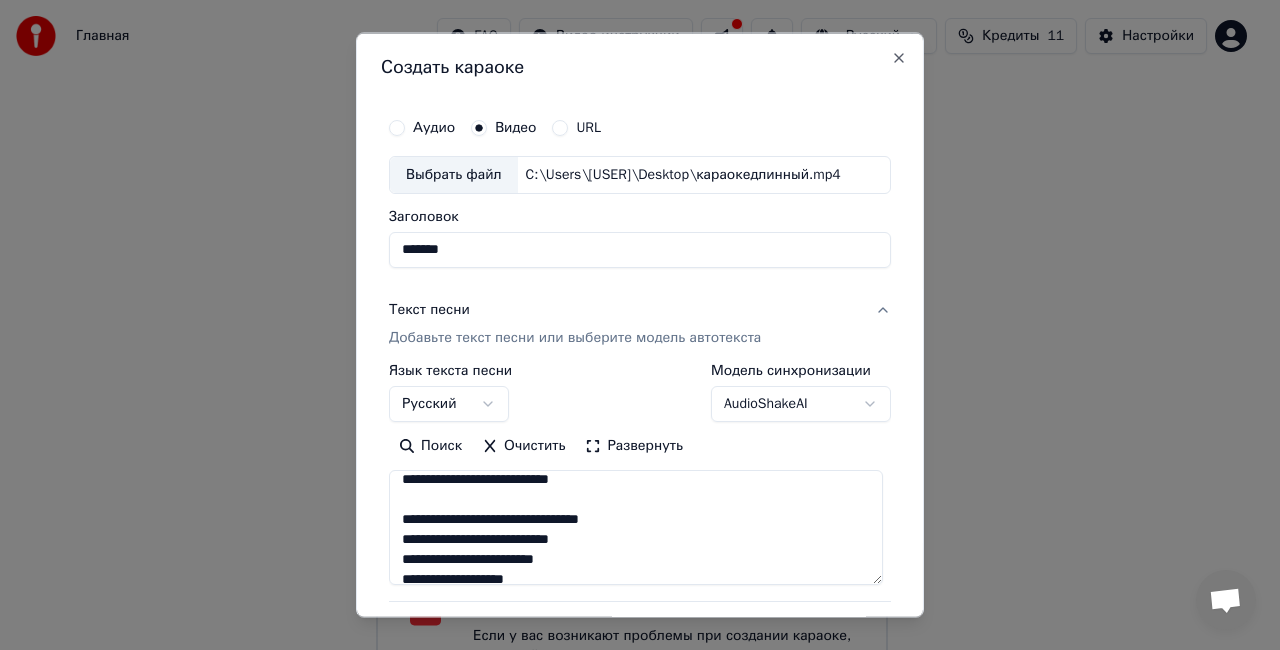 scroll, scrollTop: 100, scrollLeft: 0, axis: vertical 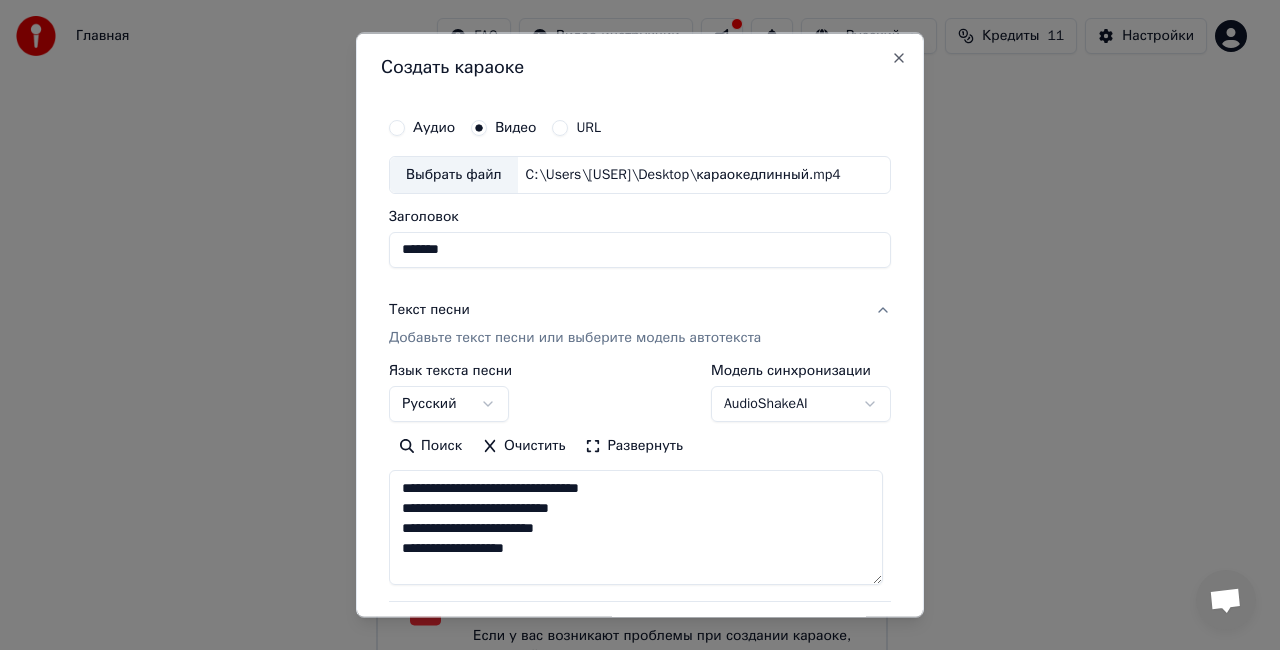 click on "**********" at bounding box center [636, 526] 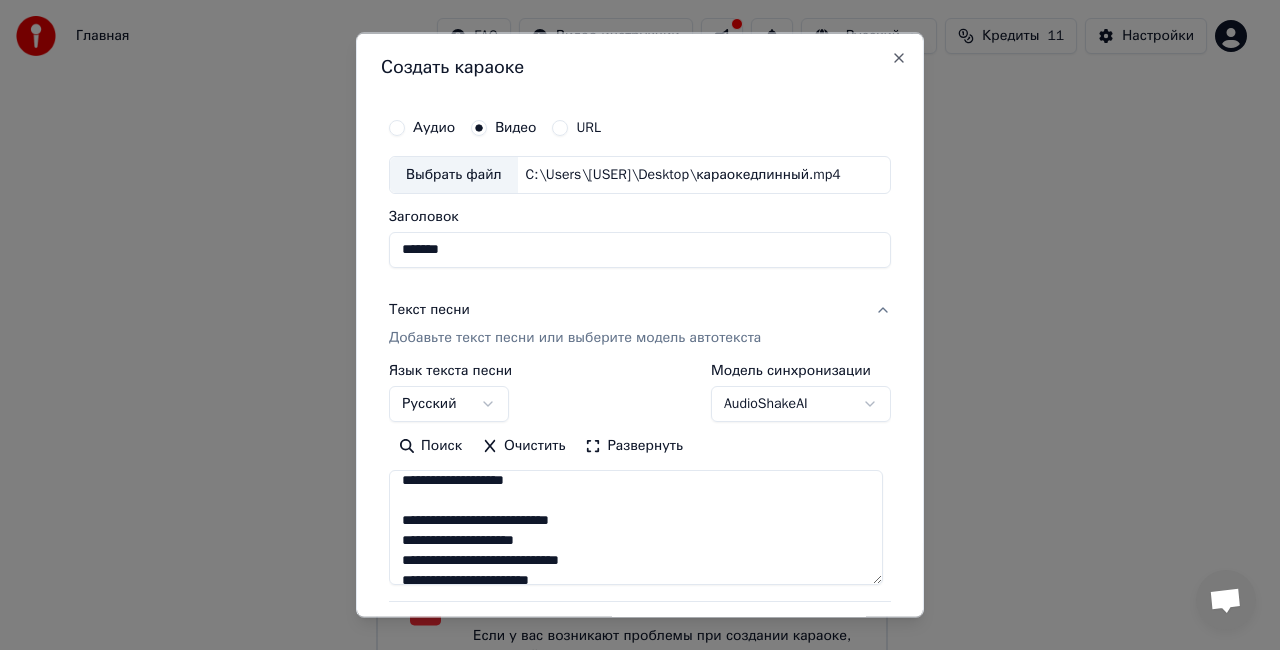 scroll, scrollTop: 200, scrollLeft: 0, axis: vertical 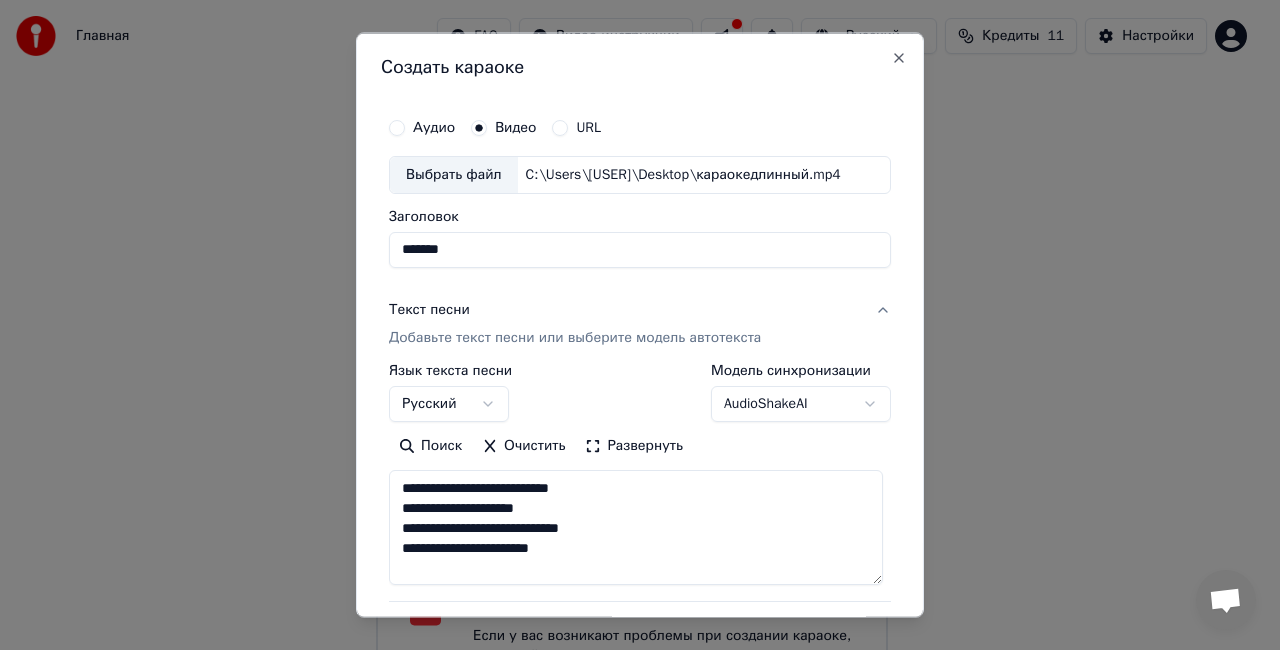 click on "**********" at bounding box center (636, 526) 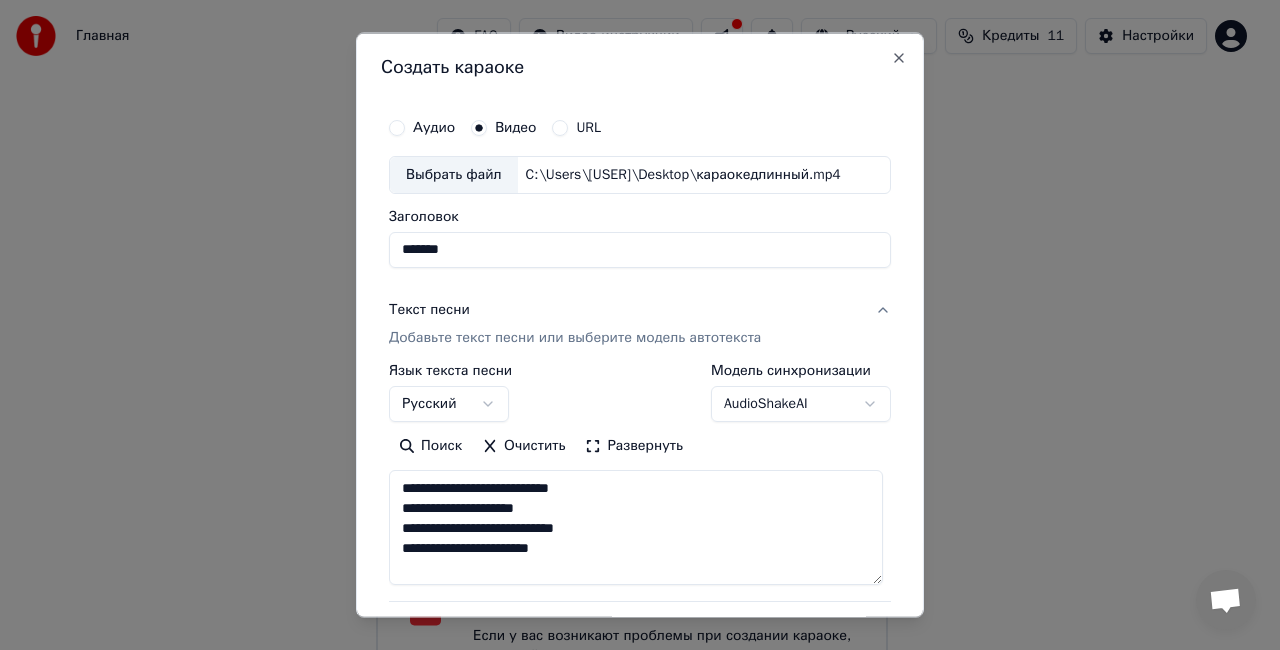 click on "**********" at bounding box center [636, 526] 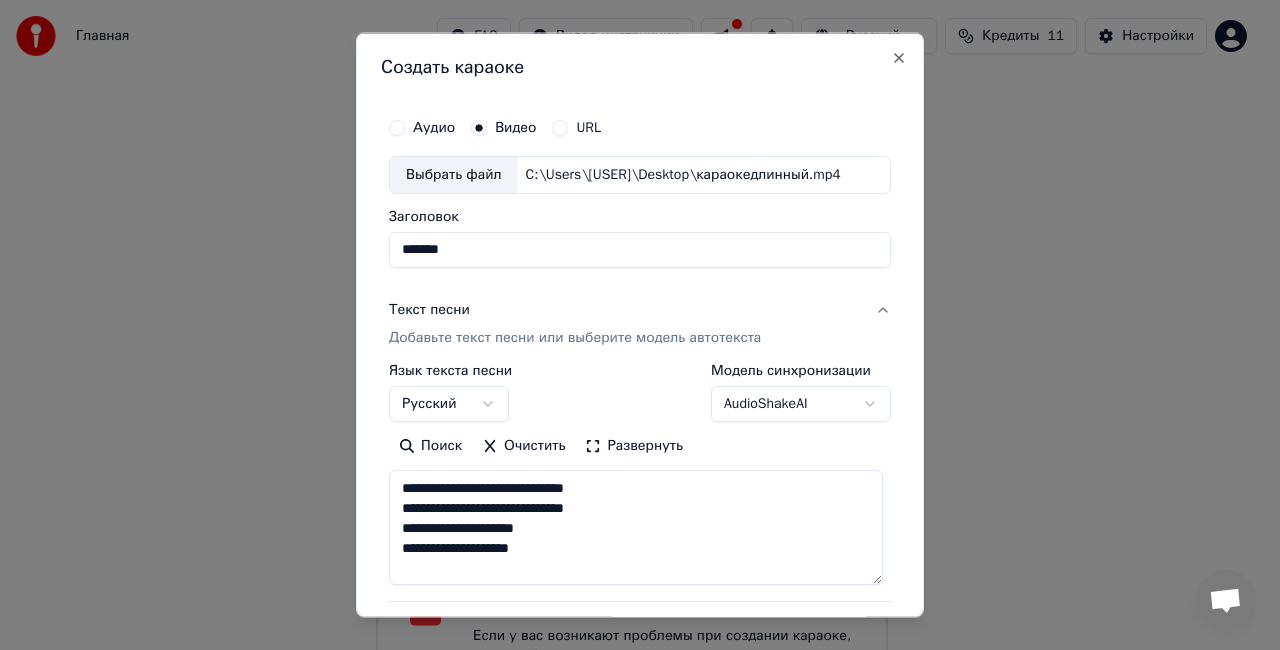 scroll, scrollTop: 701, scrollLeft: 0, axis: vertical 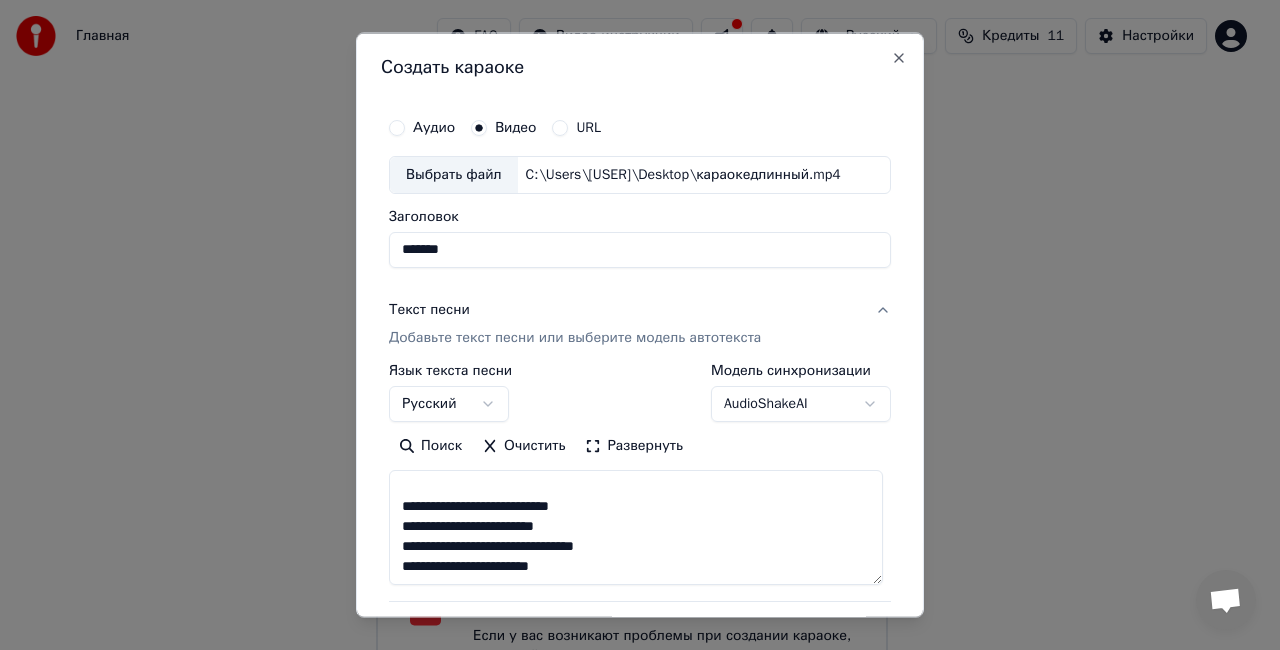 type on "**********" 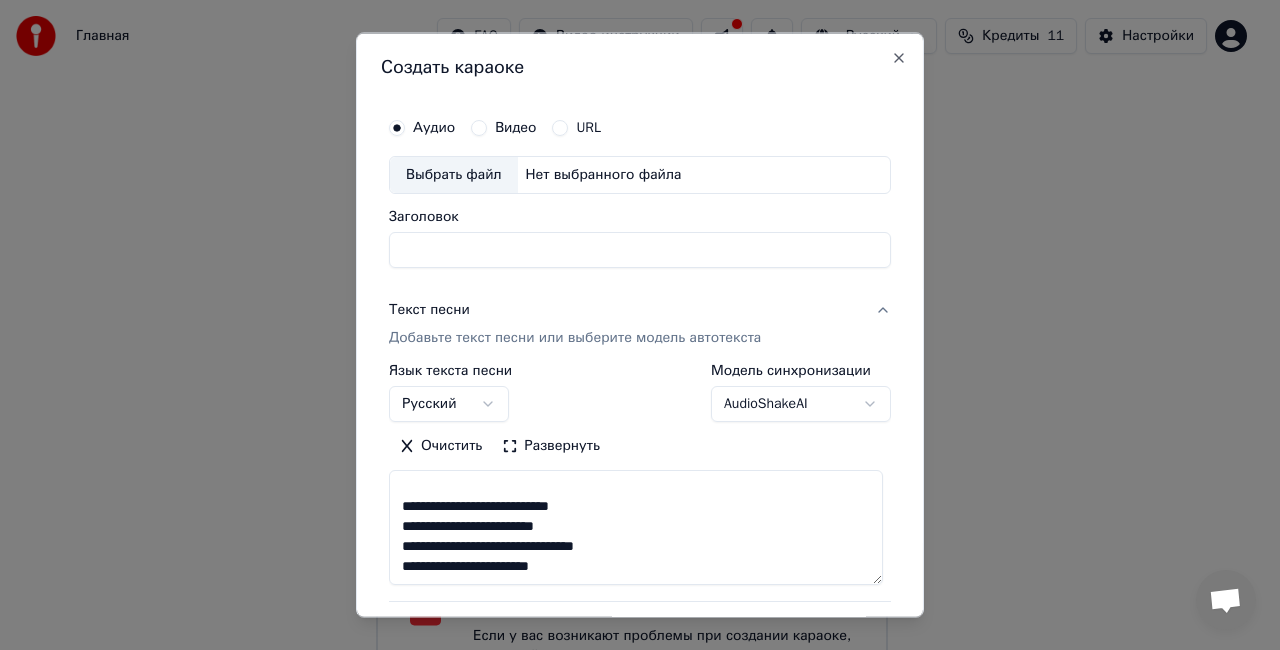 click on "Нет выбранного файла" at bounding box center (604, 175) 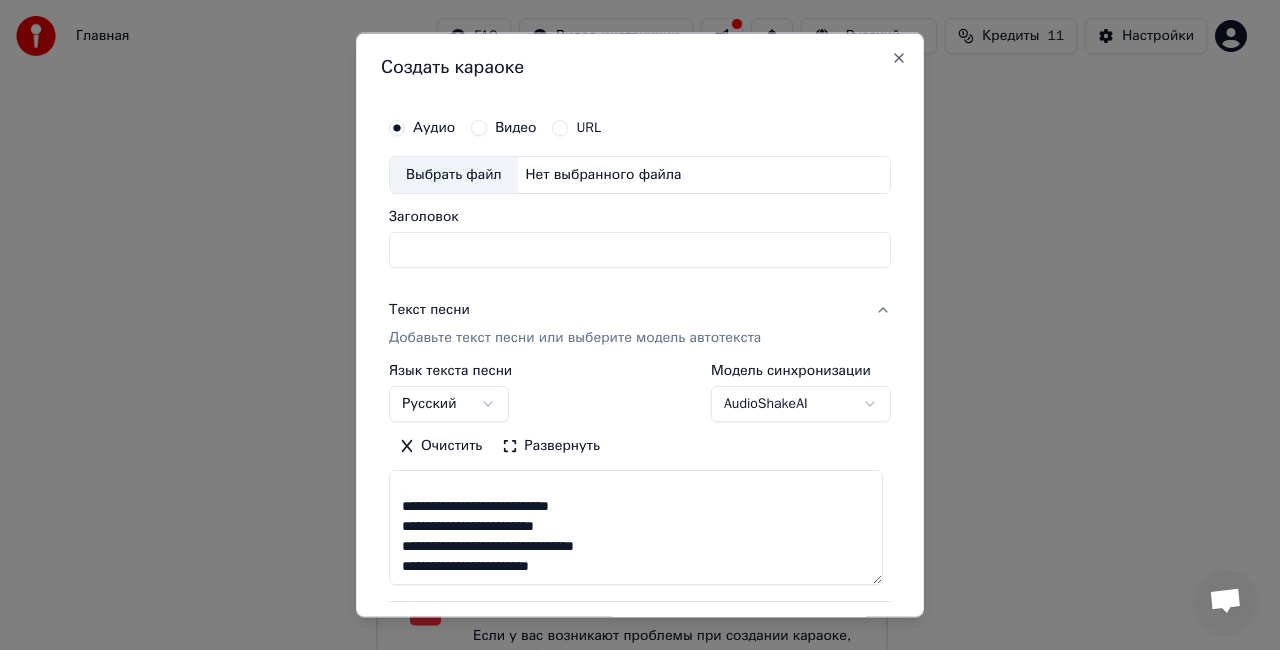 type on "**********" 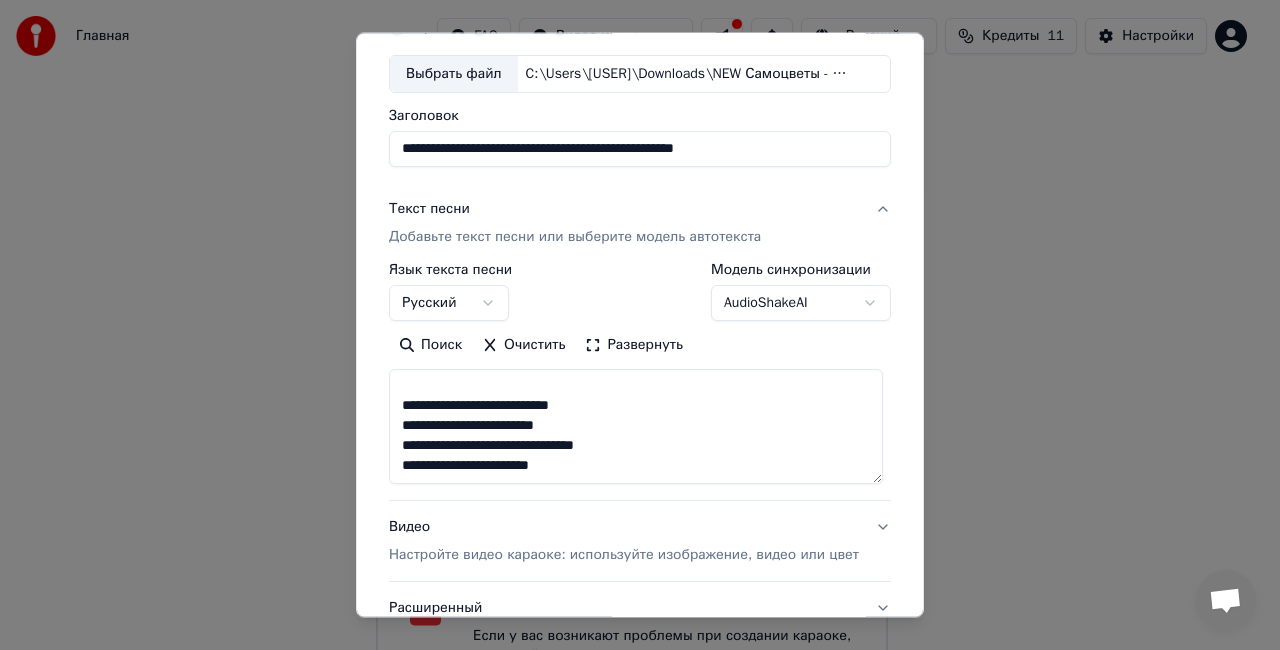 scroll, scrollTop: 255, scrollLeft: 0, axis: vertical 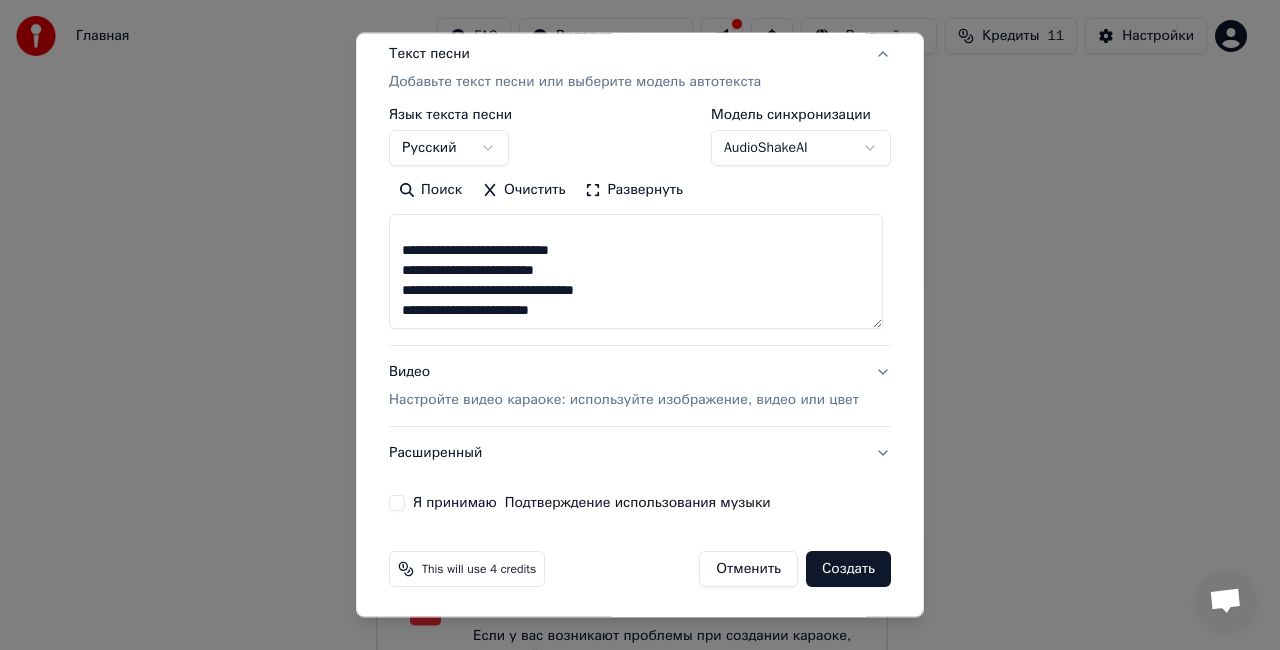 click on "Создать" at bounding box center [848, 569] 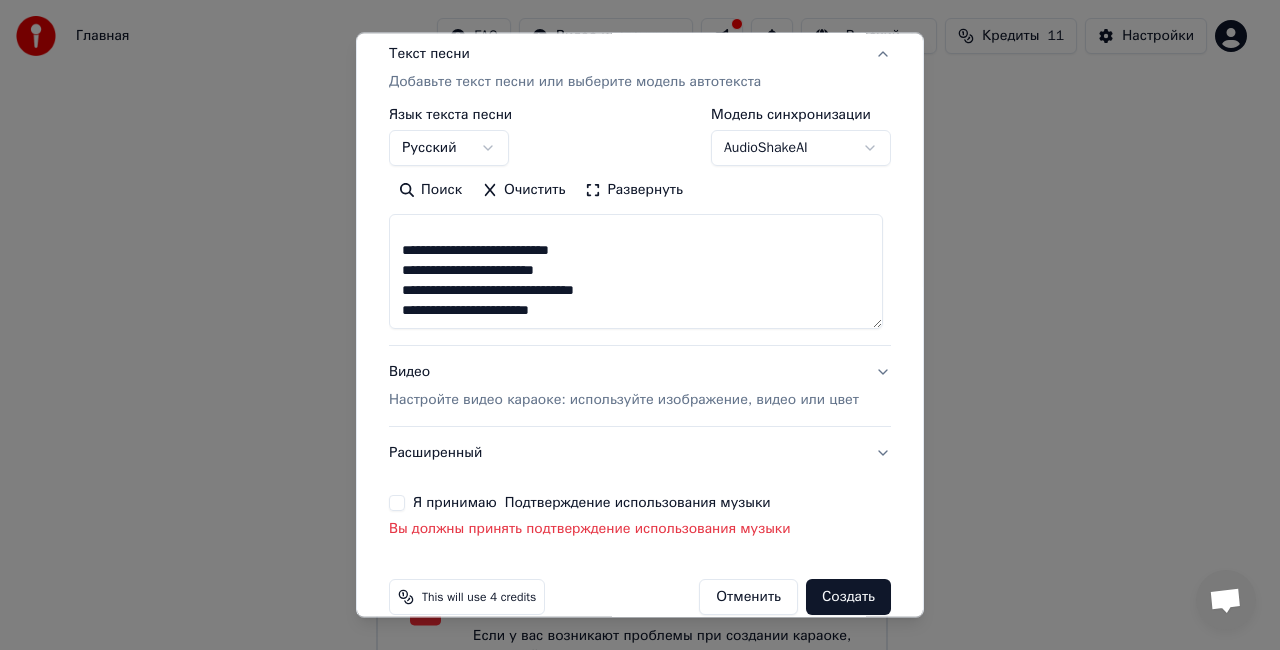 drag, startPoint x: 391, startPoint y: 500, endPoint x: 409, endPoint y: 508, distance: 19.697716 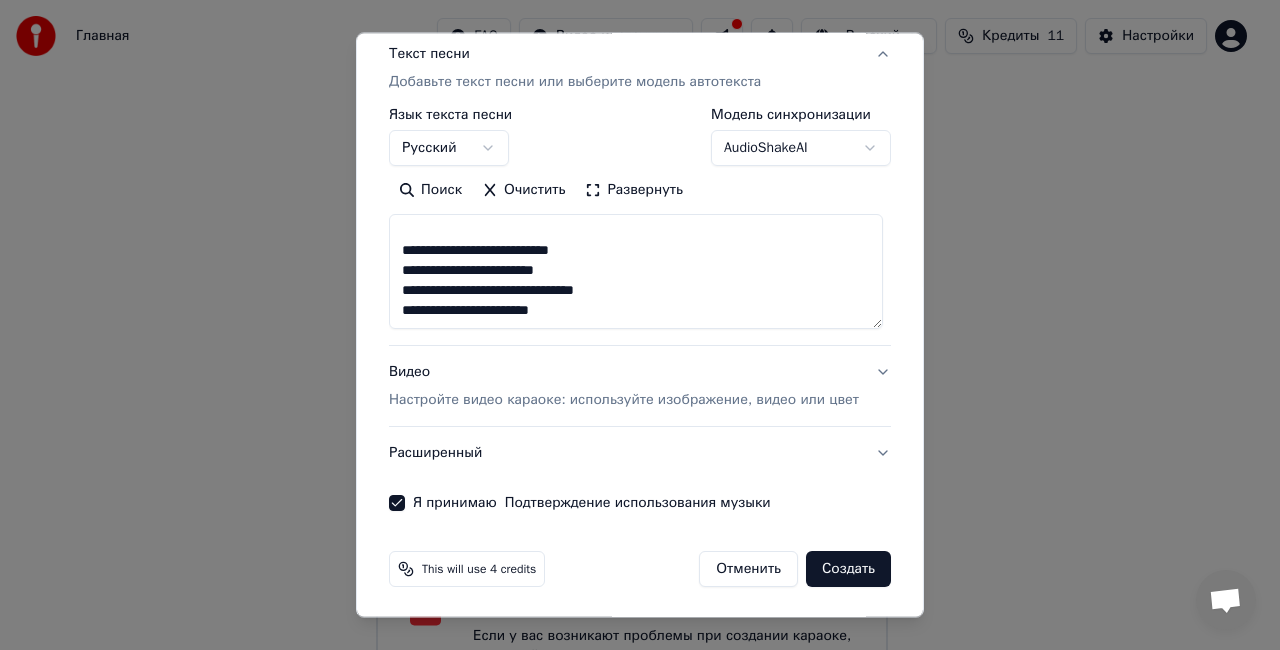 click on "Создать" at bounding box center [848, 569] 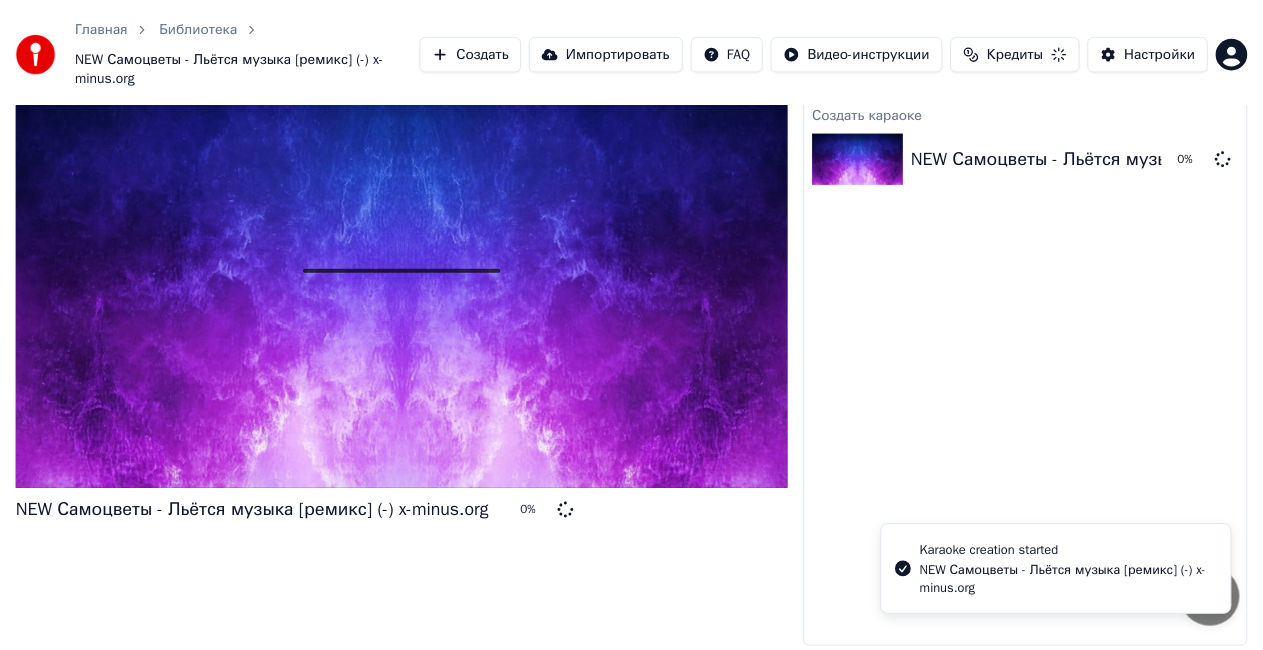 scroll, scrollTop: 52, scrollLeft: 0, axis: vertical 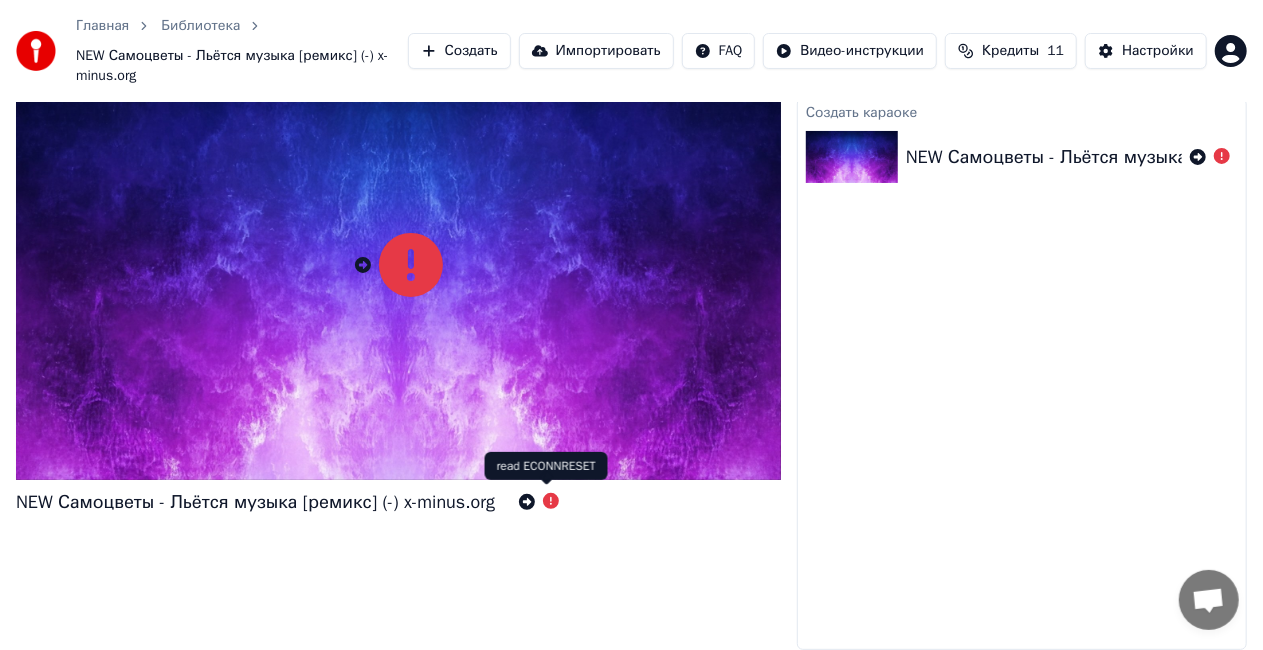 click 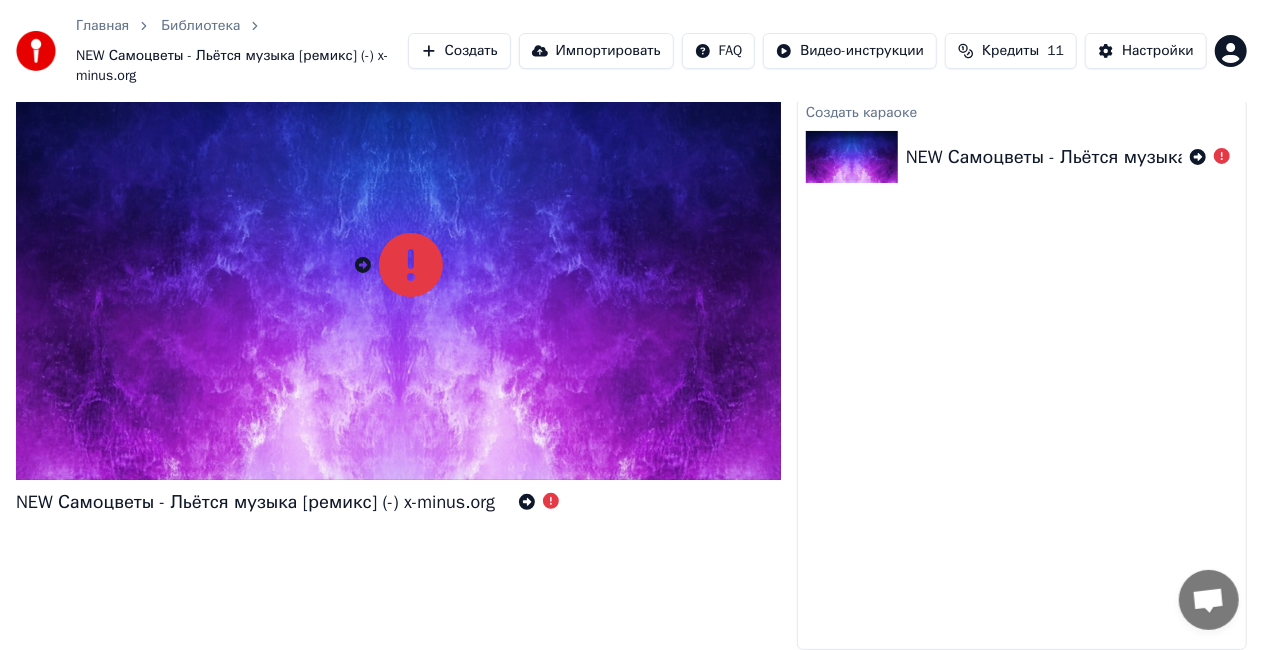 click 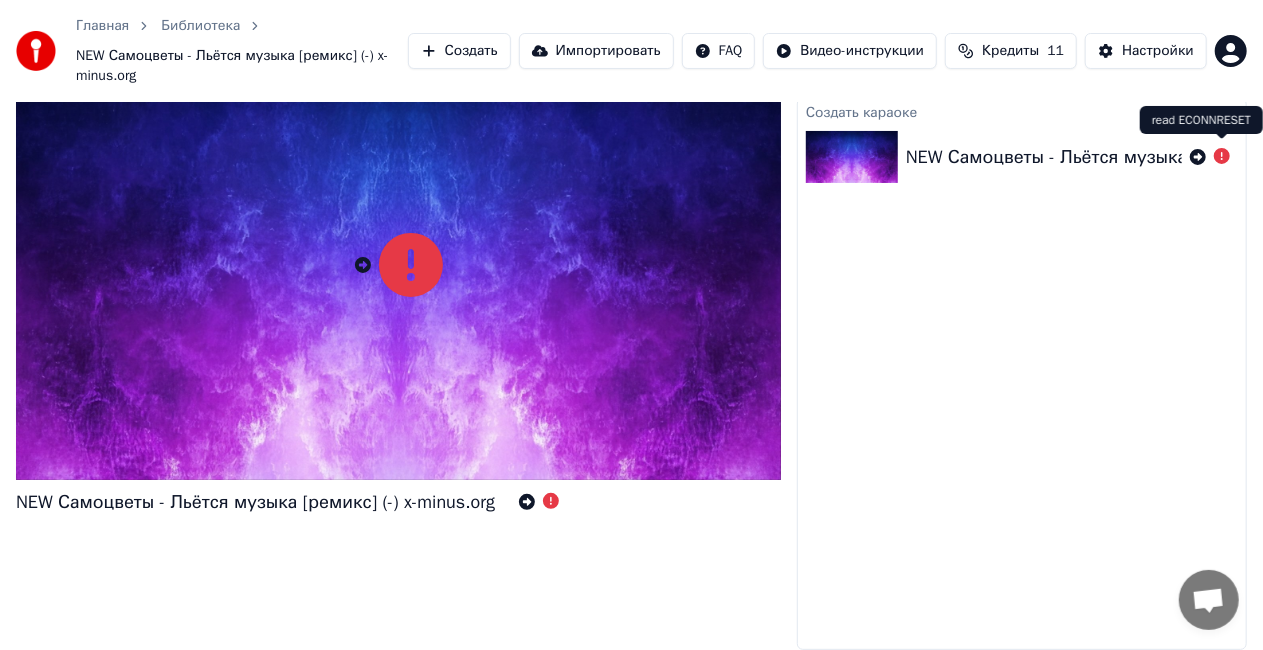 click 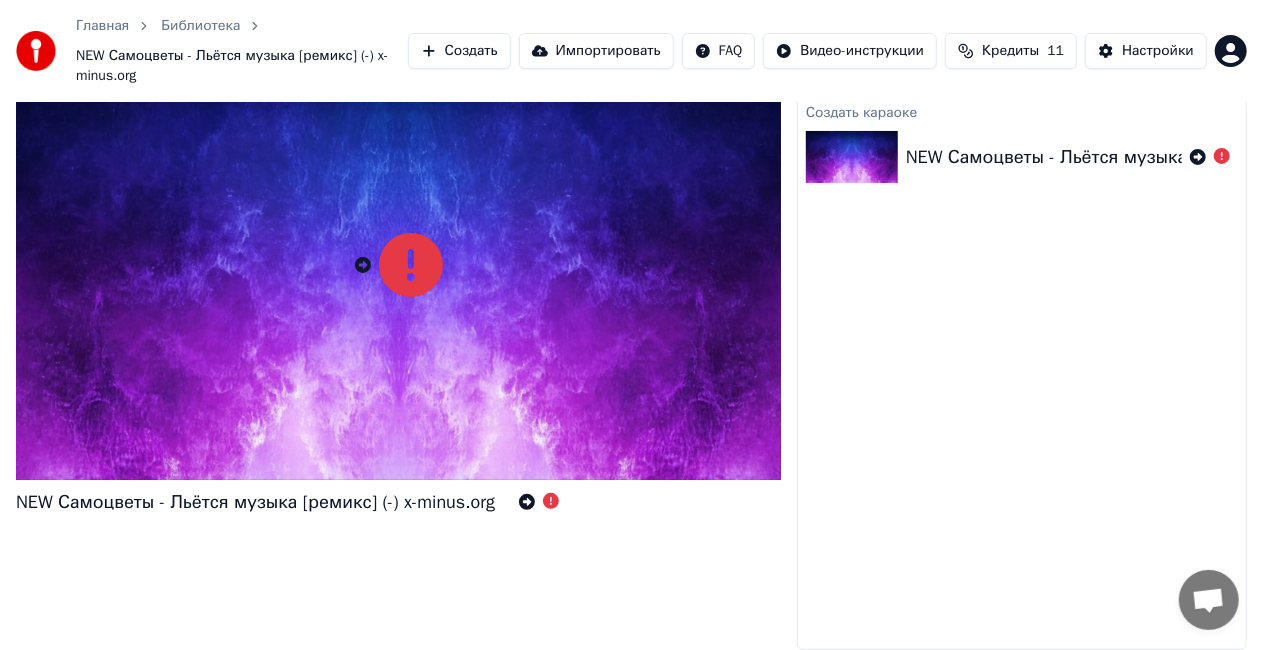 click 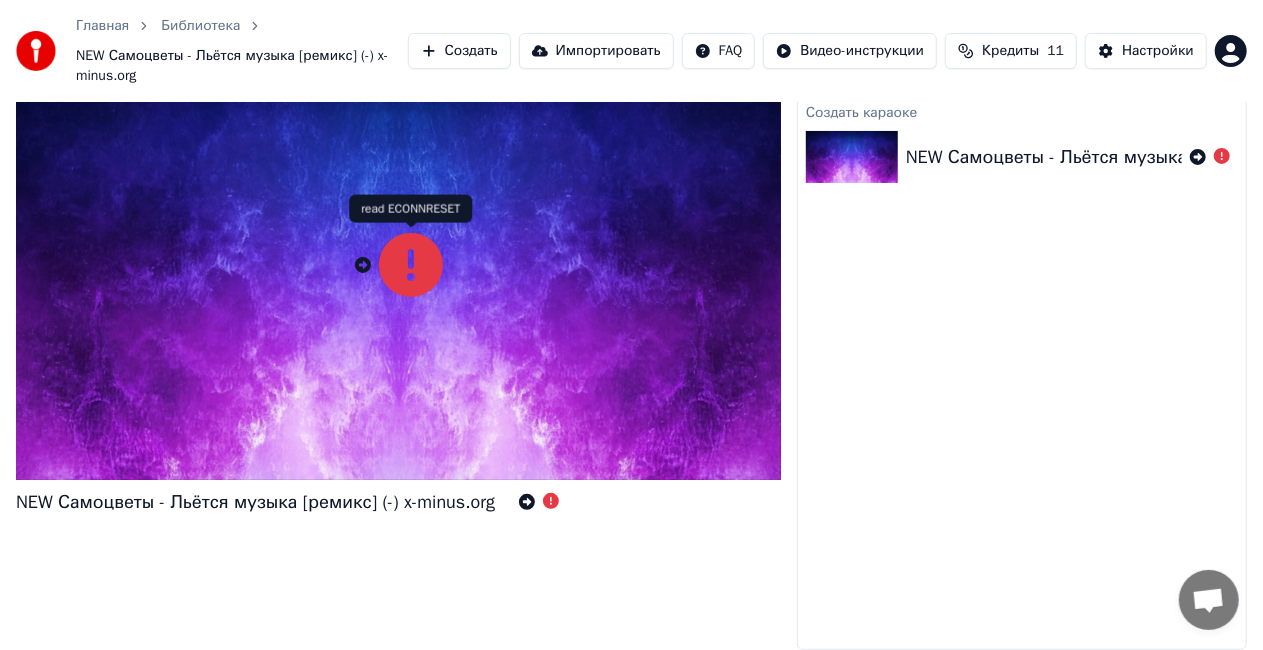 click 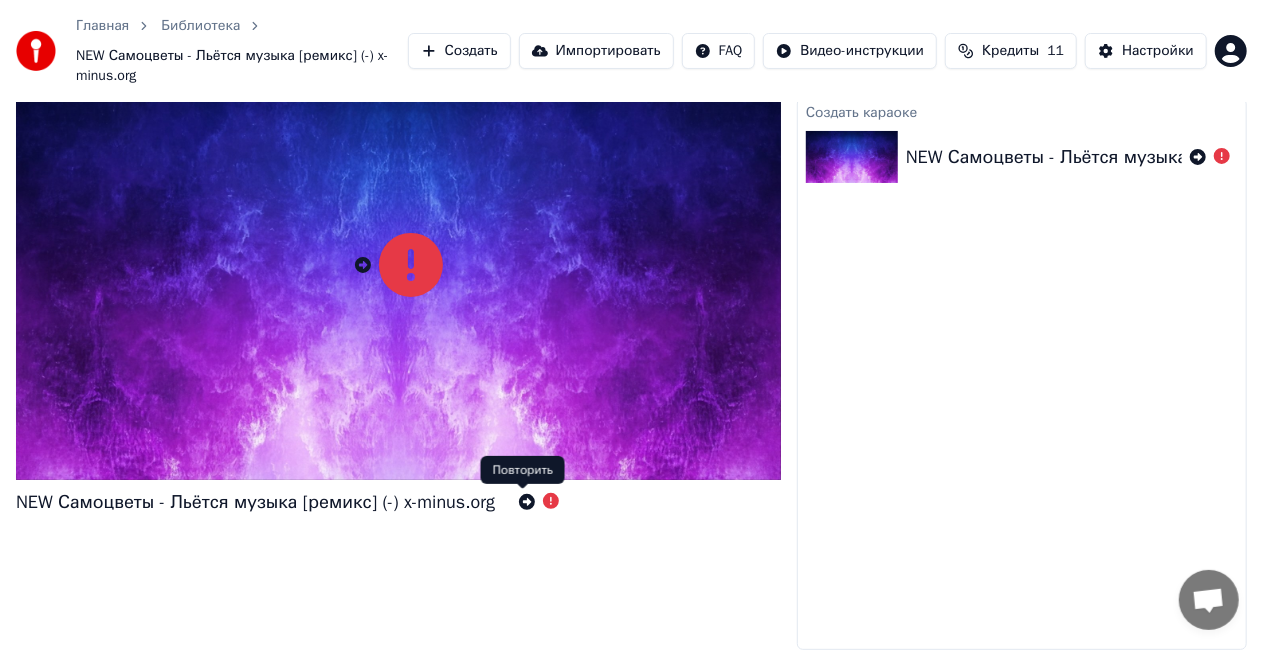 click 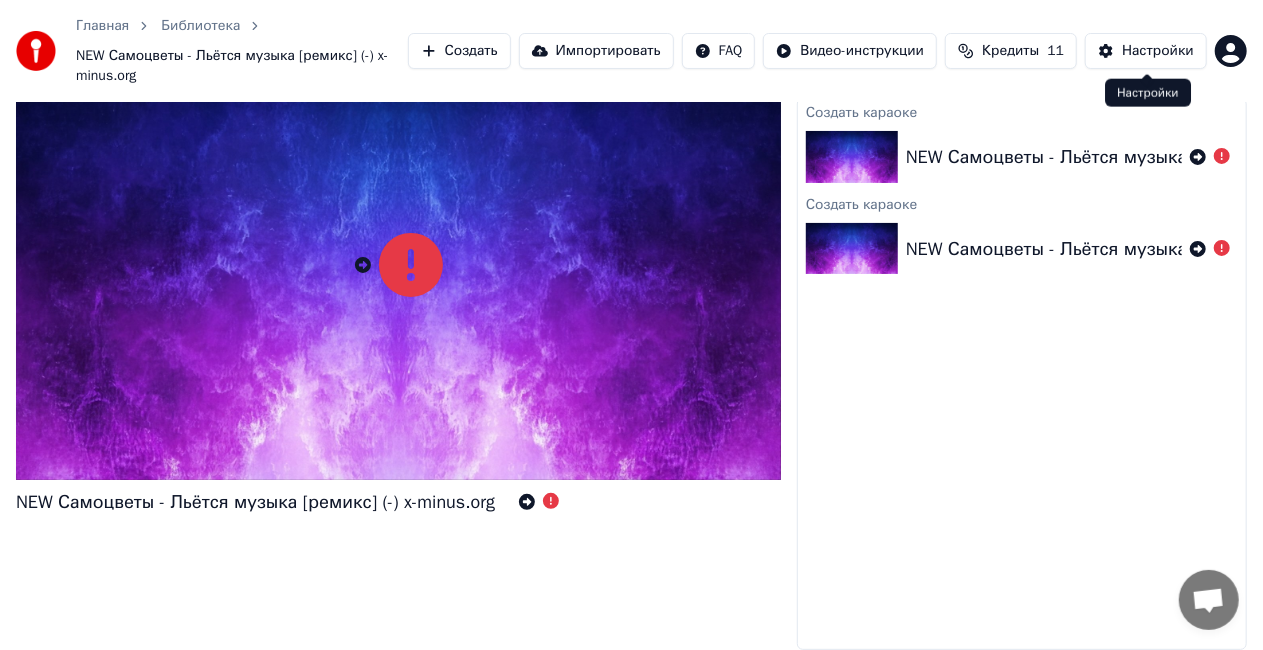 click on "Настройки" at bounding box center (1158, 51) 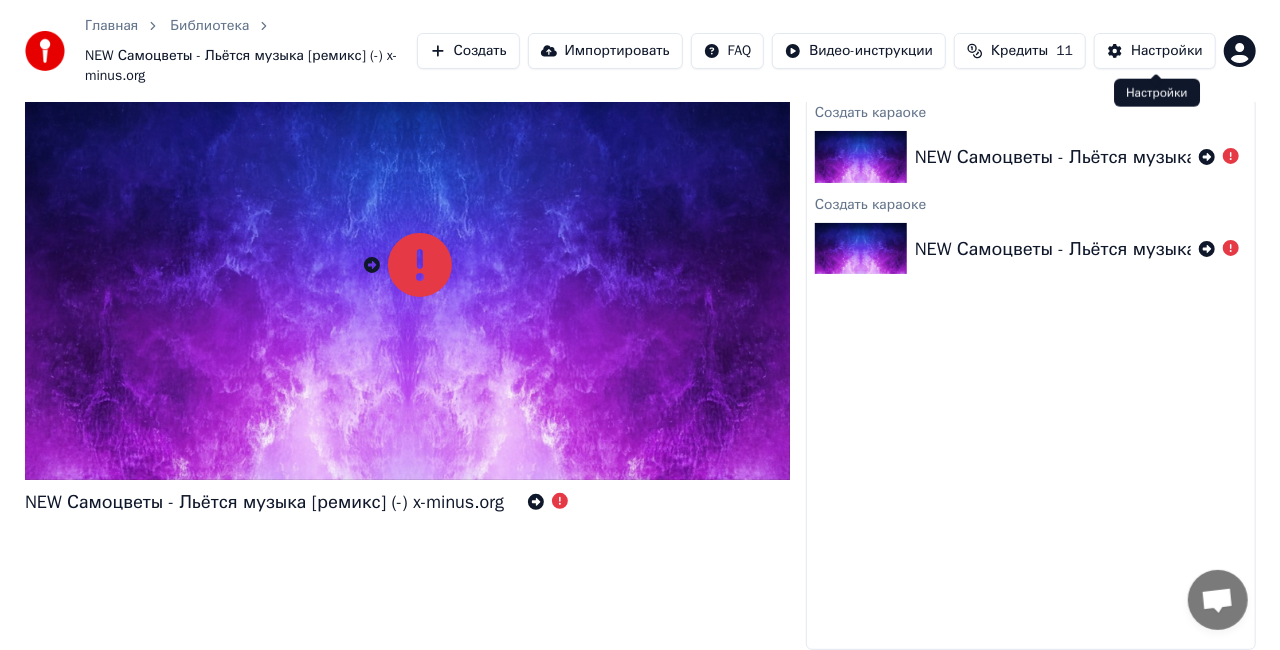 scroll, scrollTop: 0, scrollLeft: 0, axis: both 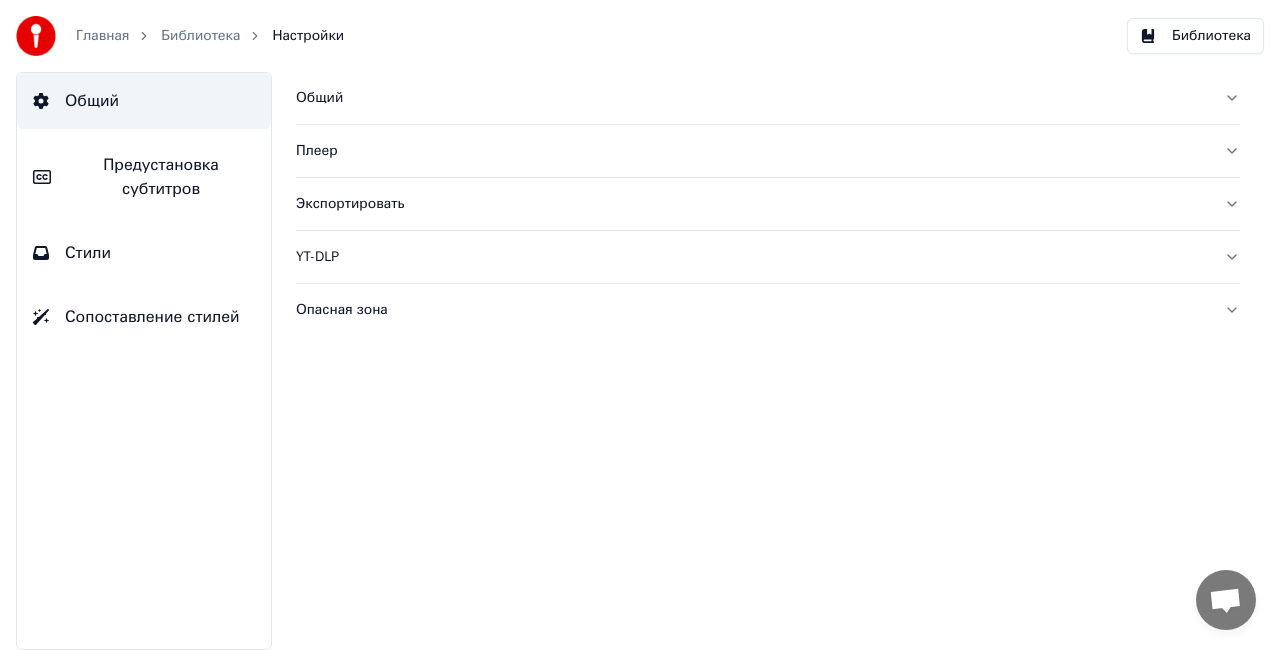 click on "Общий" at bounding box center (768, 98) 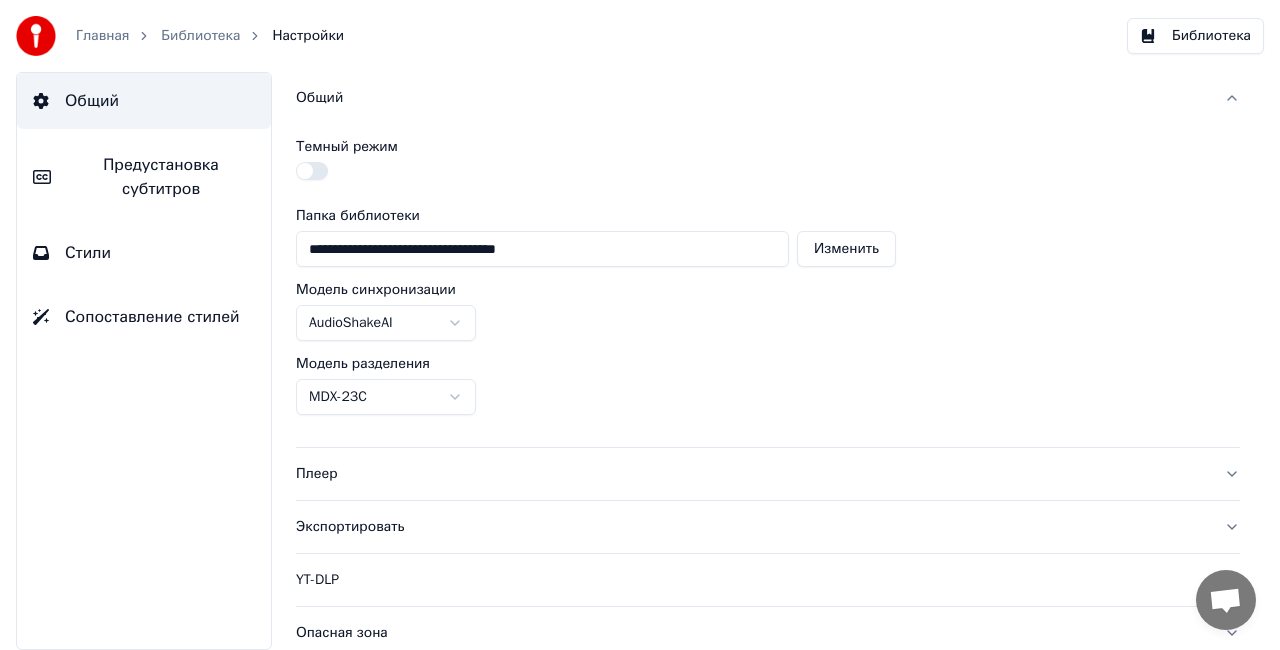 click on "Общий" at bounding box center (752, 98) 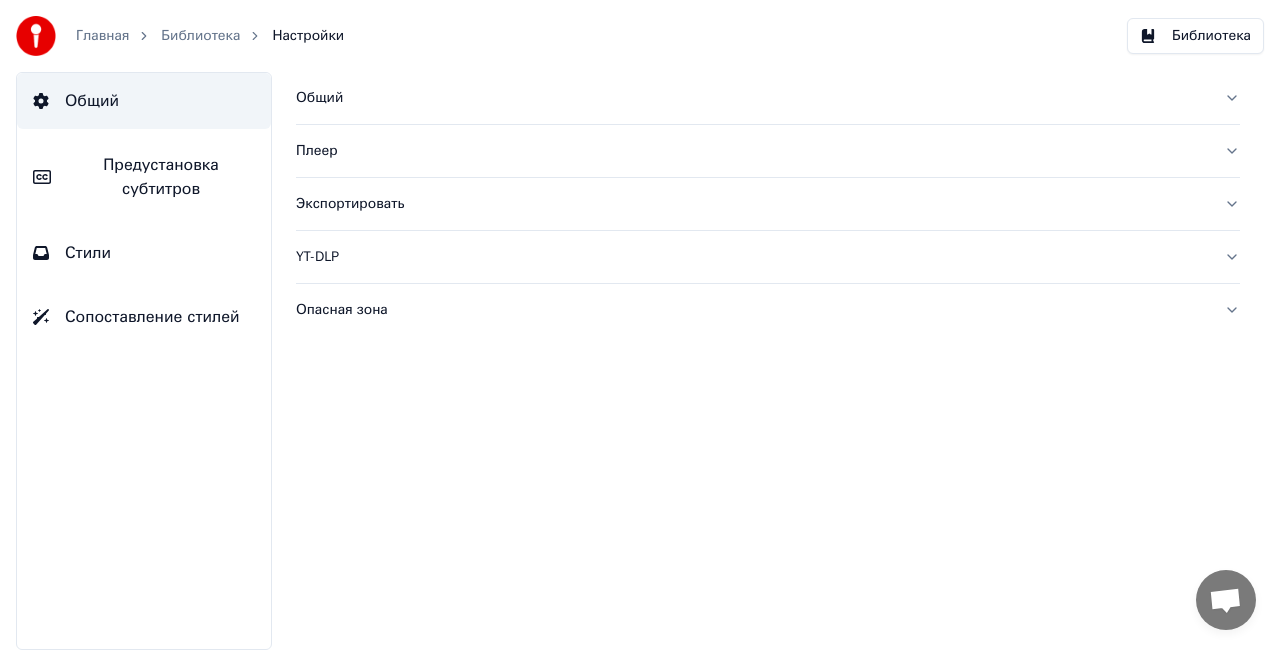 click on "Опасная зона" at bounding box center [752, 310] 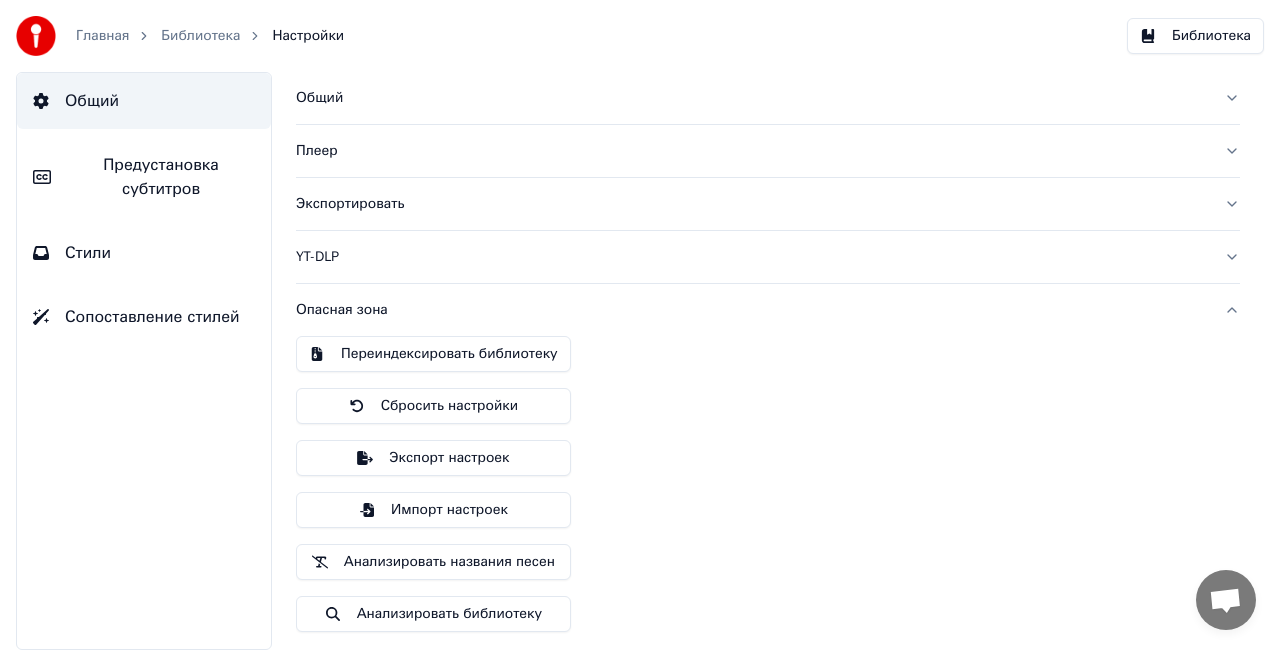 click on "Опасная зона" at bounding box center (752, 310) 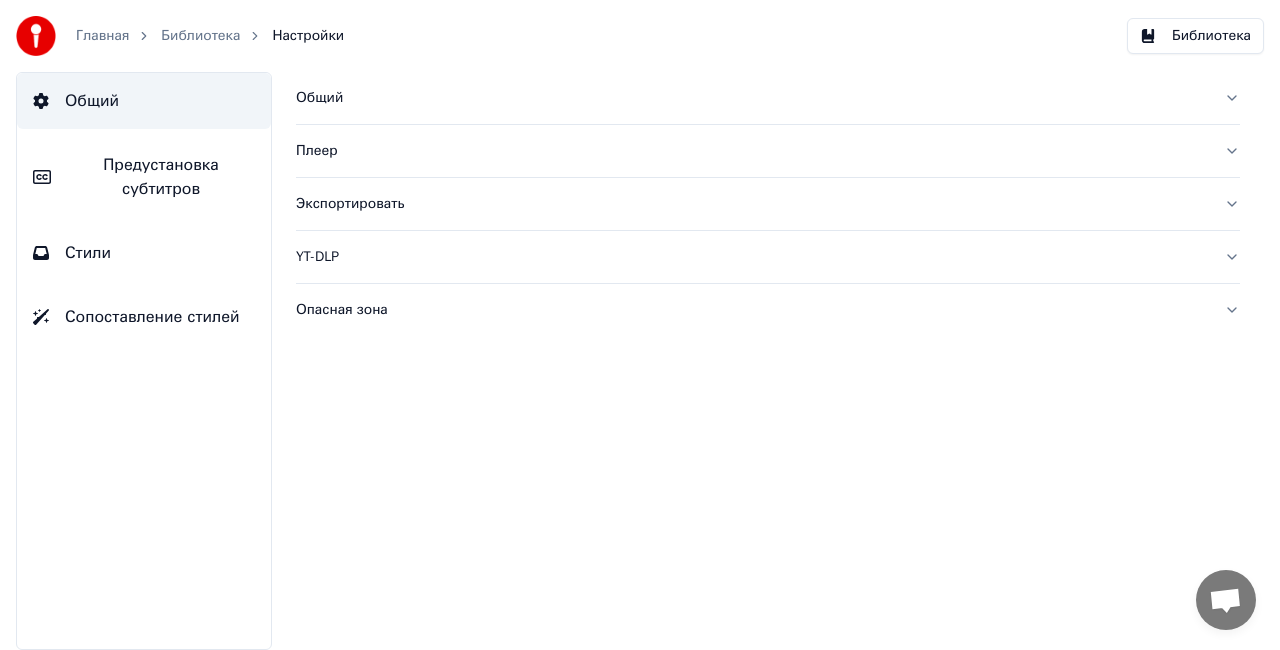click on "Настройки" at bounding box center (308, 36) 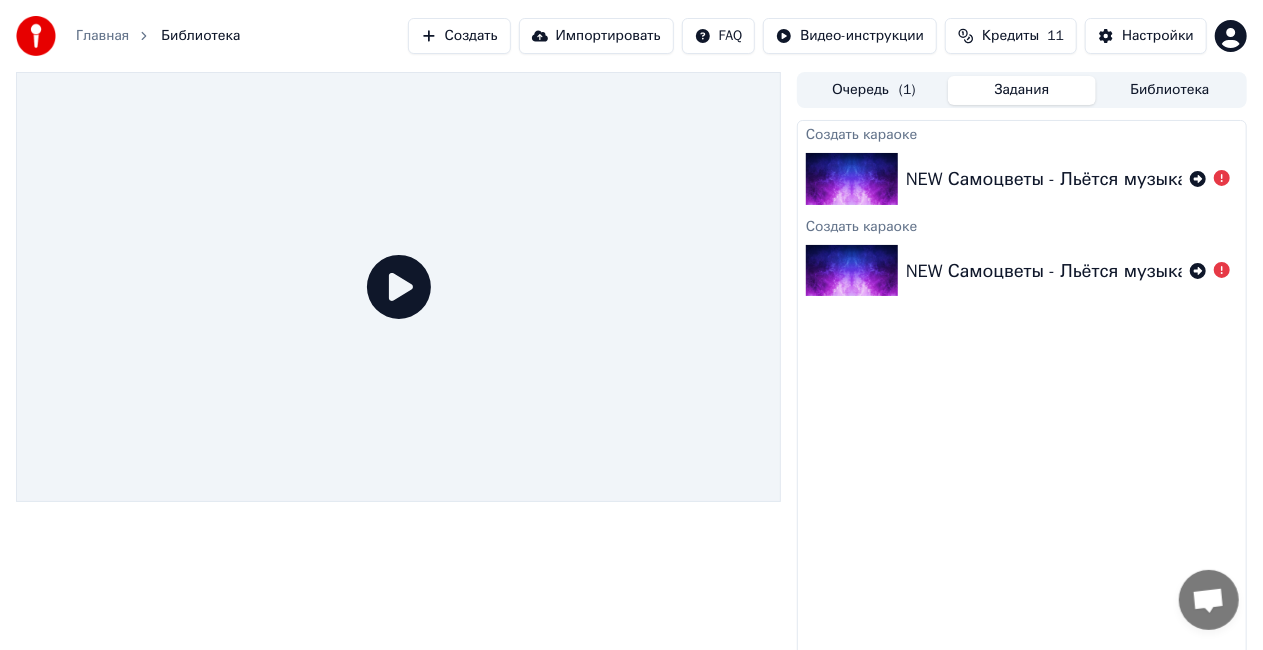 click on "Очередь ( 1 )" at bounding box center [874, 90] 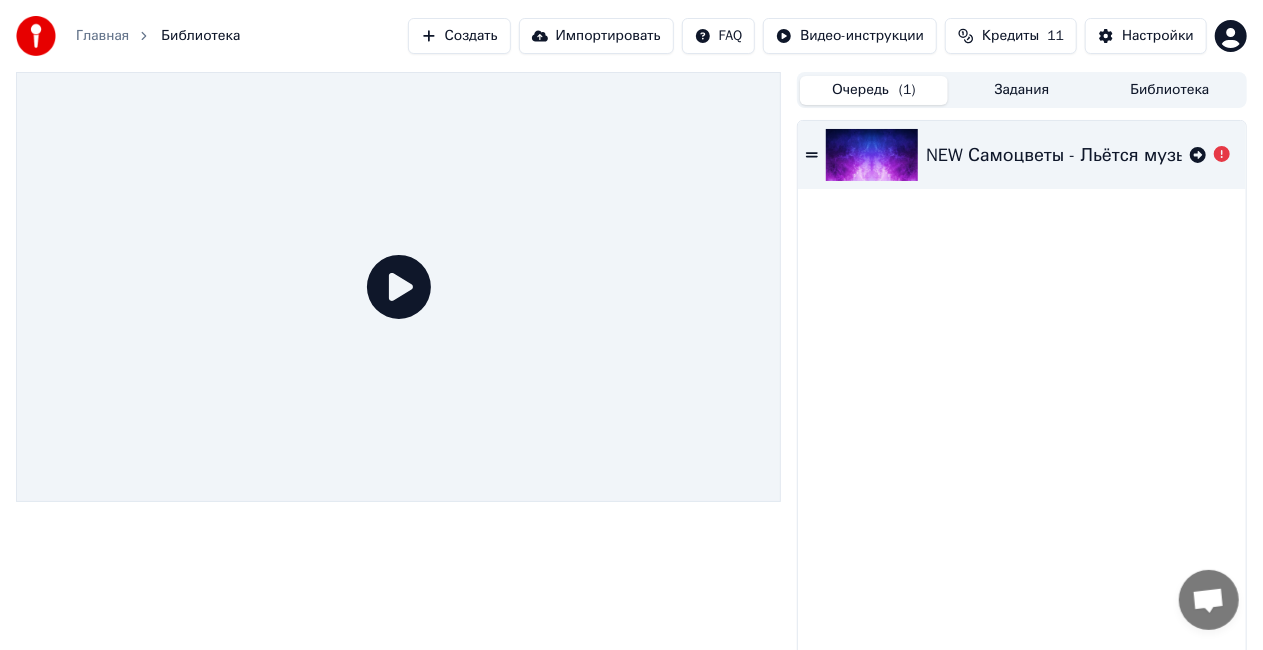click on "Создать" at bounding box center (459, 36) 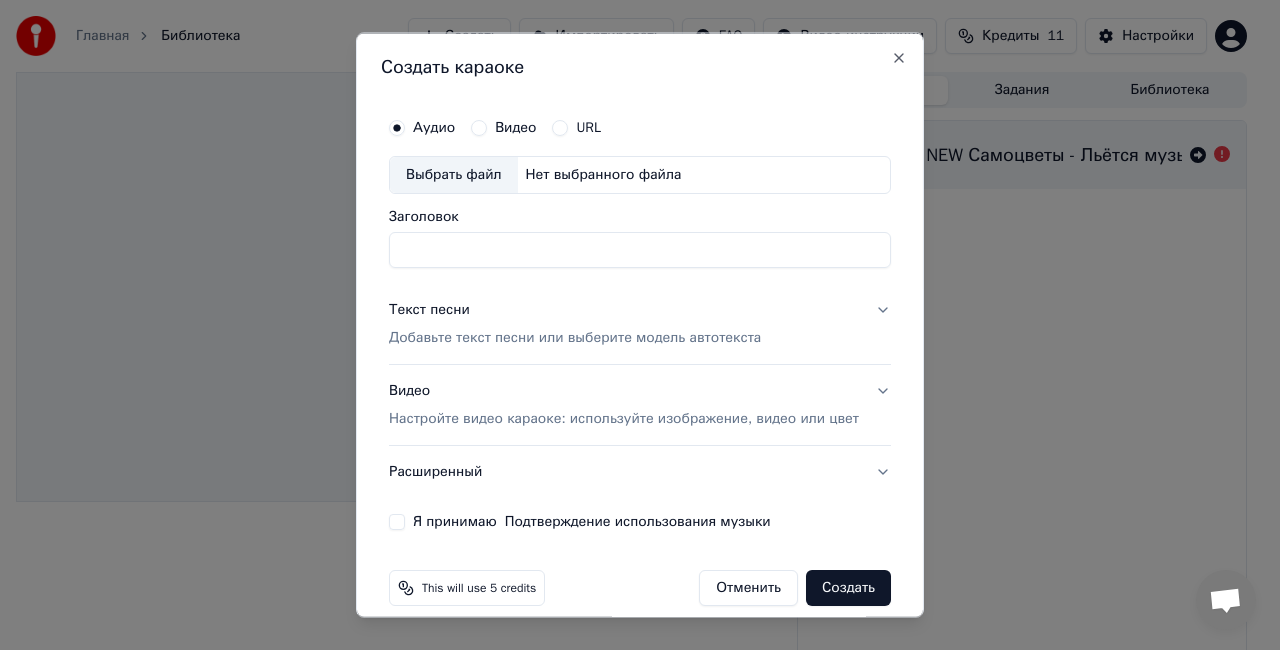 click on "Видео" at bounding box center [503, 128] 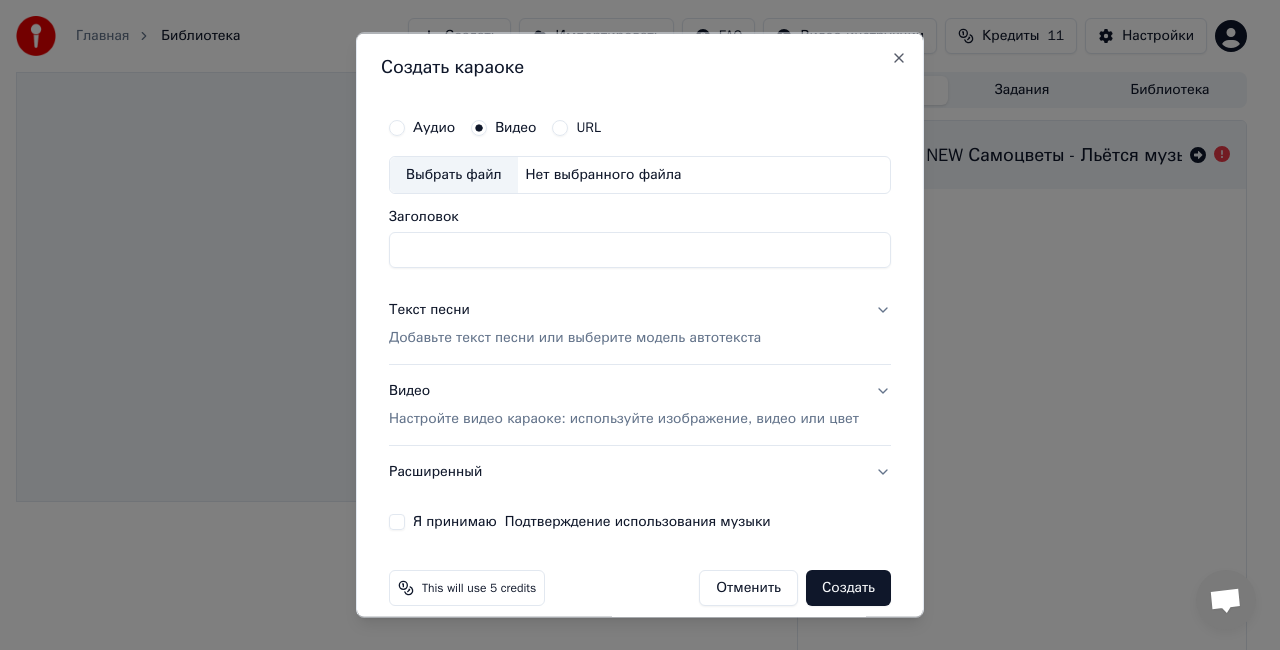 click on "Нет выбранного файла" at bounding box center (604, 175) 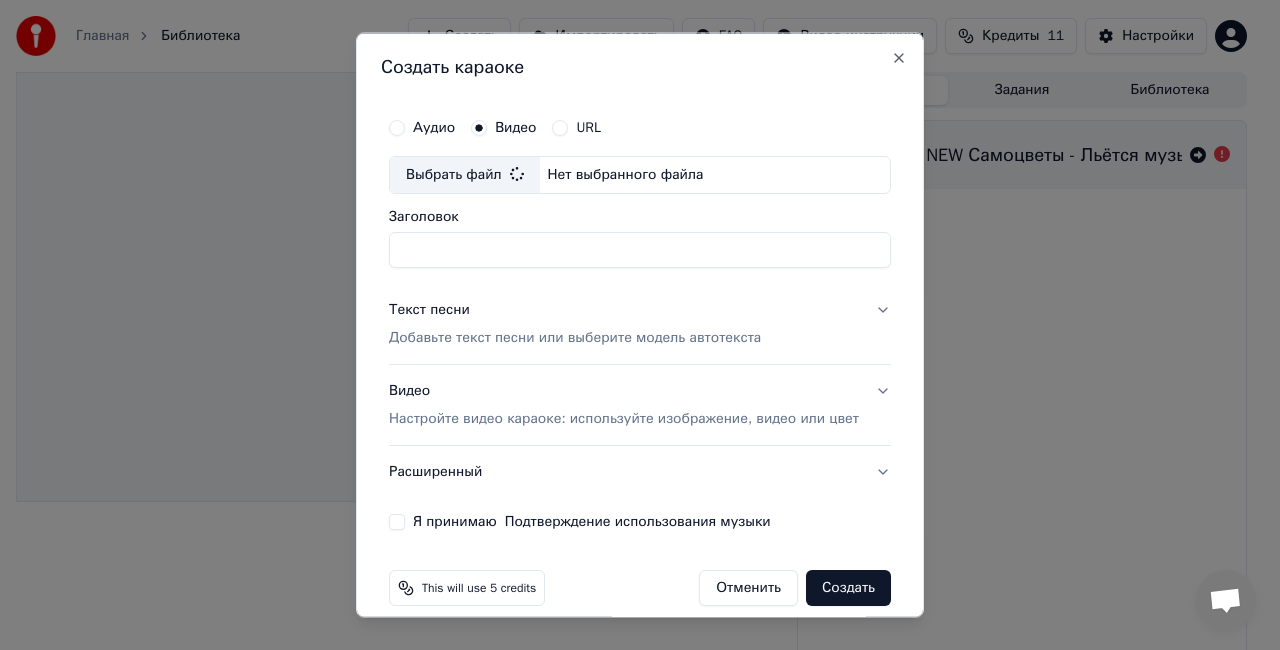type on "**********" 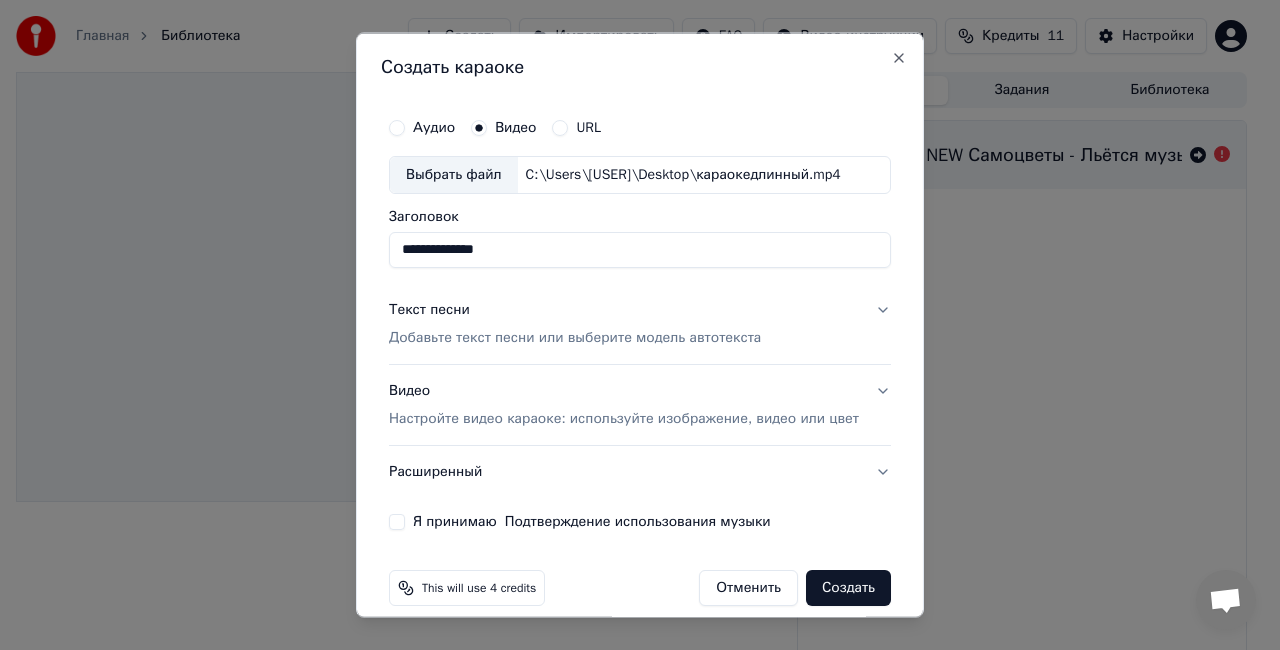 scroll, scrollTop: 18, scrollLeft: 0, axis: vertical 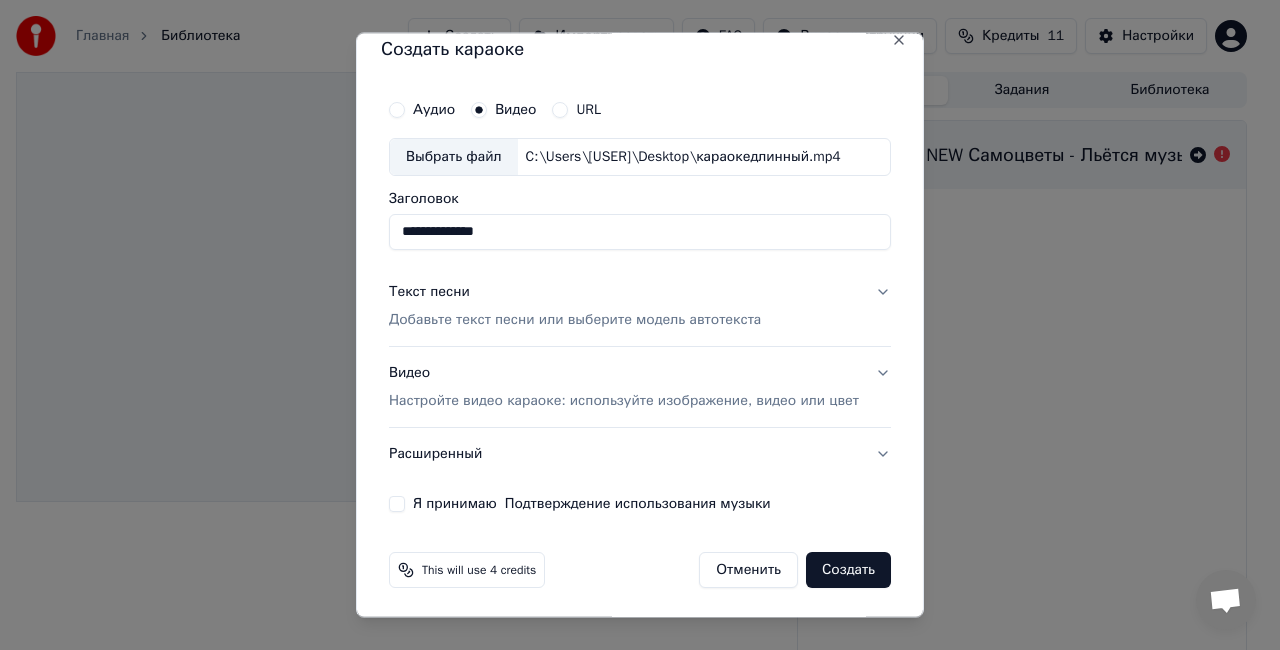 click on "Добавьте текст песни или выберите модель автотекста" at bounding box center [575, 319] 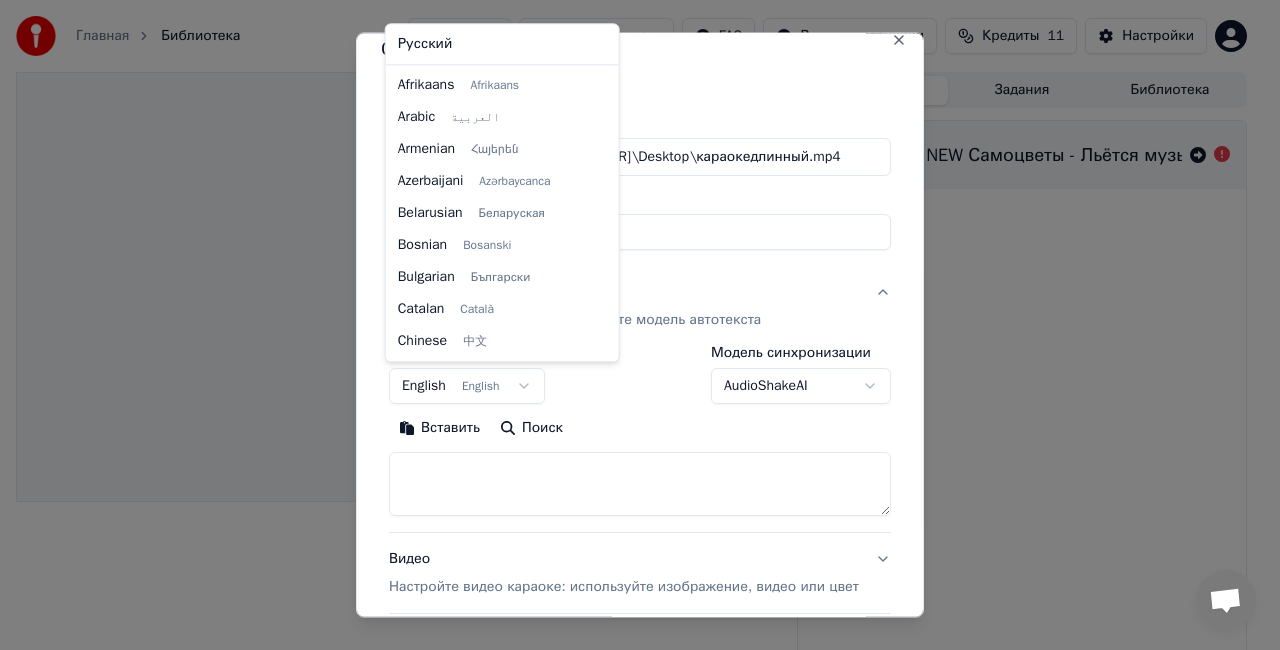 click on "**********" at bounding box center [631, 325] 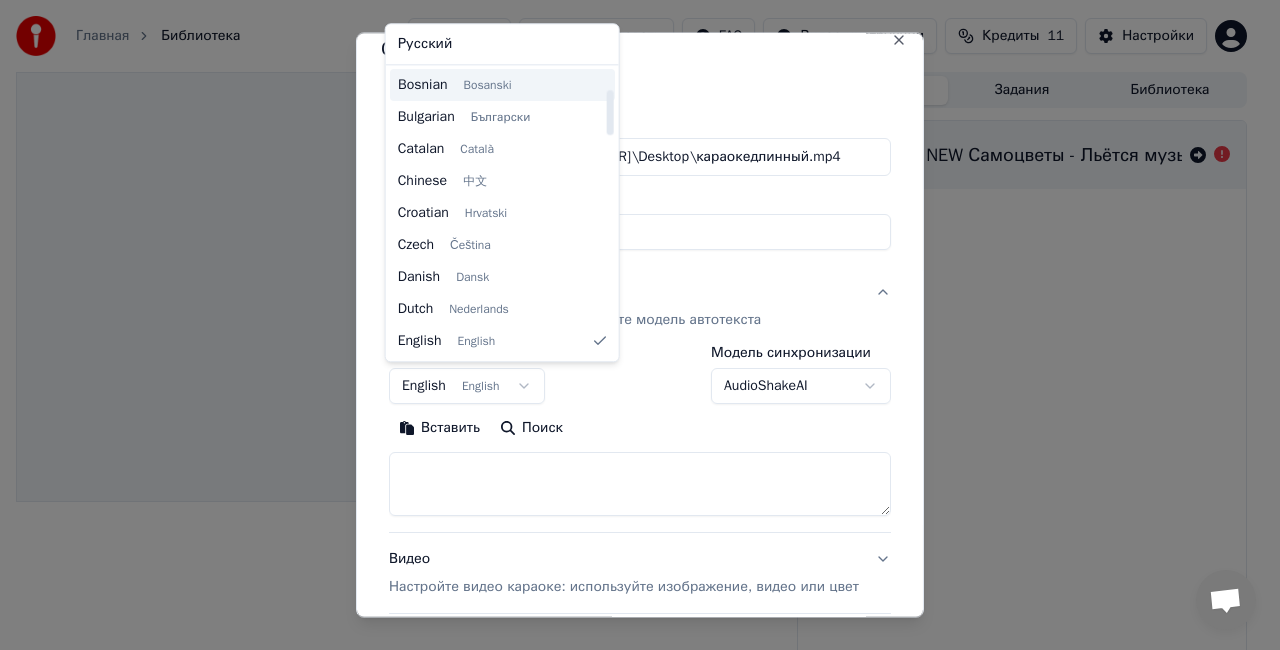 scroll, scrollTop: 0, scrollLeft: 0, axis: both 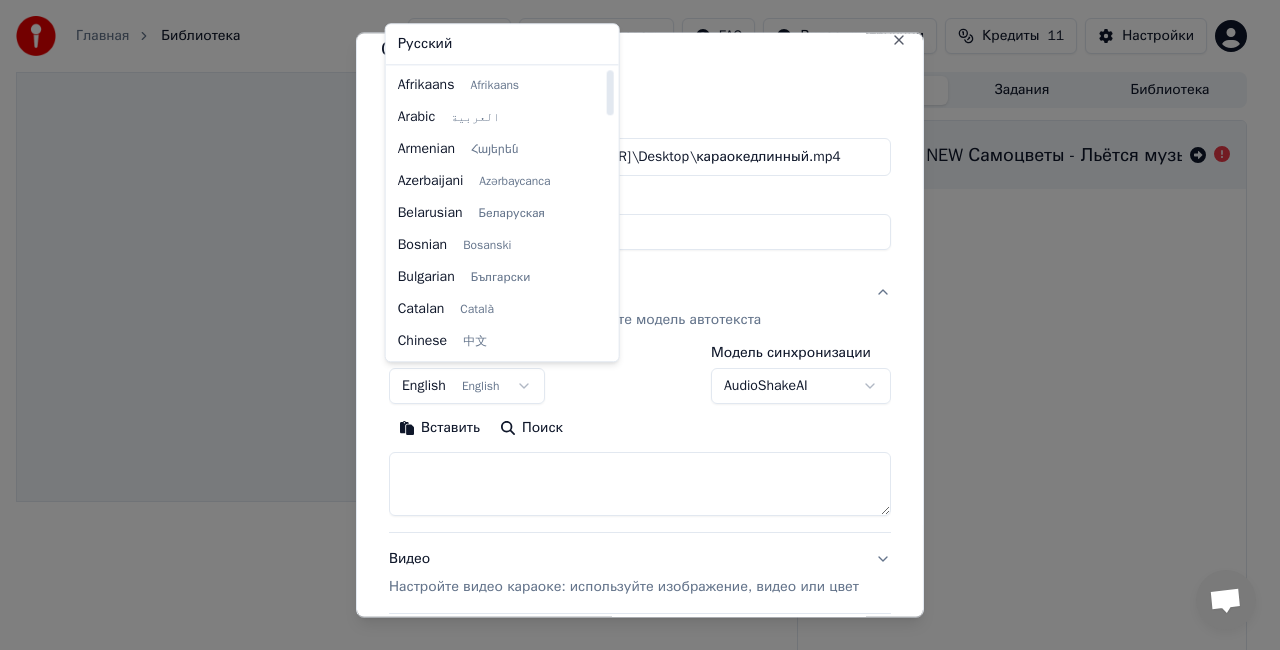 select on "**" 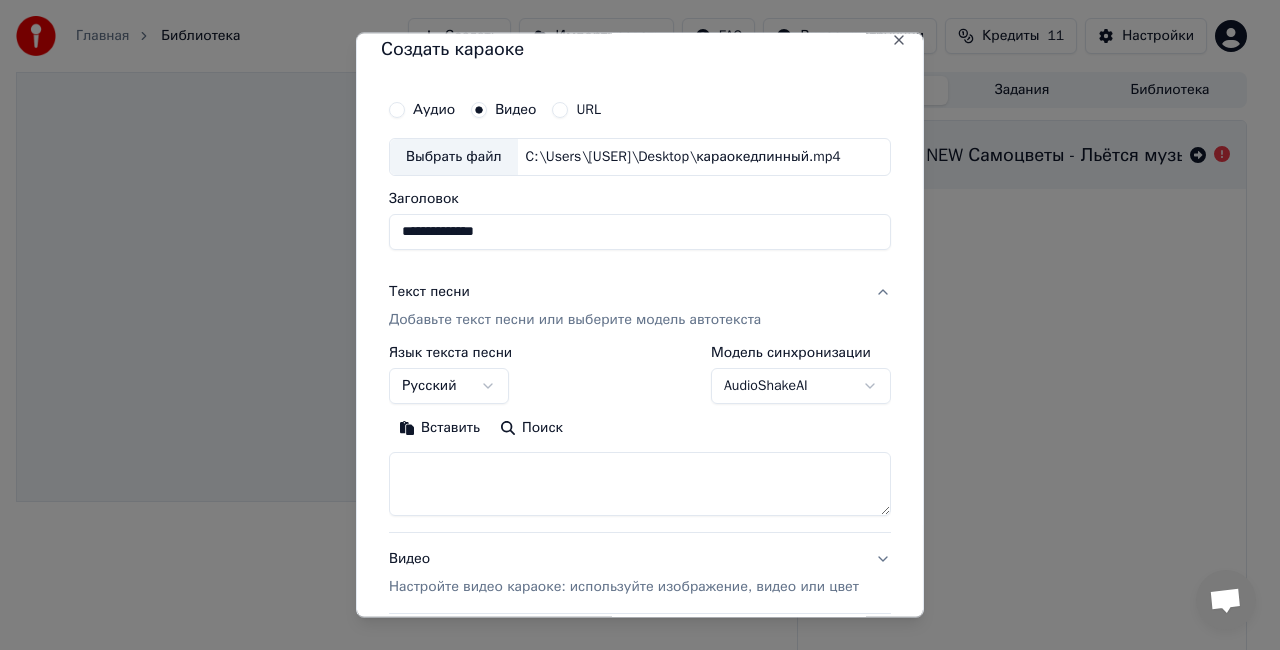 click on "Вставить" at bounding box center [439, 427] 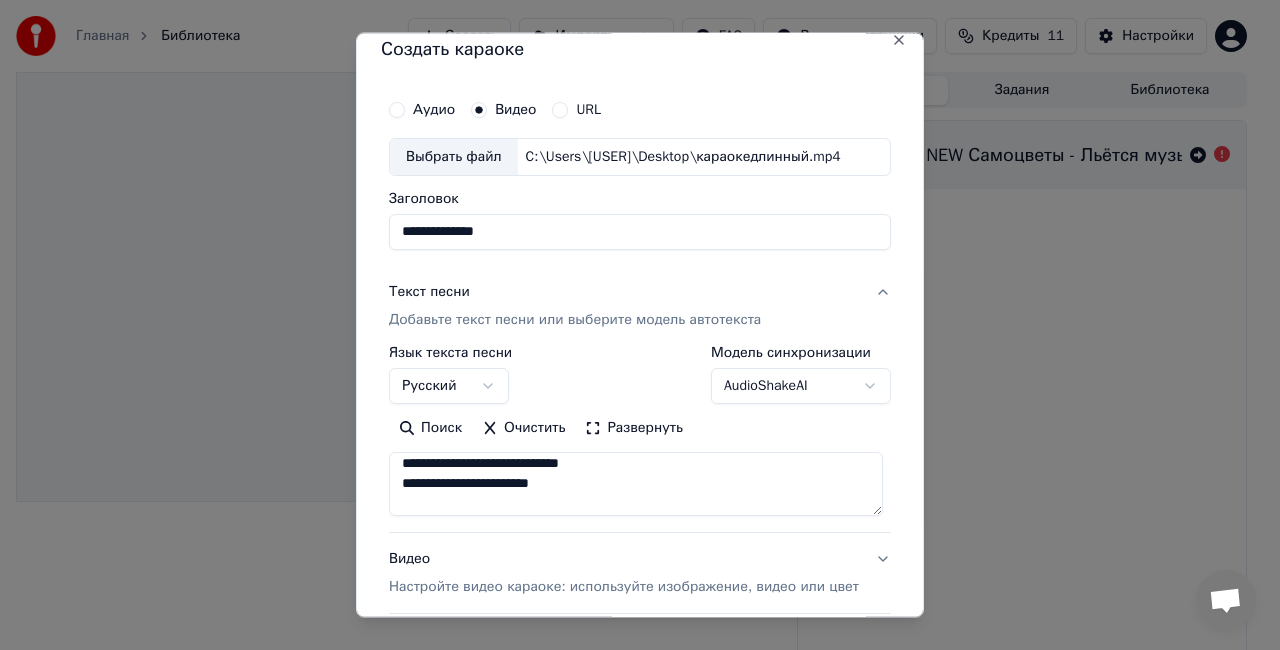 scroll, scrollTop: 300, scrollLeft: 0, axis: vertical 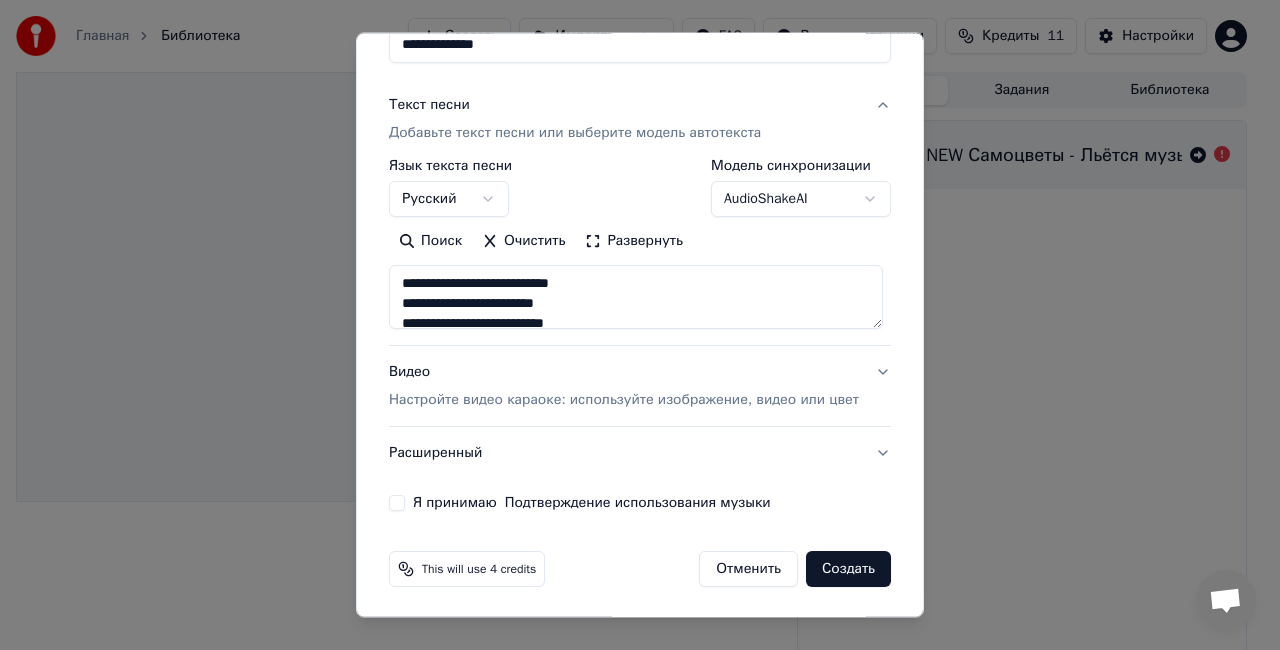 click on "Я принимаю   Подтверждение использования музыки" at bounding box center (397, 503) 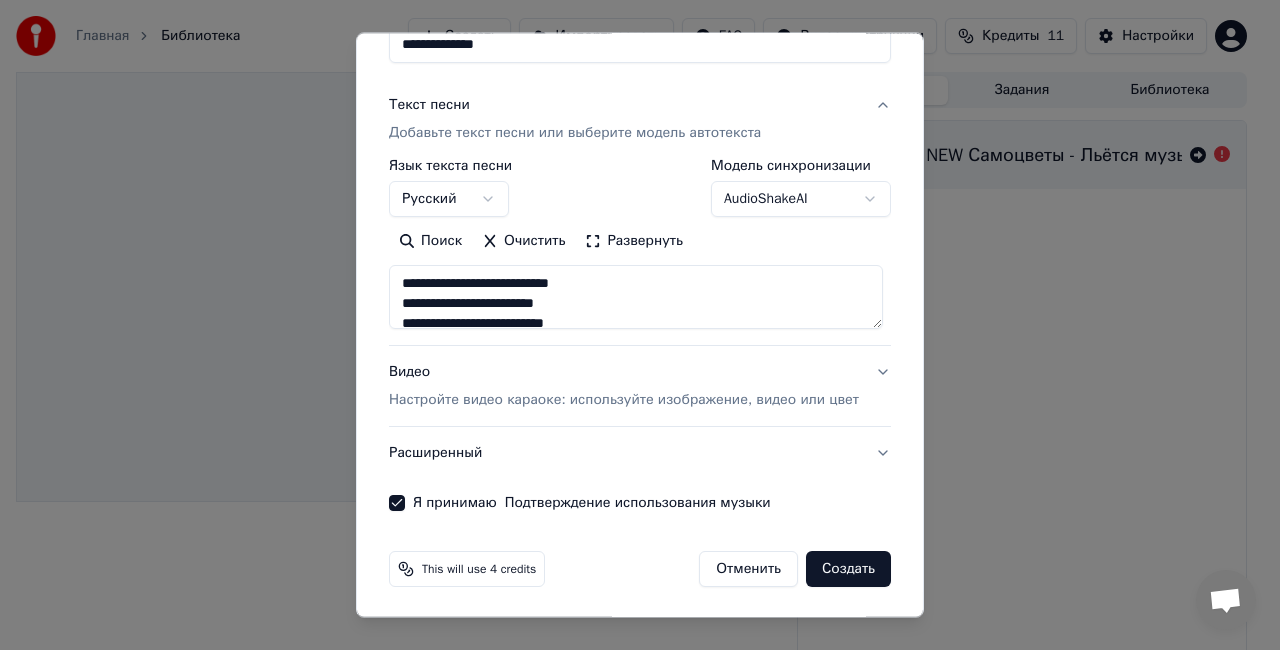 click on "Создать" at bounding box center (848, 569) 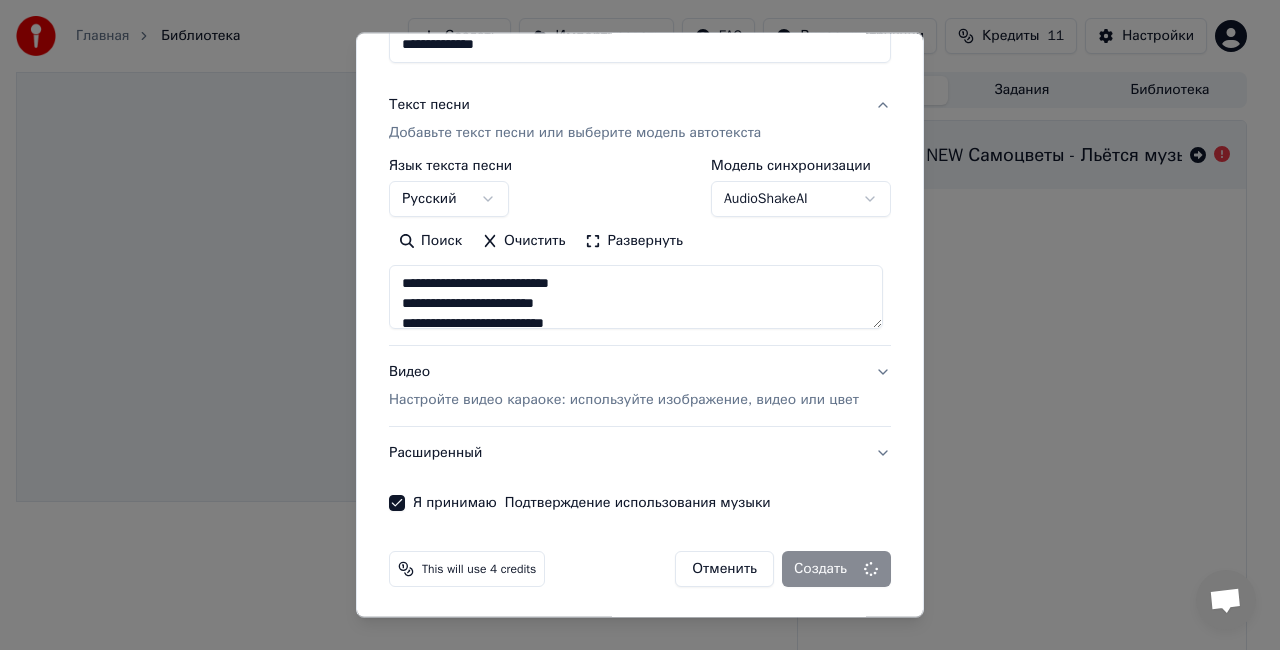 type on "**********" 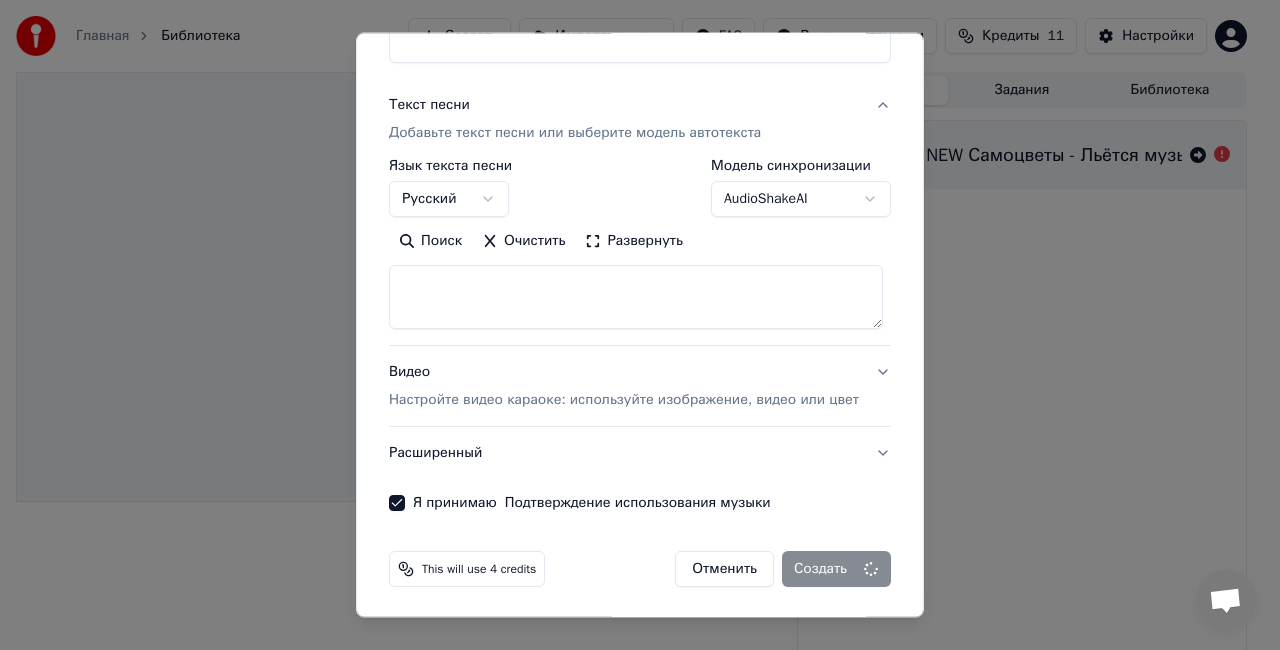 select 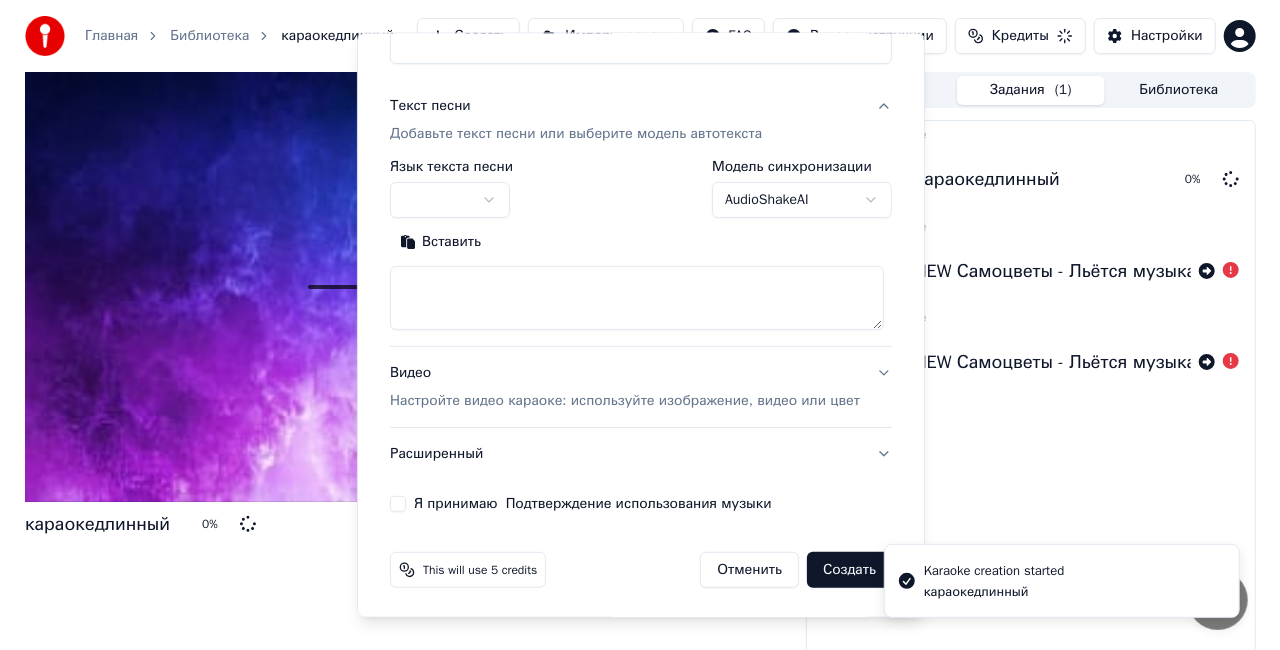 scroll, scrollTop: 0, scrollLeft: 0, axis: both 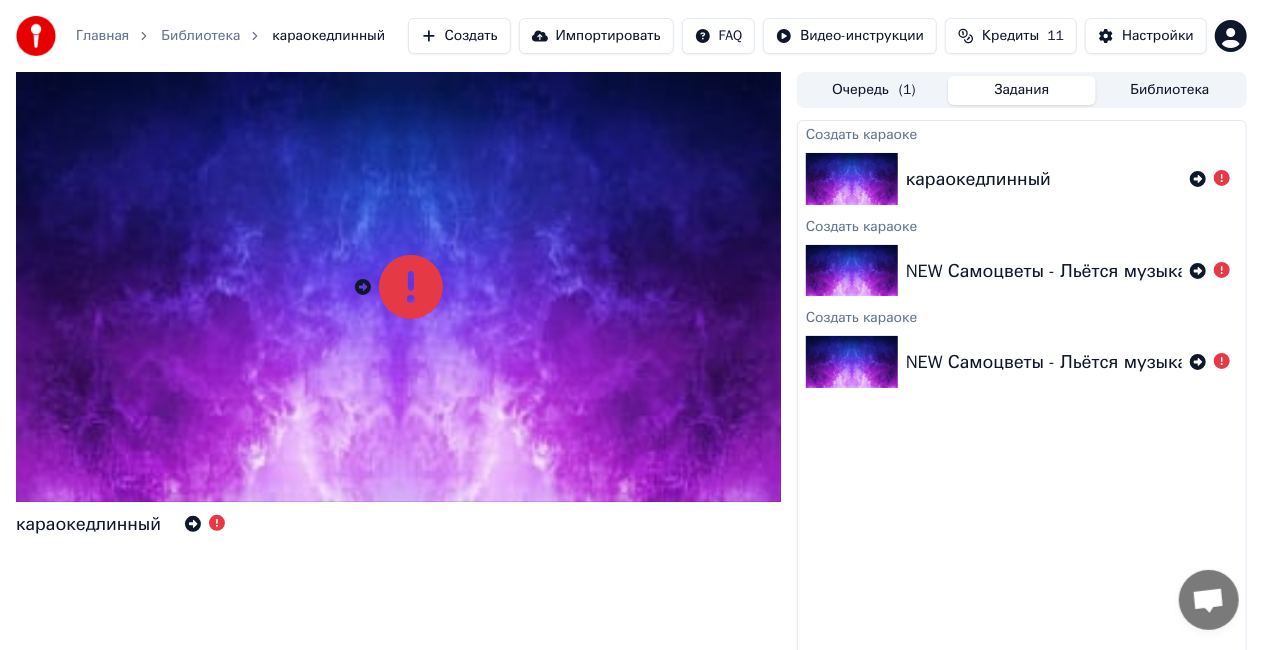 click on "Кредиты" at bounding box center [1010, 36] 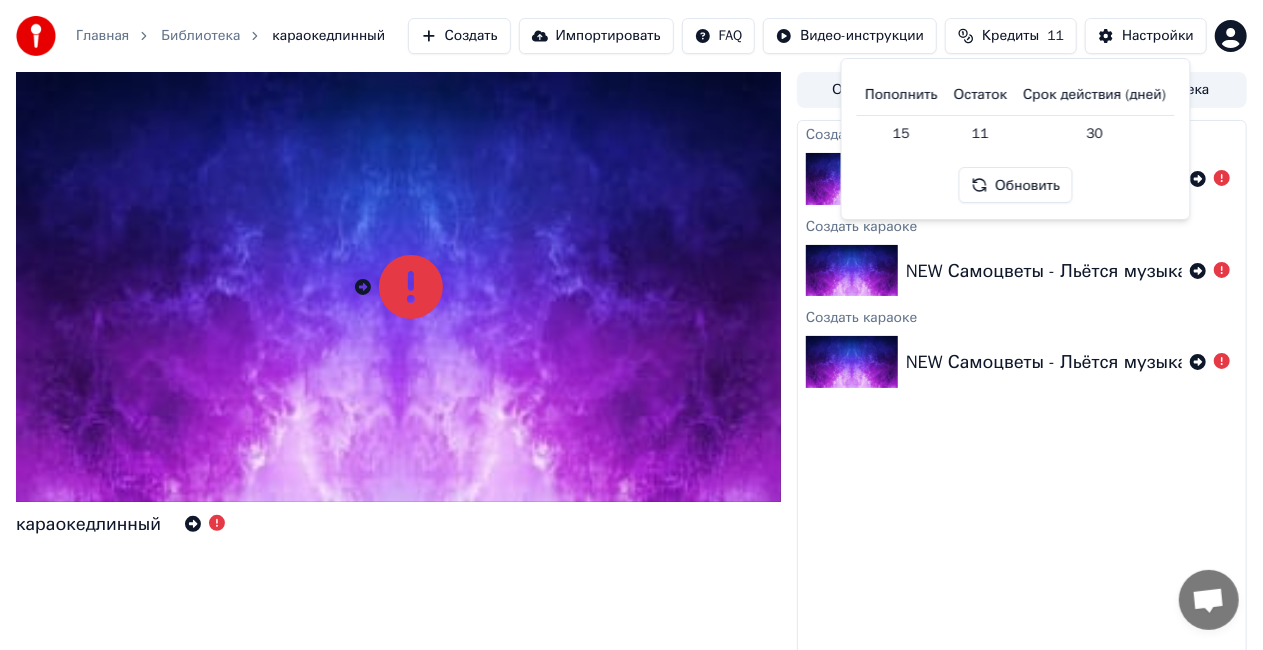 click on "Создать караоке караокедлинный Создать караоке NEW Самоцветы - Льётся музыка [ремикс] (-) x-minus.org Создать караоке NEW Самоцветы - Льётся музыка [ремикс] (-) x-minus.org" at bounding box center (1022, 396) 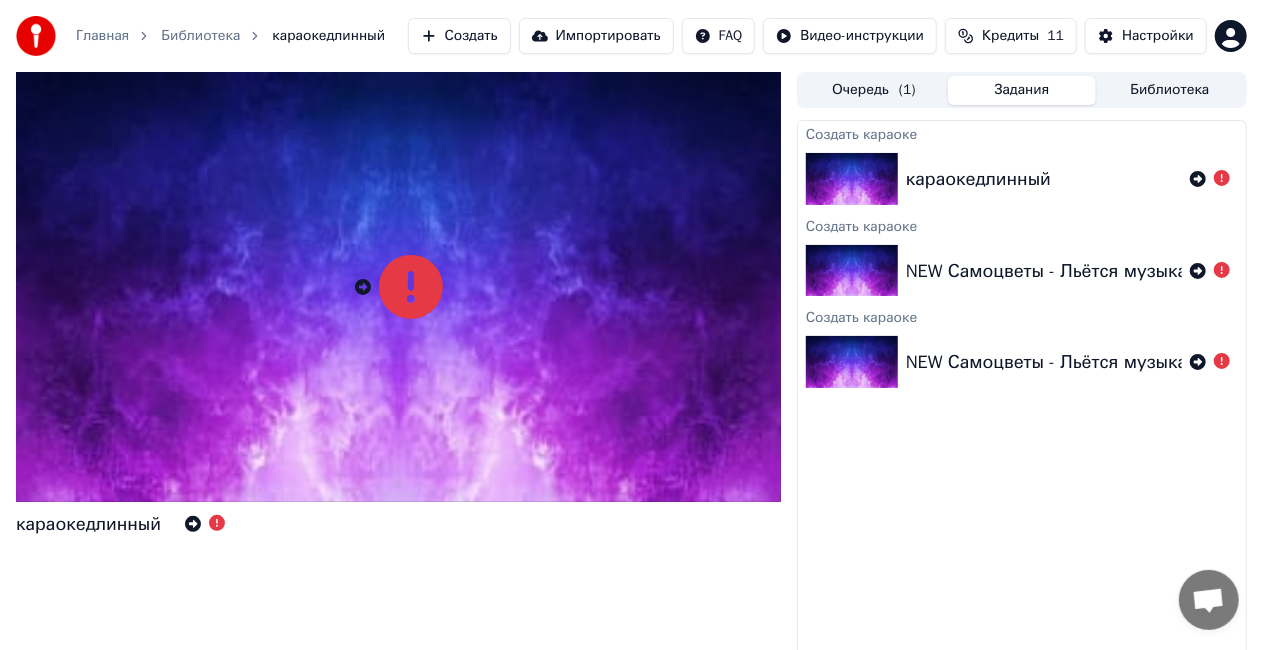 click on "Очередь ( 1 )" at bounding box center [874, 90] 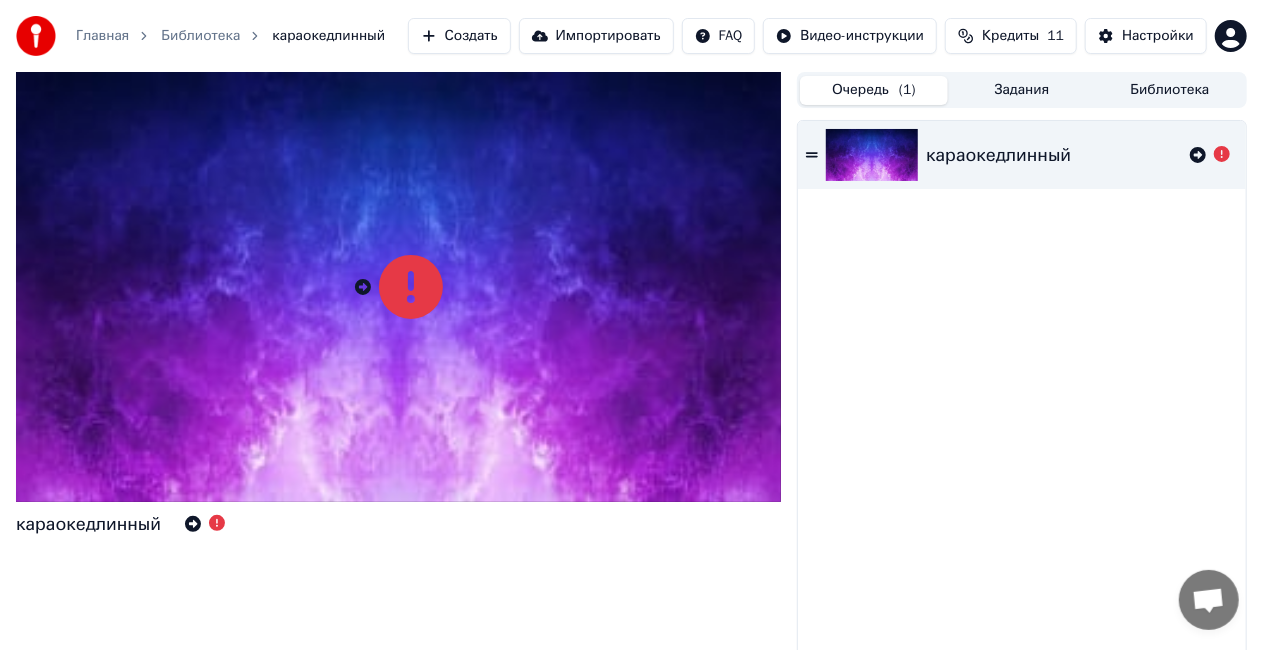 click 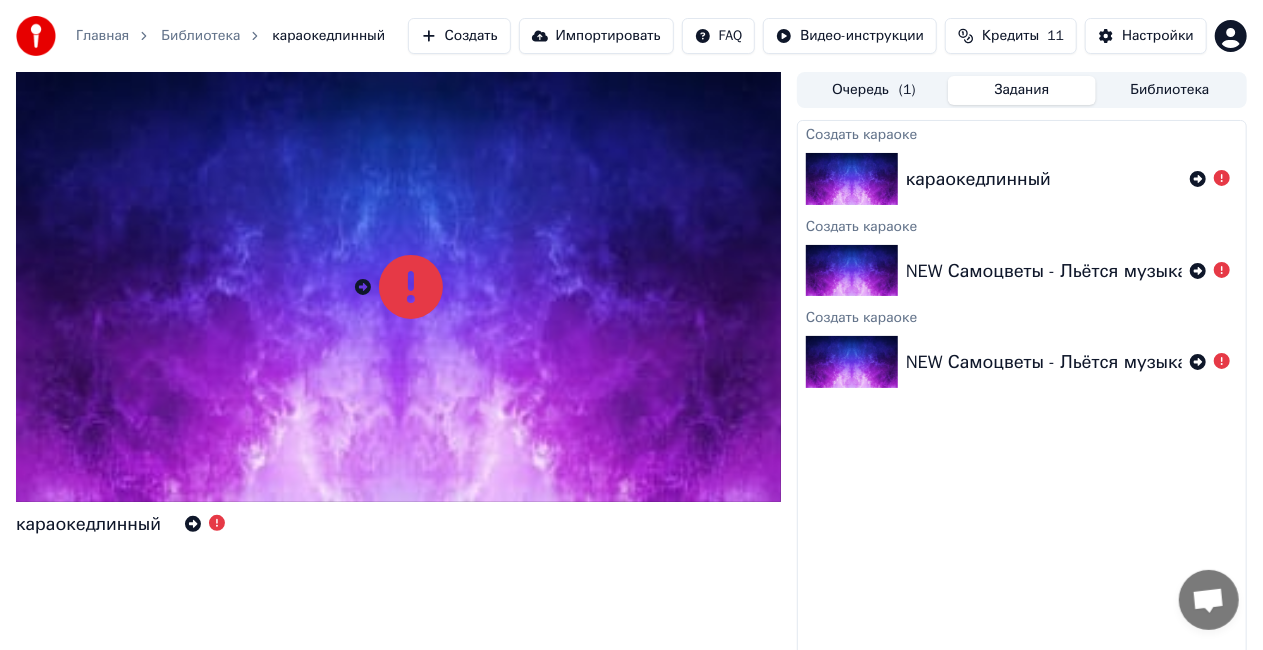 click on "Создать" at bounding box center (459, 36) 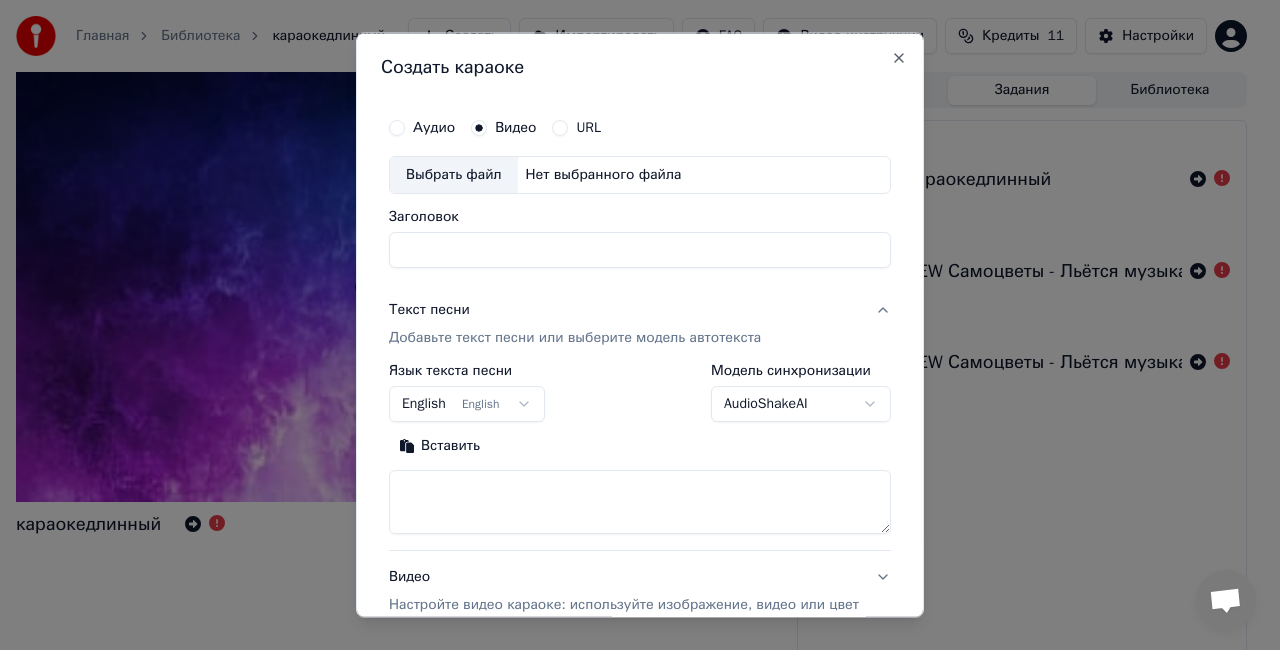 click on "Выбрать файл Нет выбранного файла" at bounding box center (640, 175) 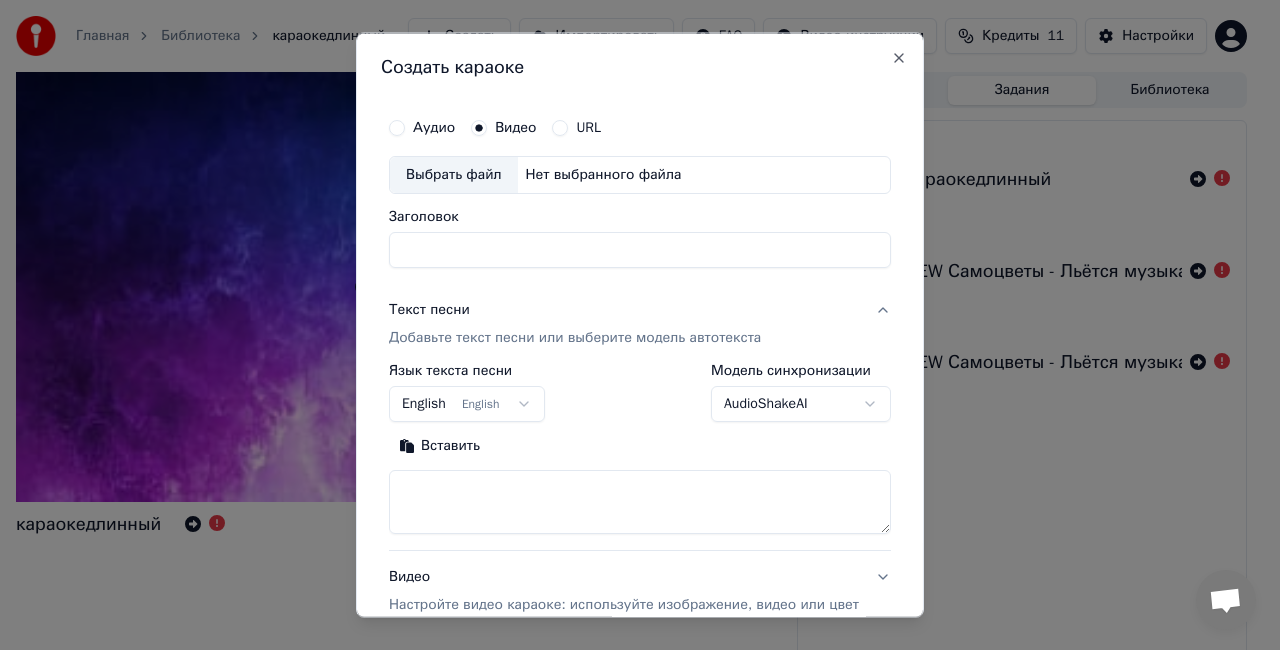 type on "**********" 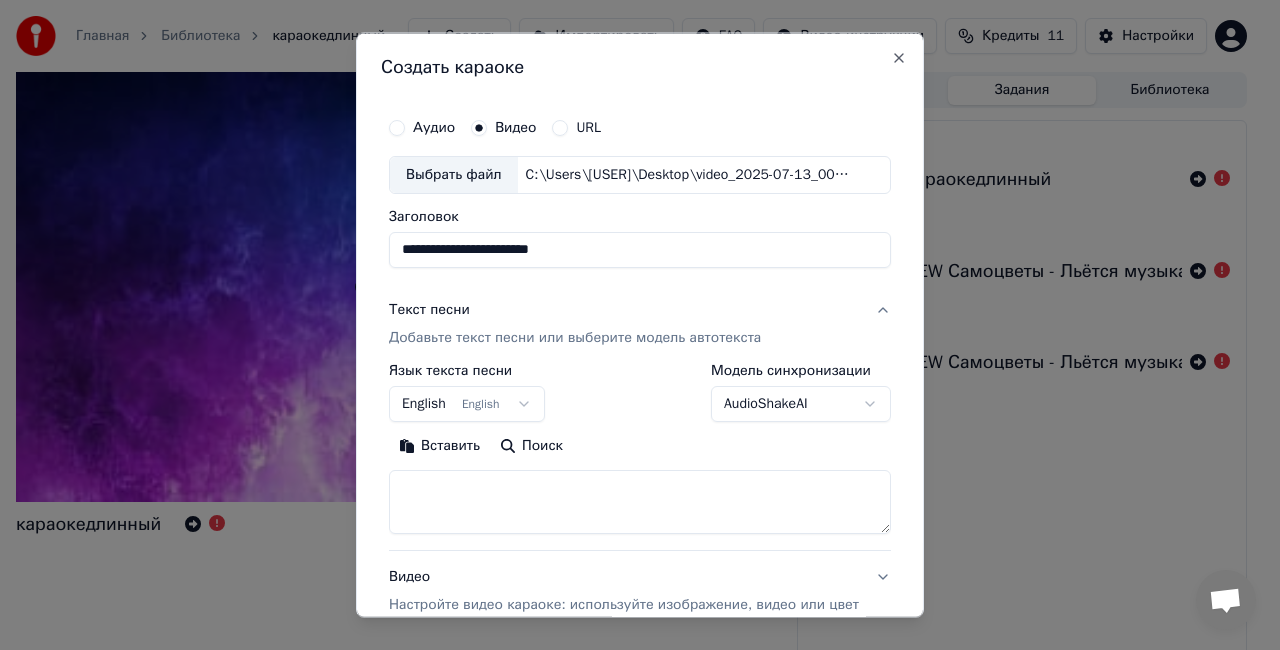 click on "Добавьте текст песни или выберите модель автотекста" at bounding box center (575, 337) 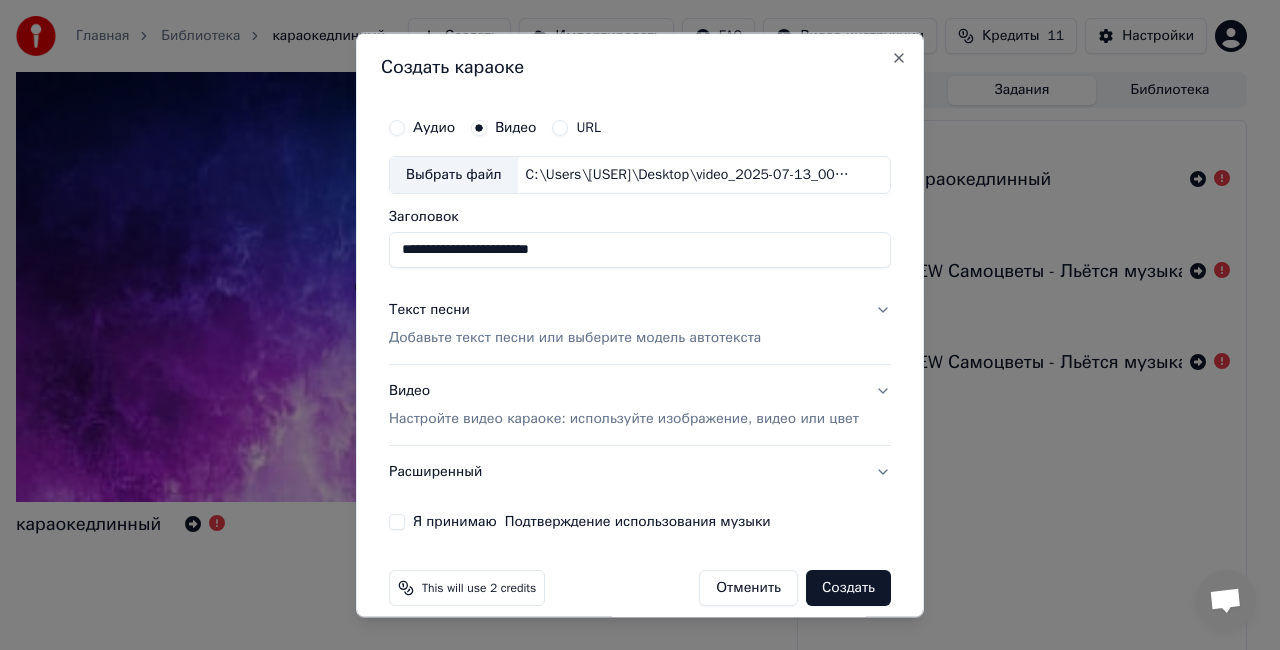 click on "Добавьте текст песни или выберите модель автотекста" at bounding box center [575, 337] 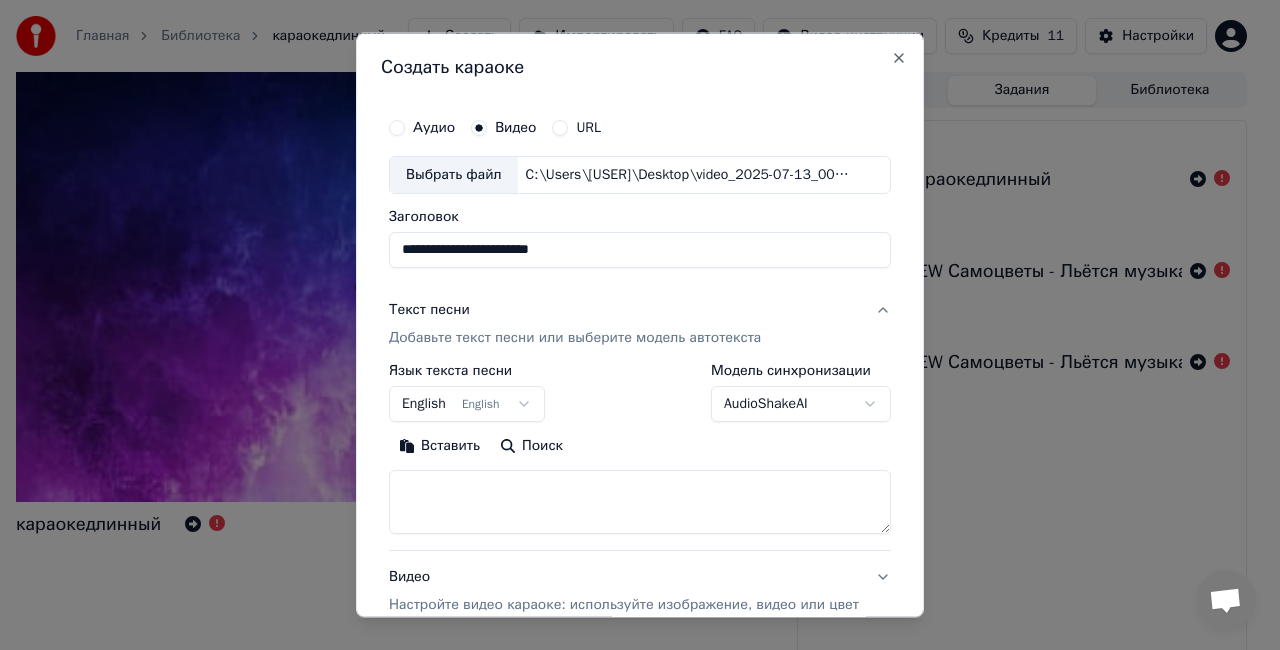 click on "**********" at bounding box center [631, 325] 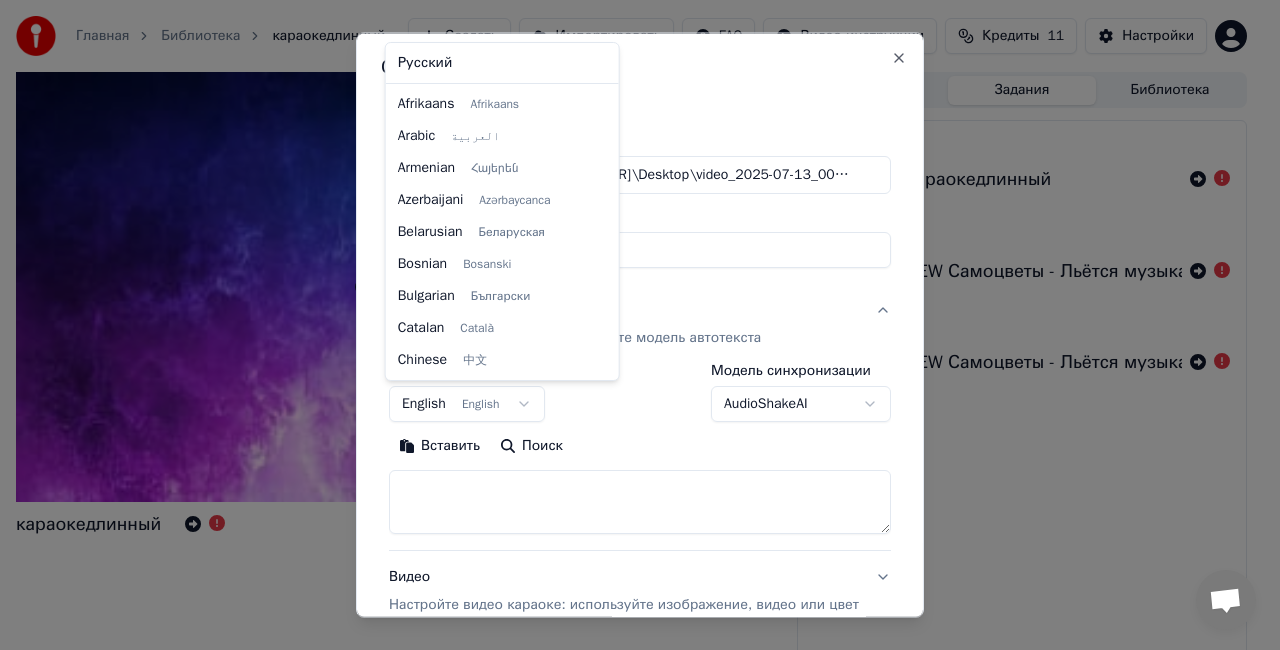 scroll, scrollTop: 160, scrollLeft: 0, axis: vertical 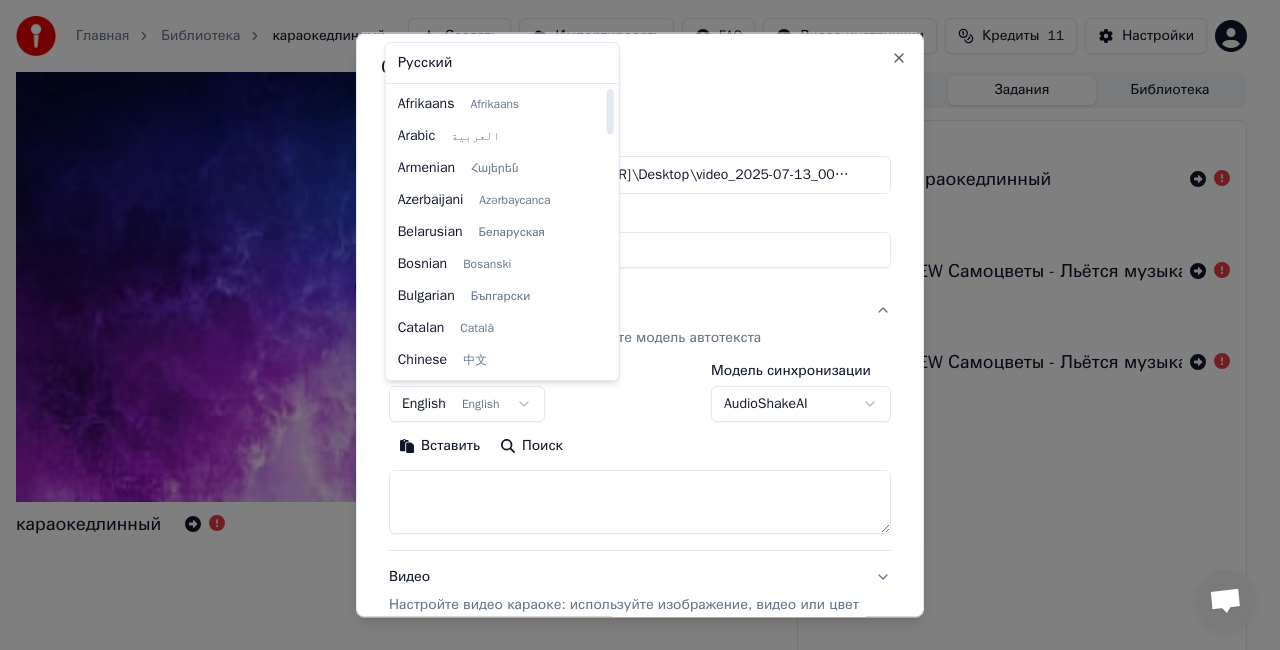 select on "**" 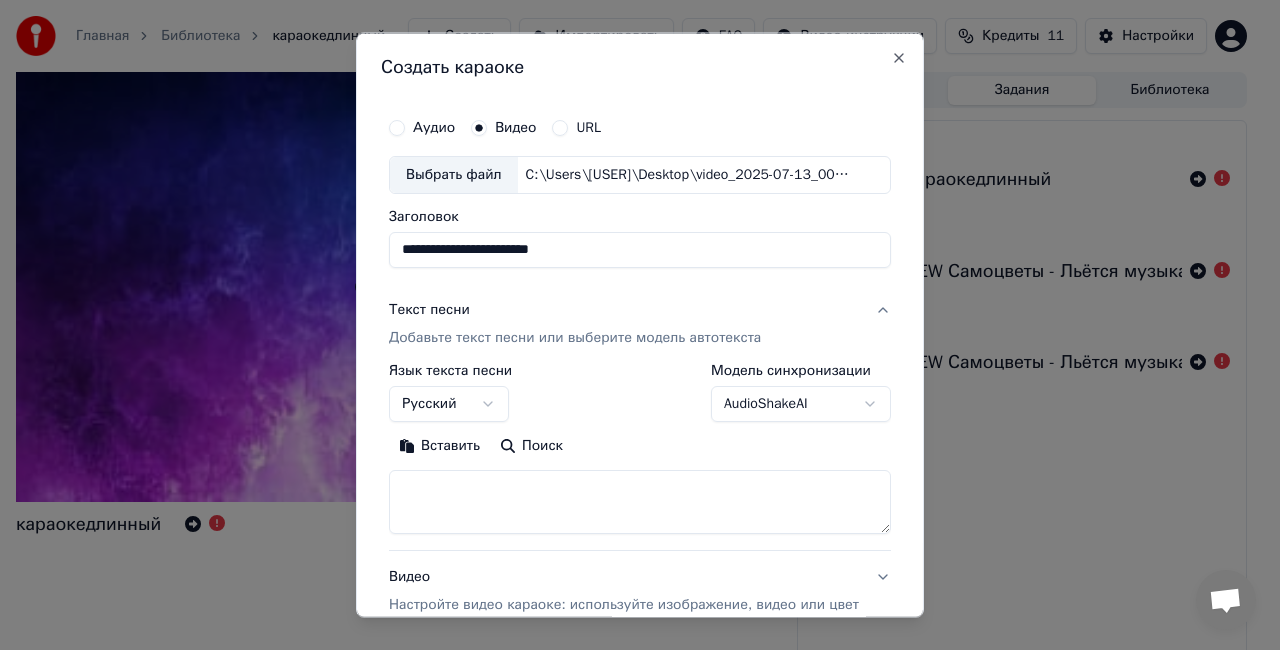 click at bounding box center (640, 501) 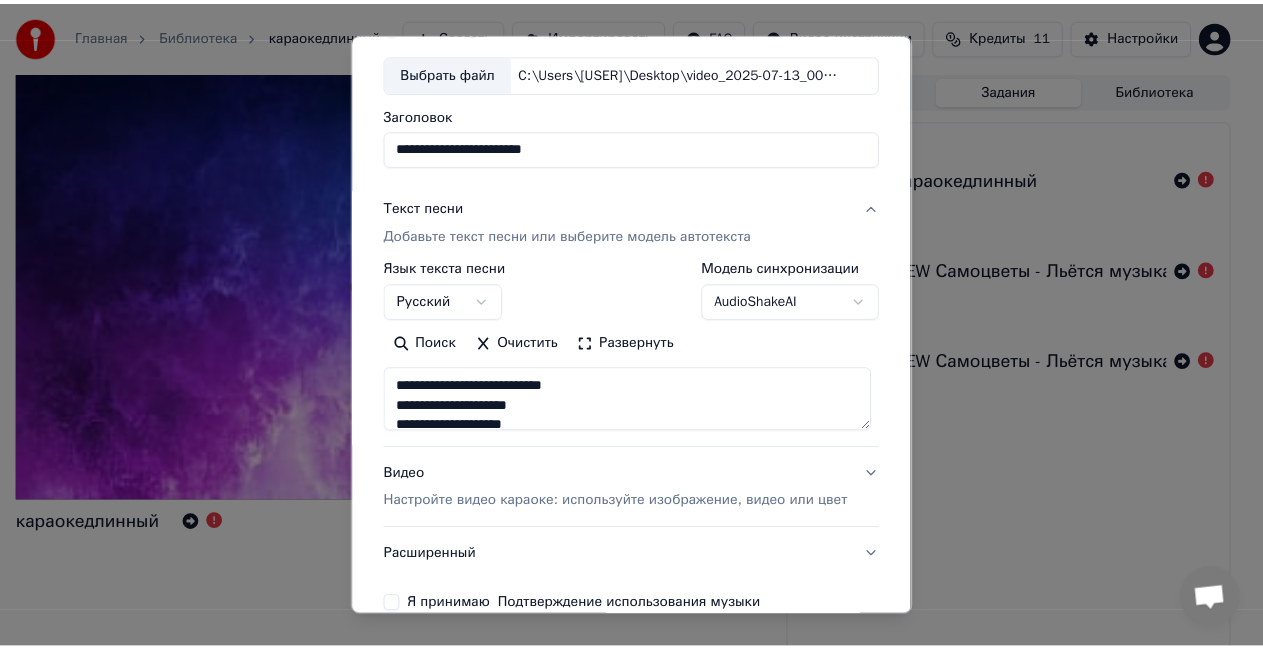 scroll, scrollTop: 204, scrollLeft: 0, axis: vertical 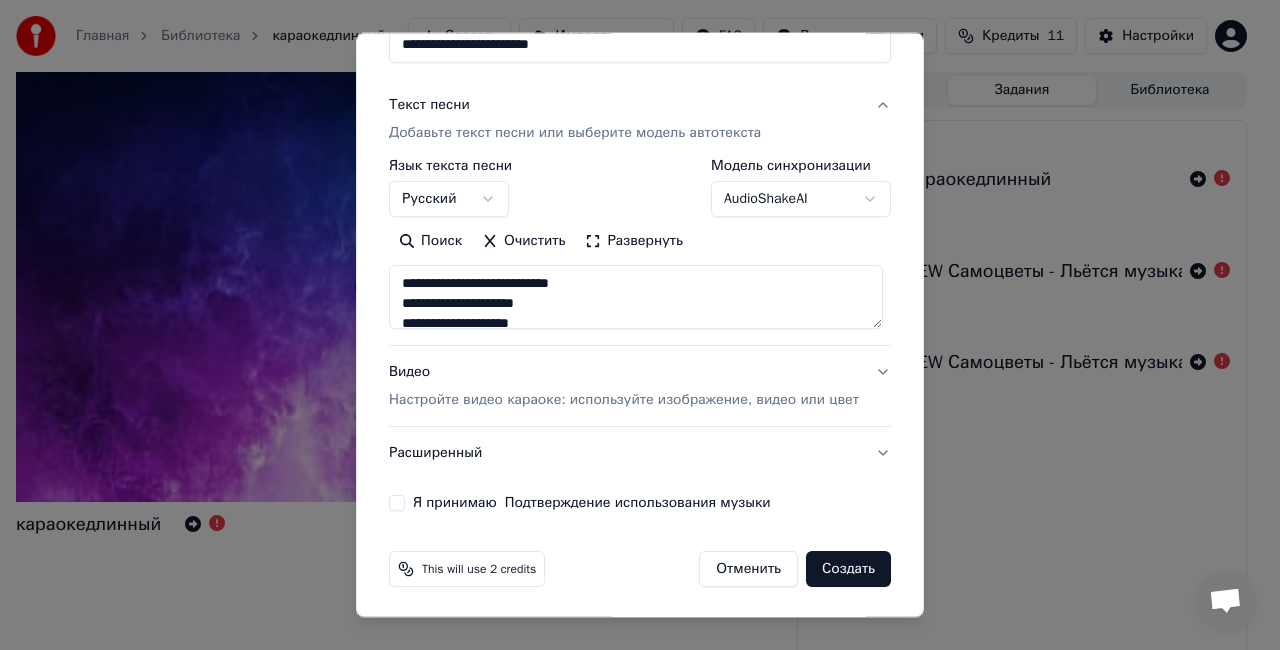 click on "Я принимаю   Подтверждение использования музыки" at bounding box center (397, 503) 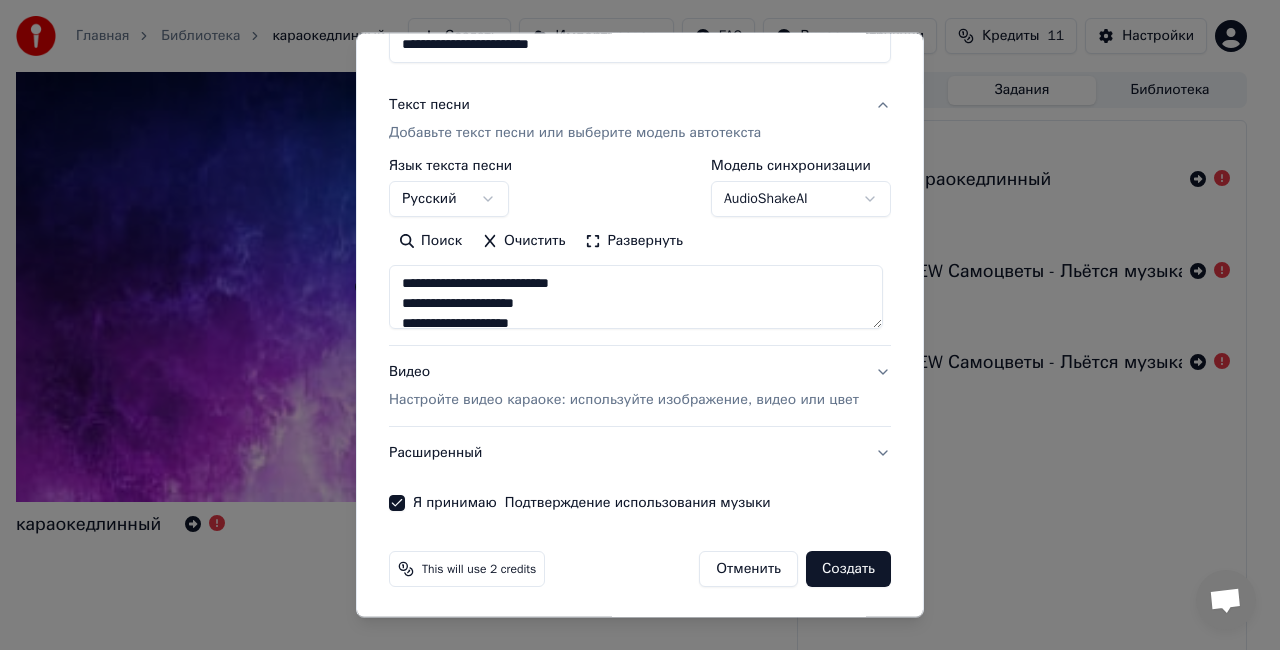 click on "Создать" at bounding box center [848, 569] 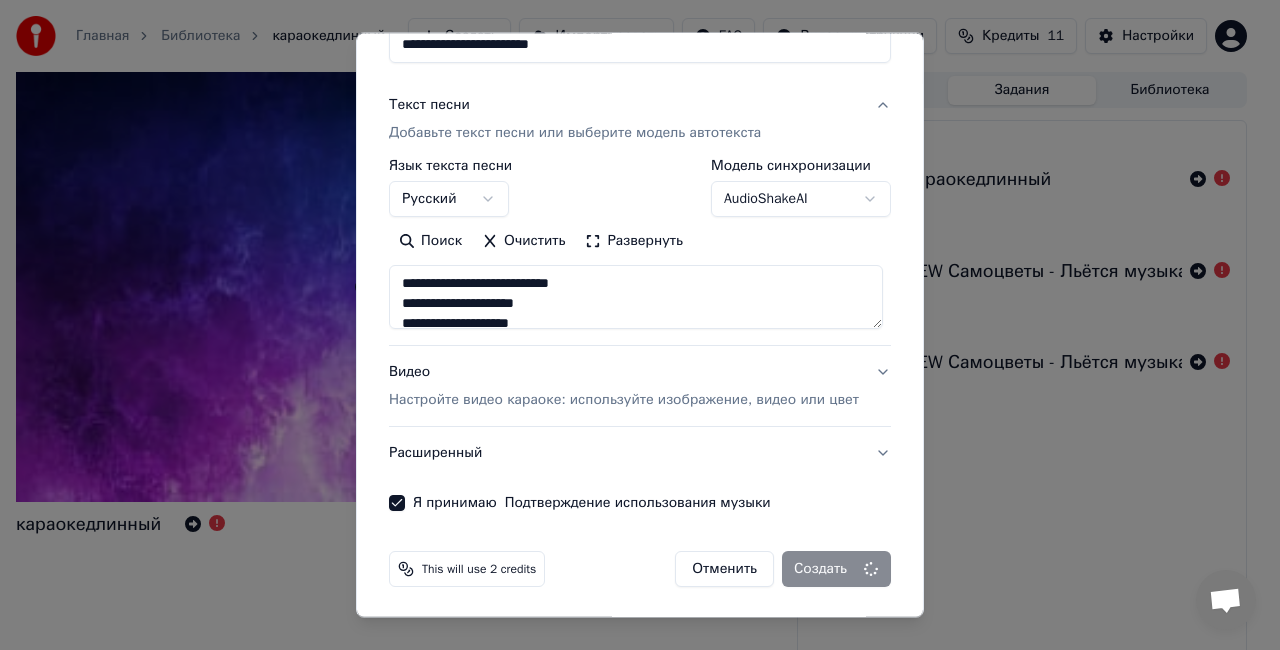 type on "**********" 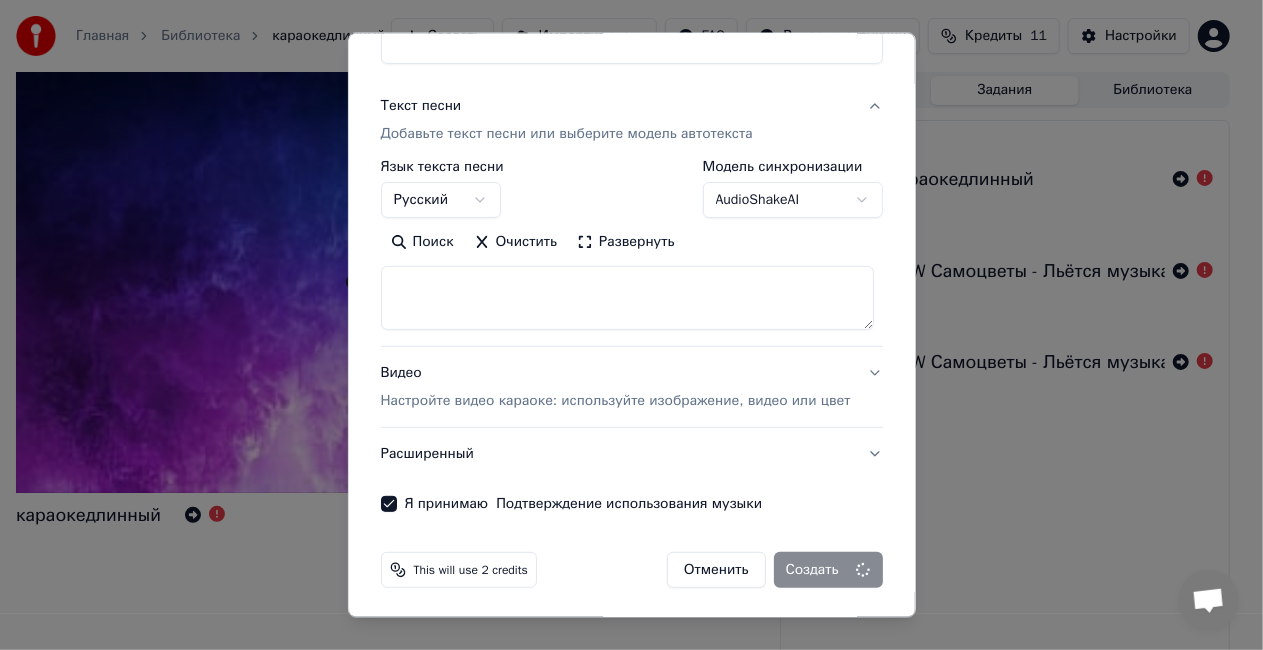 select 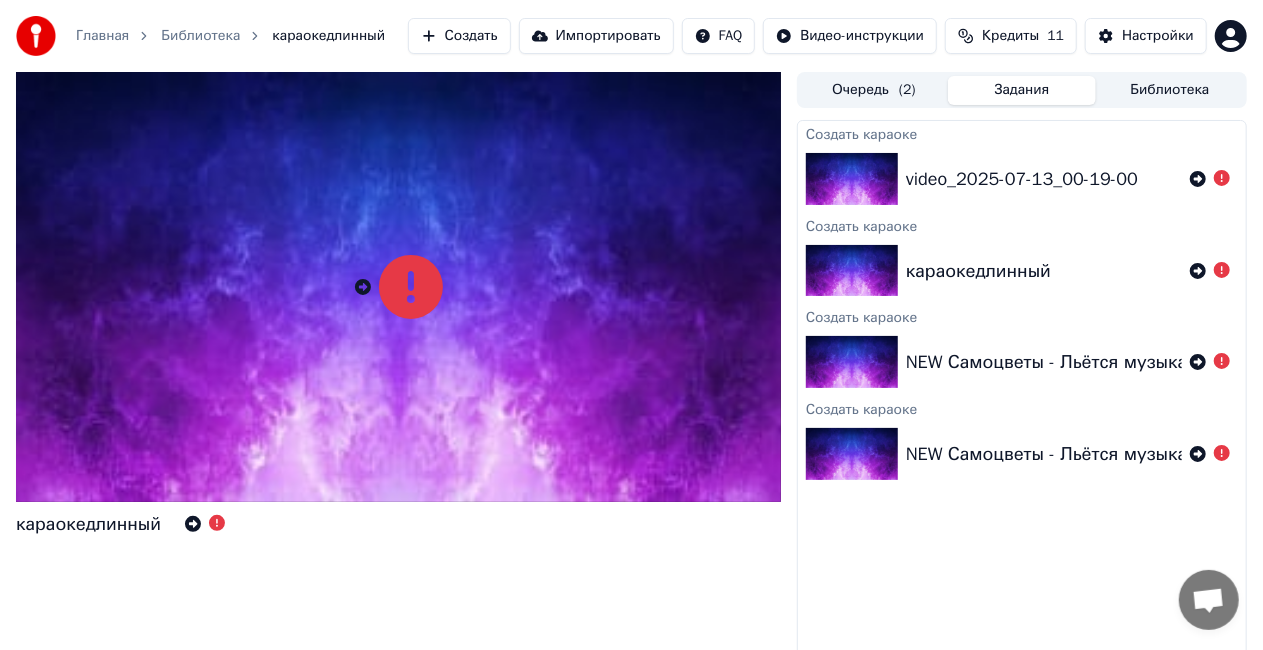 click 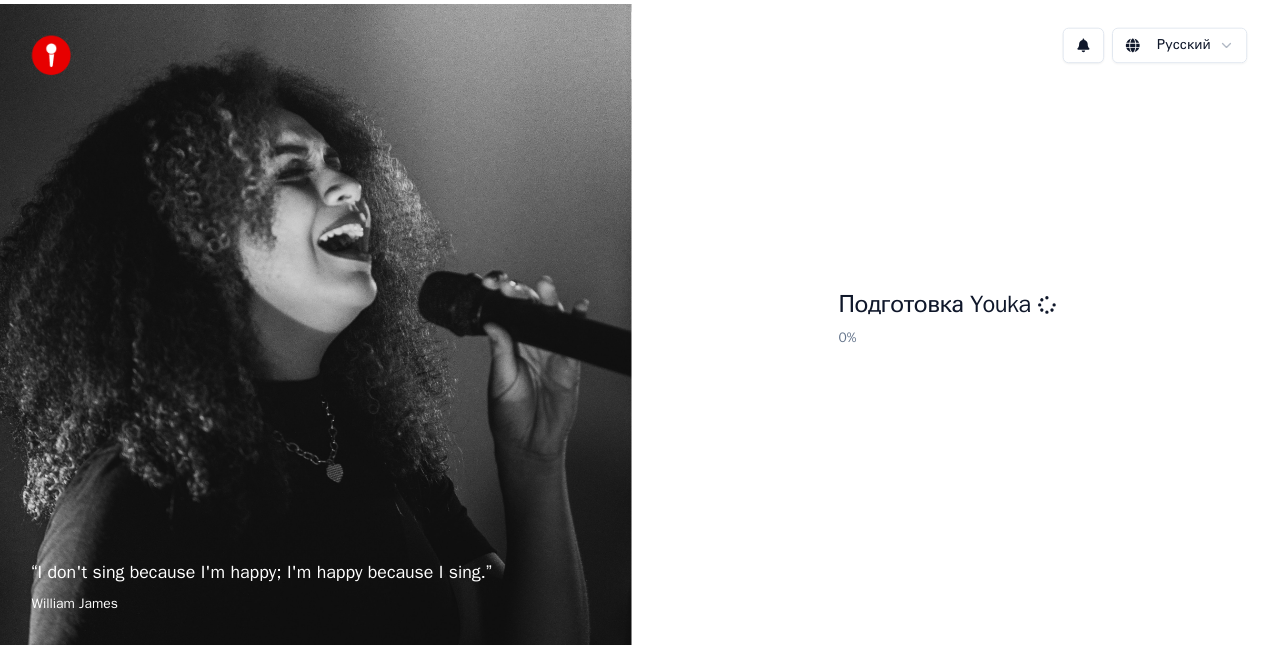 scroll, scrollTop: 0, scrollLeft: 0, axis: both 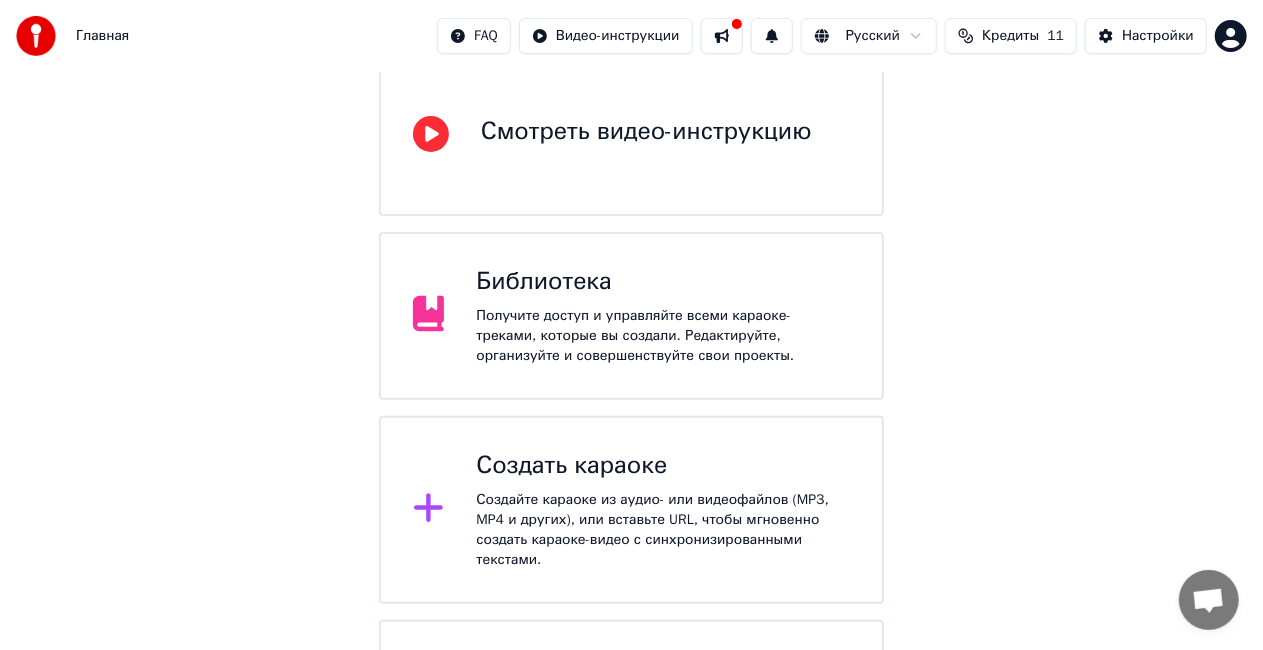 click on "Создайте караоке из аудио- или видеофайлов (MP3, MP4 и других), или вставьте URL, чтобы мгновенно создать караоке-видео с синхронизированными текстами." at bounding box center [663, 530] 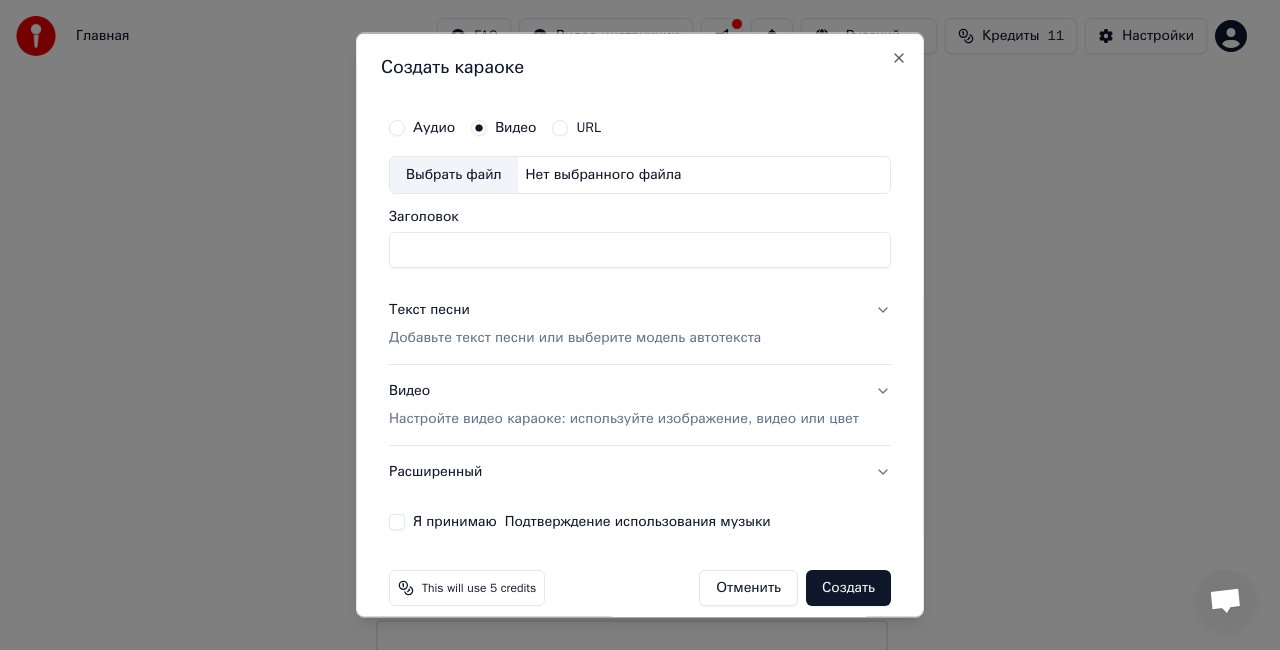 click on "Нет выбранного файла" at bounding box center [604, 175] 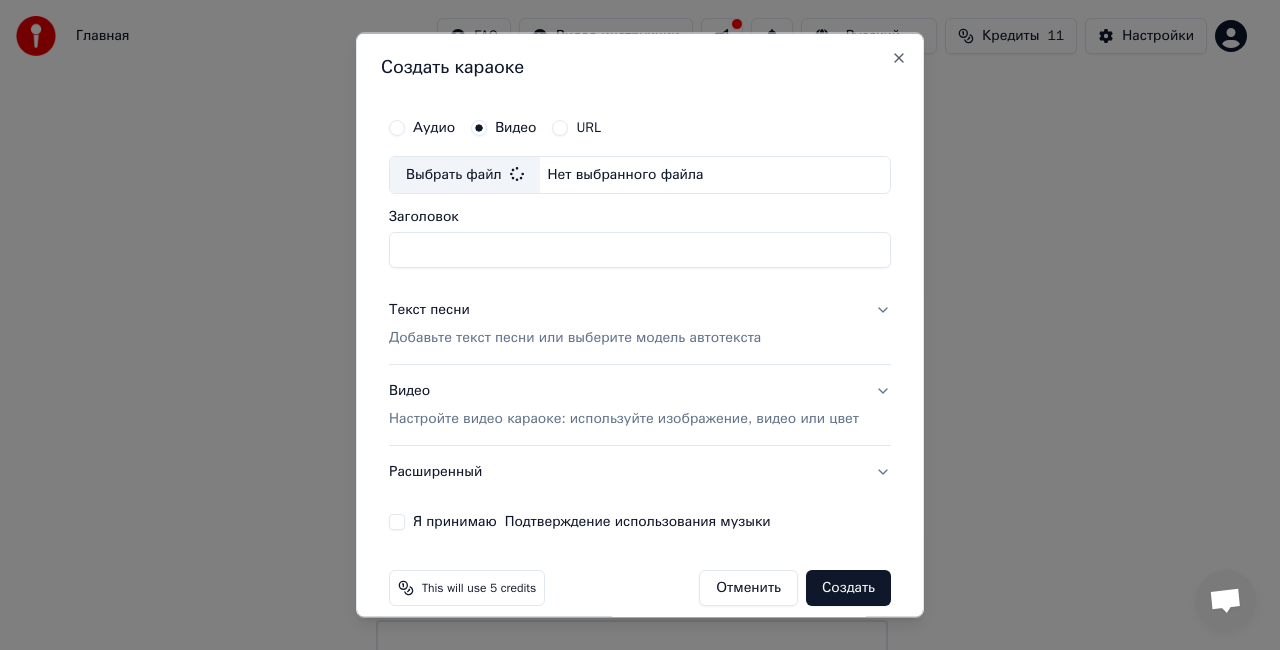 type on "**********" 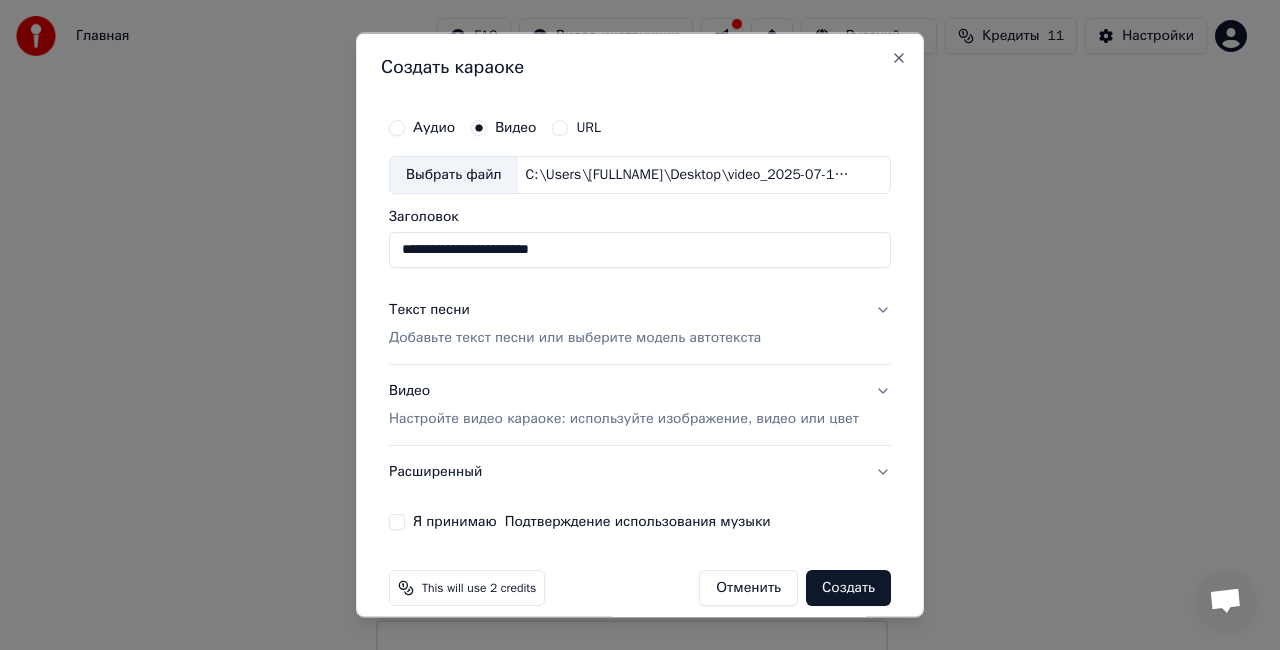 click on "Добавьте текст песни или выберите модель автотекста" at bounding box center (575, 337) 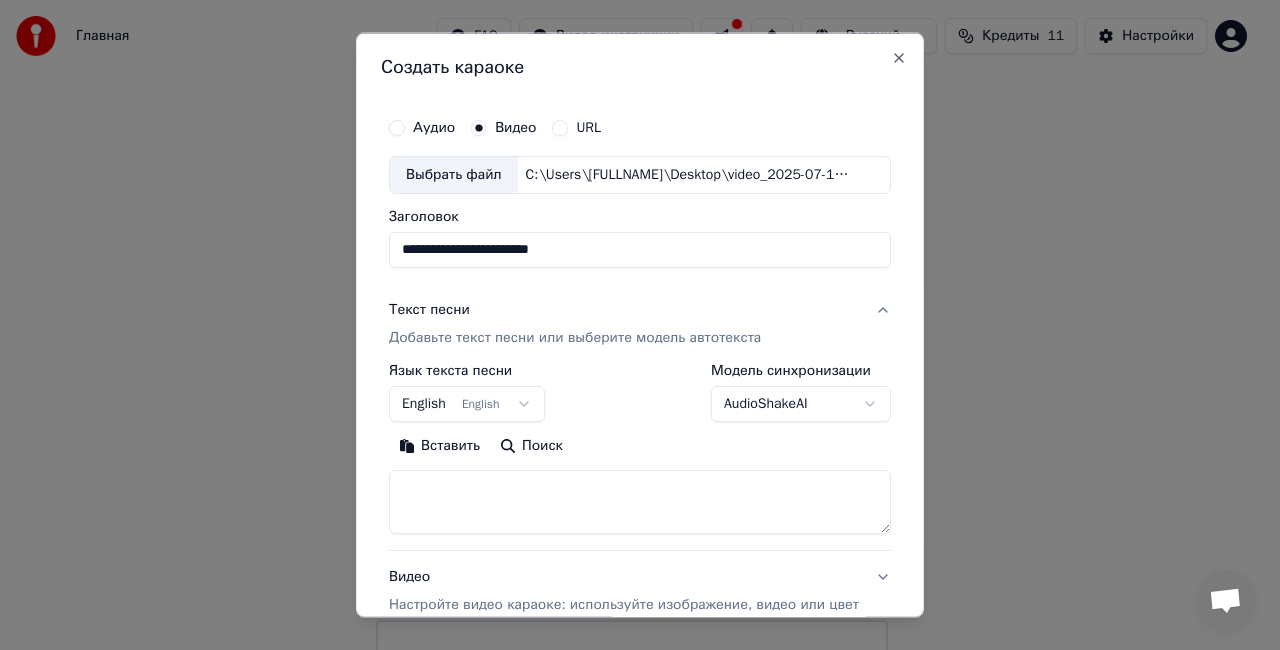 click on "English English" at bounding box center [467, 403] 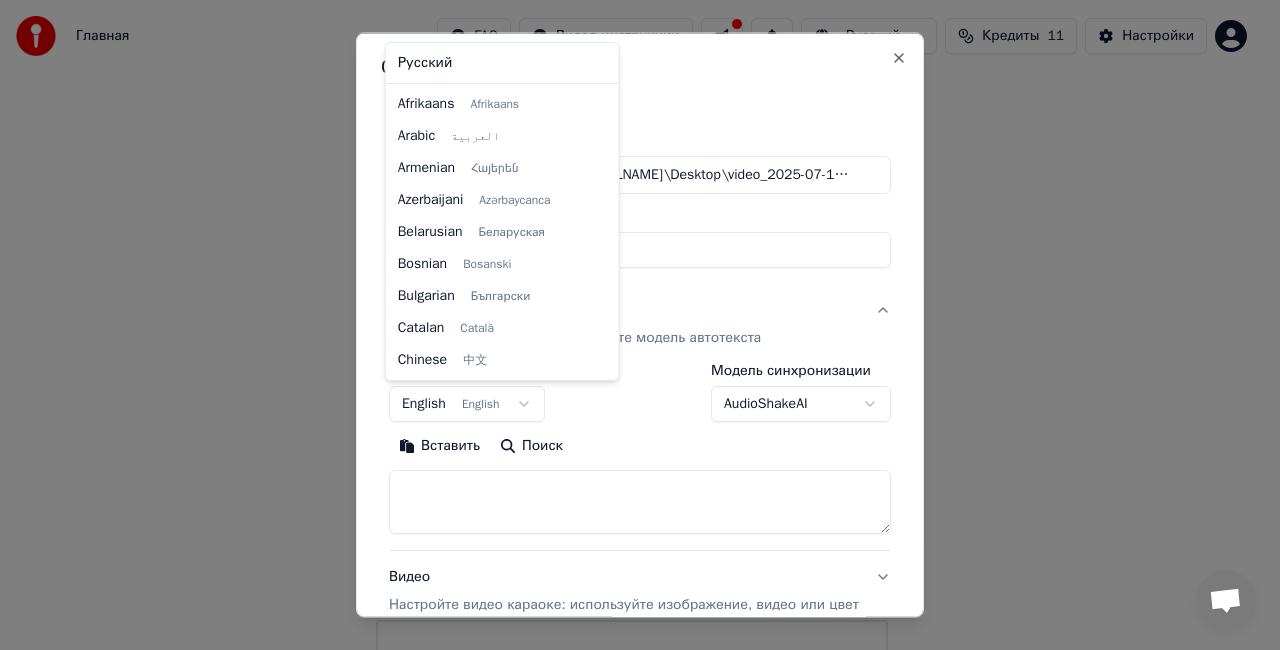 scroll, scrollTop: 160, scrollLeft: 0, axis: vertical 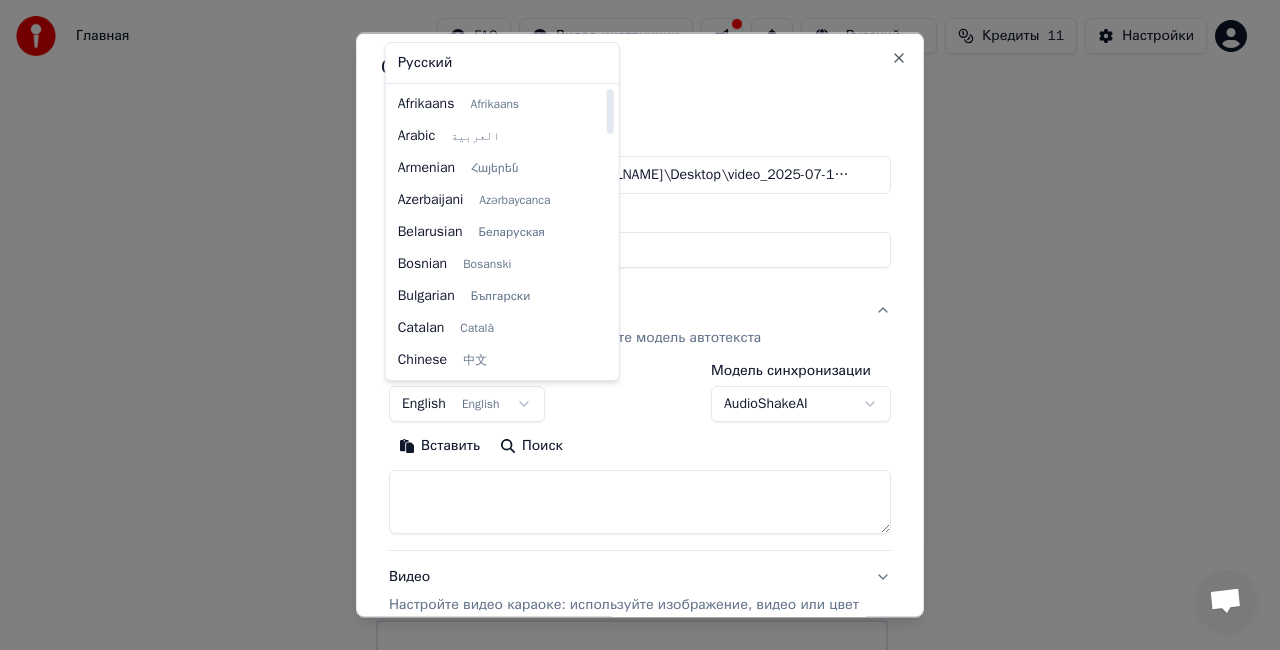 select on "**" 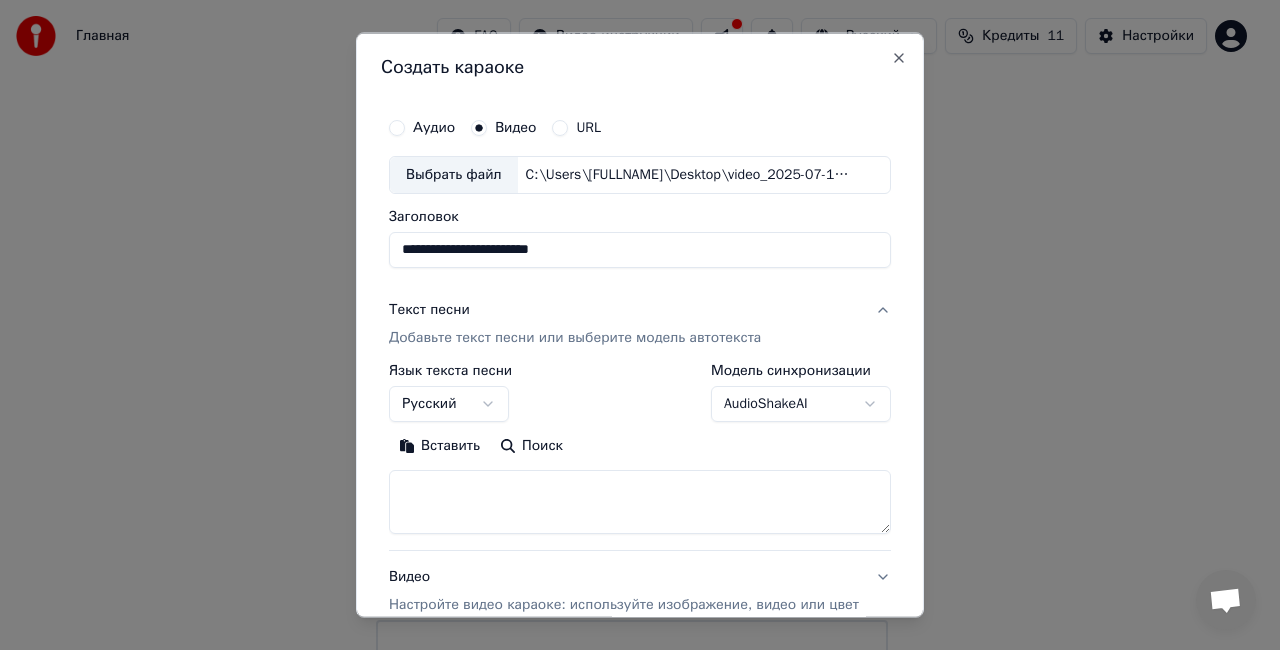 click at bounding box center [640, 501] 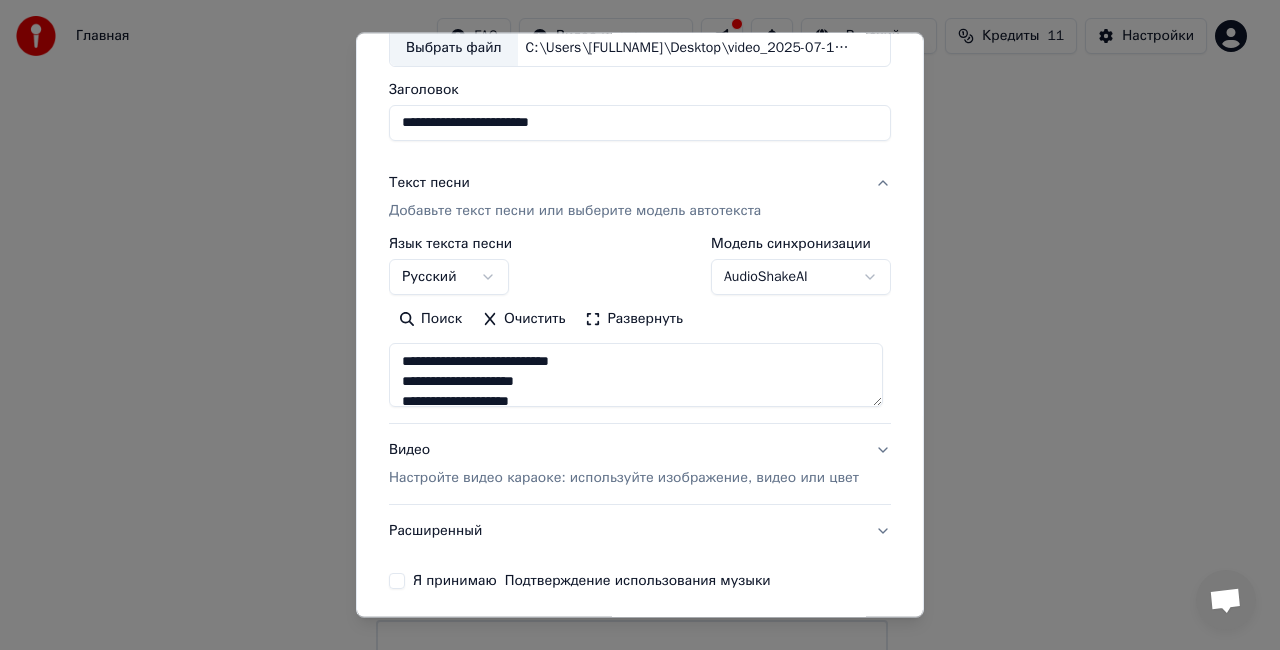 scroll, scrollTop: 204, scrollLeft: 0, axis: vertical 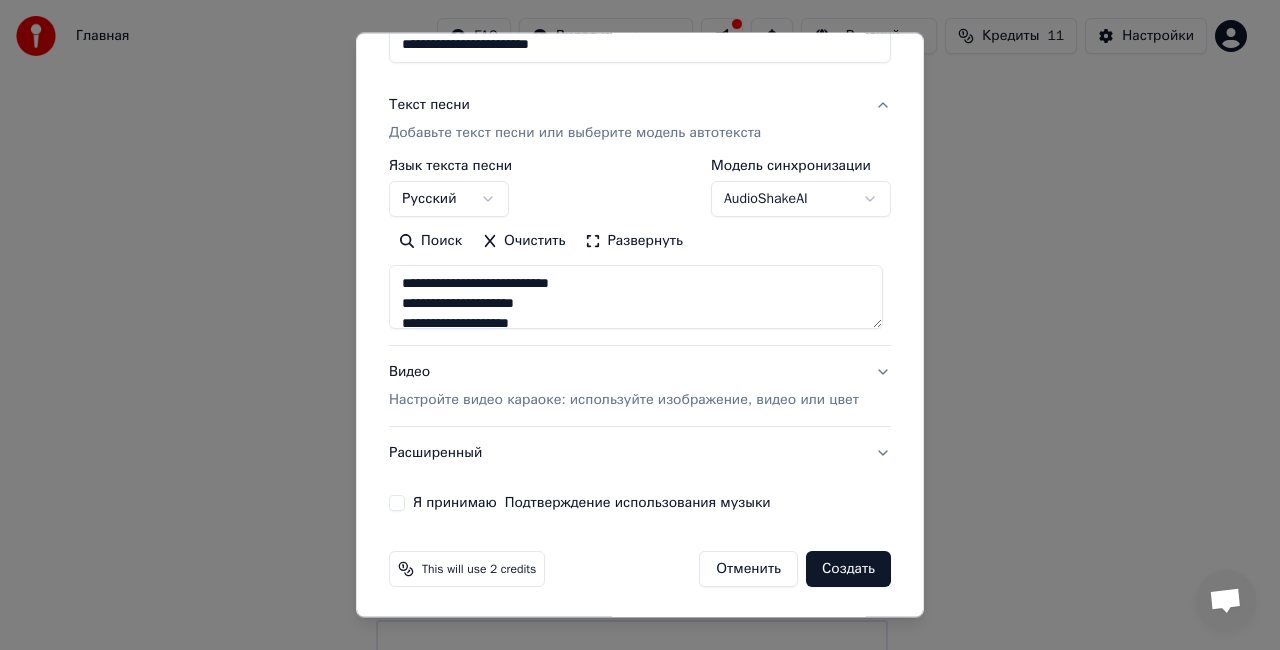 drag, startPoint x: 394, startPoint y: 498, endPoint x: 437, endPoint y: 523, distance: 49.73932 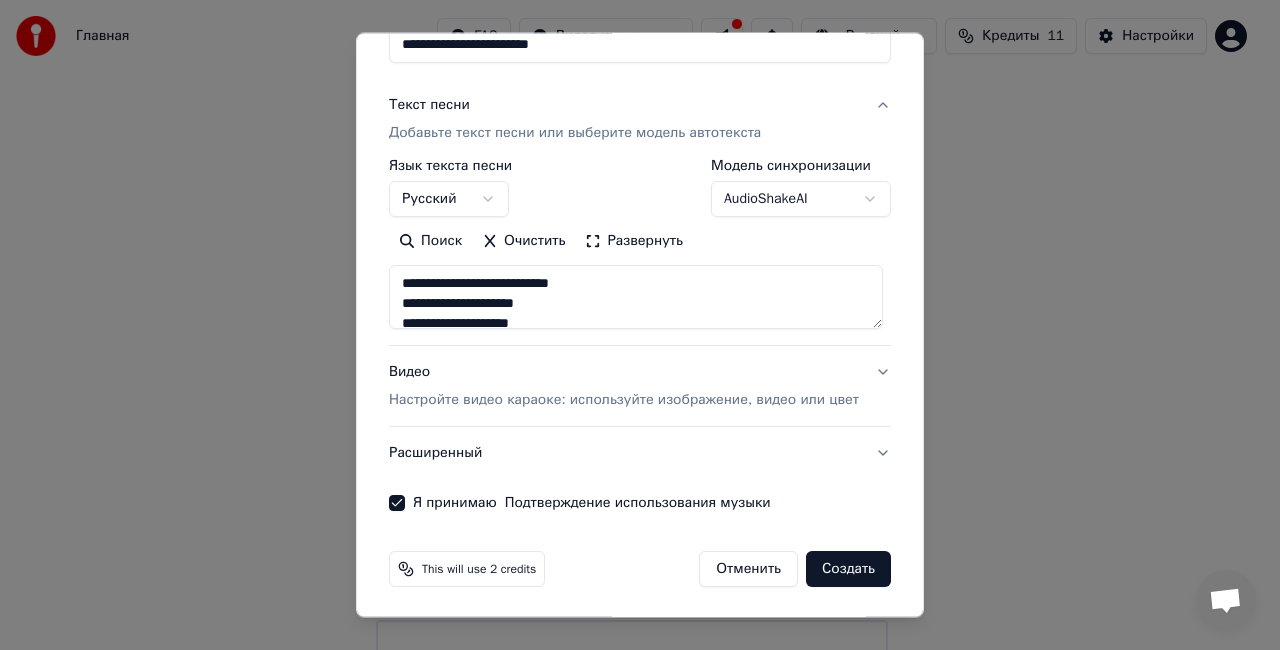 click on "This will use 2 credits" at bounding box center (479, 569) 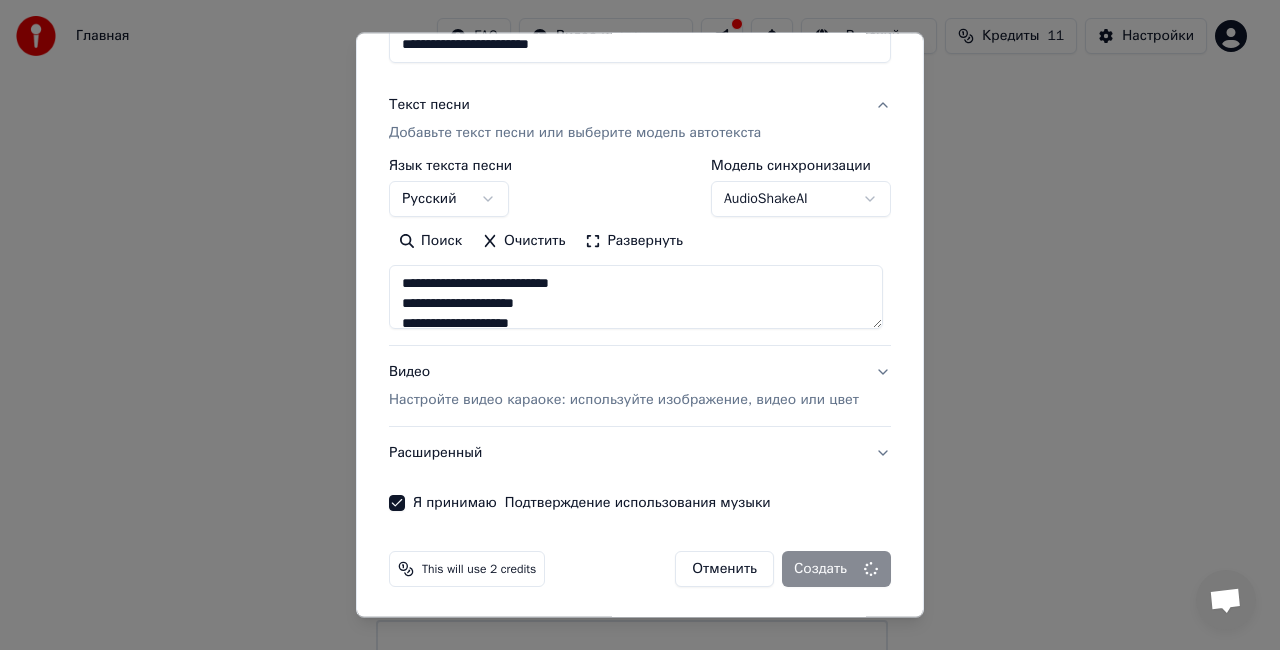 type on "**********" 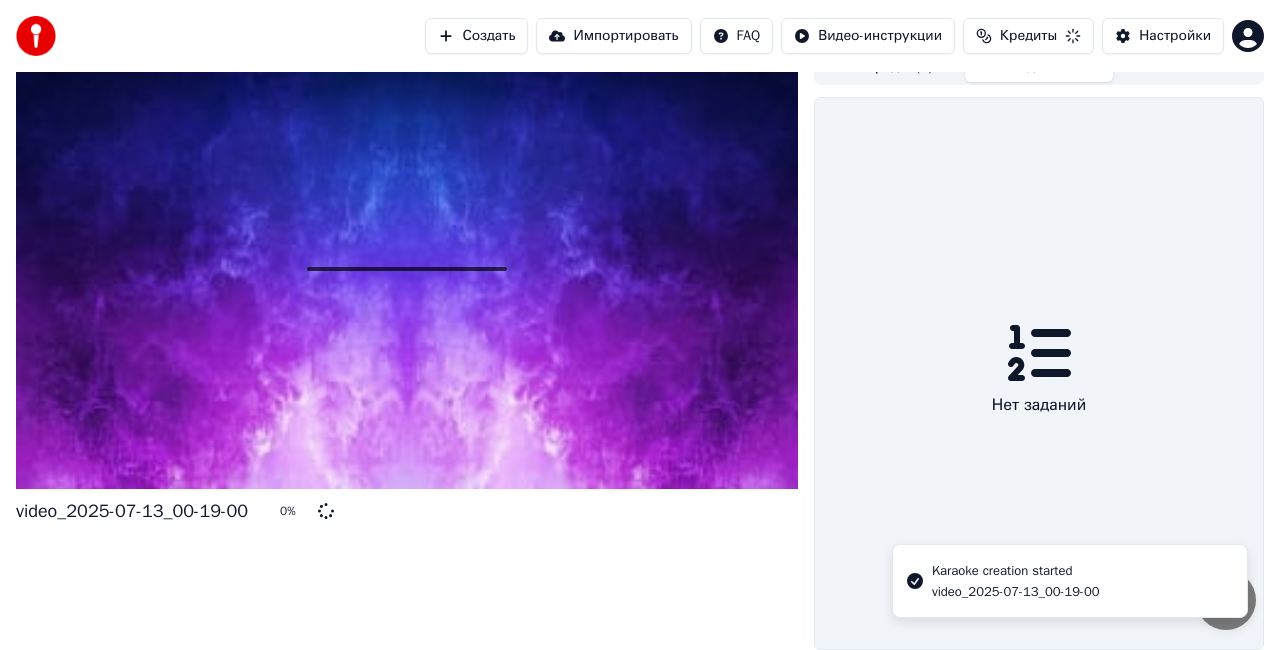 scroll, scrollTop: 32, scrollLeft: 0, axis: vertical 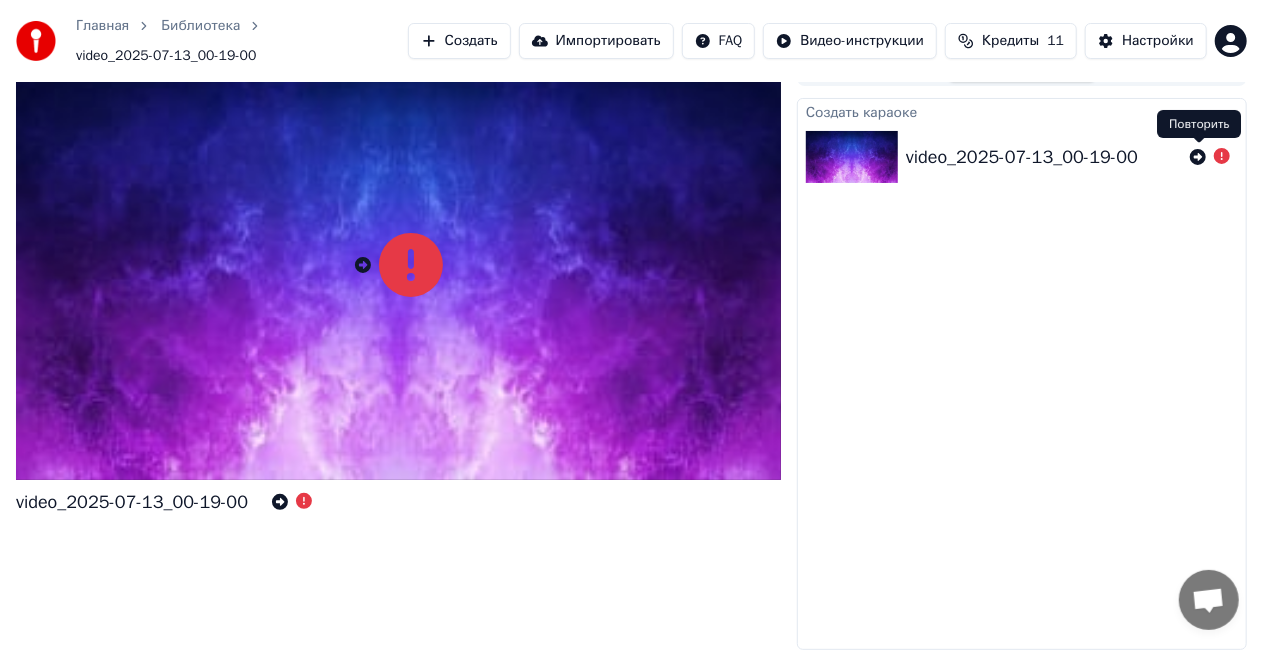 click 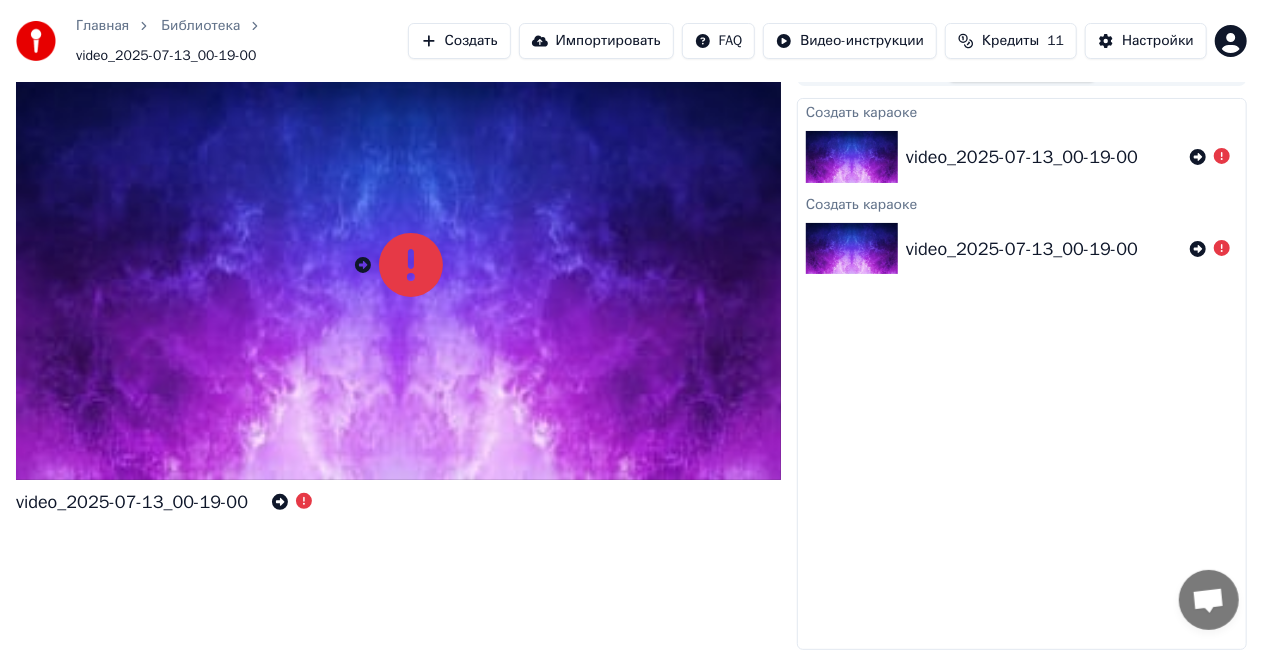 click on "Создать" at bounding box center (459, 41) 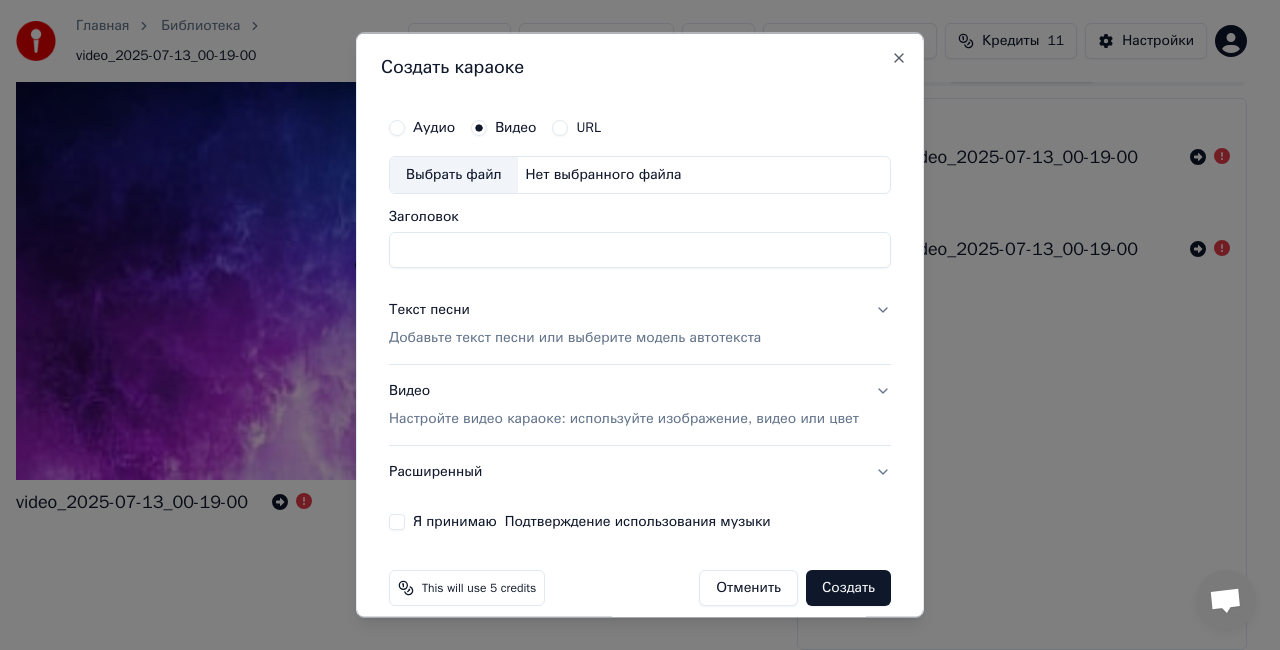 click on "Нет выбранного файла" at bounding box center (604, 175) 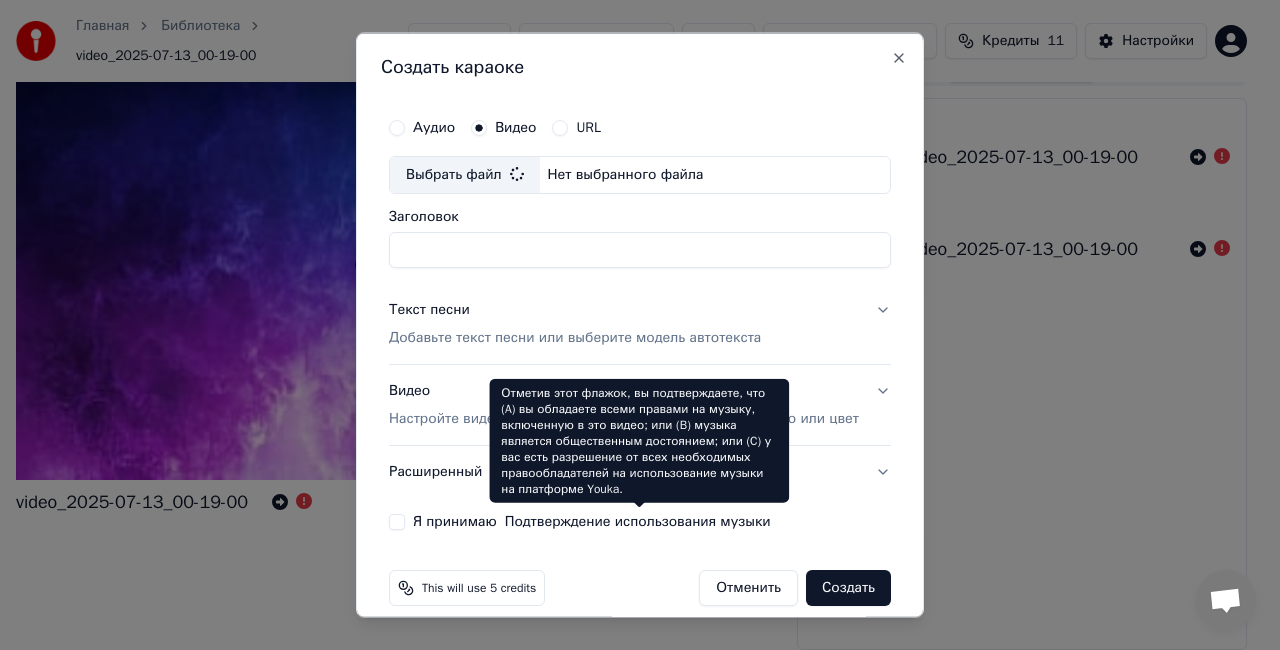click on "Я принимаю   Подтверждение использования музыки" at bounding box center (592, 521) 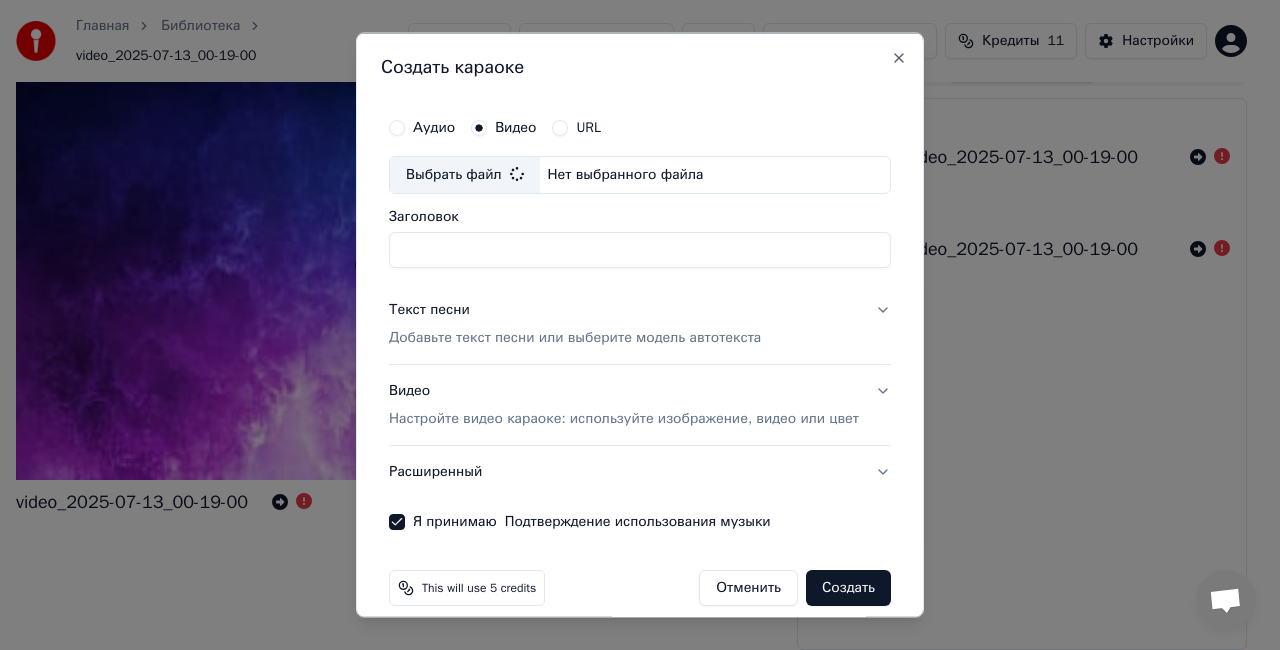click on "Создать" at bounding box center (848, 587) 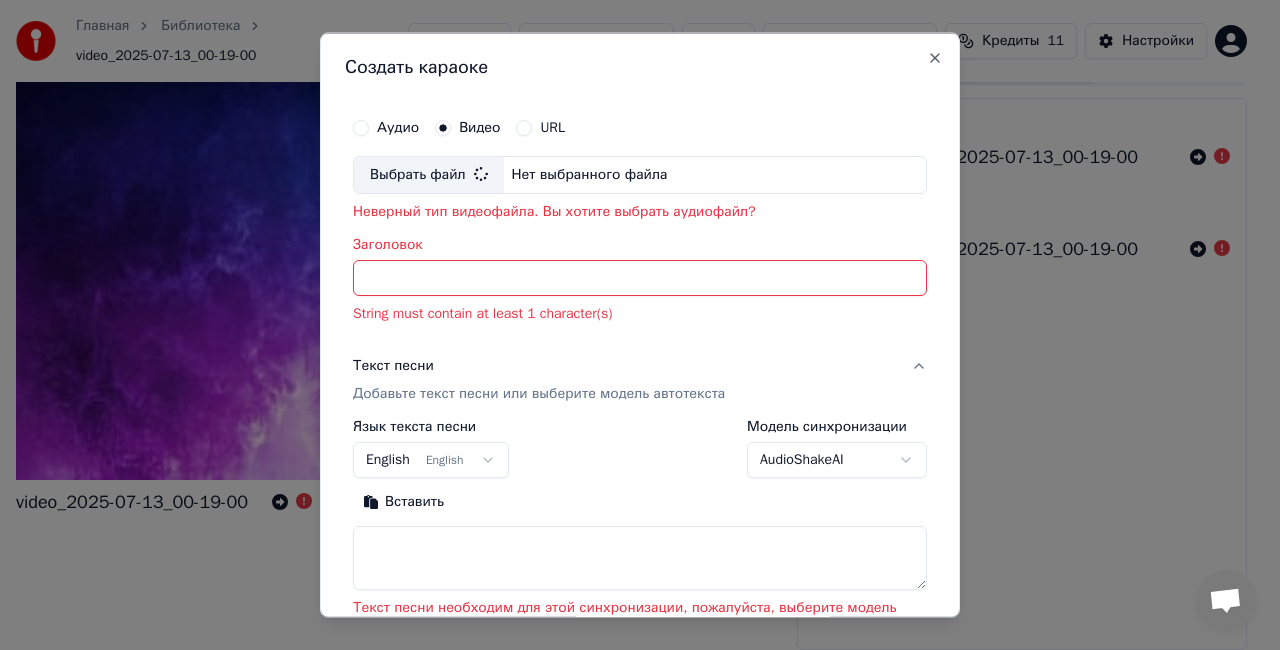 type on "*******" 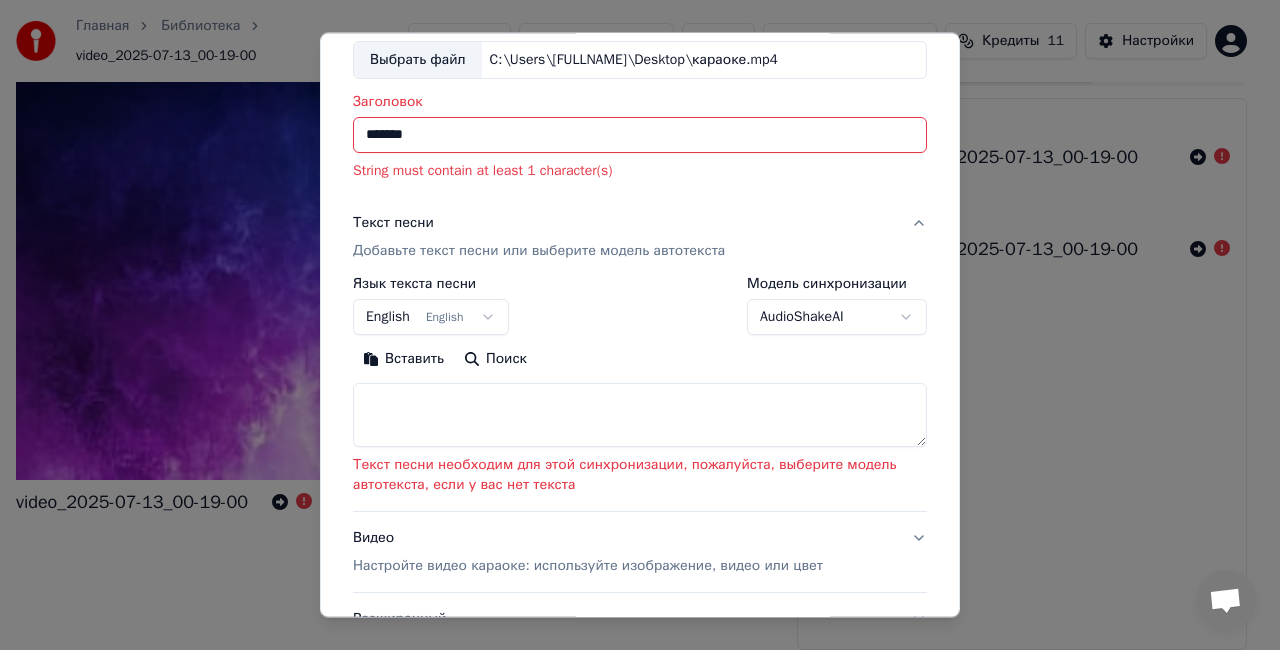 scroll, scrollTop: 200, scrollLeft: 0, axis: vertical 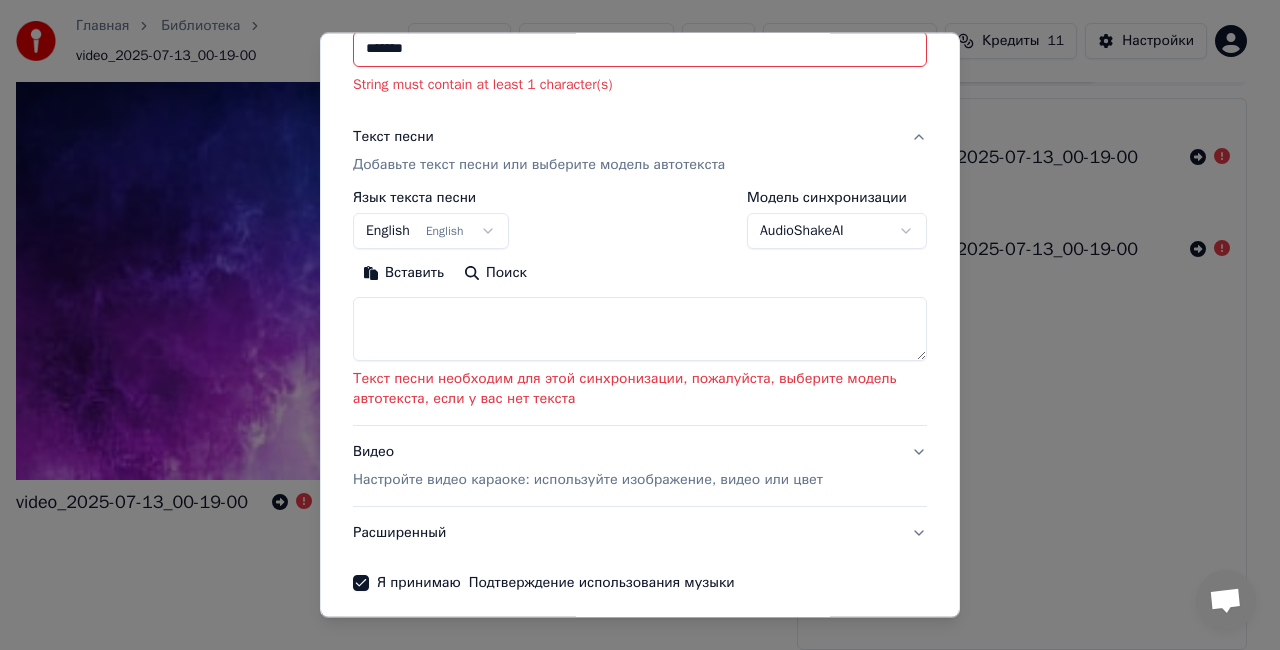 click on "Вставить" at bounding box center (403, 273) 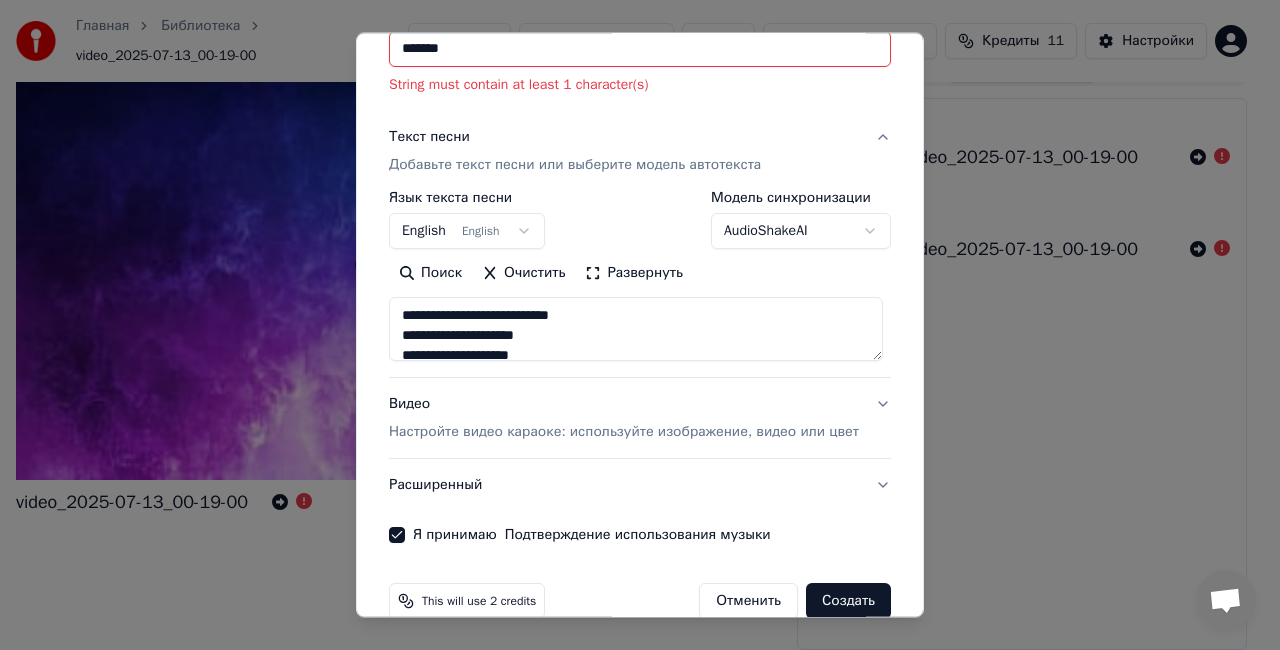 click on "English English" at bounding box center [467, 231] 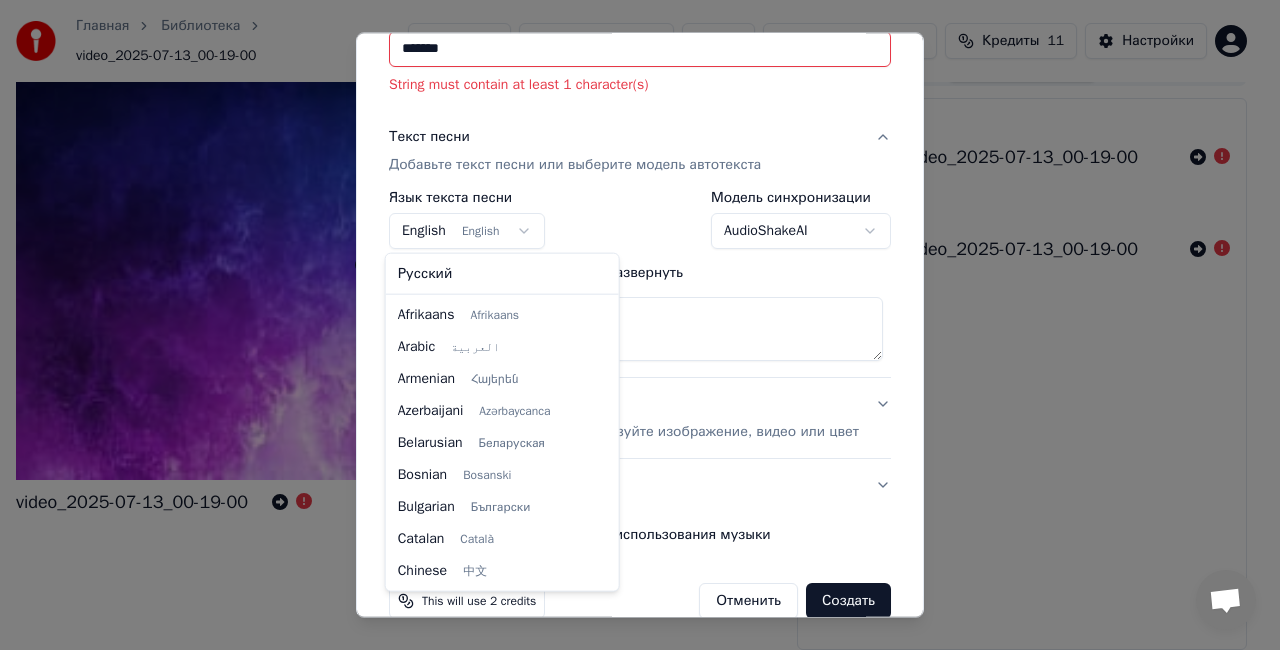 scroll, scrollTop: 160, scrollLeft: 0, axis: vertical 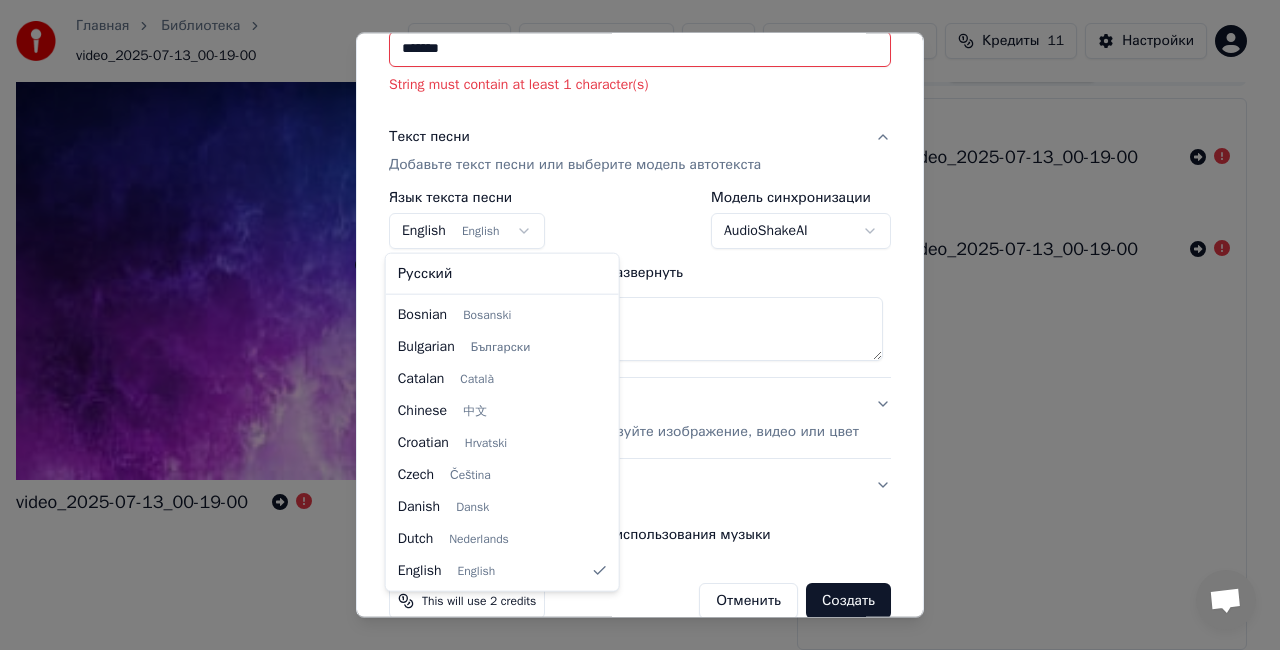 type on "**********" 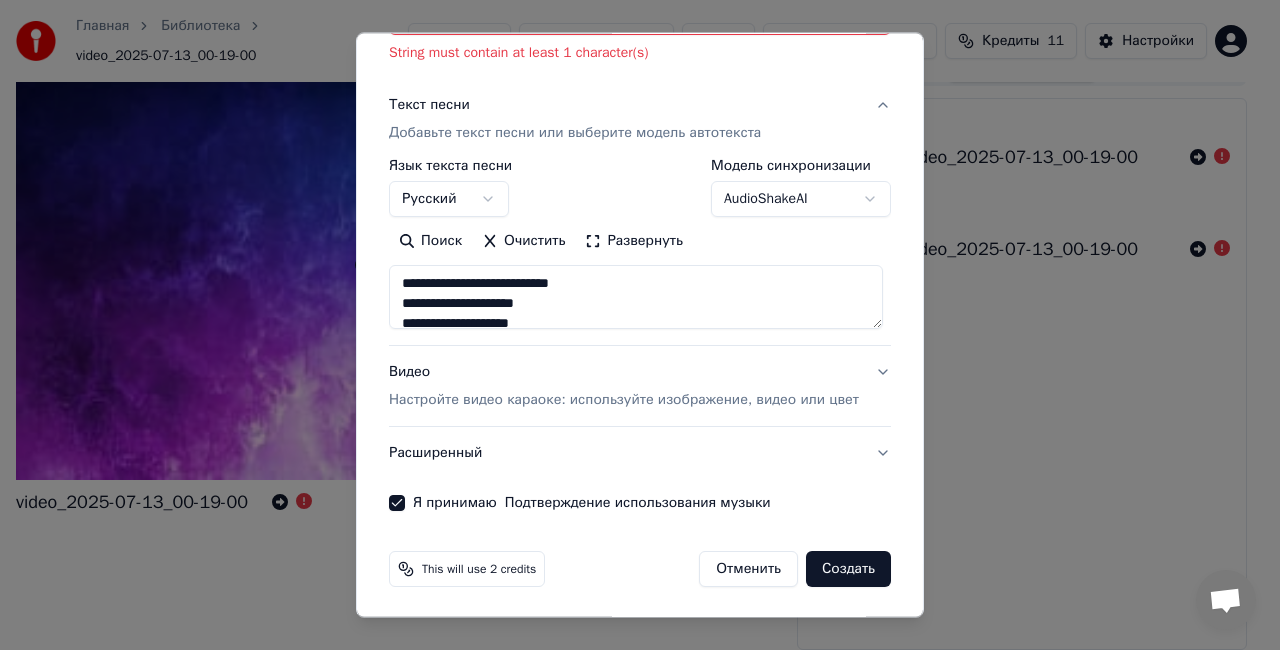 click on "Создать" at bounding box center (848, 569) 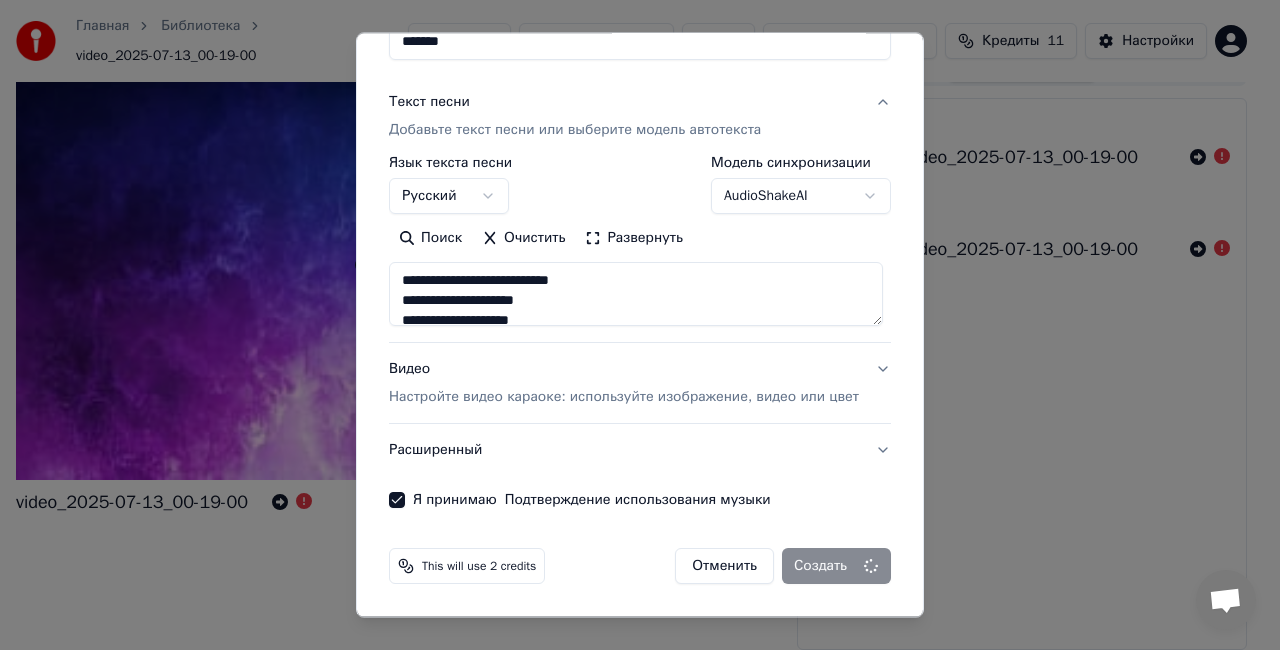scroll, scrollTop: 204, scrollLeft: 0, axis: vertical 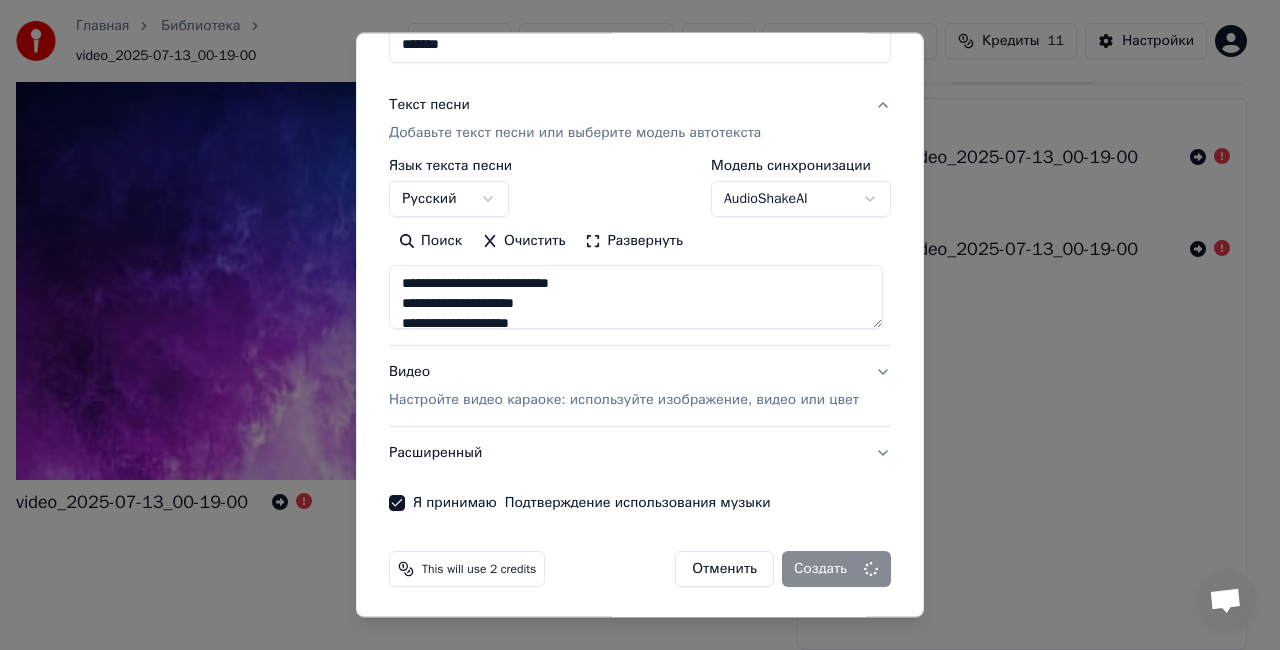 type on "**********" 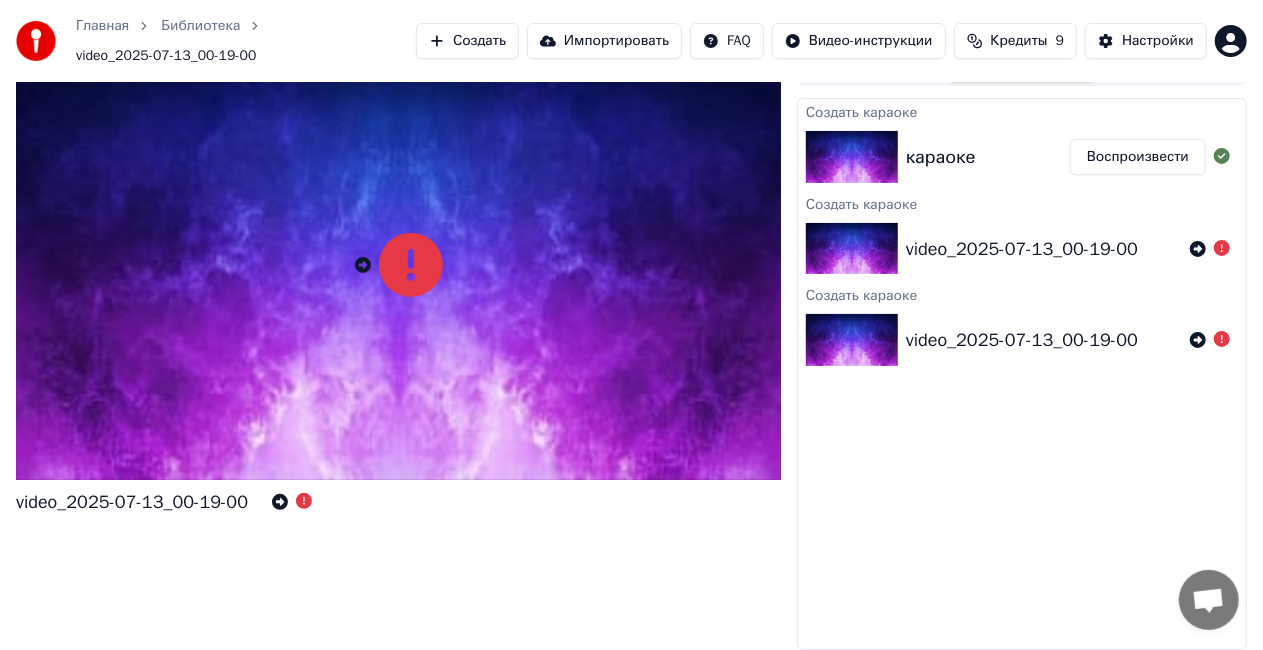 click on "Импортировать" at bounding box center [604, 41] 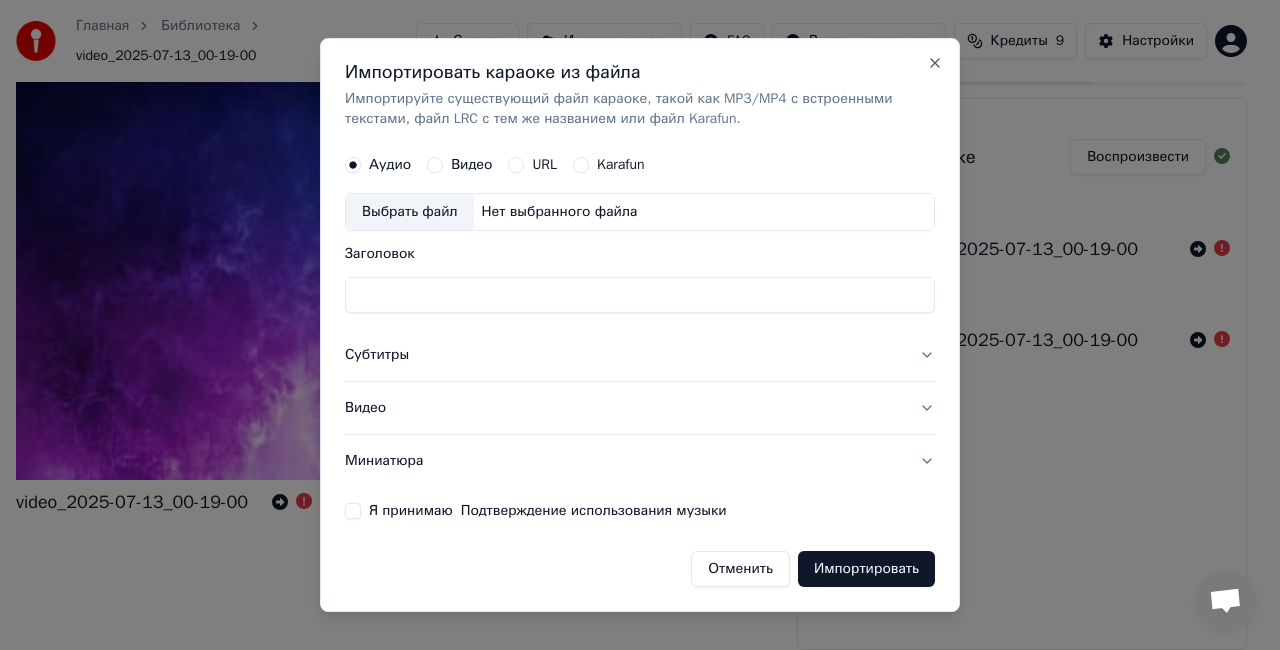 click on "Видео" at bounding box center (471, 165) 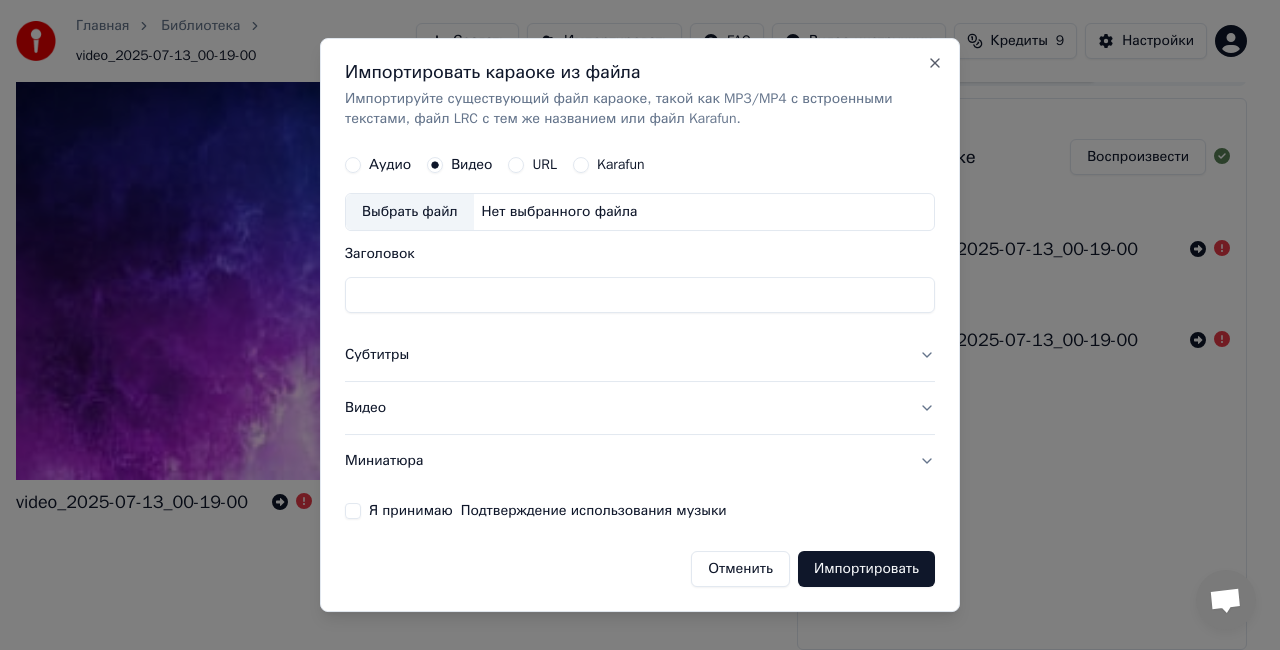 click on "Нет выбранного файла" at bounding box center [560, 212] 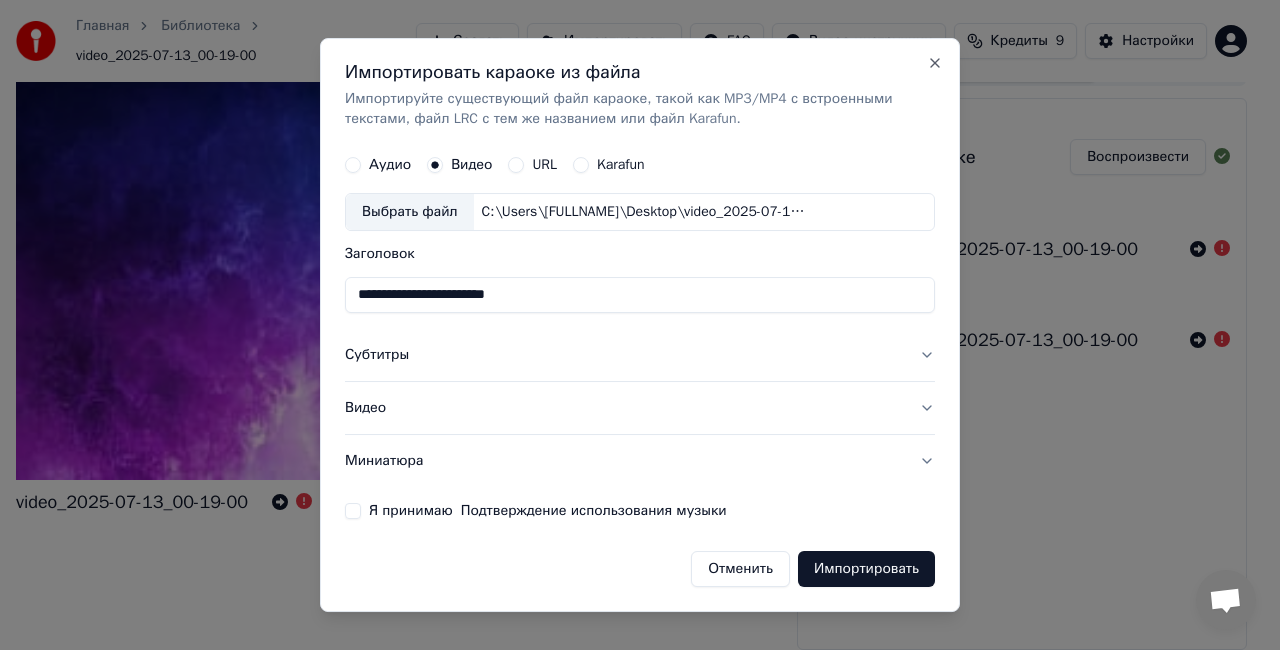 type on "**********" 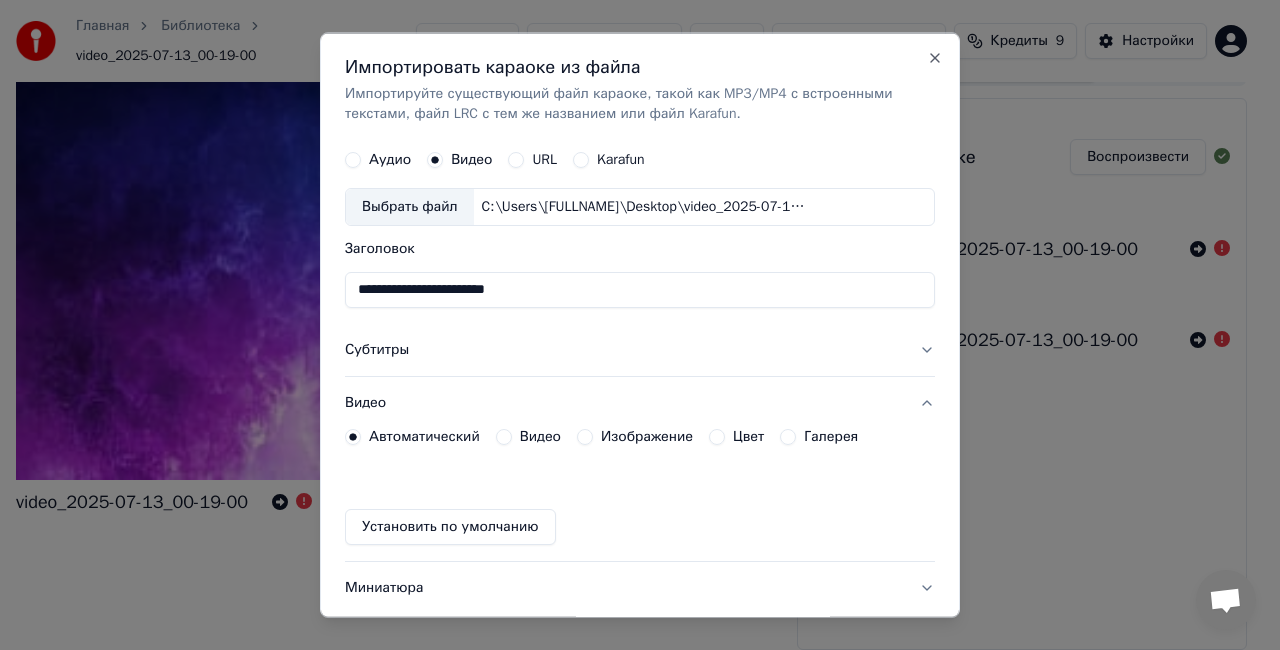 click on "Субтитры" at bounding box center [640, 349] 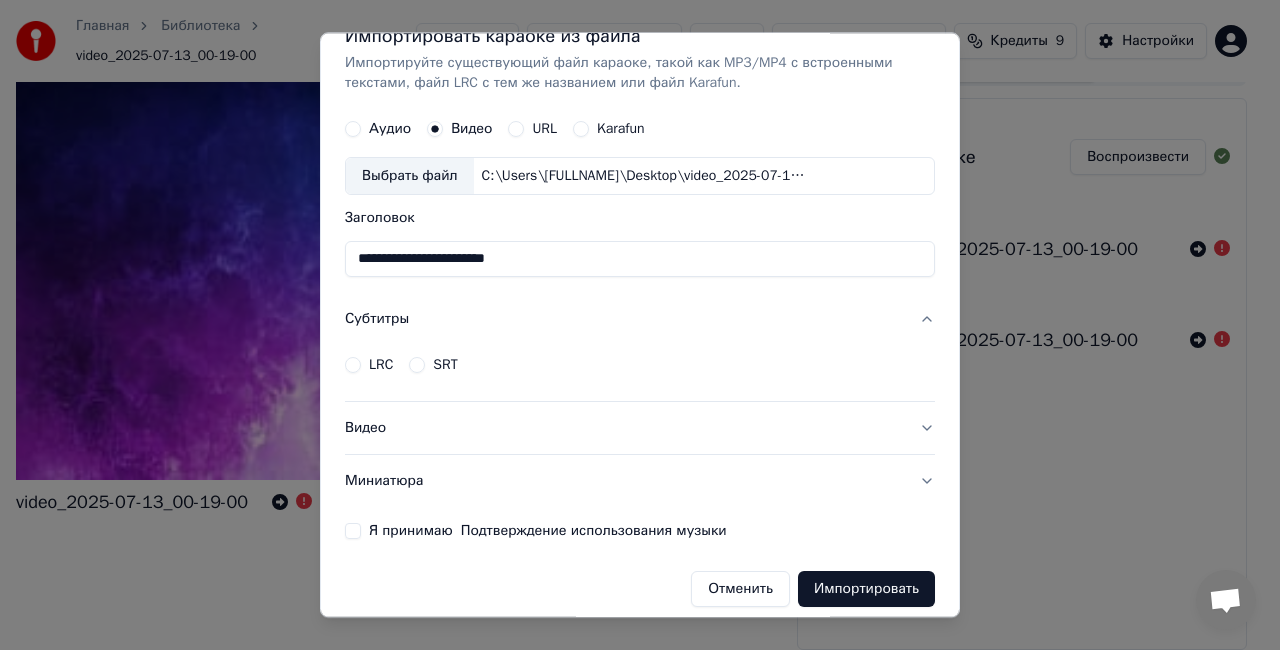 scroll, scrollTop: 42, scrollLeft: 0, axis: vertical 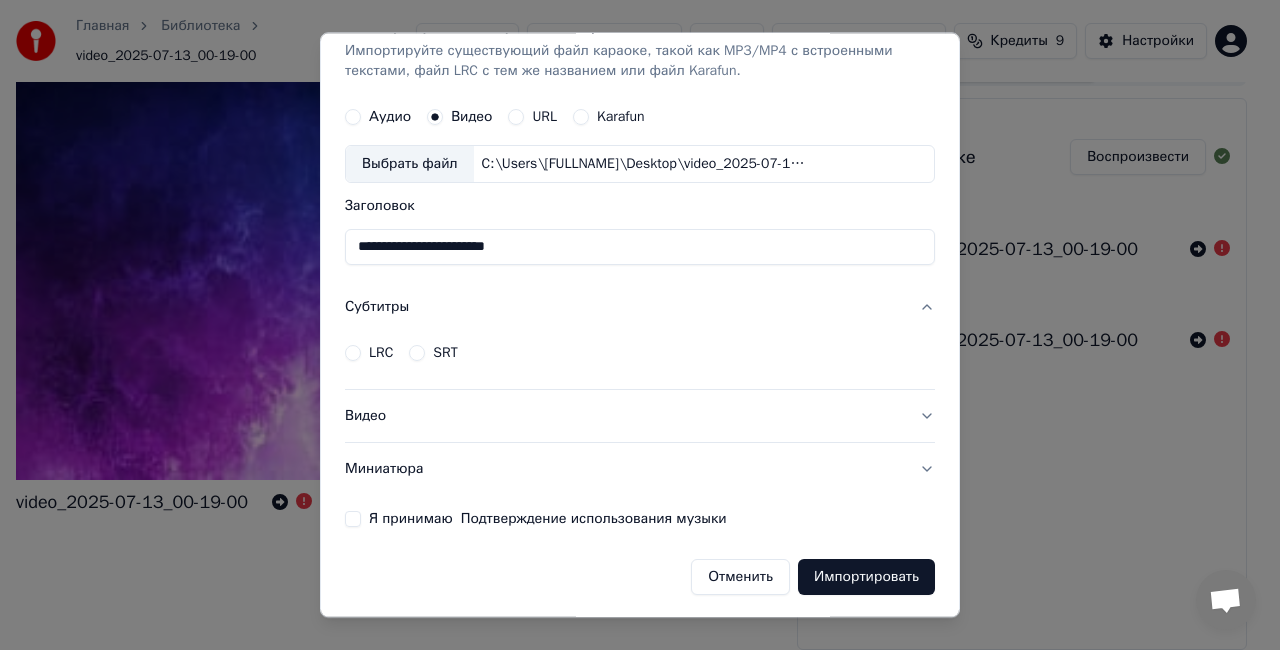 click on "Импортировать" at bounding box center (866, 577) 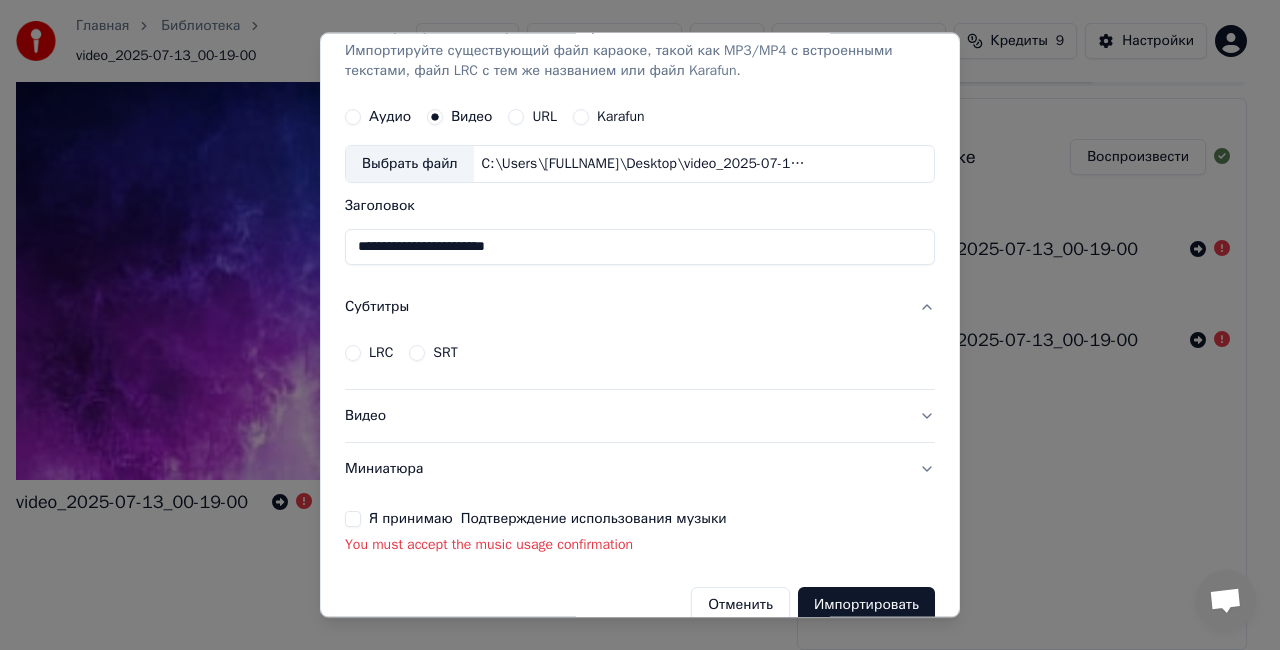 click on "Я принимаю   Подтверждение использования музыки" at bounding box center (353, 519) 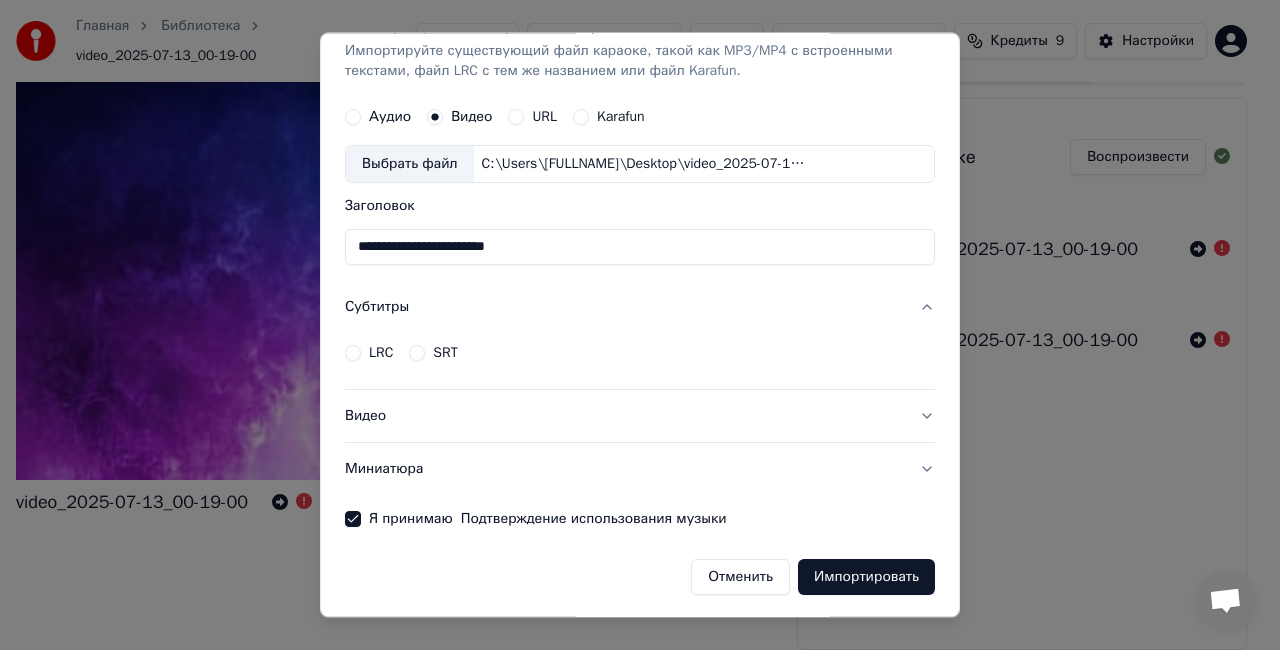 click on "Импортировать" at bounding box center (866, 577) 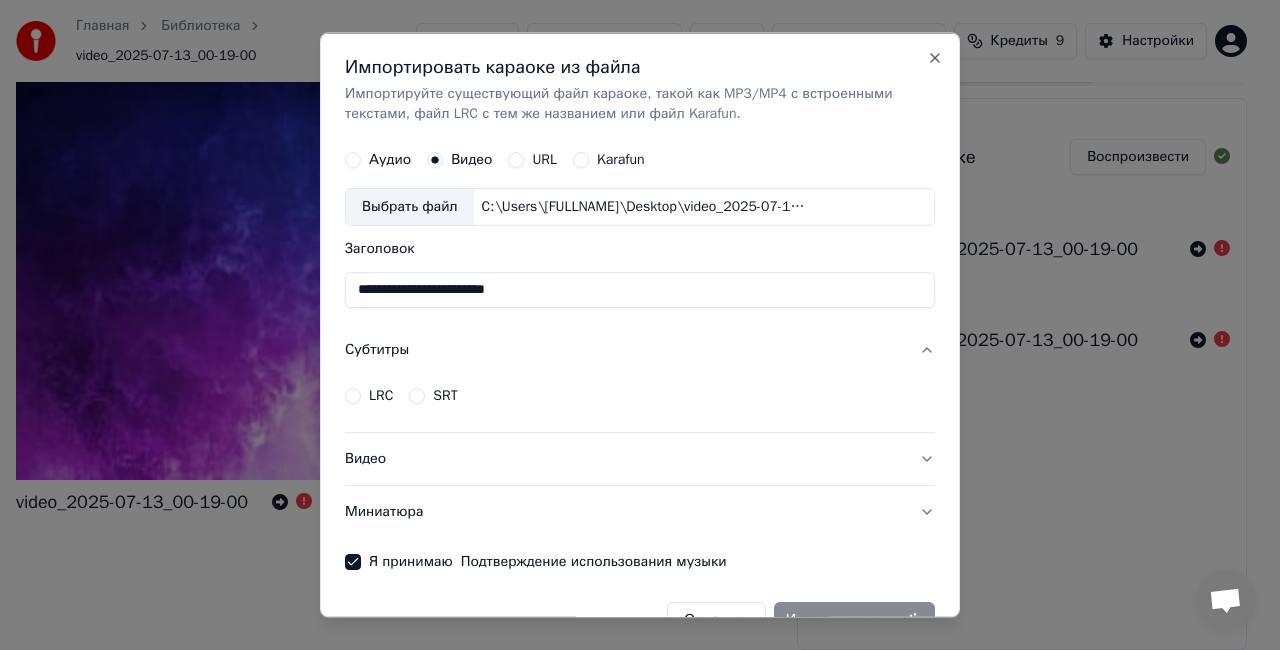 scroll, scrollTop: 42, scrollLeft: 0, axis: vertical 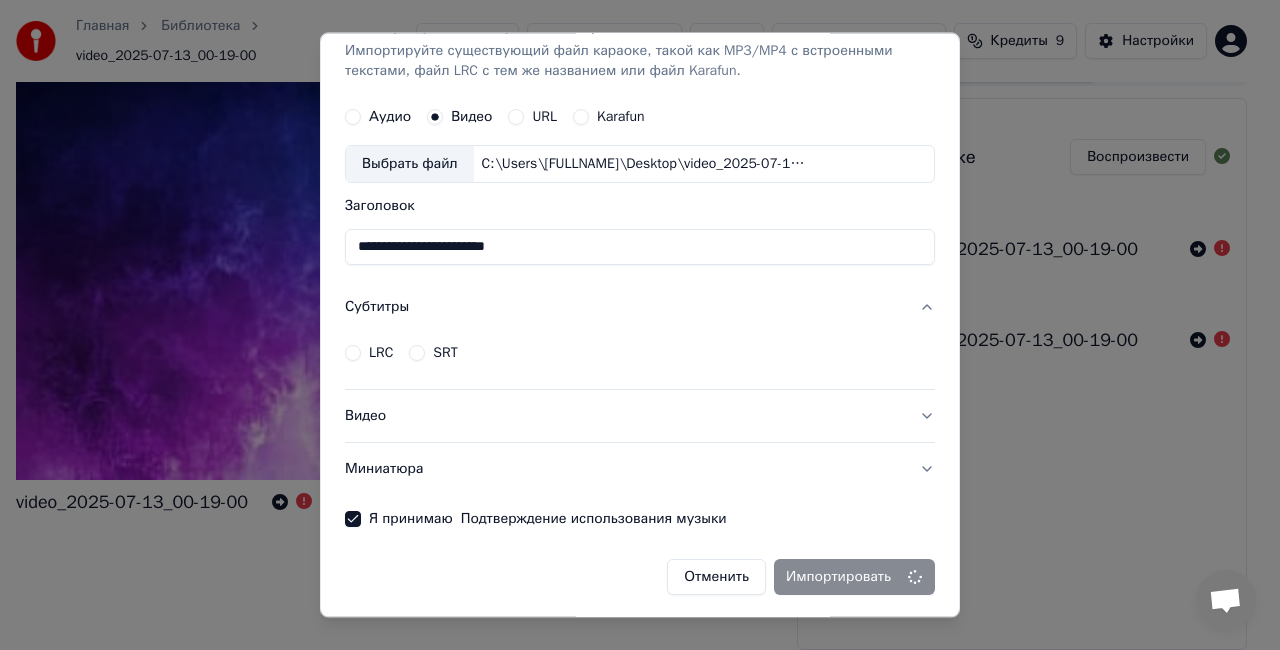click on "Видео" at bounding box center [640, 416] 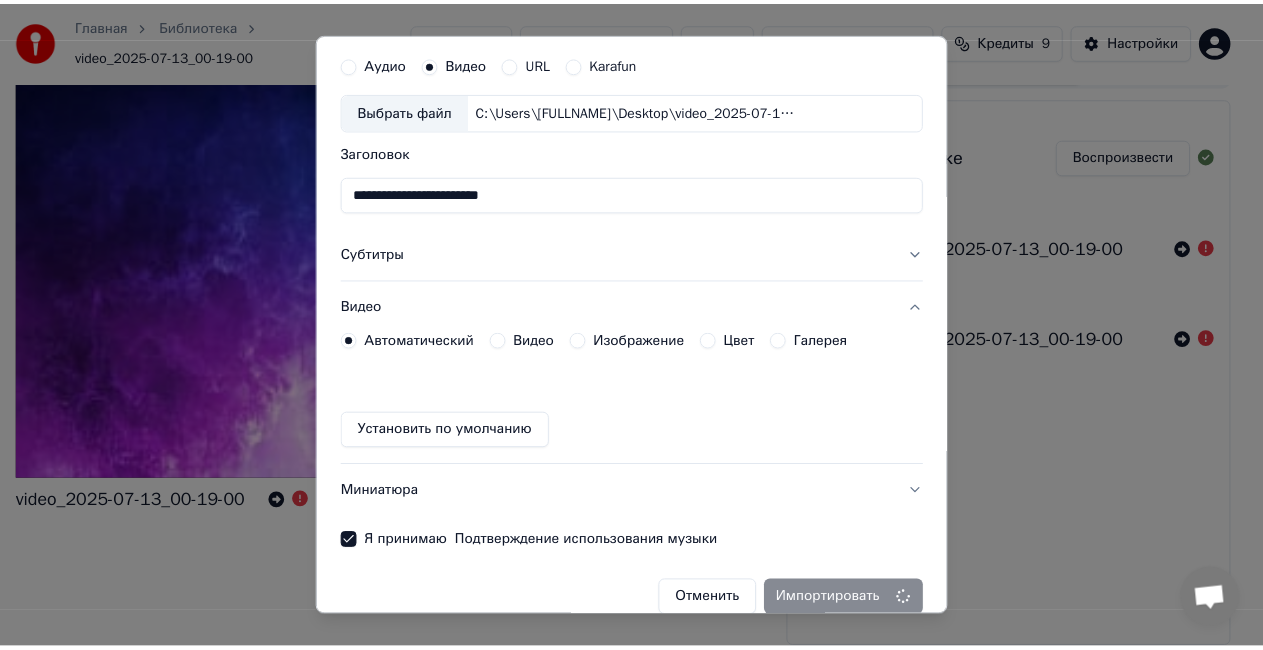 scroll, scrollTop: 118, scrollLeft: 0, axis: vertical 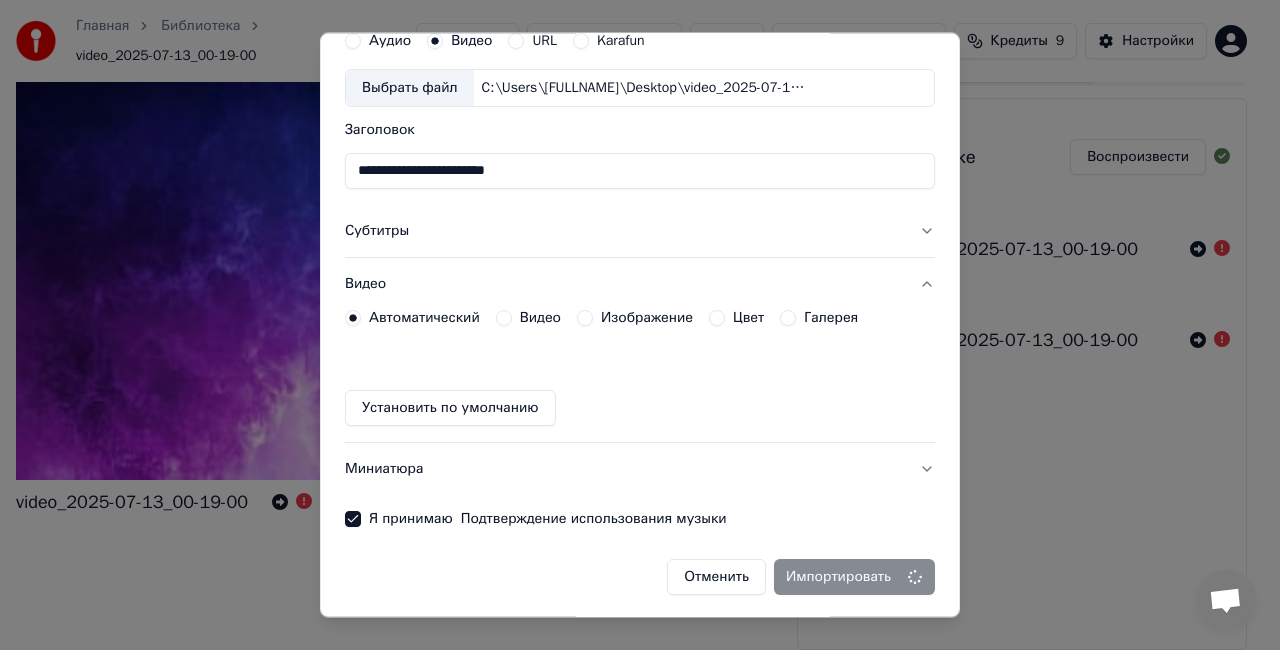 click on "Отменить" at bounding box center [716, 577] 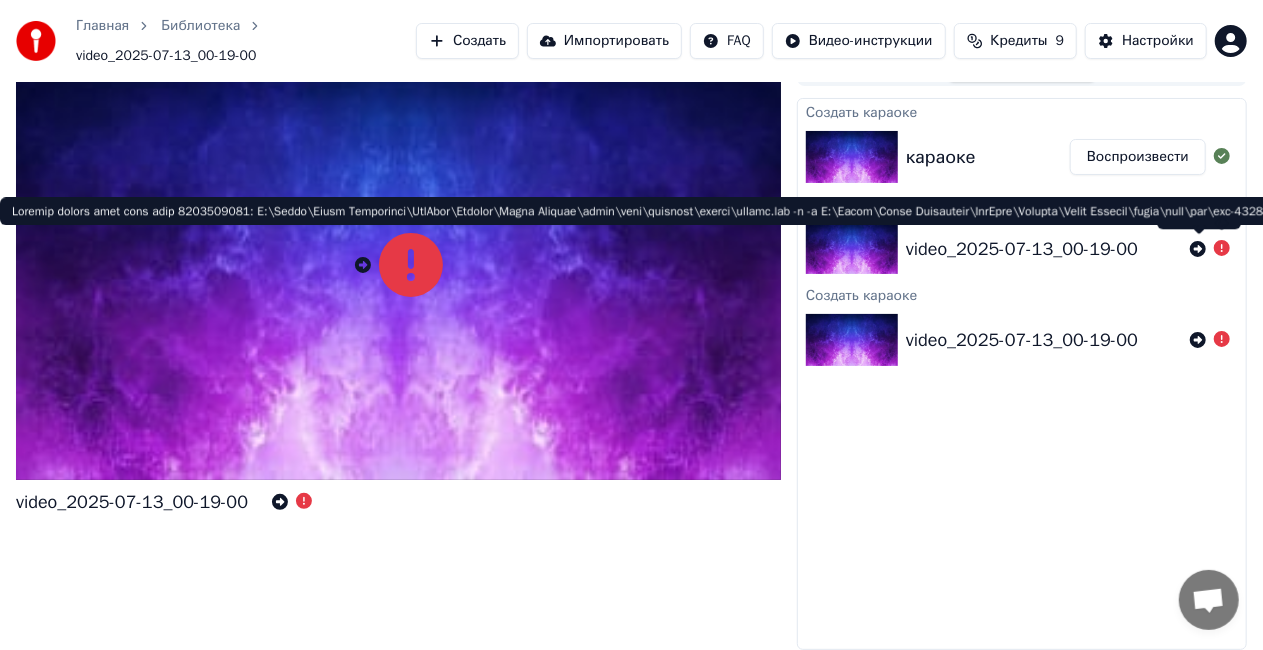 click 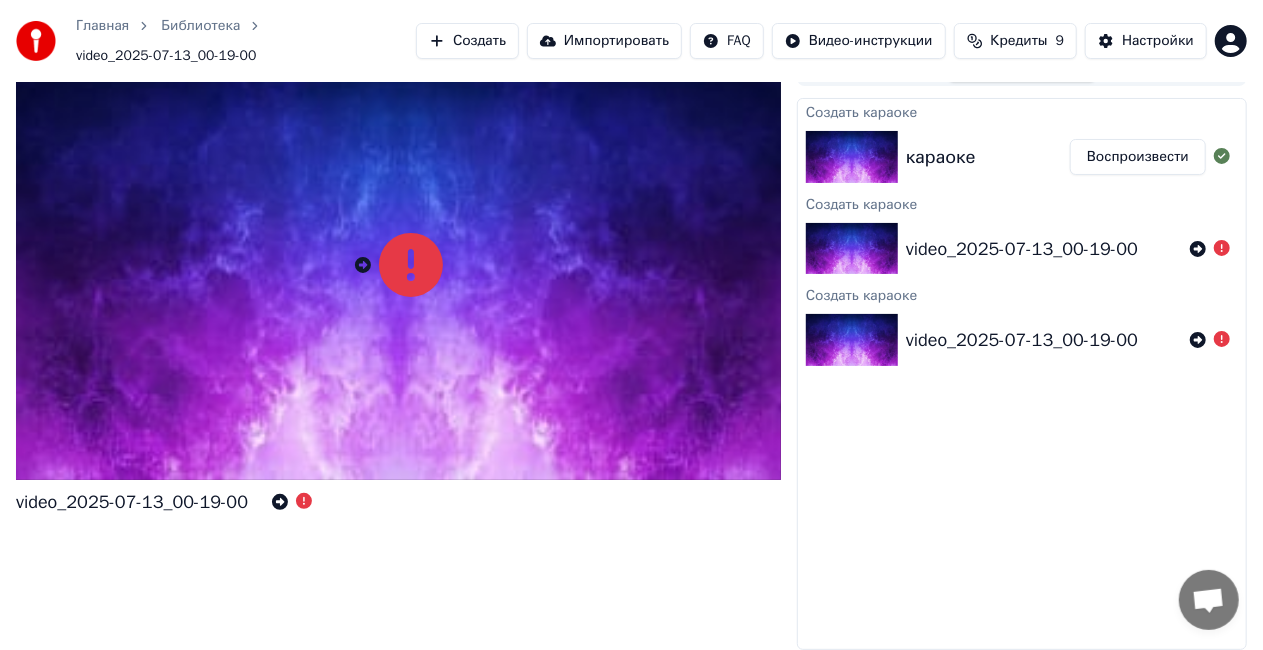 click 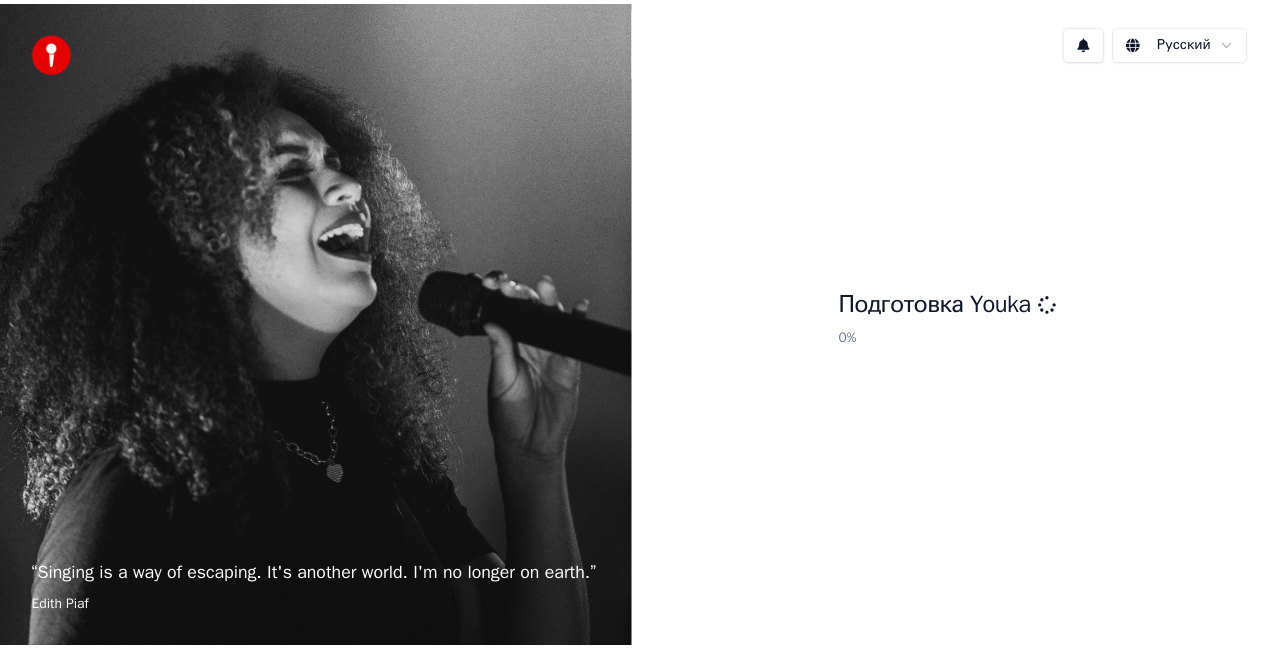 scroll, scrollTop: 0, scrollLeft: 0, axis: both 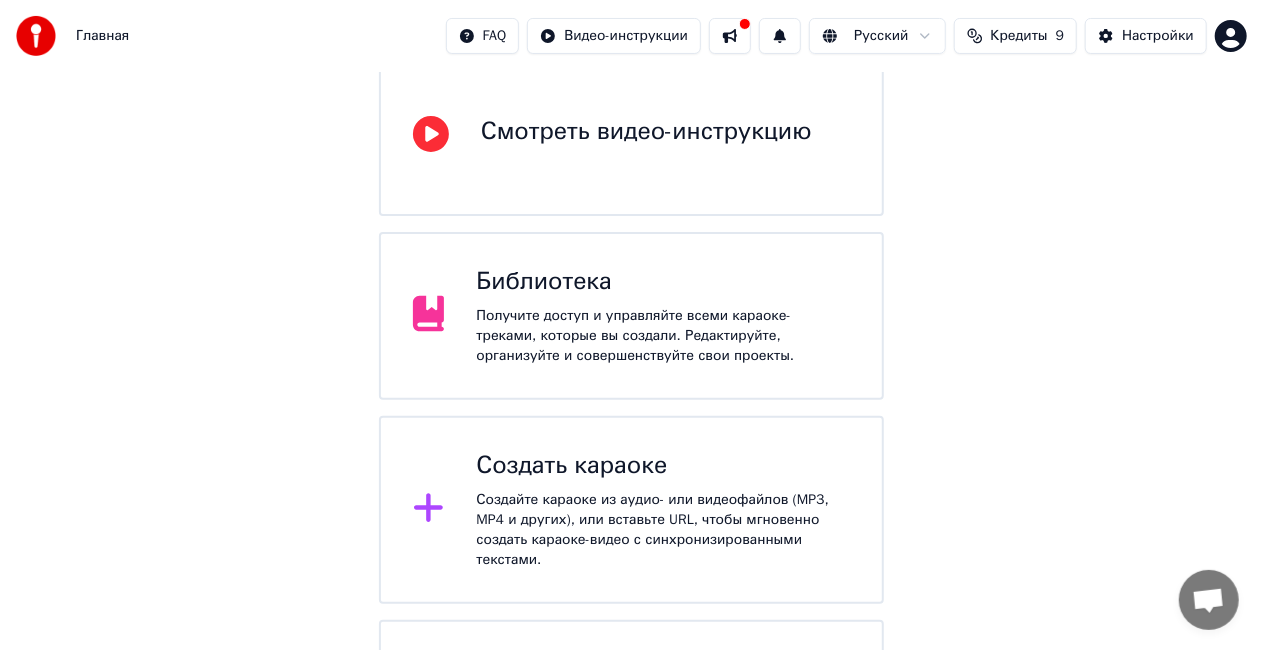 click on "Создать караоке" at bounding box center [663, 466] 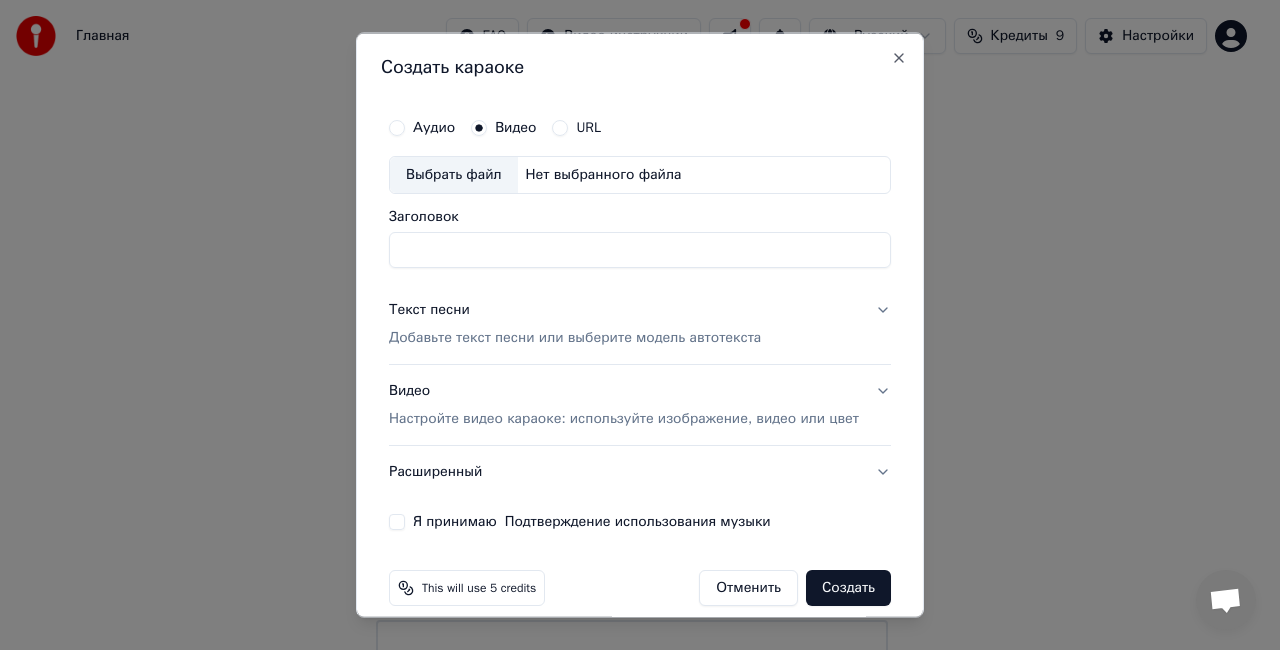 click on "Нет выбранного файла" at bounding box center [604, 175] 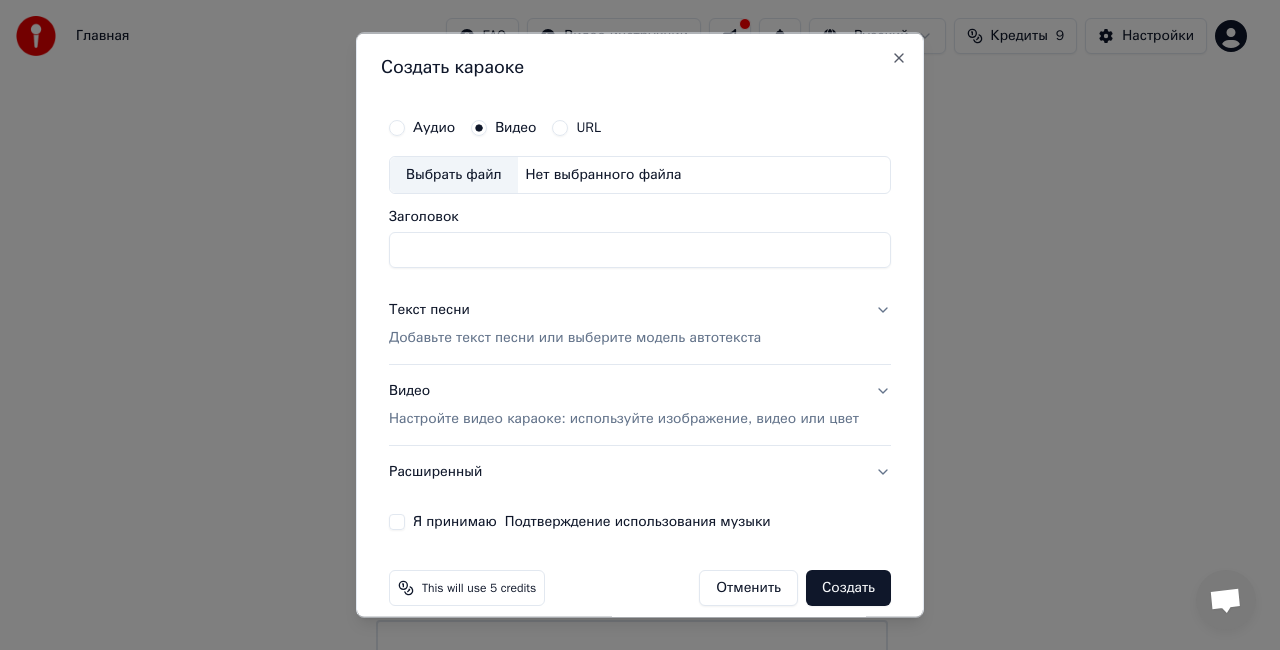 type on "*****" 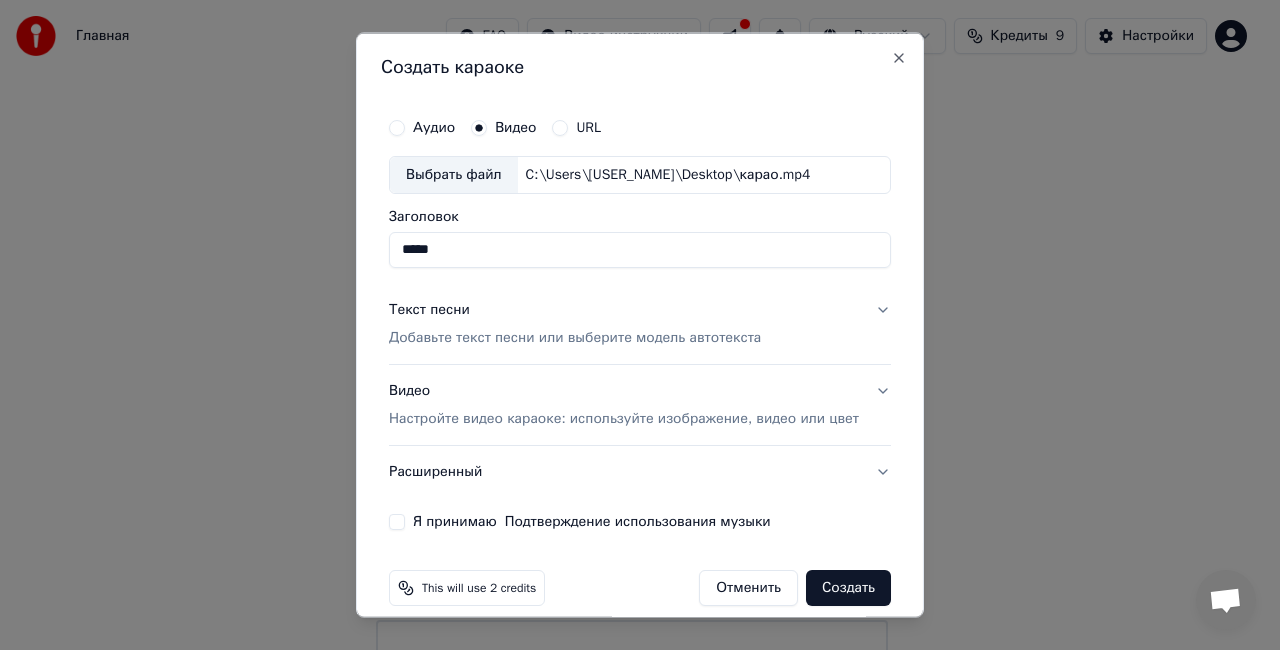click on "Добавьте текст песни или выберите модель автотекста" at bounding box center (575, 337) 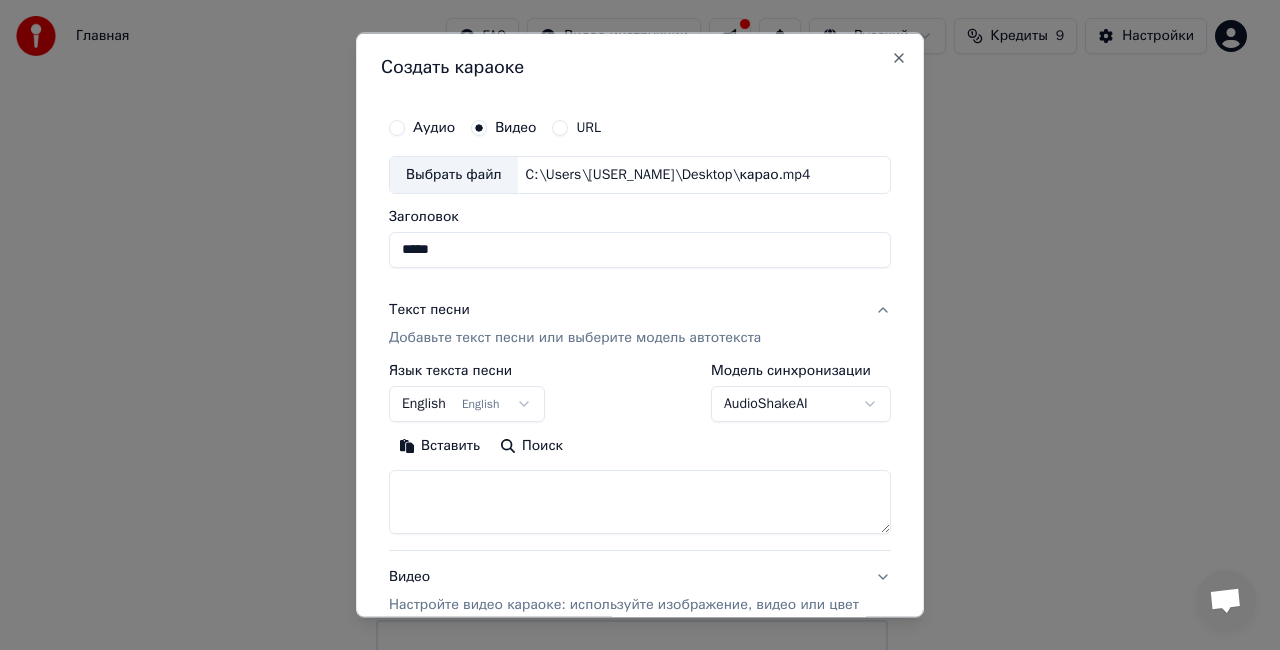 click on "English English" at bounding box center (467, 403) 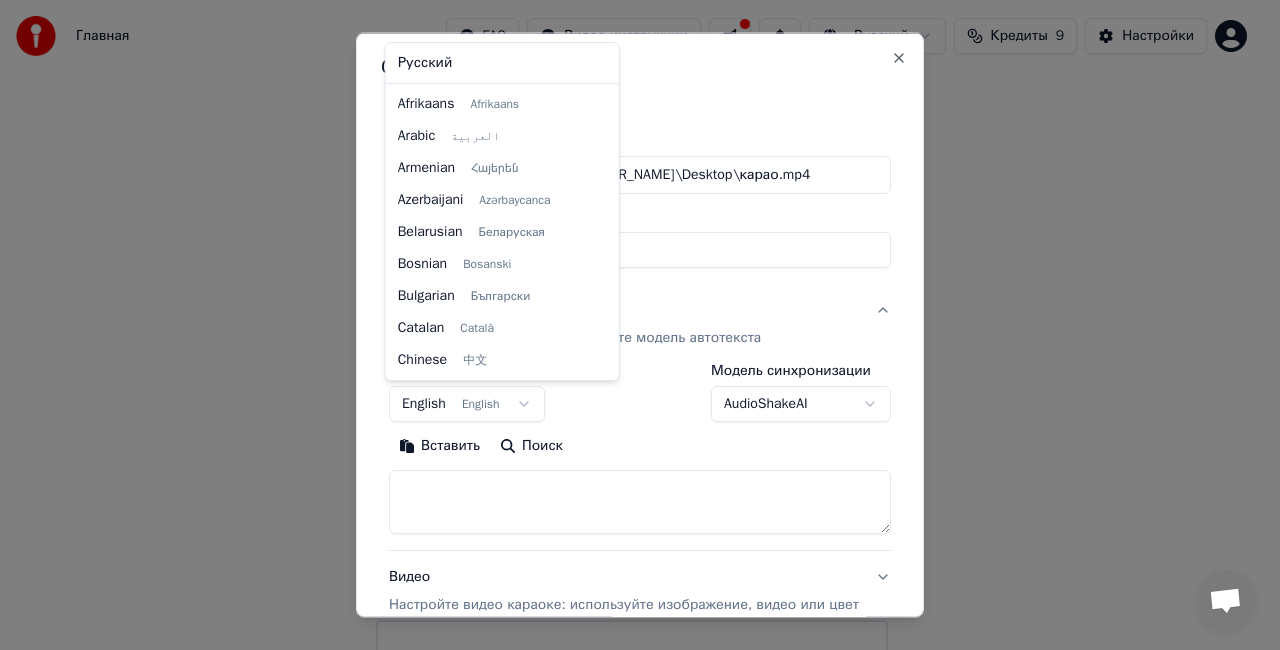 scroll, scrollTop: 160, scrollLeft: 0, axis: vertical 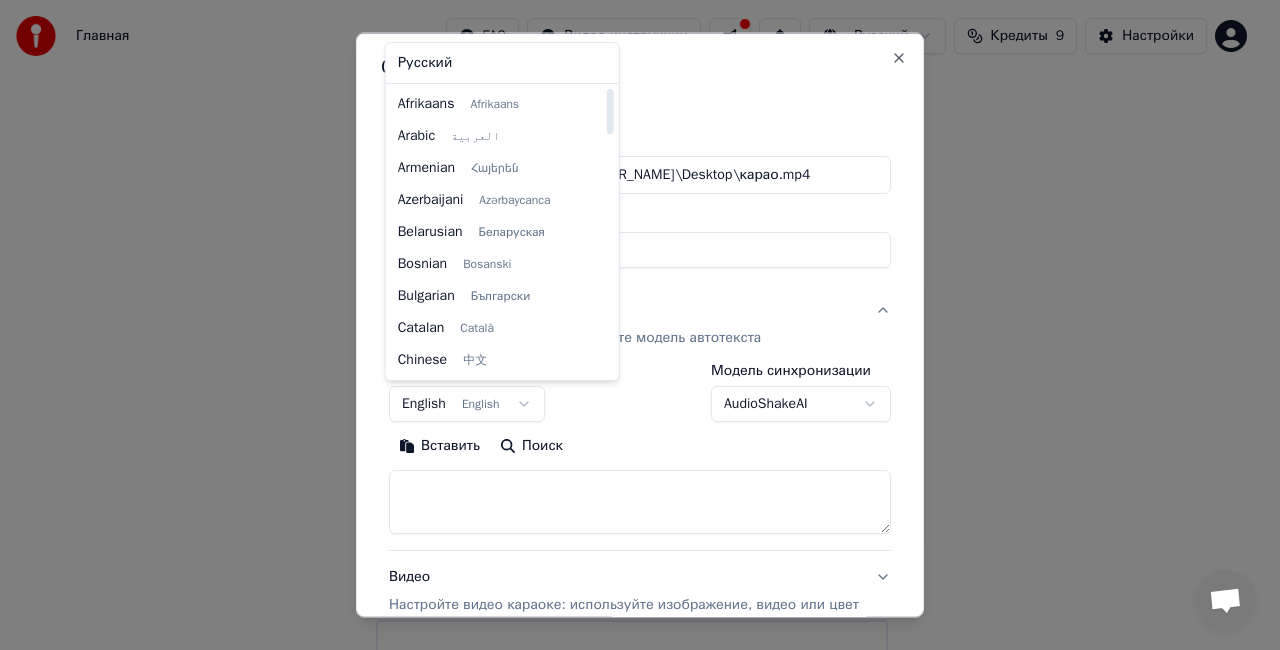 select on "**" 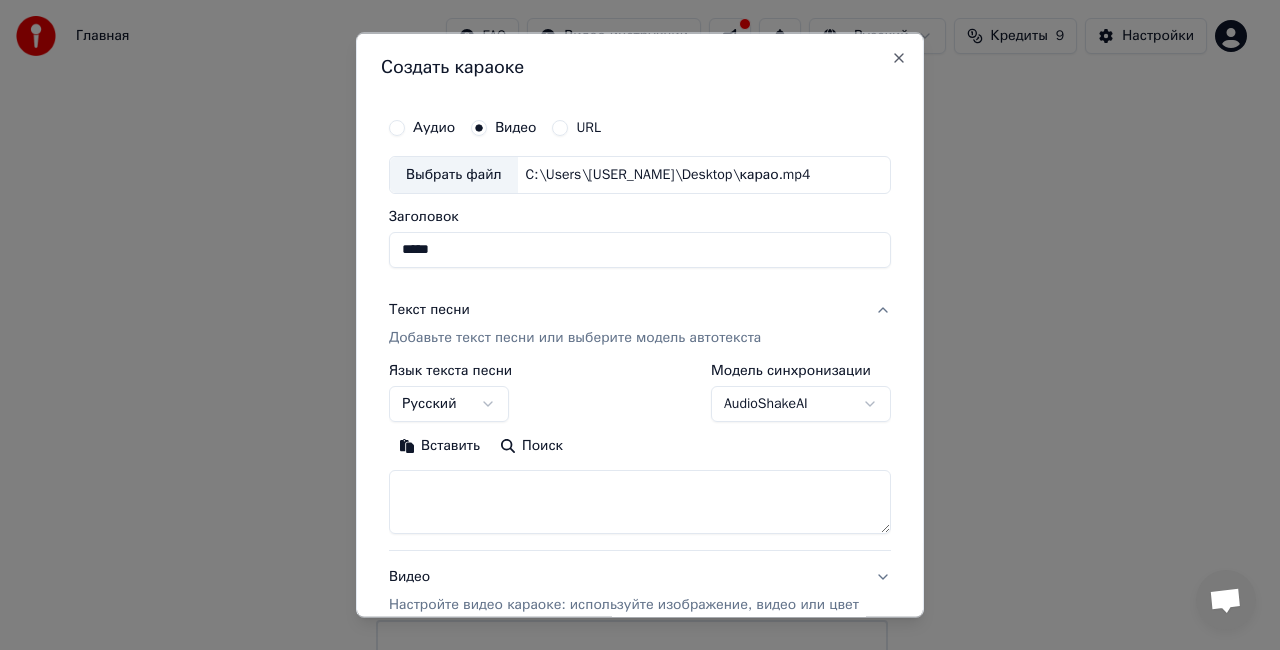click on "Вставить" at bounding box center (439, 445) 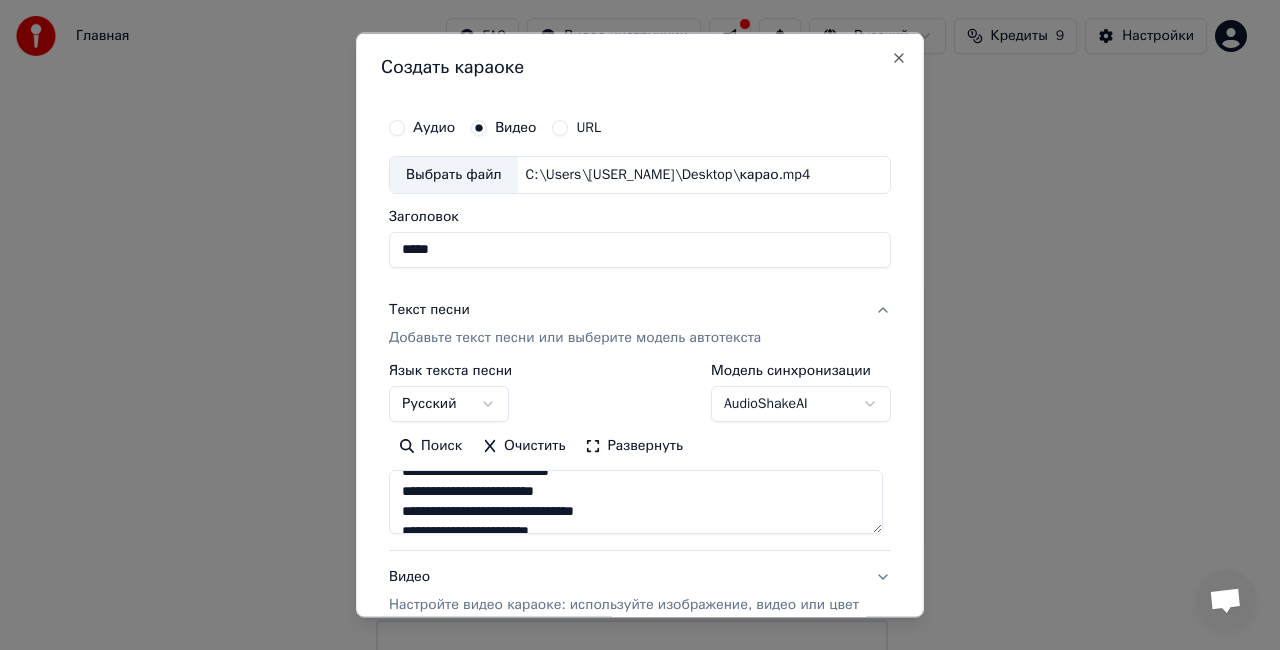 scroll, scrollTop: 752, scrollLeft: 0, axis: vertical 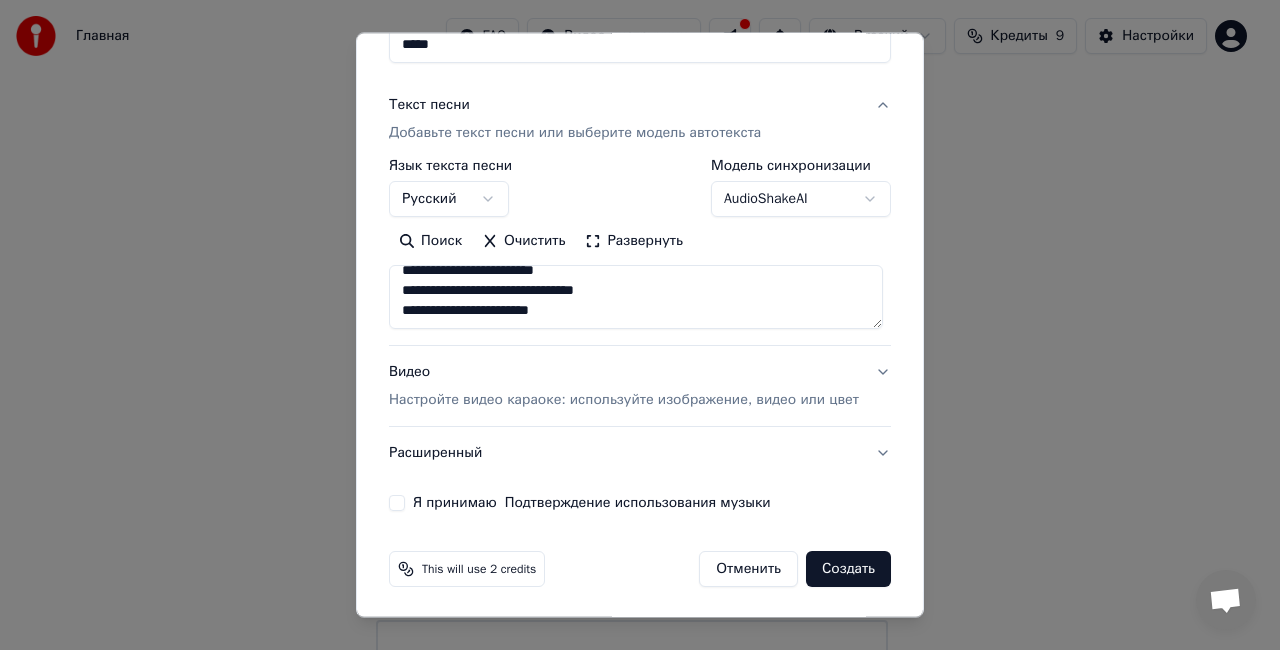 click on "Настройте видео караоке: используйте изображение, видео или цвет" at bounding box center (624, 400) 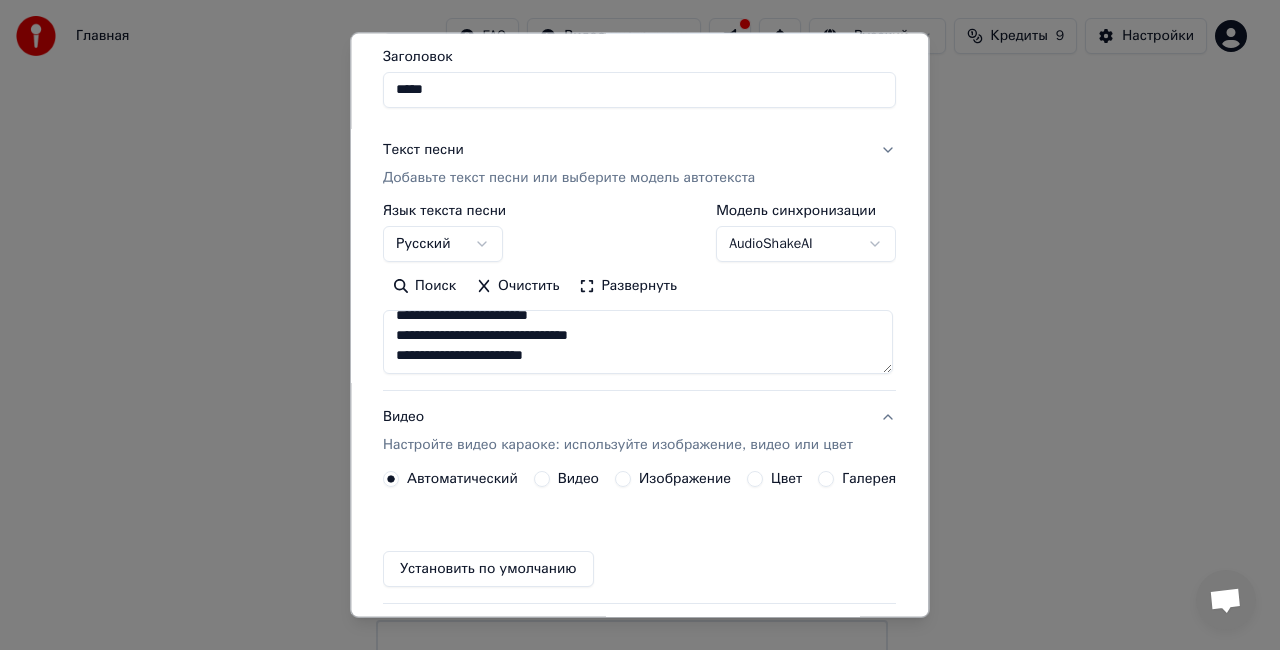 scroll, scrollTop: 150, scrollLeft: 0, axis: vertical 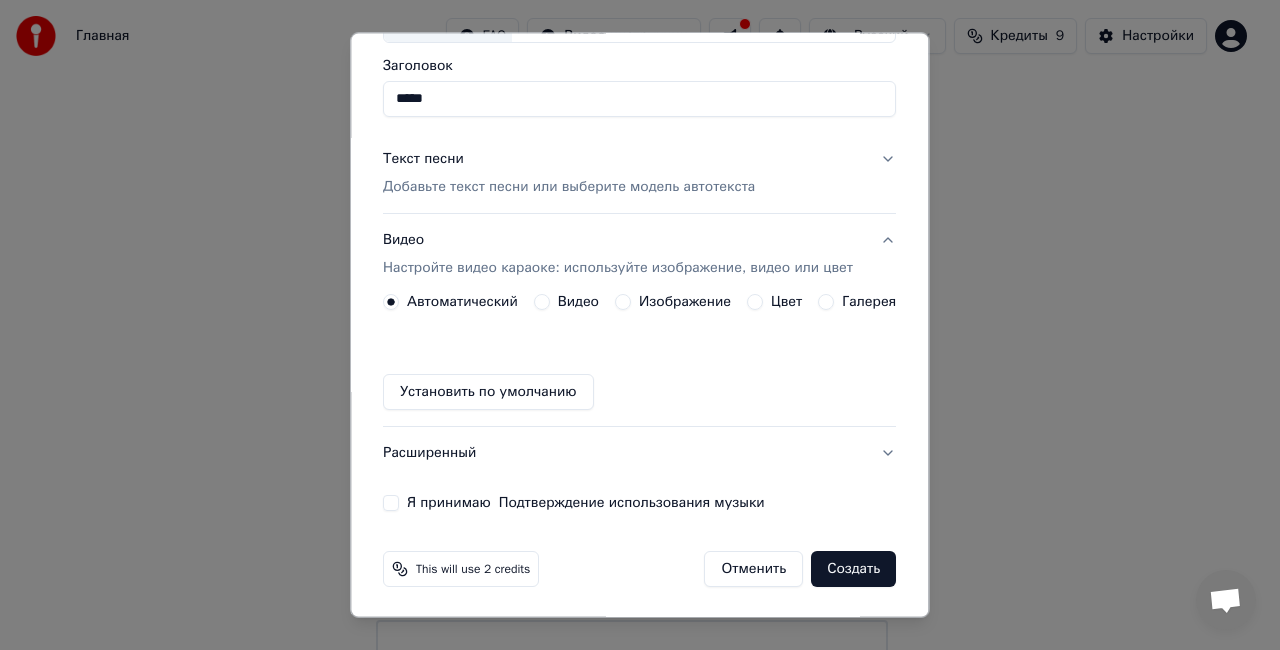 click on "Видео" at bounding box center (542, 302) 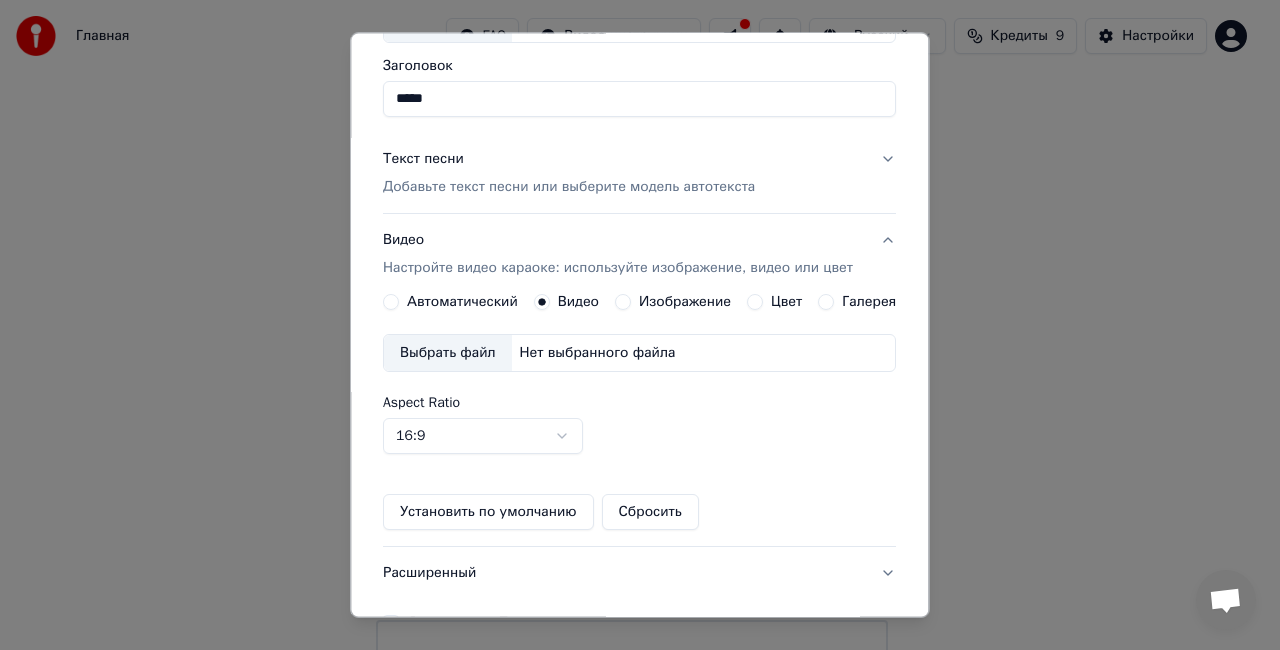 click on "Изображение" at bounding box center [623, 302] 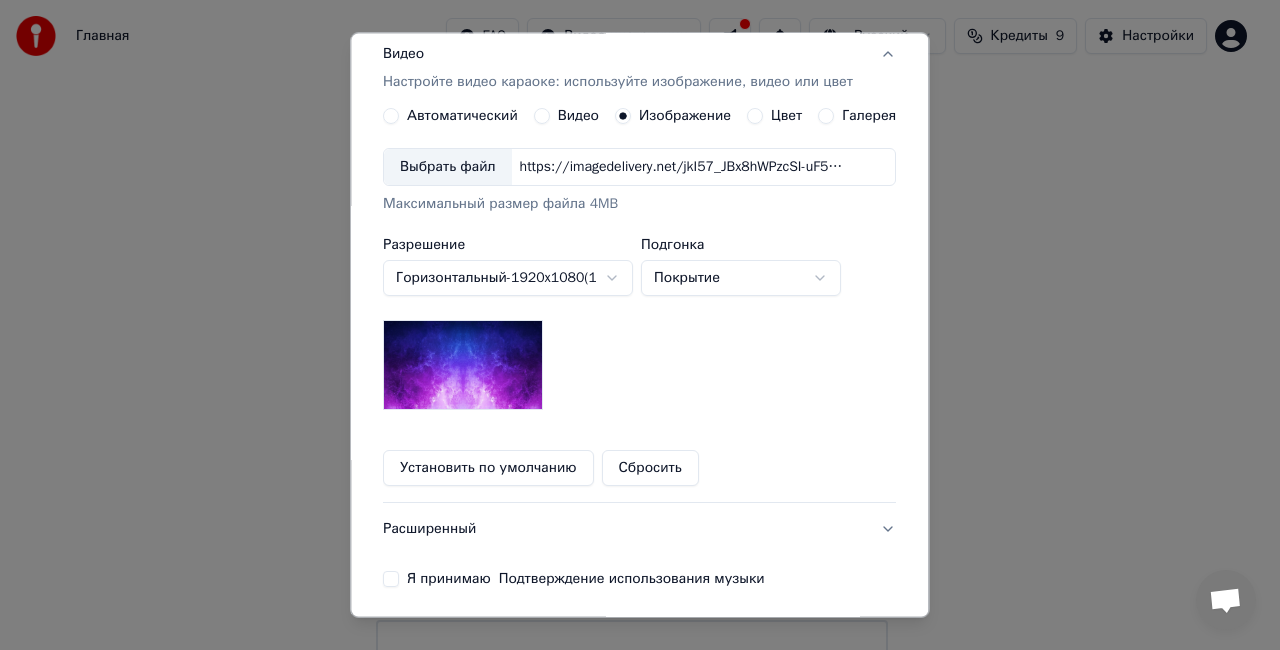 scroll, scrollTop: 412, scrollLeft: 0, axis: vertical 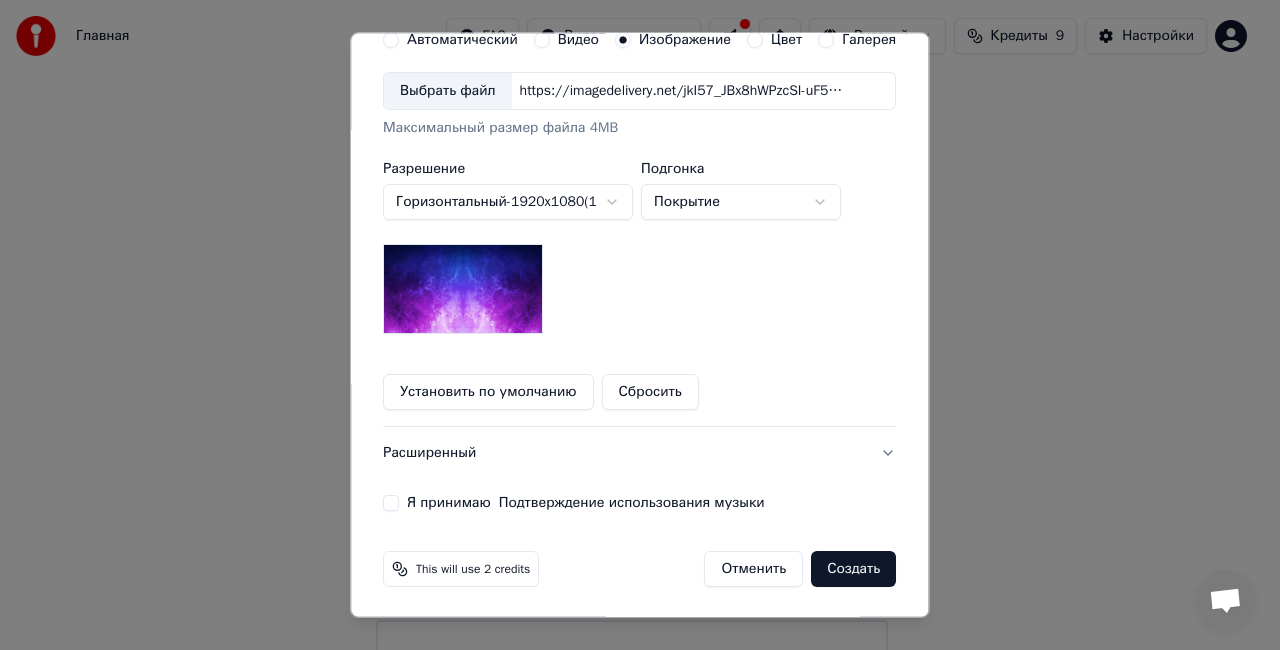 drag, startPoint x: 382, startPoint y: 502, endPoint x: 392, endPoint y: 501, distance: 10.049875 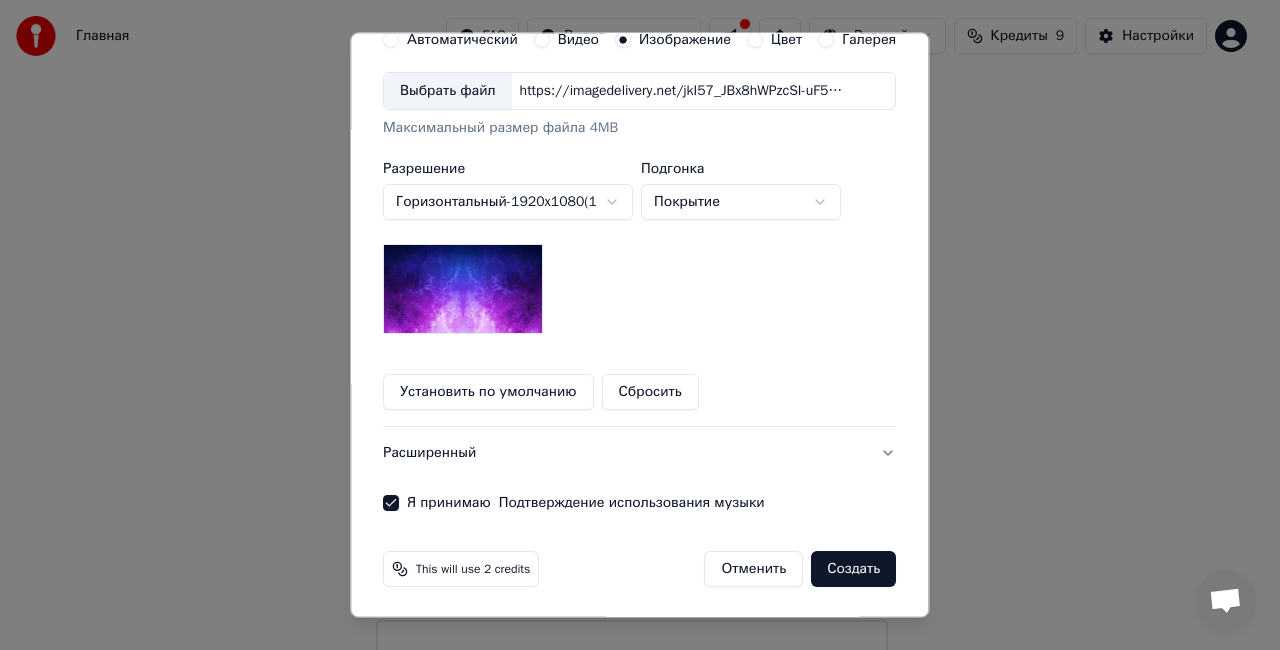 click on "Создать" at bounding box center (854, 569) 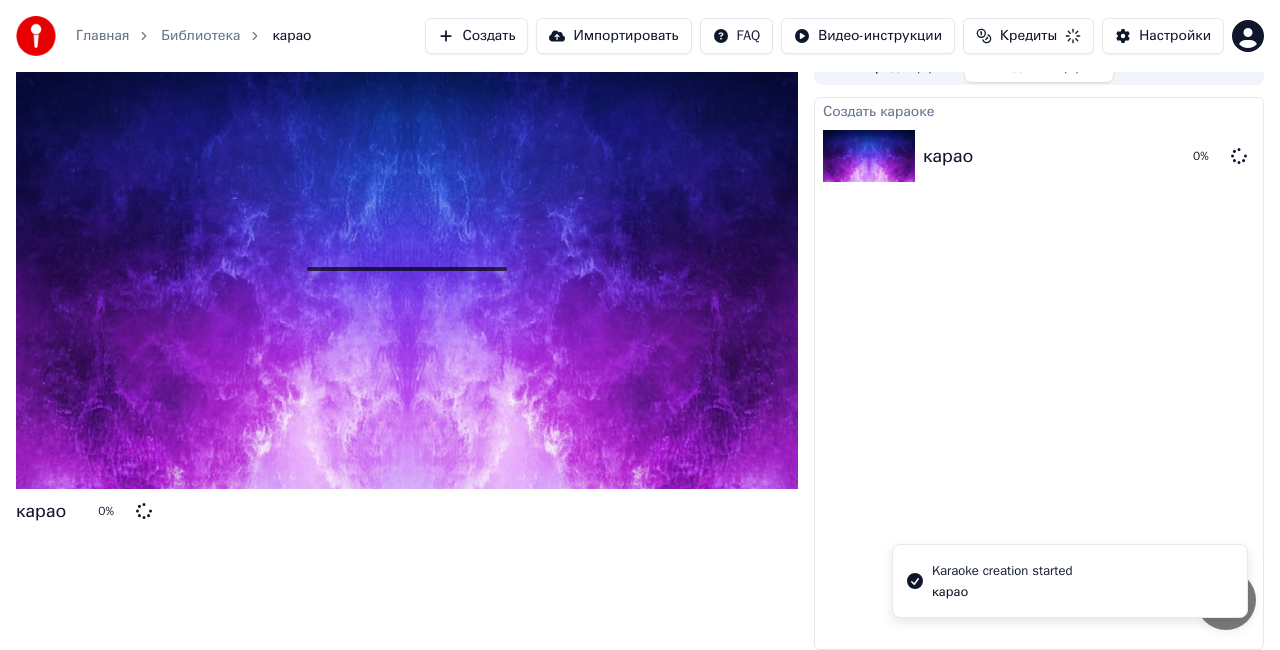 scroll, scrollTop: 22, scrollLeft: 0, axis: vertical 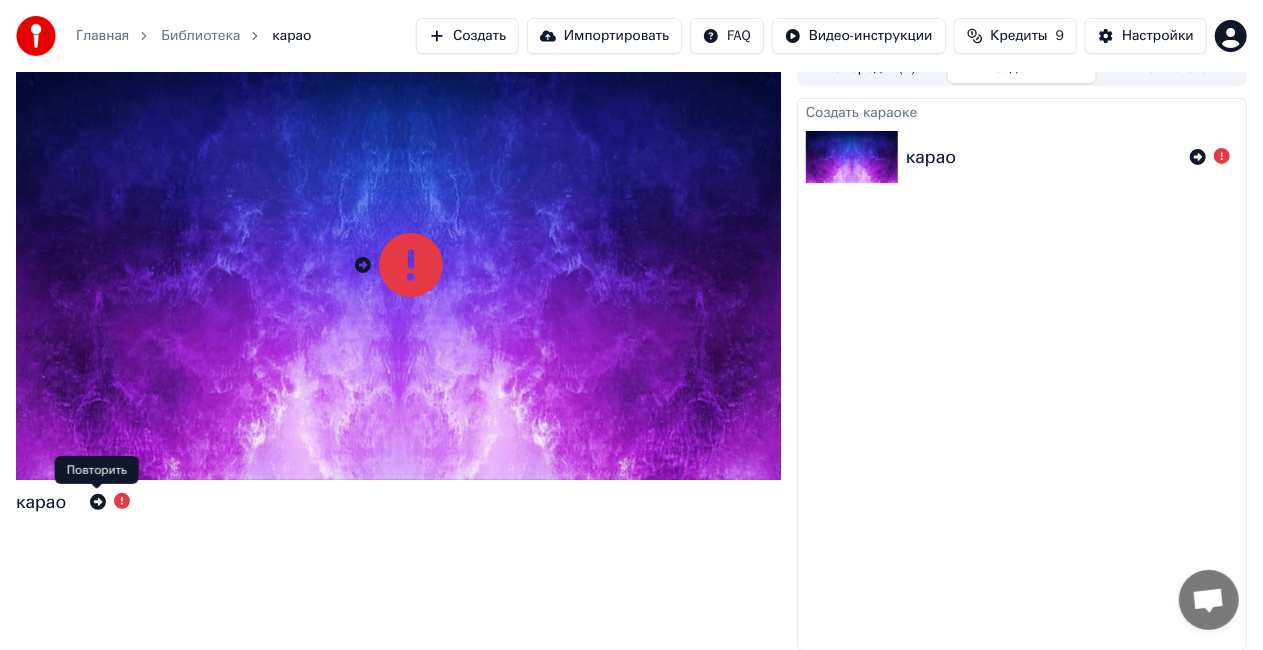 click 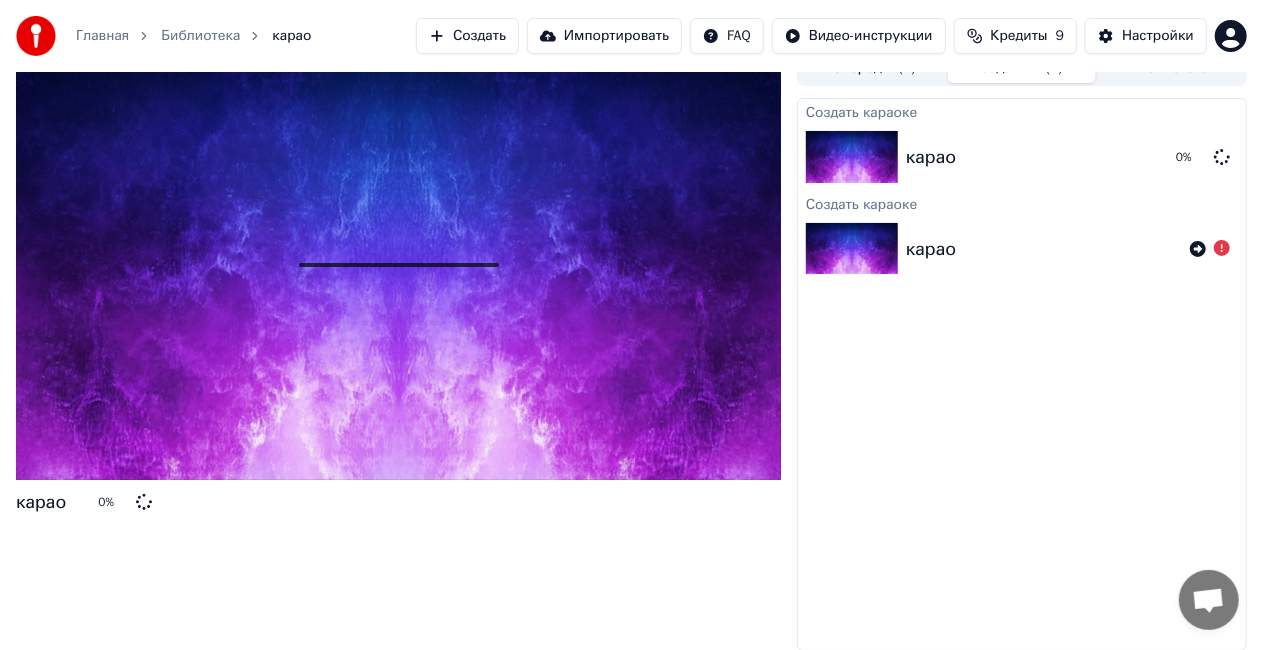 click on "Главная Библиотека карао Создать Импортировать FAQ Видео-инструкции Кредиты 9 Настройки карао 0 % Очередь ( 1 ) Задания ( 1 ) Библиотека Создать караоке карао 0 % Создать караоке карао" at bounding box center [631, 303] 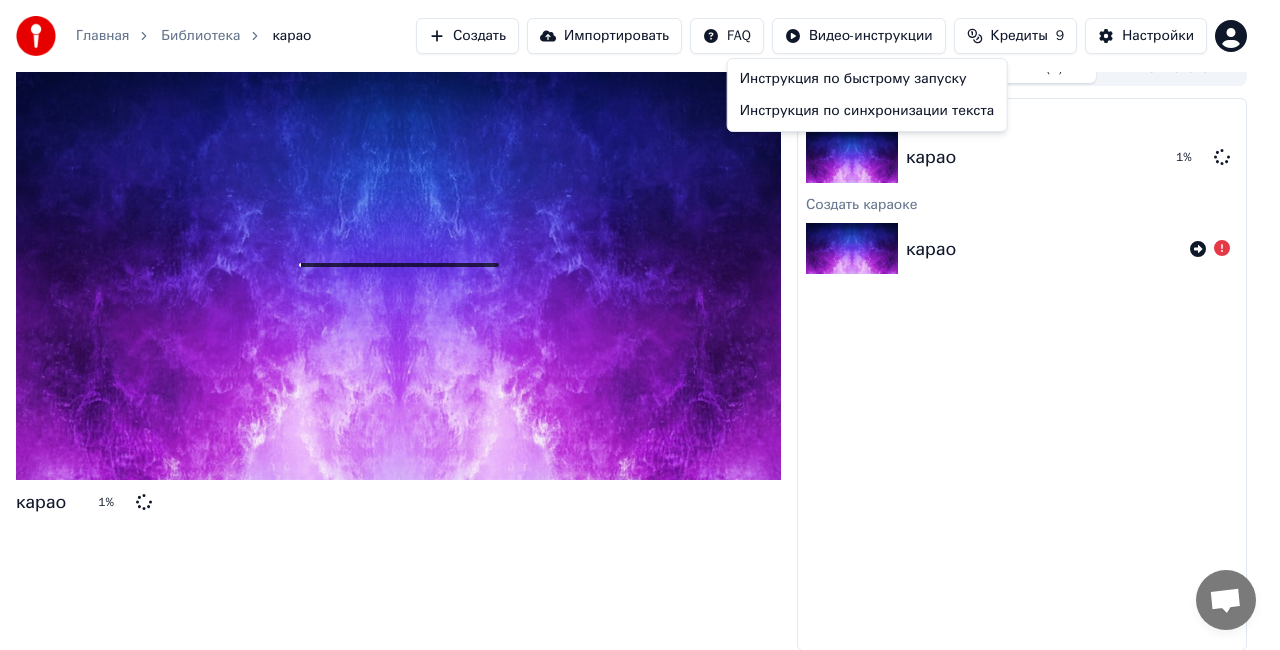 click on "Главная Библиотека карао Создать Импортировать FAQ Видео-инструкции Кредиты 9 Настройки карао 1 % Очередь ( 1 ) Задания ( 1 ) Библиотека Создать караоке карао 1 % Создать караоке карао Инструкция по быстрому запуску Инструкция по синхронизации текста" at bounding box center (640, 303) 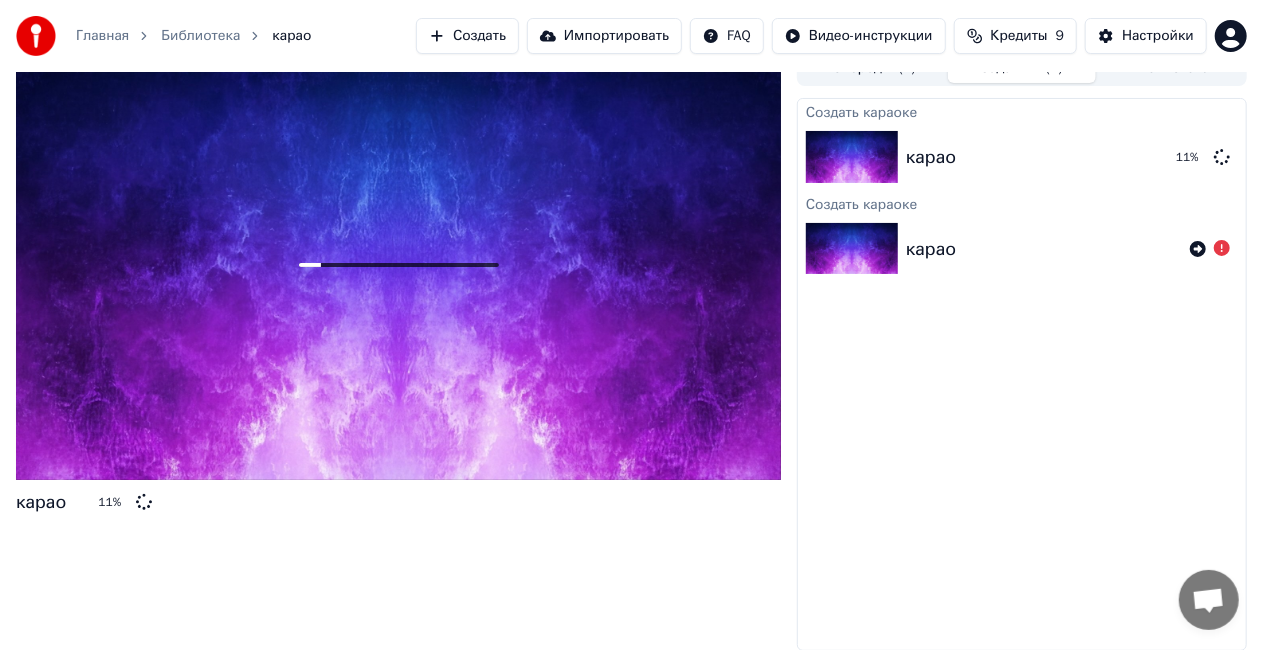 click on "Создать караоке карао 11 % Создать караоке карао" at bounding box center [1022, 374] 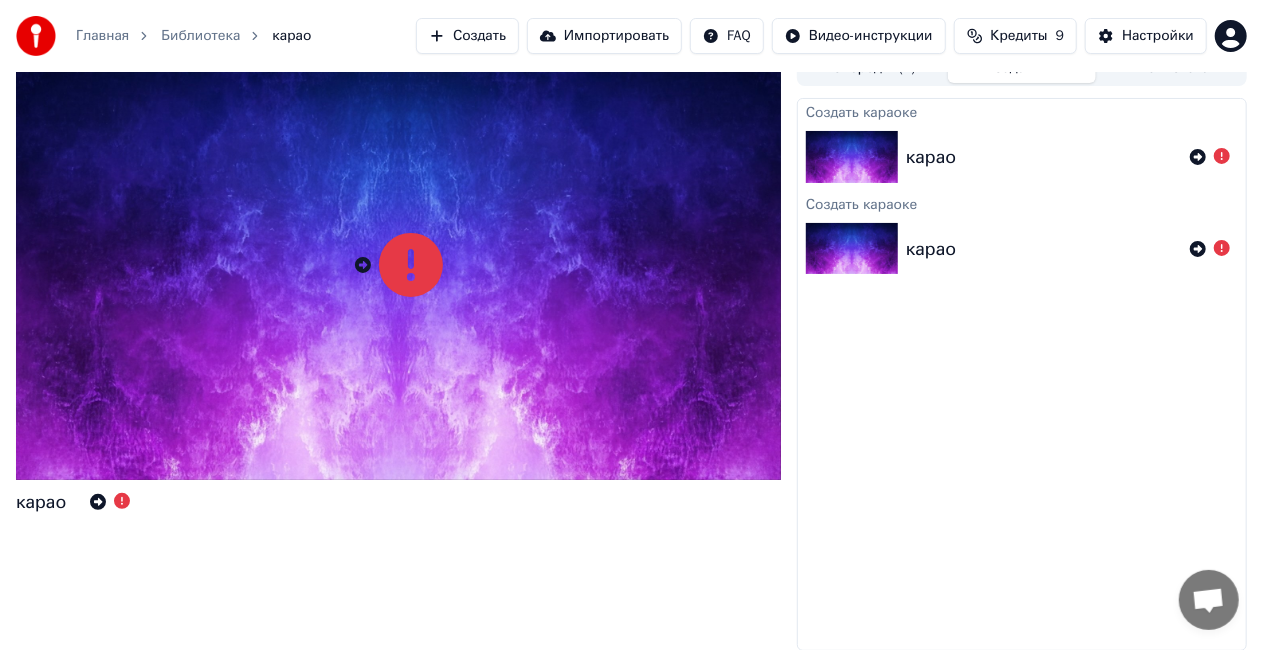 click on "Создать" at bounding box center [467, 36] 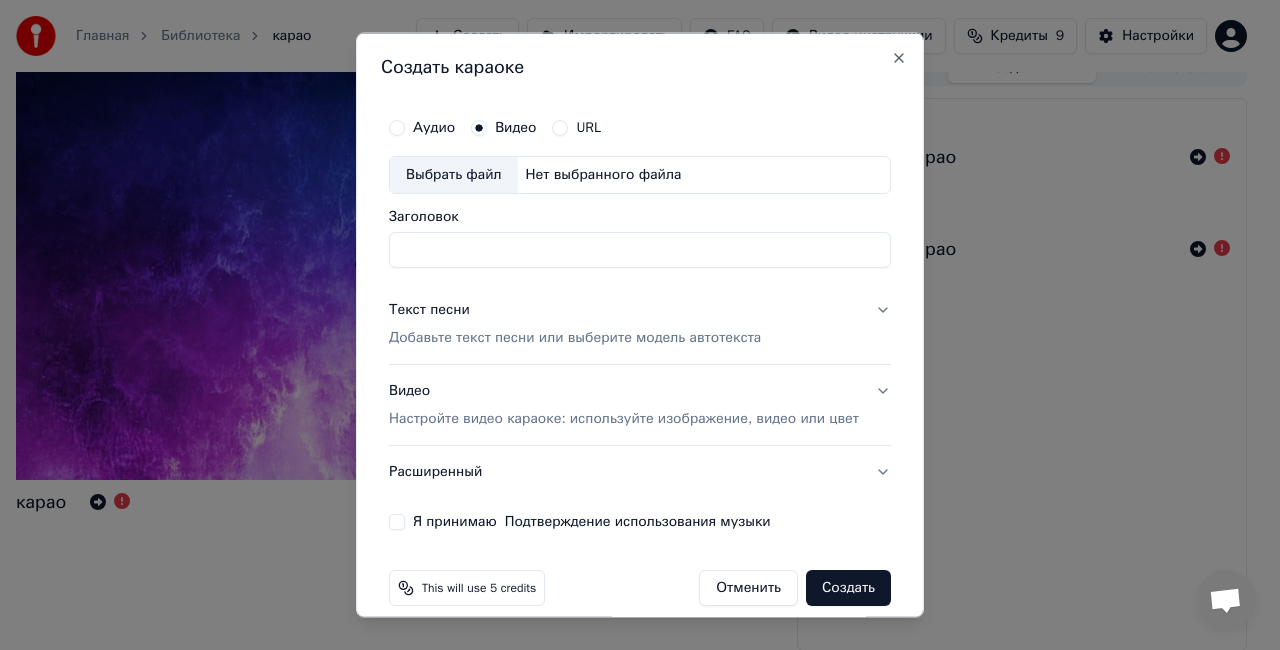 click on "Аудио" at bounding box center [397, 128] 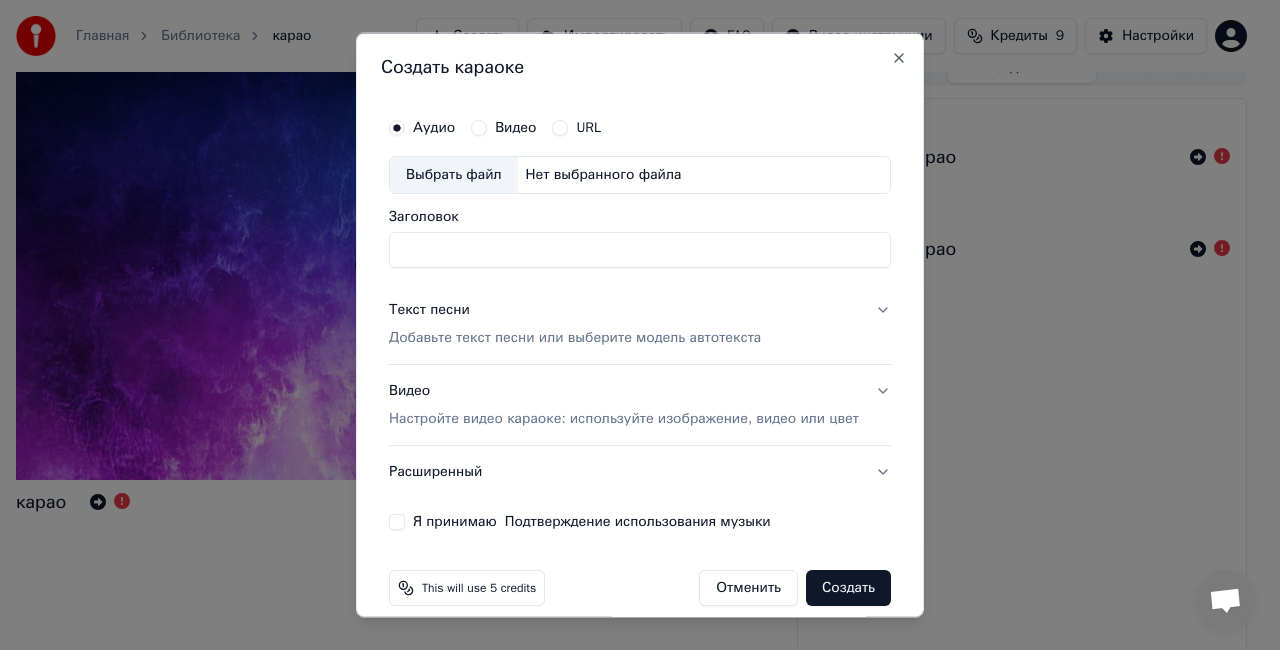 click on "Нет выбранного файла" at bounding box center (604, 175) 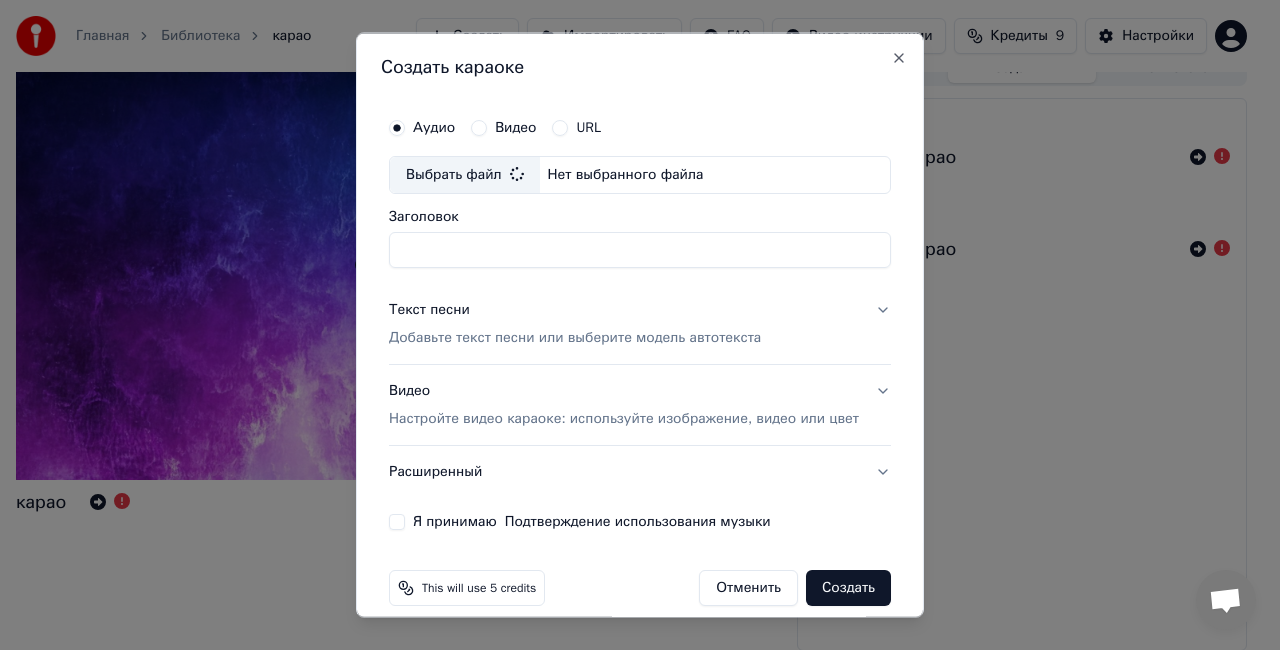 type on "**********" 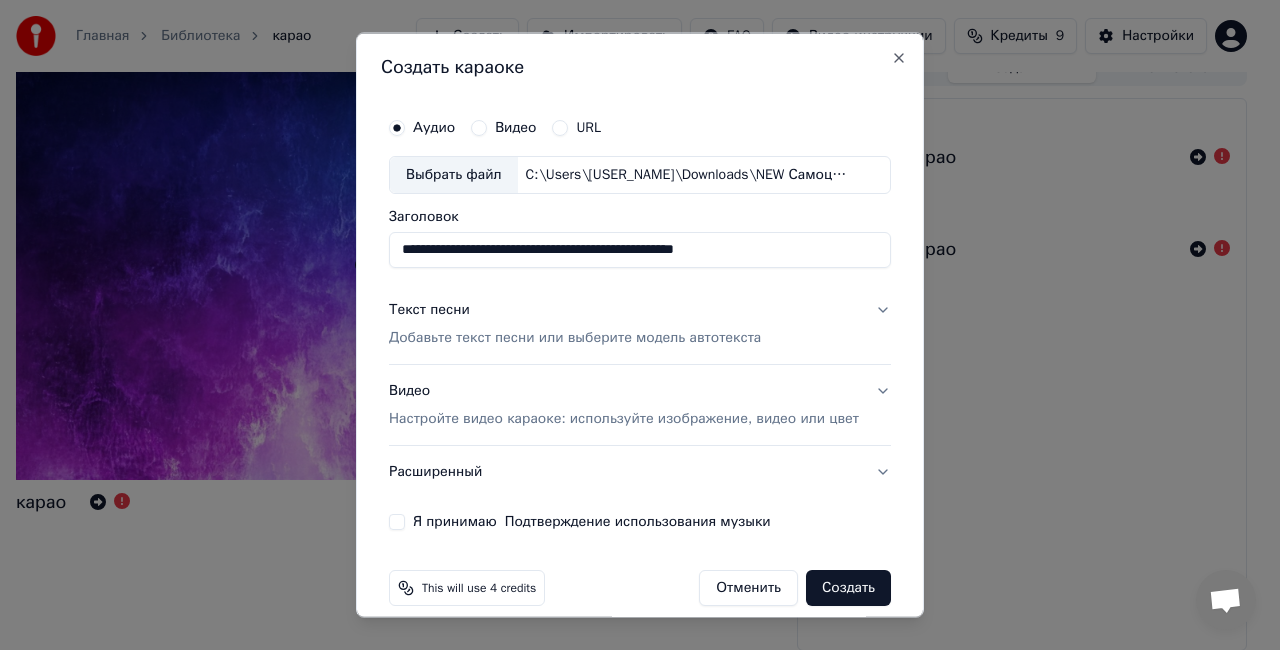 click on "Текст песни Добавьте текст песни или выберите модель автотекста" at bounding box center (640, 323) 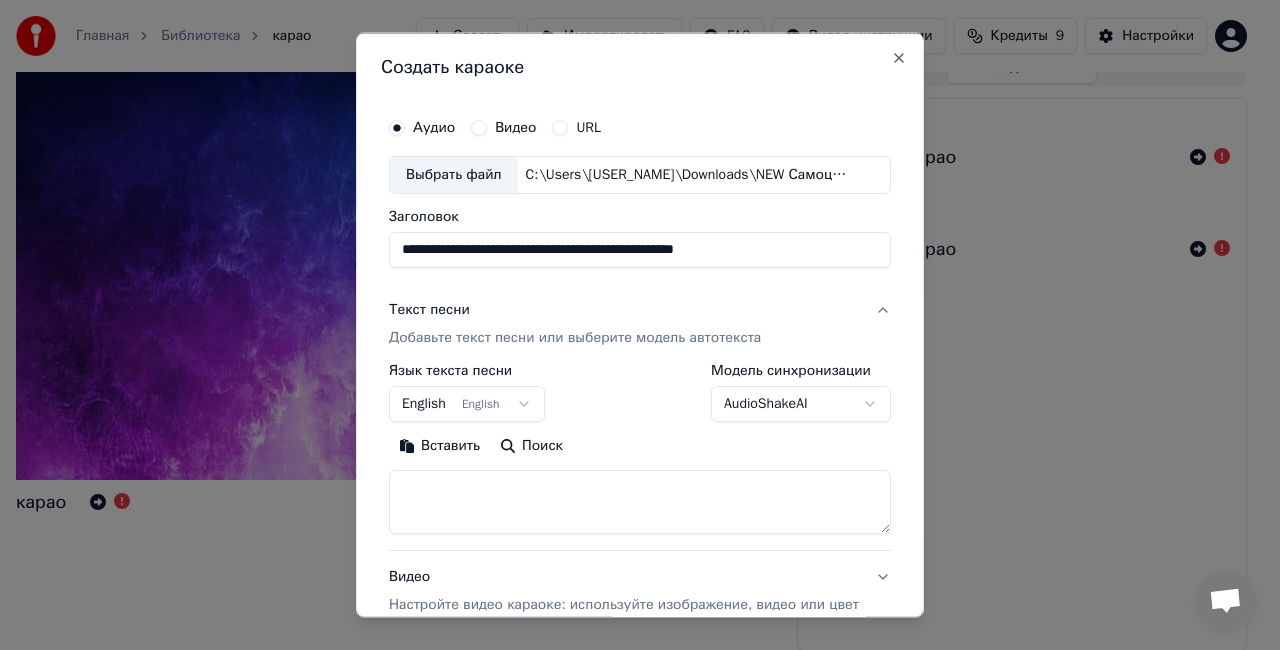 click on "**********" at bounding box center (631, 303) 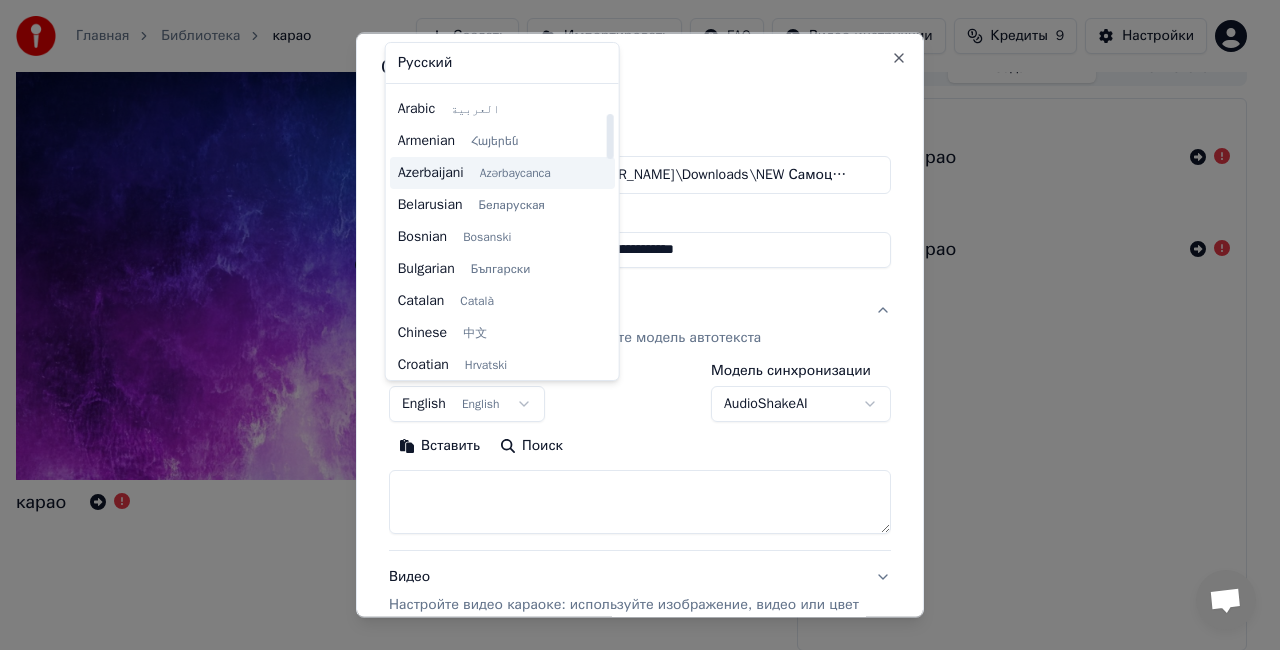 scroll, scrollTop: 0, scrollLeft: 0, axis: both 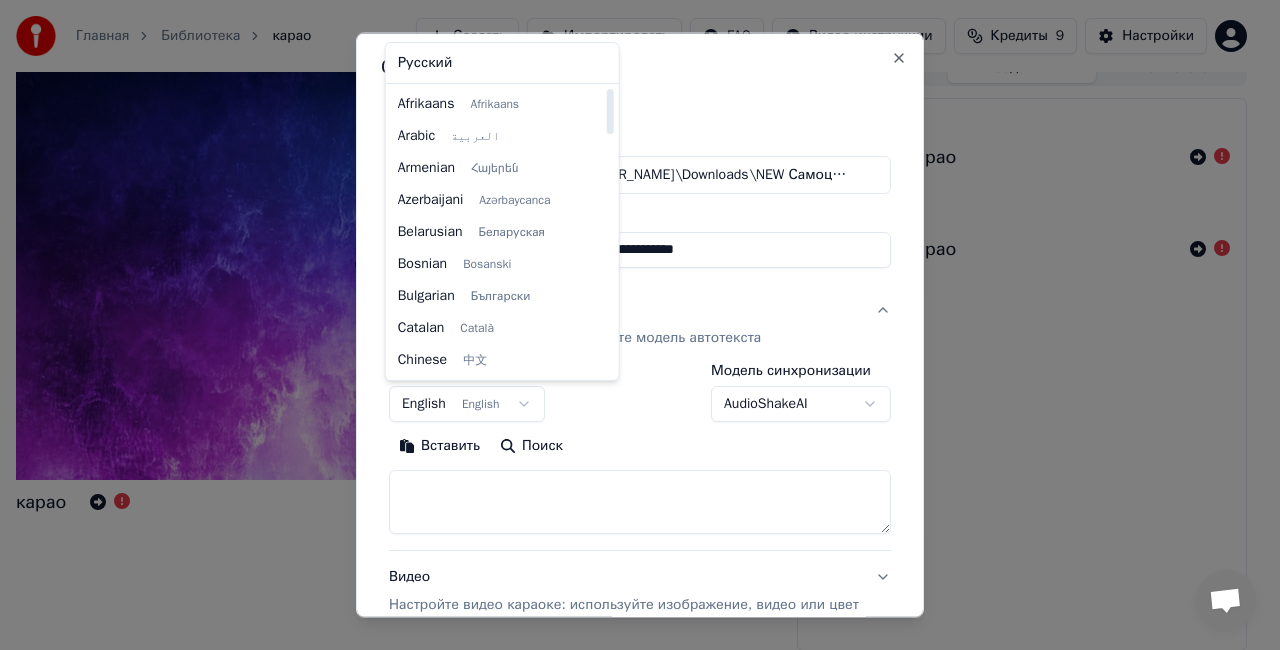 select on "**" 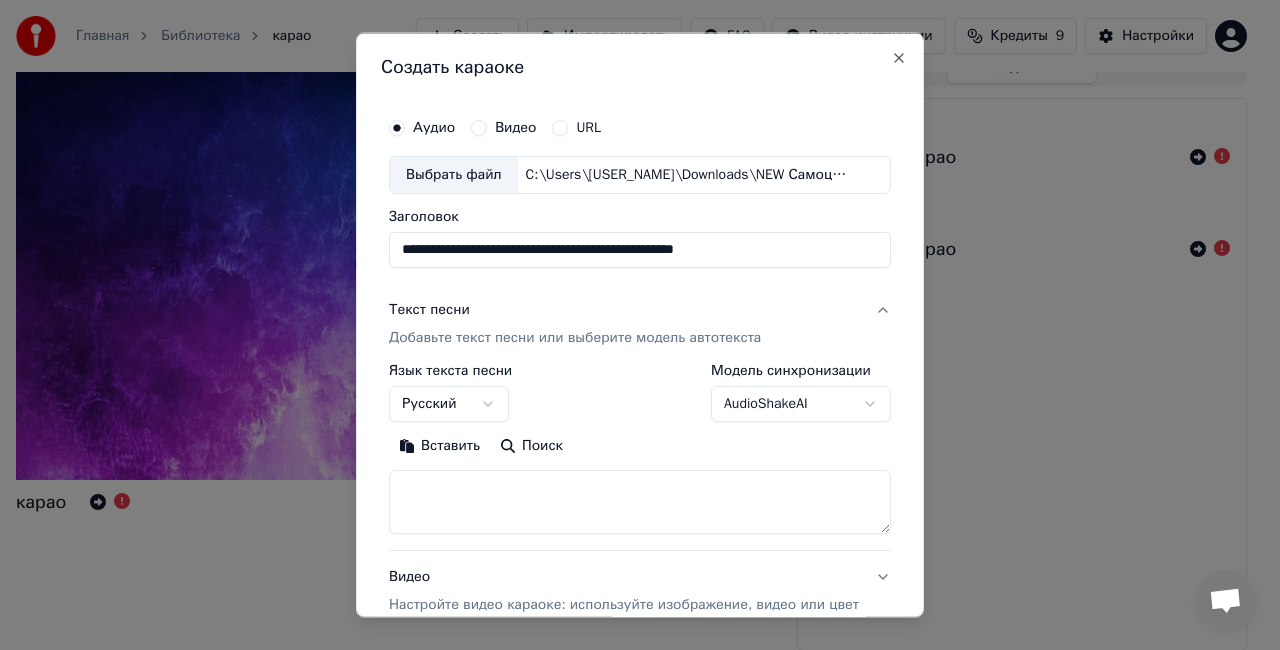 click on "Вставить" at bounding box center (439, 445) 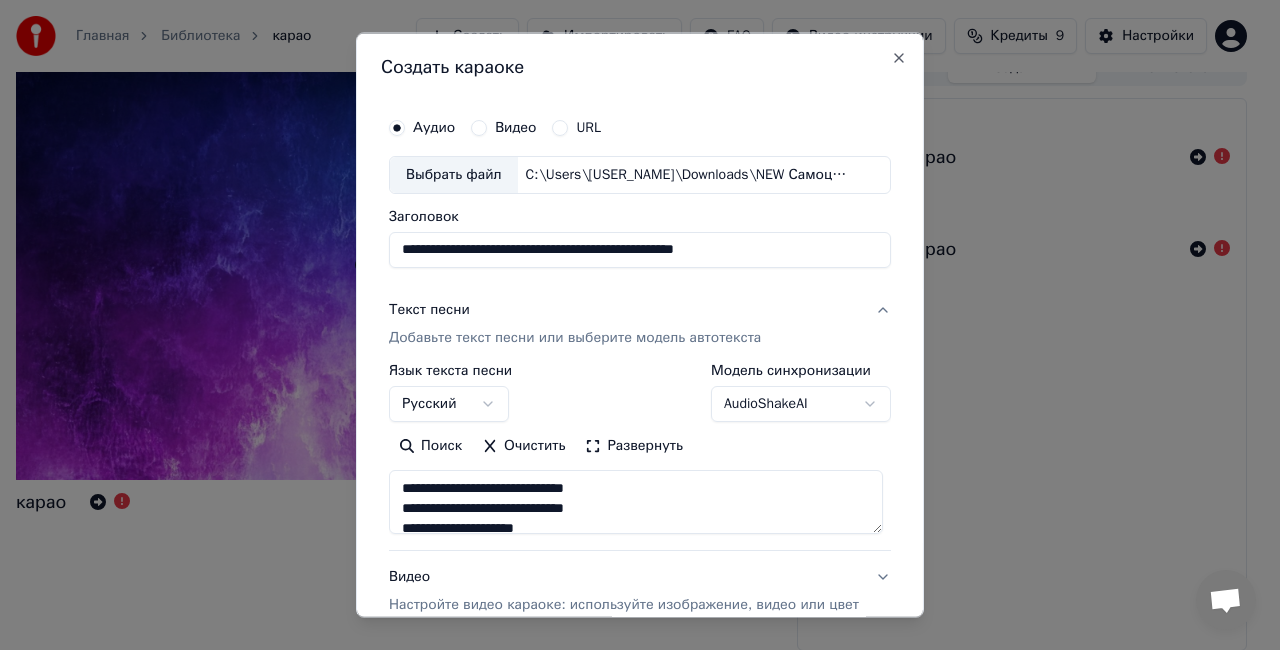 scroll, scrollTop: 752, scrollLeft: 0, axis: vertical 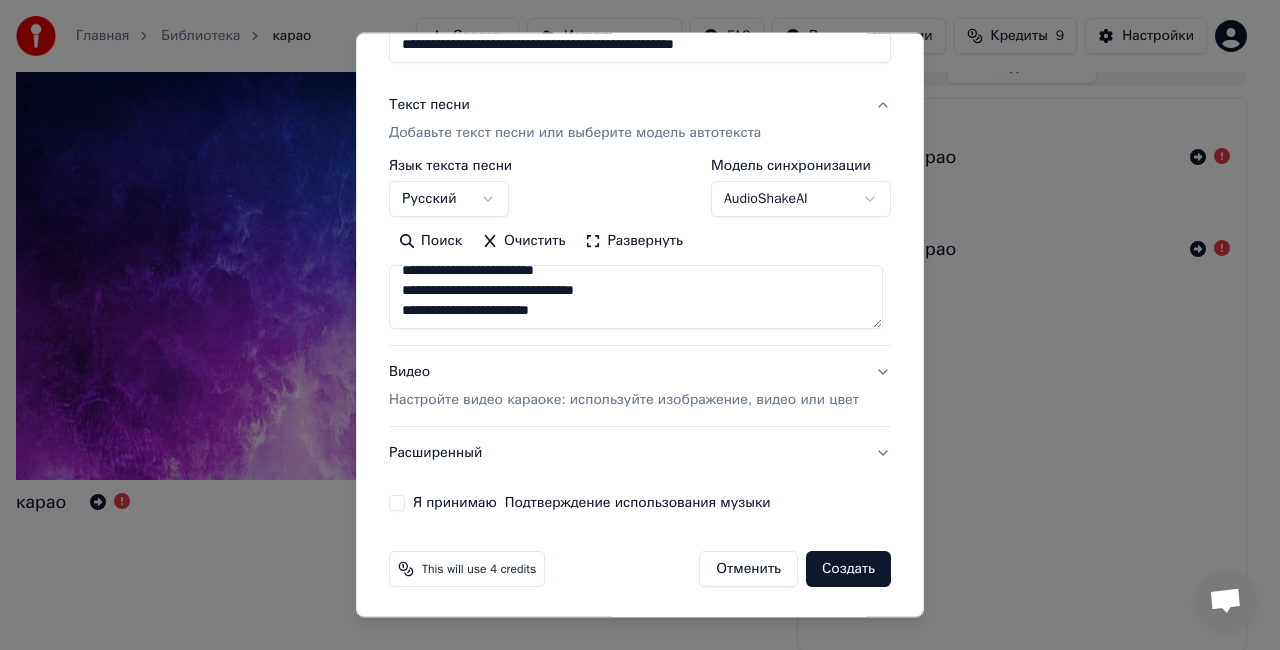 click on "Создать" at bounding box center [848, 569] 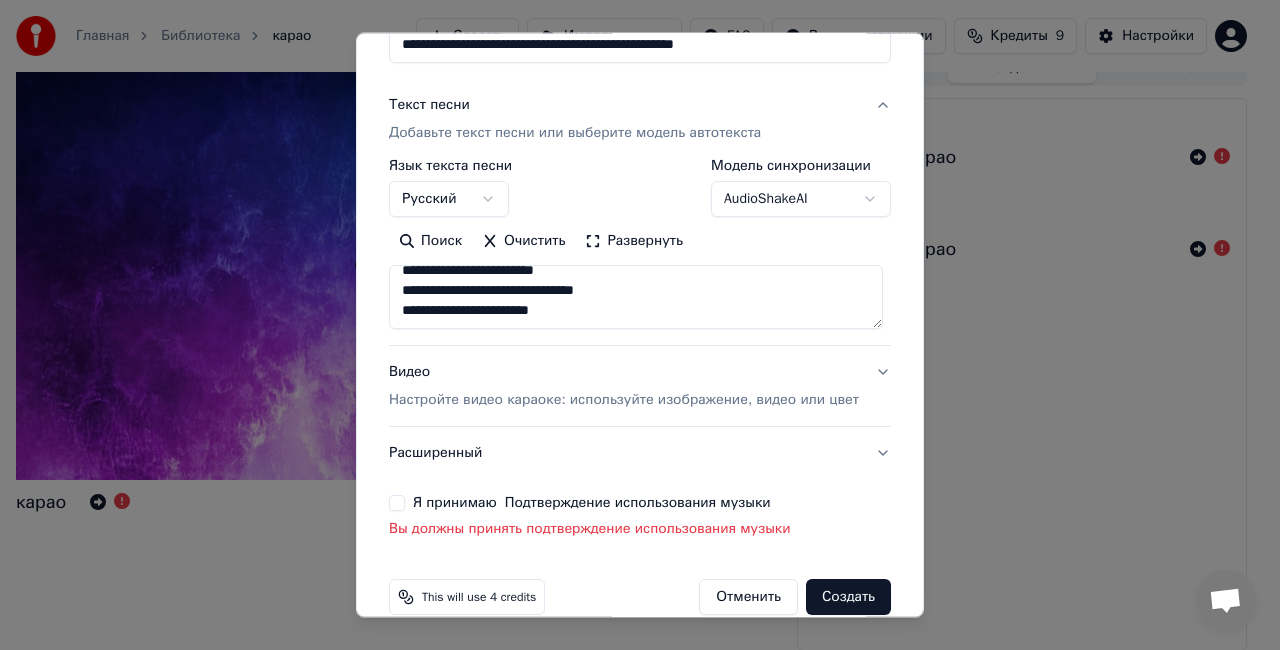 click on "Я принимаю   Подтверждение использования музыки" at bounding box center (397, 503) 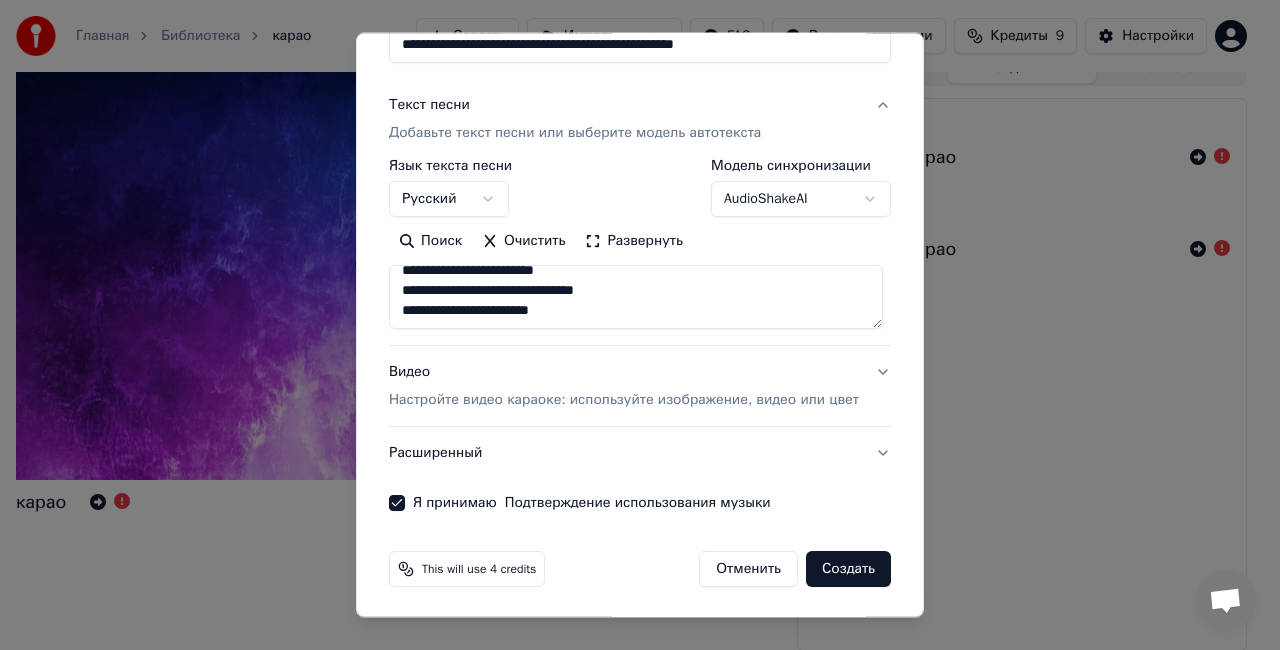 click on "Создать" at bounding box center [848, 569] 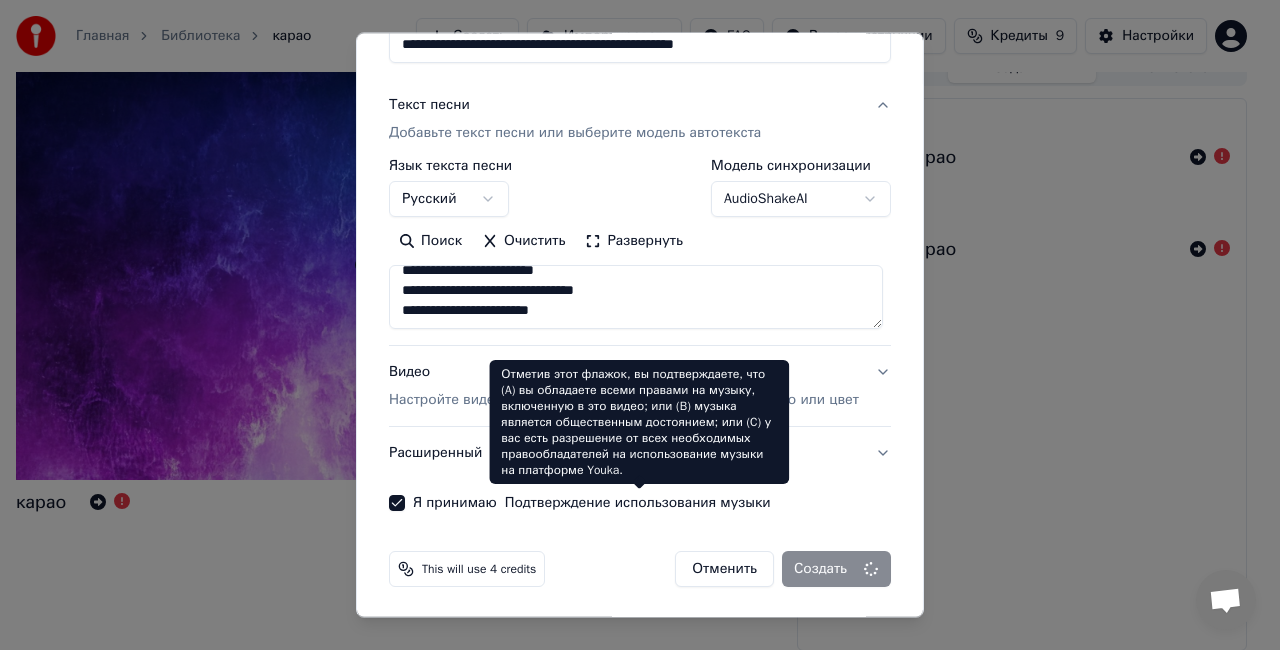 type on "**********" 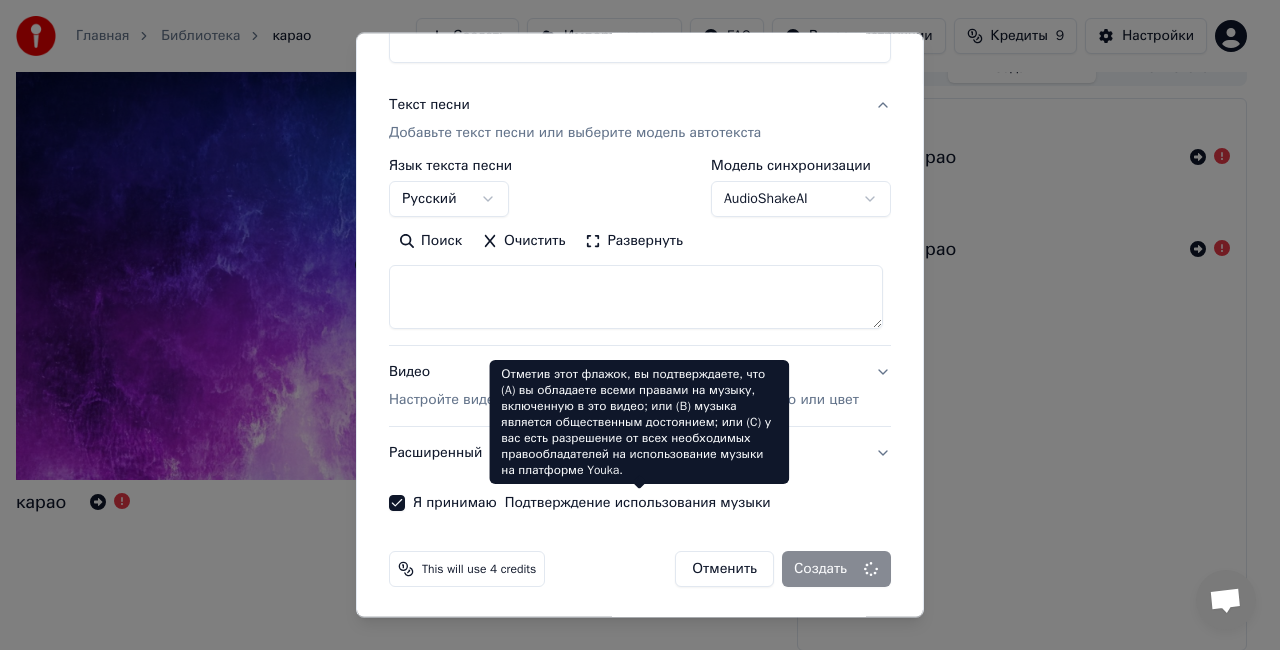 select 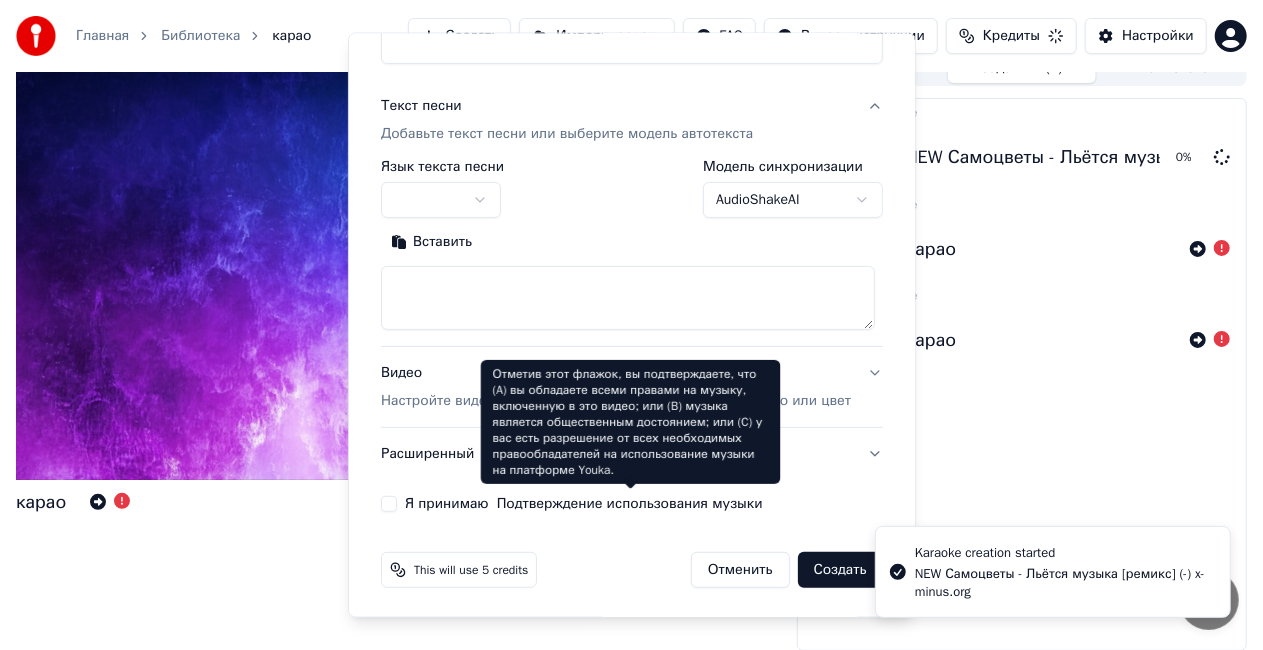 scroll, scrollTop: 0, scrollLeft: 0, axis: both 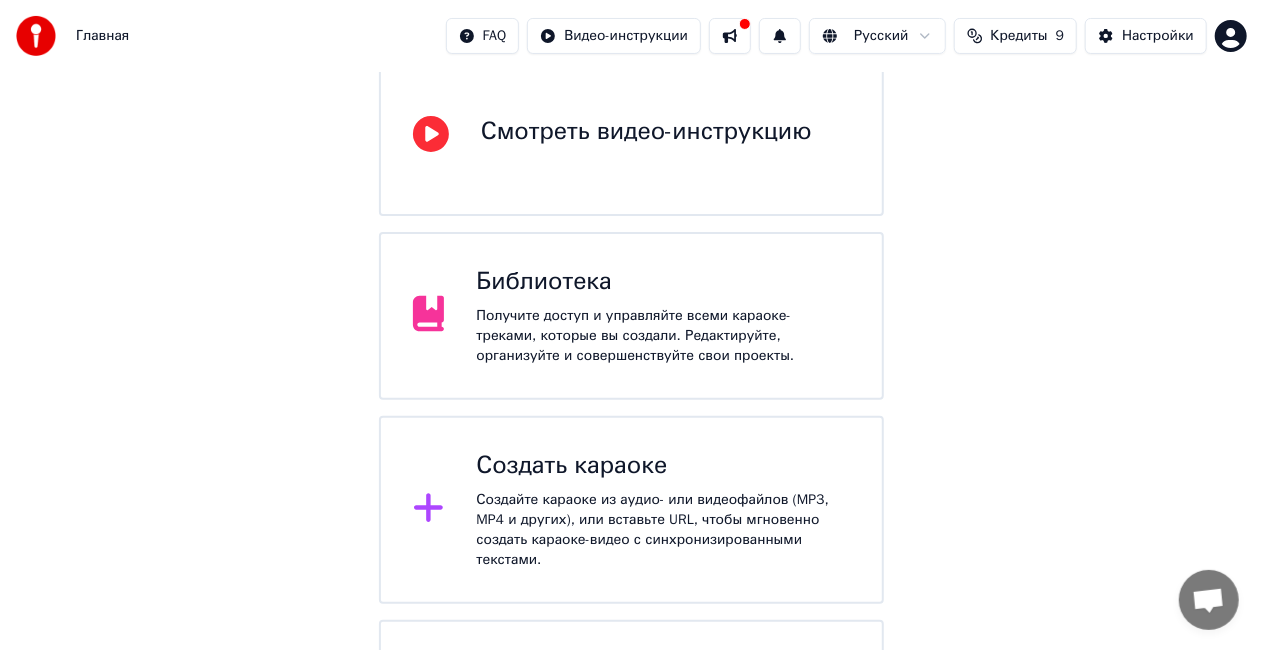click on "Создайте караоке из аудио- или видеофайлов (MP3, MP4 и других), или вставьте URL, чтобы мгновенно создать караоке-видео с синхронизированными текстами." at bounding box center (663, 530) 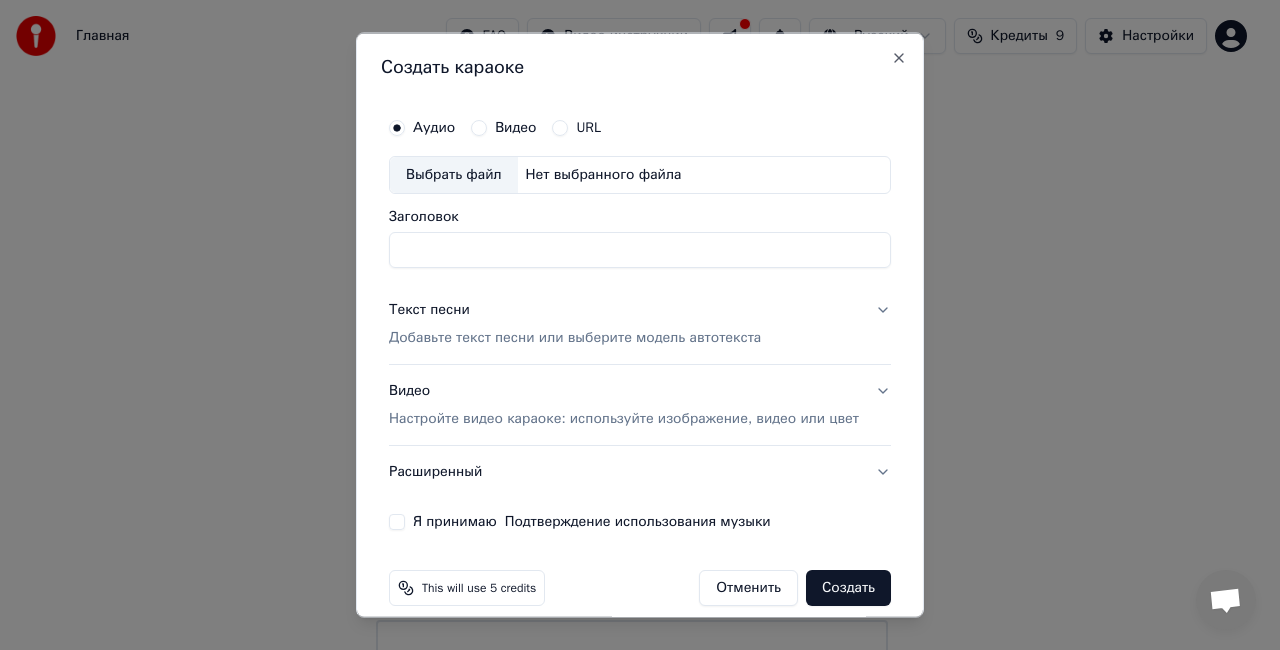 click on "Видео" at bounding box center (515, 128) 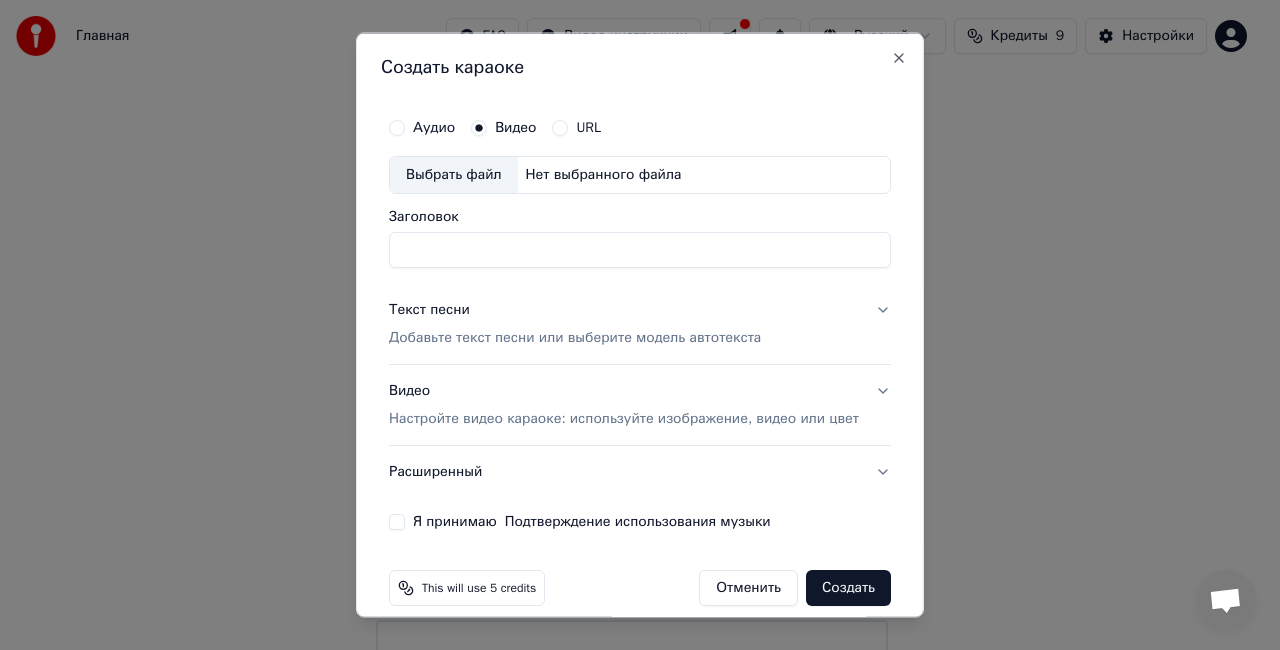click on "Нет выбранного файла" at bounding box center [604, 175] 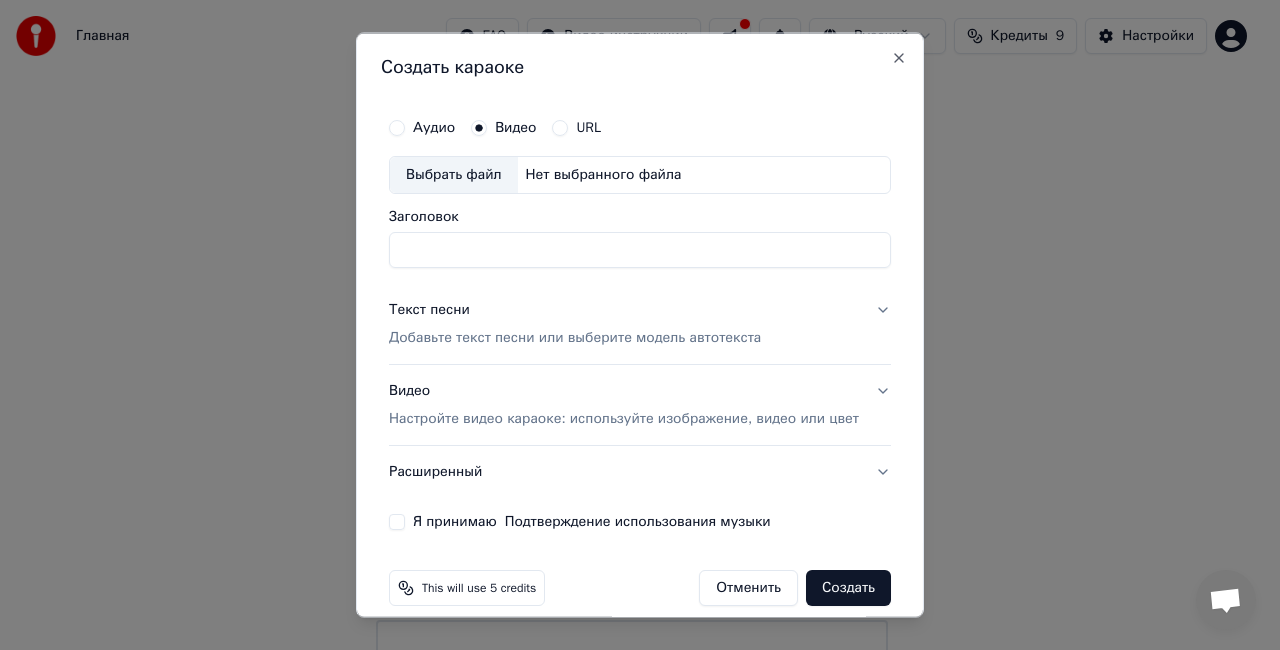 click on "Нет выбранного файла" at bounding box center (604, 175) 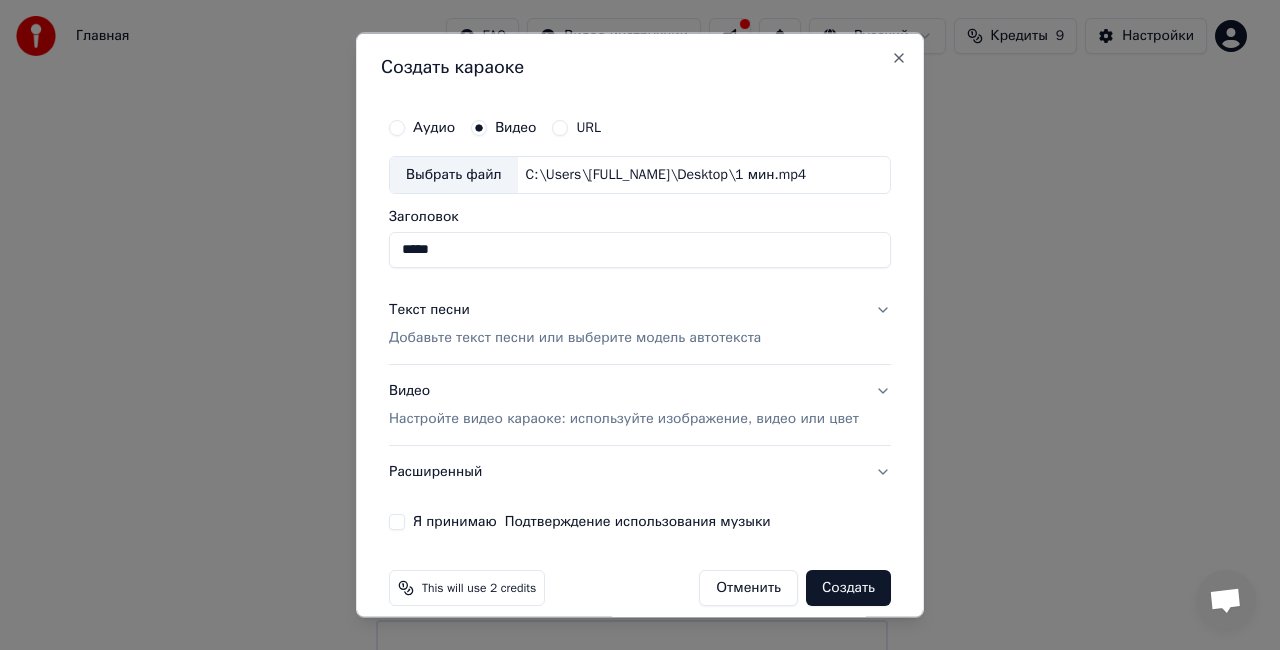 type on "*****" 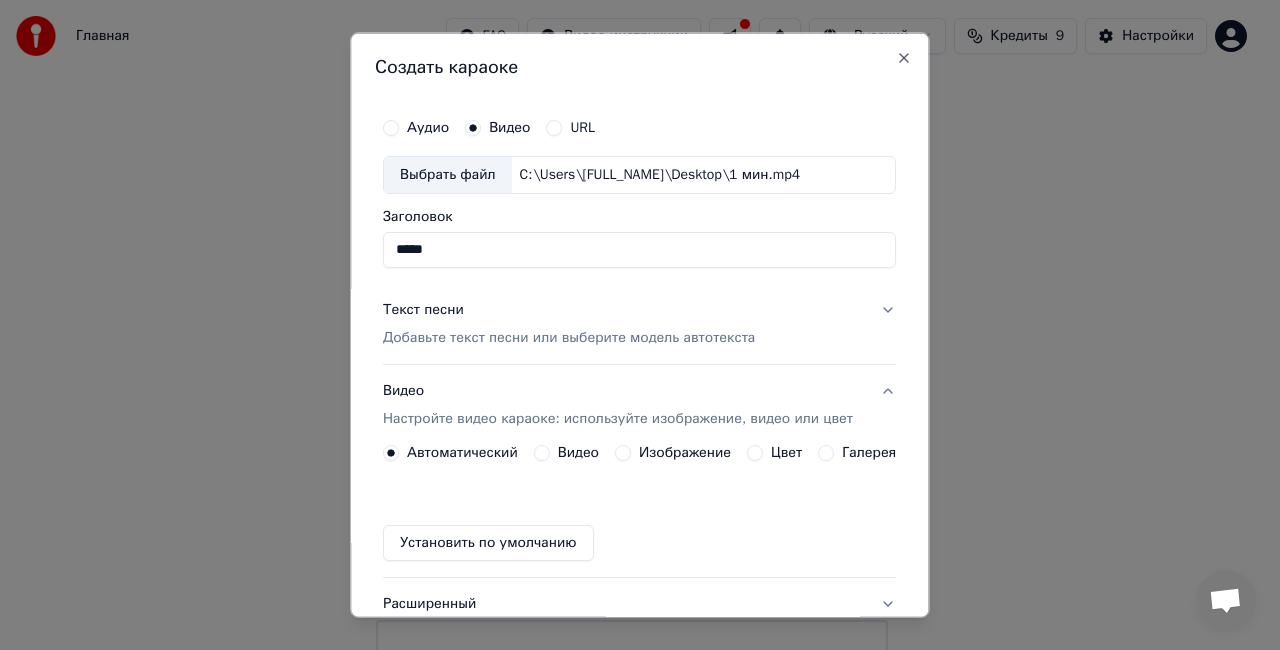 click on "Изображение" at bounding box center [623, 452] 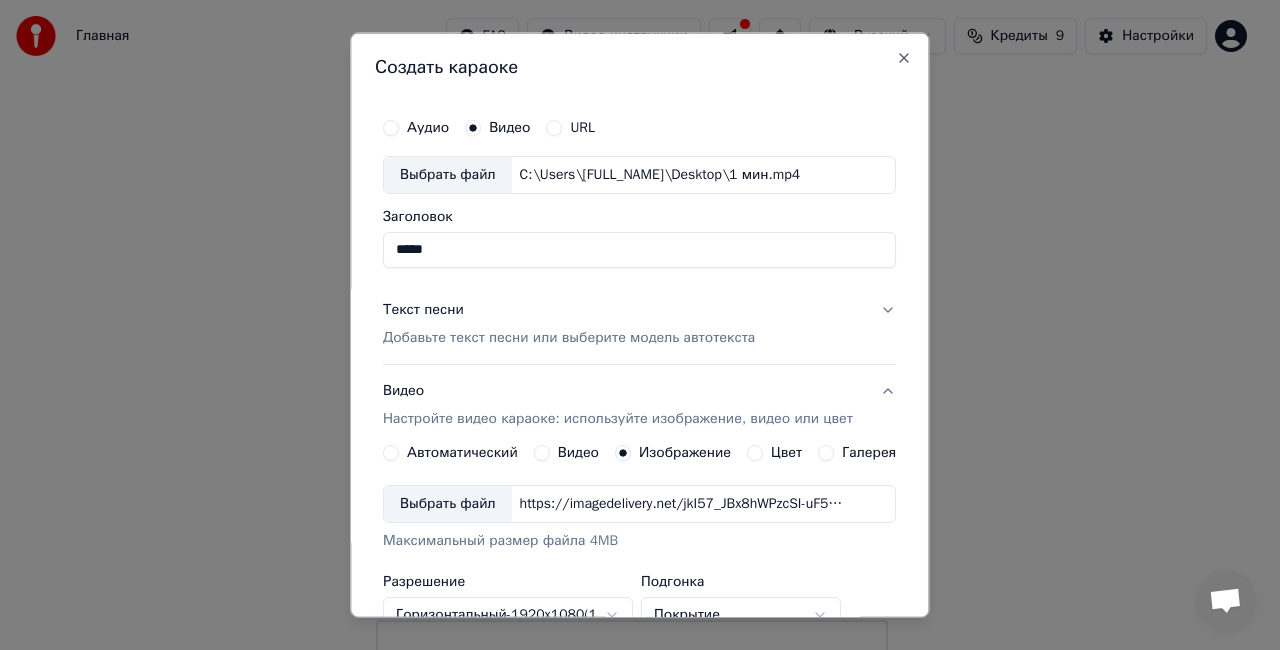 click on "Видео" at bounding box center (578, 452) 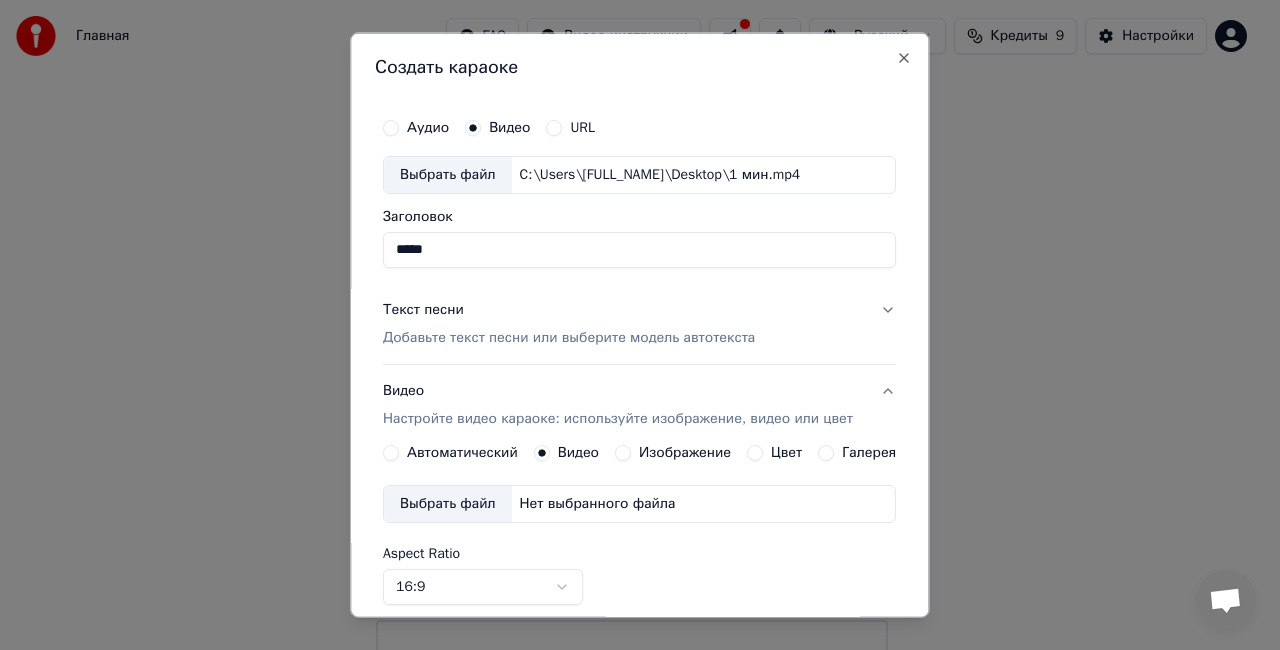click on "Добавьте текст песни или выберите модель автотекста" at bounding box center (569, 337) 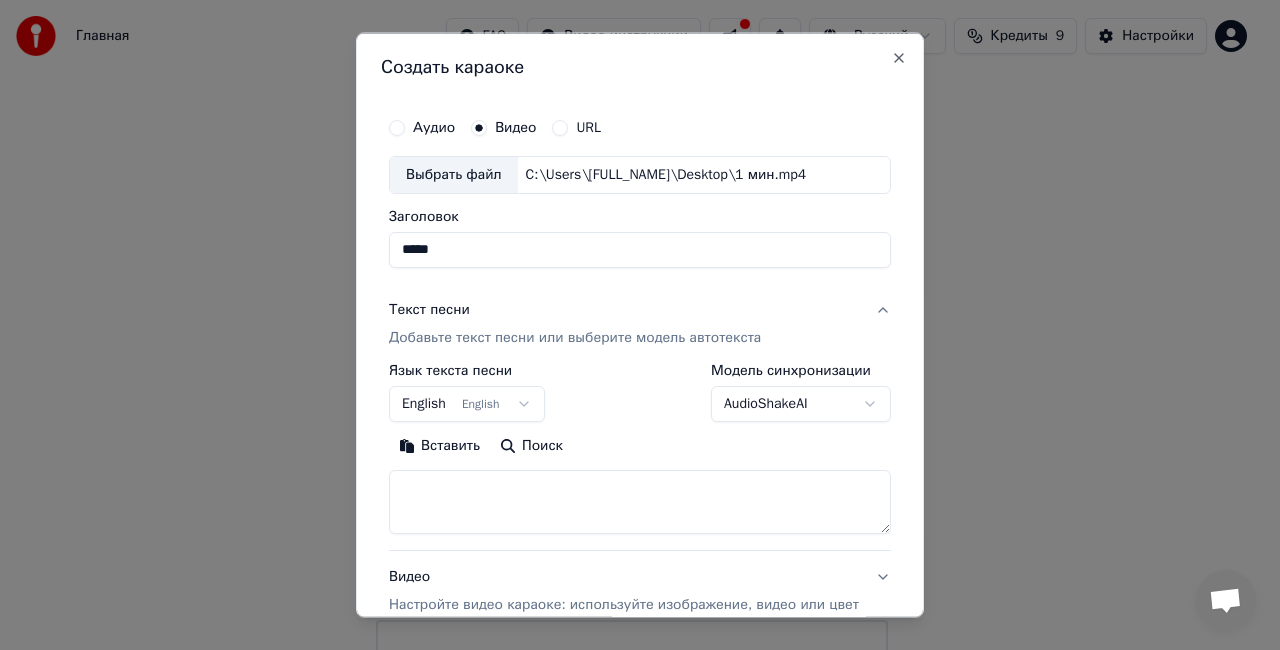 click on "Вставить" at bounding box center [439, 445] 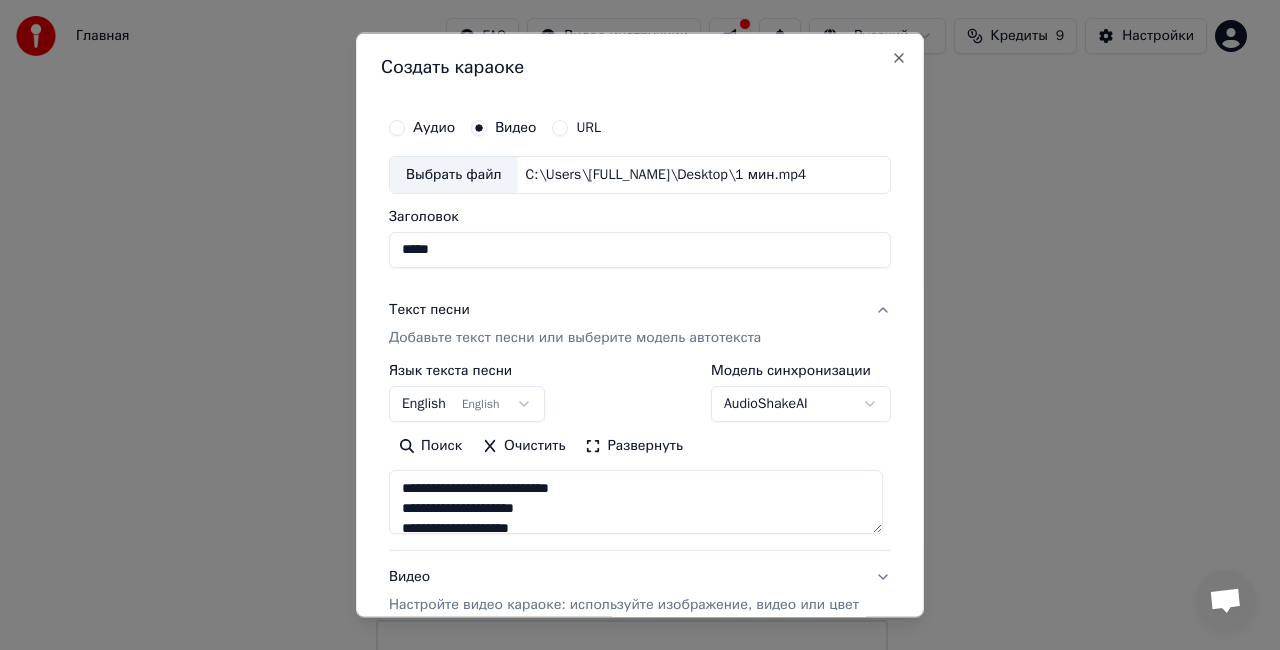 click on "Главная FAQ Видео-инструкции Русский Кредиты 9 Настройки Добро пожаловать в Youka Смотреть видео-инструкцию Библиотека Получите доступ и управляйте всеми караоке-треками, которые вы создали. Редактируйте, организуйте и совершенствуйте свои проекты. Создать караоке Создайте караоке из аудио- или видеофайлов (MP3, MP4 и других), или вставьте URL, чтобы мгновенно создать караоке-видео с синхронизированными текстами. Youka может быть заблокирован в России Если у вас возникают проблемы при создании караоке, попробуйте использовать VPN для доступа к Youka. Создать караоке" at bounding box center [631, 300] 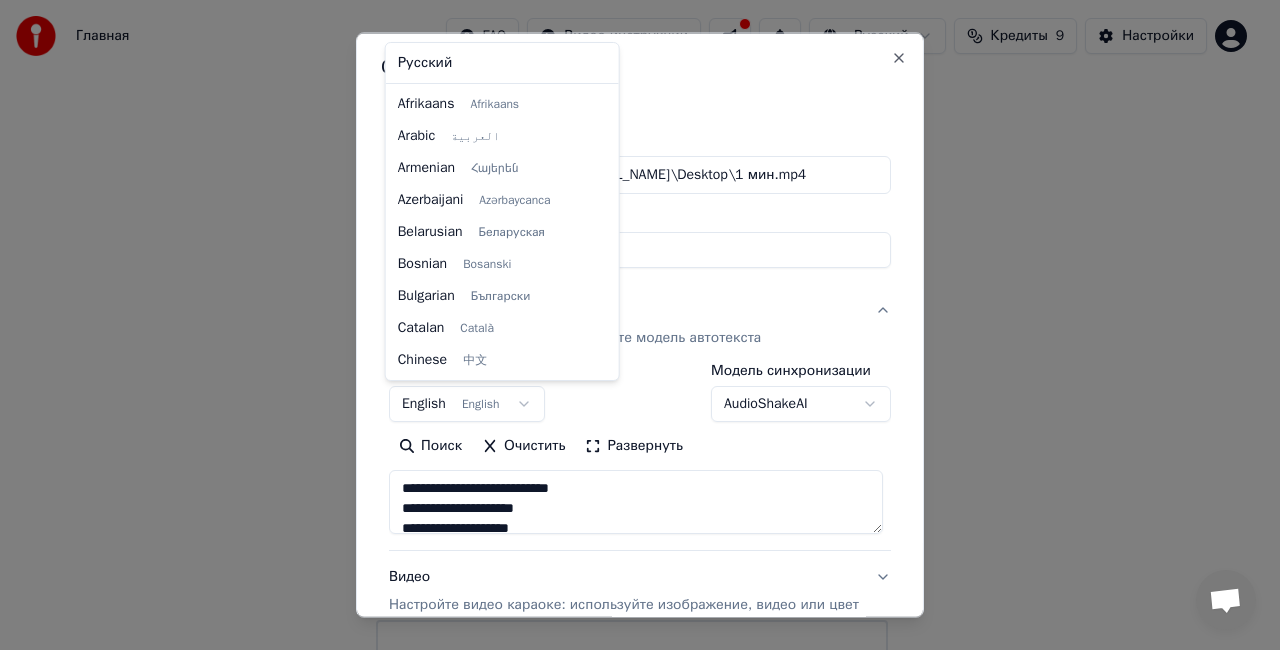 scroll, scrollTop: 160, scrollLeft: 0, axis: vertical 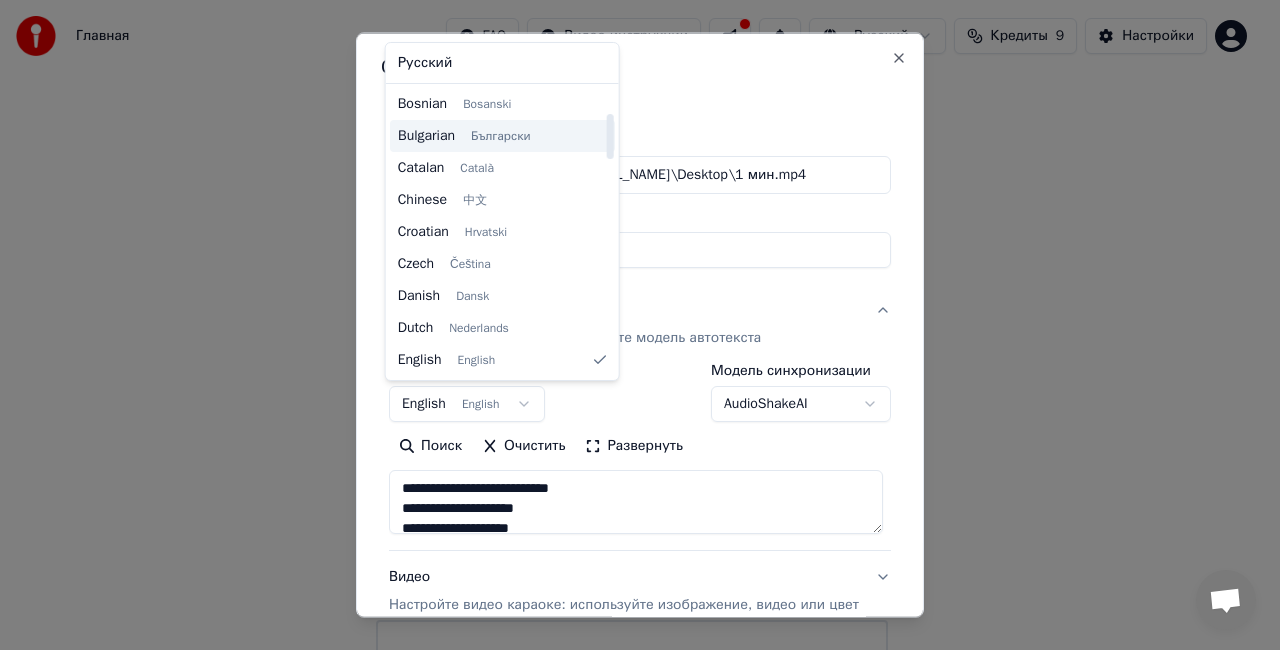 type on "**********" 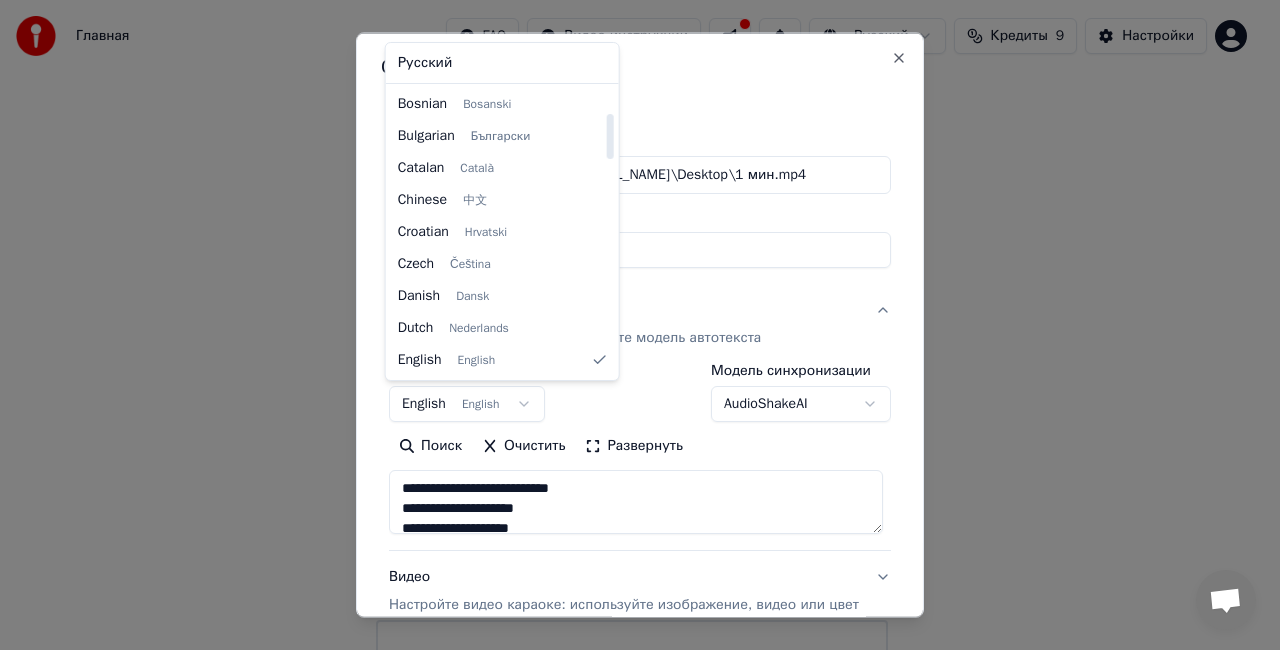 select on "**" 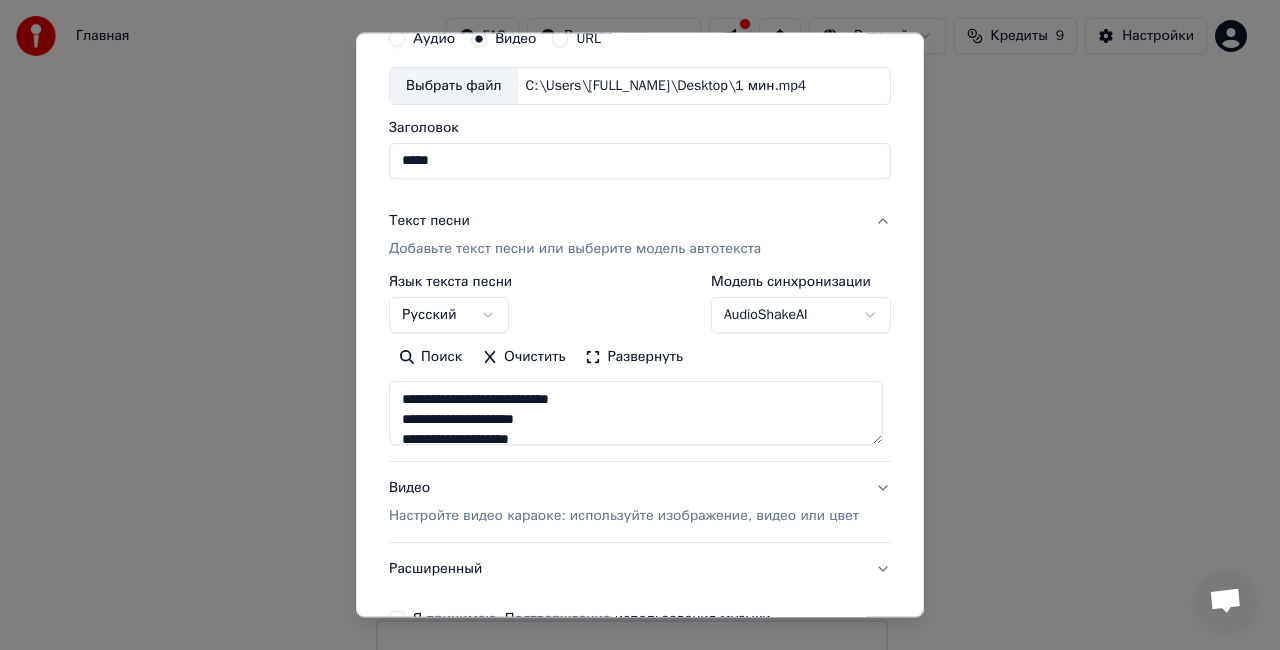 scroll, scrollTop: 204, scrollLeft: 0, axis: vertical 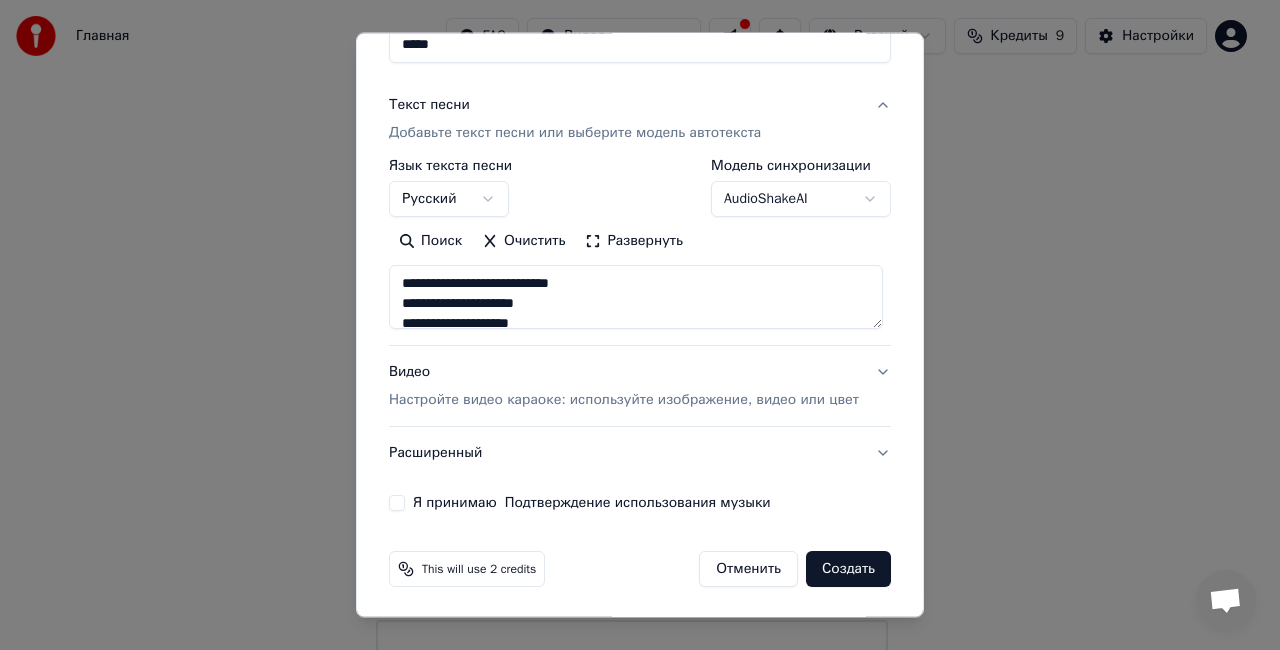 click on "Я принимаю   Подтверждение использования музыки" at bounding box center [397, 503] 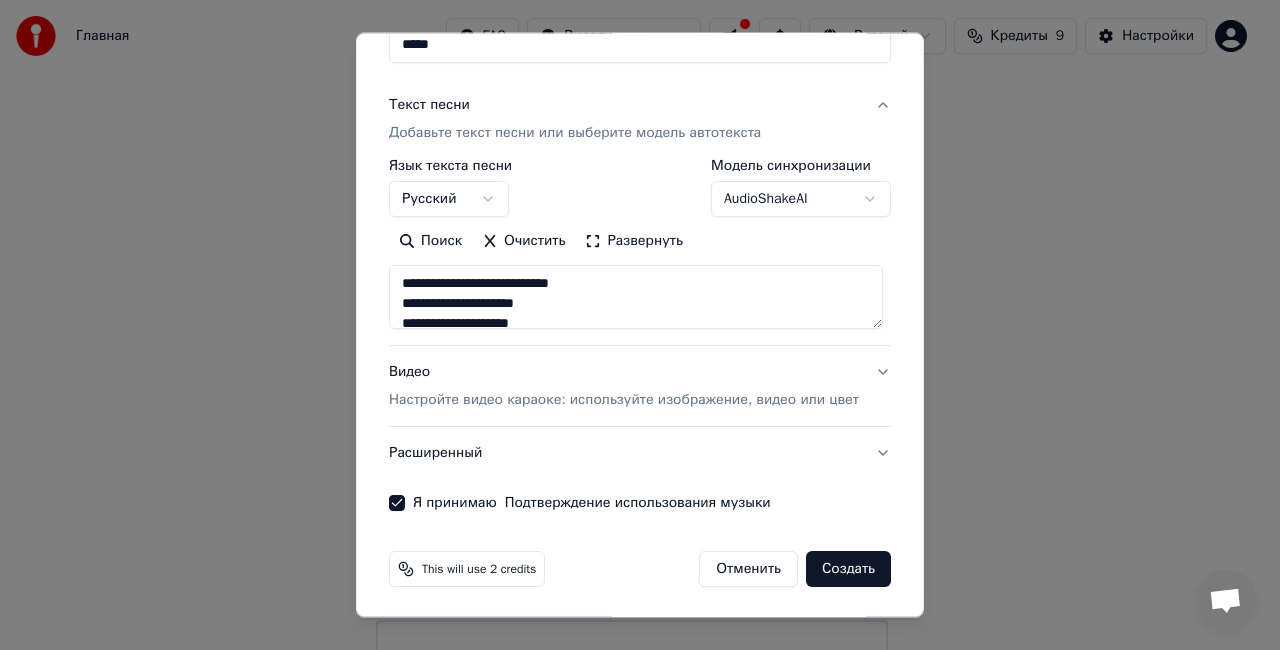click on "Настройте видео караоке: используйте изображение, видео или цвет" at bounding box center [624, 400] 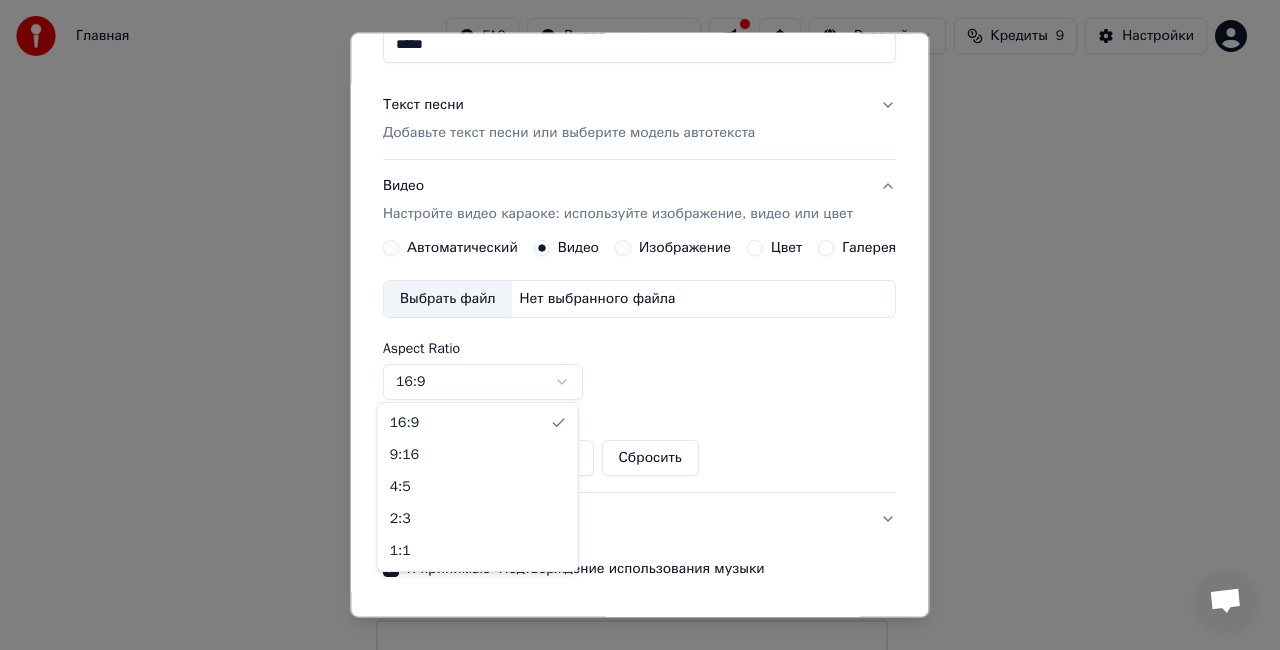 click on "Главная FAQ Видео-инструкции Русский Кредиты 9 Настройки Добро пожаловать в Youka Смотреть видео-инструкцию Библиотека Получите доступ и управляйте всеми караоке-треками, которые вы создали. Редактируйте, организуйте и совершенствуйте свои проекты. Создать караоке Создайте караоке из аудио- или видеофайлов (MP3, MP4 и других), или вставьте URL, чтобы мгновенно создать караоке-видео с синхронизированными текстами. Youka может быть заблокирован в России Если у вас возникают проблемы при создании караоке, попробуйте использовать VPN для доступа к Youka. Создать караоке" at bounding box center (631, 300) 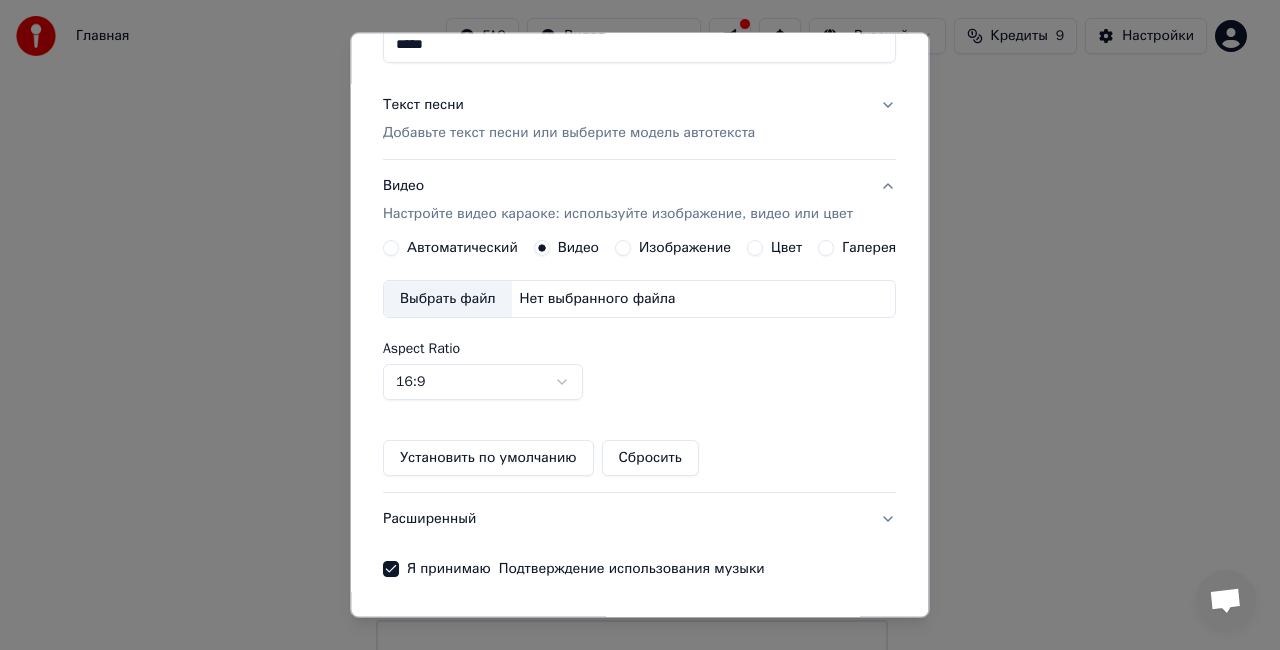 click on "Изображение" at bounding box center [623, 248] 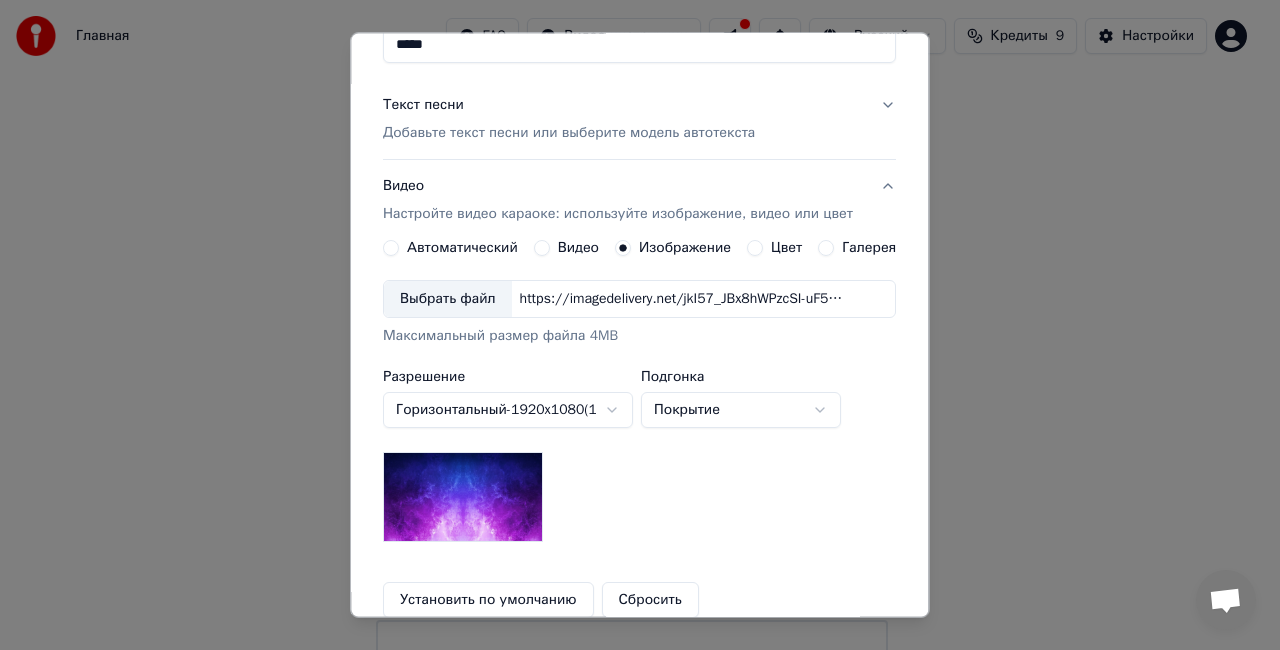 click on "Видео" at bounding box center (578, 248) 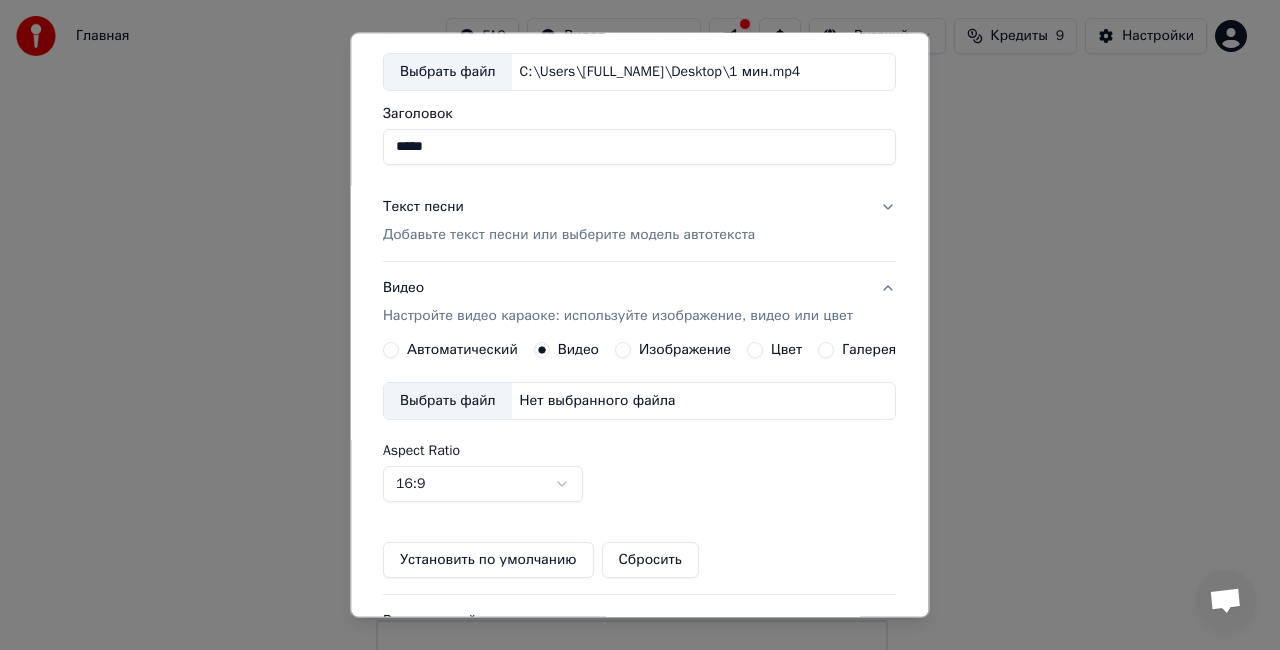 scroll, scrollTop: 270, scrollLeft: 0, axis: vertical 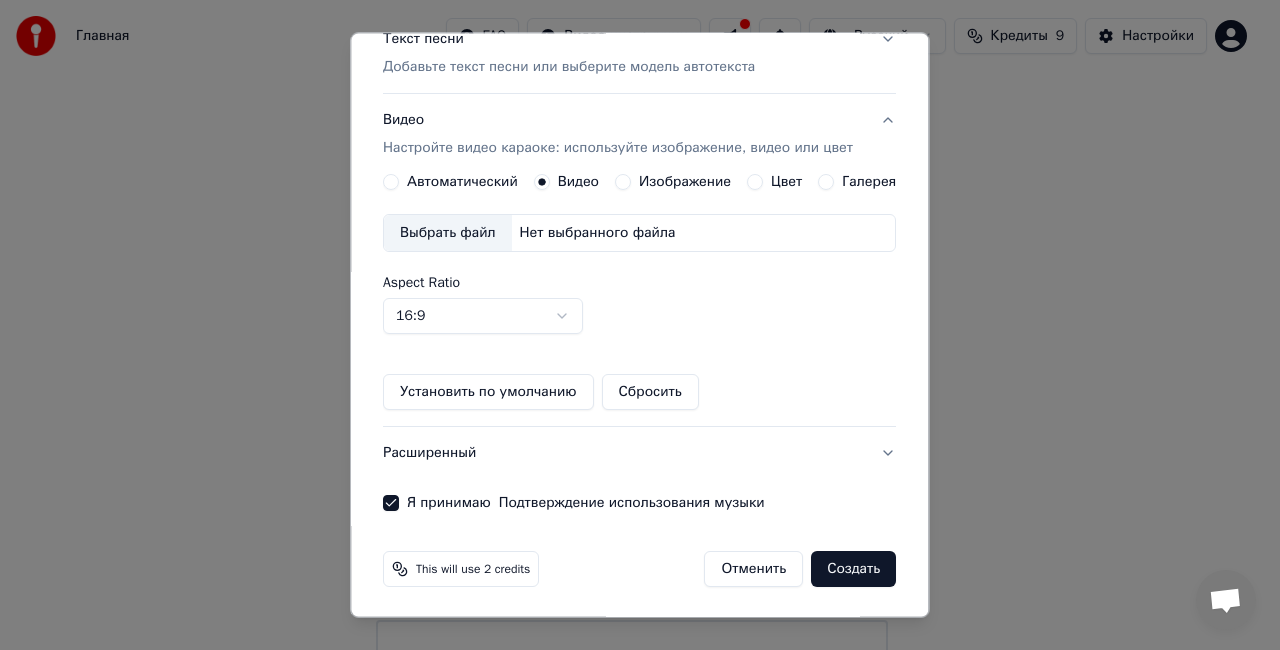 click on "Создать" at bounding box center (854, 569) 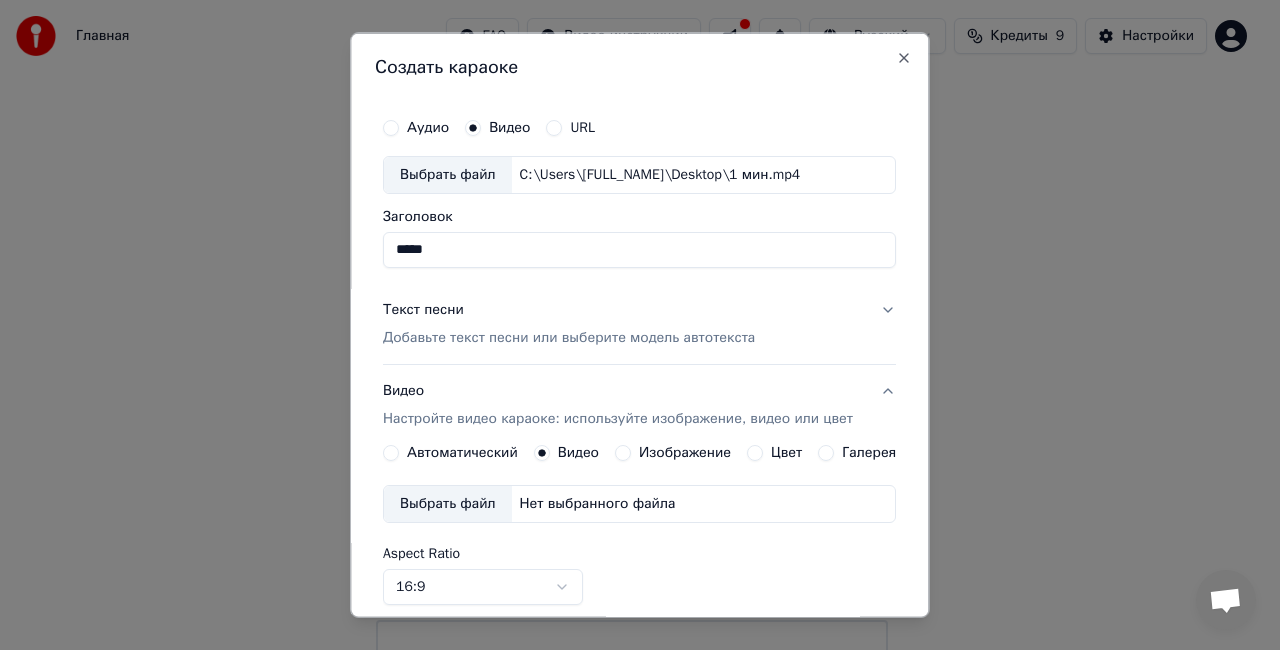click on "Настройте видео караоке: используйте изображение, видео или цвет" at bounding box center [618, 418] 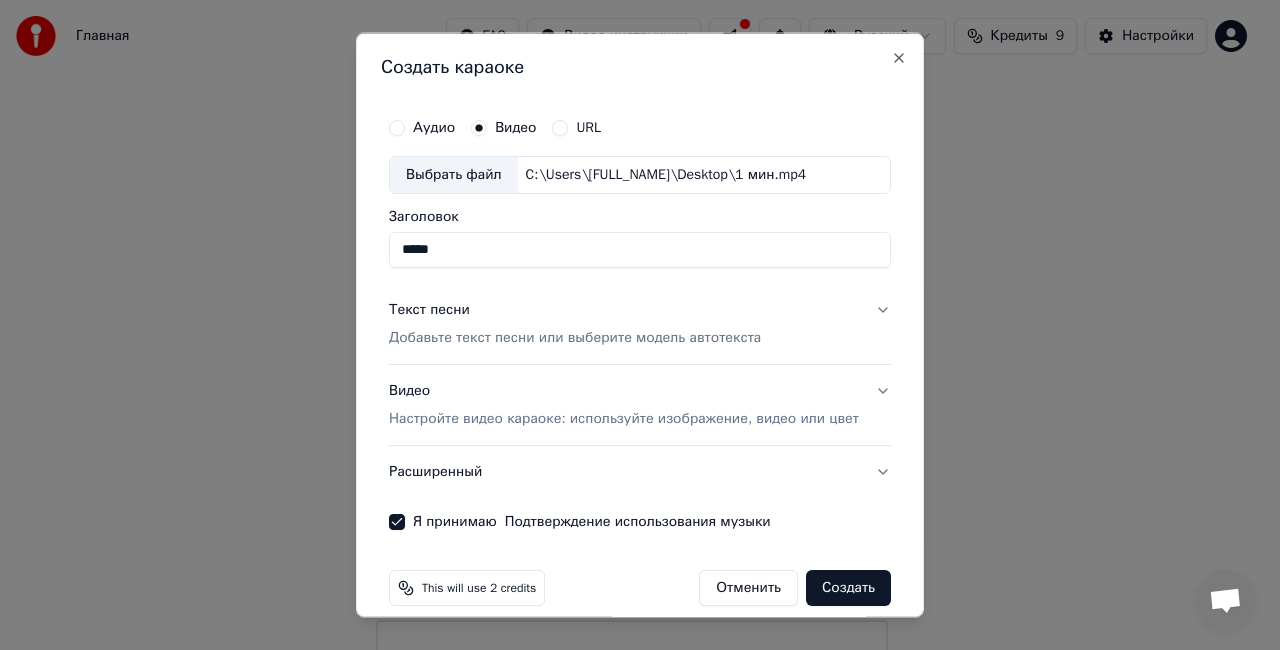 click on "Создать" at bounding box center [848, 587] 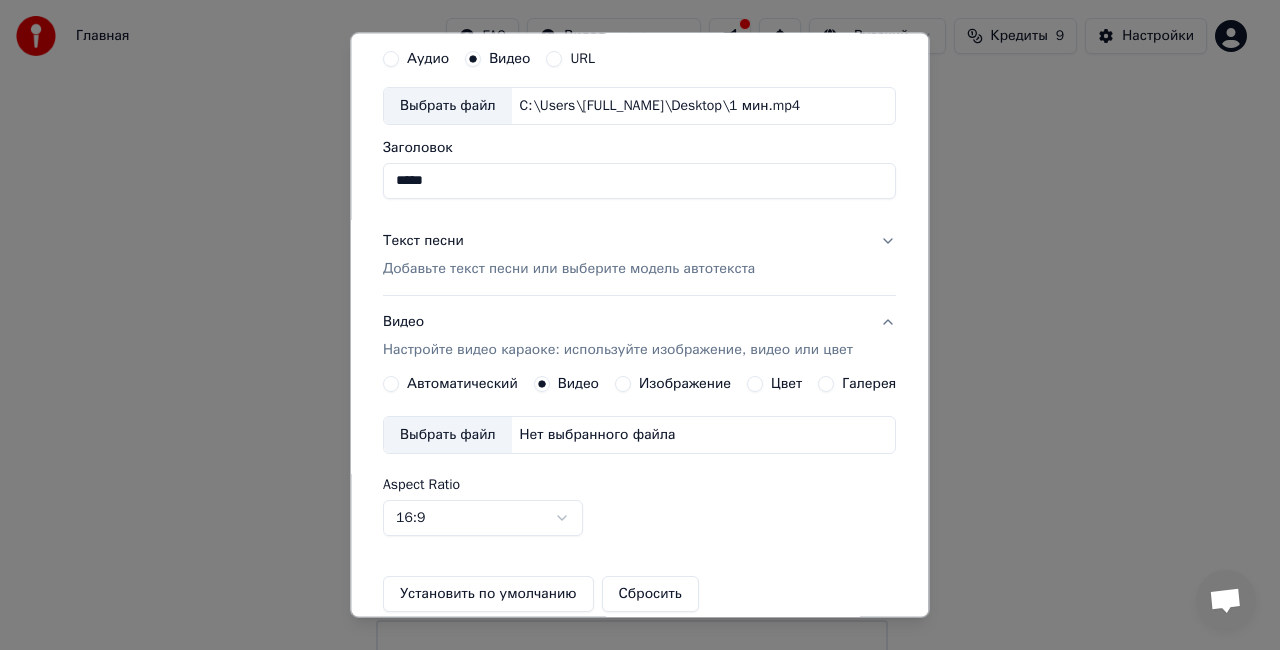scroll, scrollTop: 100, scrollLeft: 0, axis: vertical 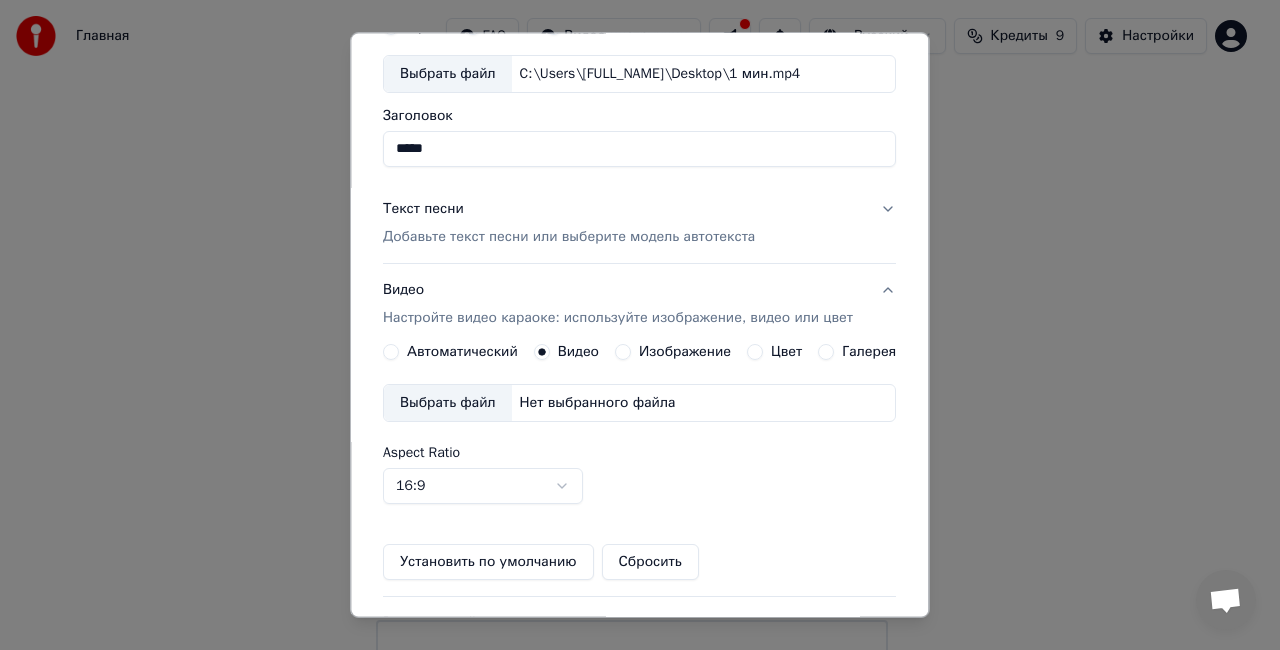 click on "Нет выбранного файла" at bounding box center (598, 403) 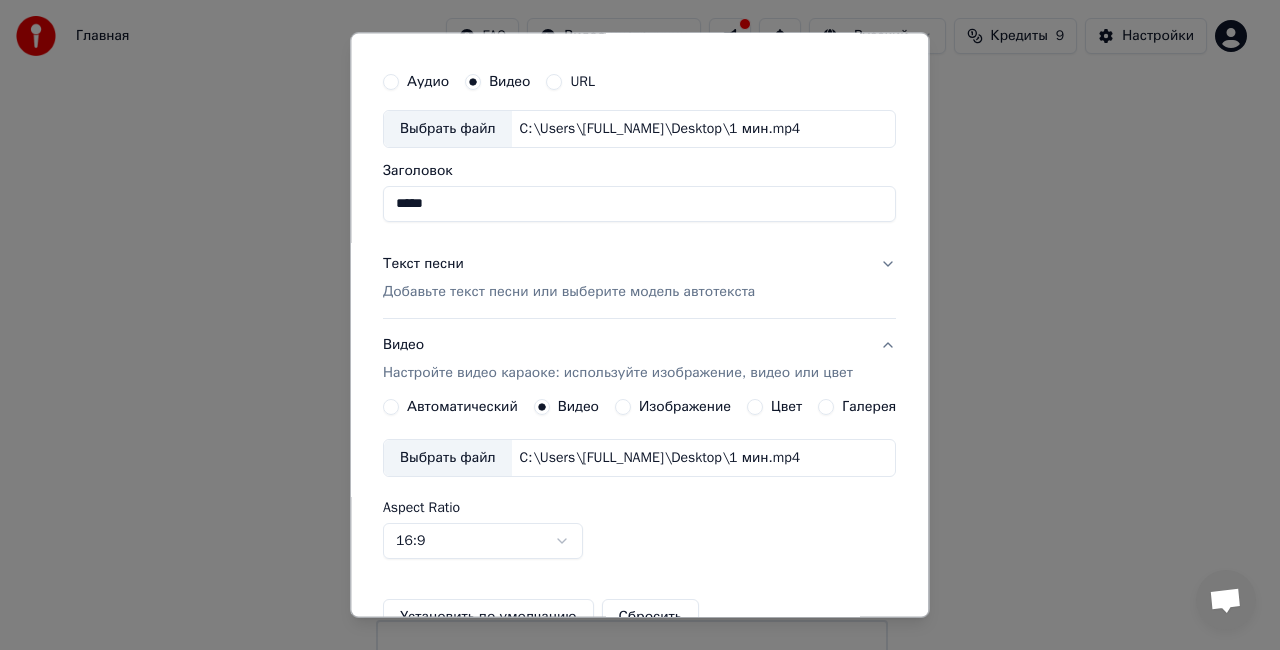 scroll, scrollTop: 0, scrollLeft: 0, axis: both 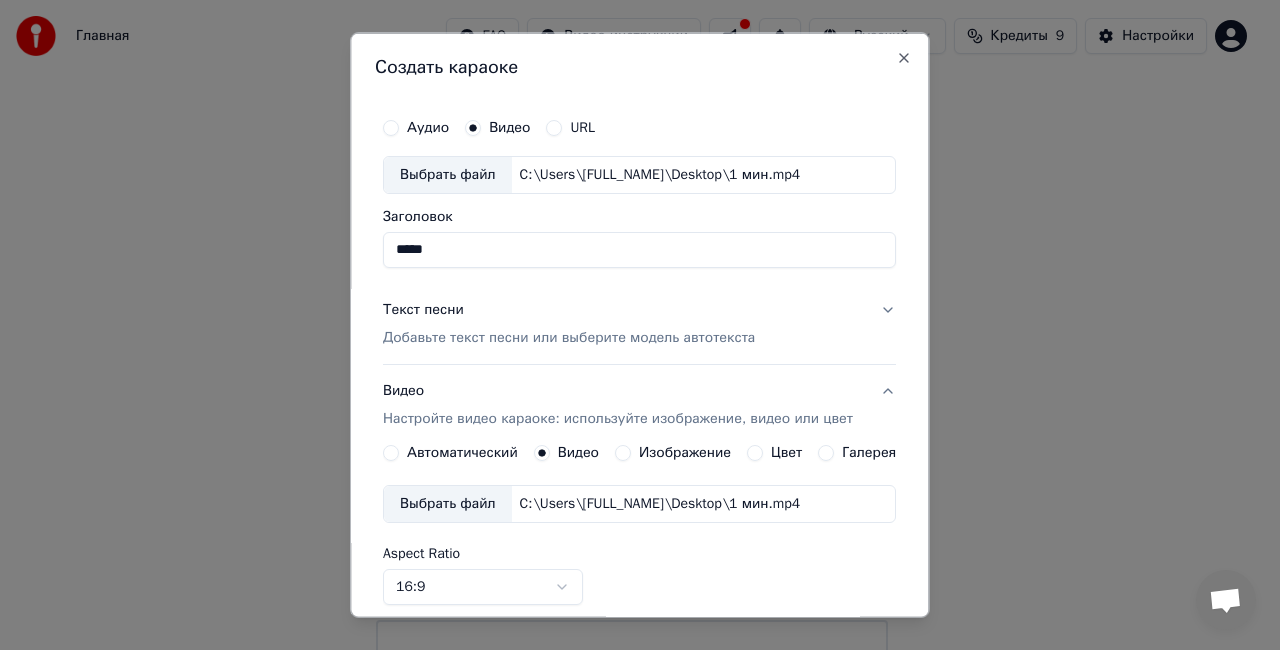 click on "Аудио" at bounding box center (391, 128) 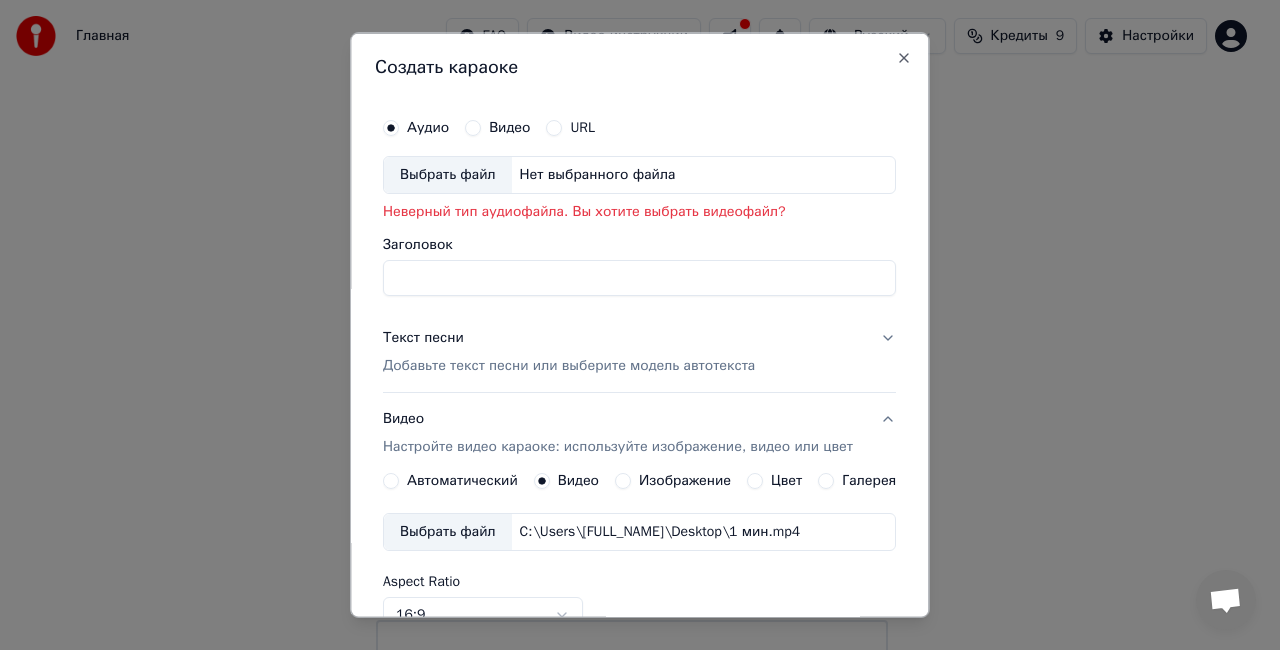click on "Нет выбранного файла" at bounding box center (598, 175) 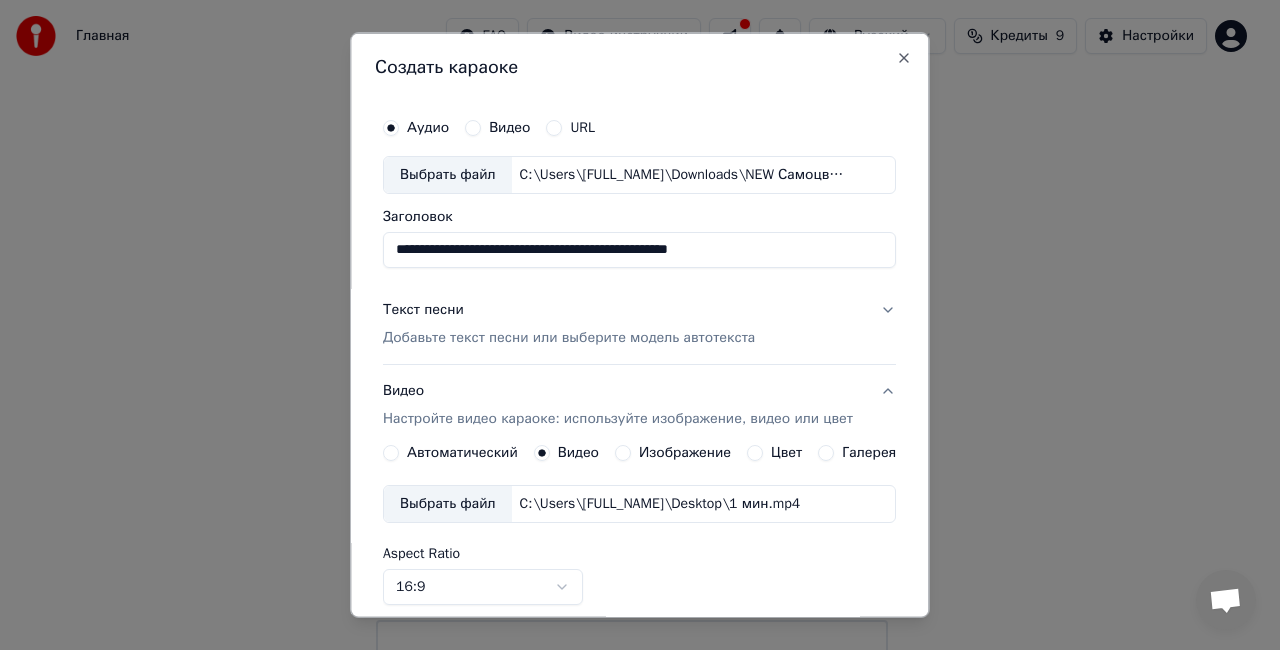 click on "Добавьте текст песни или выберите модель автотекста" at bounding box center [569, 337] 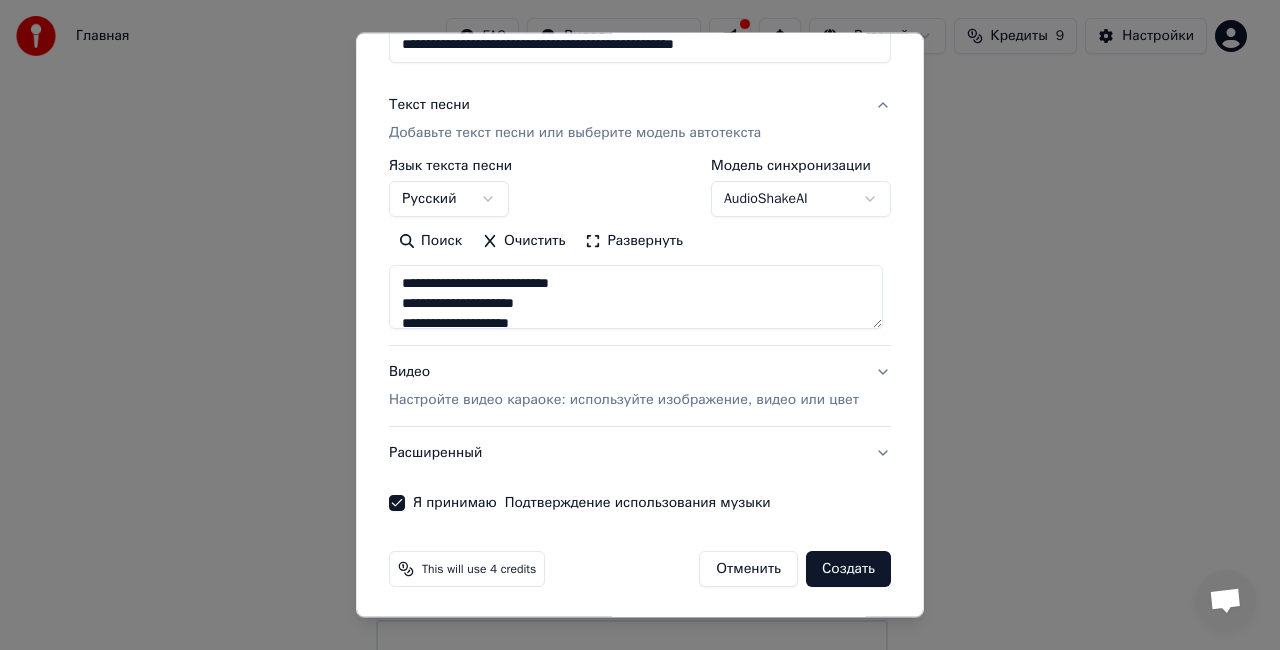scroll, scrollTop: 0, scrollLeft: 0, axis: both 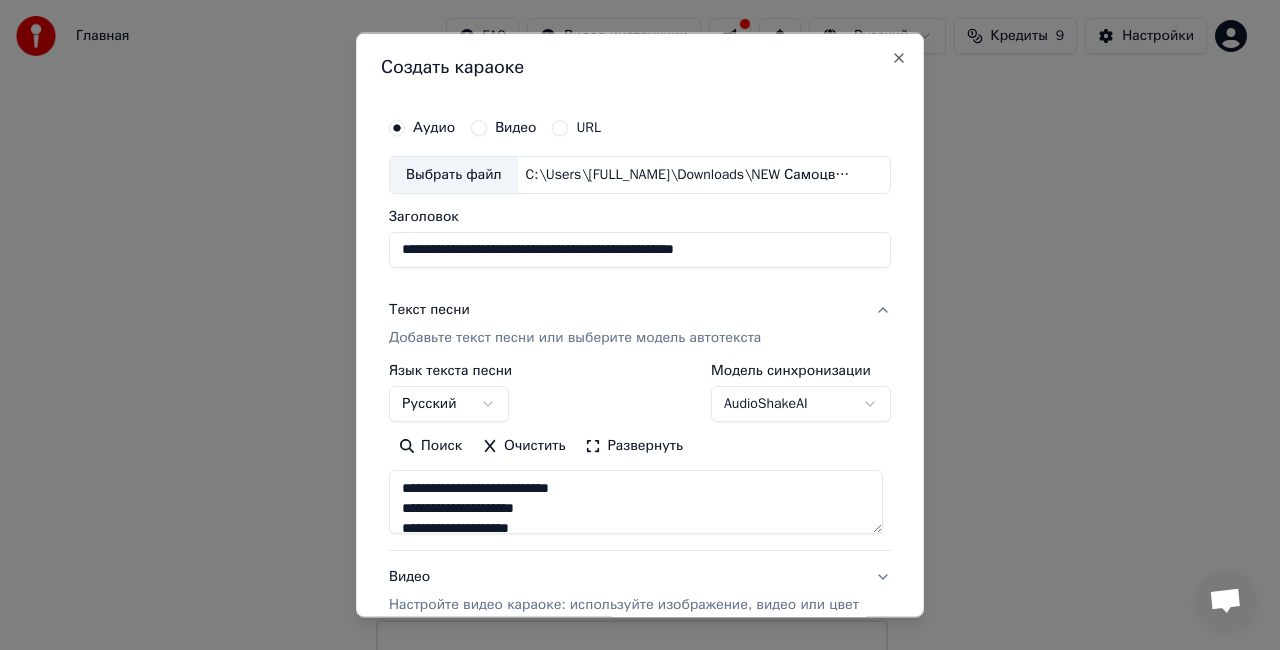 click on "Видео" at bounding box center (479, 128) 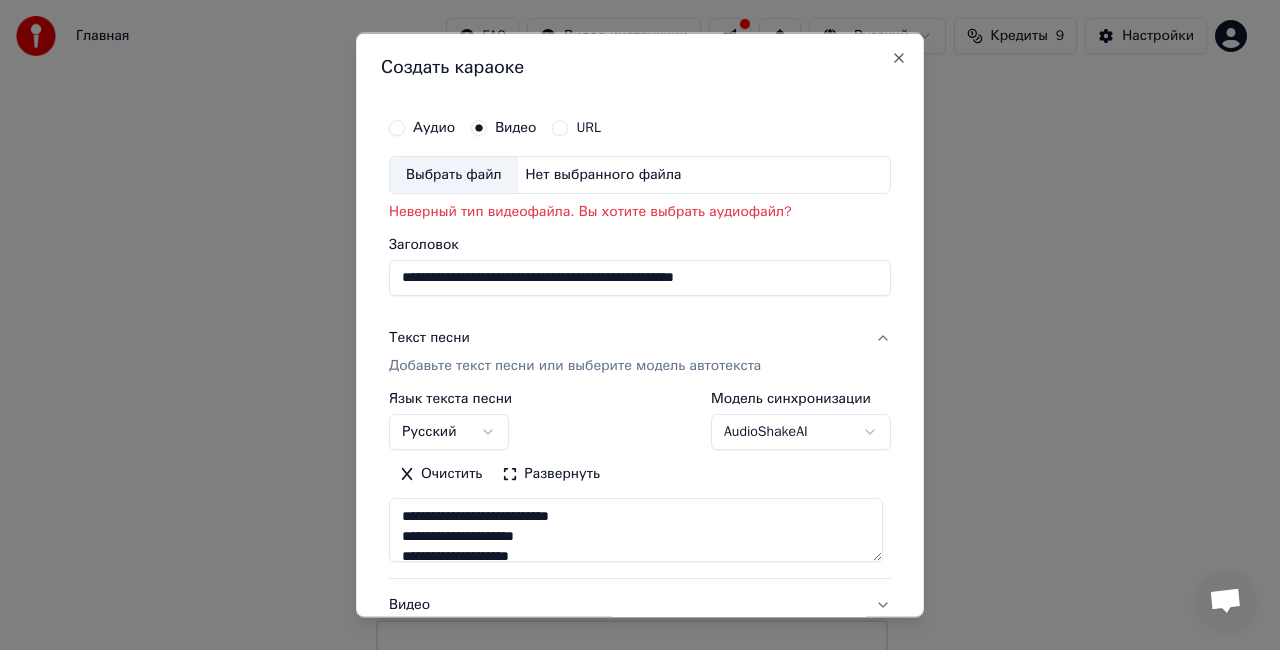 type 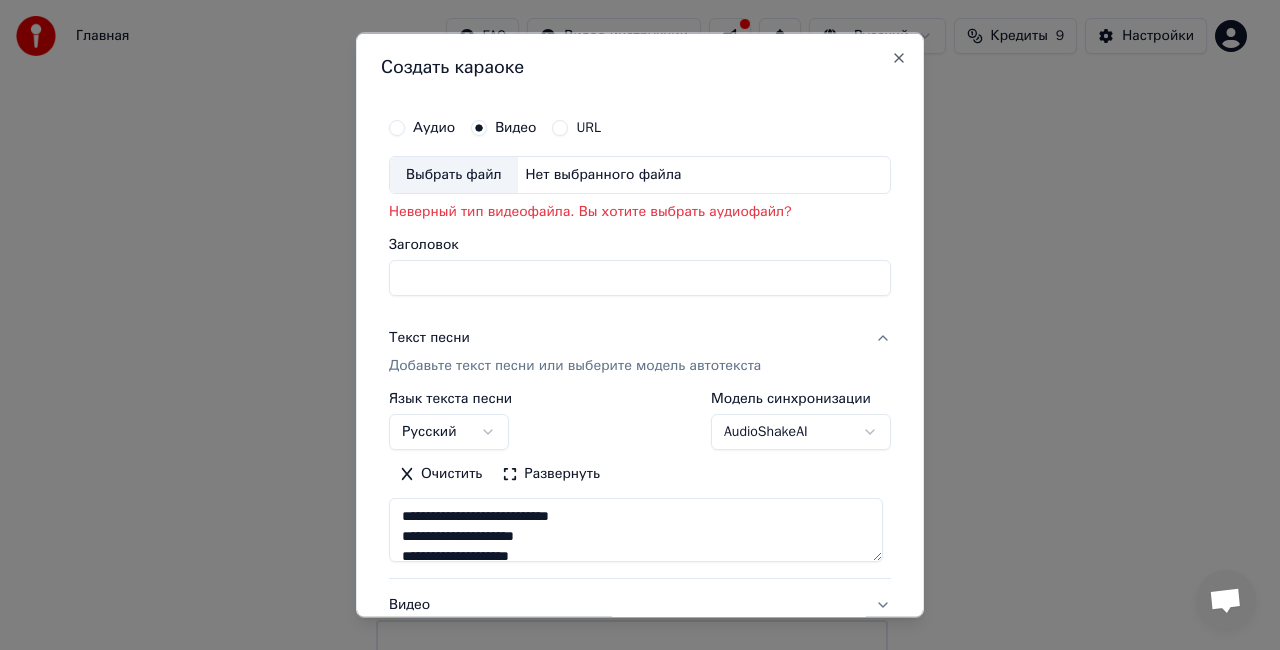 click on "Нет выбранного файла" at bounding box center (604, 175) 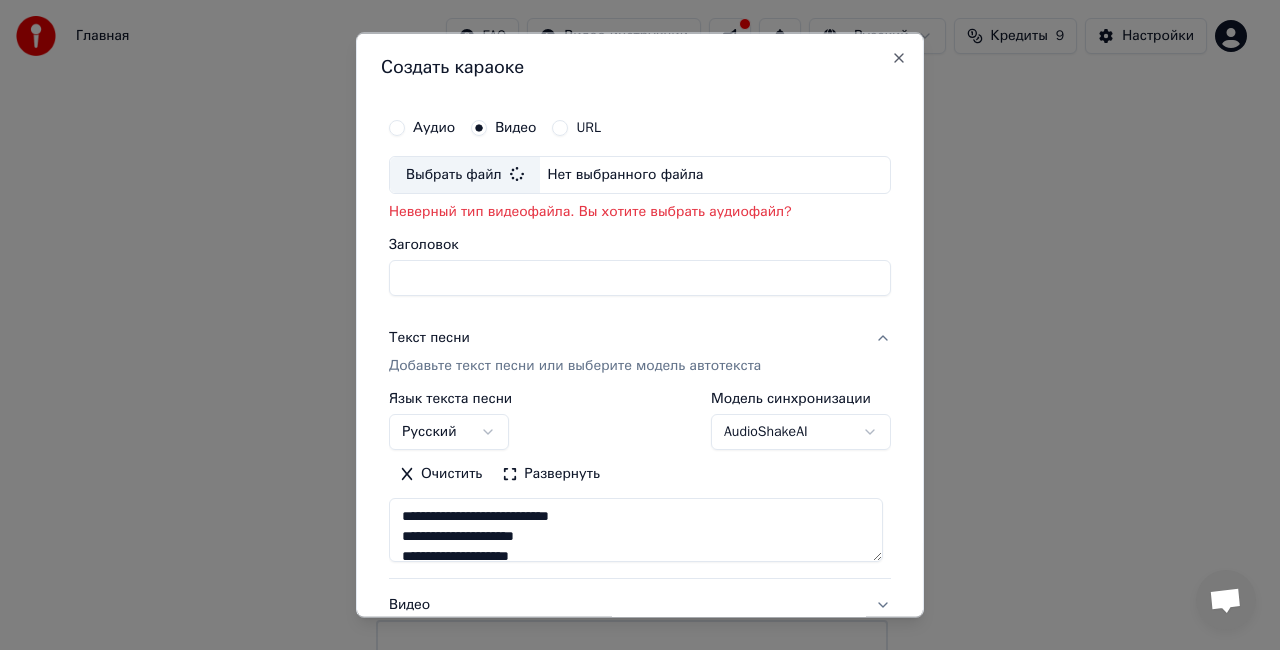 type on "**********" 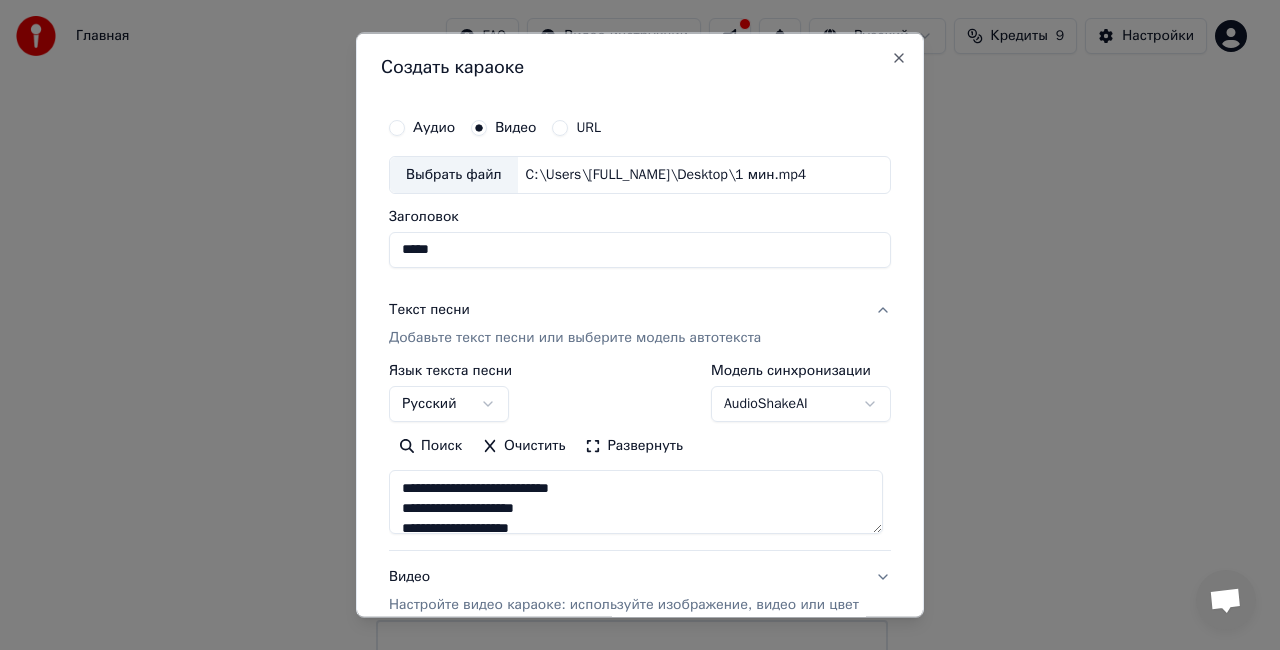 click on "*****" at bounding box center [640, 249] 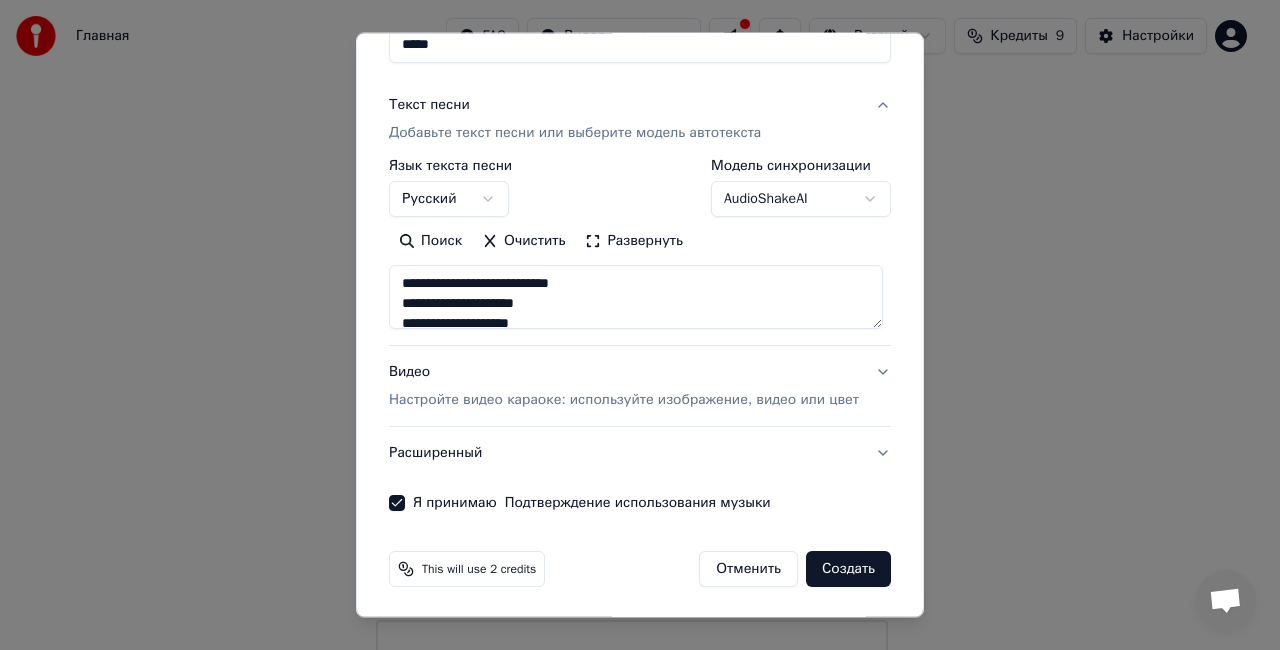 click on "Создать" at bounding box center [848, 569] 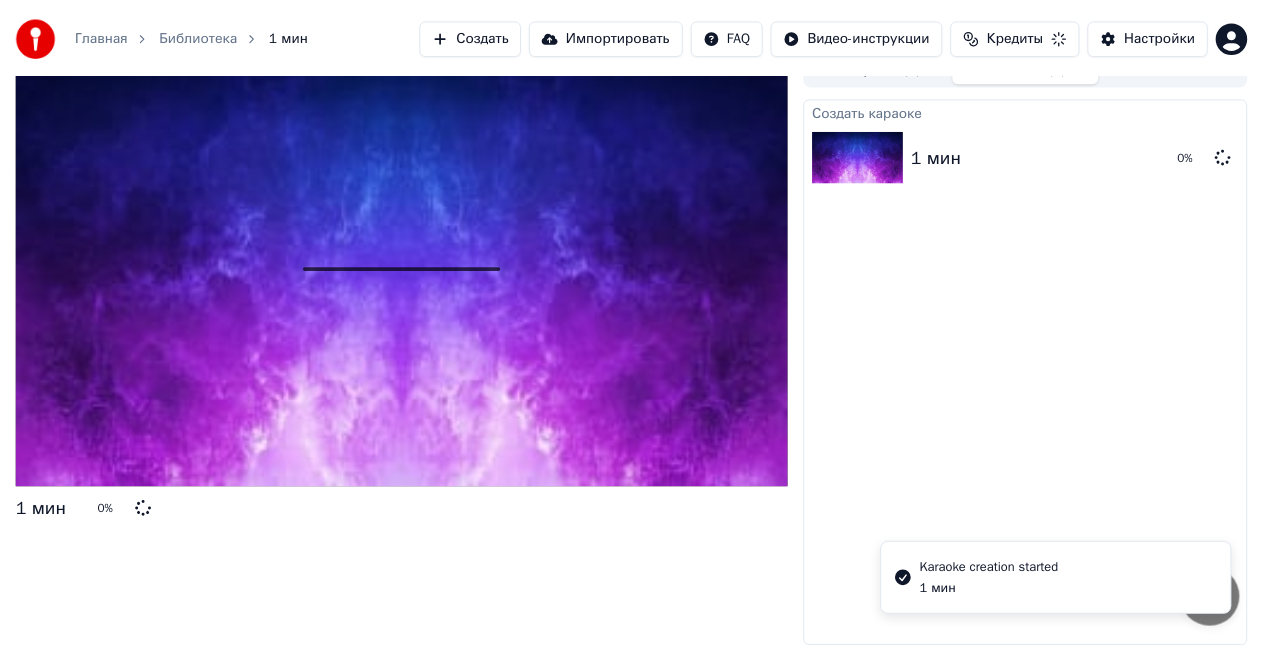scroll, scrollTop: 22, scrollLeft: 0, axis: vertical 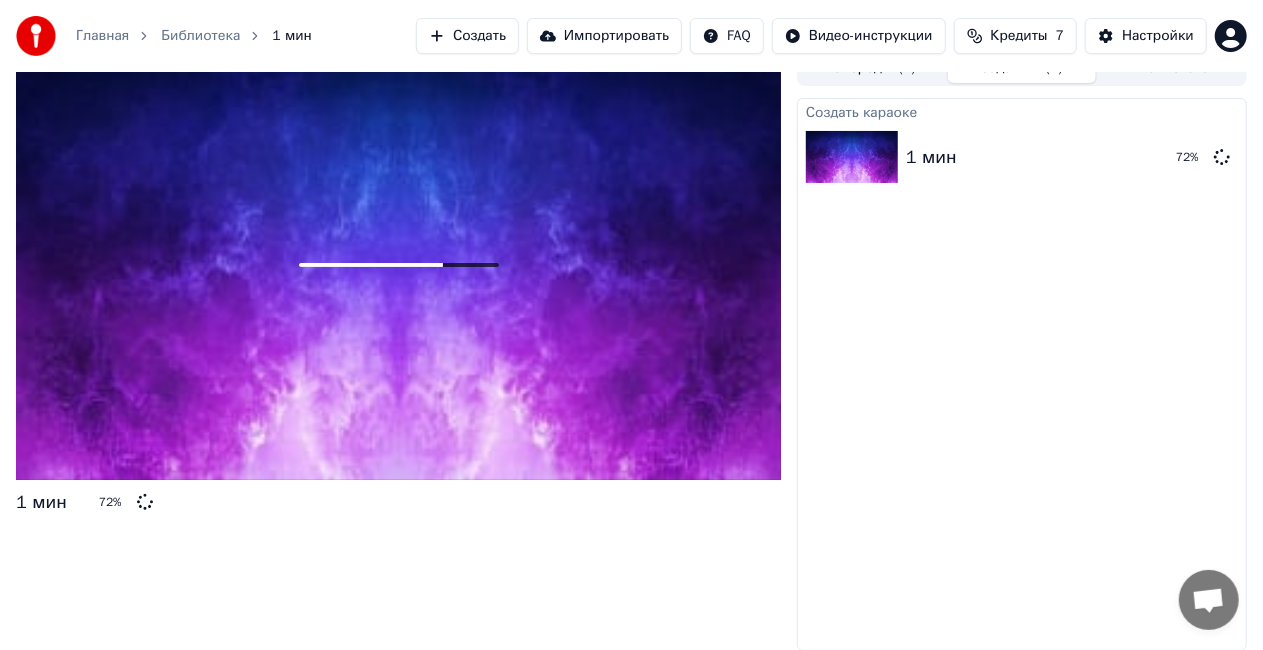 click on "Главная Библиотека 1 мин Создать Импортировать FAQ Видео-инструкции Кредиты 7 Настройки 1 мин 72 % Очередь ( 1 ) Задания ( 1 ) Библиотека Создать караоке 1 мин 72 %" at bounding box center [631, 303] 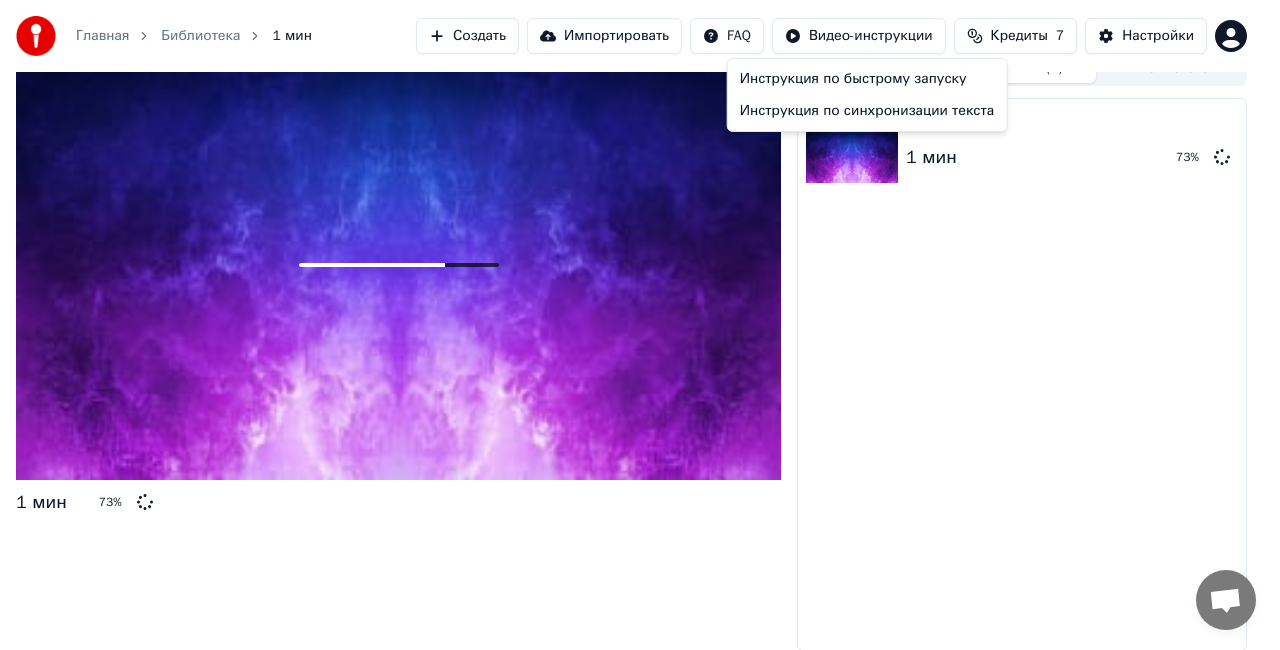 click on "Главная Библиотека 1 мин Создать Импортировать FAQ Видео-инструкции Кредиты 7 Настройки 1 мин 73 % Очередь ( 1 ) Задания ( 1 ) Библиотека Создать караоке 1 мин 73 % Инструкция по быстрому запуску Инструкция по синхронизации текста" at bounding box center [640, 303] 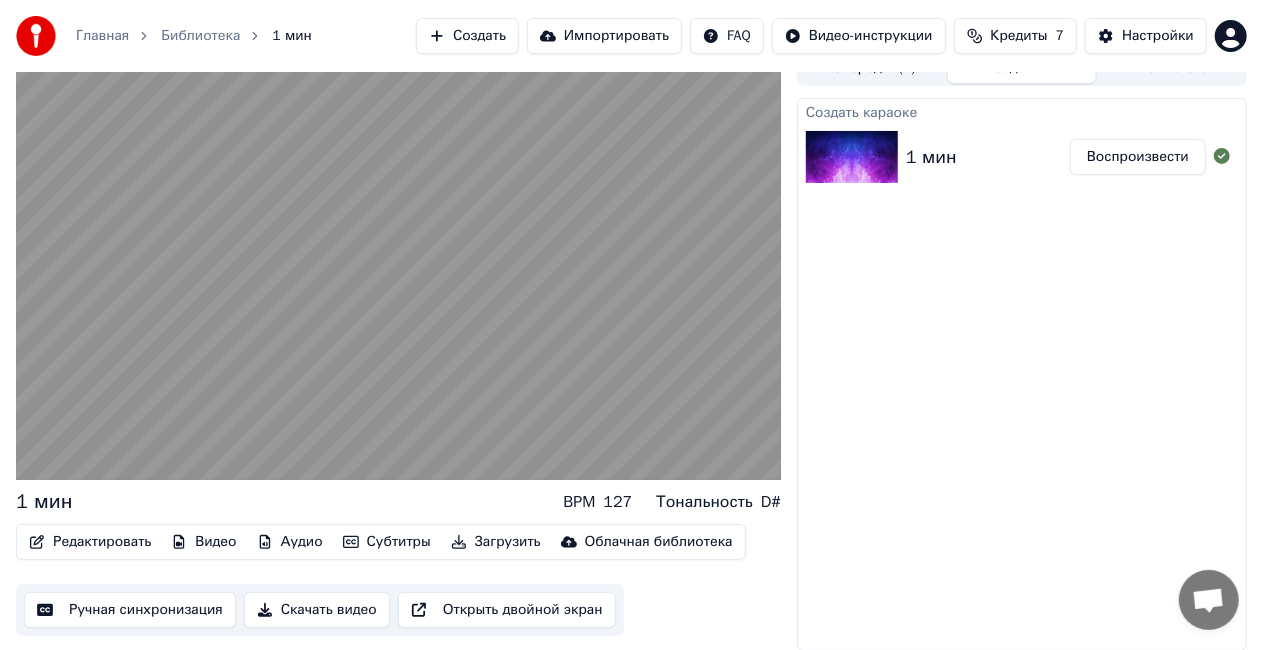 click on "Создать караоке 1 мин Воспроизвести" at bounding box center [1022, 374] 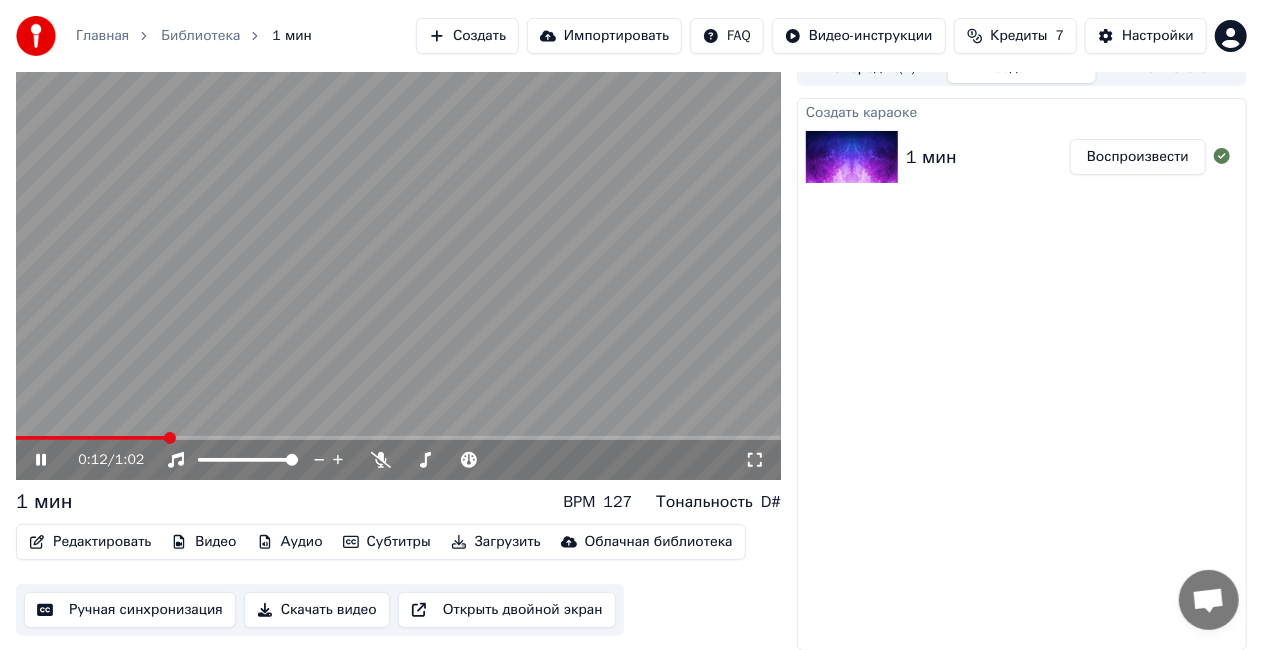 click 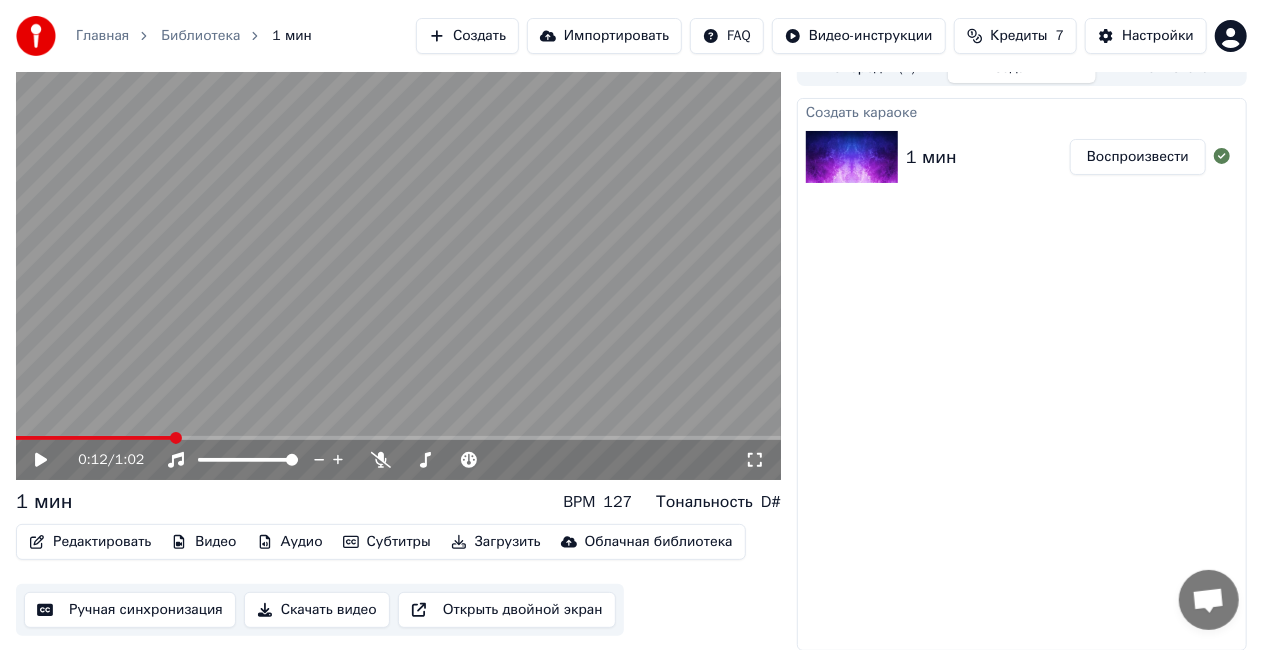 click on "Видео" at bounding box center (203, 542) 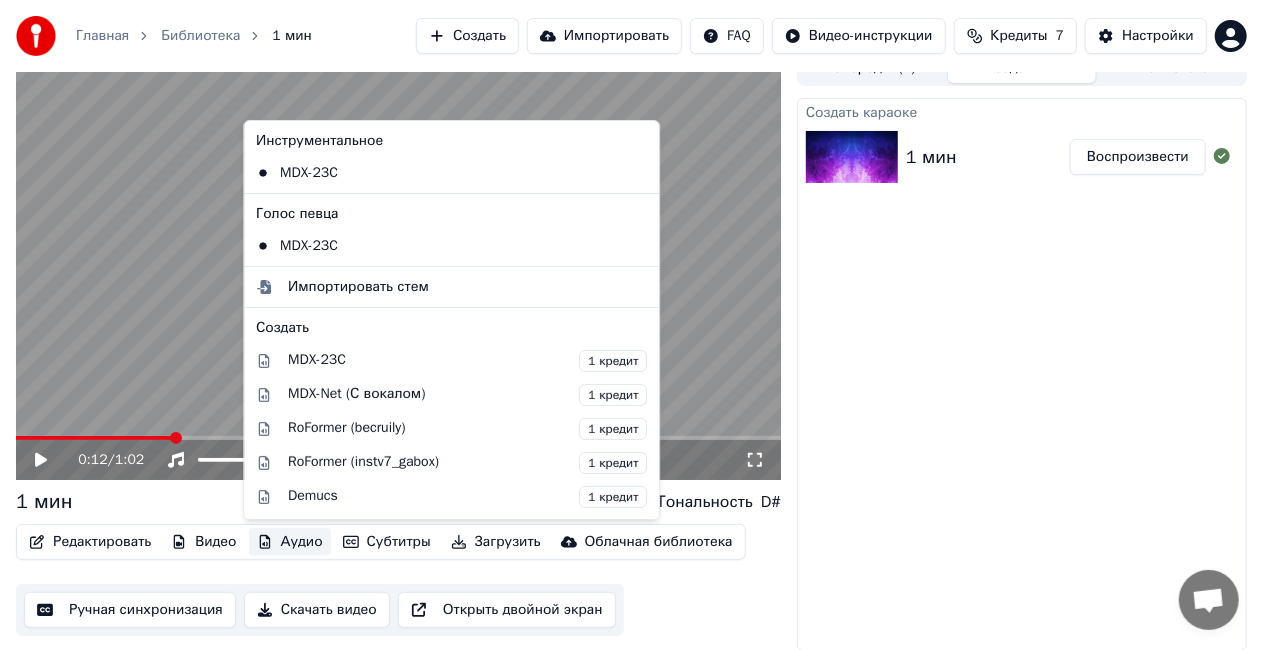 click on "Аудио" at bounding box center (290, 542) 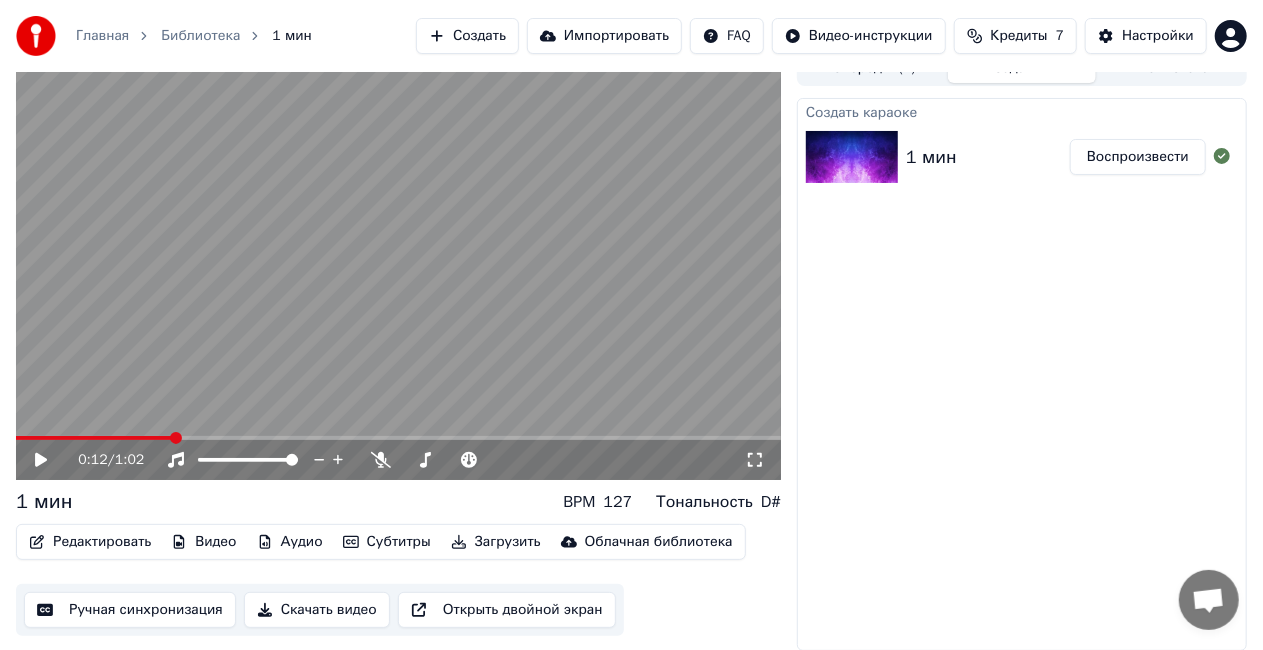 click on "Аудио" at bounding box center [290, 542] 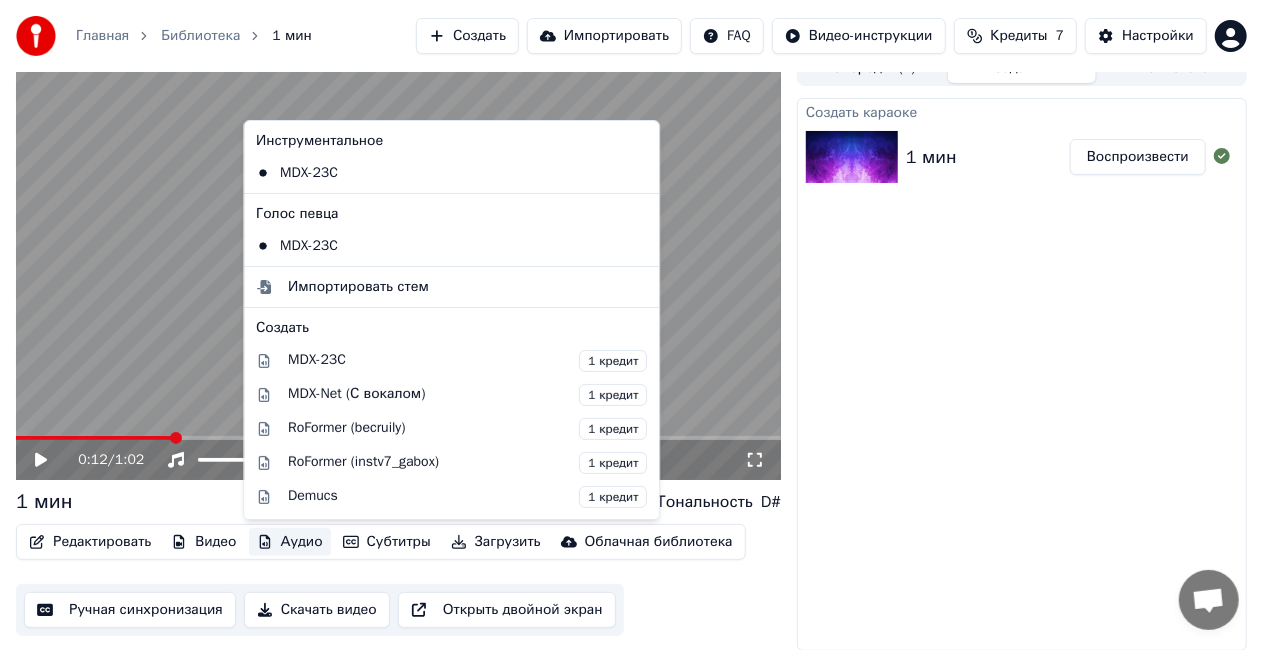 click 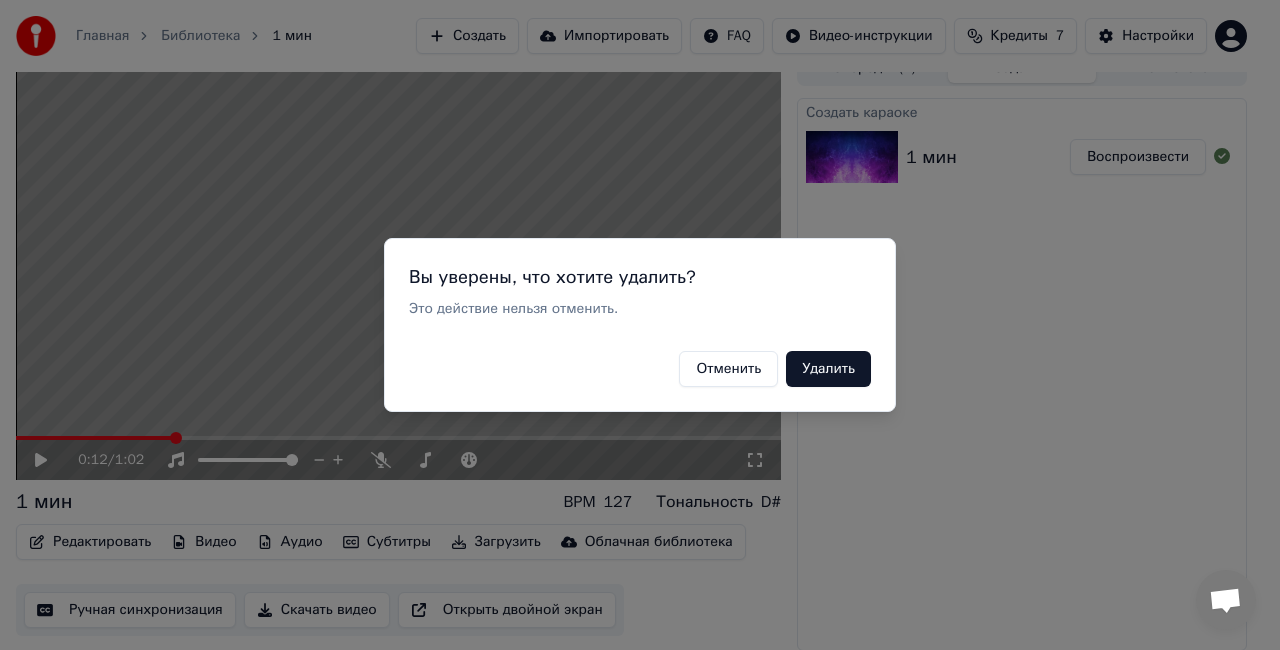 drag, startPoint x: 826, startPoint y: 373, endPoint x: 592, endPoint y: 437, distance: 242.59431 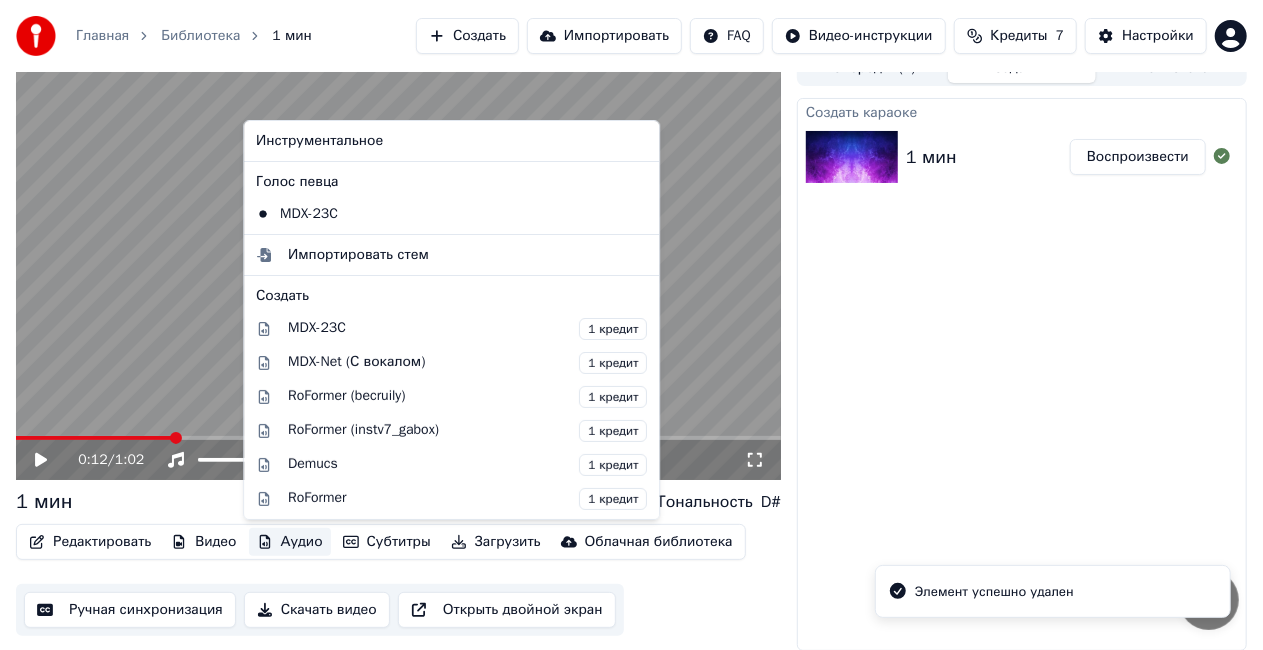 click on "Аудио" at bounding box center [290, 542] 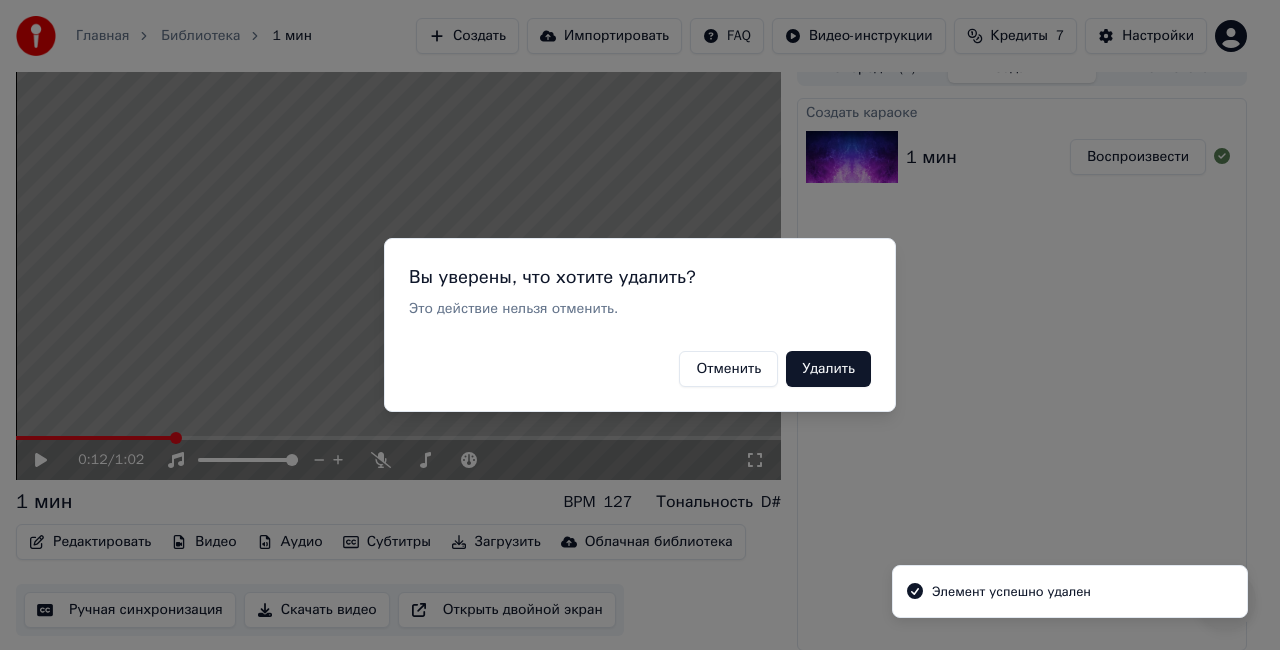 click on "Удалить" at bounding box center (828, 369) 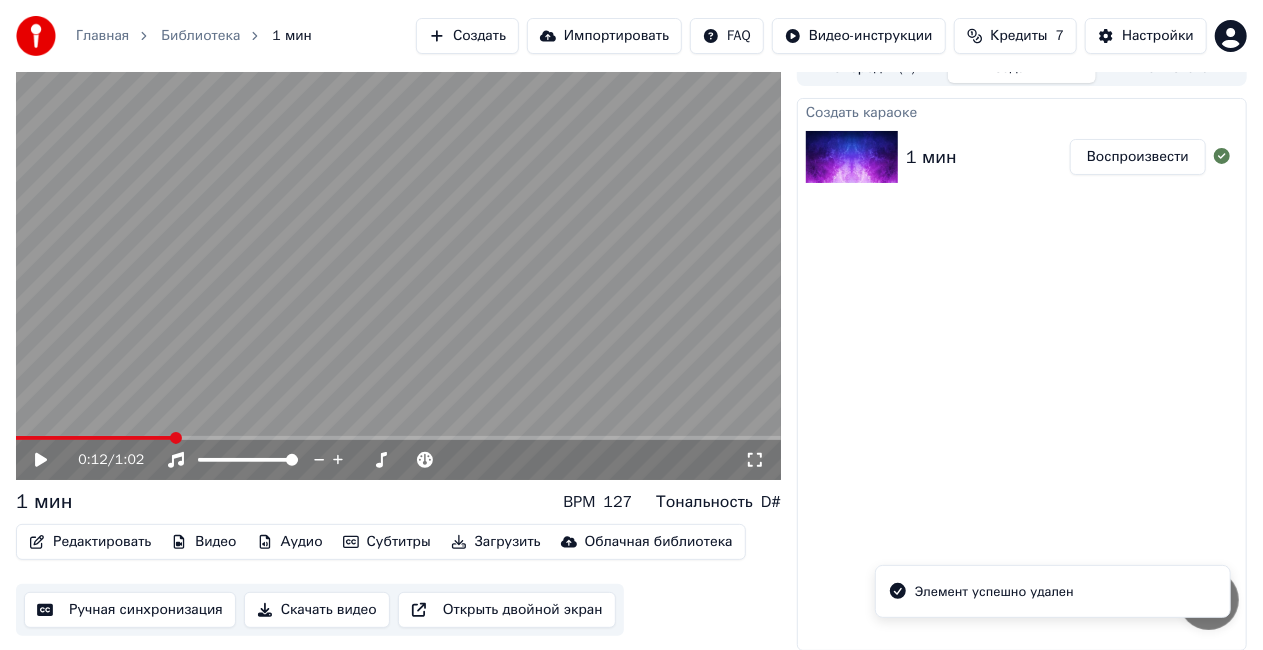 click 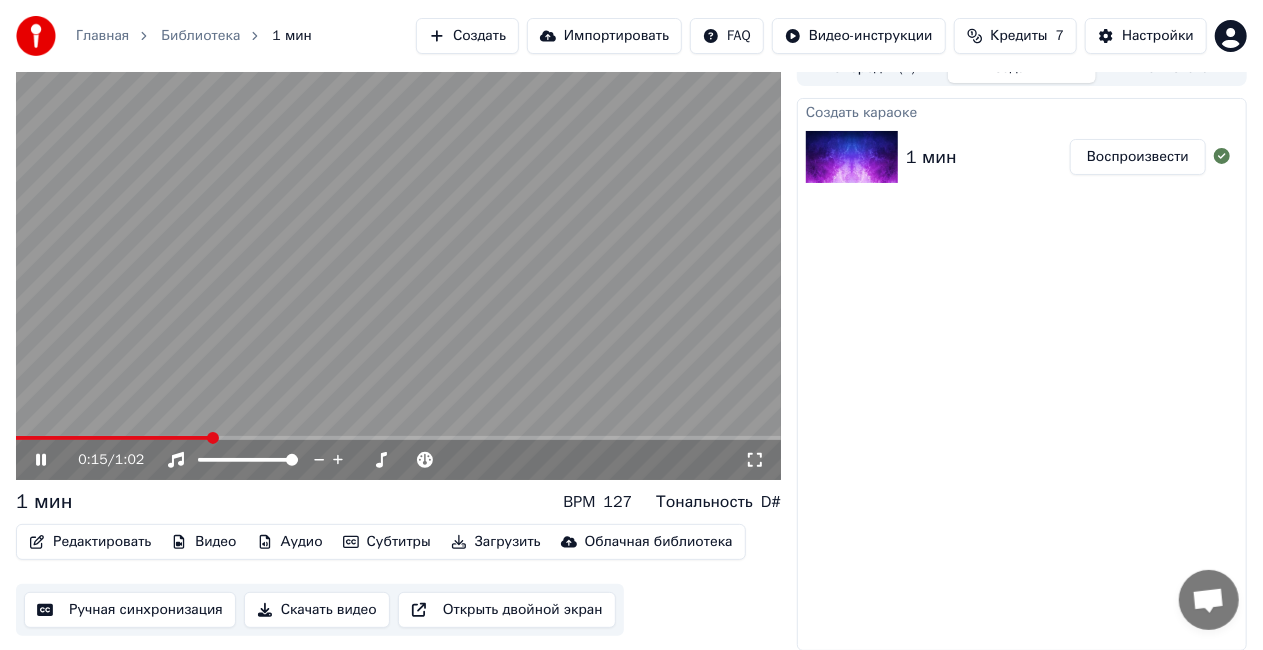 click 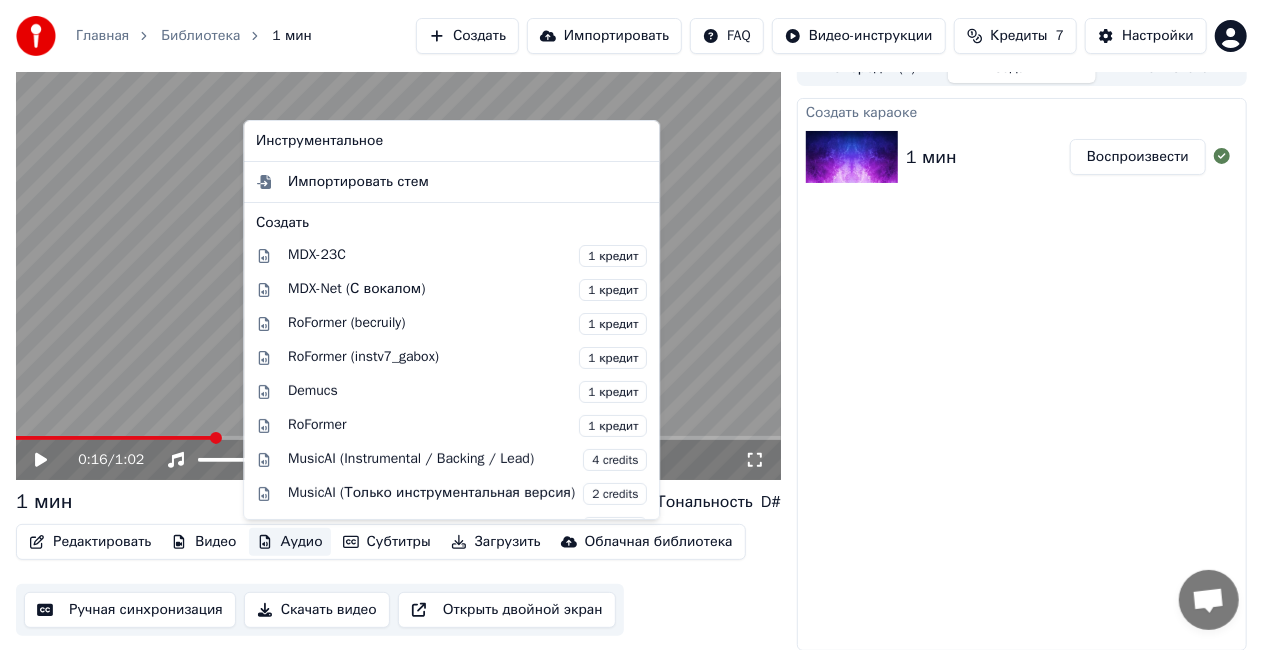 click on "Аудио" at bounding box center [290, 542] 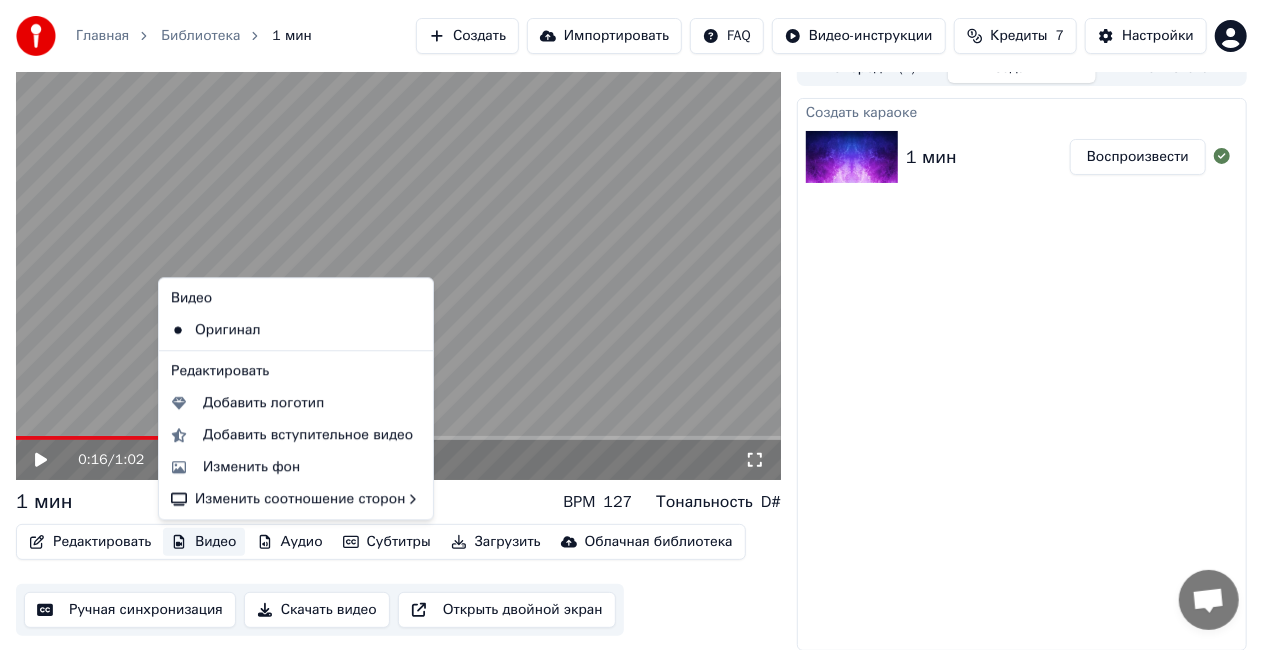 click at bounding box center (114, 438) 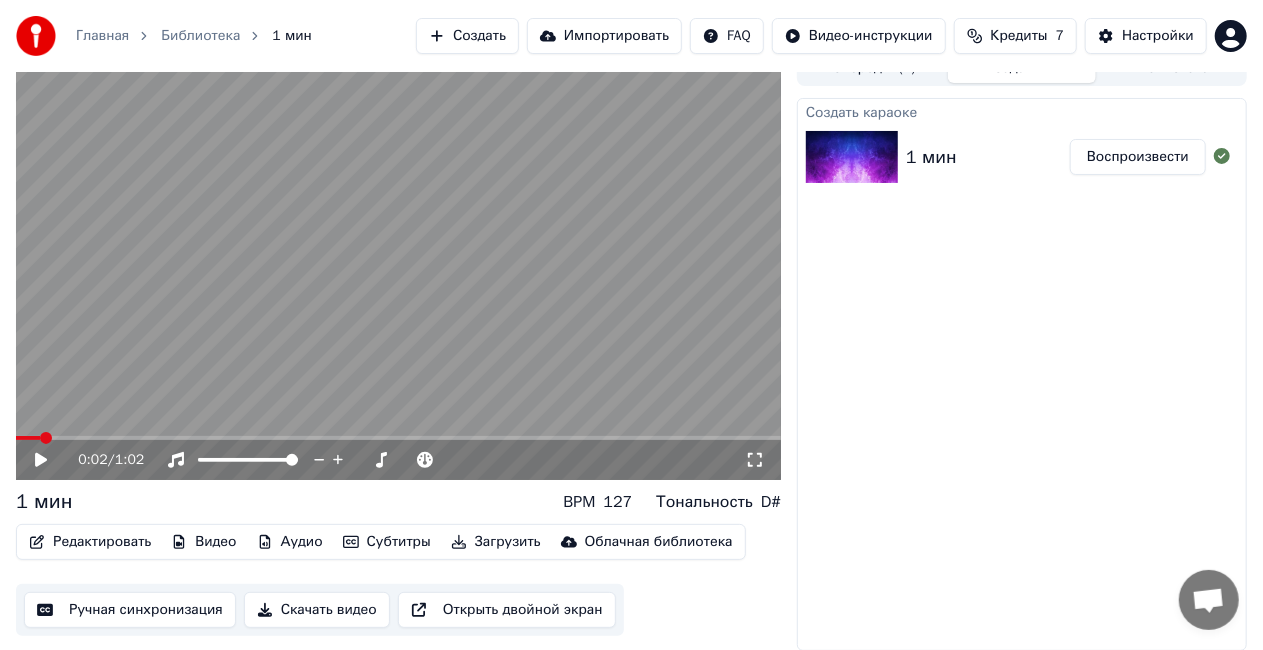 click 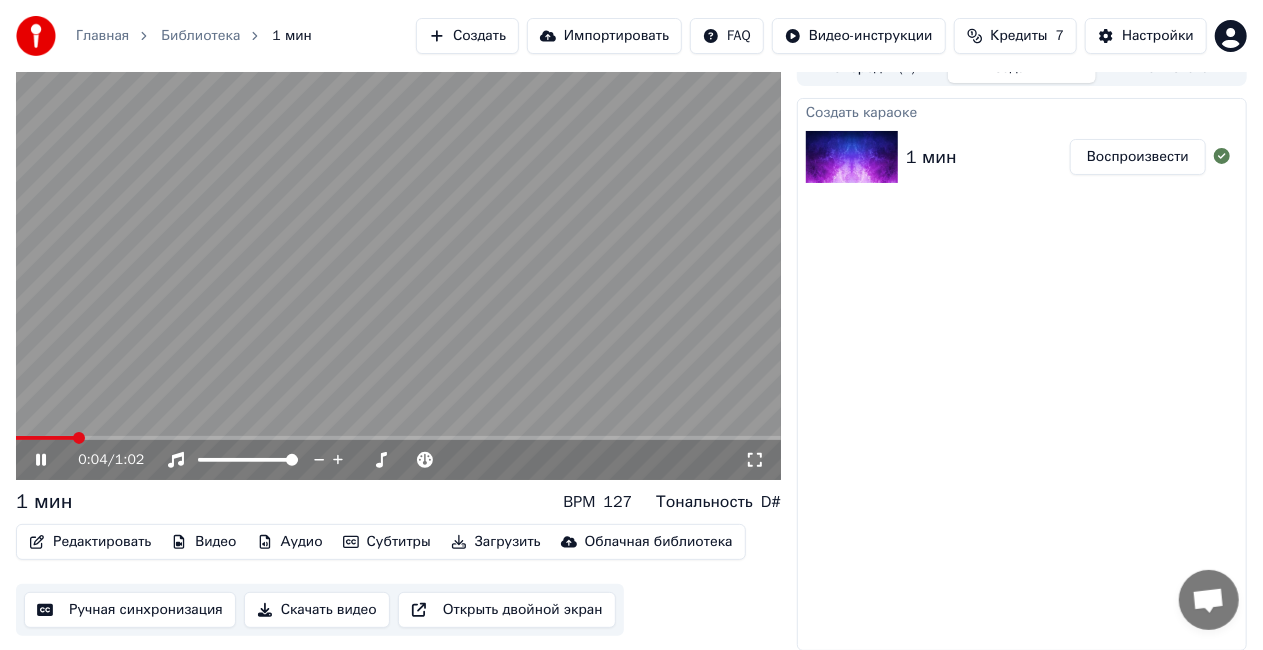 click 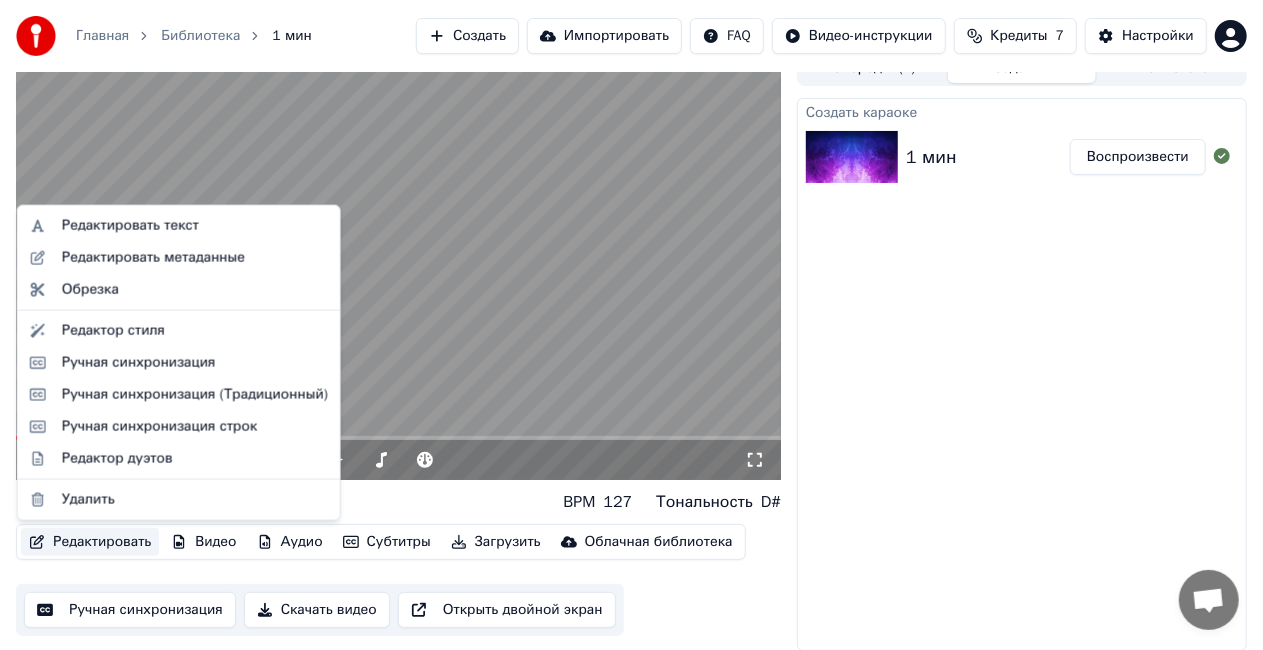 click on "Редактировать" at bounding box center [90, 542] 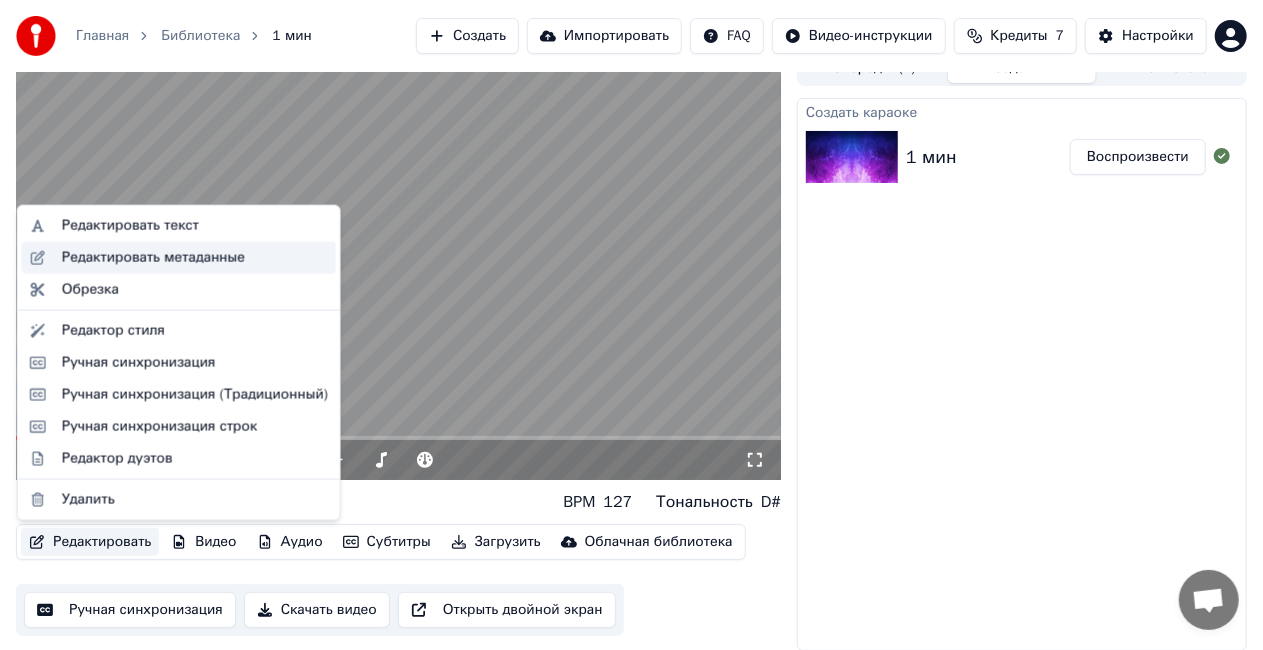 click on "Редактировать метаданные" at bounding box center [153, 258] 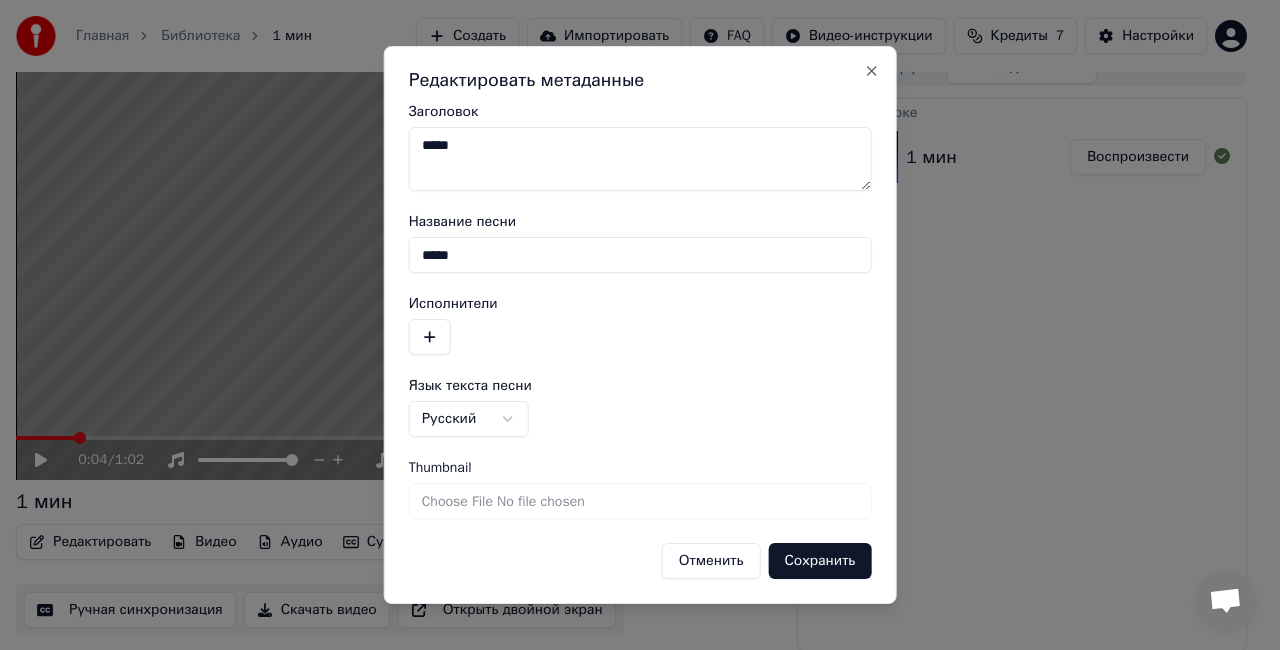 click on "Отменить" at bounding box center (711, 561) 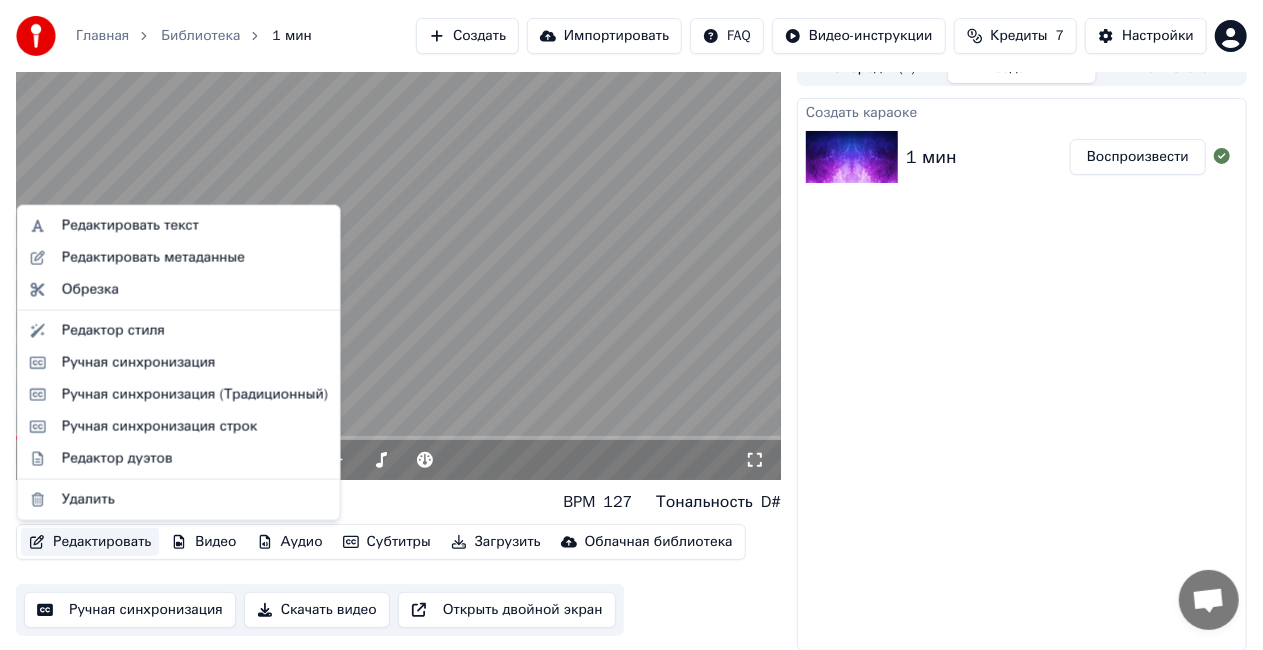 click on "Редактировать" at bounding box center (90, 542) 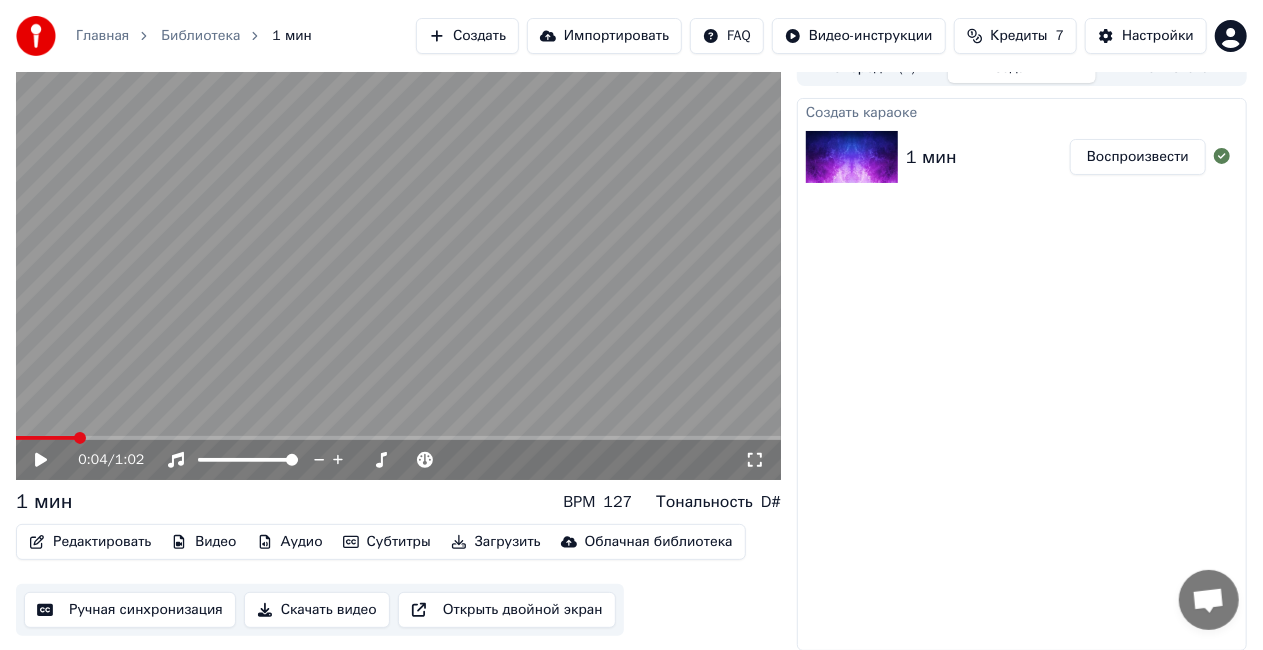 click at bounding box center (398, 265) 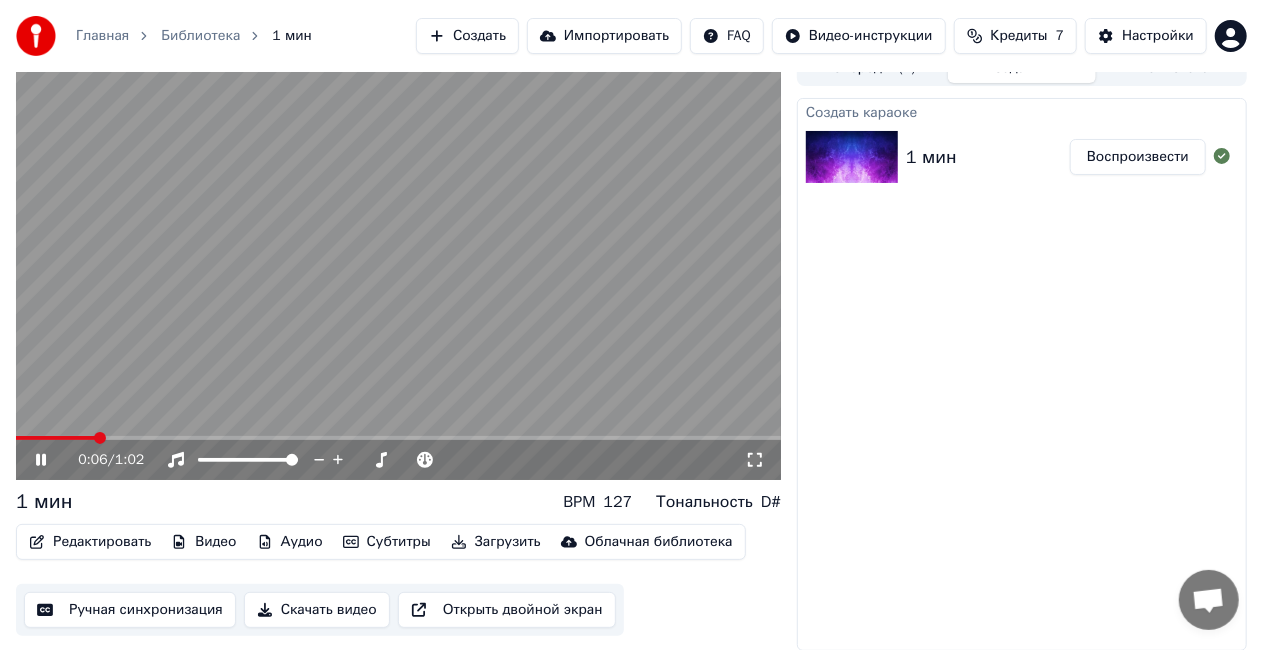 click 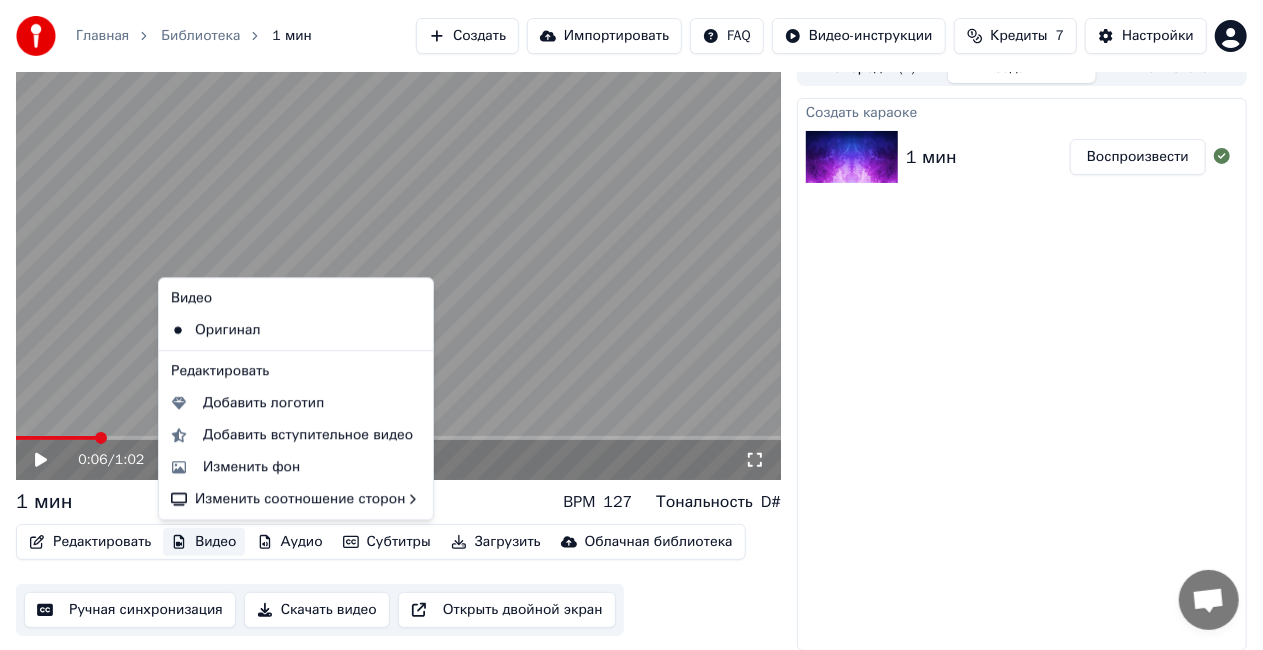 click on "Видео" at bounding box center (203, 542) 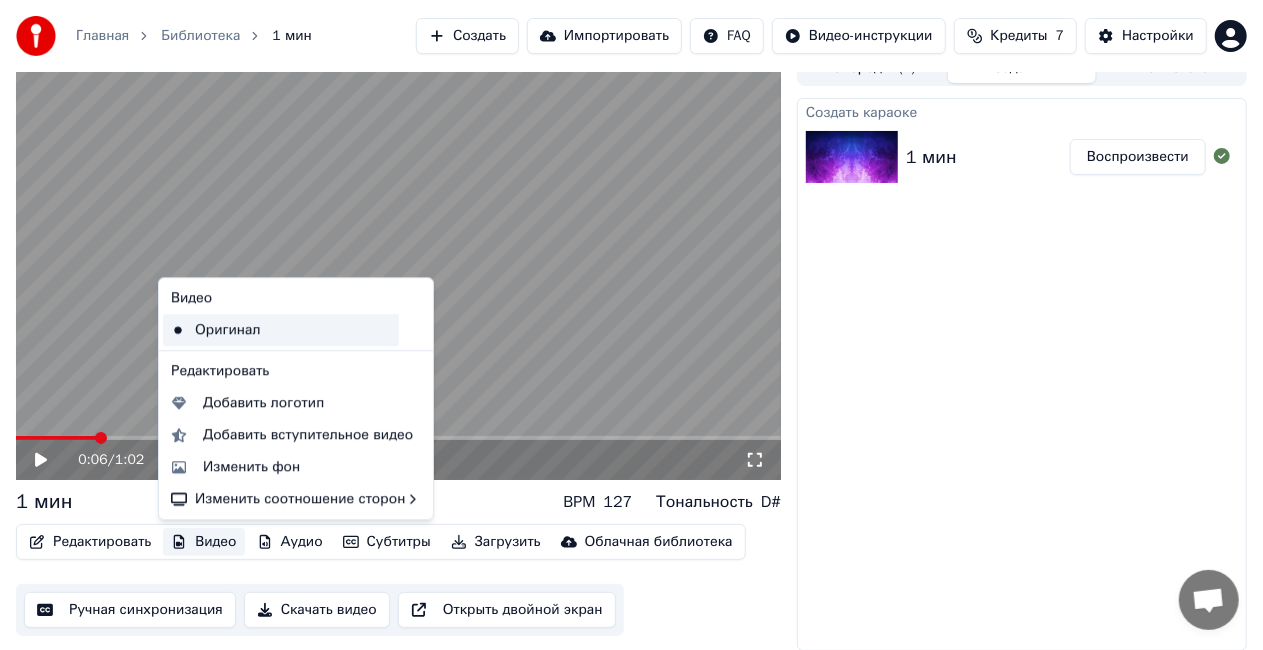 click on "Оригинал" at bounding box center [281, 330] 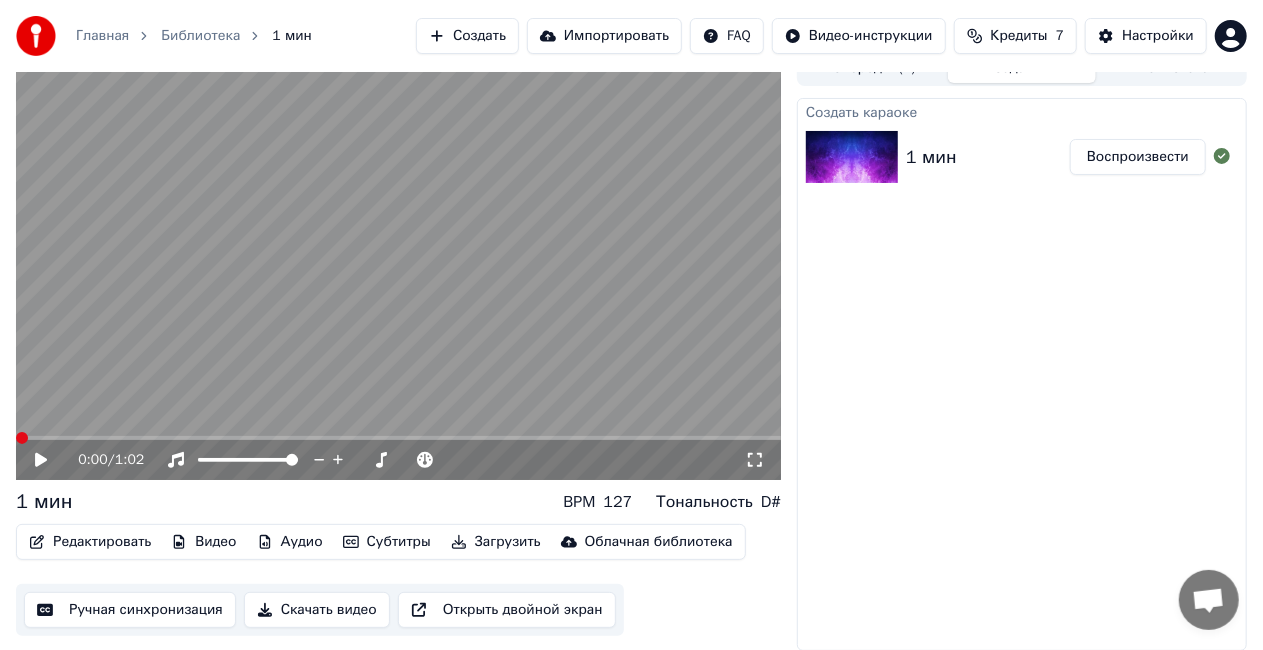click 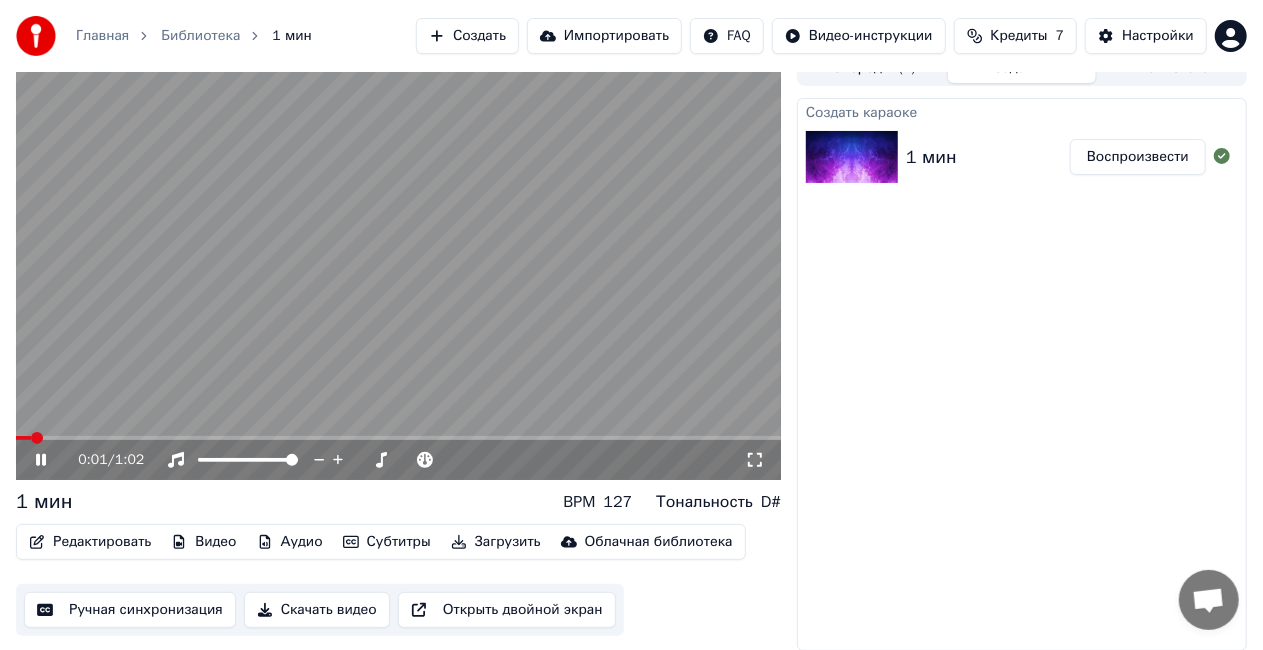 click 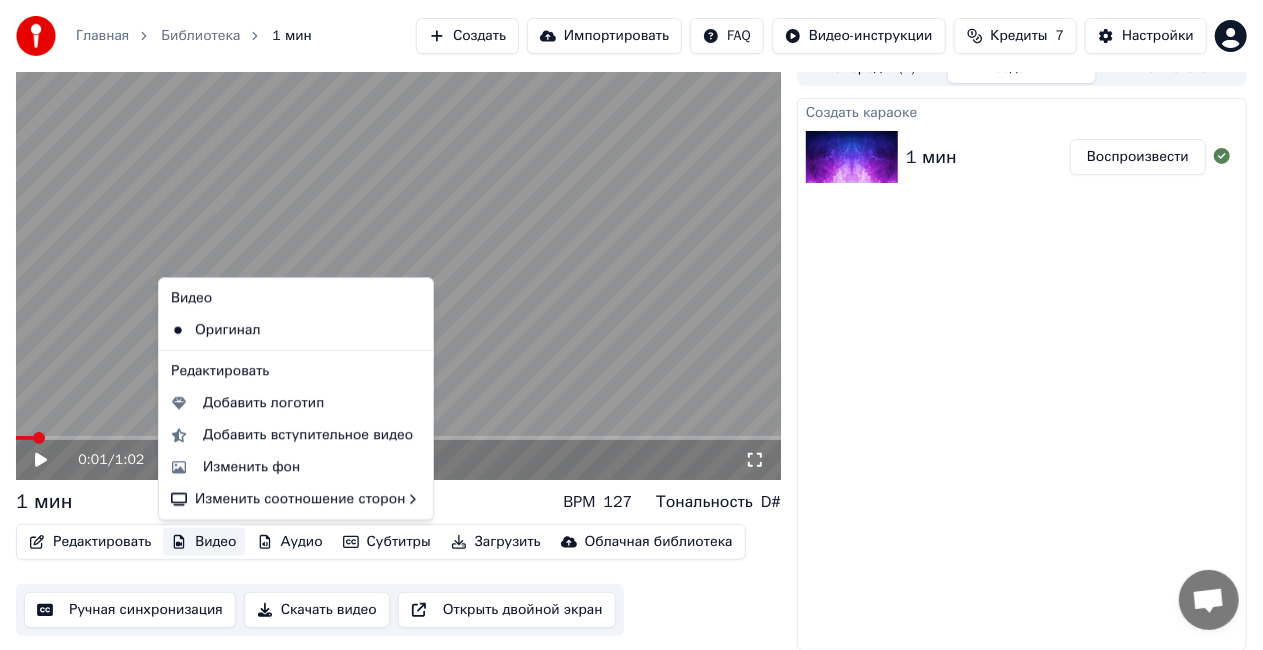 click on "Видео" at bounding box center [203, 542] 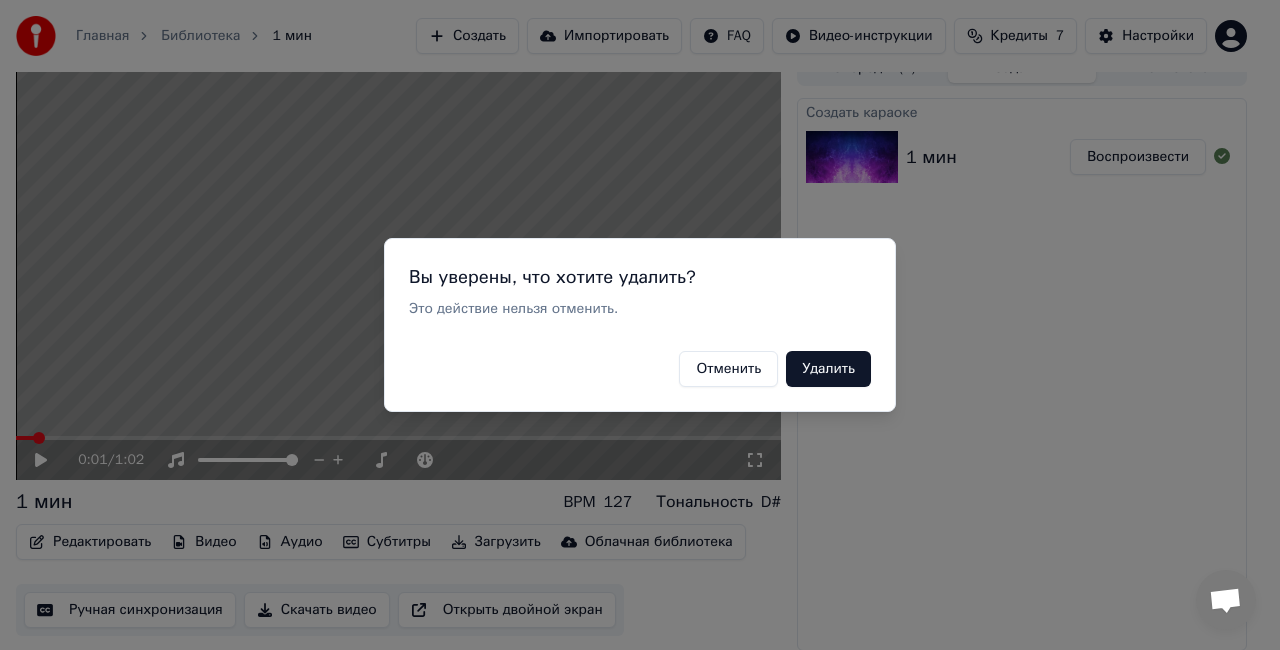 click on "Удалить" at bounding box center (828, 369) 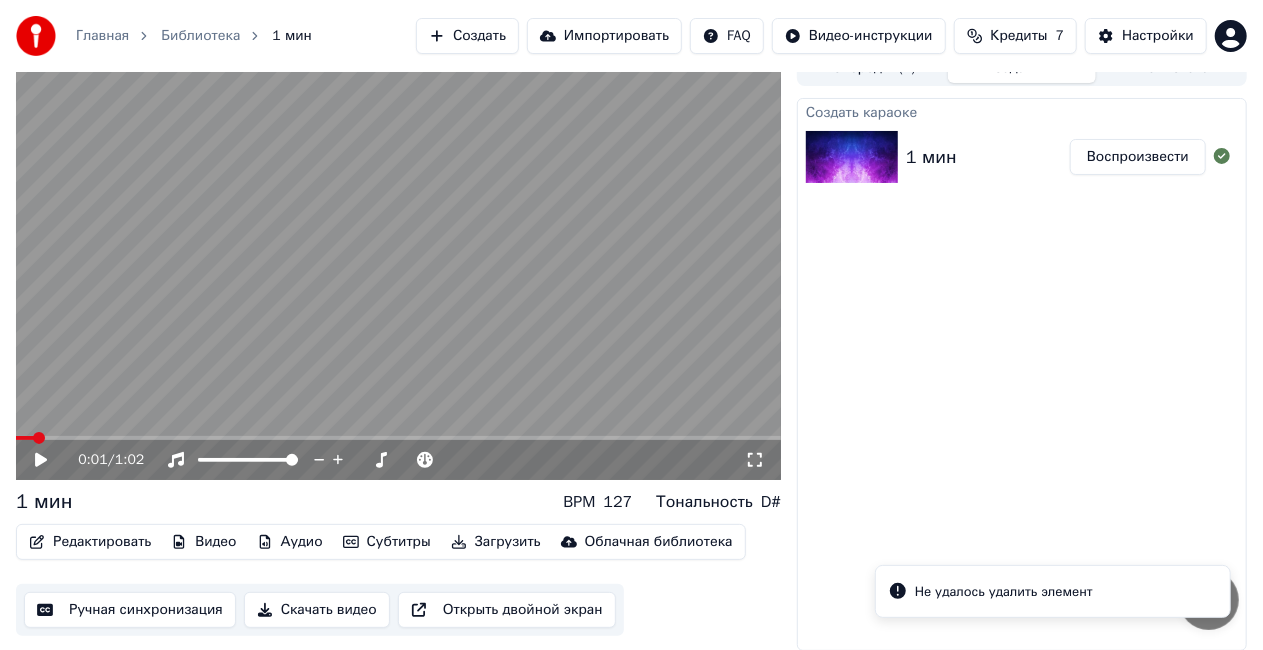 click on "Видео" at bounding box center (203, 542) 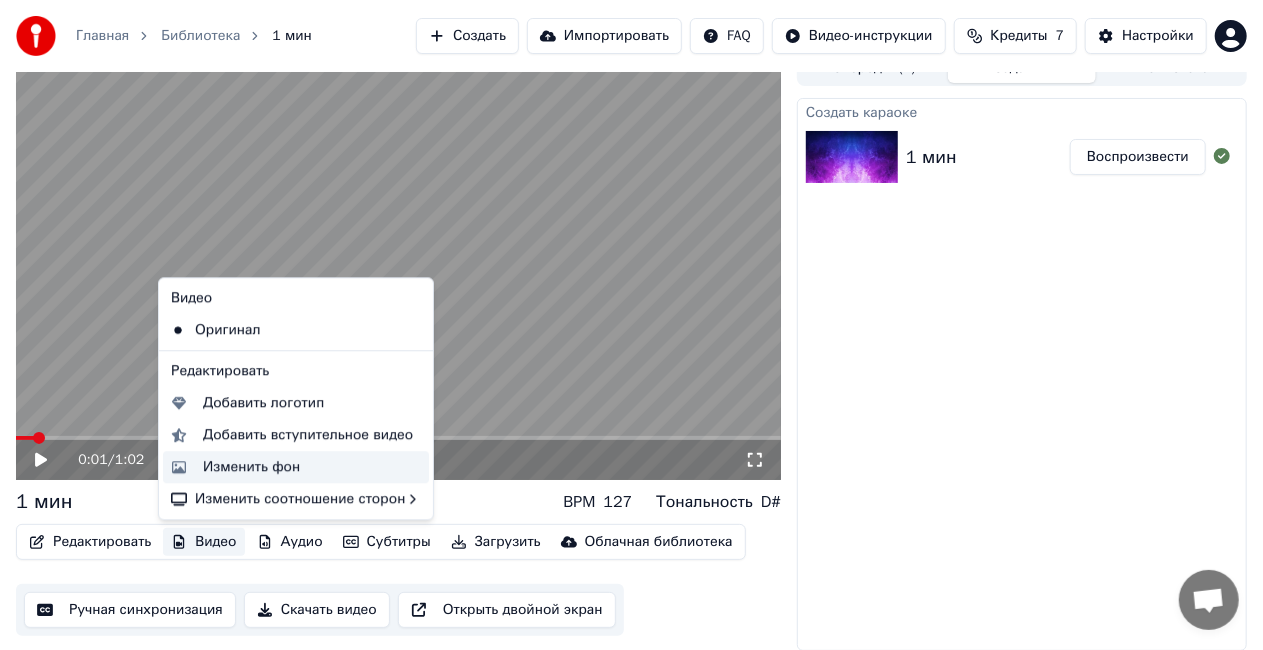 click on "Изменить фон" at bounding box center (312, 467) 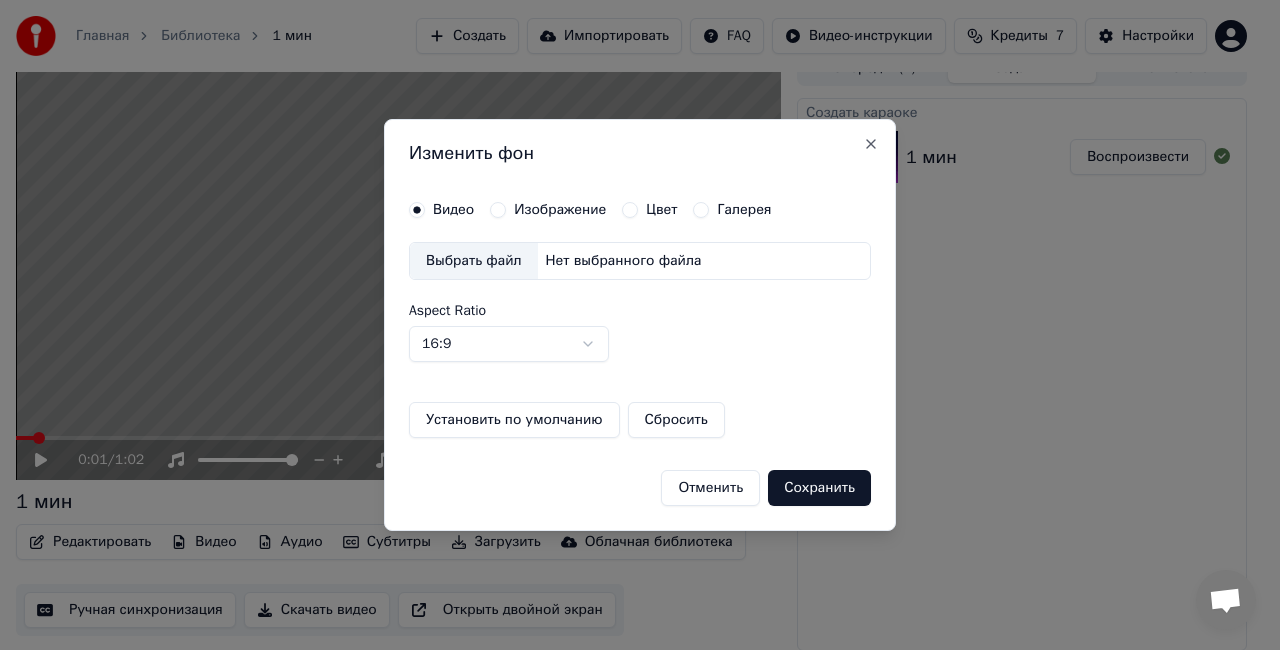 click on "Отменить" at bounding box center (710, 488) 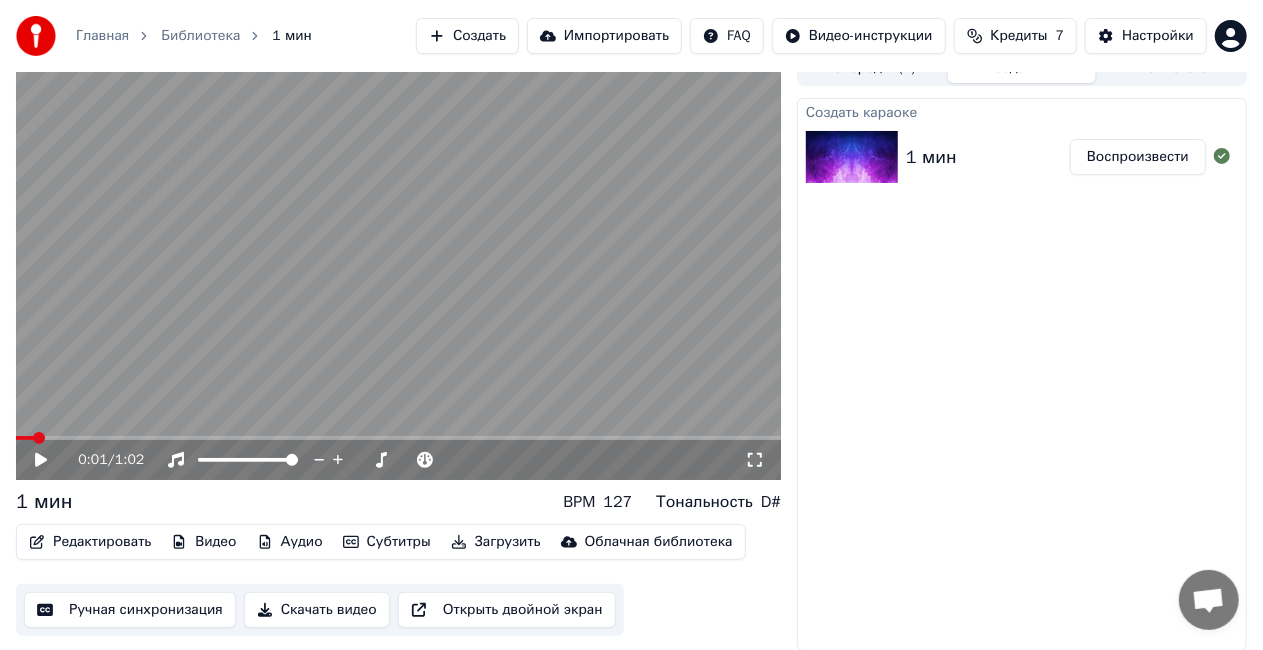 click on "Аудио" at bounding box center [290, 542] 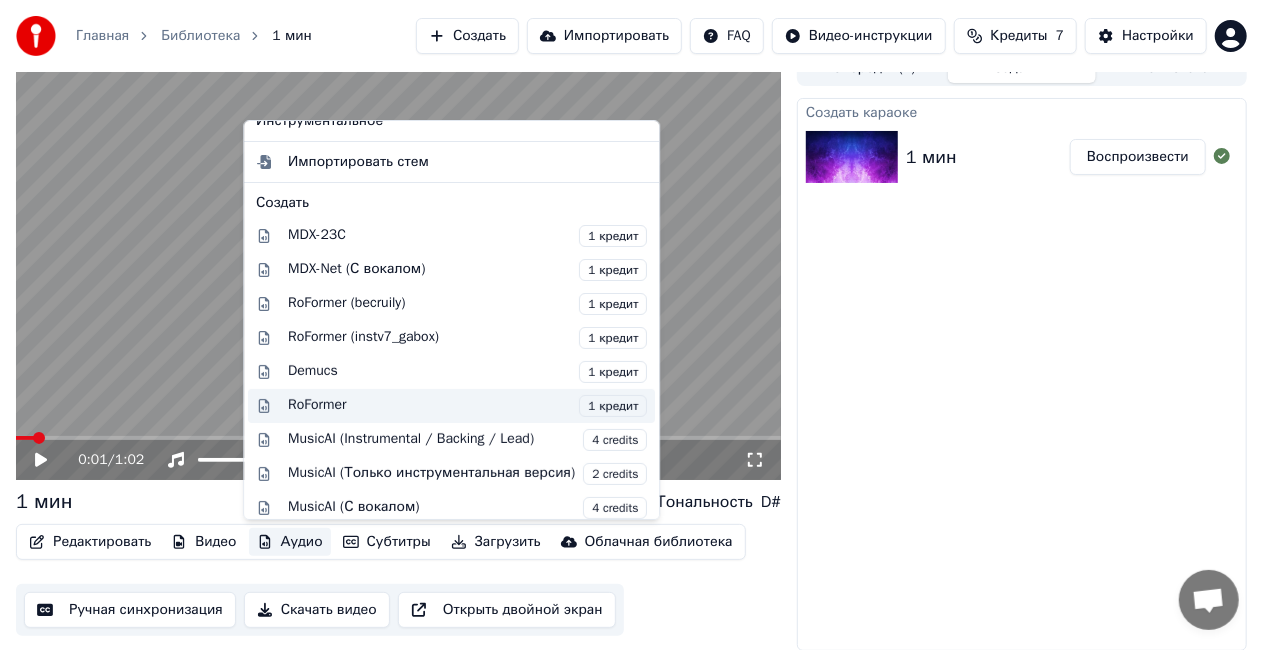 scroll, scrollTop: 0, scrollLeft: 0, axis: both 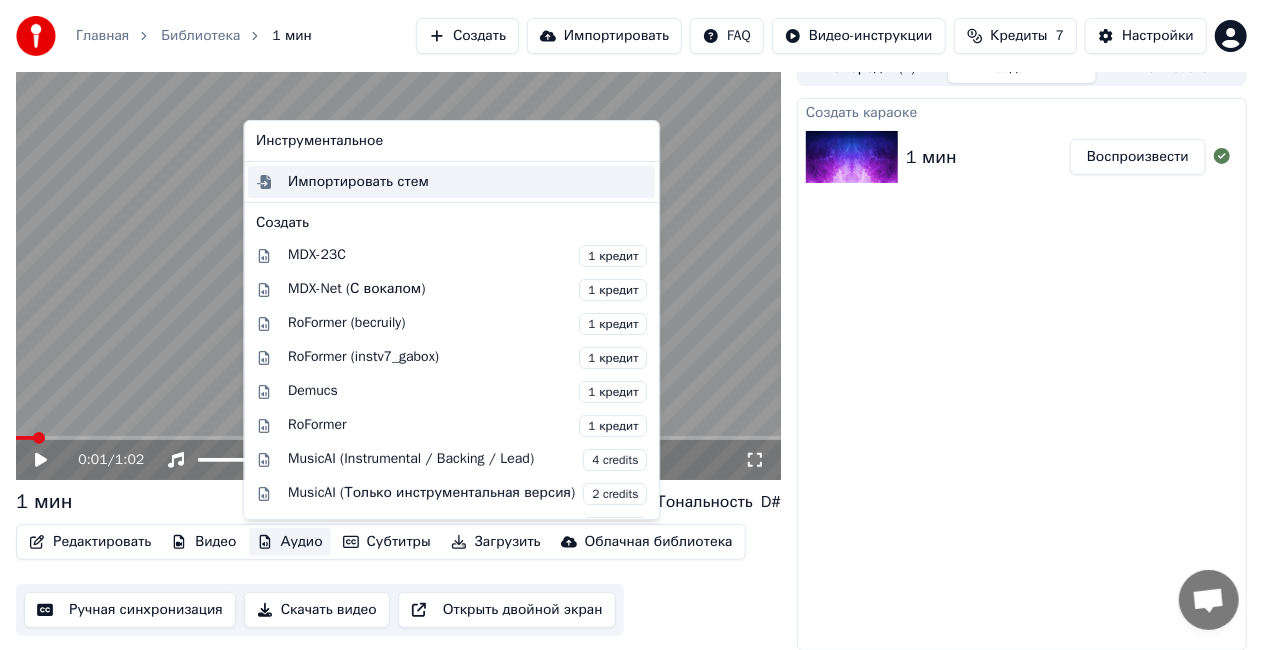 click on "Импортировать стем" at bounding box center (358, 182) 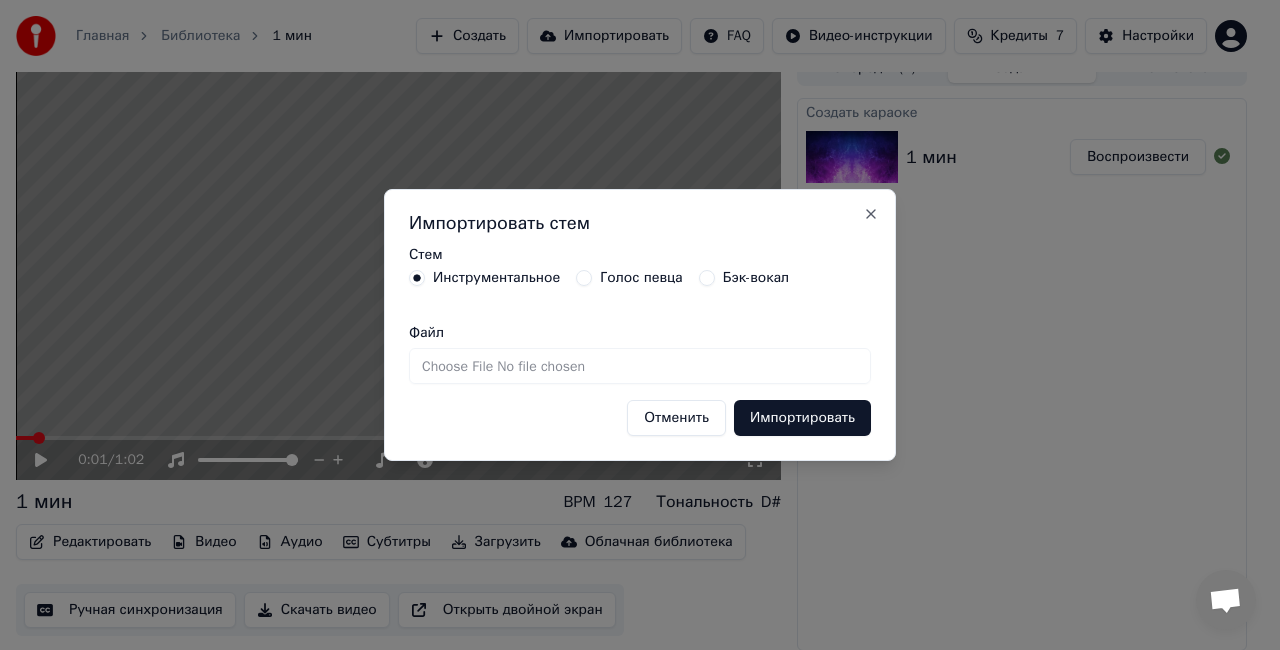 click on "Файл" at bounding box center (640, 366) 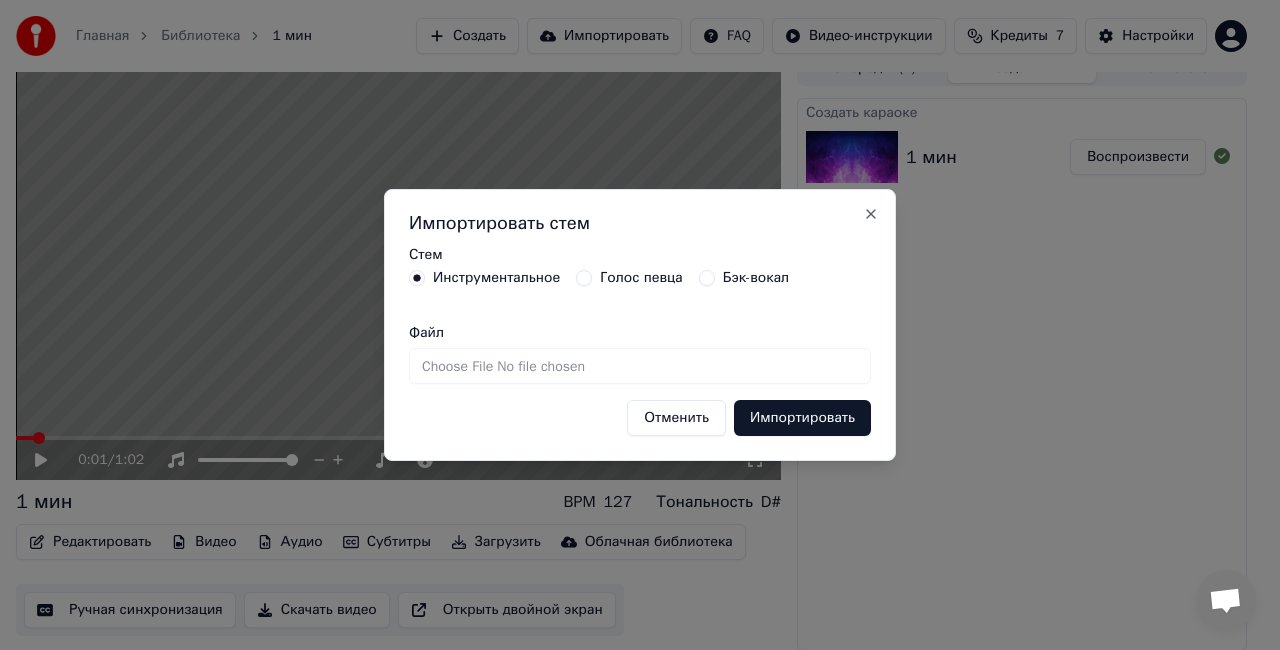 type on "**********" 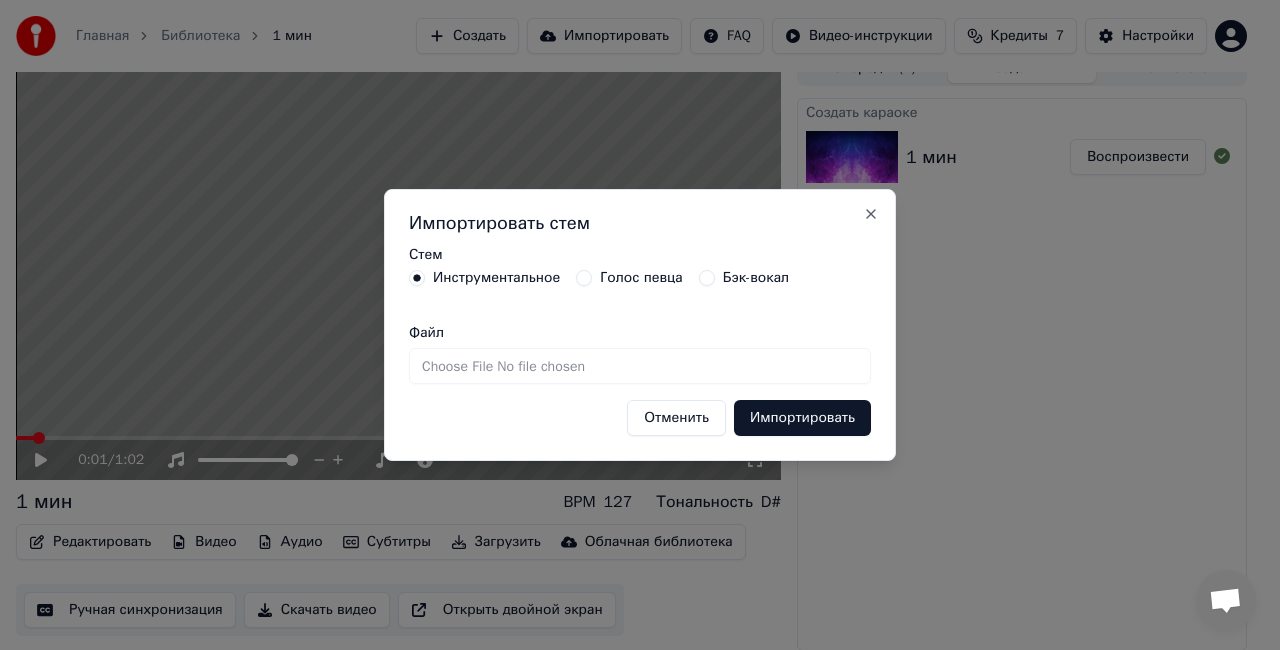 click on "Импортировать" at bounding box center [802, 418] 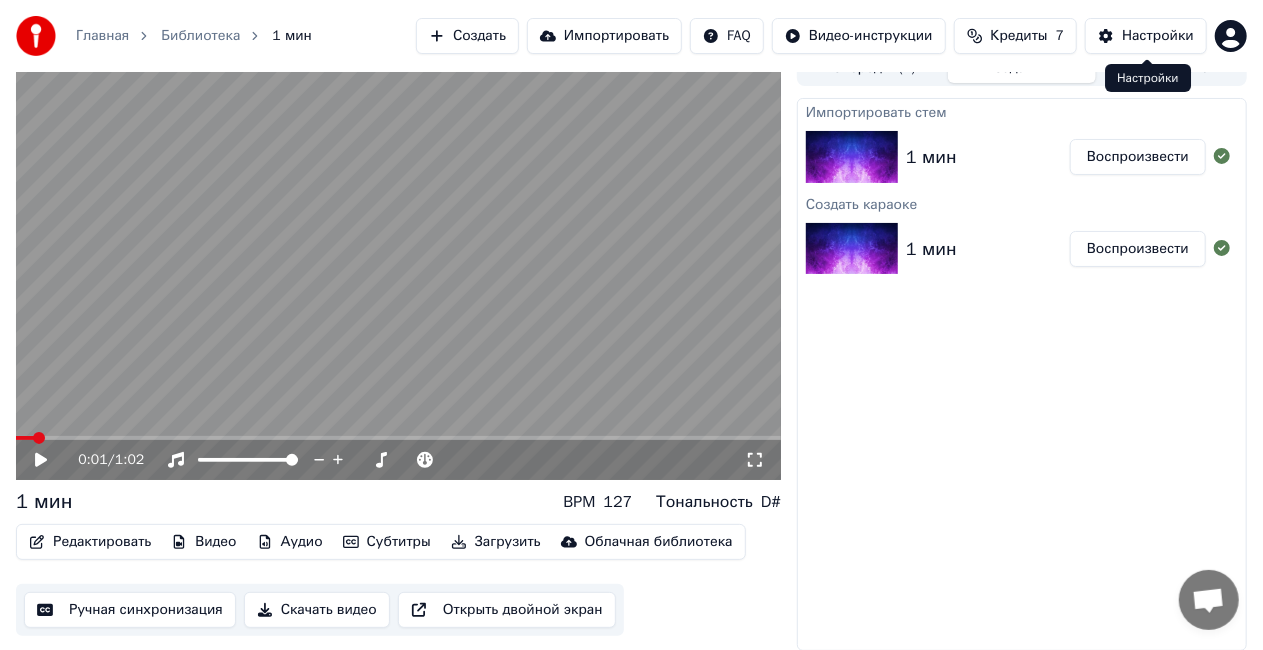 click on "Настройки" at bounding box center [1158, 36] 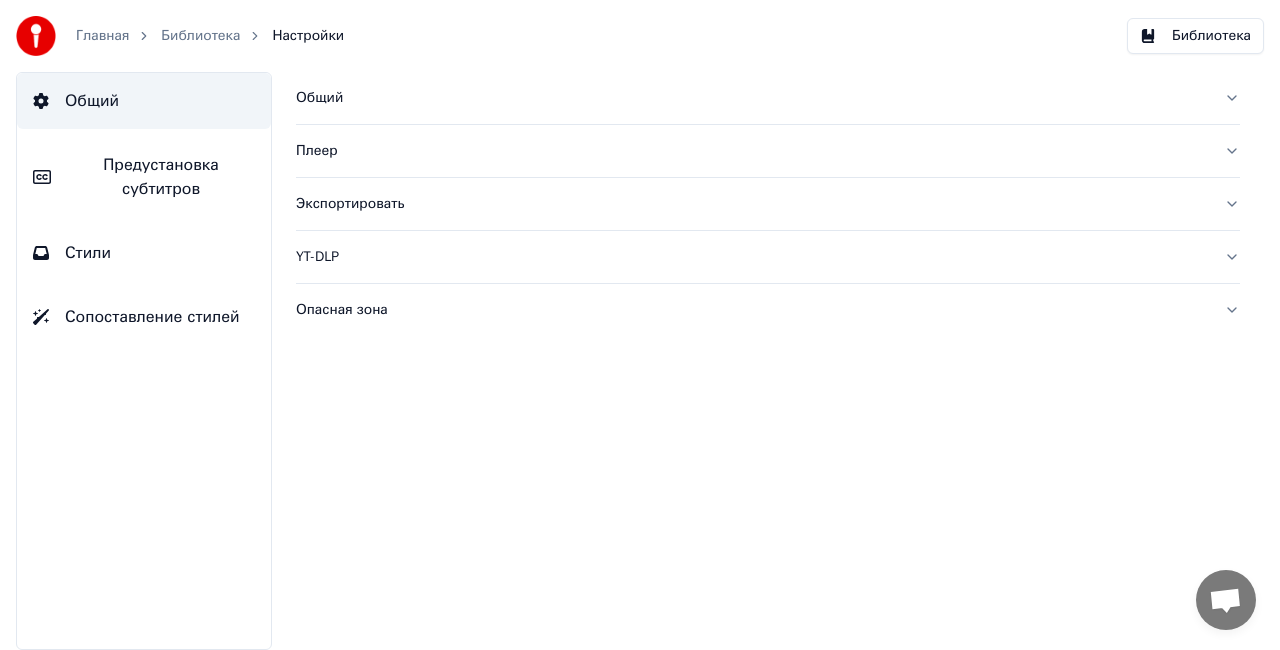 click on "Библиотека" at bounding box center [1195, 36] 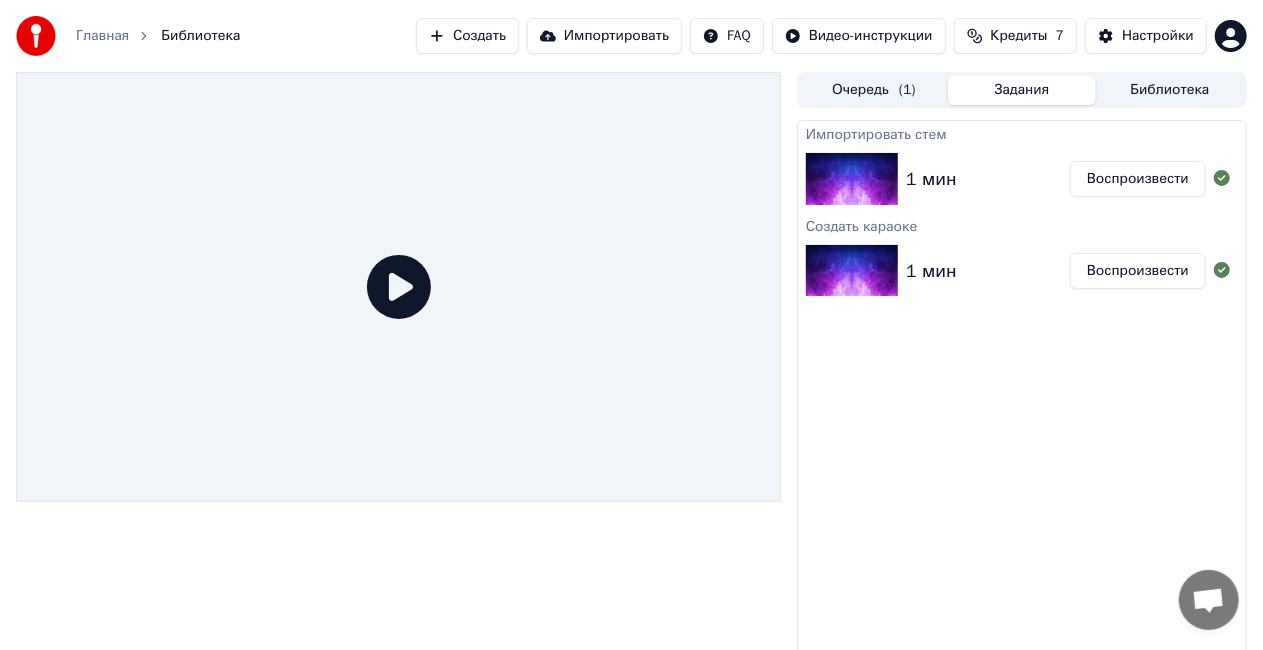 click on "Задания" at bounding box center (1022, 90) 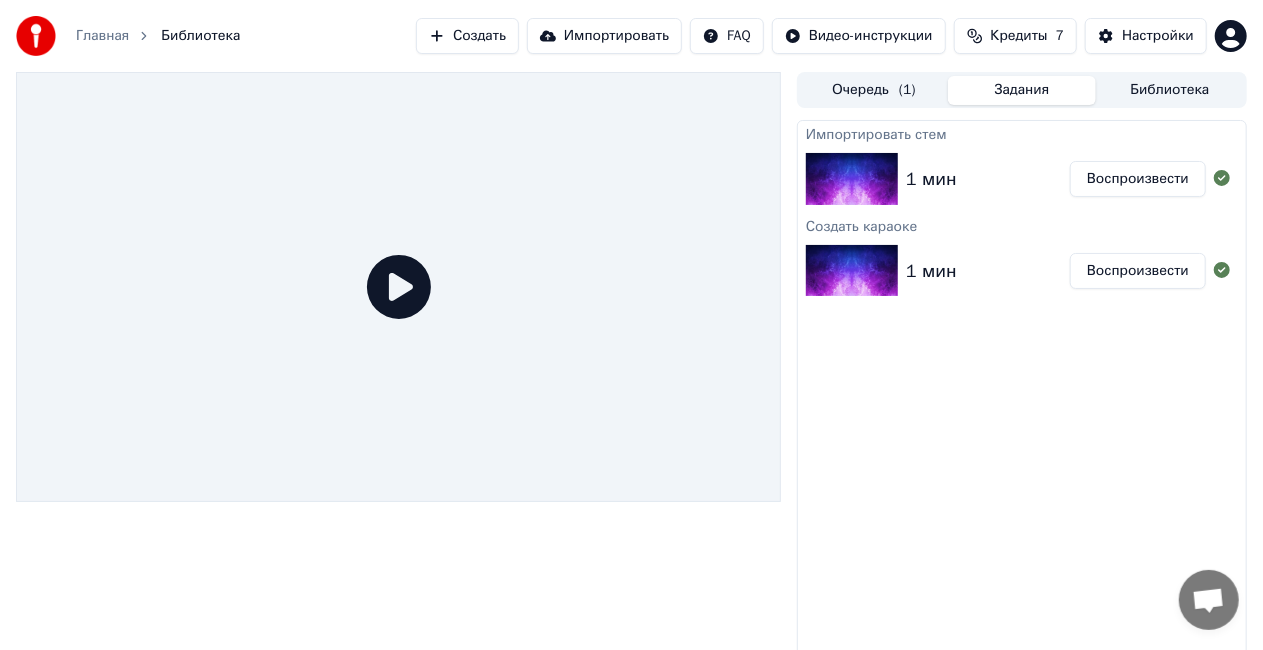 click on "Очередь ( 1 )" at bounding box center [874, 90] 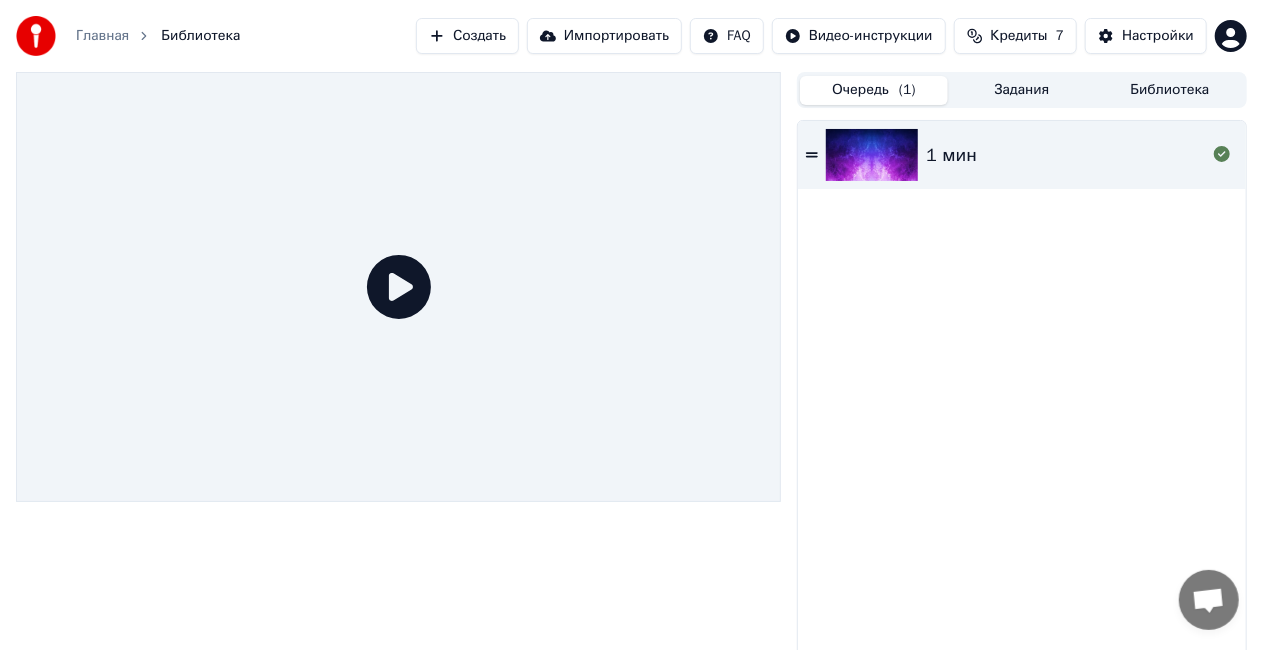click on "Очередь ( 1 ) Задания Библиотека" at bounding box center (1022, 90) 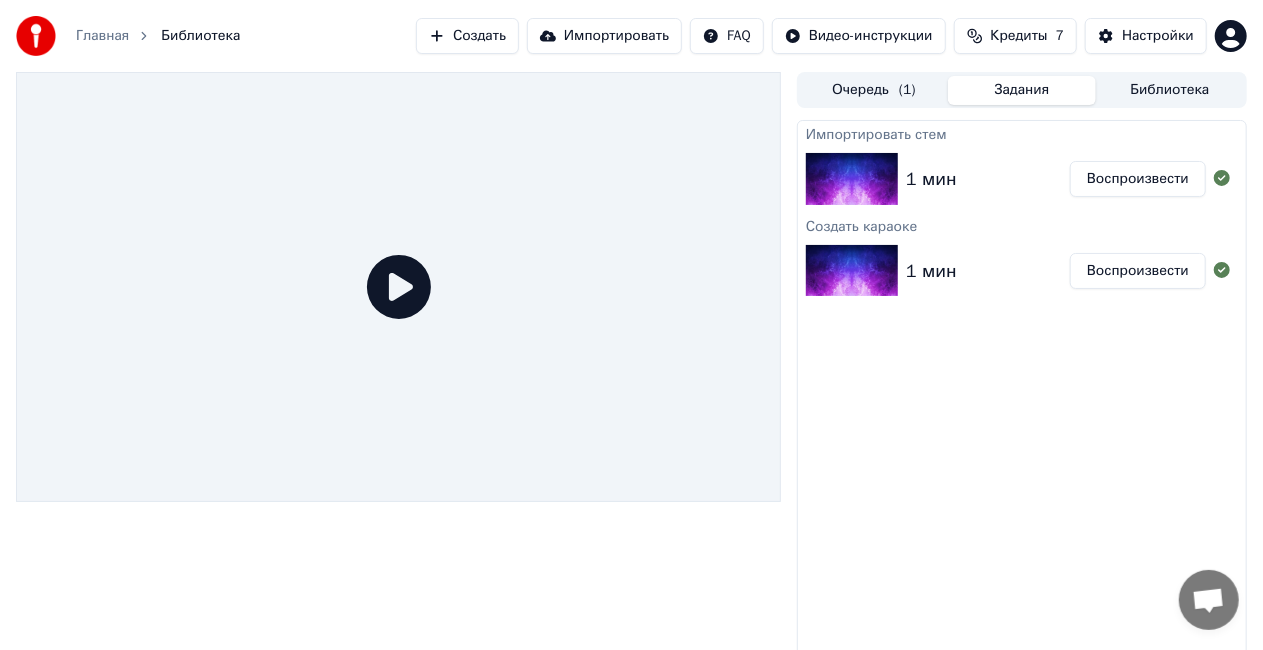 click on "Задания" at bounding box center [1022, 90] 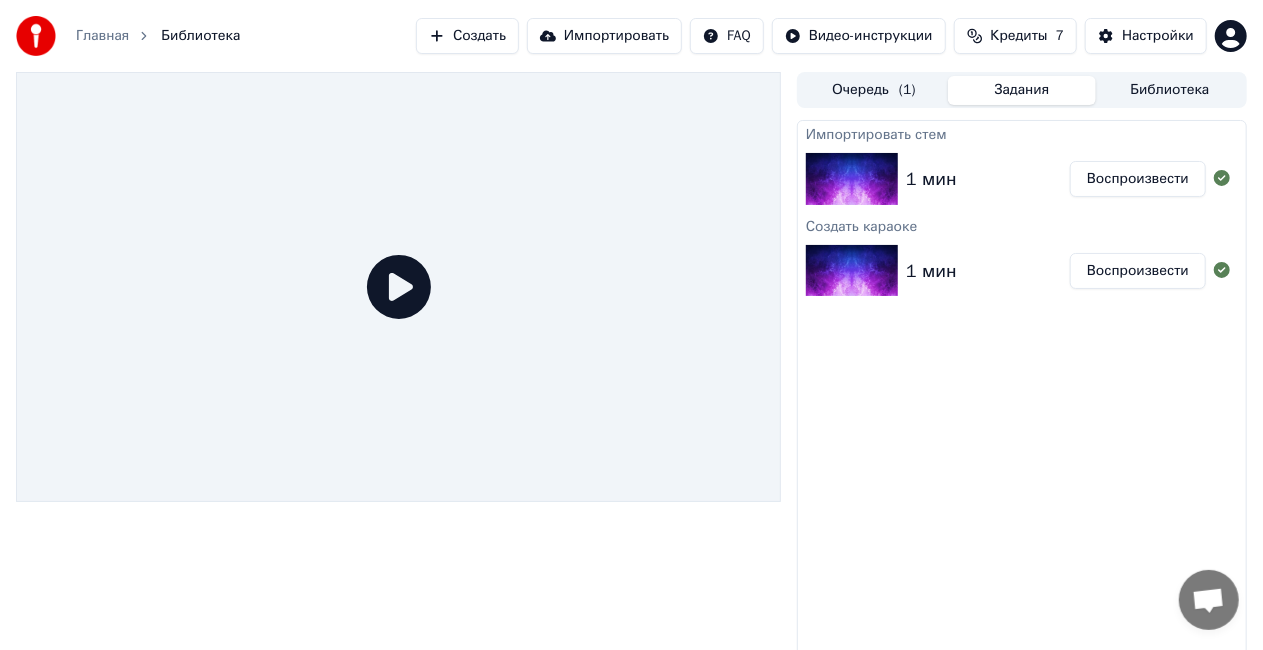 click on "Импортировать стем 1 мин Воспроизвести Создать караоке 1 мин Воспроизвести" at bounding box center (1022, 396) 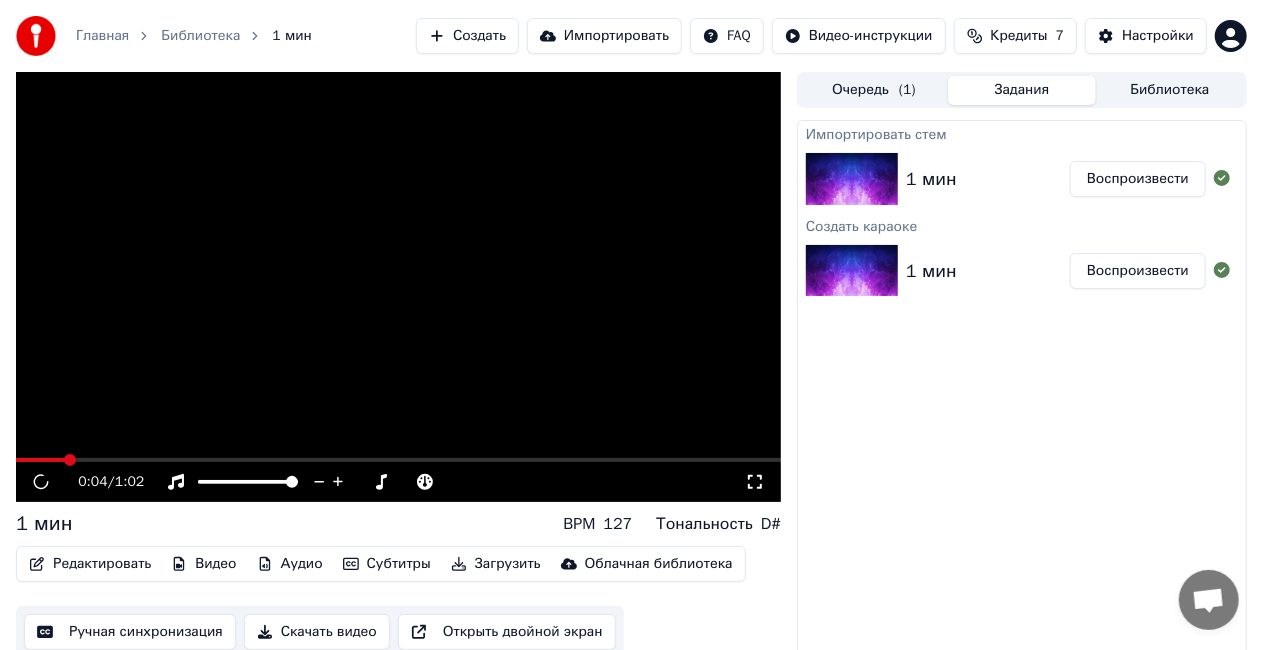 click at bounding box center (398, 460) 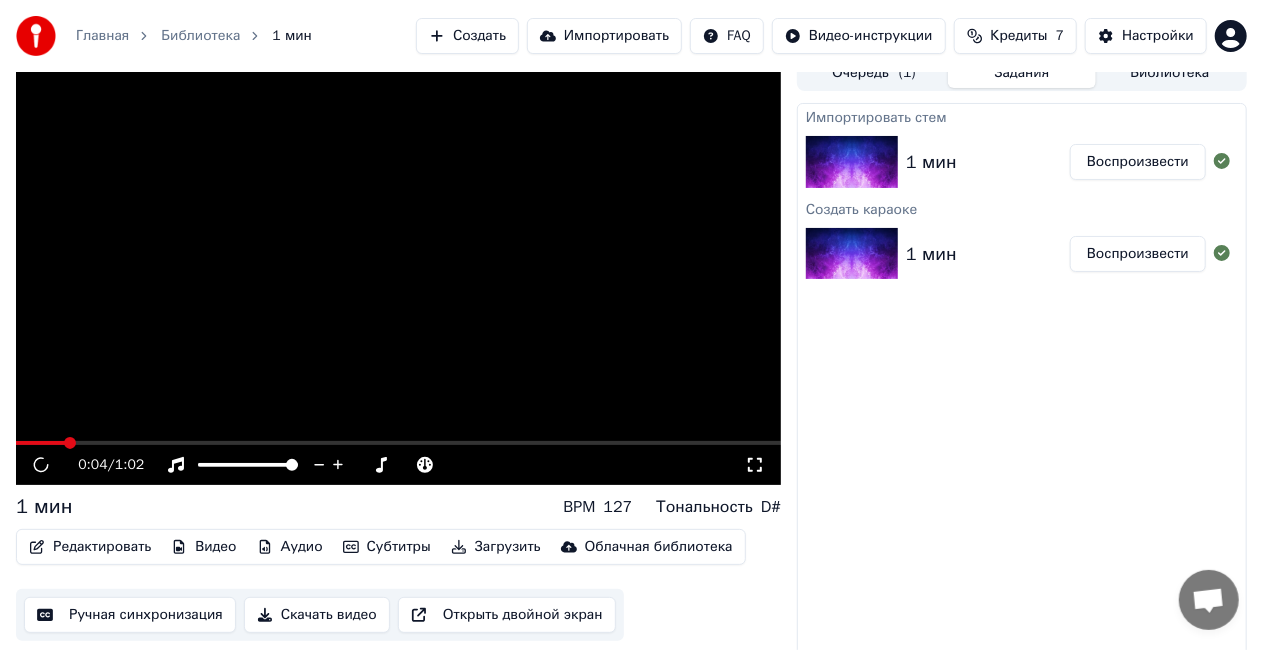 scroll, scrollTop: 22, scrollLeft: 0, axis: vertical 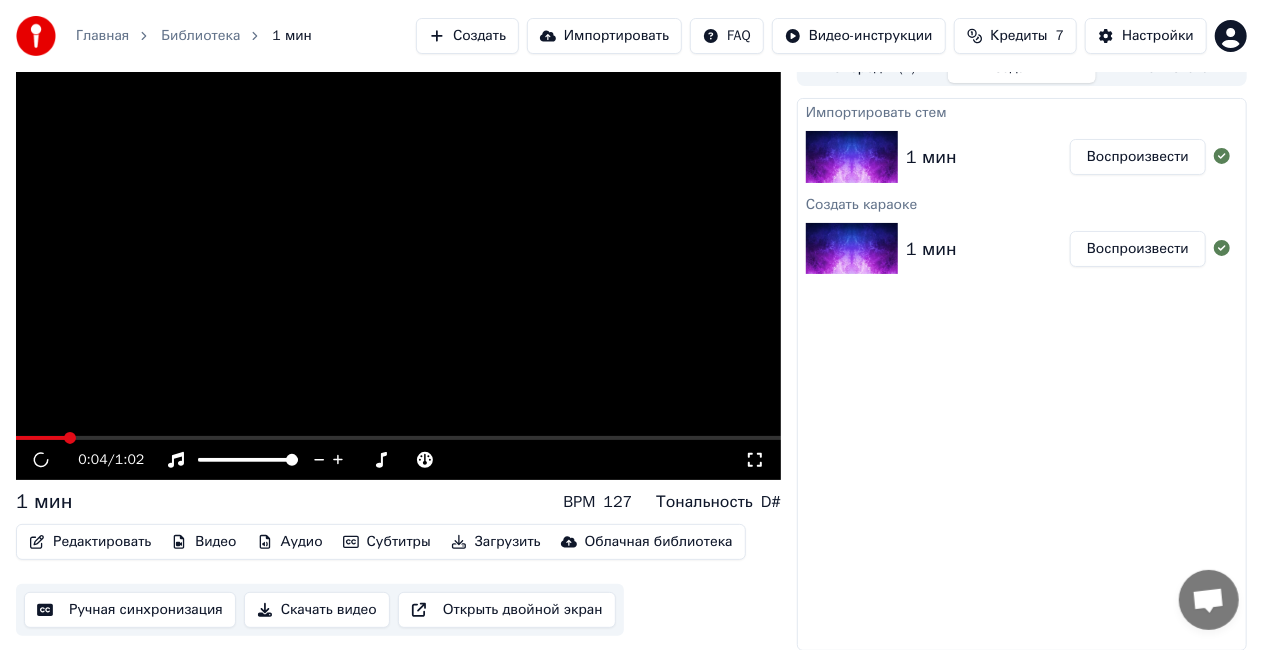 click on "Ручная синхронизация" at bounding box center (130, 610) 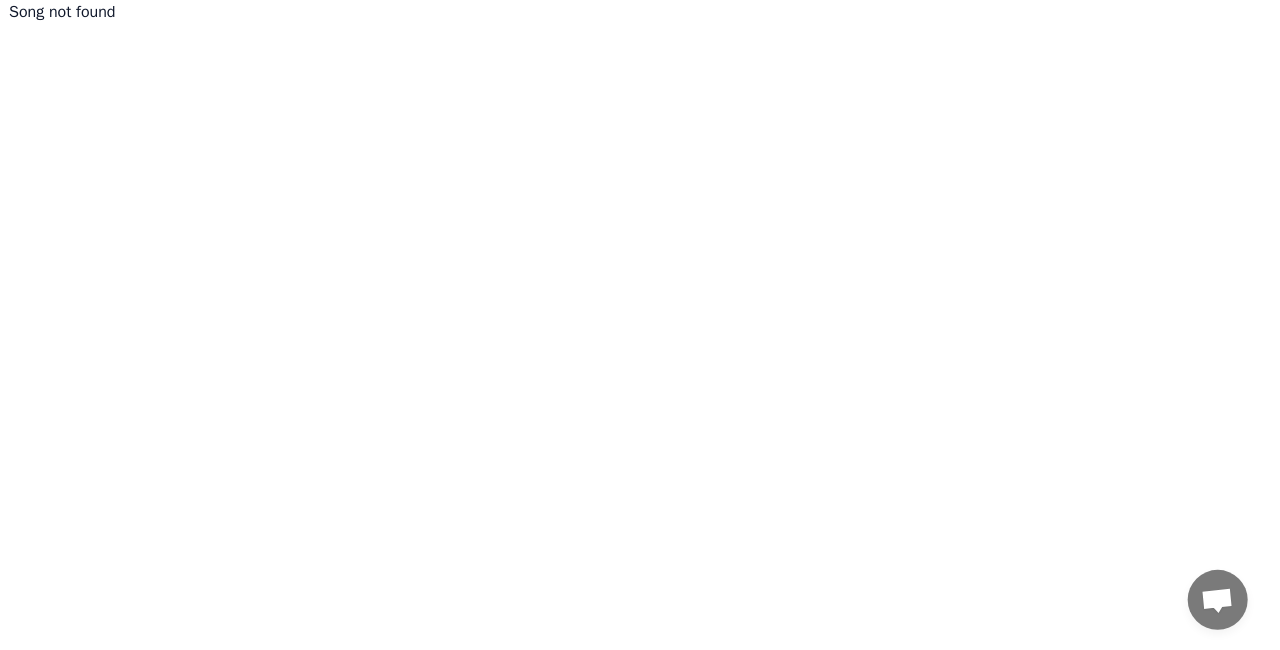 scroll, scrollTop: 0, scrollLeft: 0, axis: both 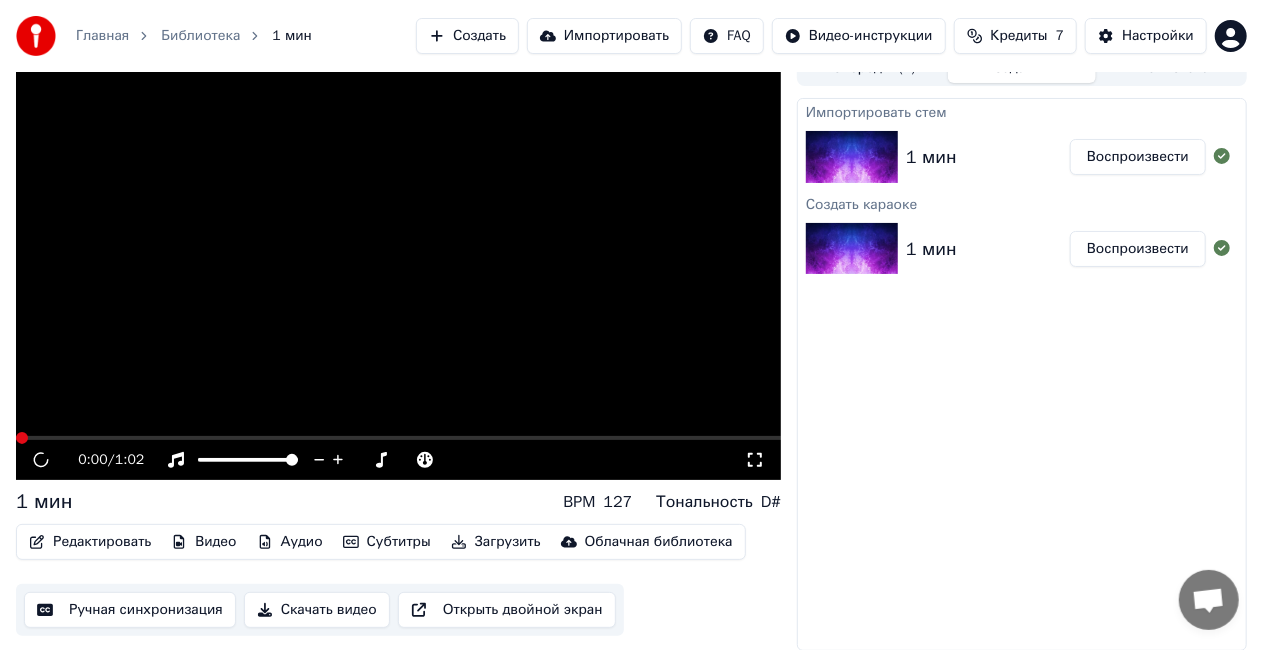 click on "Ручная синхронизация" at bounding box center (130, 610) 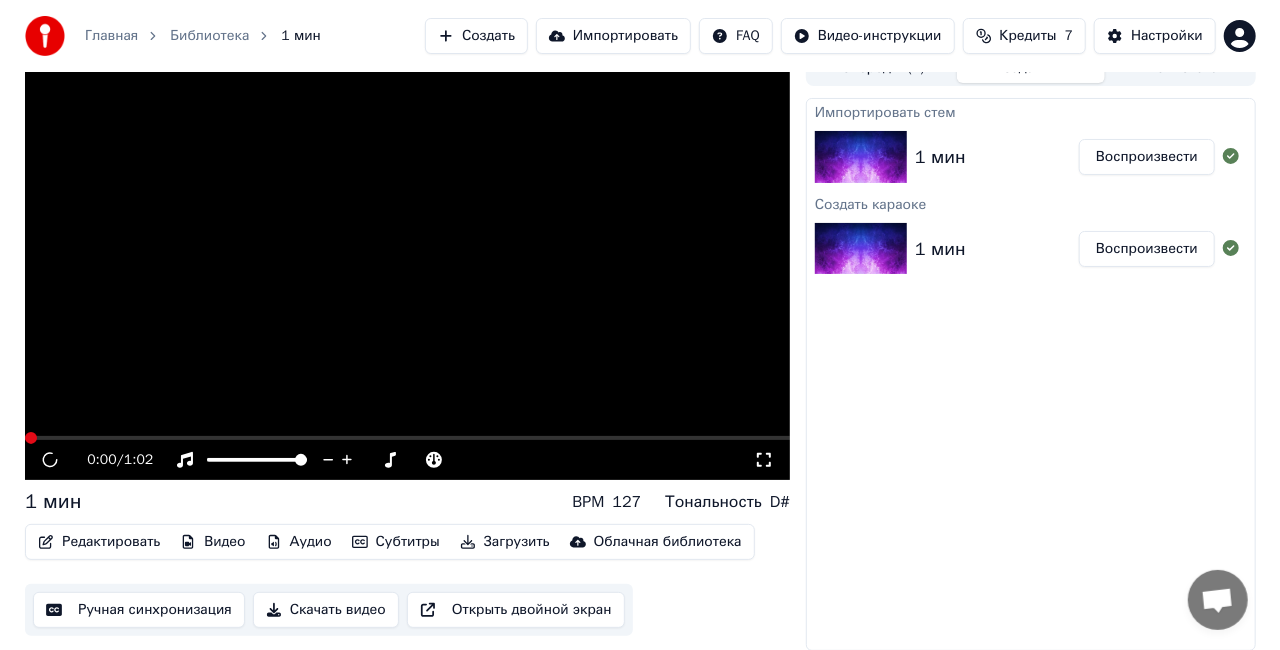 scroll, scrollTop: 0, scrollLeft: 0, axis: both 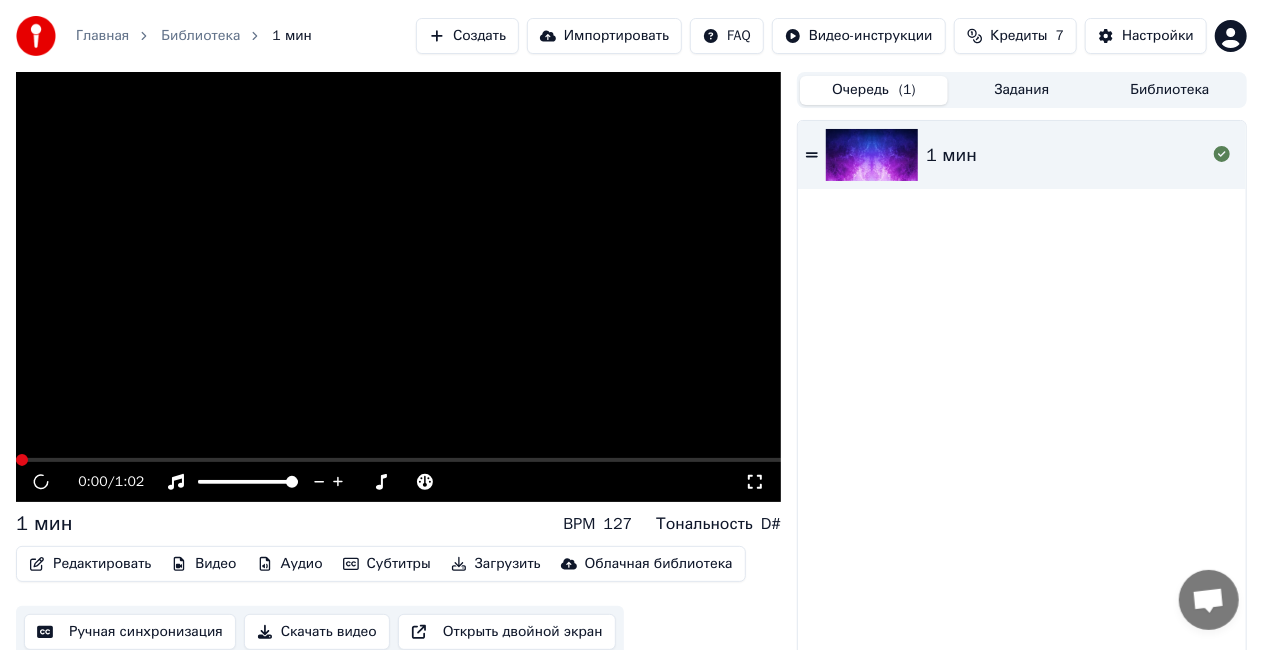 click on "Очередь ( 1 )" at bounding box center [874, 90] 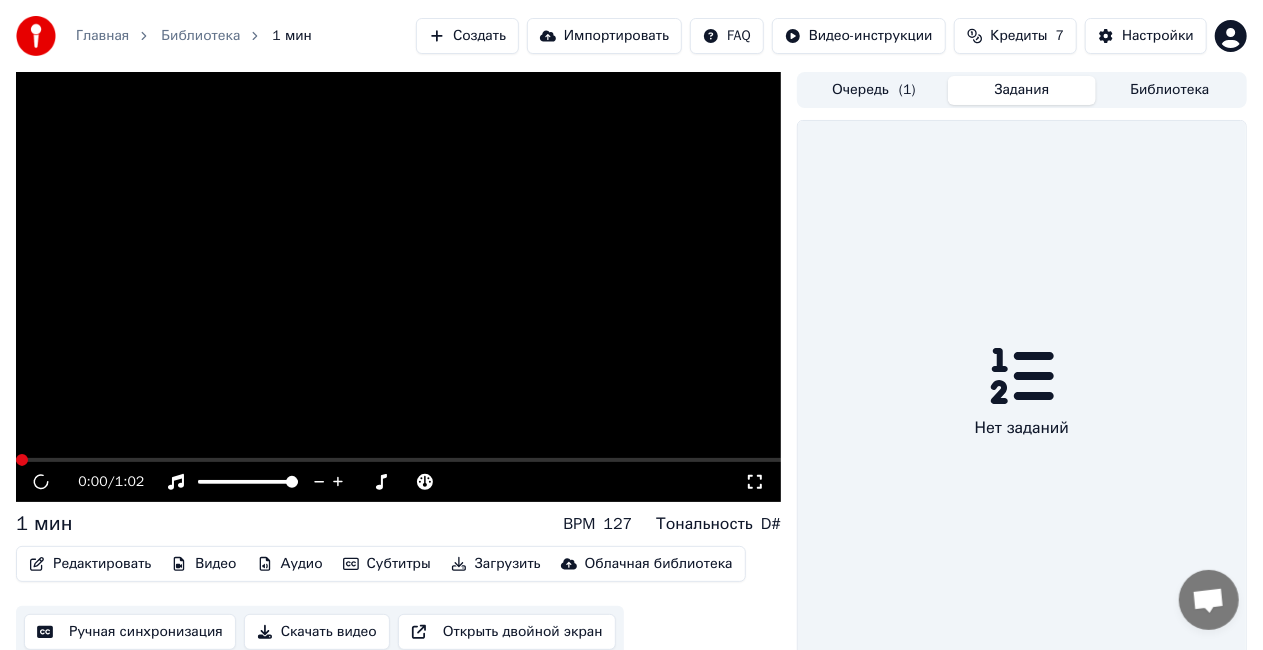 click on "Задания" at bounding box center (1022, 90) 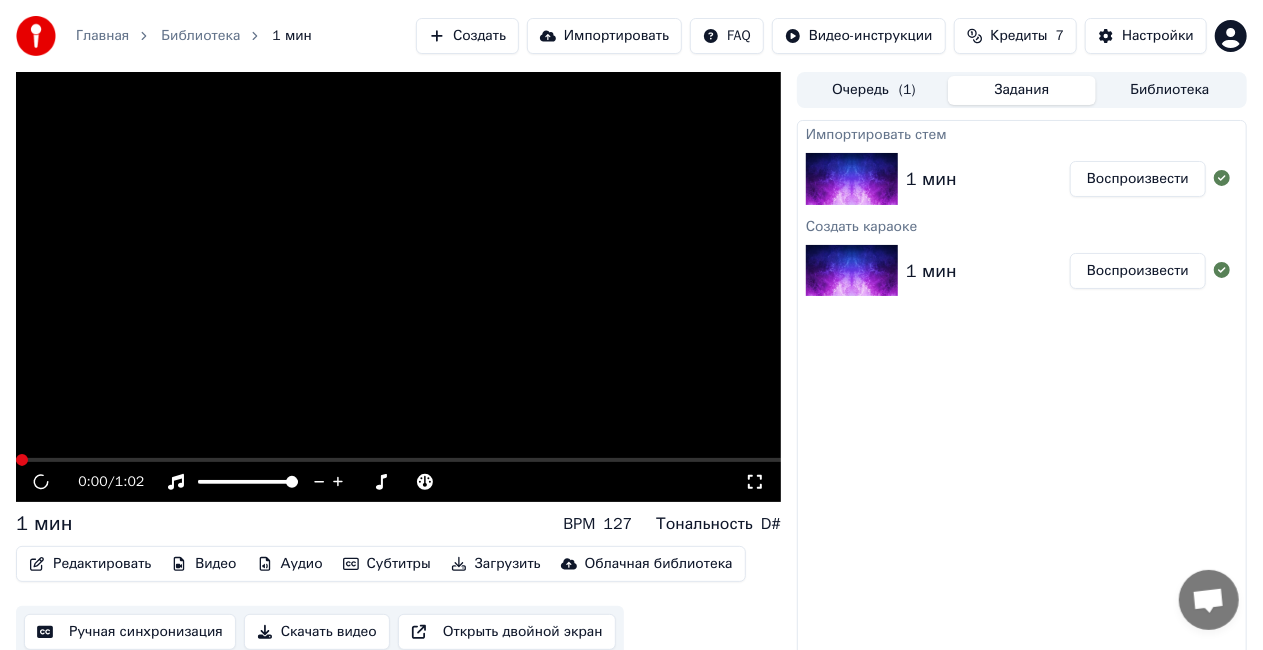 click on "Воспроизвести" at bounding box center [1138, 271] 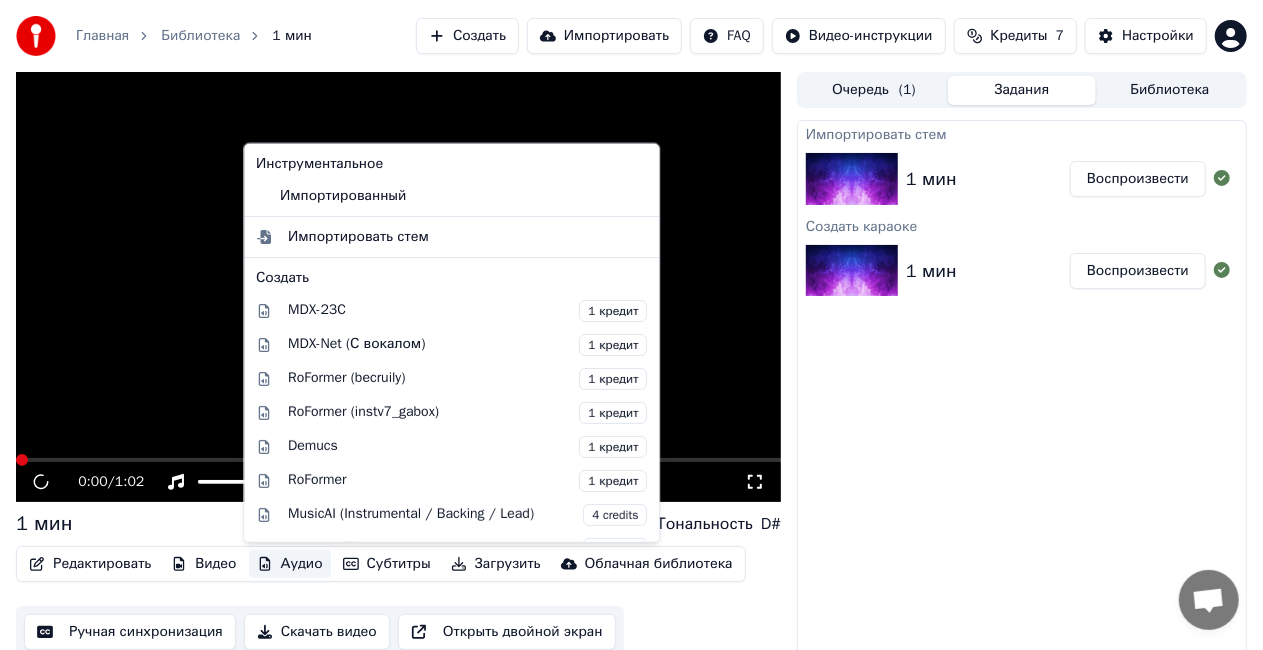 click on "Аудио" at bounding box center (290, 564) 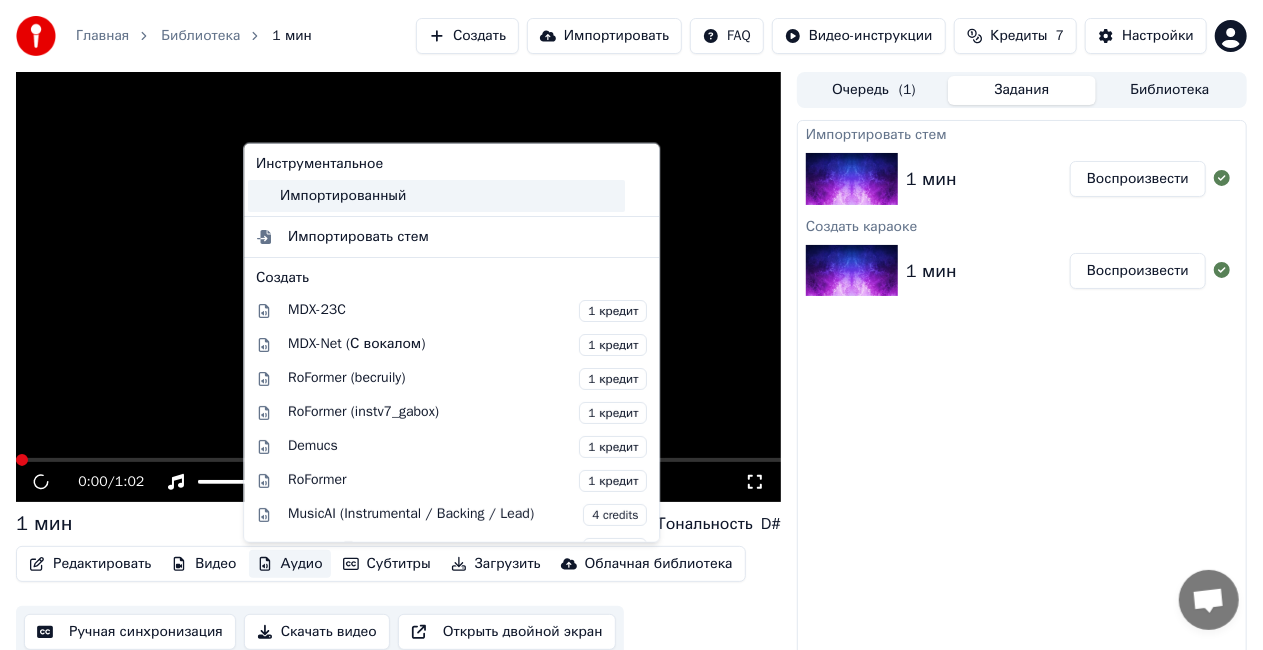 click on "Импортированный" at bounding box center [436, 196] 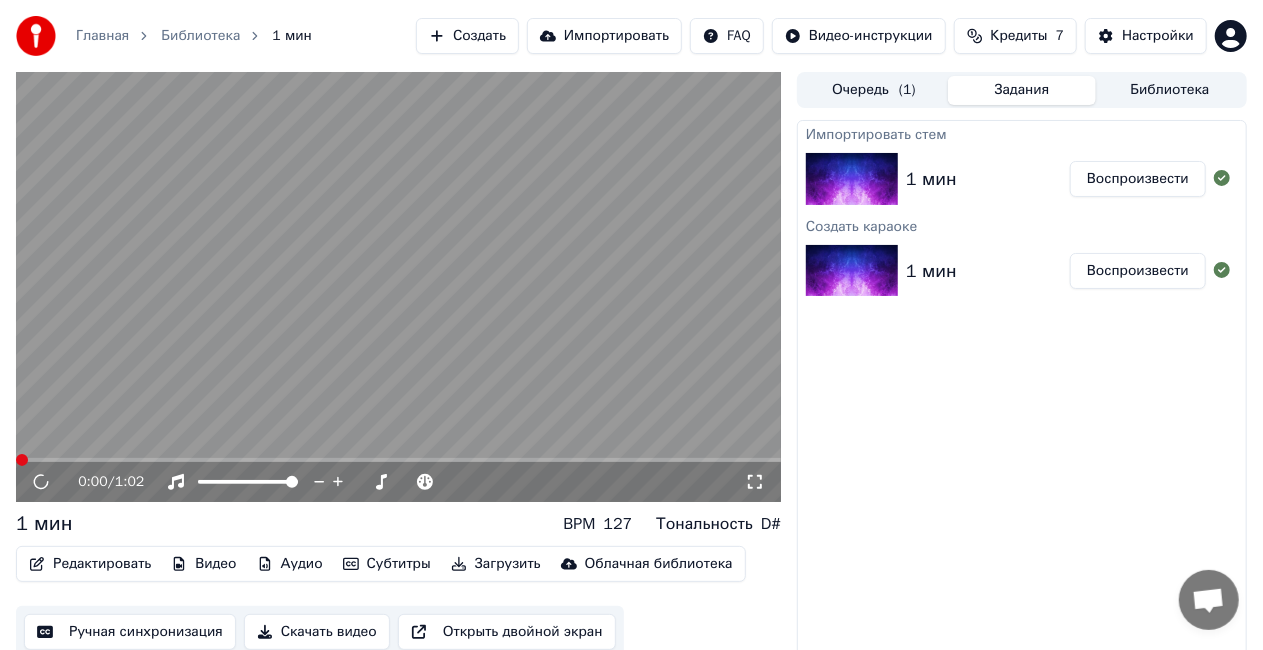 click 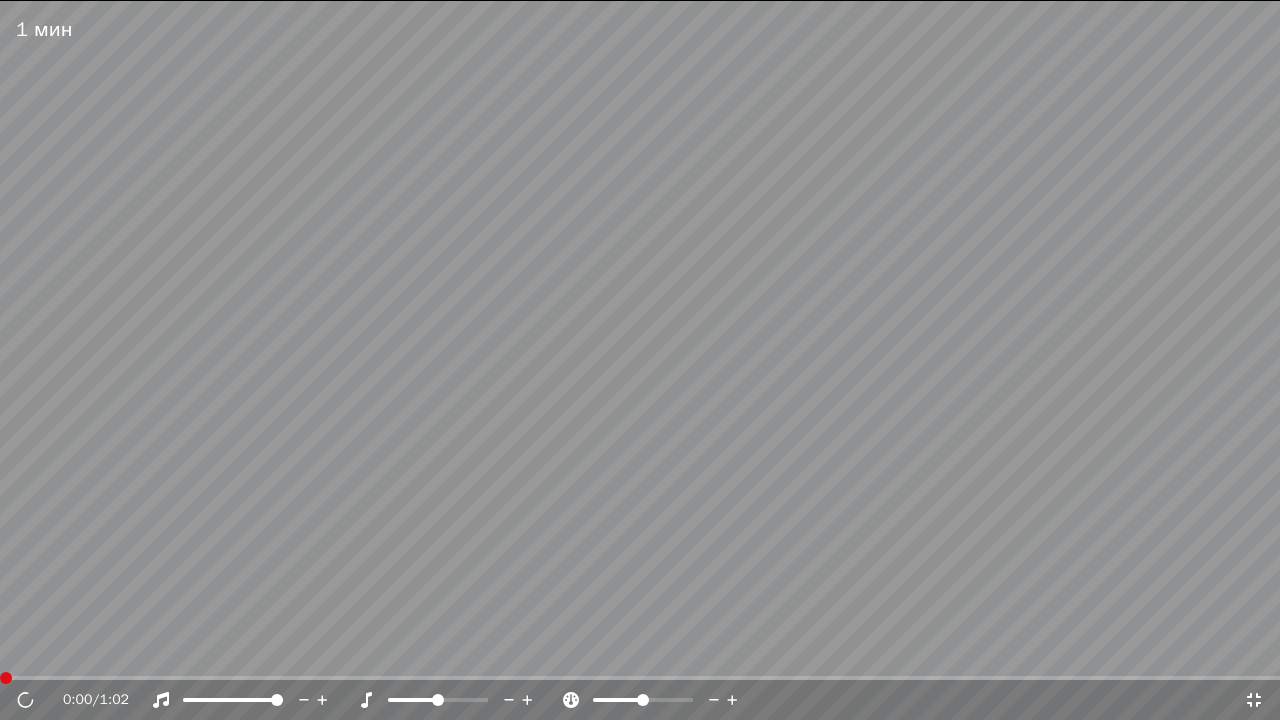 click 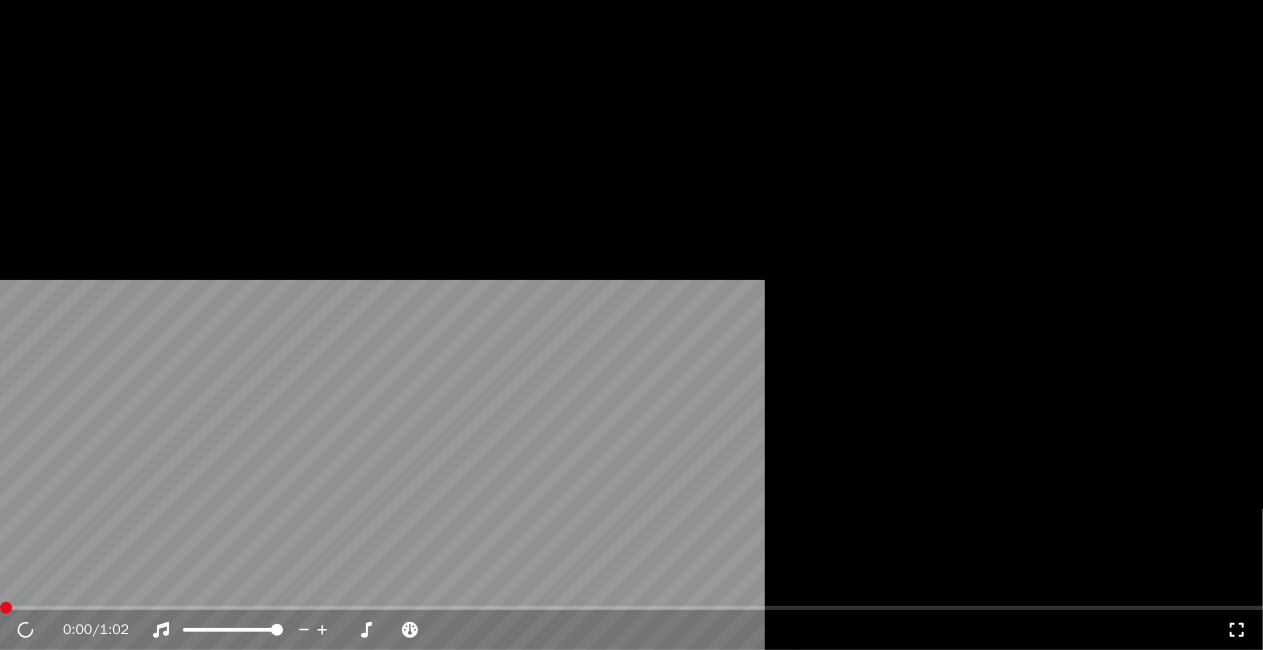 click on "Аудио" at bounding box center (290, 134) 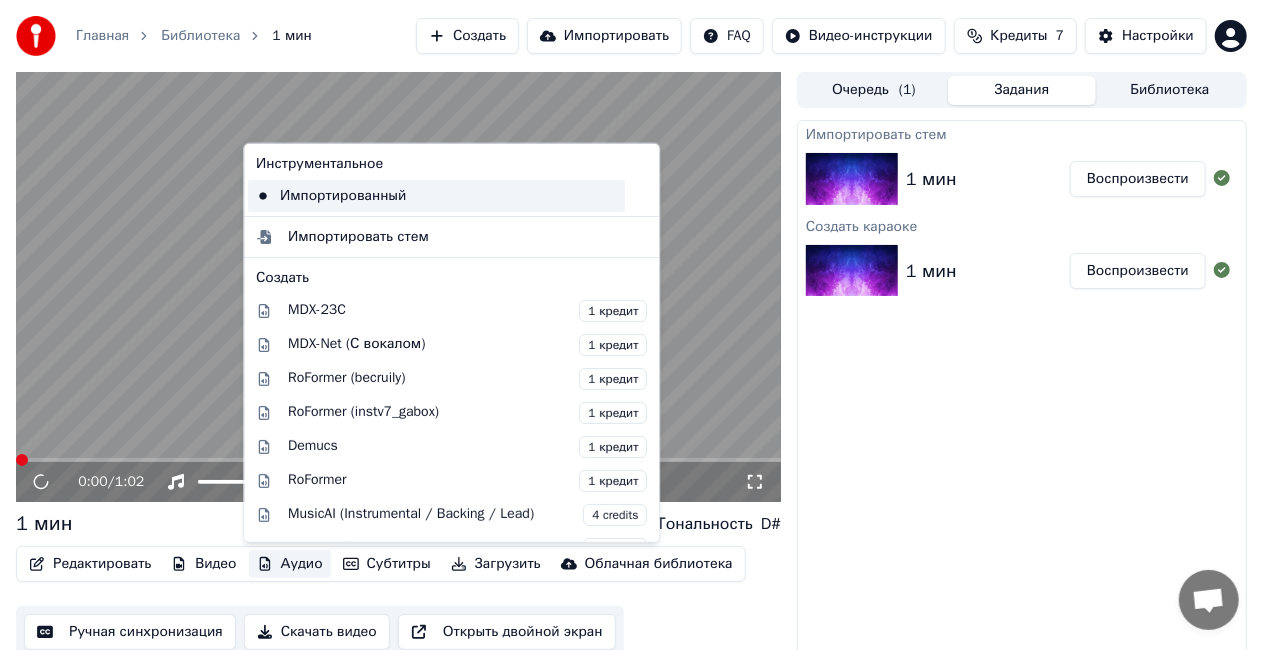 click on "Импортированный" at bounding box center [436, 196] 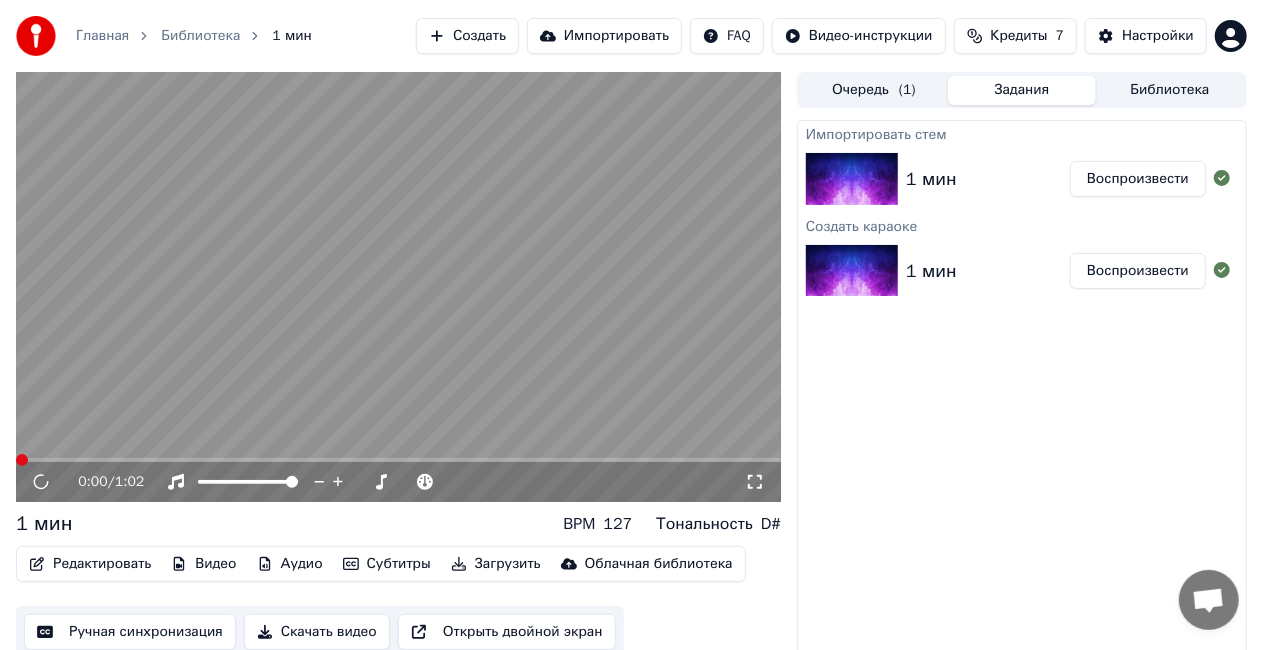click on "Видео" at bounding box center (203, 564) 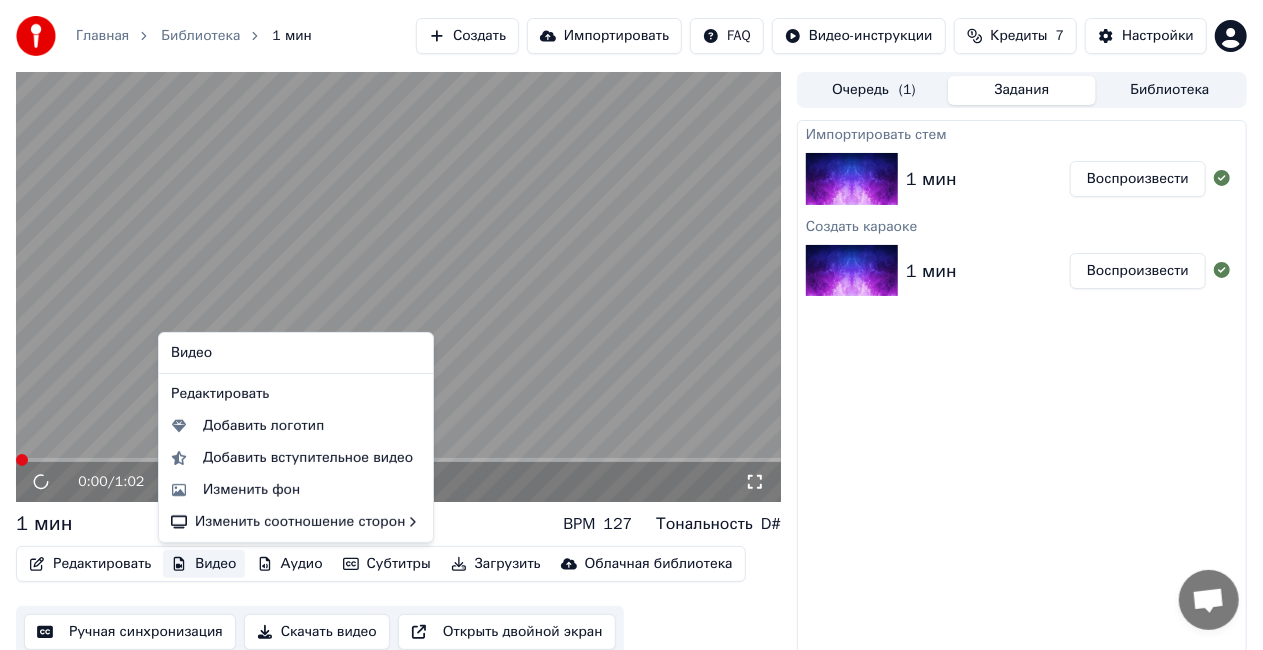 click at bounding box center (398, 287) 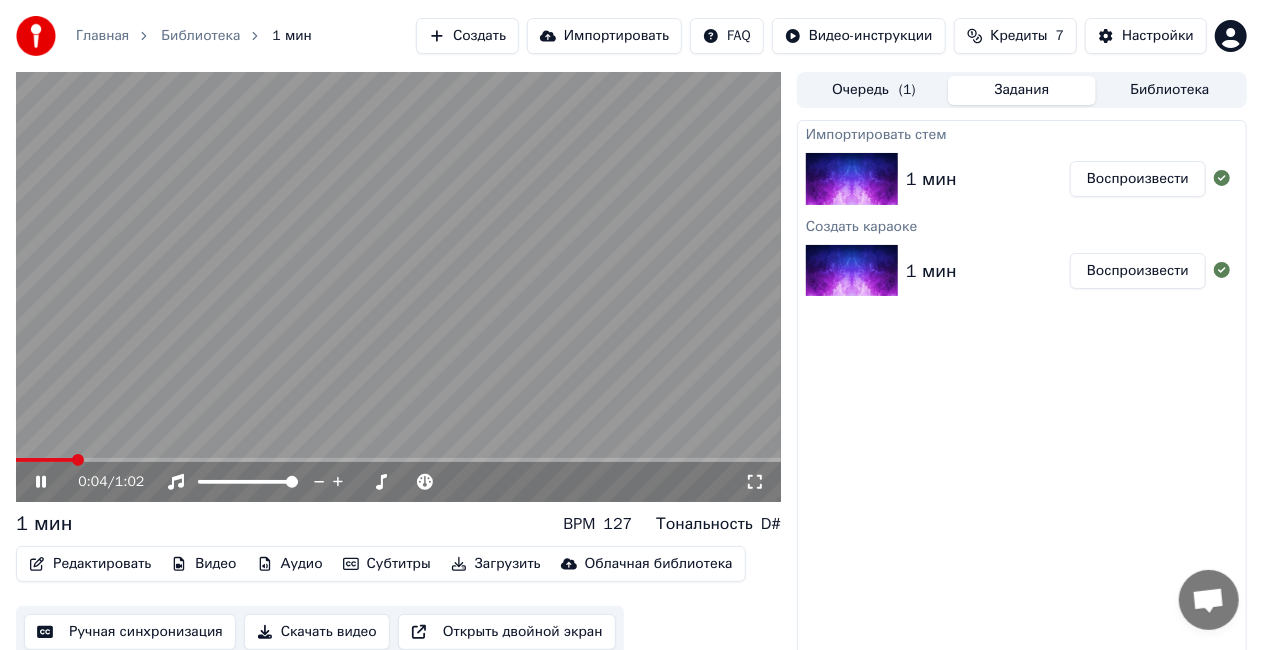 click 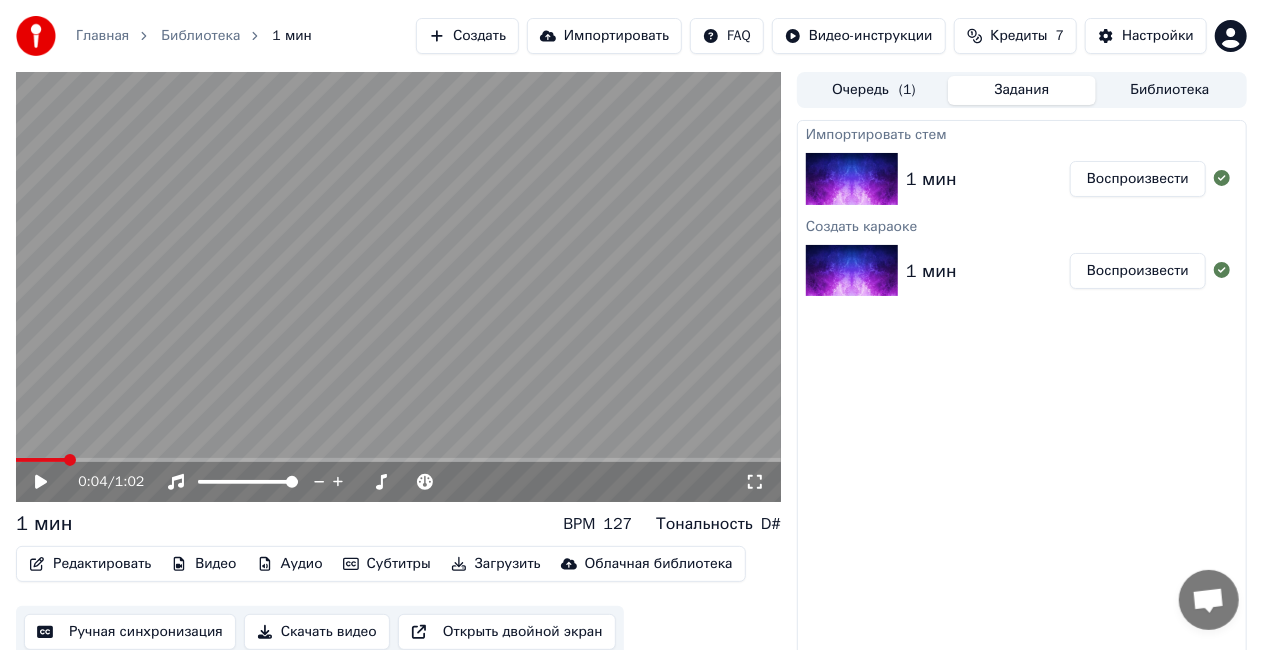 click at bounding box center (70, 460) 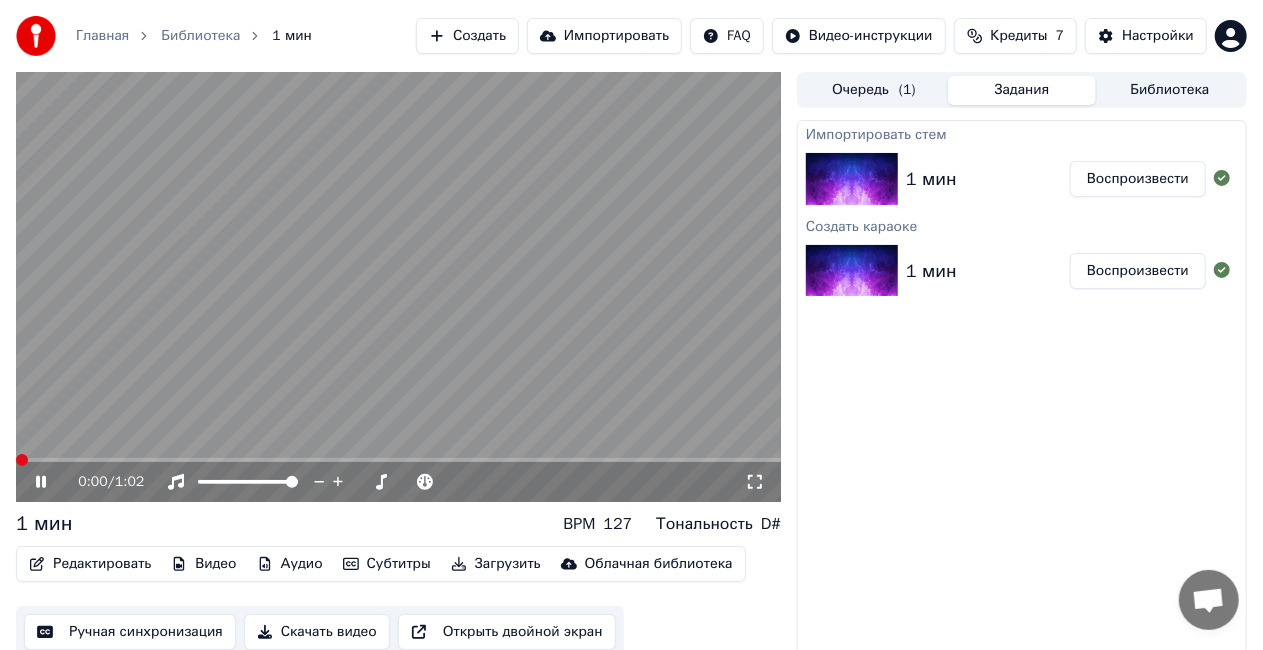 click at bounding box center [22, 460] 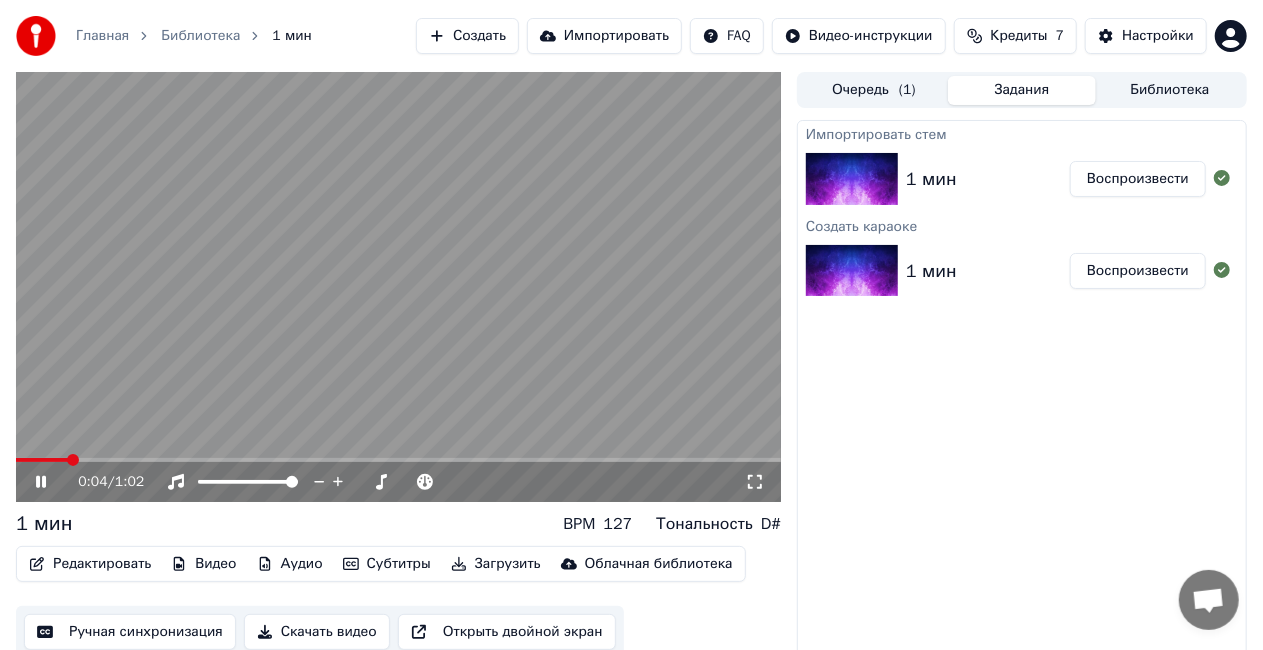 drag, startPoint x: 42, startPoint y: 480, endPoint x: 40, endPoint y: 495, distance: 15.132746 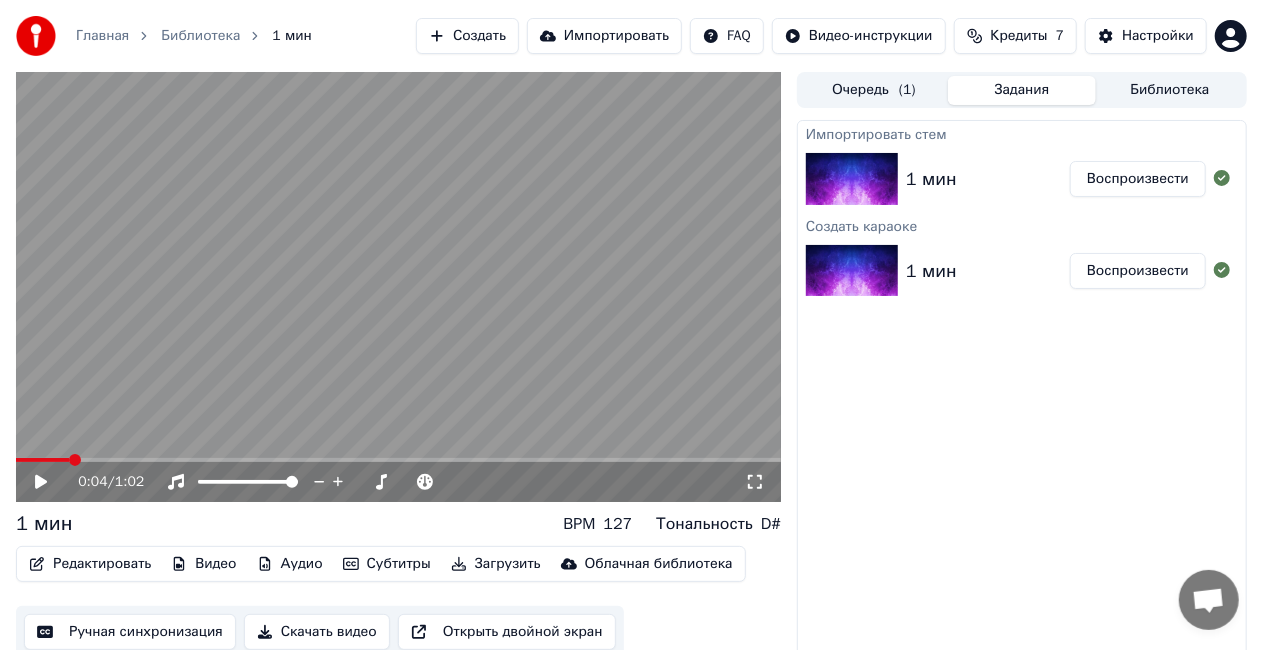 click on "Редактировать" at bounding box center [90, 564] 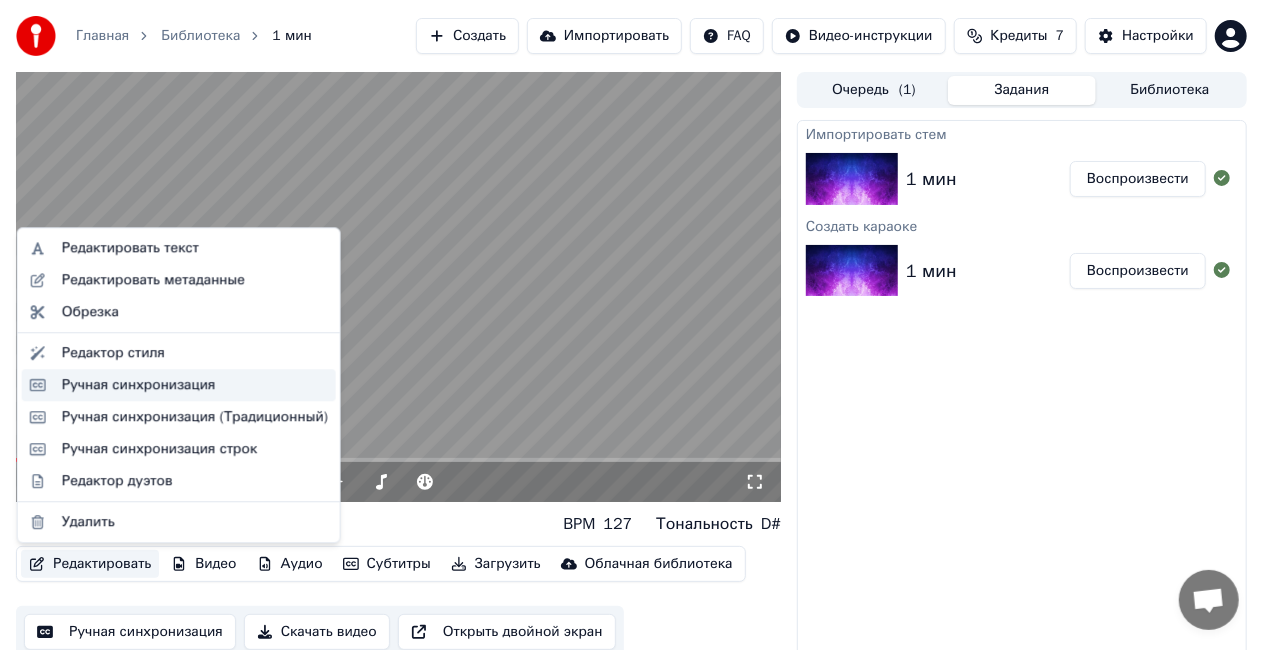 click on "Ручная синхронизация" at bounding box center [139, 385] 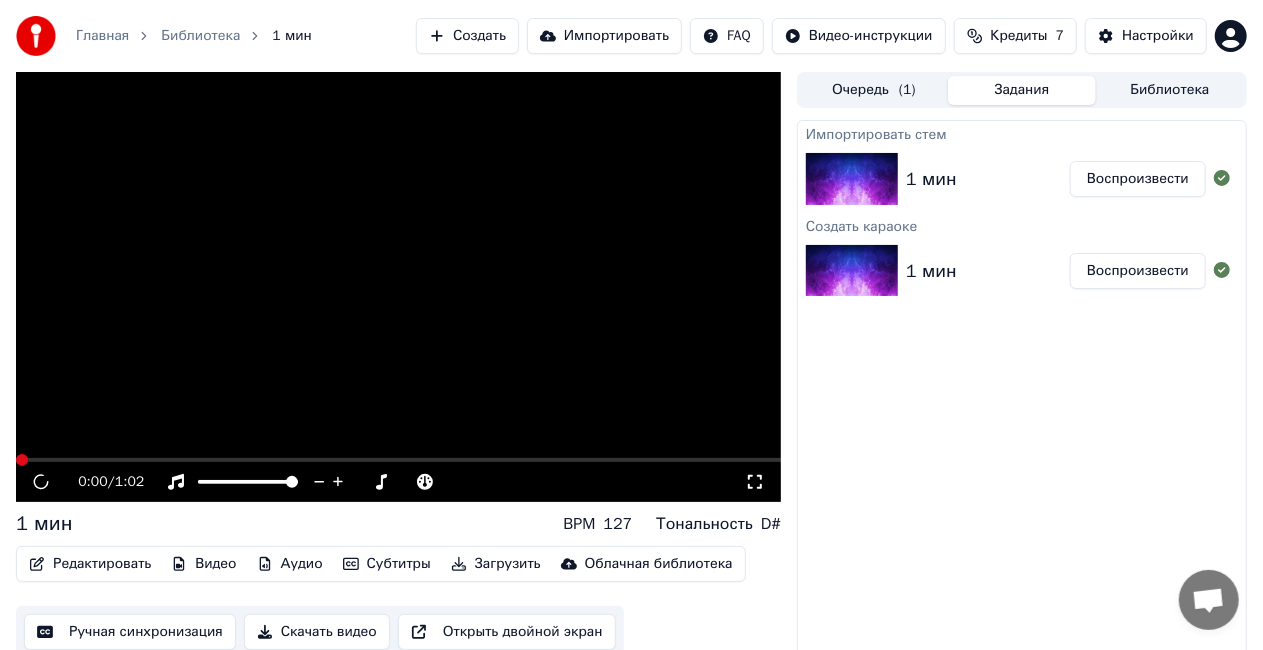 click on "Редактировать" at bounding box center [90, 564] 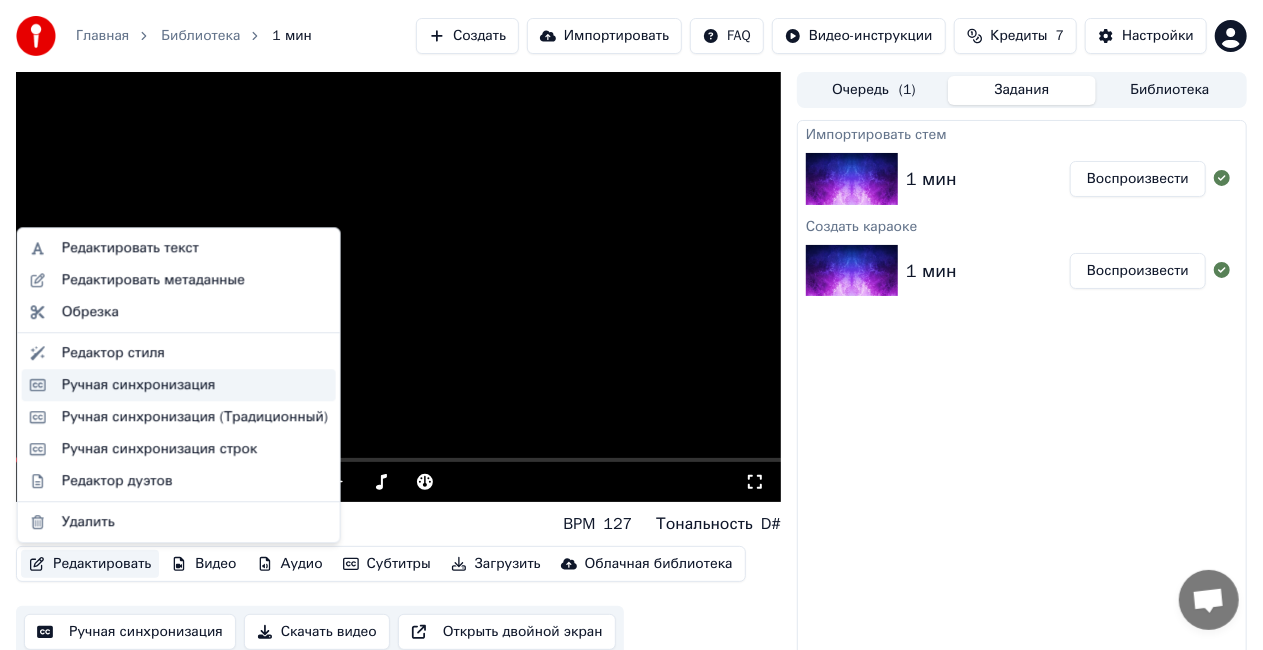 click on "Ручная синхронизация" at bounding box center [139, 385] 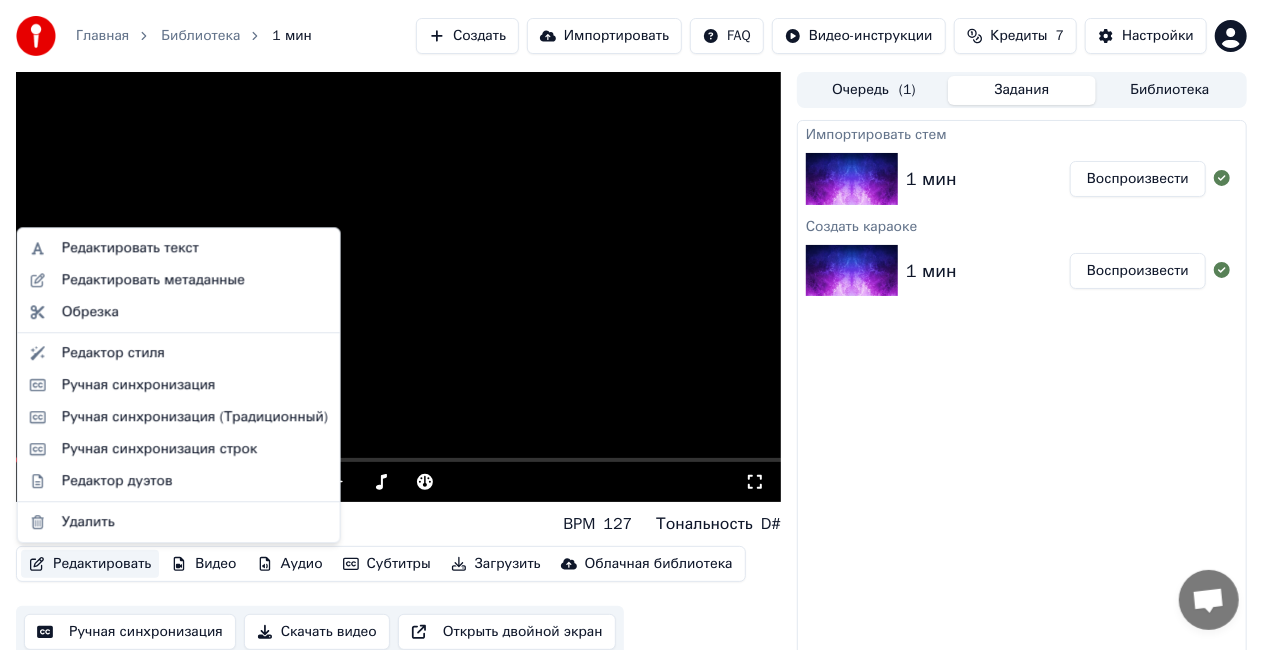 click on "Редактировать" at bounding box center (90, 564) 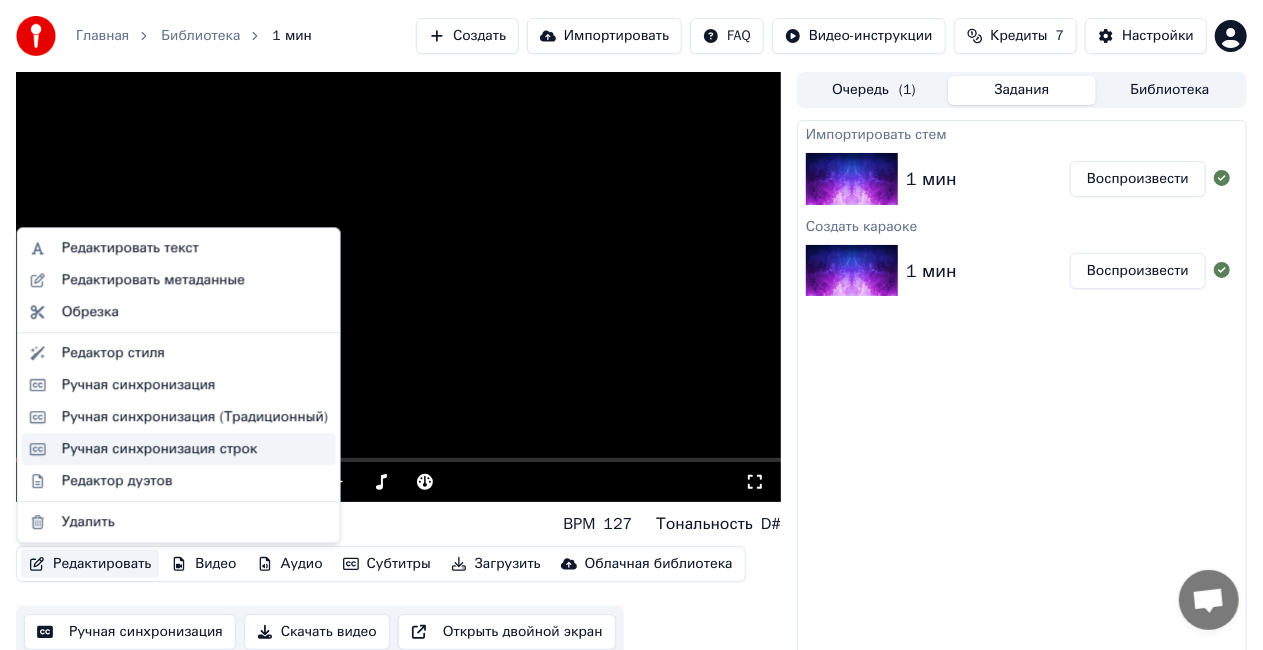 click on "Ручная синхронизация строк" at bounding box center (160, 449) 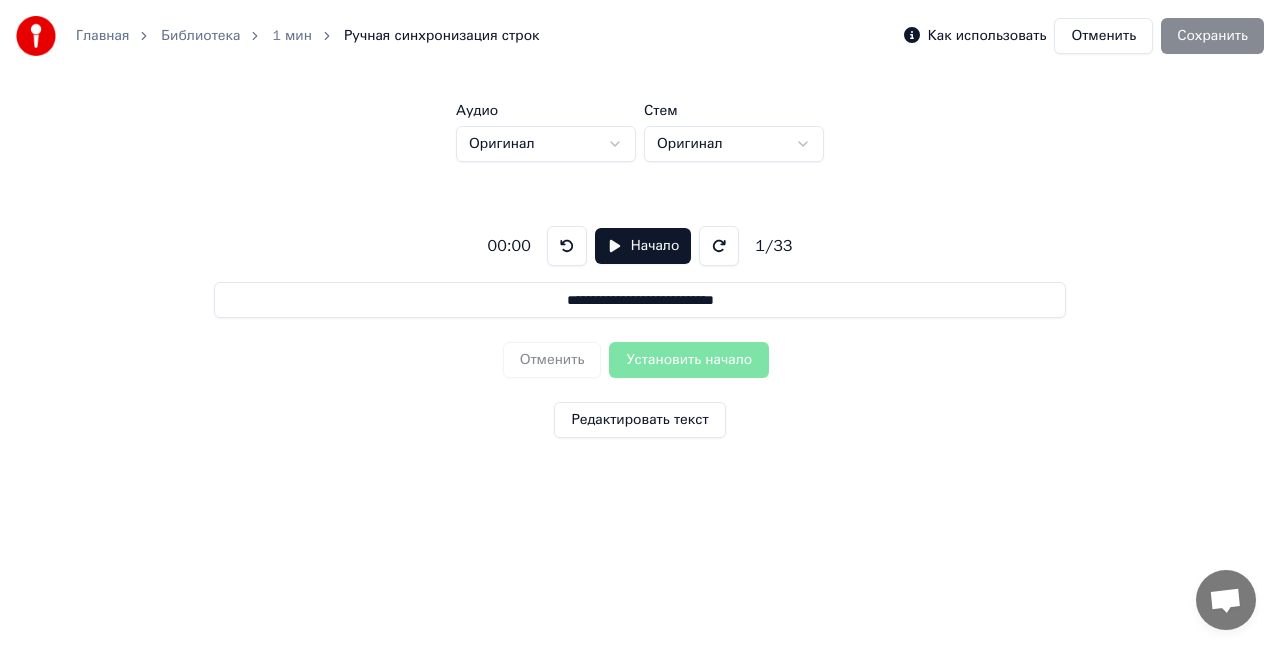 click on "Отменить" at bounding box center [1103, 36] 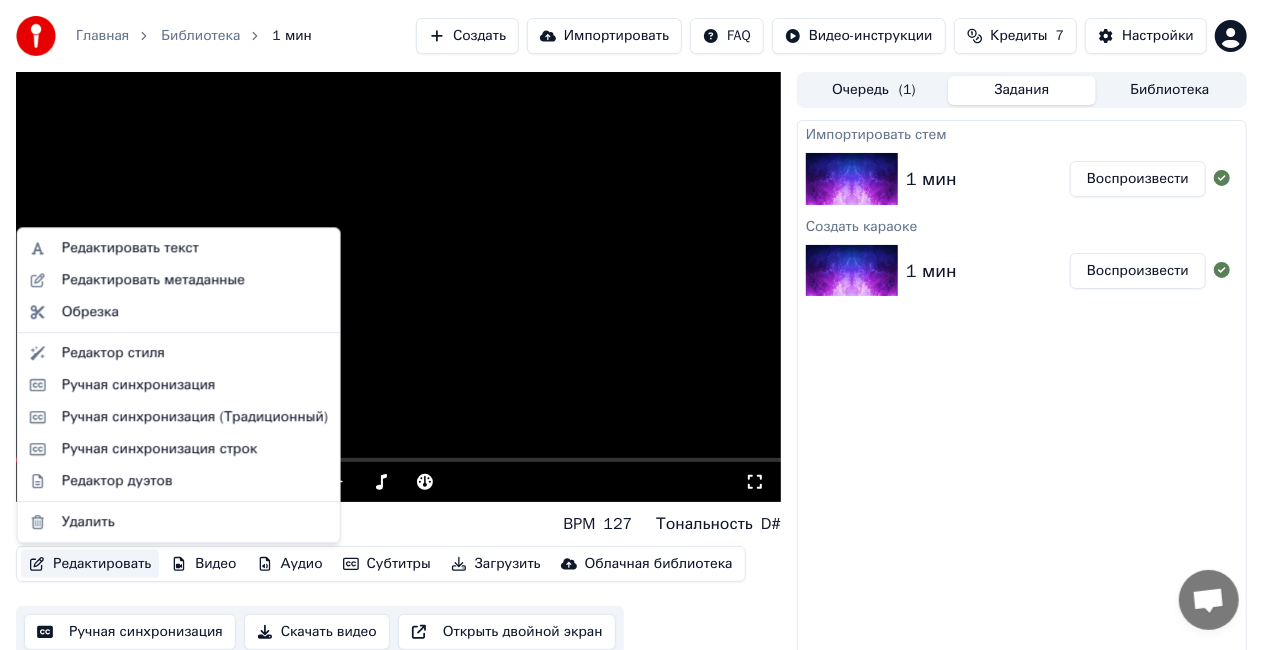 click on "Редактировать" at bounding box center [90, 564] 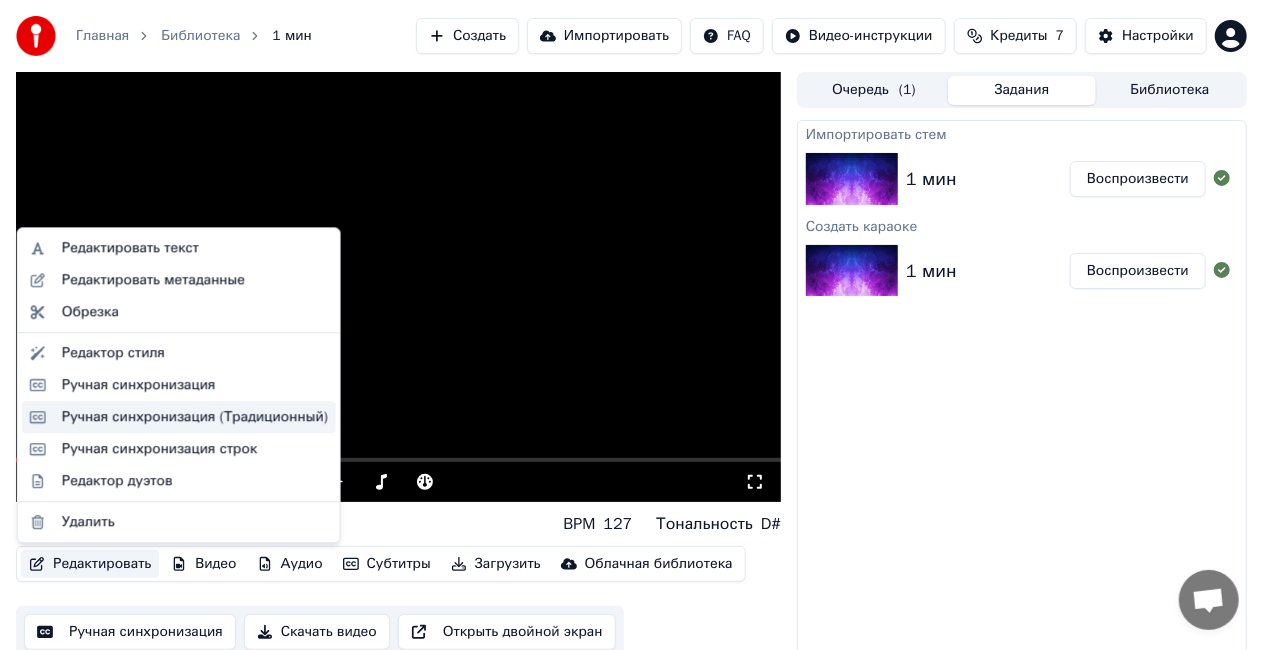 click on "Ручная синхронизация (Традиционный)" at bounding box center [195, 417] 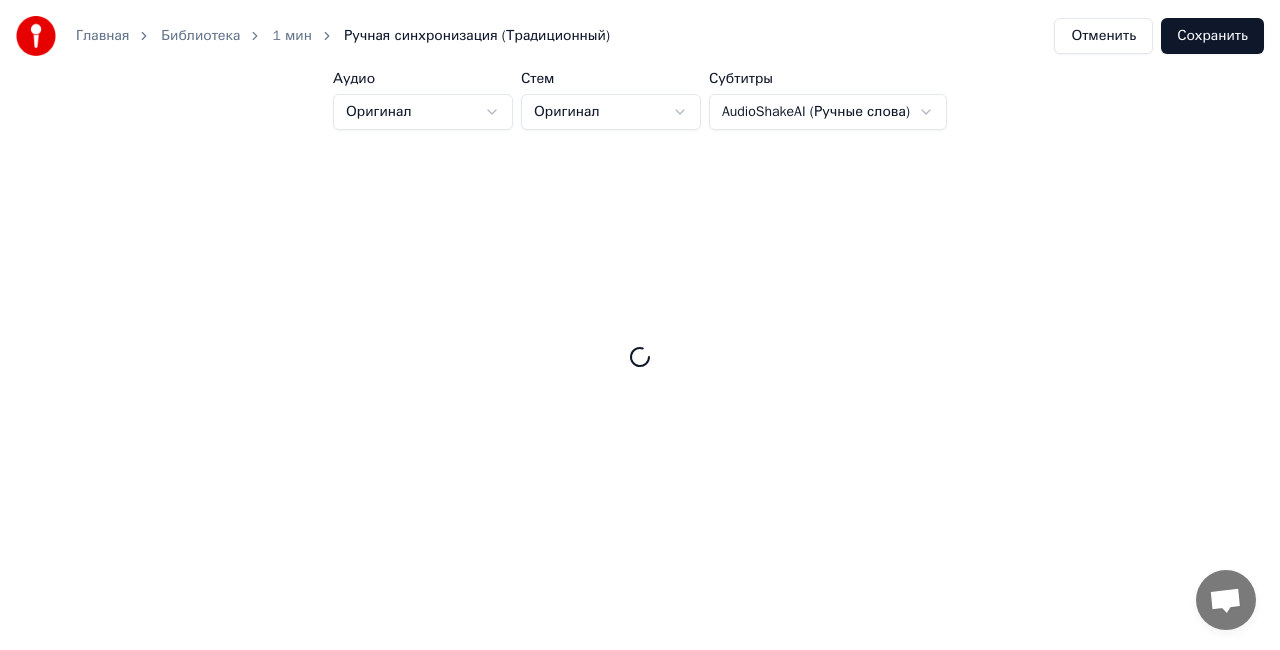 click on "Отменить" at bounding box center (1103, 36) 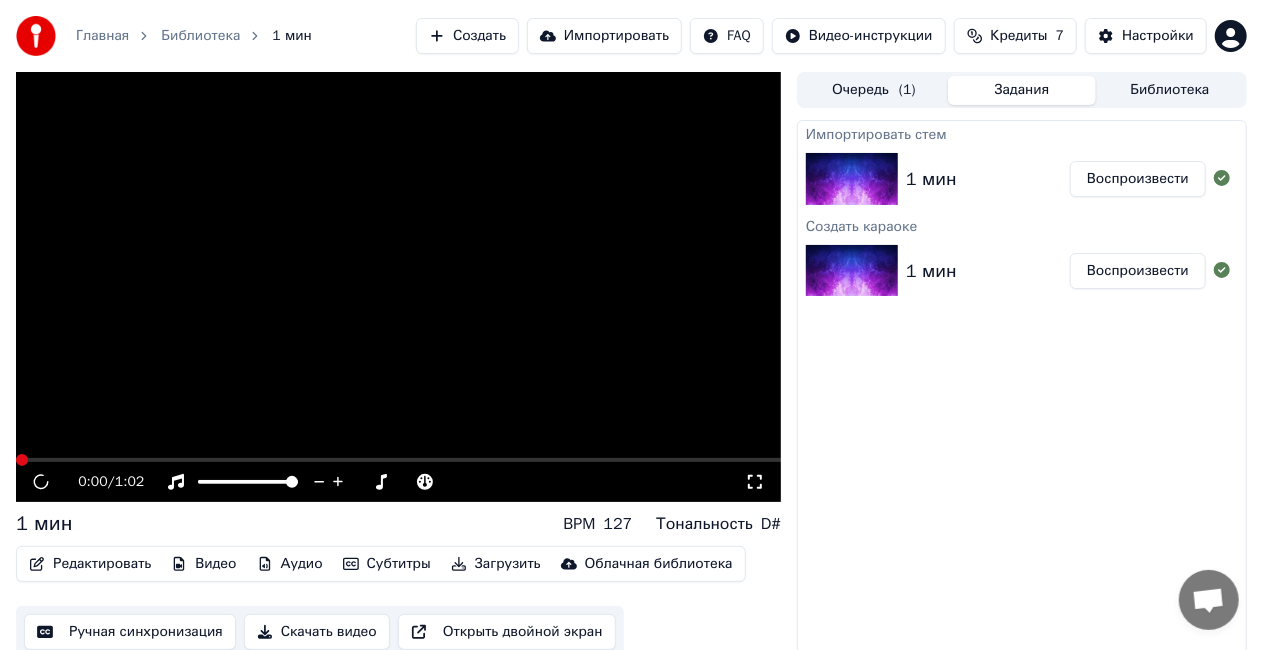 click on "Редактировать" at bounding box center (90, 564) 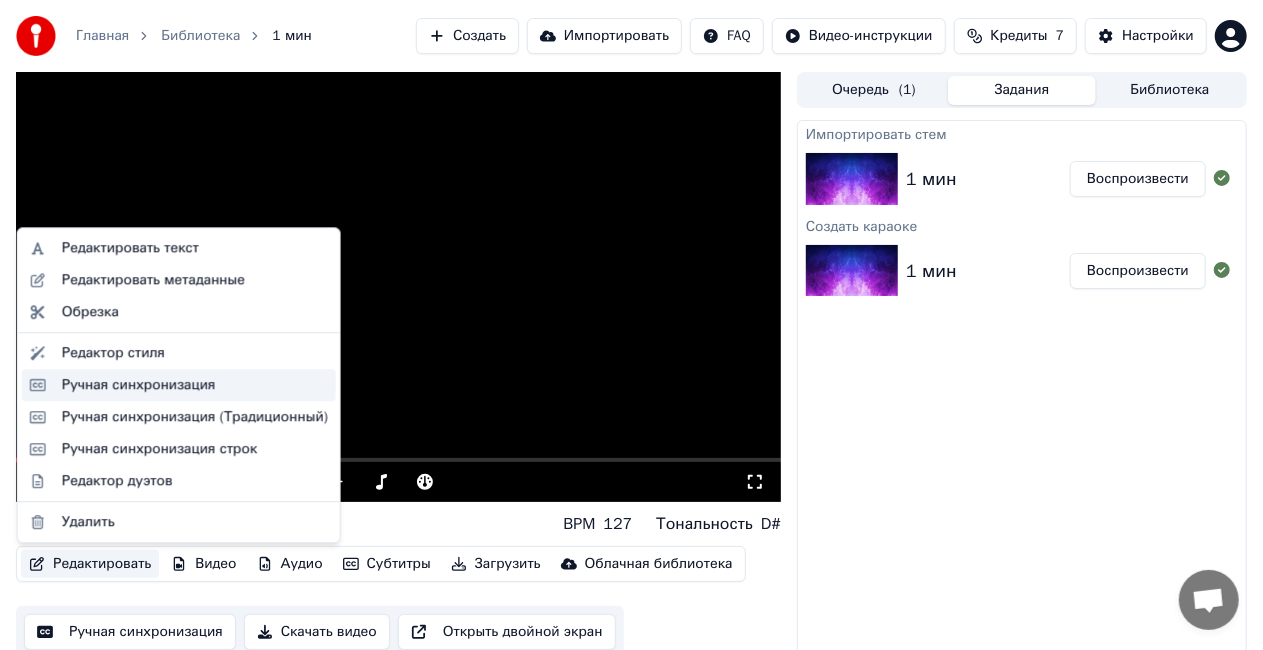 click on "Ручная синхронизация" at bounding box center [139, 385] 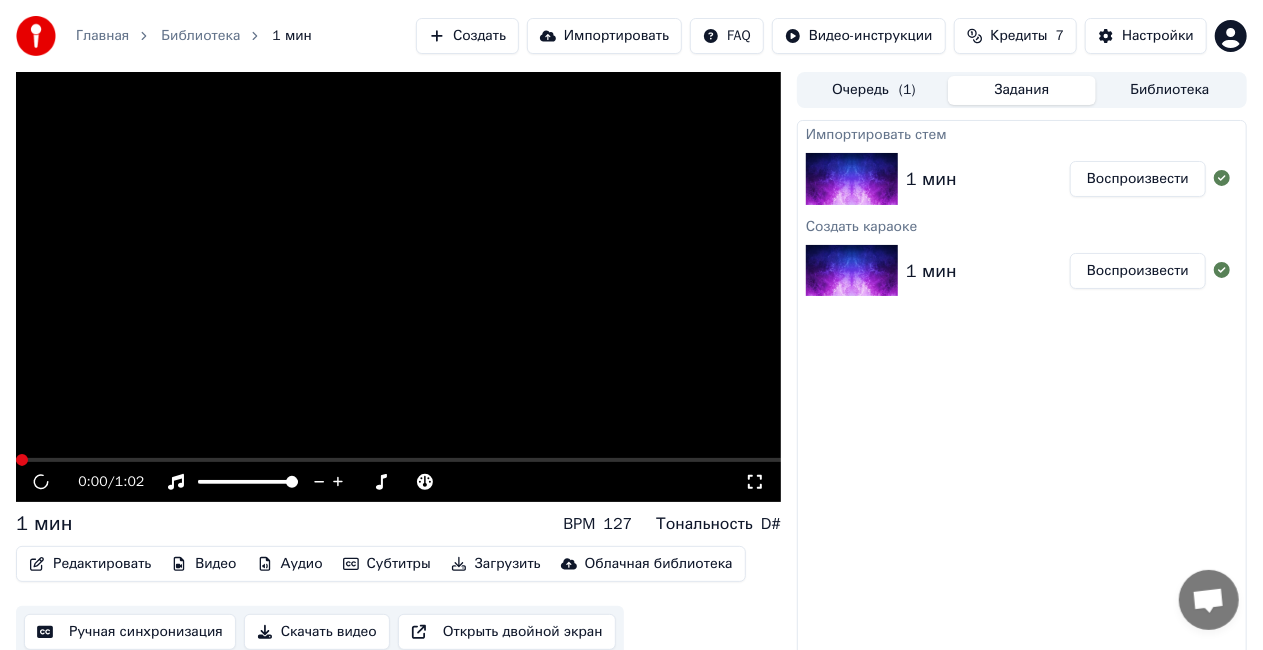 click on "Воспроизвести" at bounding box center [1138, 179] 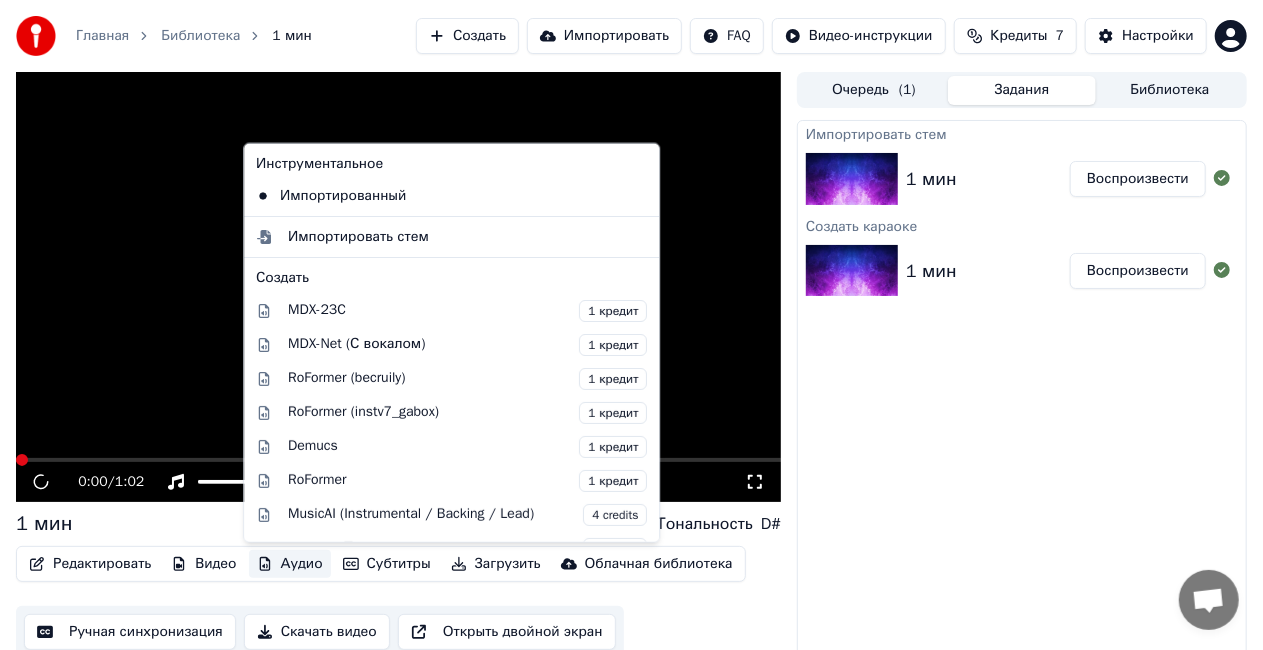click on "Аудио" at bounding box center [290, 564] 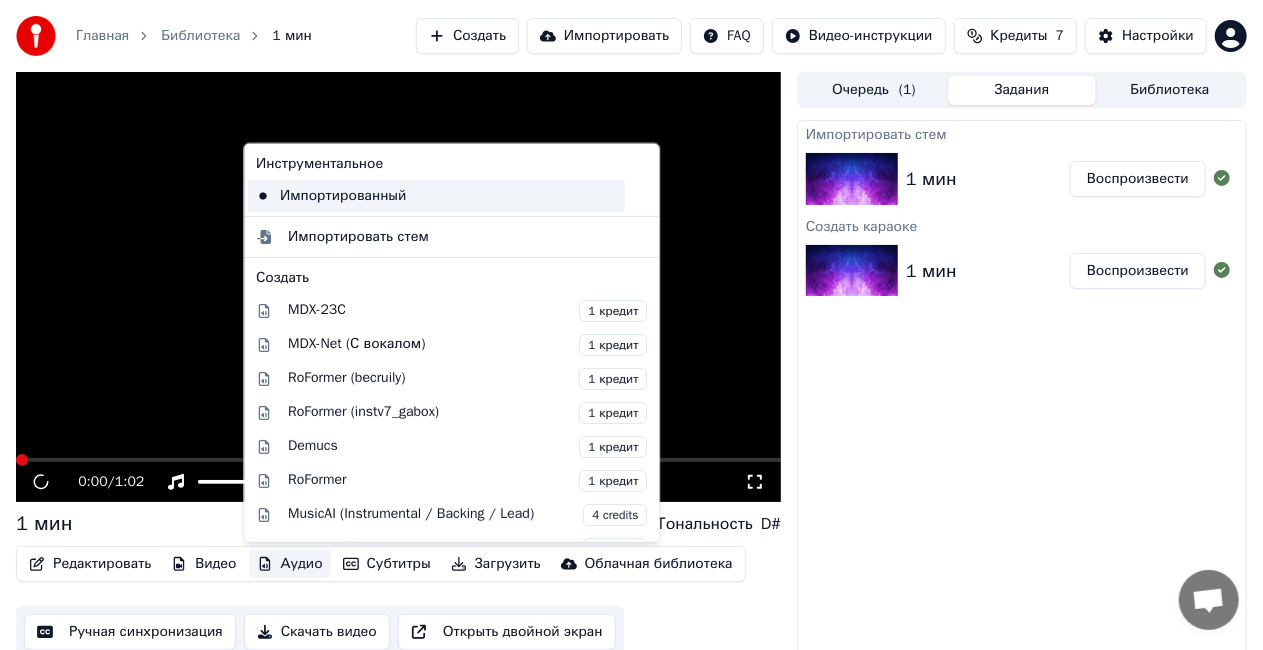 click on "Импортированный" at bounding box center [436, 196] 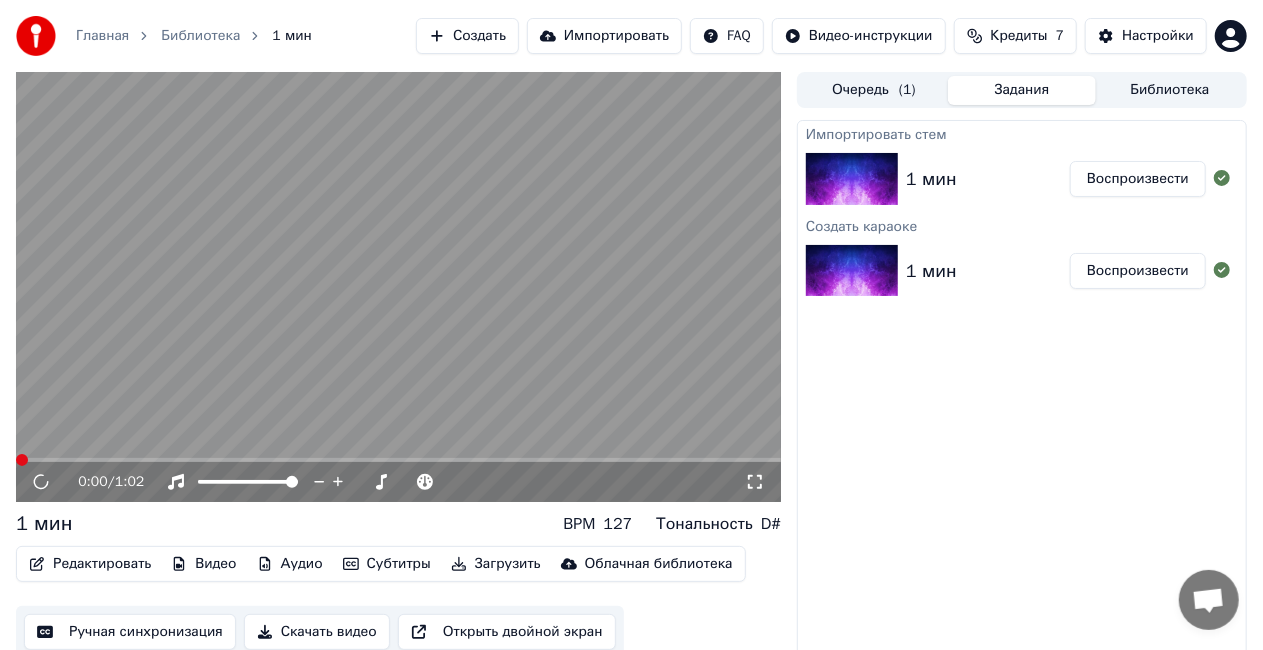 click on "Видео" at bounding box center [203, 564] 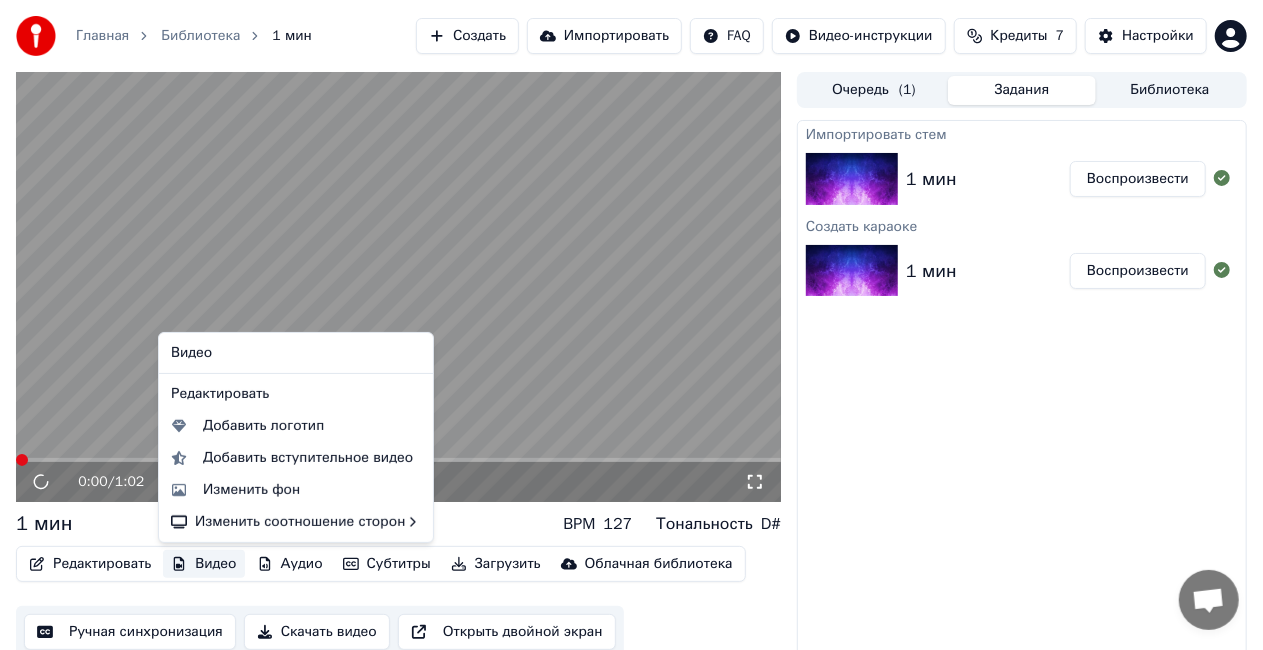 click at bounding box center (398, 287) 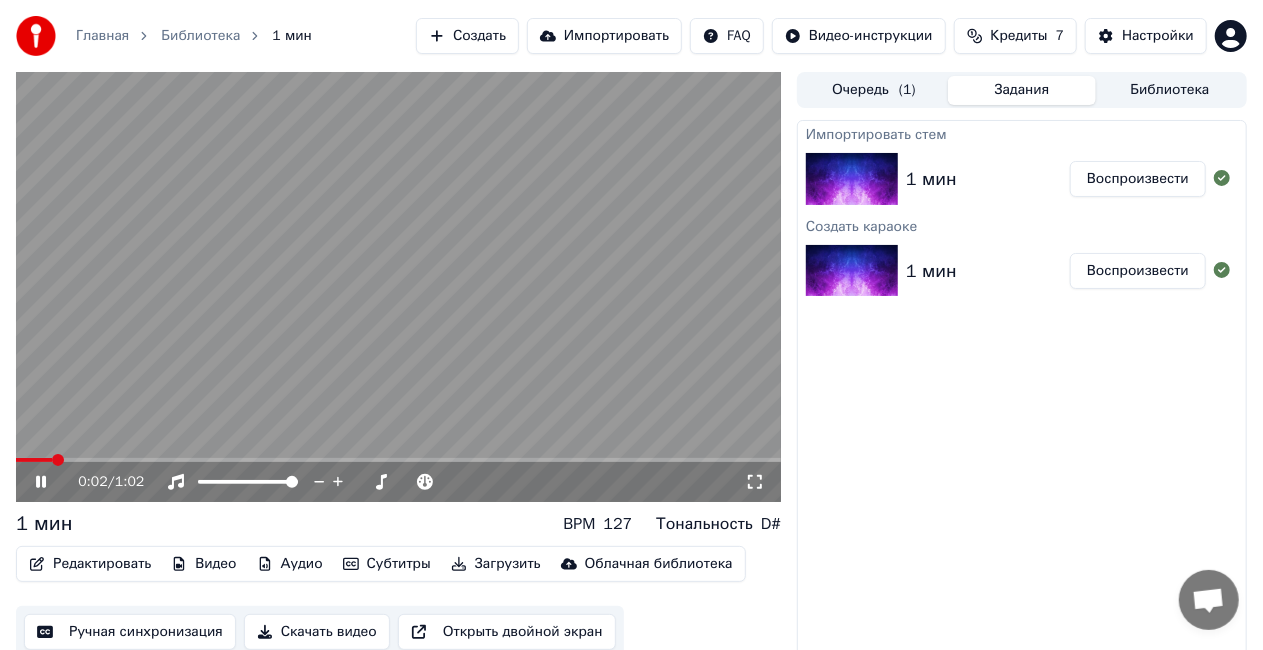 click 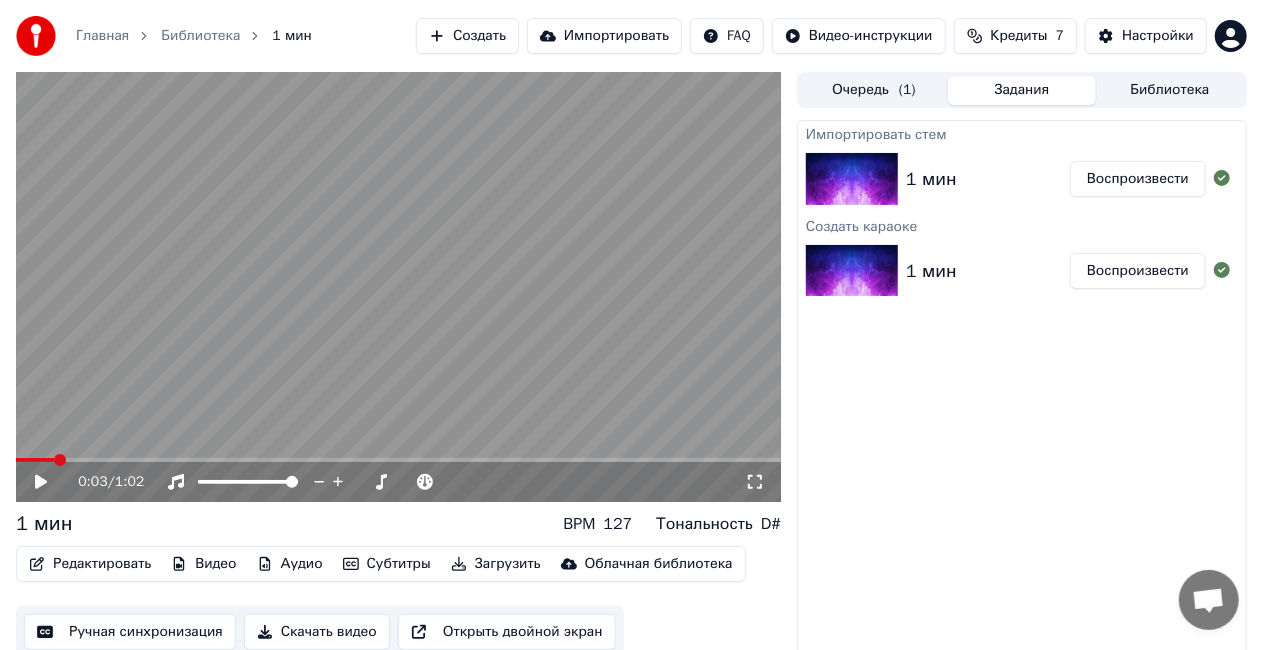 click at bounding box center (35, 460) 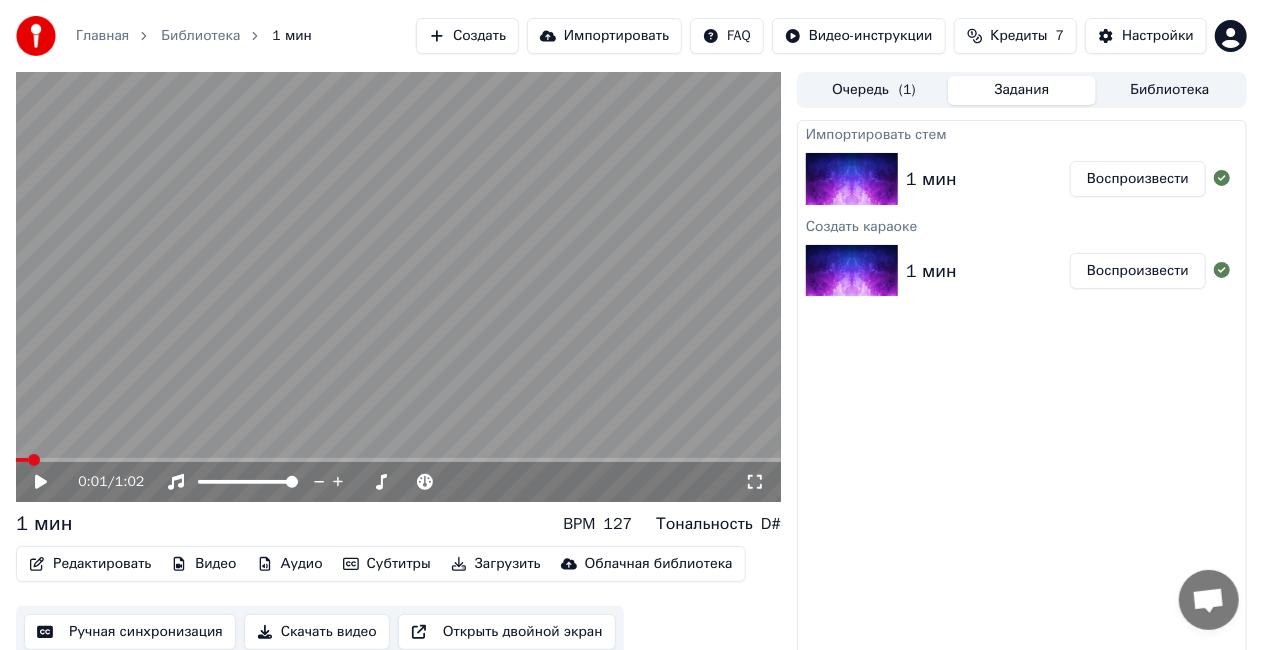 click 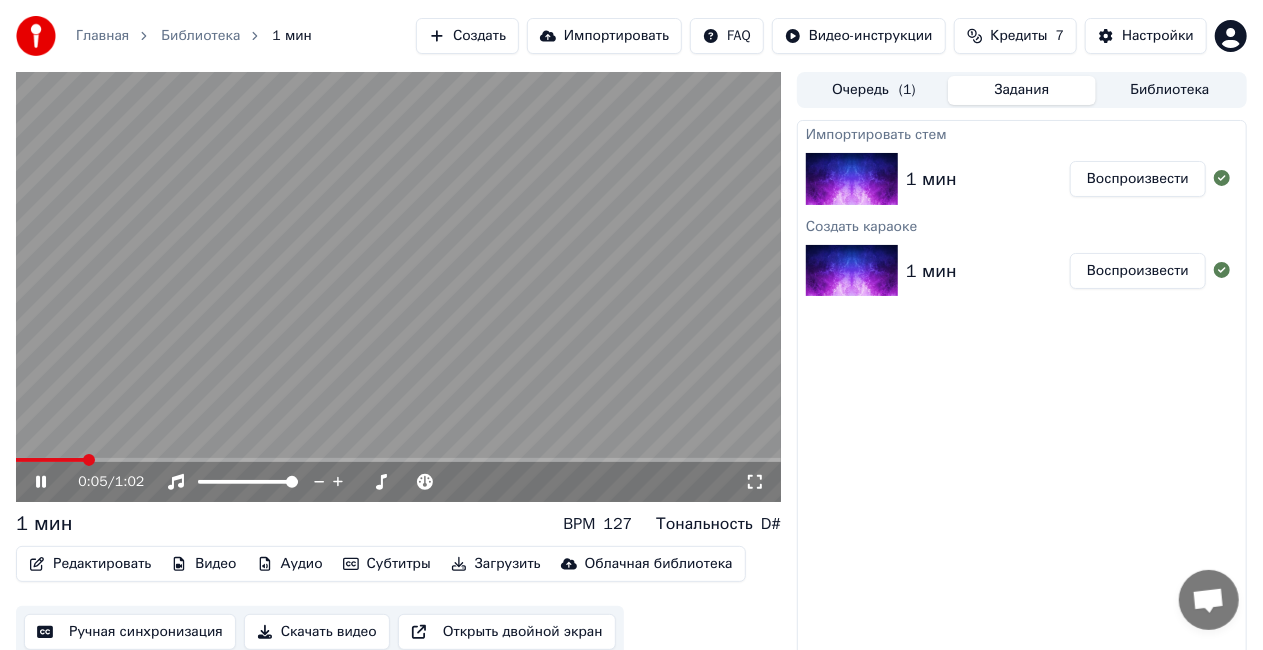 click 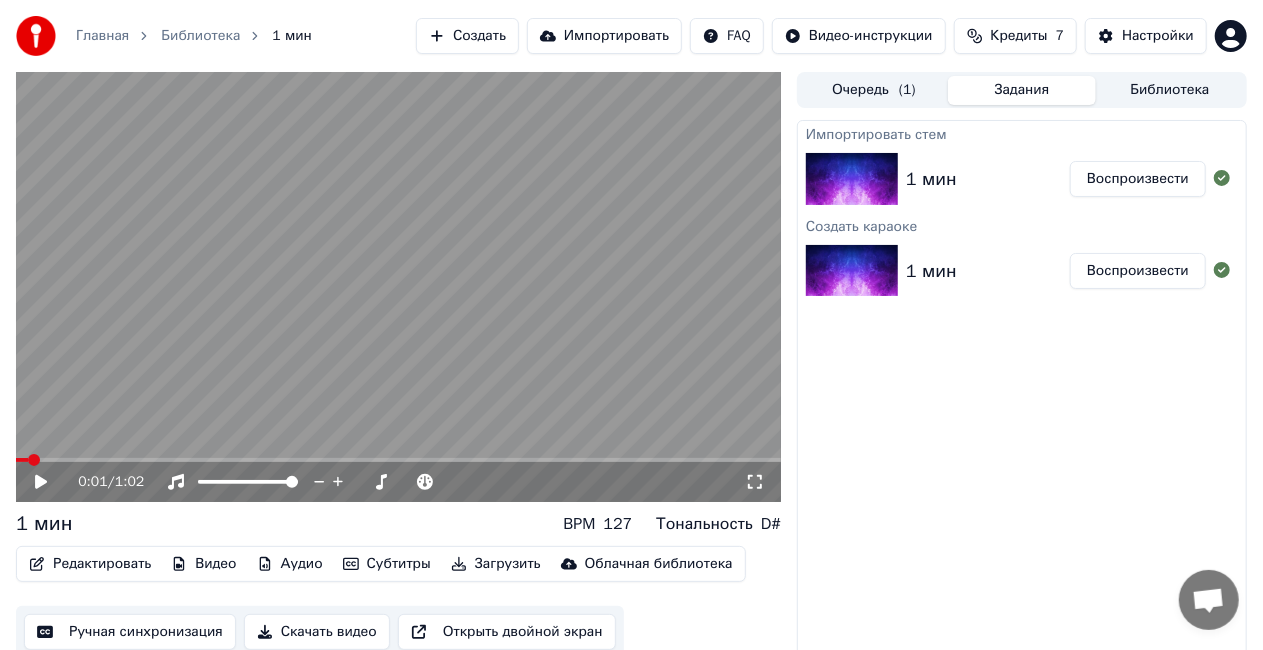 click at bounding box center (34, 460) 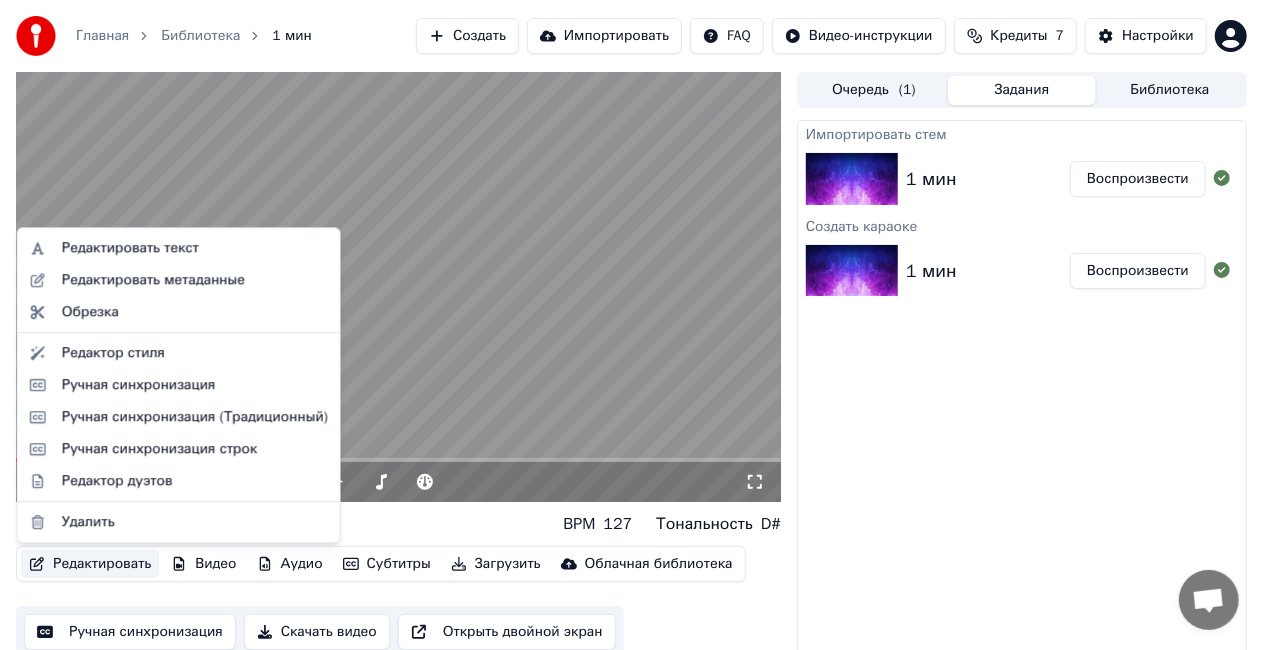 click on "Редактировать" at bounding box center (90, 564) 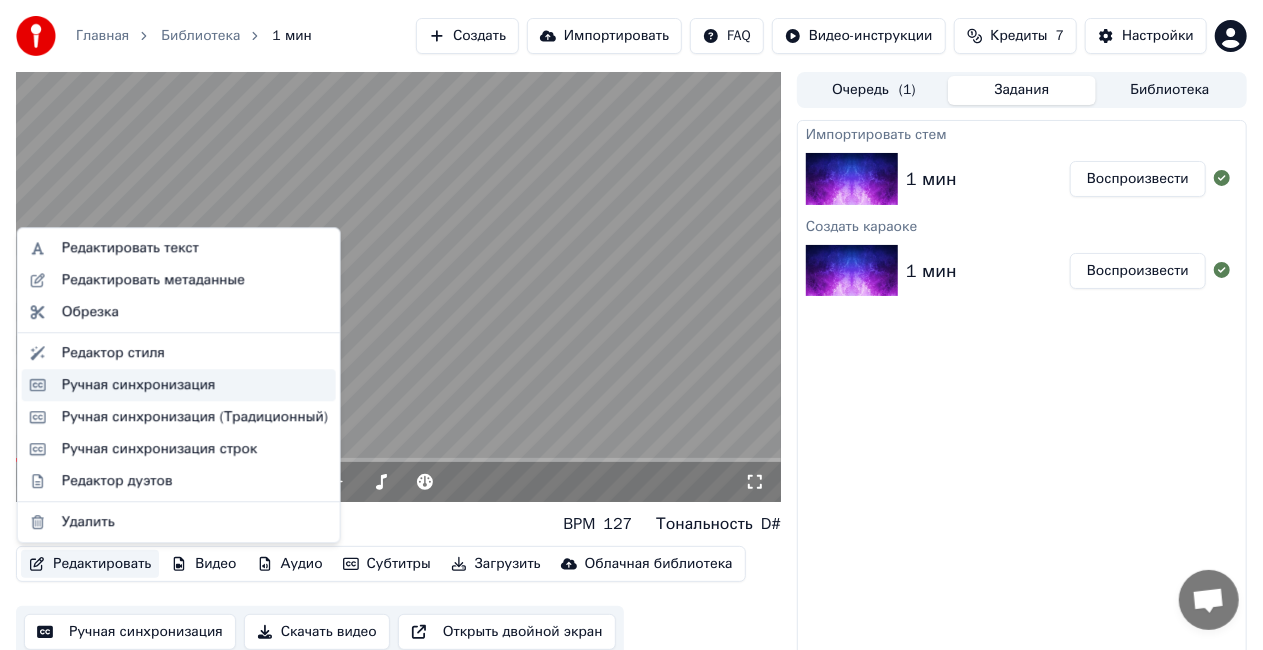click on "Ручная синхронизация" at bounding box center [195, 385] 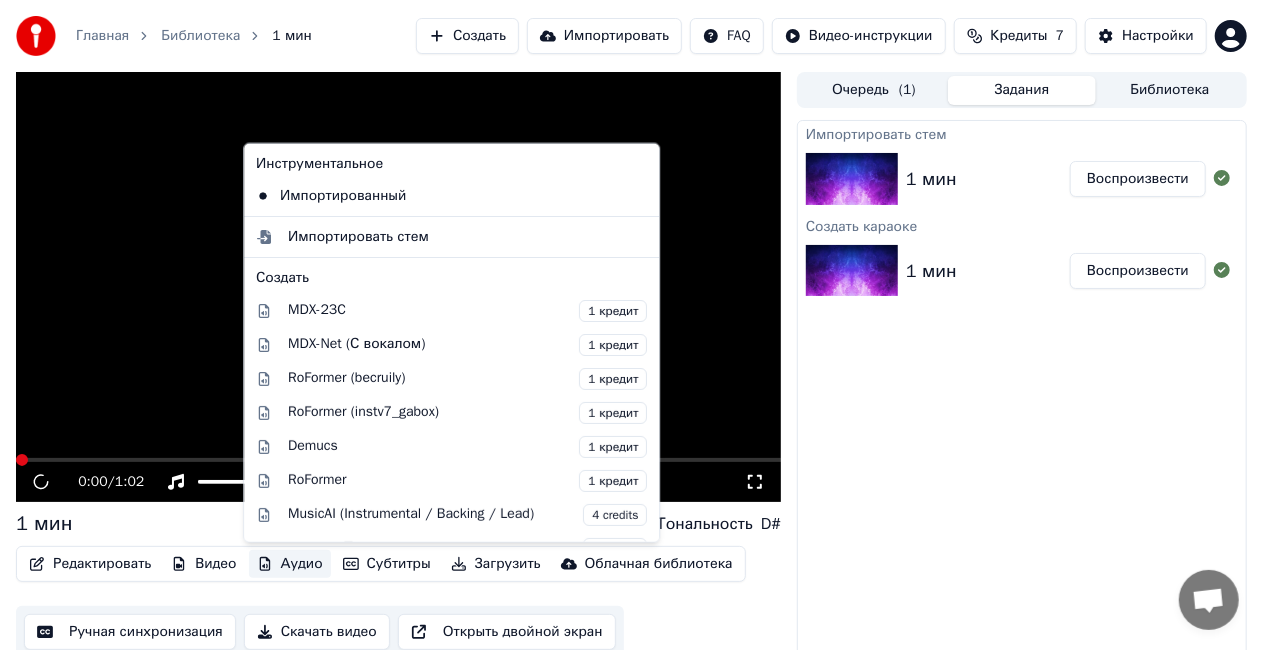 click on "Аудио" at bounding box center (290, 564) 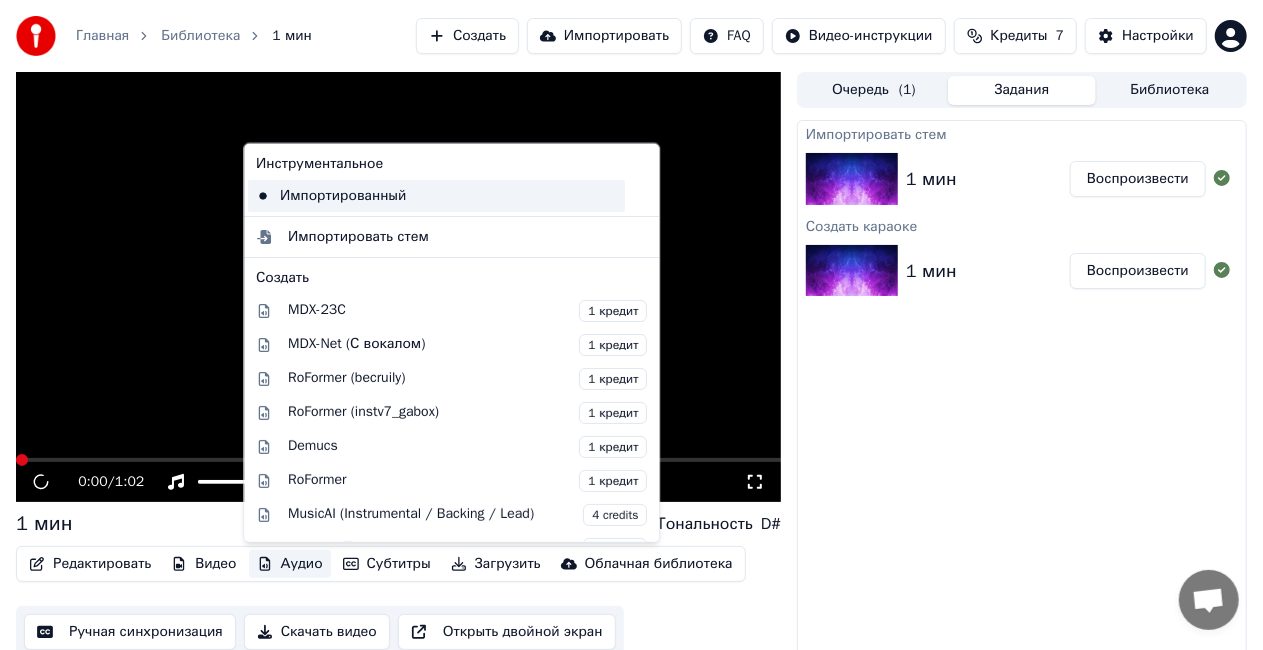 click on "Импортированный" at bounding box center (436, 196) 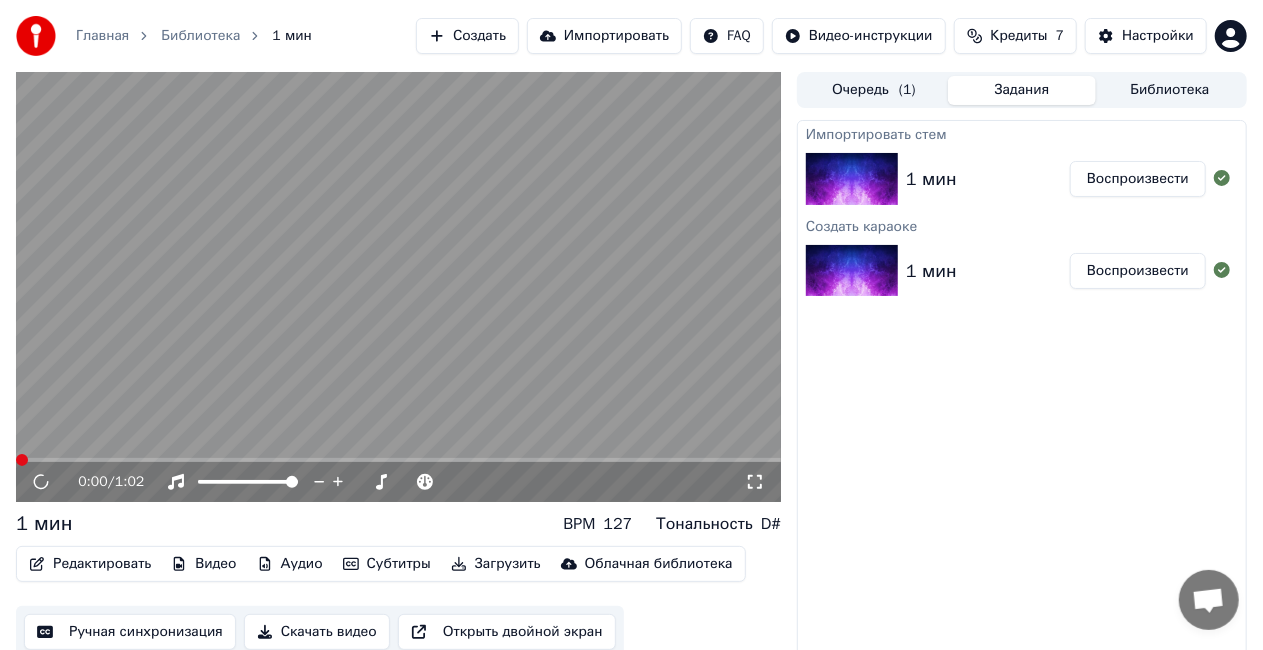 click on "Видео" at bounding box center [203, 564] 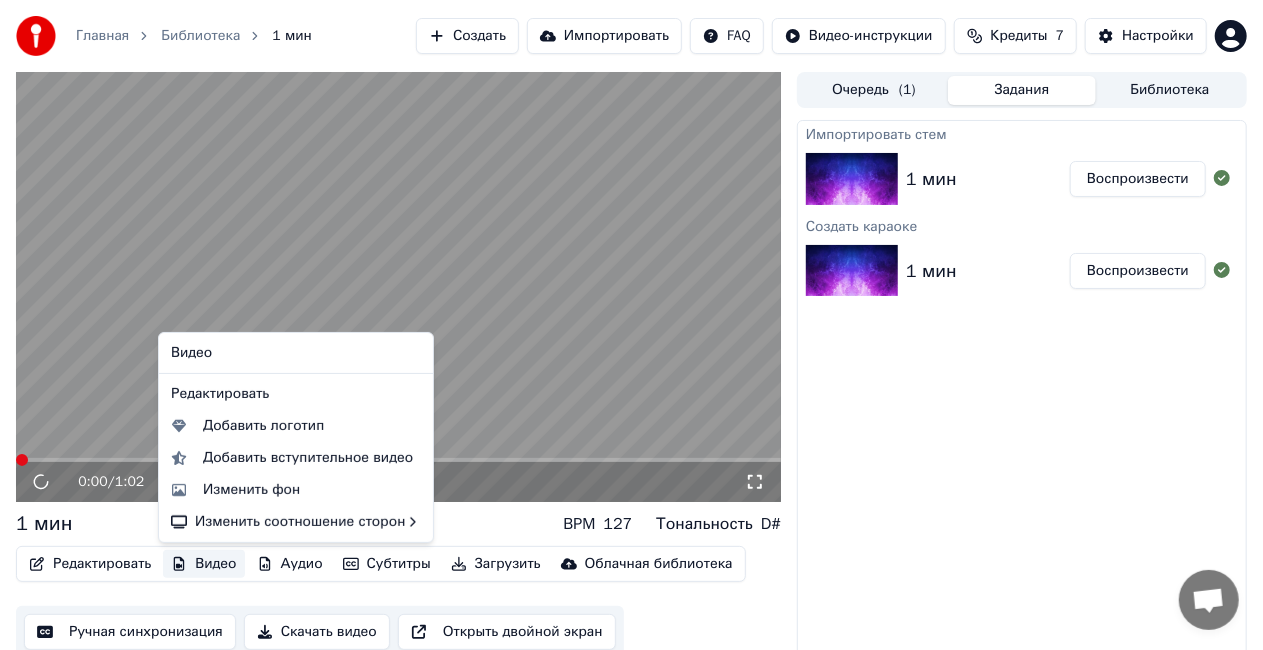 click at bounding box center [398, 287] 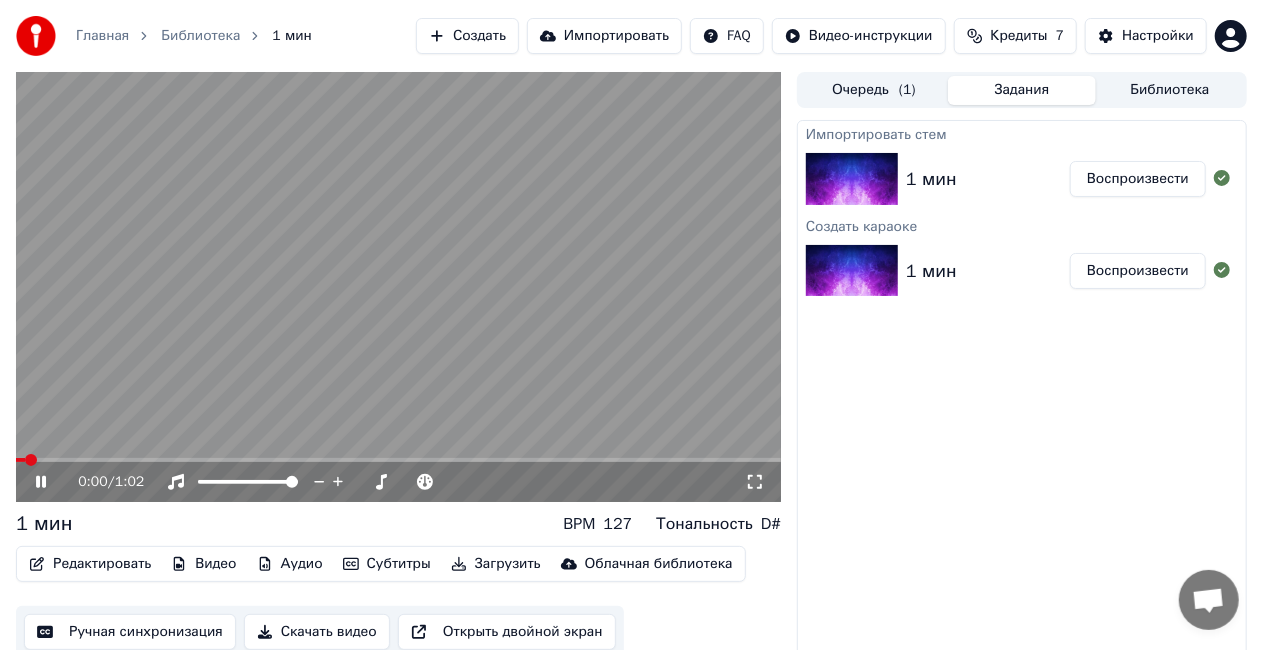 click 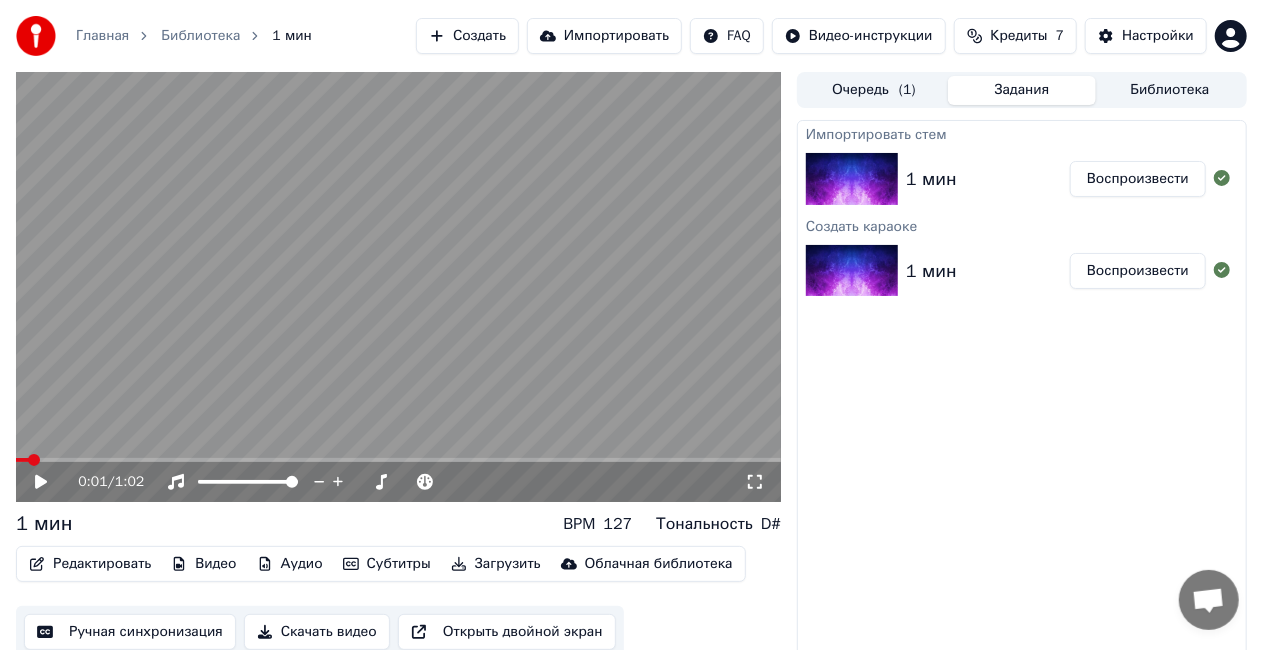 click 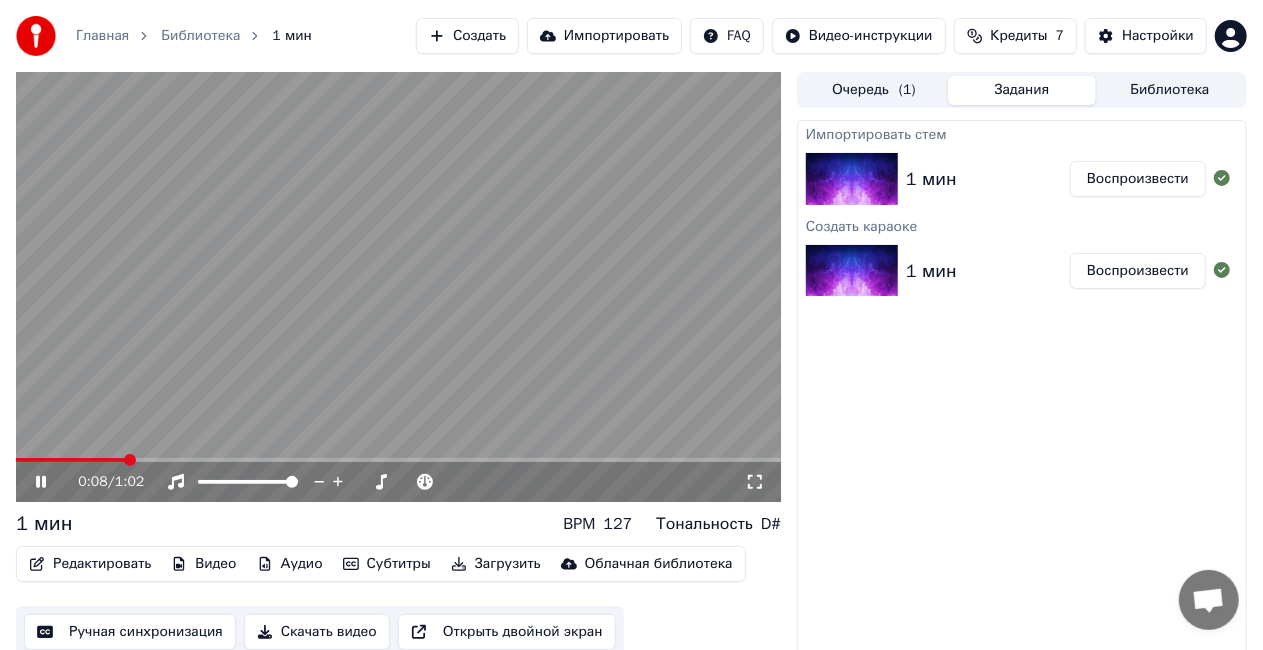 click 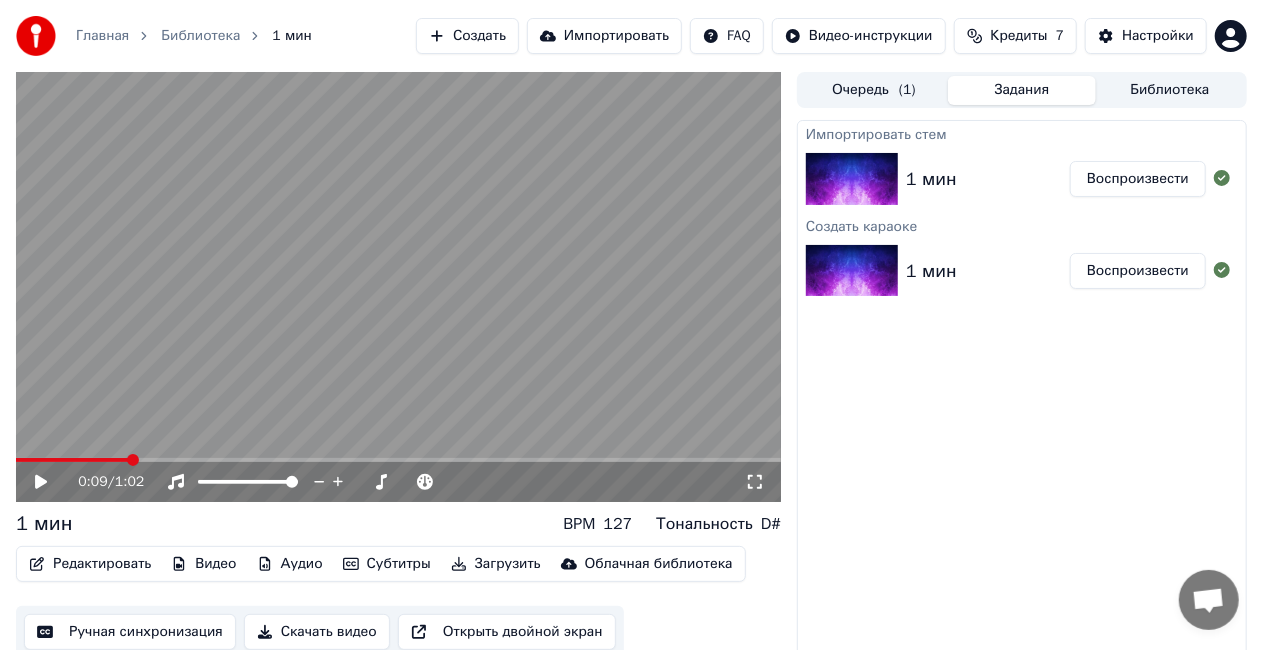 click on "Субтитры" at bounding box center (387, 564) 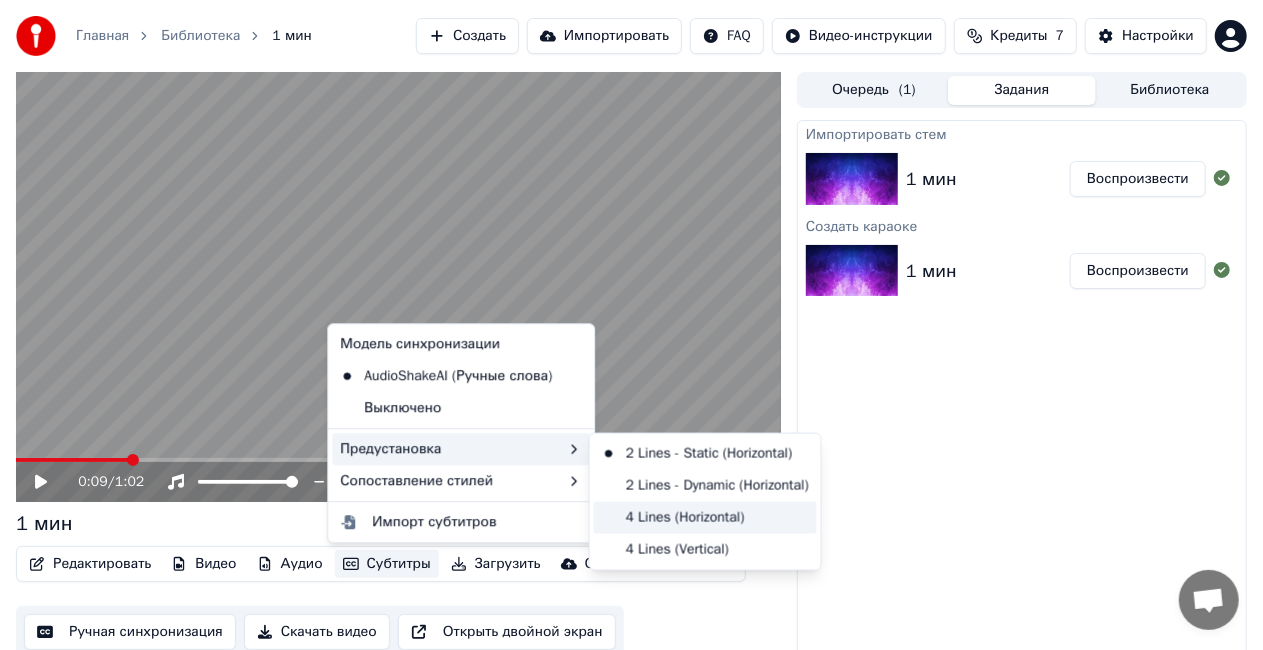 click on "4 Lines (Horizontal)" at bounding box center [705, 518] 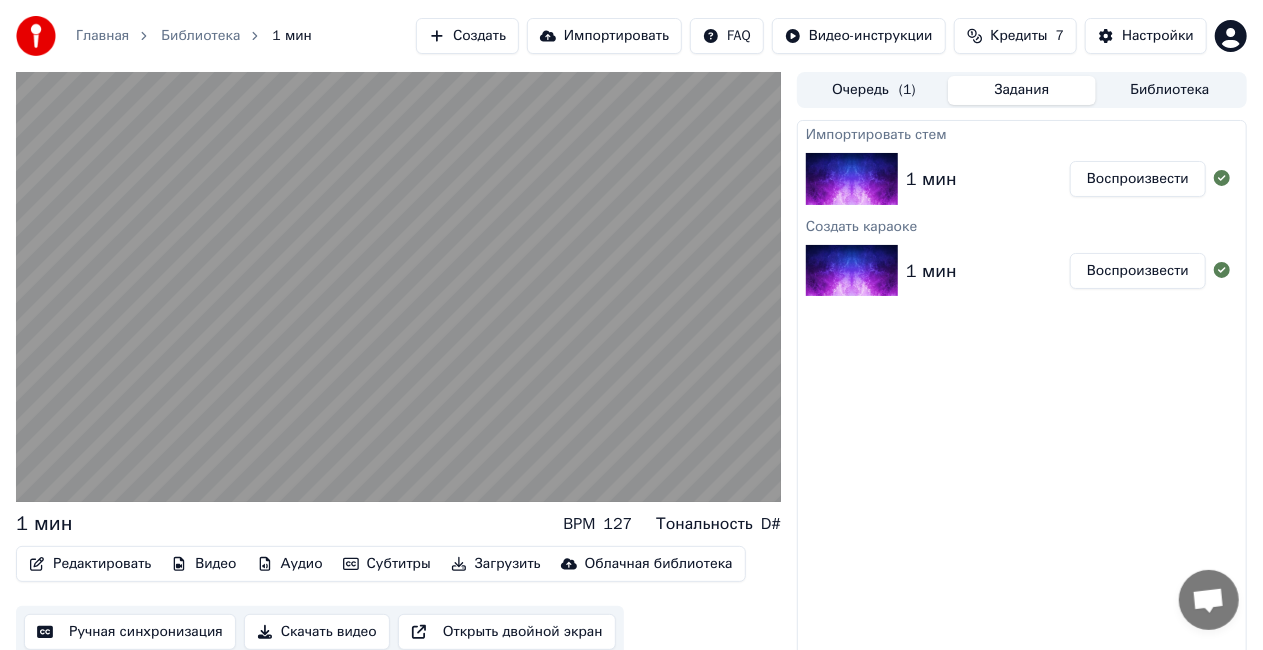 click on "Субтитры" at bounding box center [387, 564] 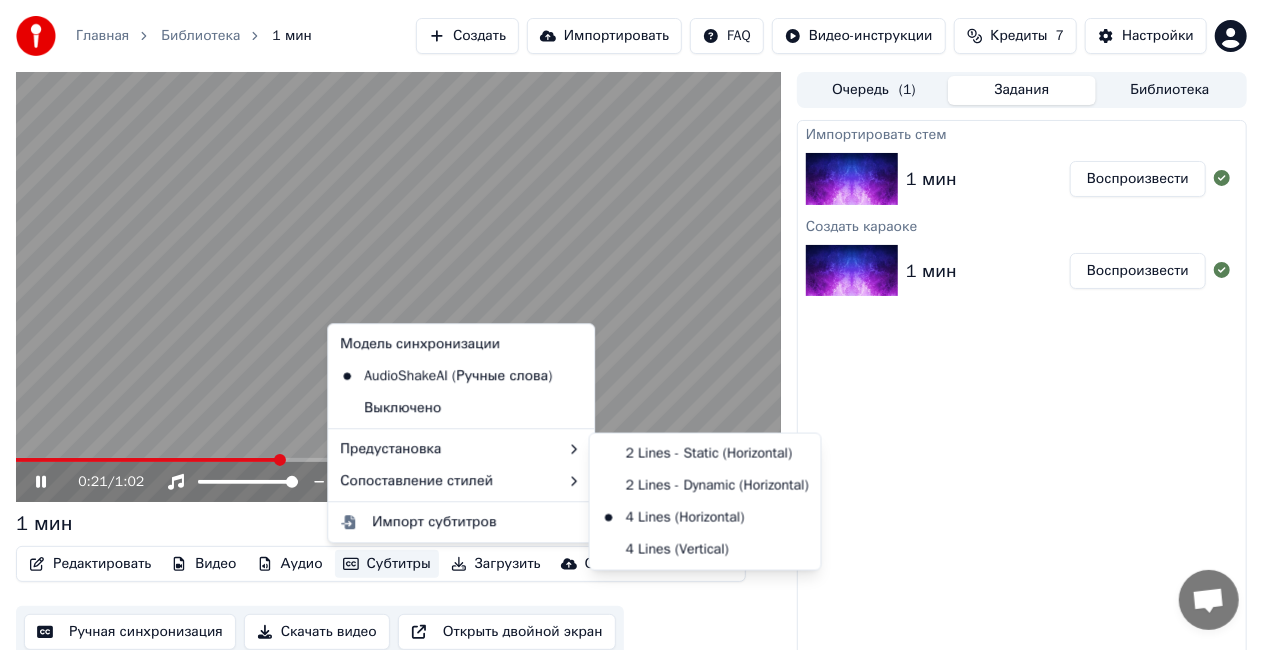click at bounding box center (398, 287) 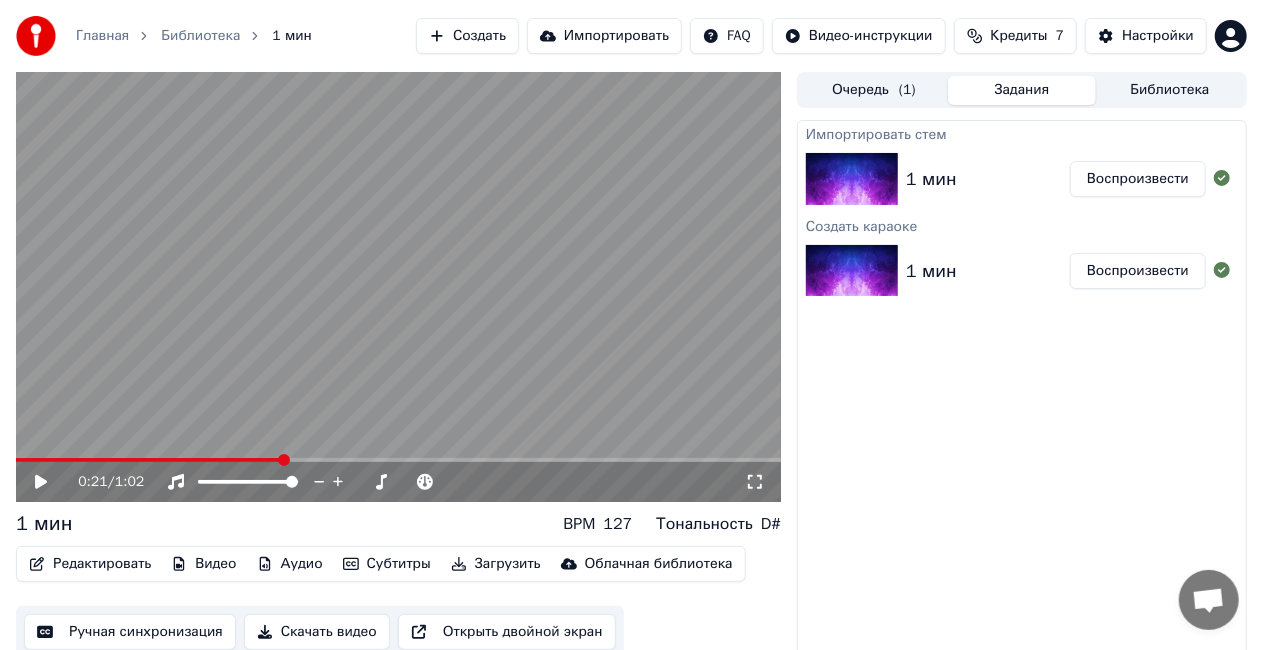 click 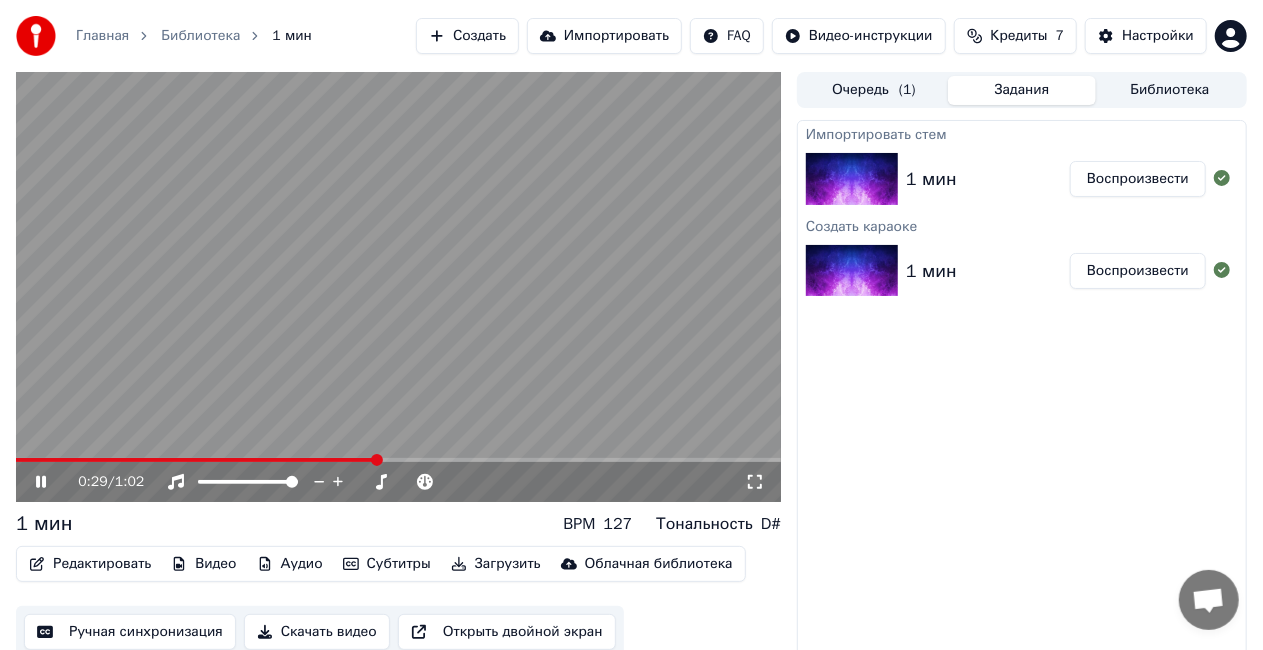 click on "Субтитры" at bounding box center (387, 564) 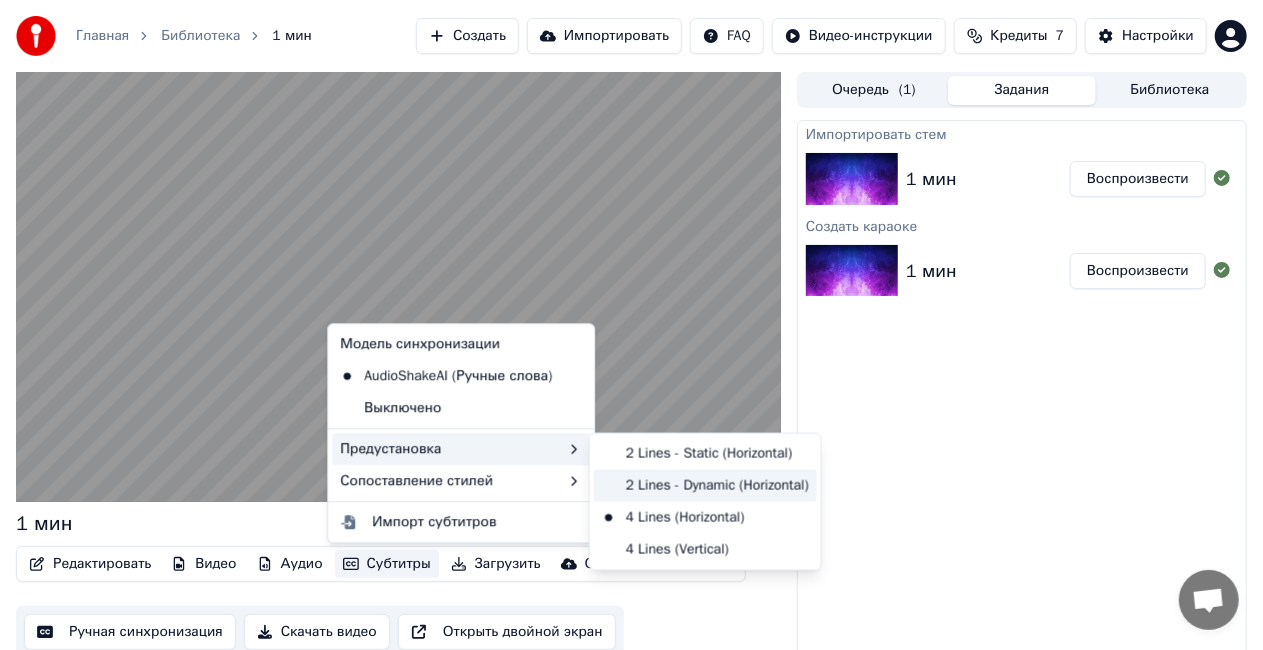 click on "2 Lines - Dynamic (Horizontal)" at bounding box center [705, 486] 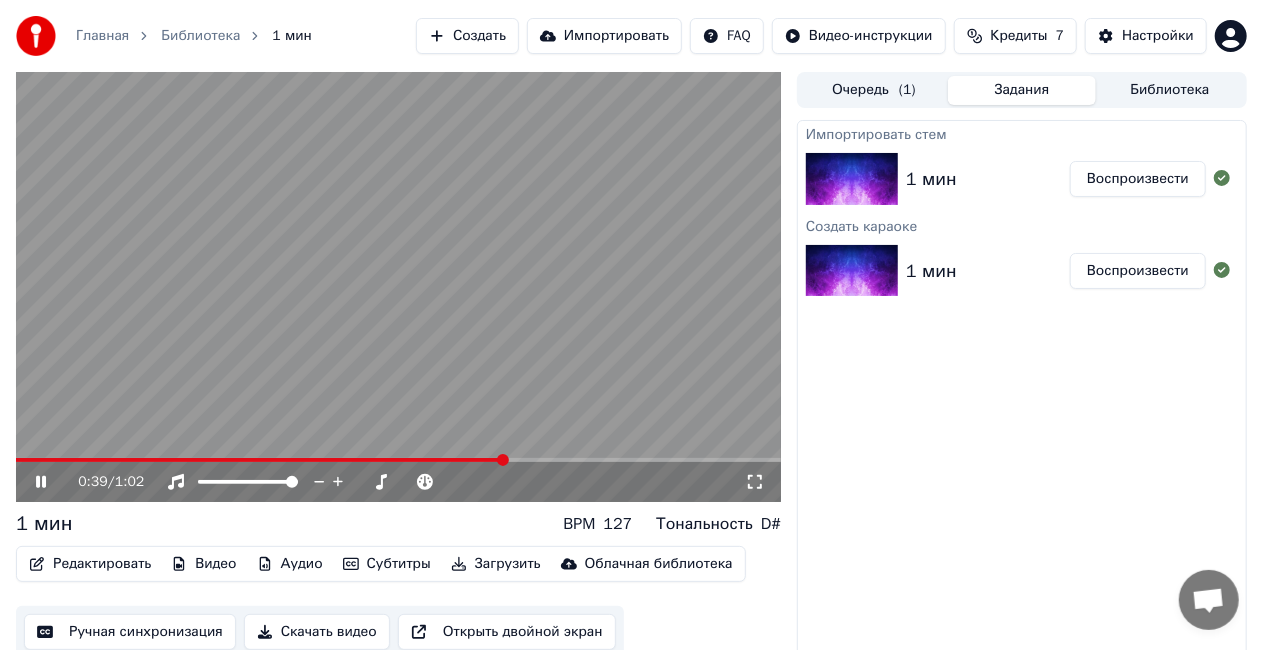 click at bounding box center [398, 287] 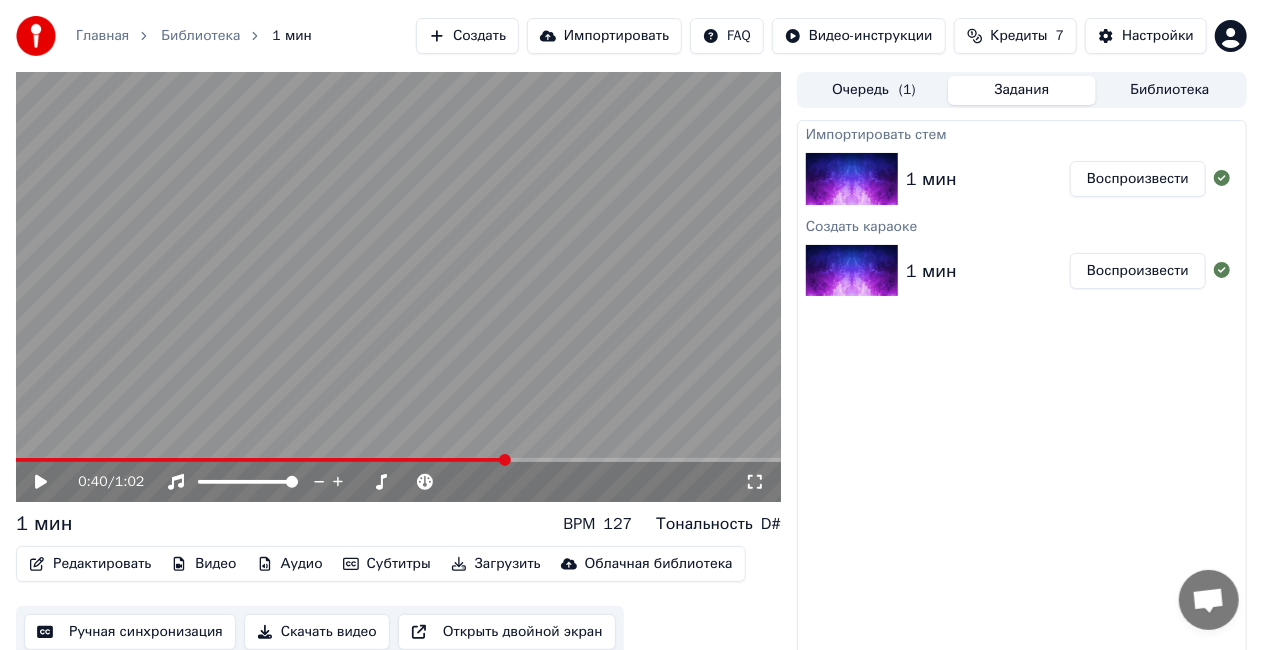 click at bounding box center (261, 460) 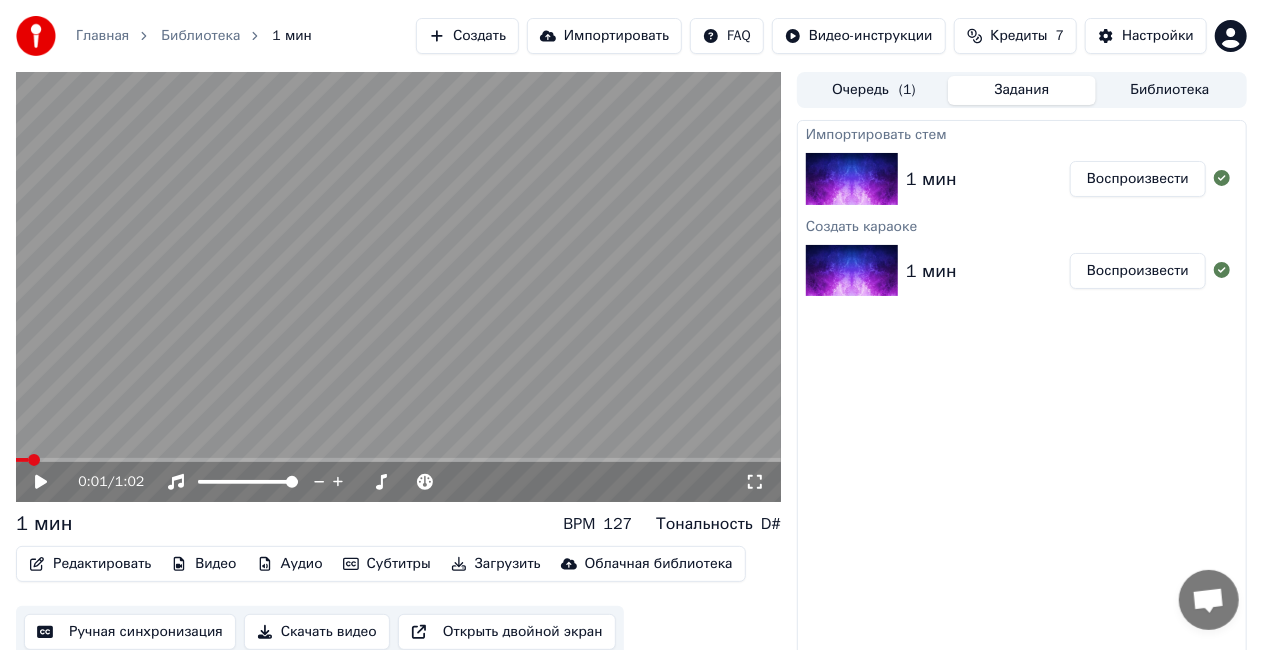 click 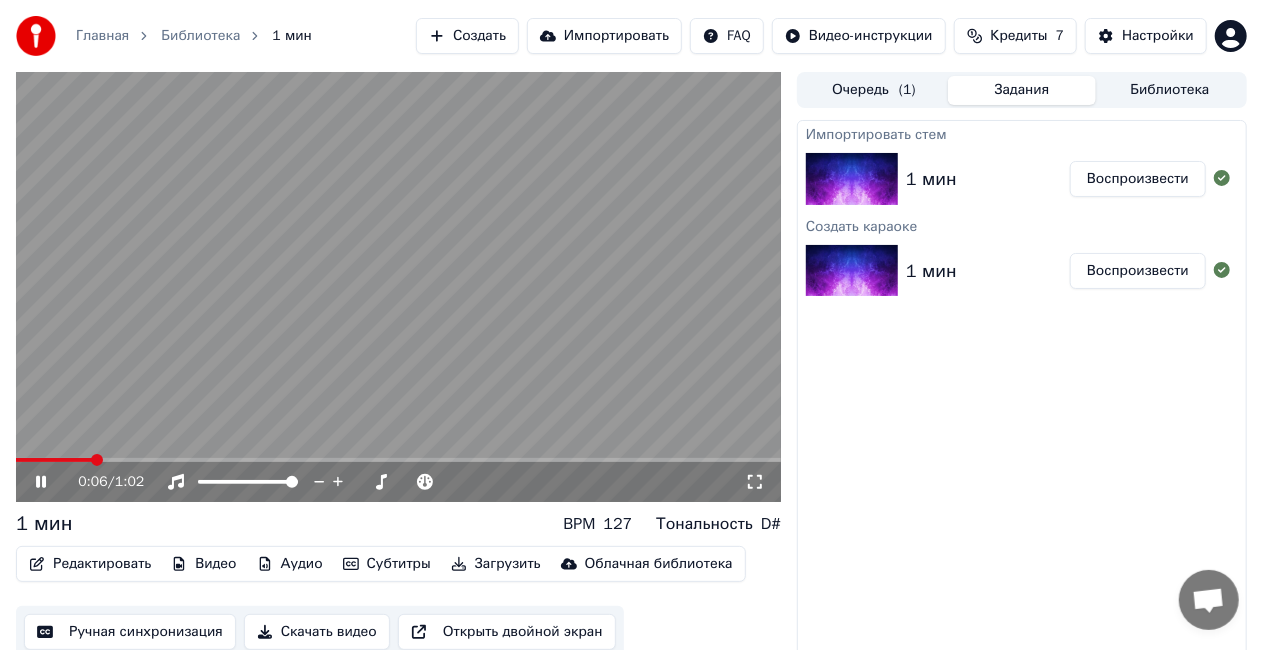 click 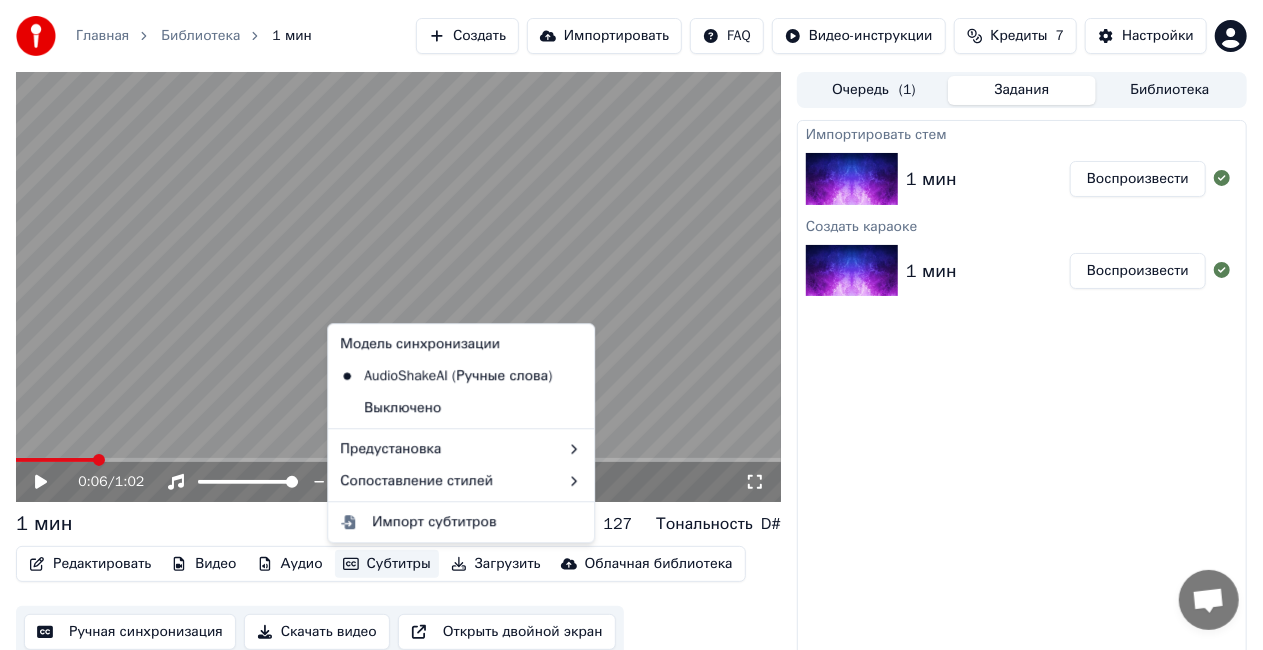 click on "Субтитры" at bounding box center [387, 564] 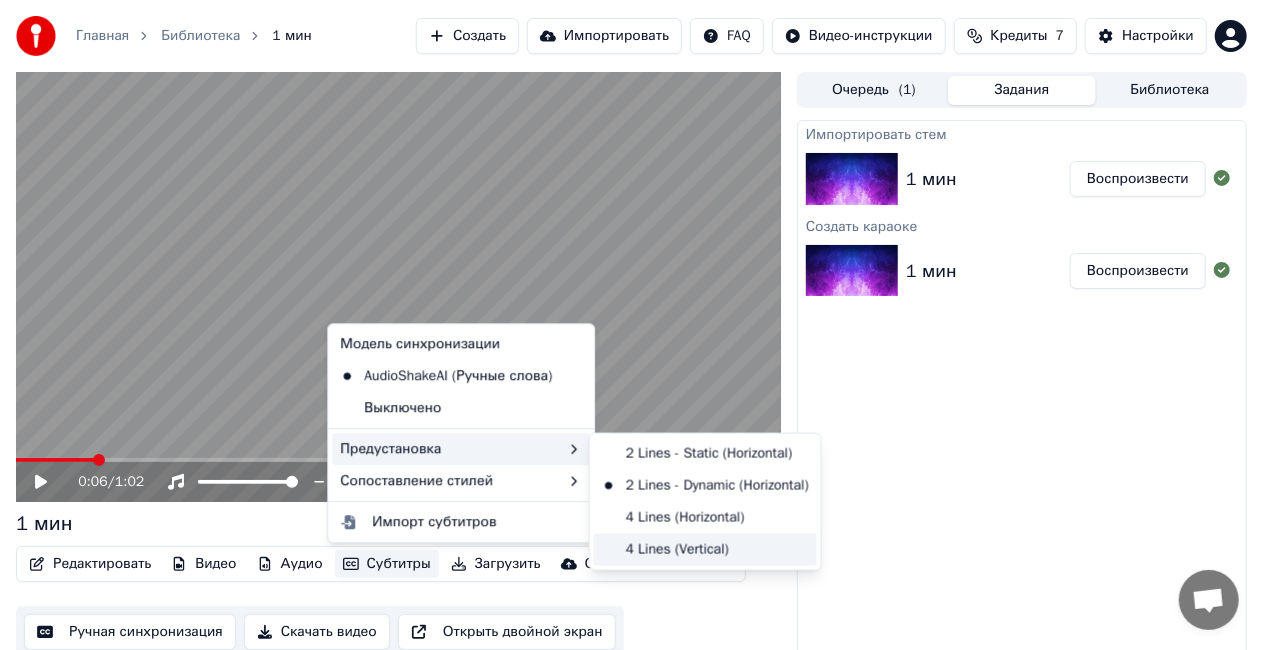 click on "4 Lines (Vertical)" at bounding box center (705, 550) 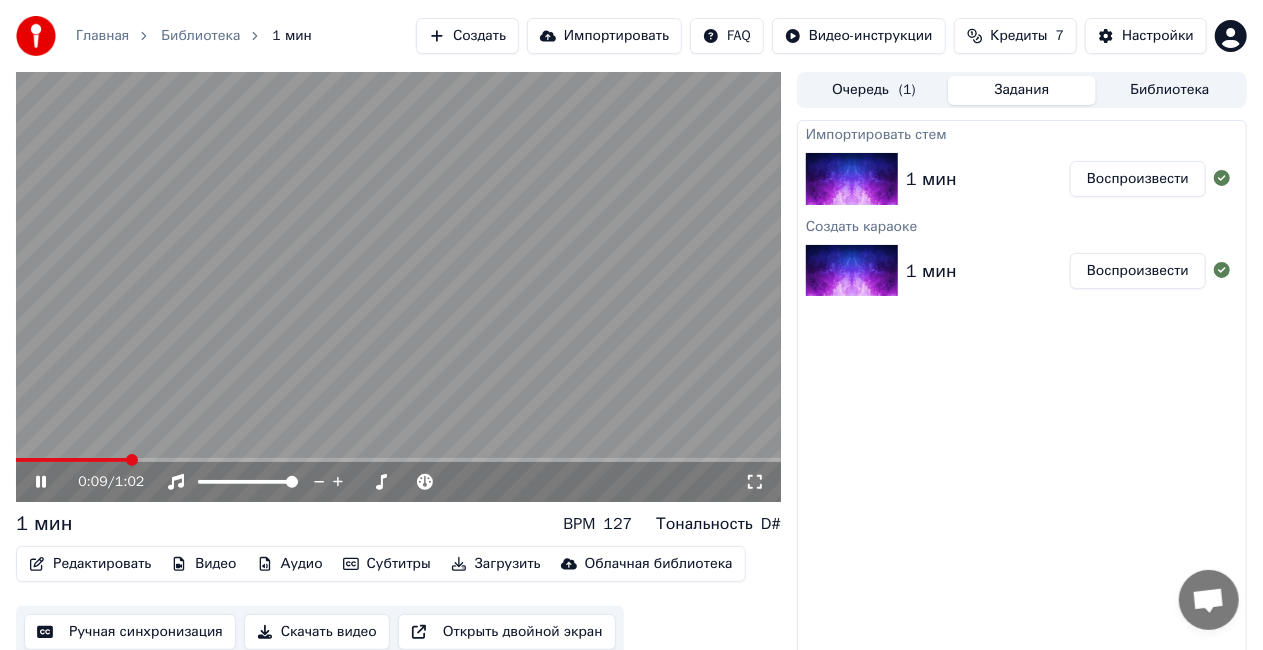 click on "Субтитры" at bounding box center (387, 564) 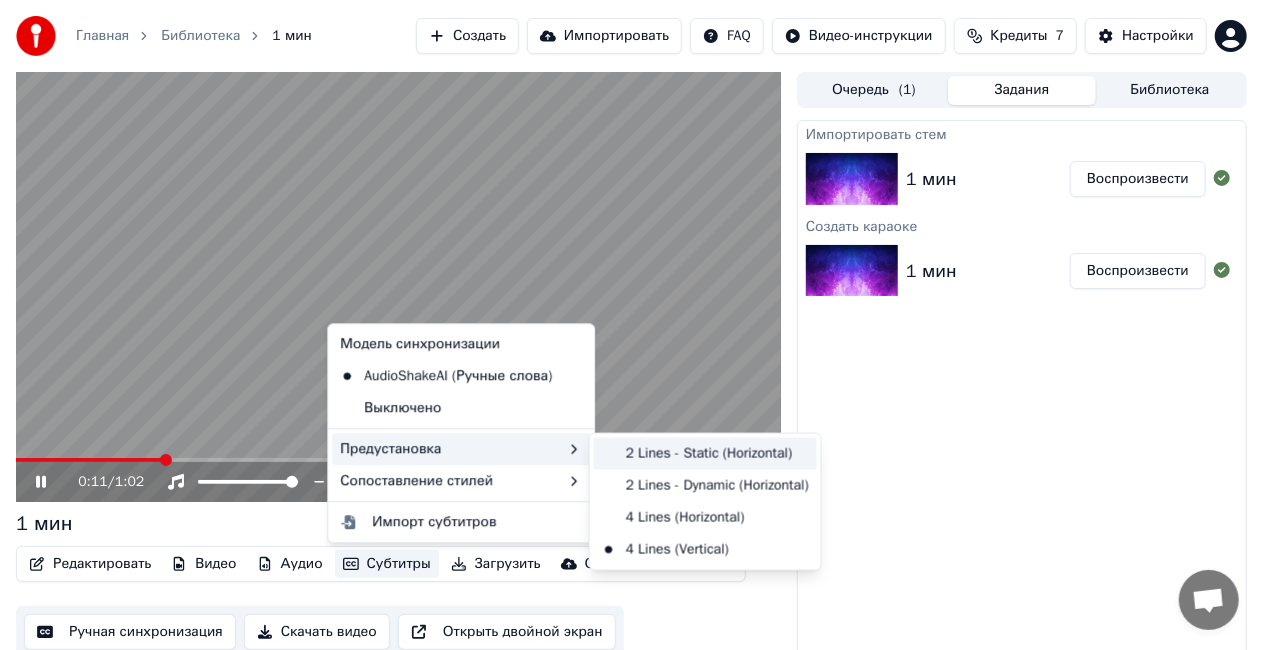 click on "2 Lines - Static (Horizontal)" at bounding box center [705, 454] 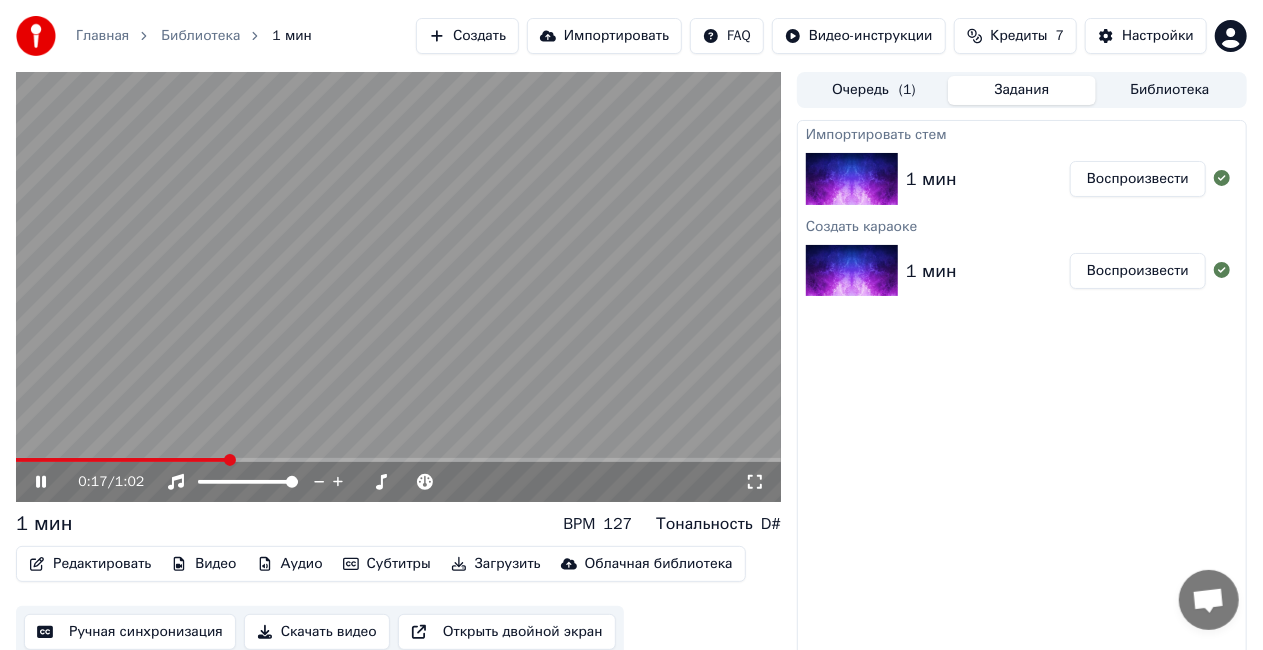 click 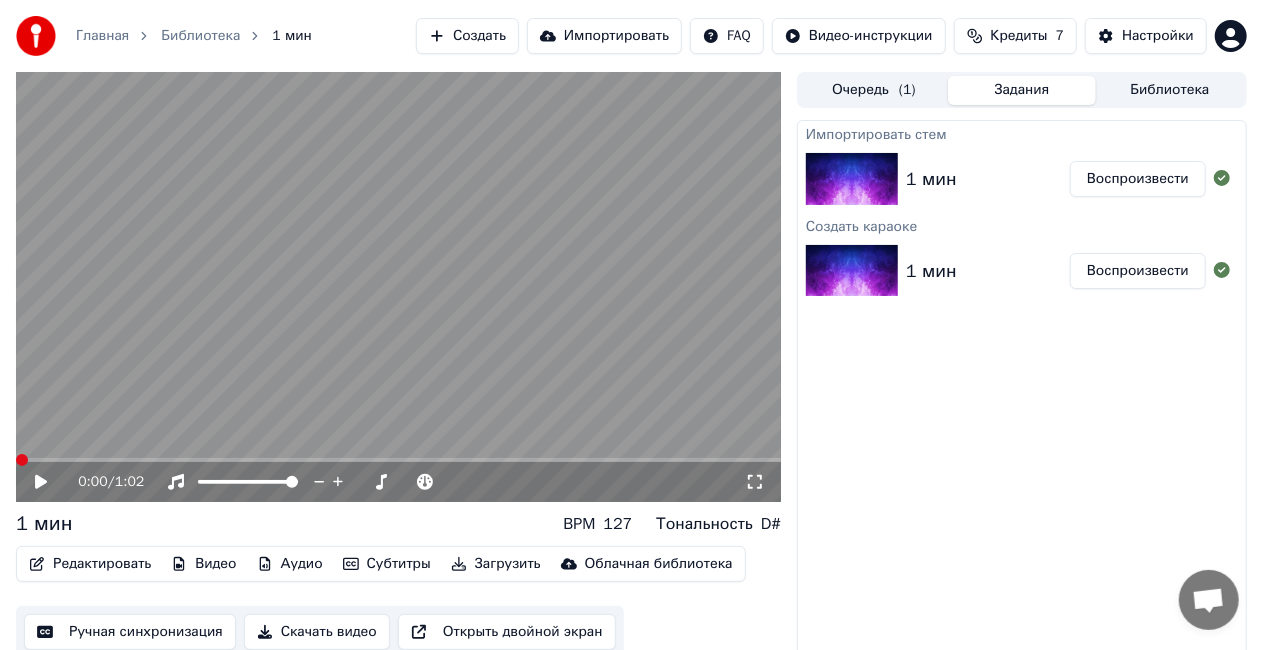 click at bounding box center (22, 460) 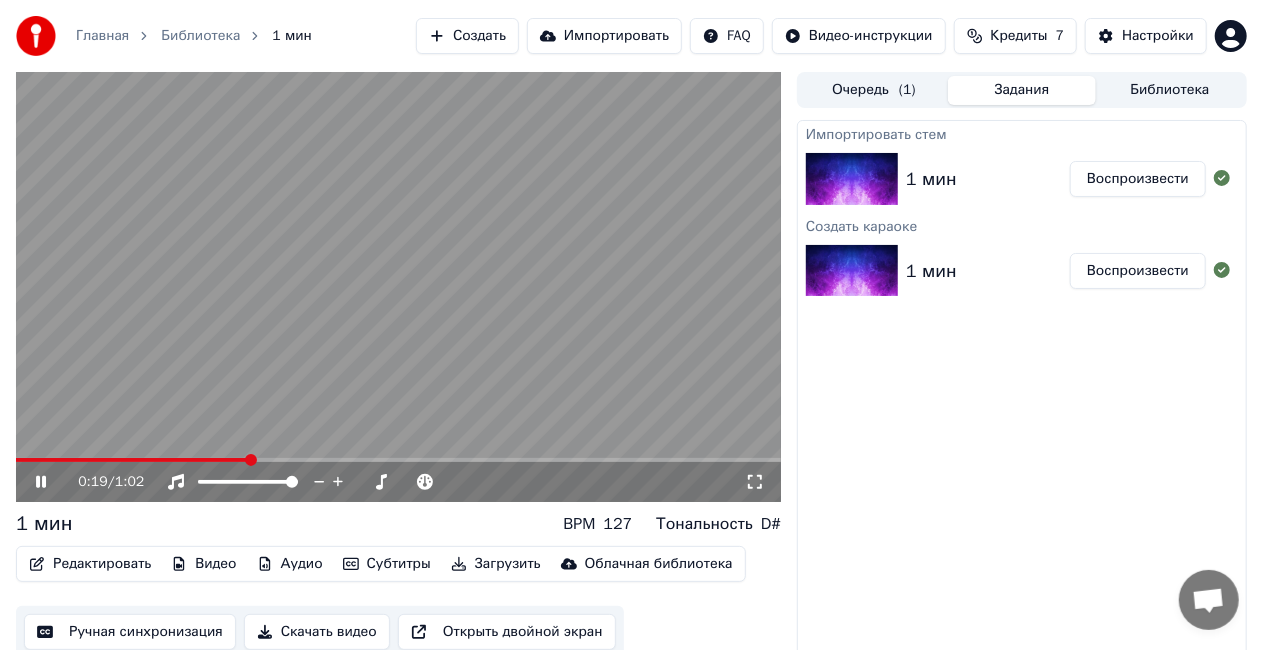 click 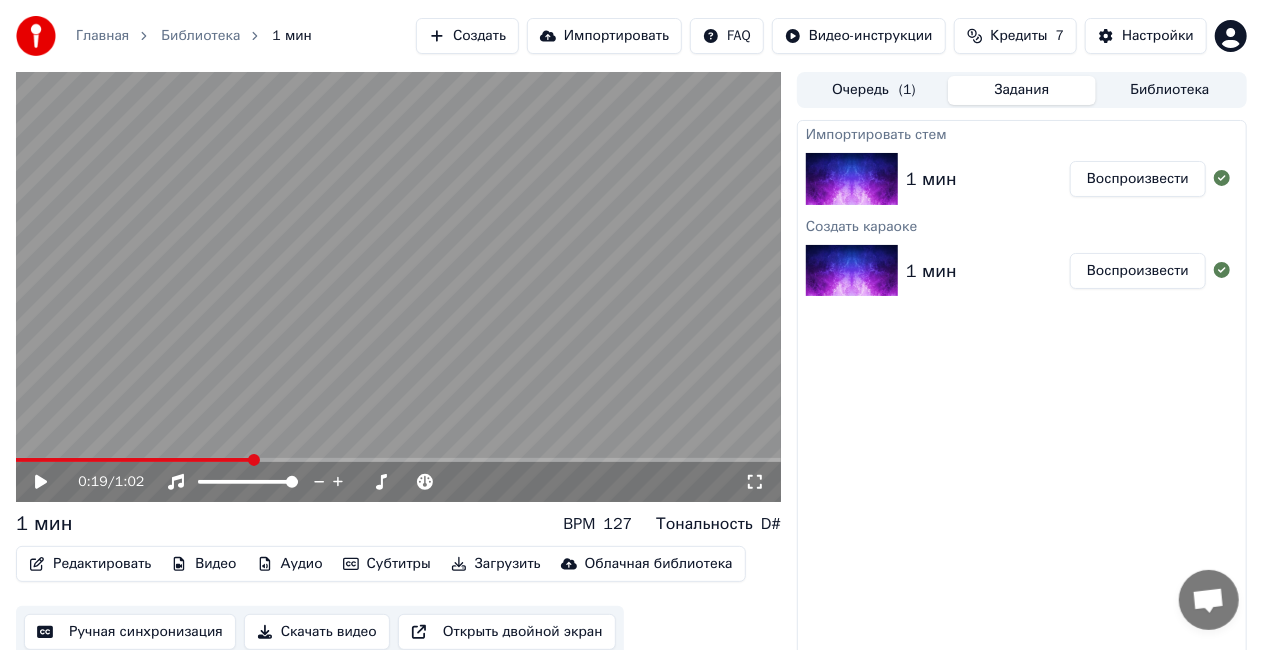 click on "Редактировать" at bounding box center (90, 564) 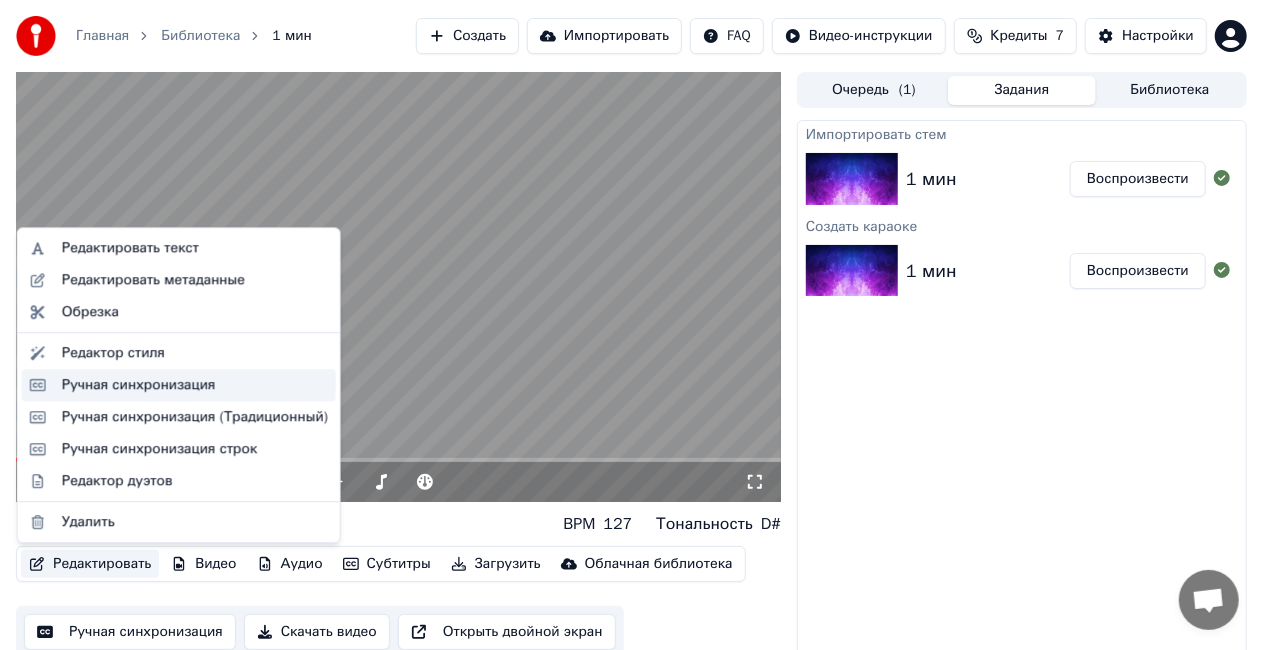 click on "Ручная синхронизация" at bounding box center [139, 385] 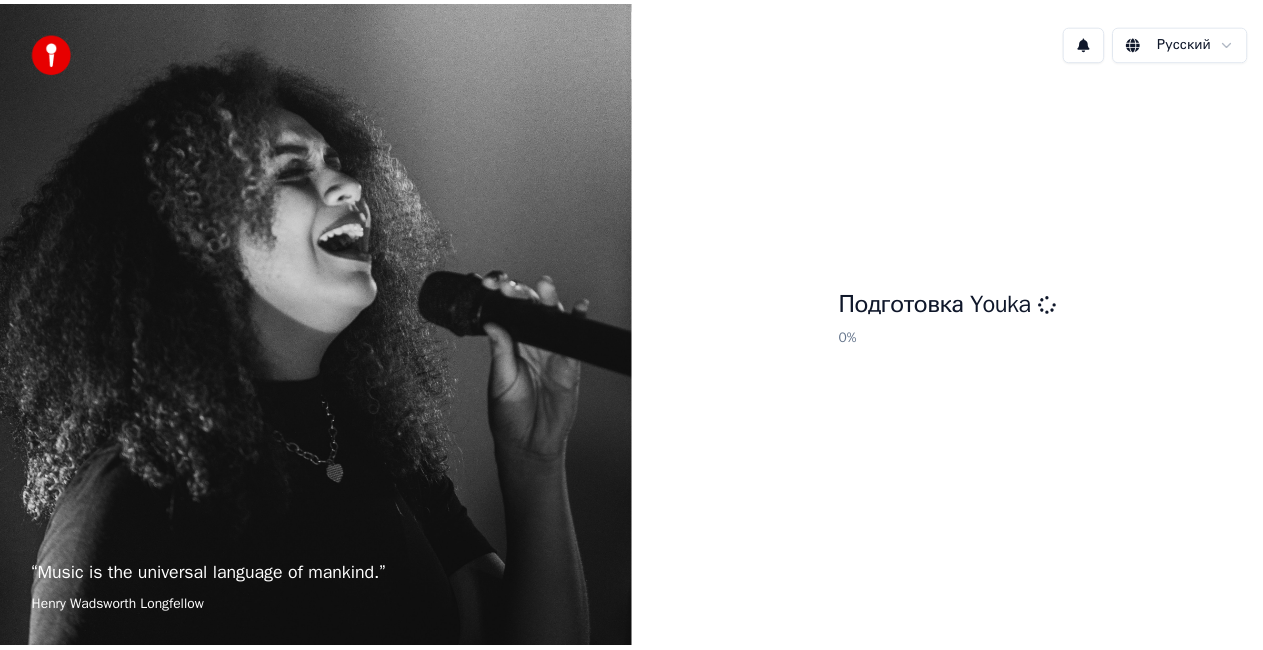 scroll, scrollTop: 0, scrollLeft: 0, axis: both 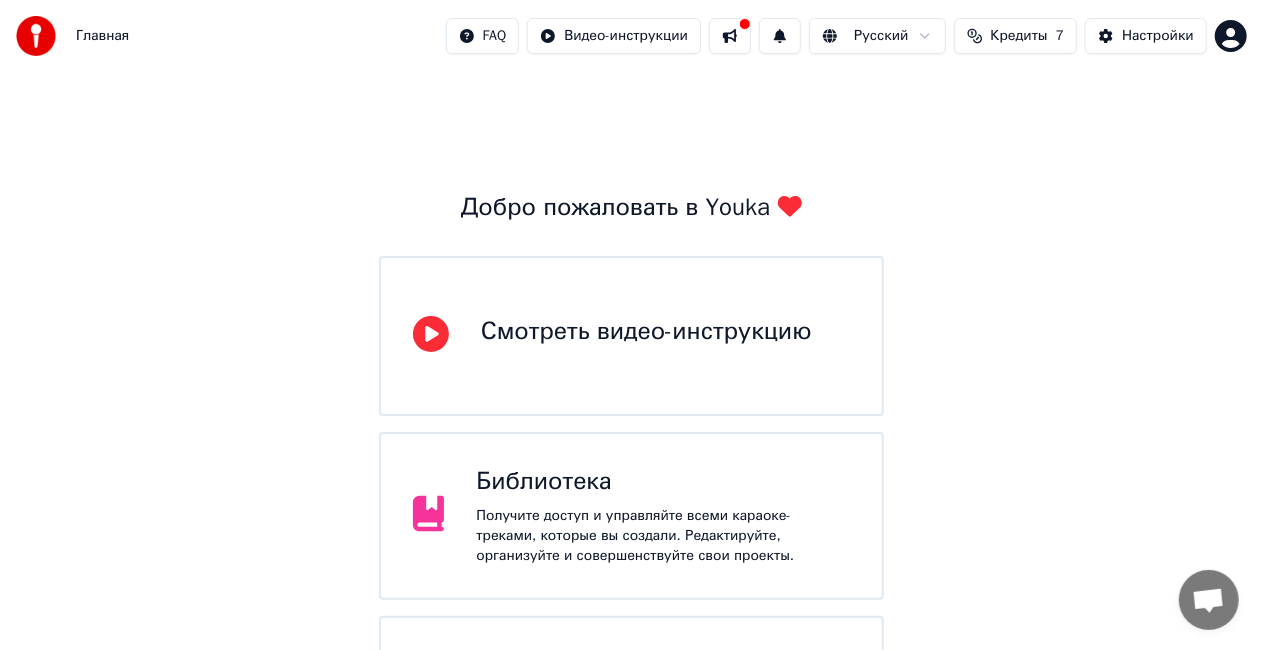 click on "Смотреть видео-инструкцию" at bounding box center (631, 336) 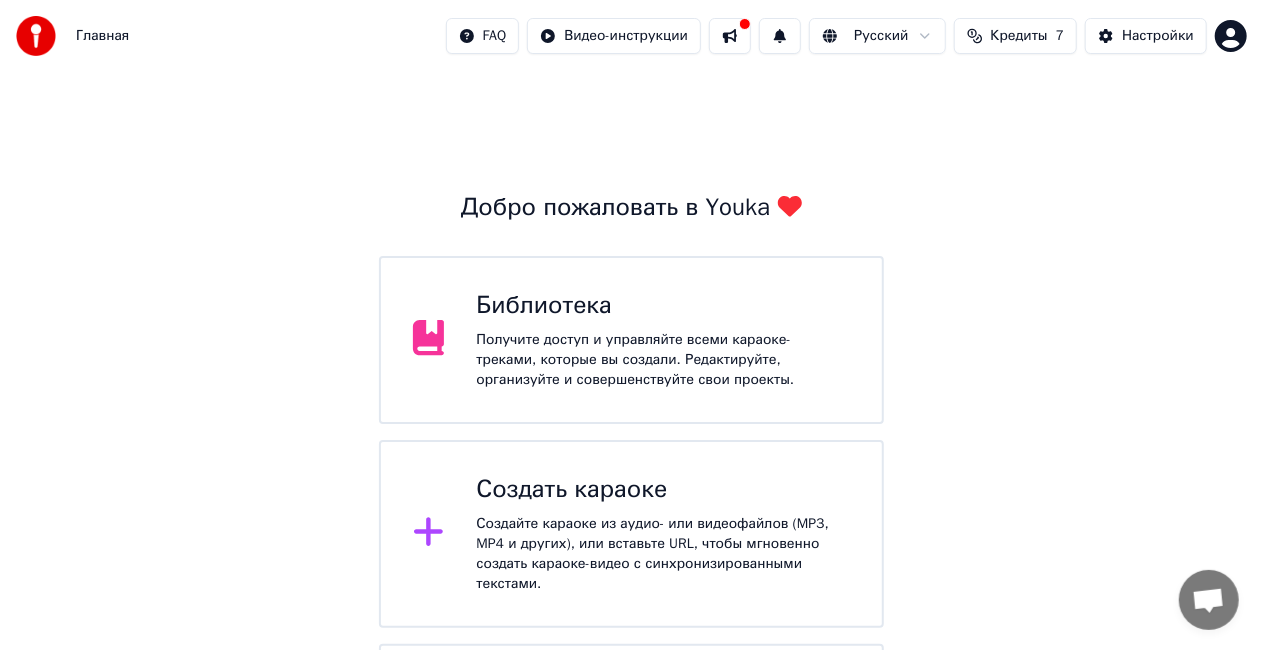 click on "Главная FAQ Видео-инструкции Русский Кредиты 7 Настройки Добро пожаловать в Youka Библиотека Получите доступ и управляйте всеми караоке-треками, которые вы создали. Редактируйте, организуйте и совершенствуйте свои проекты. Создать караоке Создайте караоке из аудио- или видеофайлов (MP3, MP4 и других), или вставьте URL, чтобы мгновенно создать караоке-видео с синхронизированными текстами. Youka может быть заблокирован в России Если у вас возникают проблемы при создании караоке, попробуйте использовать VPN для доступа к Youka." at bounding box center (631, 422) 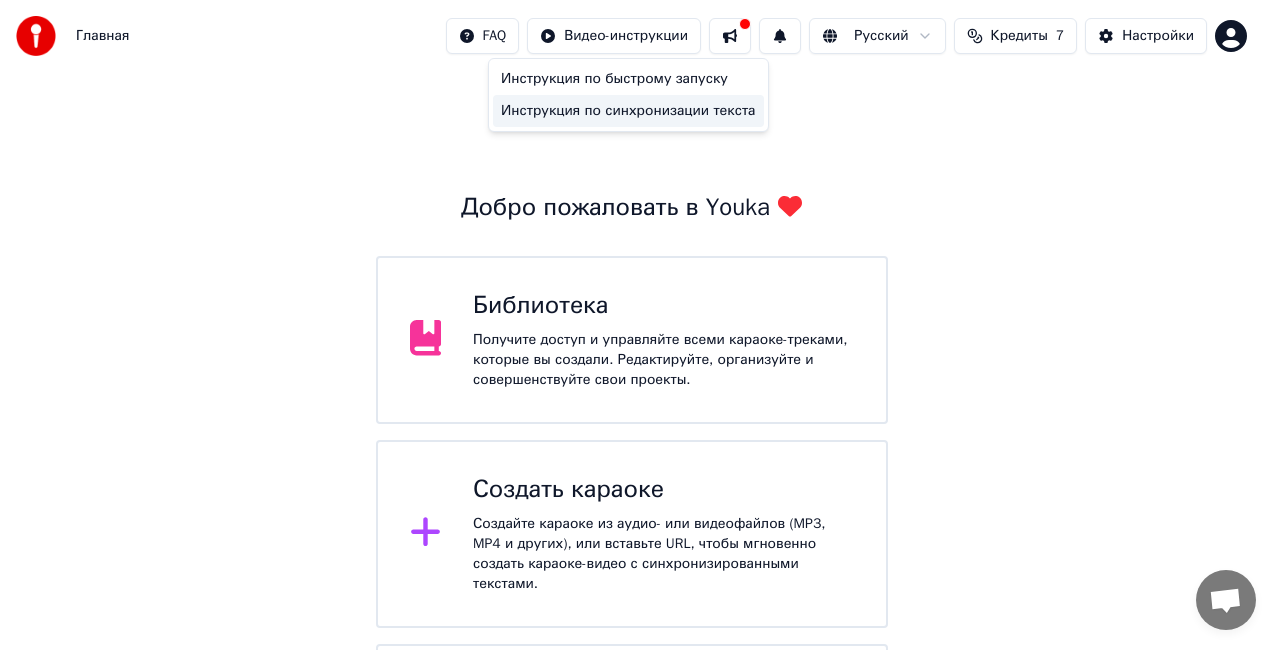 click on "Инструкция по синхронизации текста" at bounding box center [628, 111] 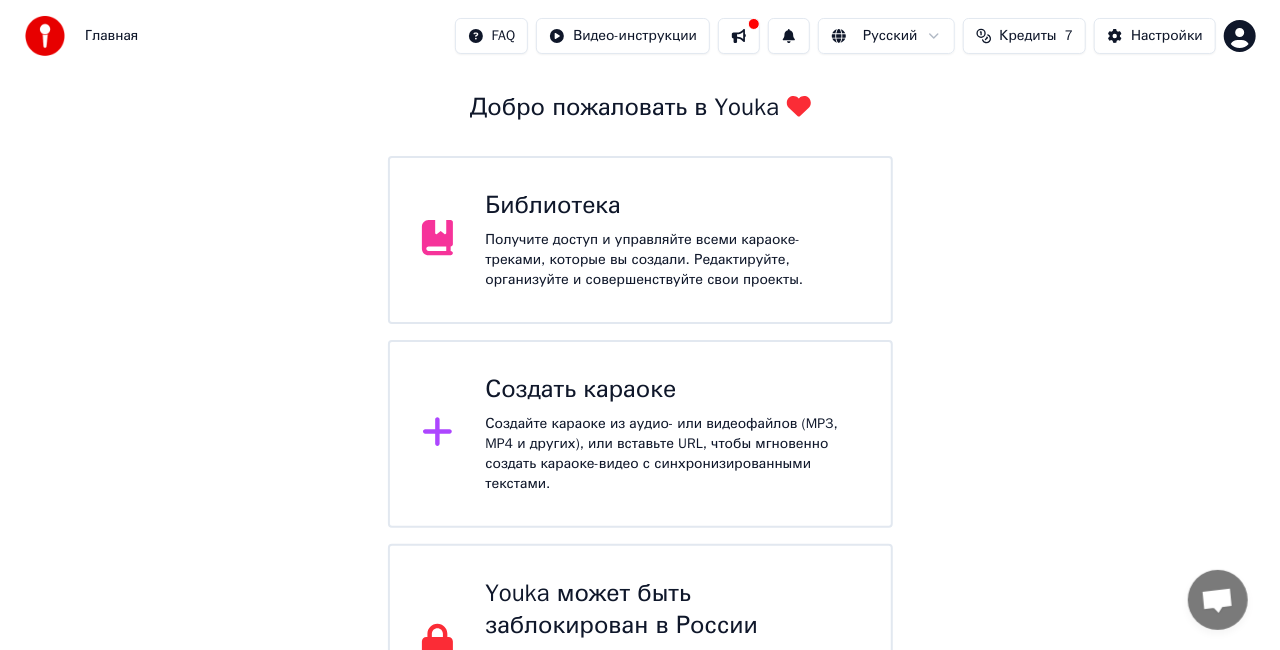 scroll, scrollTop: 154, scrollLeft: 0, axis: vertical 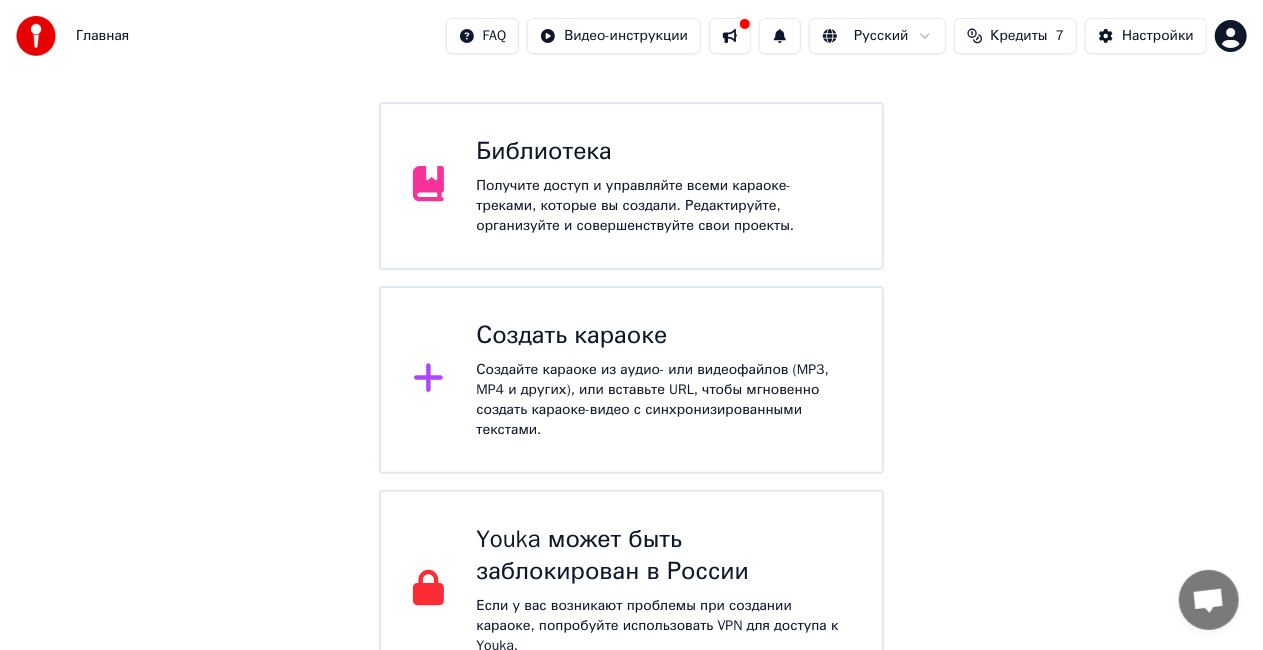 click on "Создайте караоке из аудио- или видеофайлов (MP3, MP4 и других), или вставьте URL, чтобы мгновенно создать караоке-видео с синхронизированными текстами." at bounding box center [663, 400] 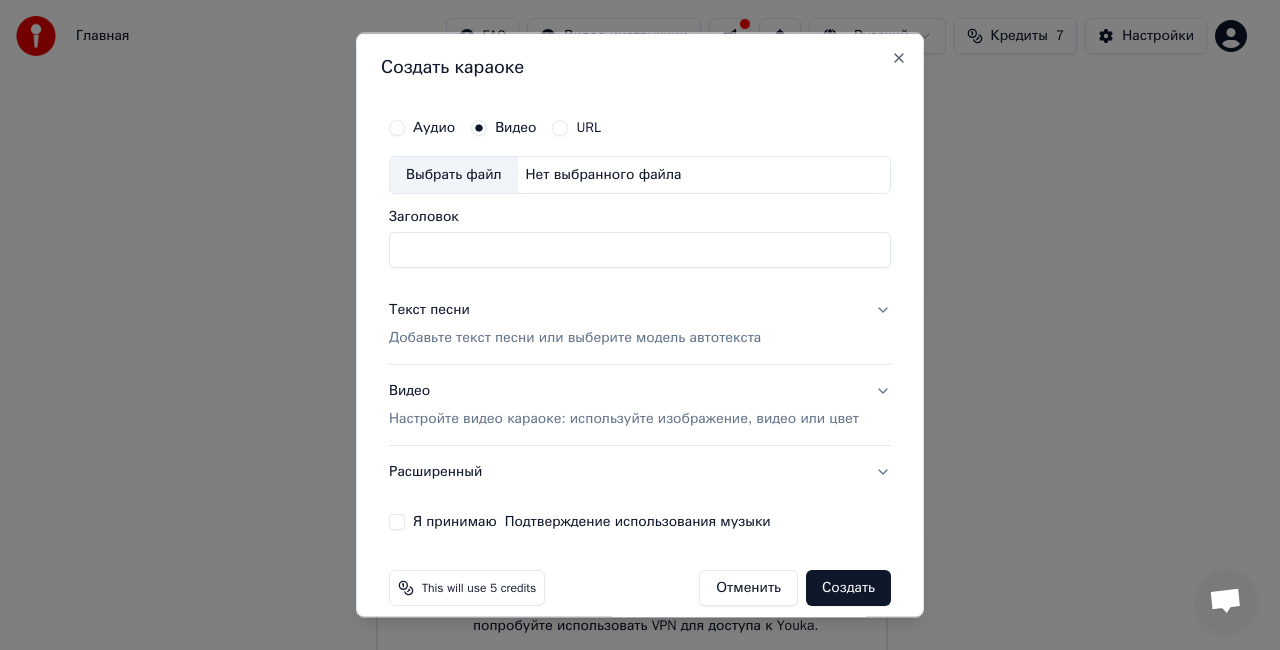 click on "Аудио" at bounding box center (397, 128) 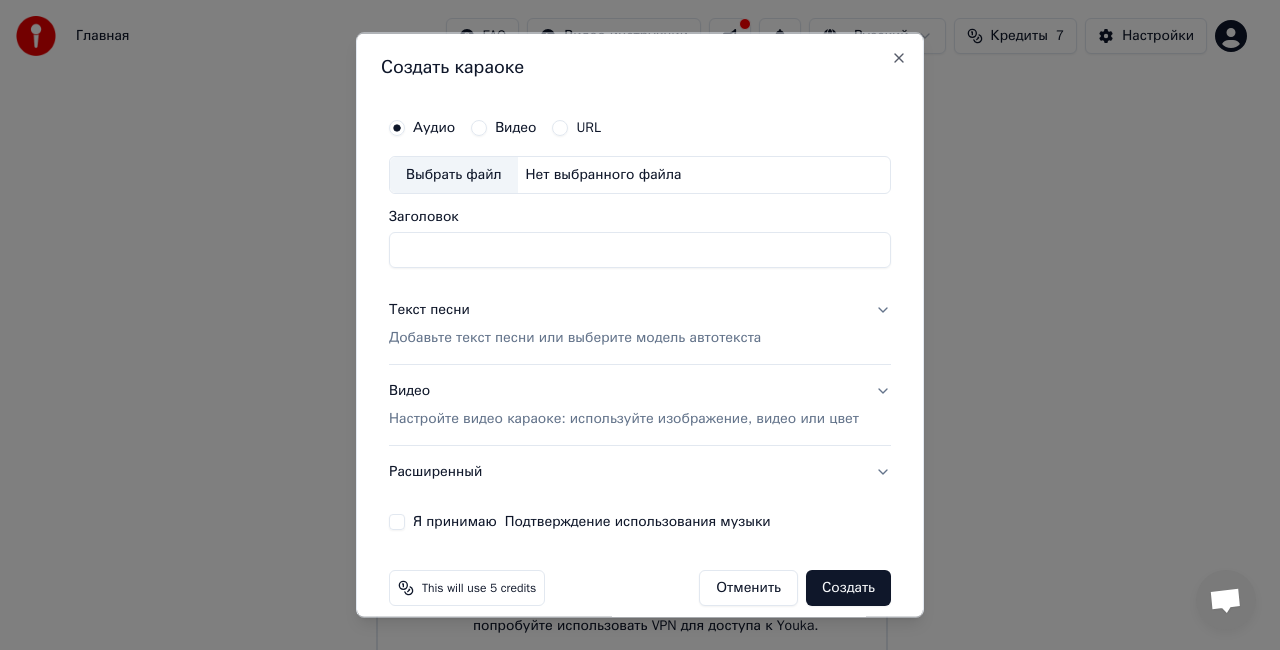 click on "Выбрать файл Нет выбранного файла" at bounding box center [640, 175] 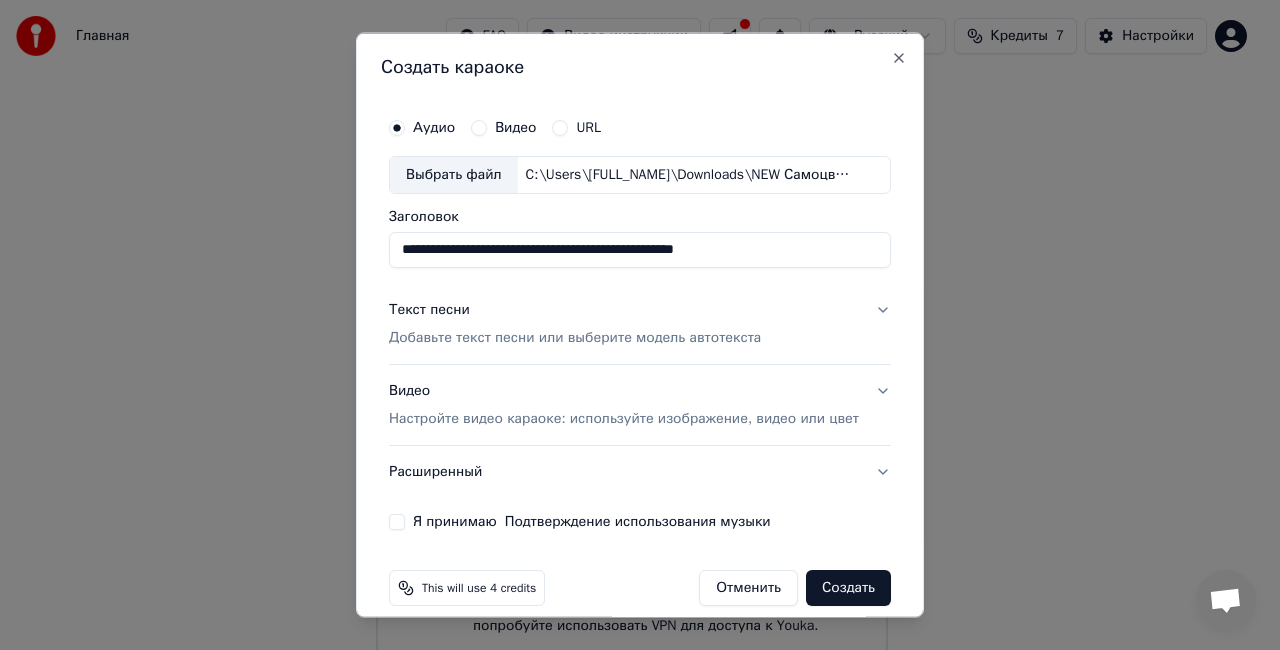 click on "Добавьте текст песни или выберите модель автотекста" at bounding box center [575, 337] 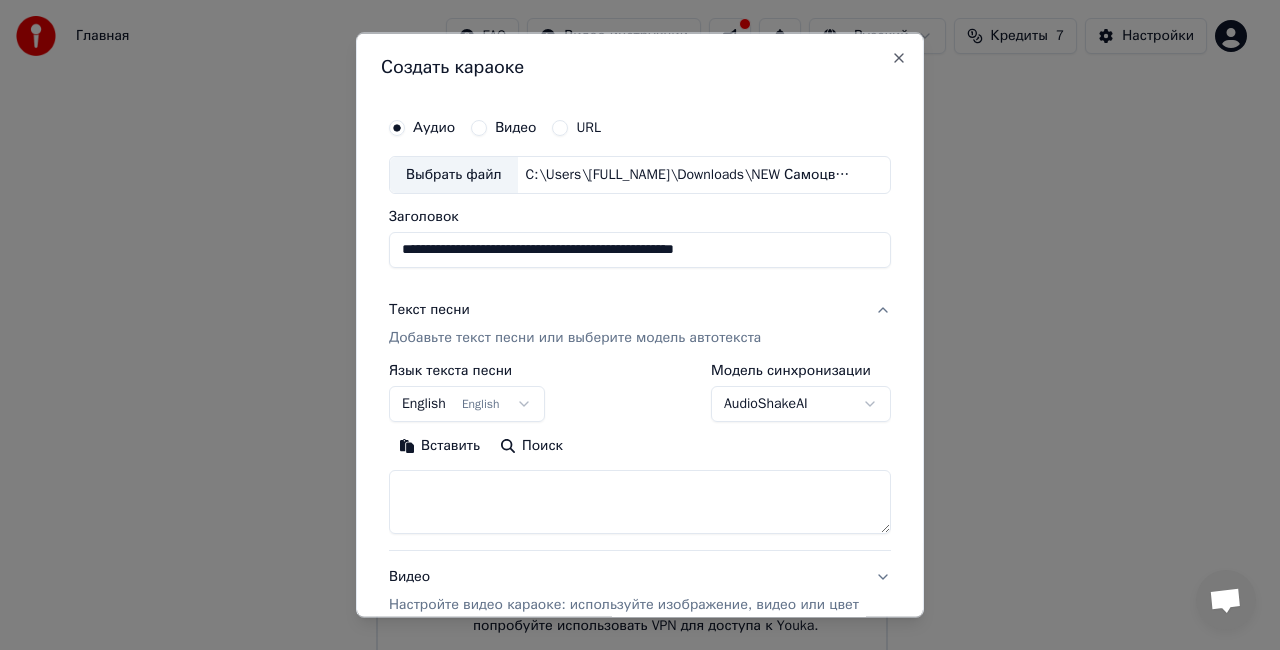 click on "English English" at bounding box center (467, 403) 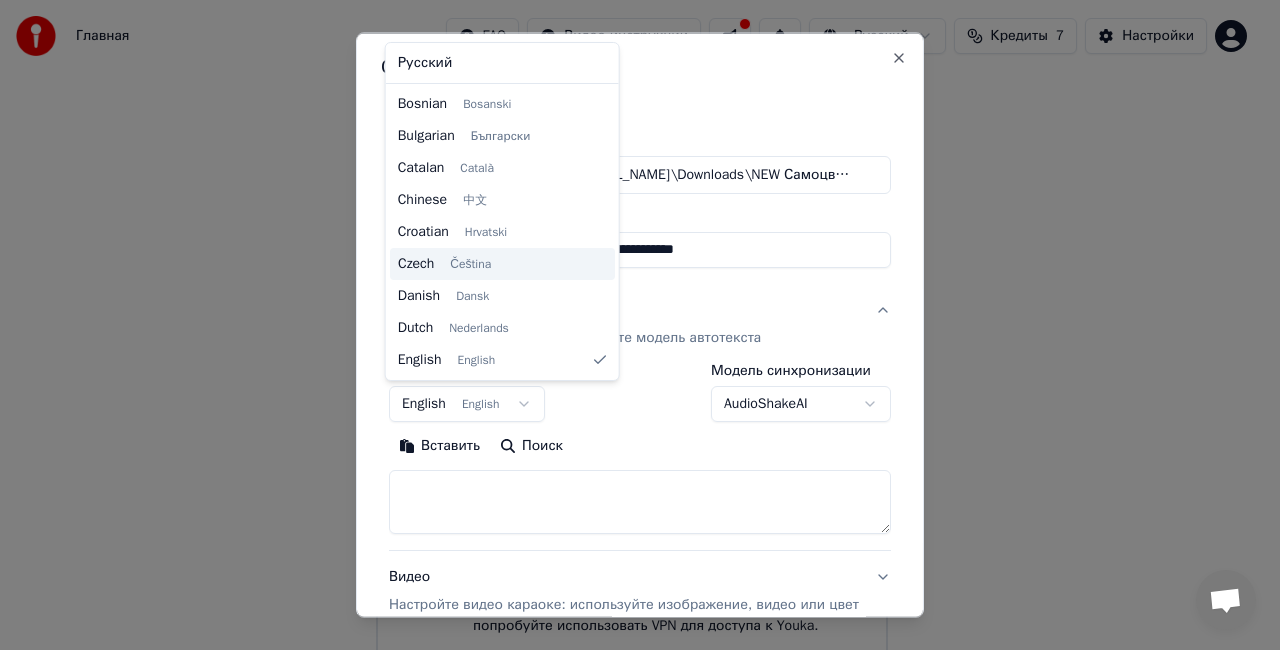 scroll, scrollTop: 57, scrollLeft: 0, axis: vertical 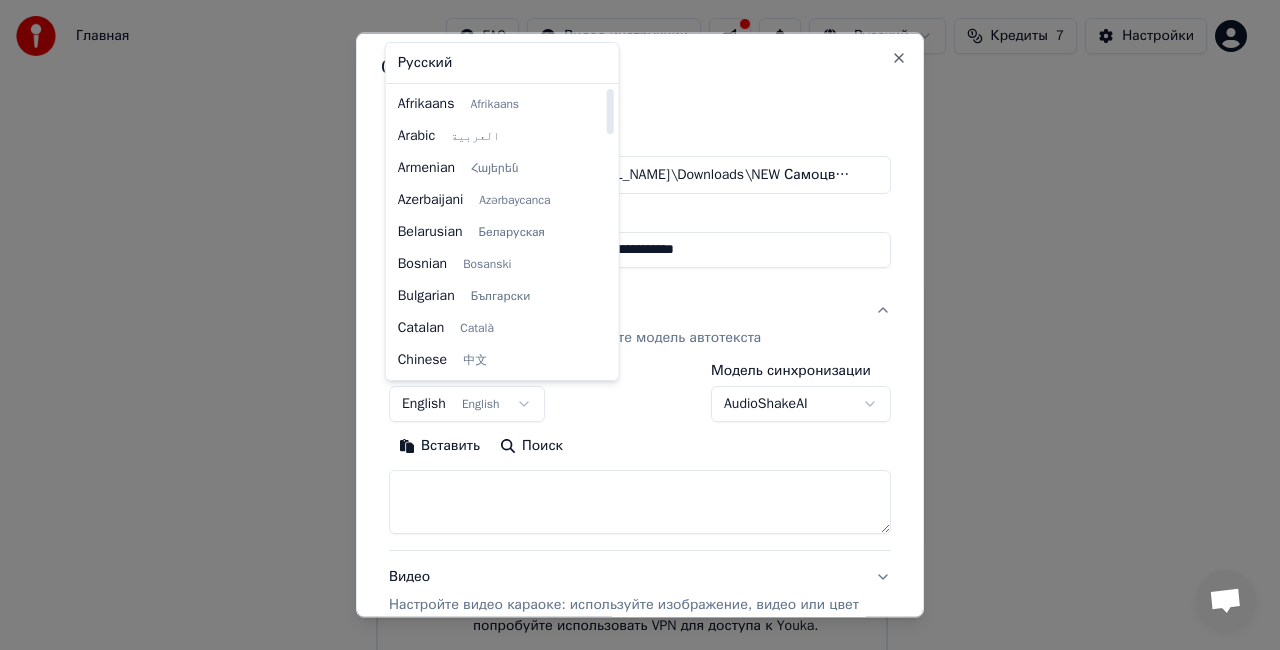 select on "**" 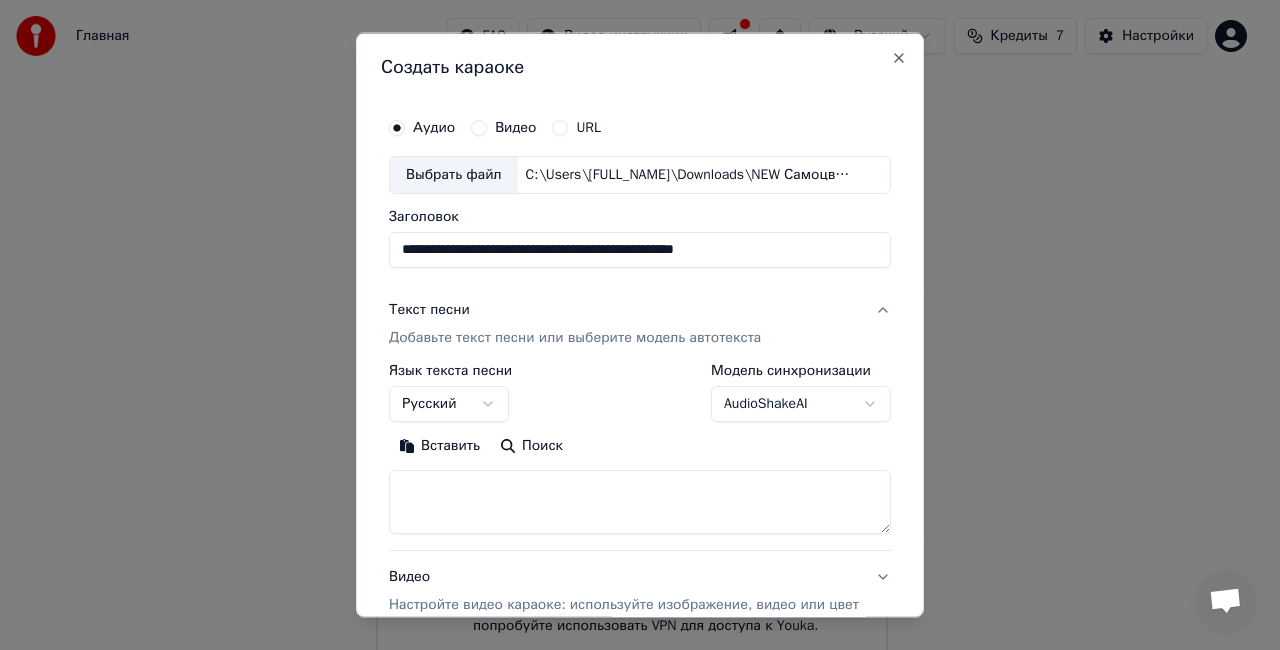 click on "Вставить" at bounding box center [439, 445] 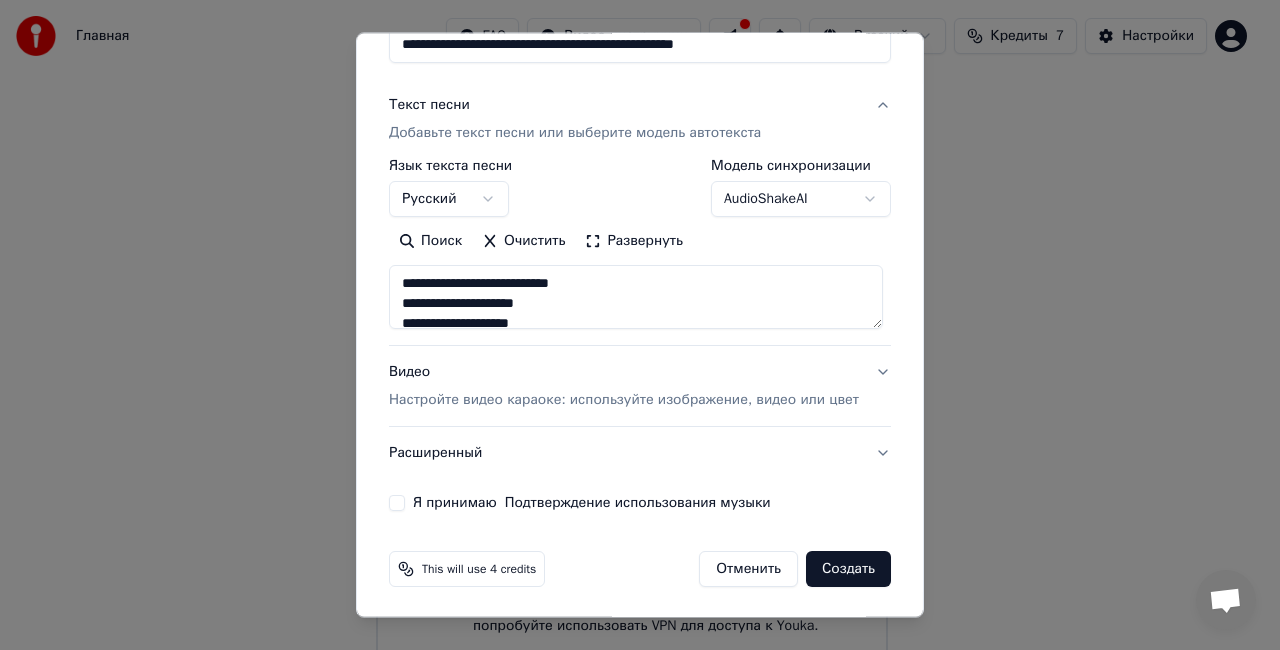scroll, scrollTop: 0, scrollLeft: 0, axis: both 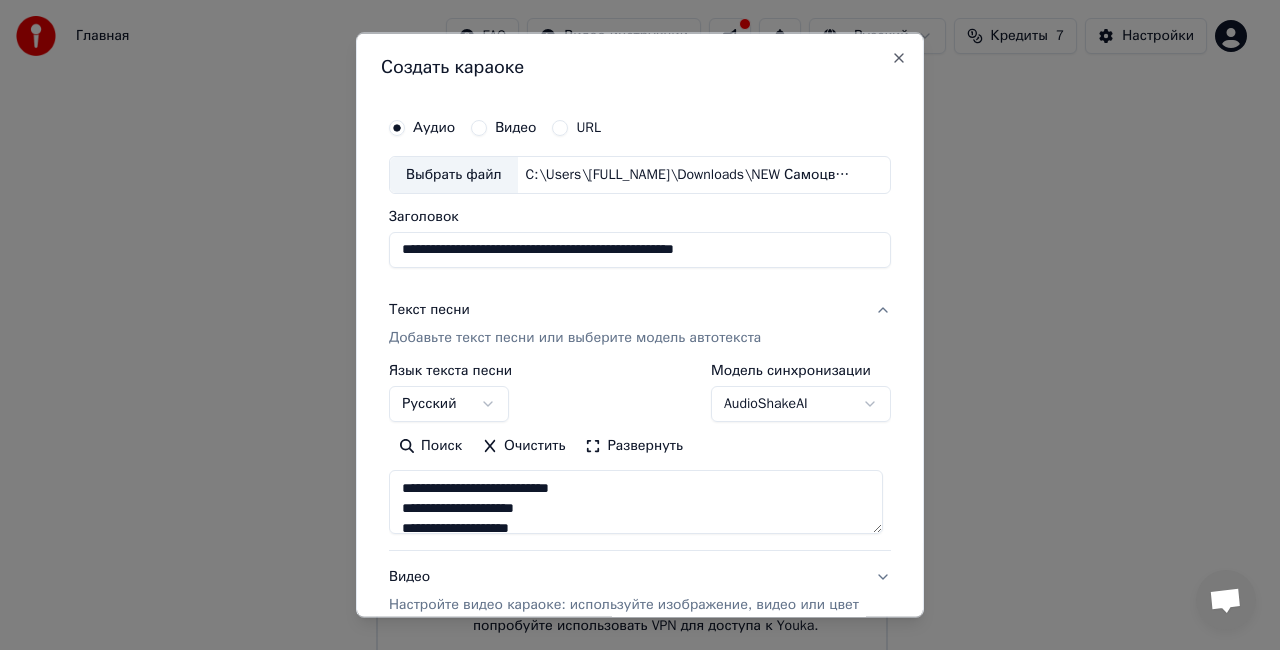 click on "Аудио Видео URL" at bounding box center [640, 128] 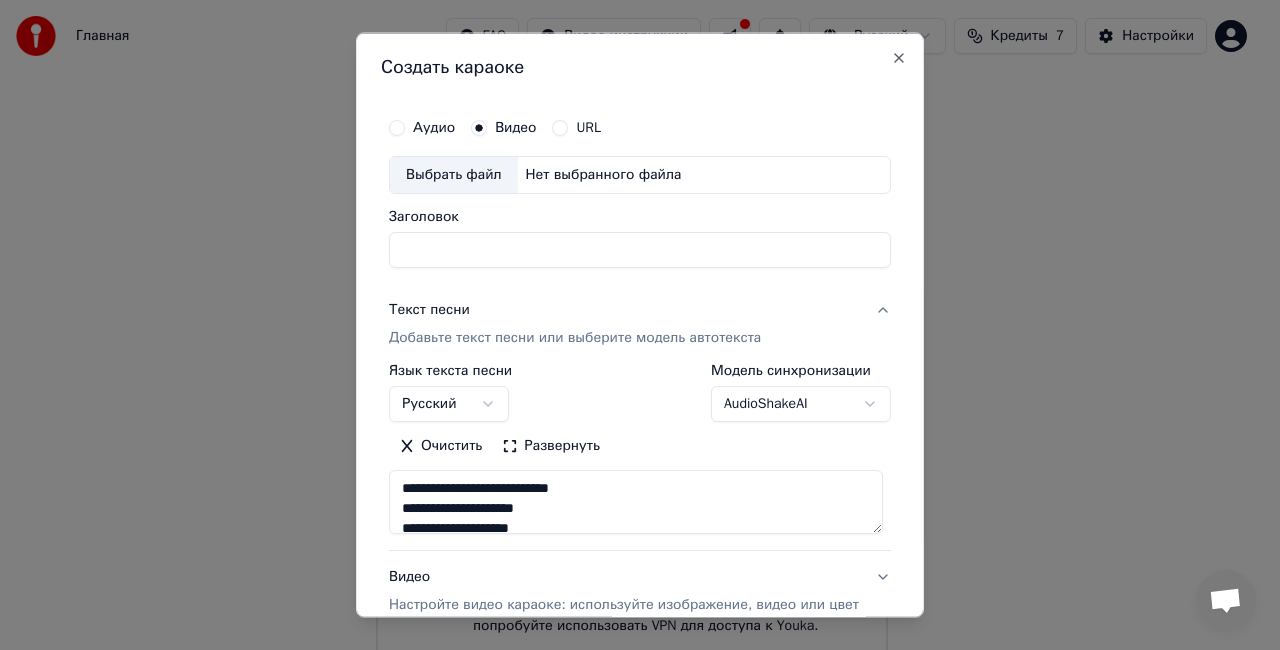 click on "Нет выбранного файла" at bounding box center (604, 175) 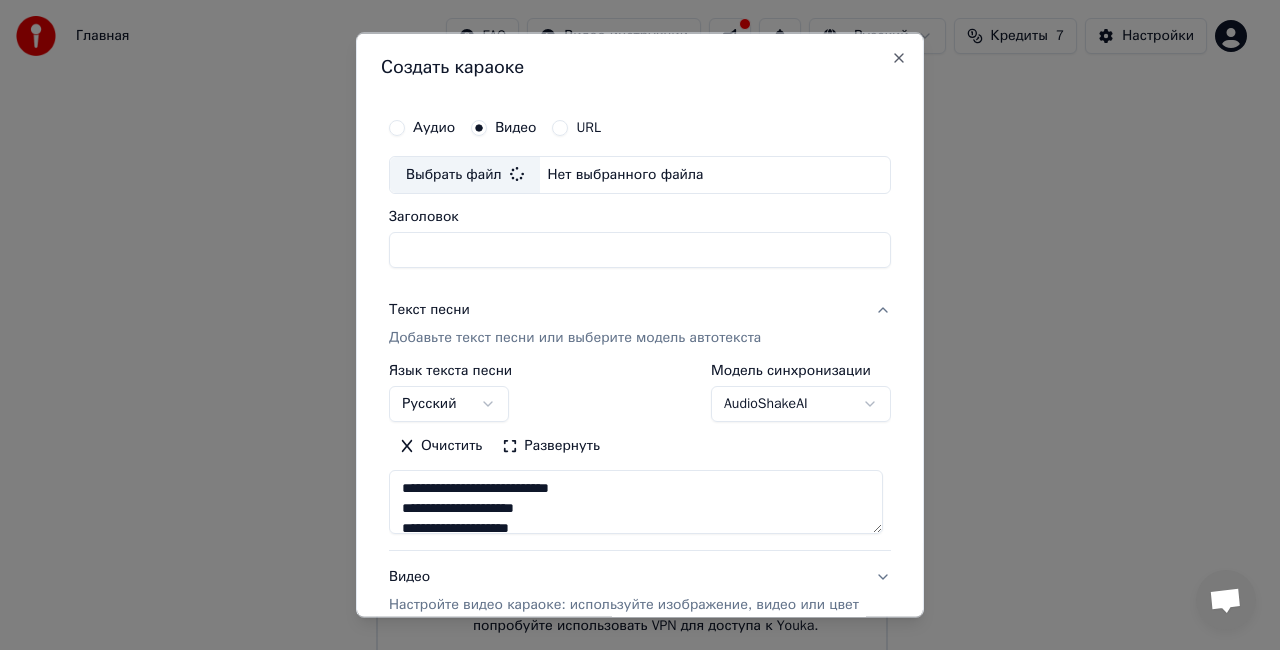 type on "**********" 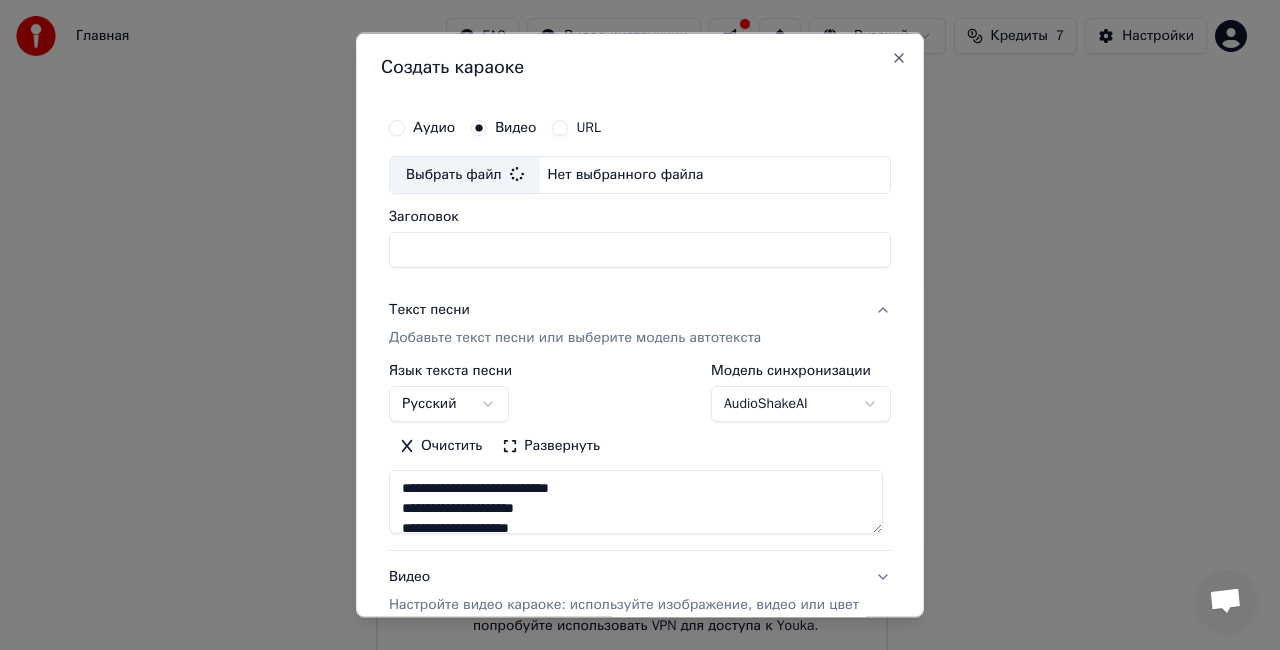 type on "*****" 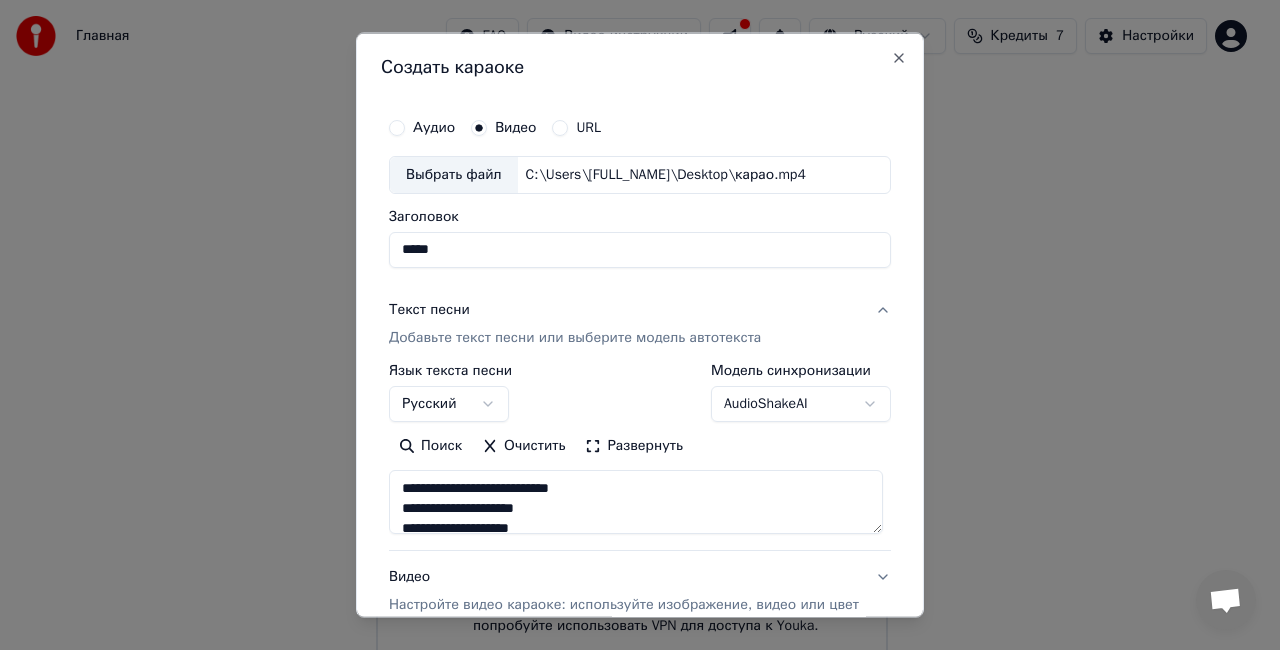scroll, scrollTop: 204, scrollLeft: 0, axis: vertical 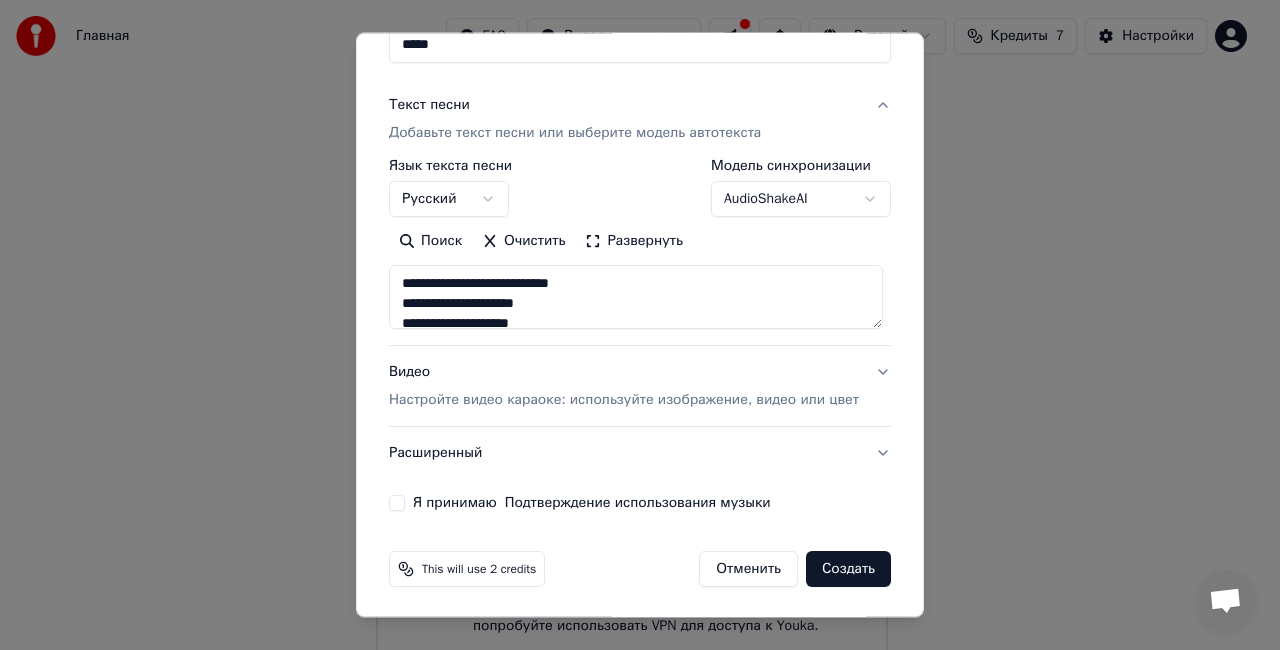 click on "Я принимаю   Подтверждение использования музыки" at bounding box center (397, 503) 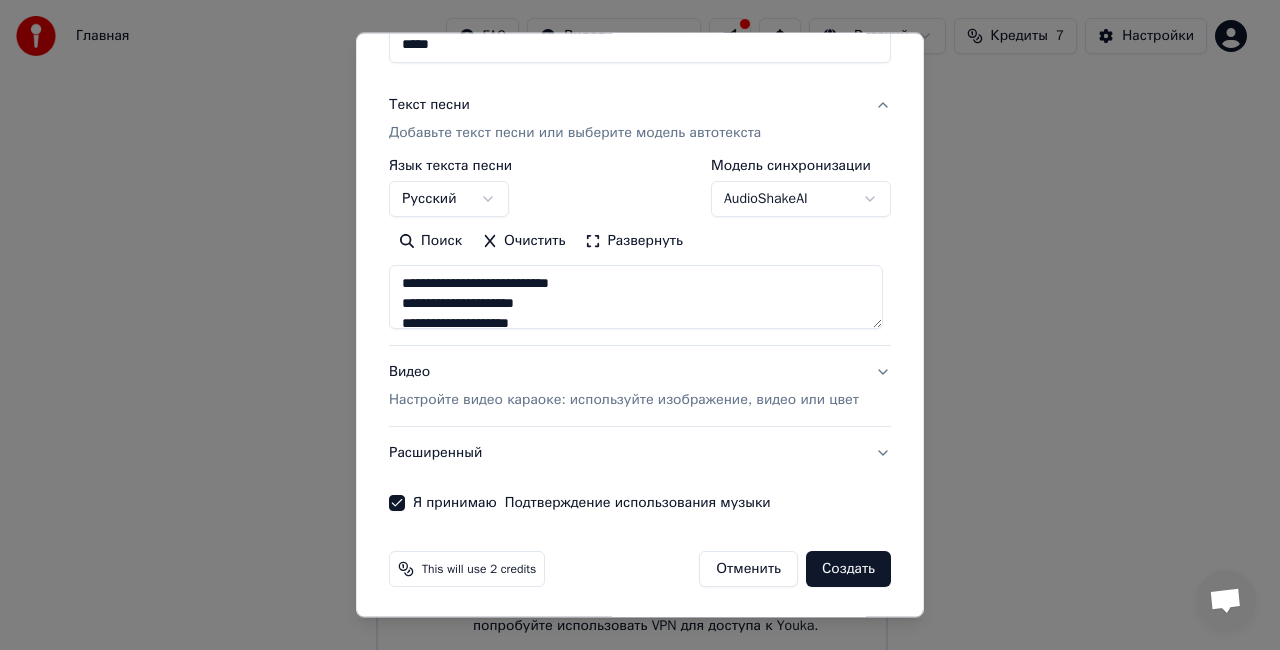 click on "Создать" at bounding box center [848, 569] 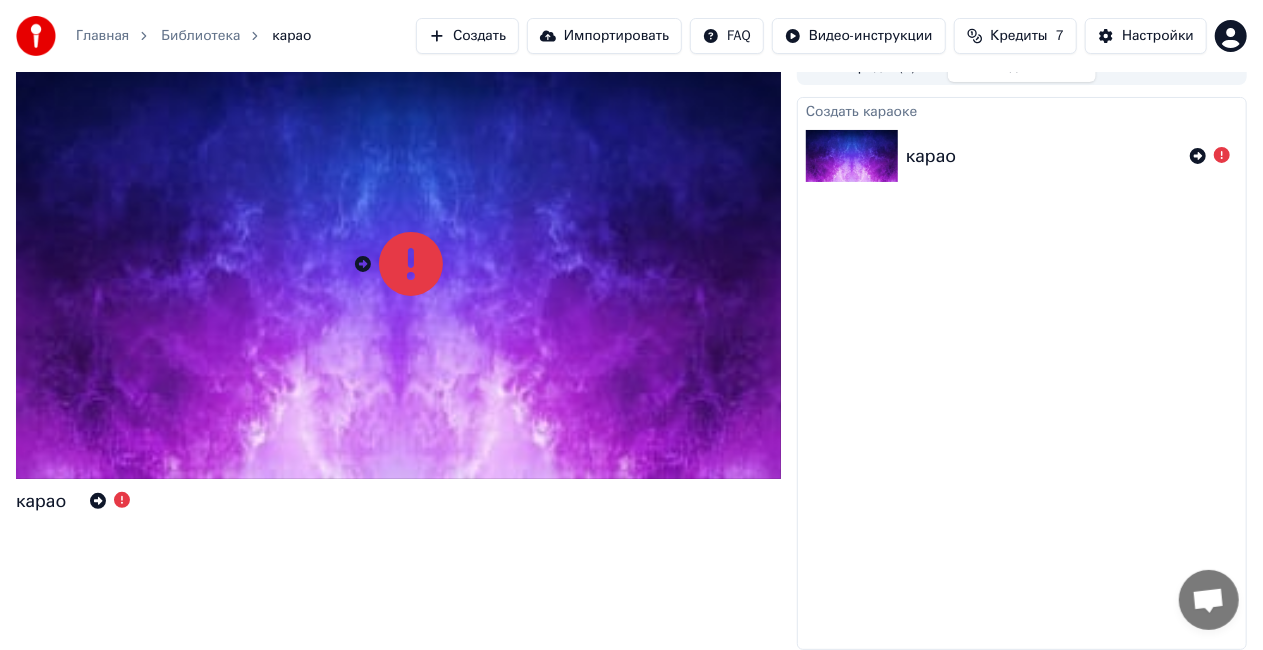 scroll, scrollTop: 22, scrollLeft: 0, axis: vertical 